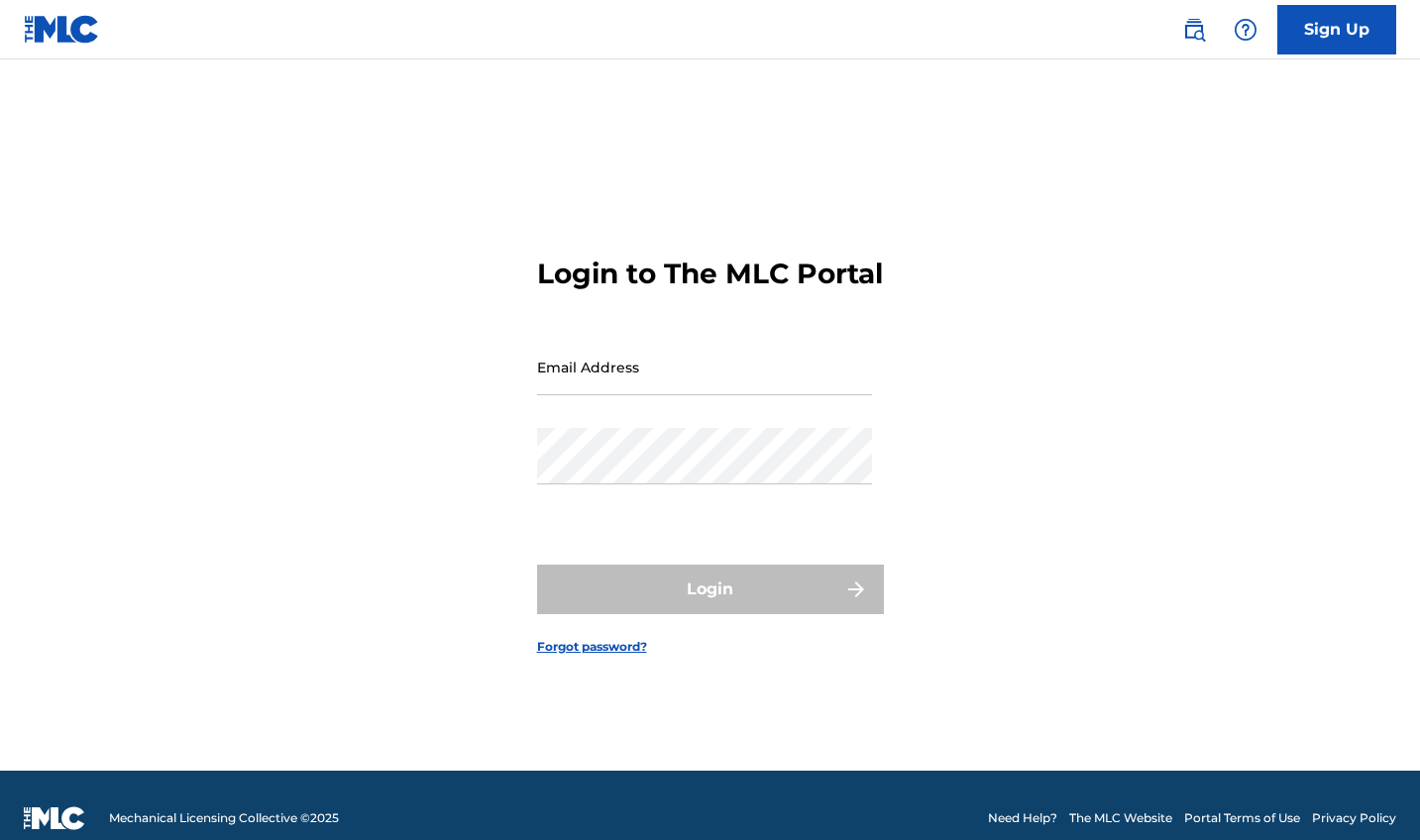 scroll, scrollTop: 0, scrollLeft: 0, axis: both 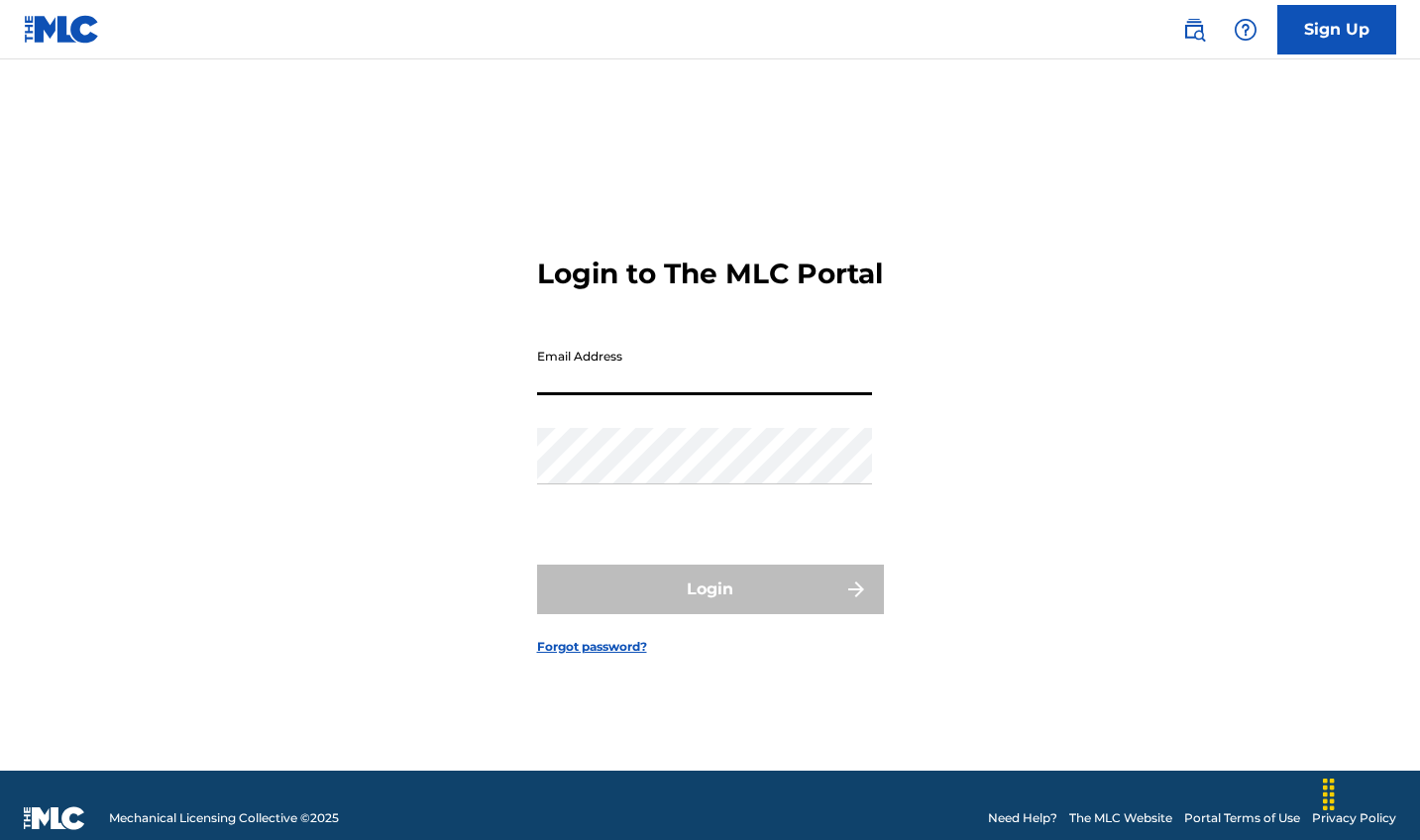 type on "[EMAIL]" 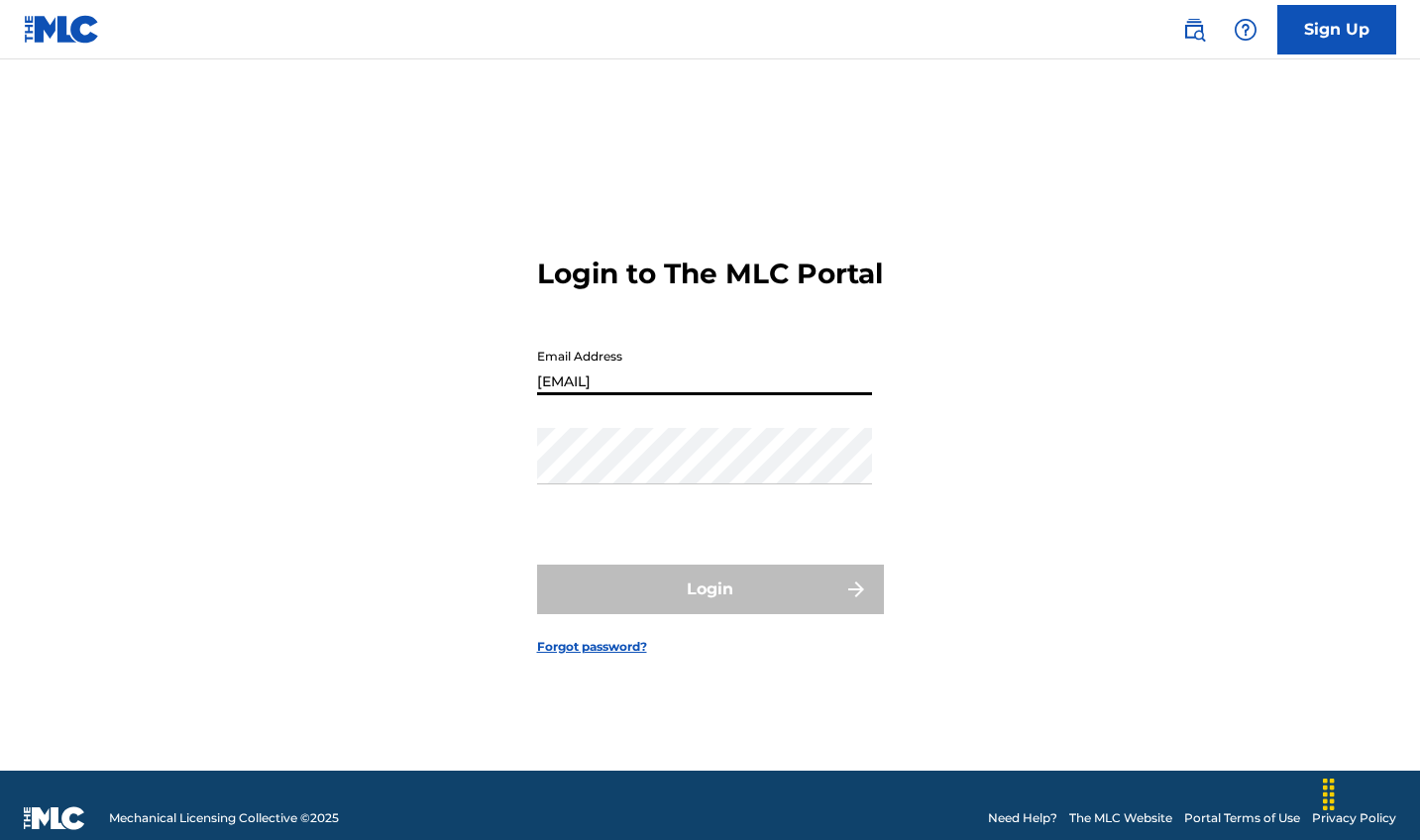 click on "Login" at bounding box center [710, 589] 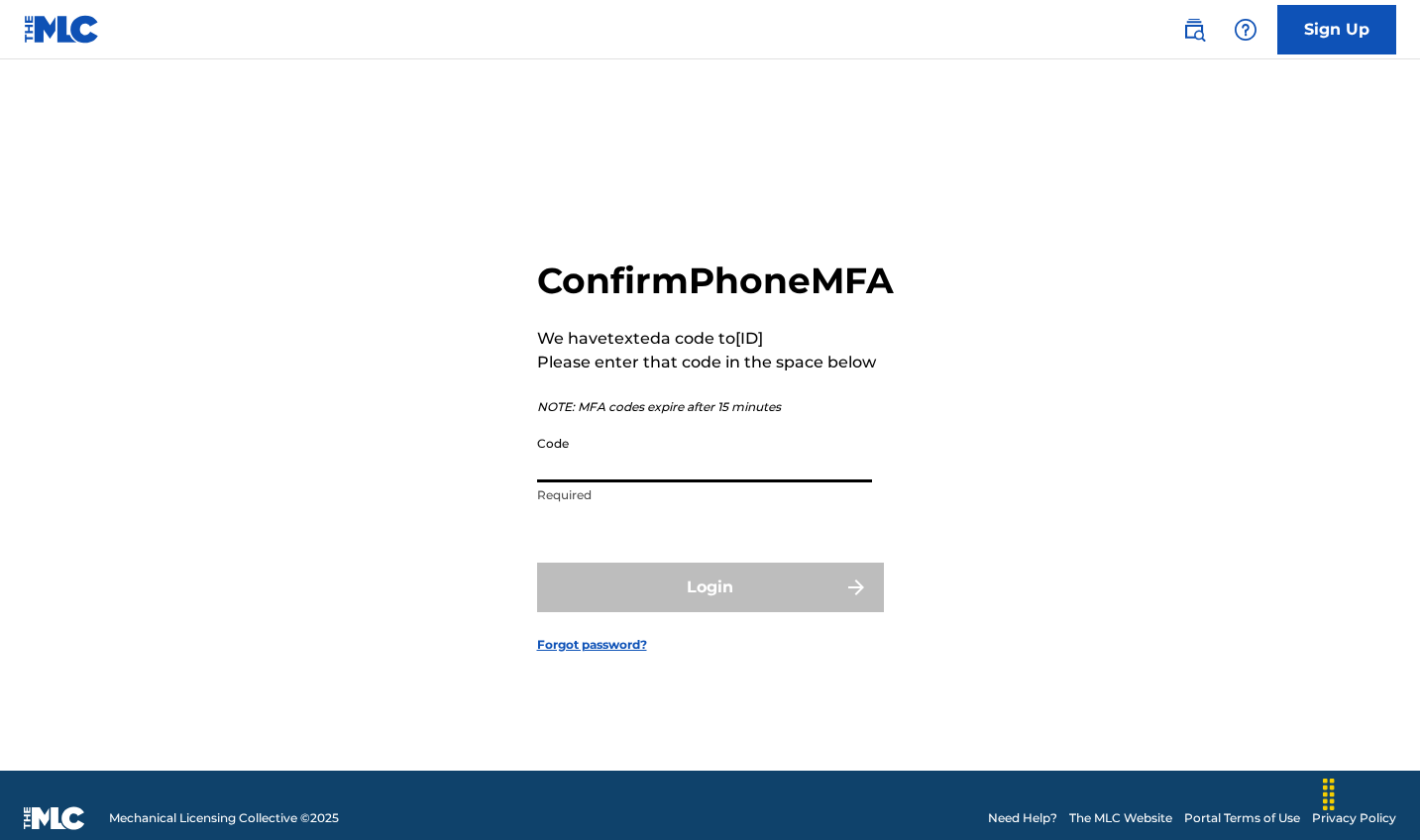 click on "Code" at bounding box center [705, 454] 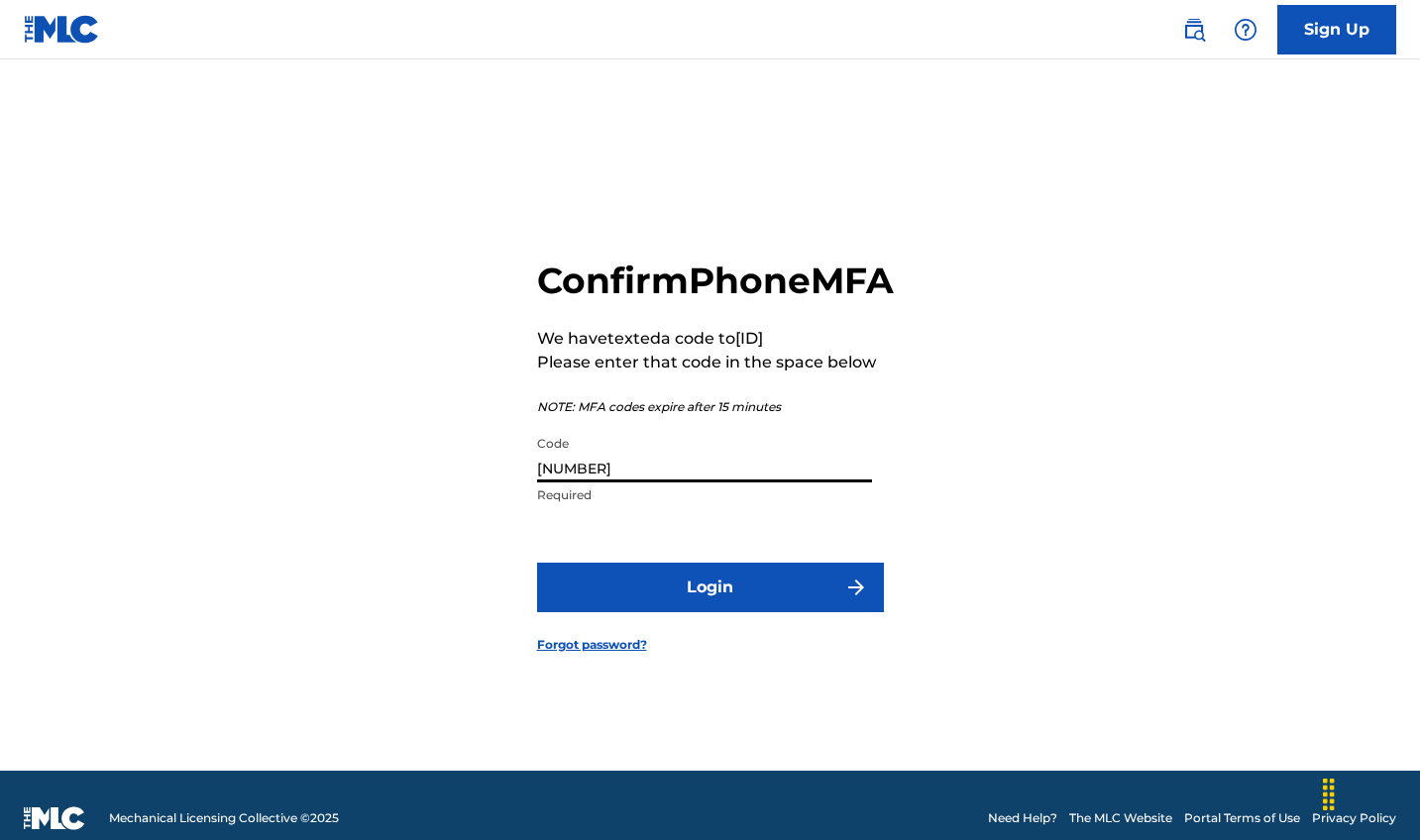 type on "[NUMBER]" 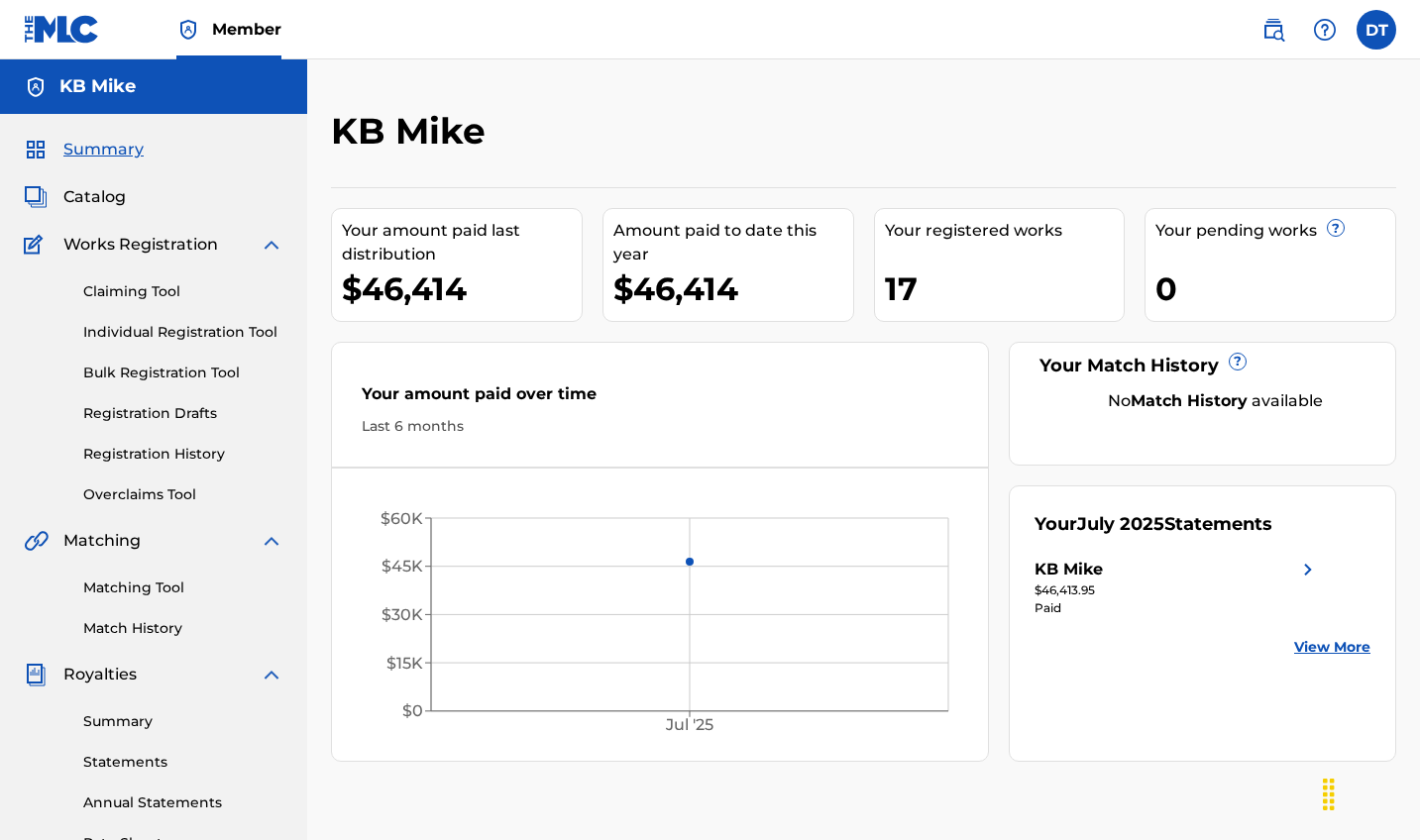 scroll, scrollTop: 0, scrollLeft: 0, axis: both 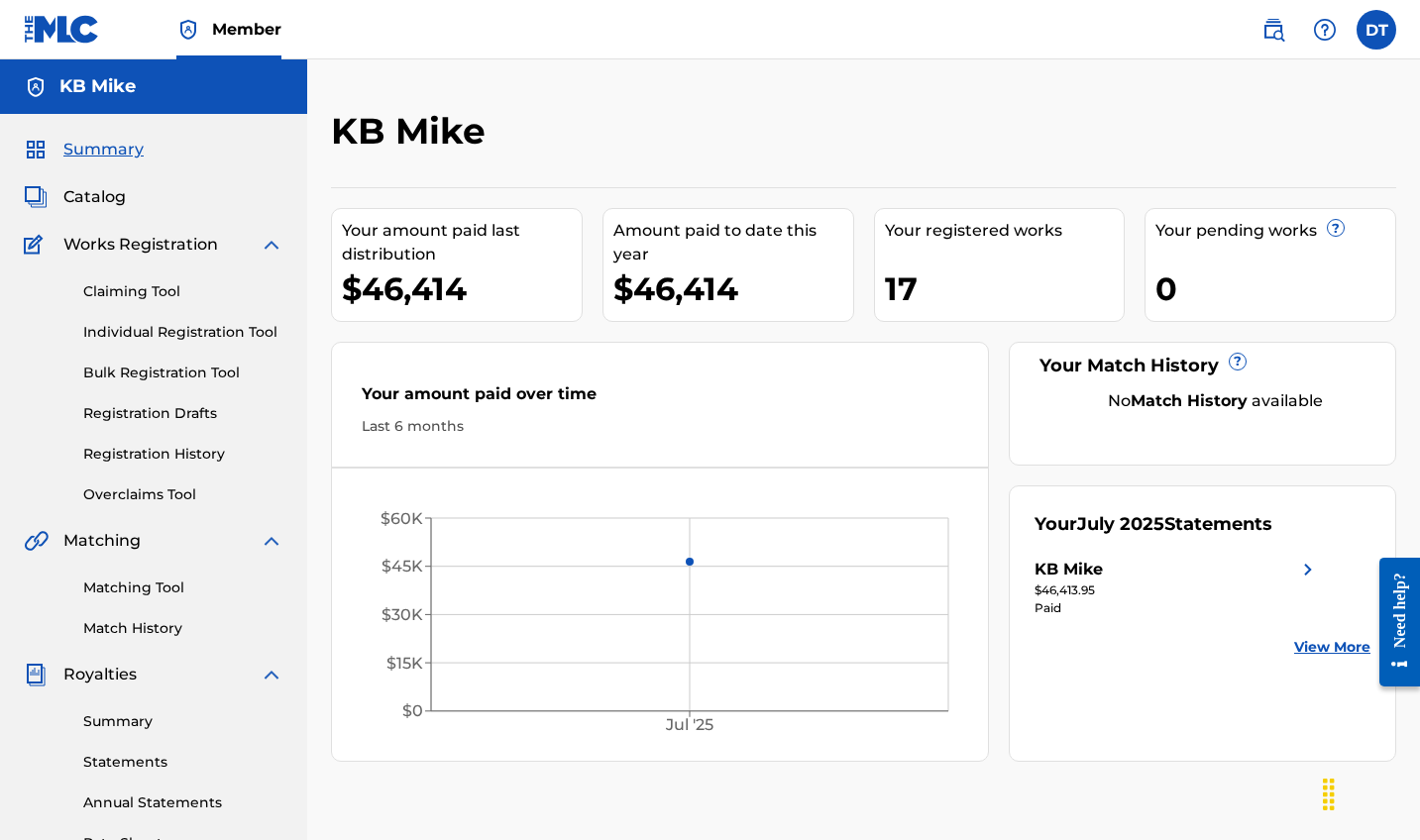 click on "Claiming Tool" at bounding box center [183, 291] 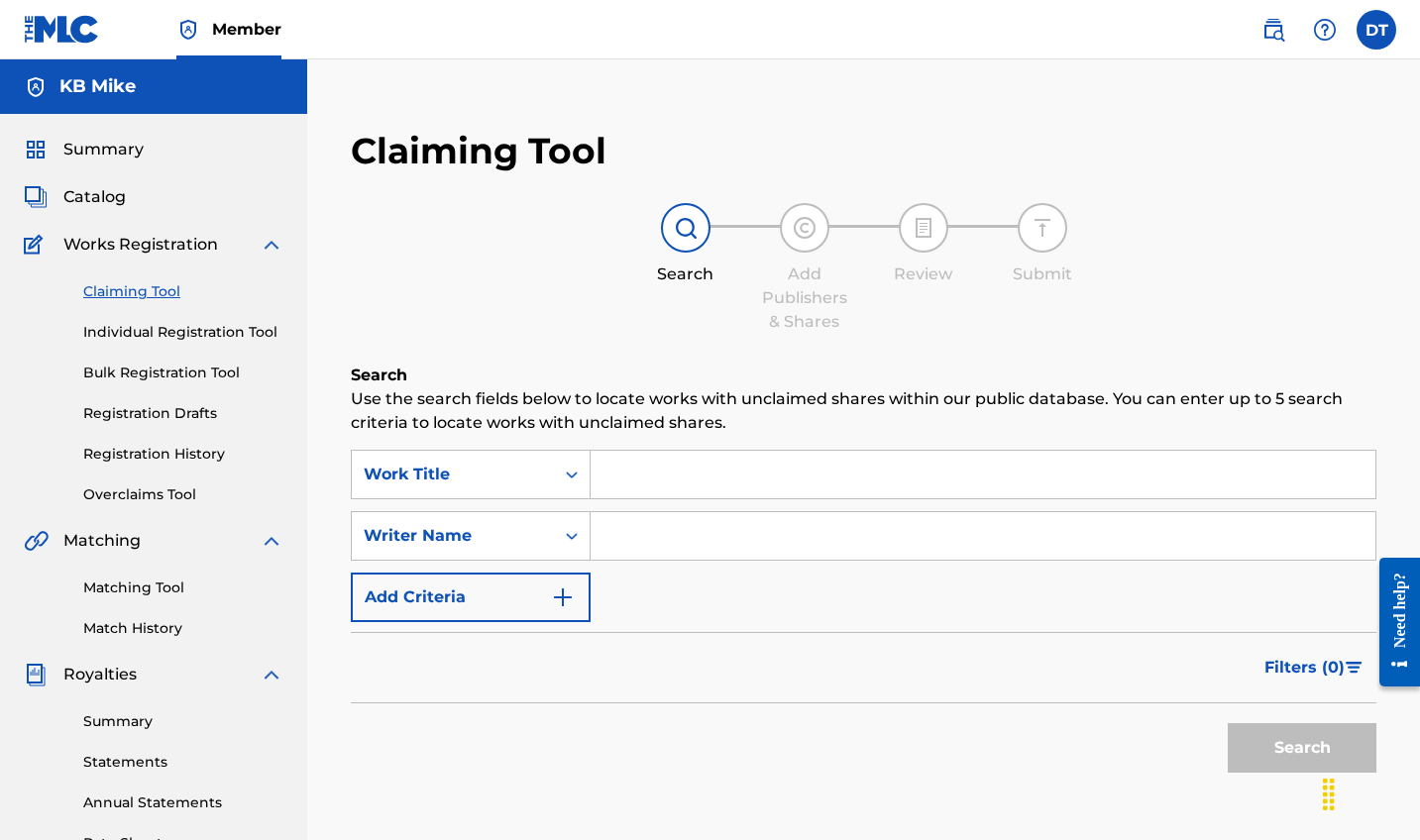 click on "Registration History" at bounding box center (183, 454) 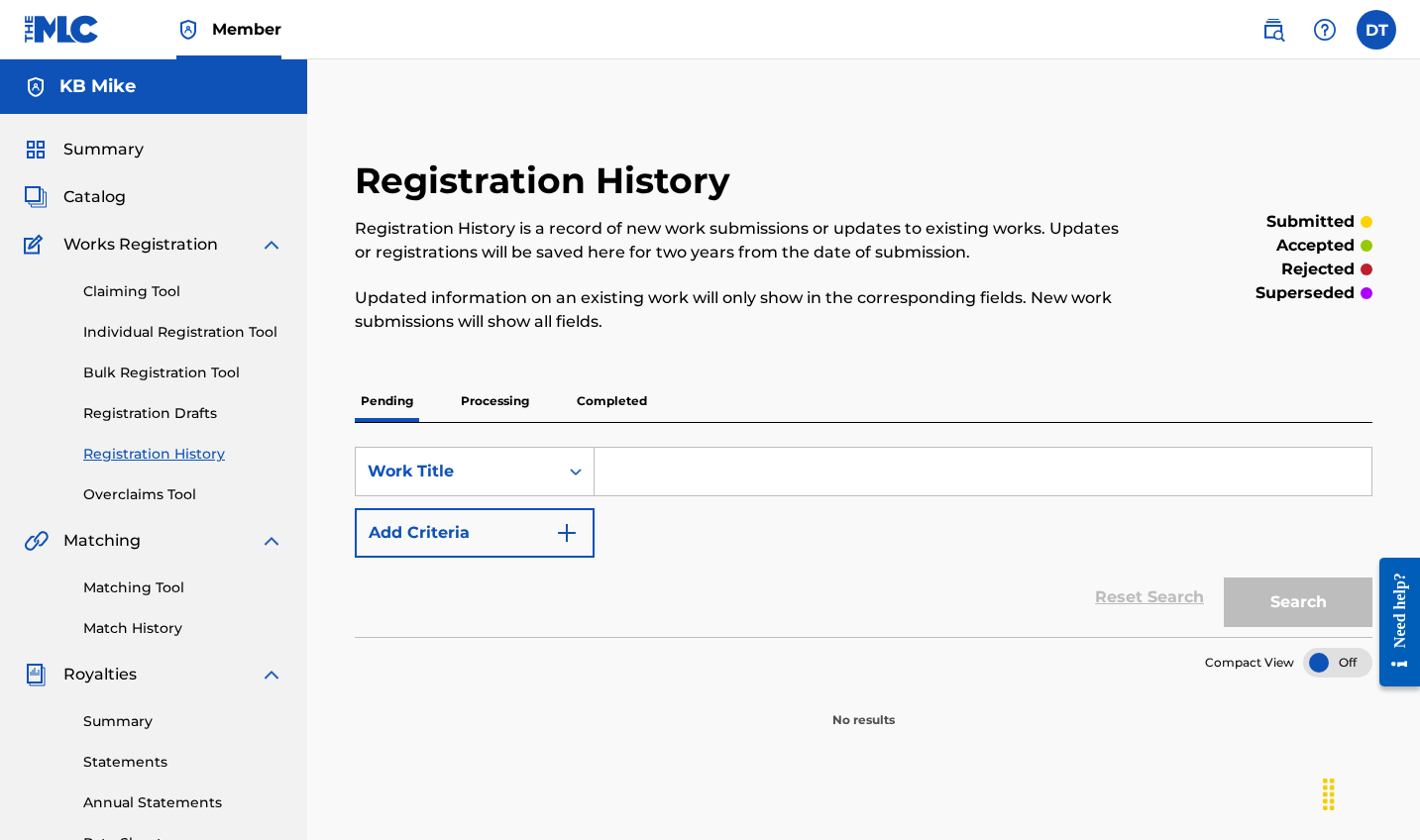 click on "Completed" at bounding box center (611, 401) 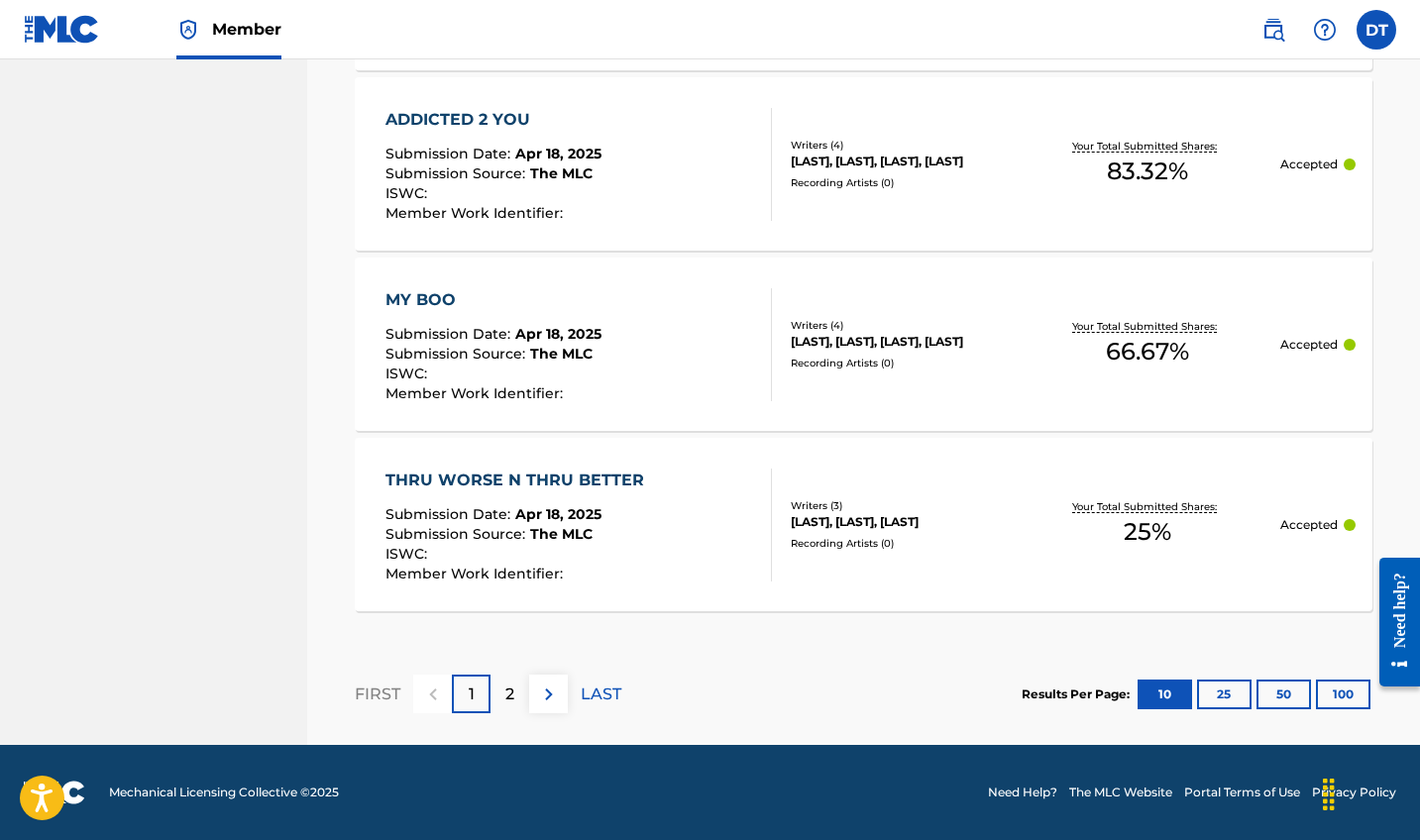 scroll, scrollTop: 1953, scrollLeft: 0, axis: vertical 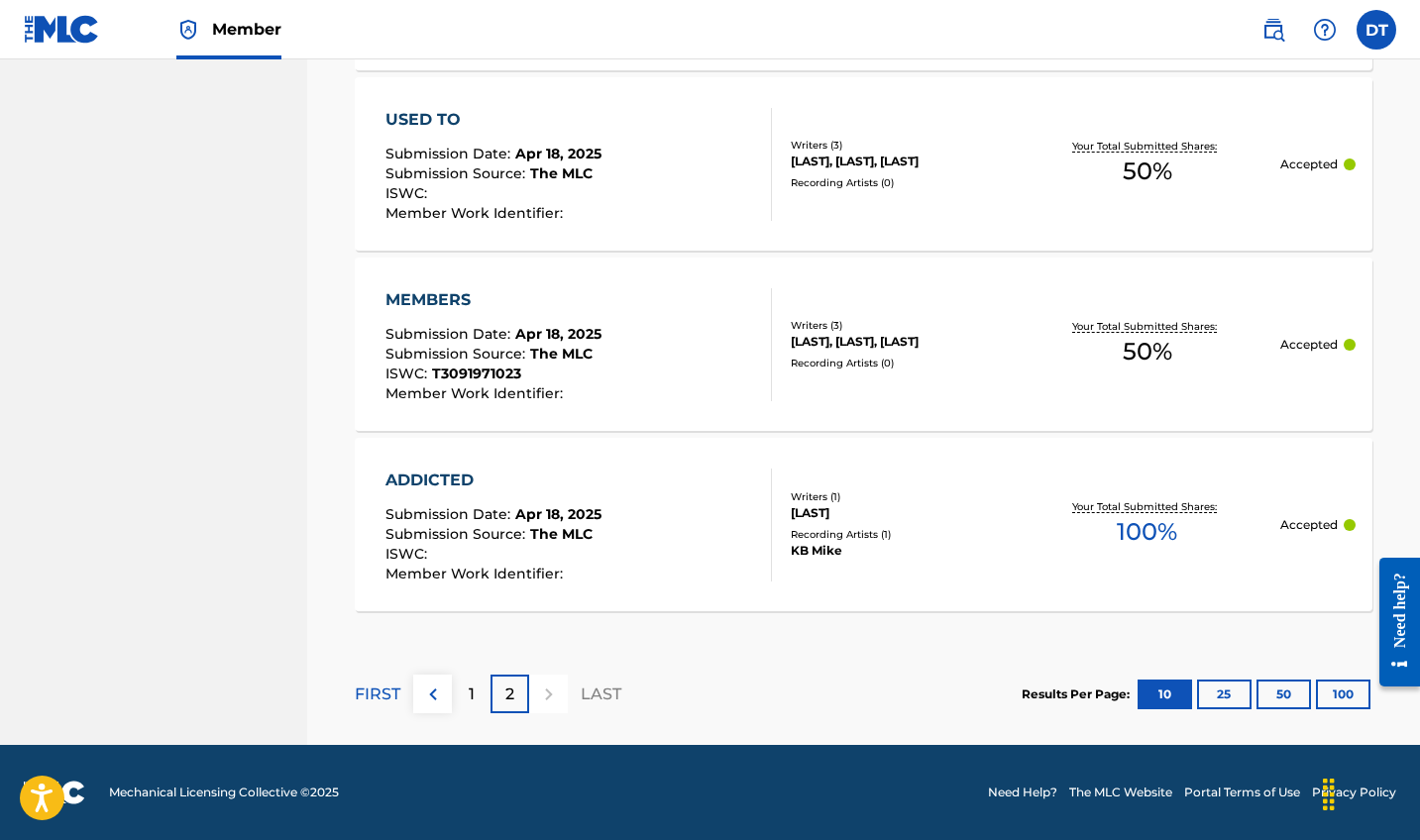 click on "1" at bounding box center (471, 693) 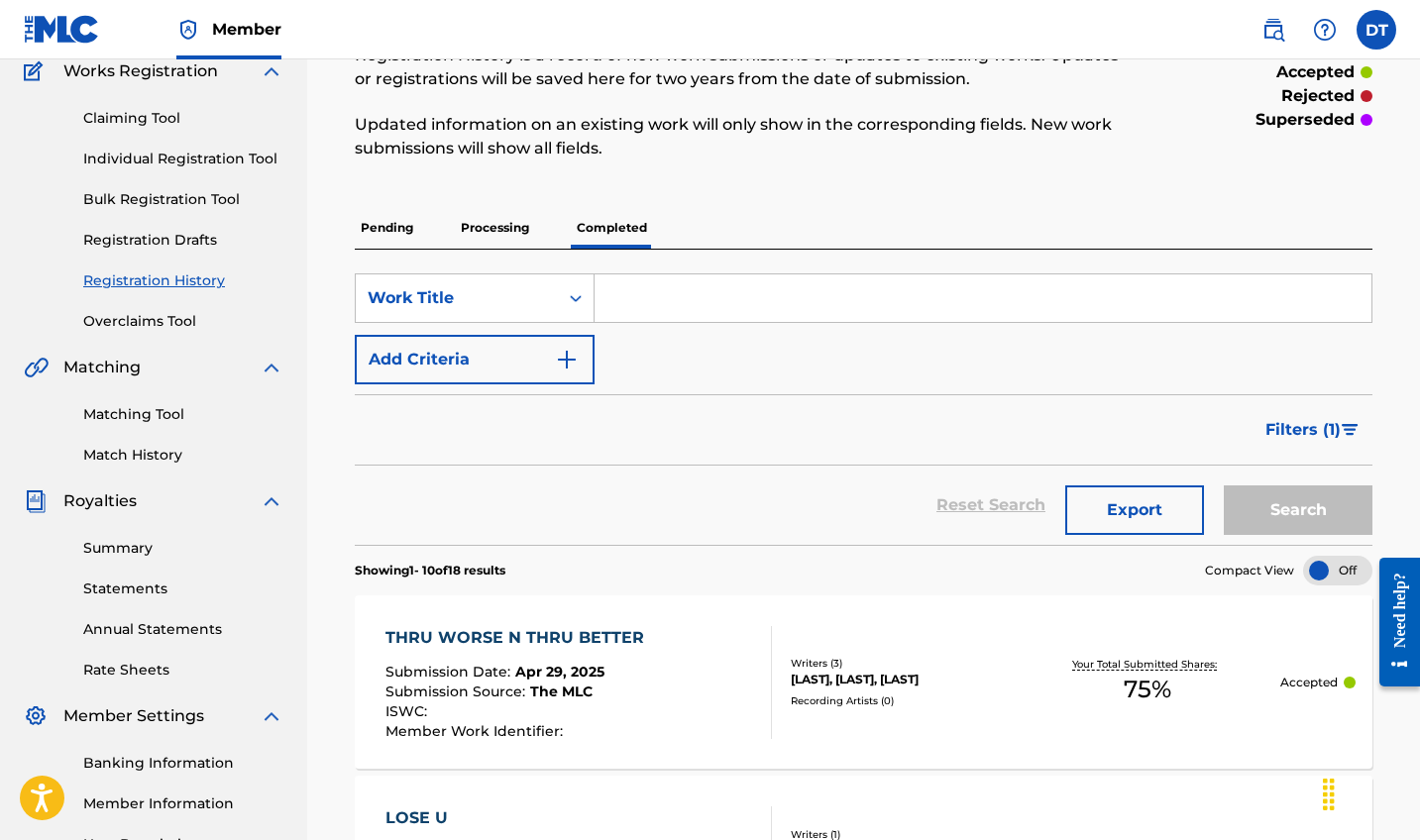 scroll, scrollTop: 137, scrollLeft: 0, axis: vertical 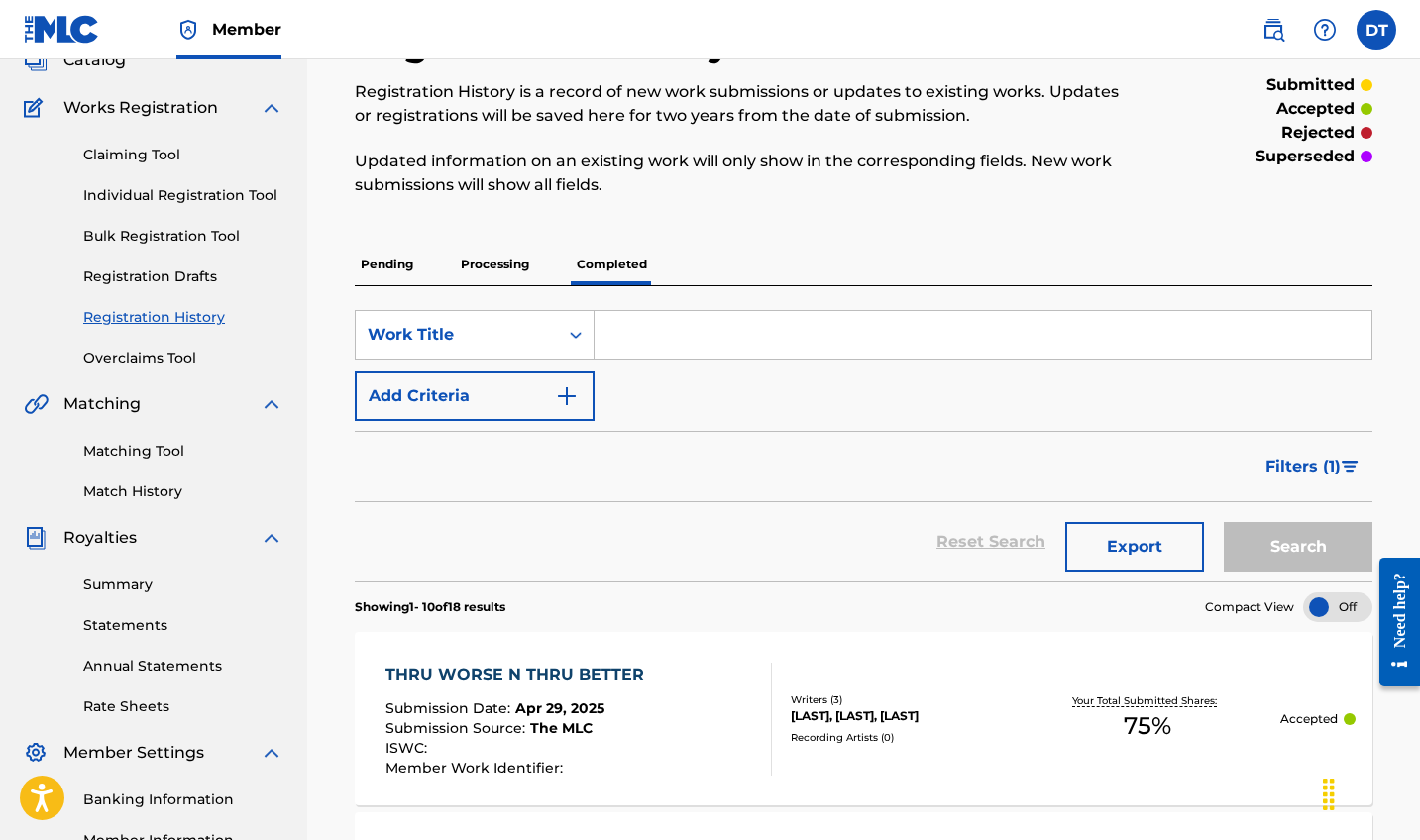 click on "Processing" at bounding box center [494, 264] 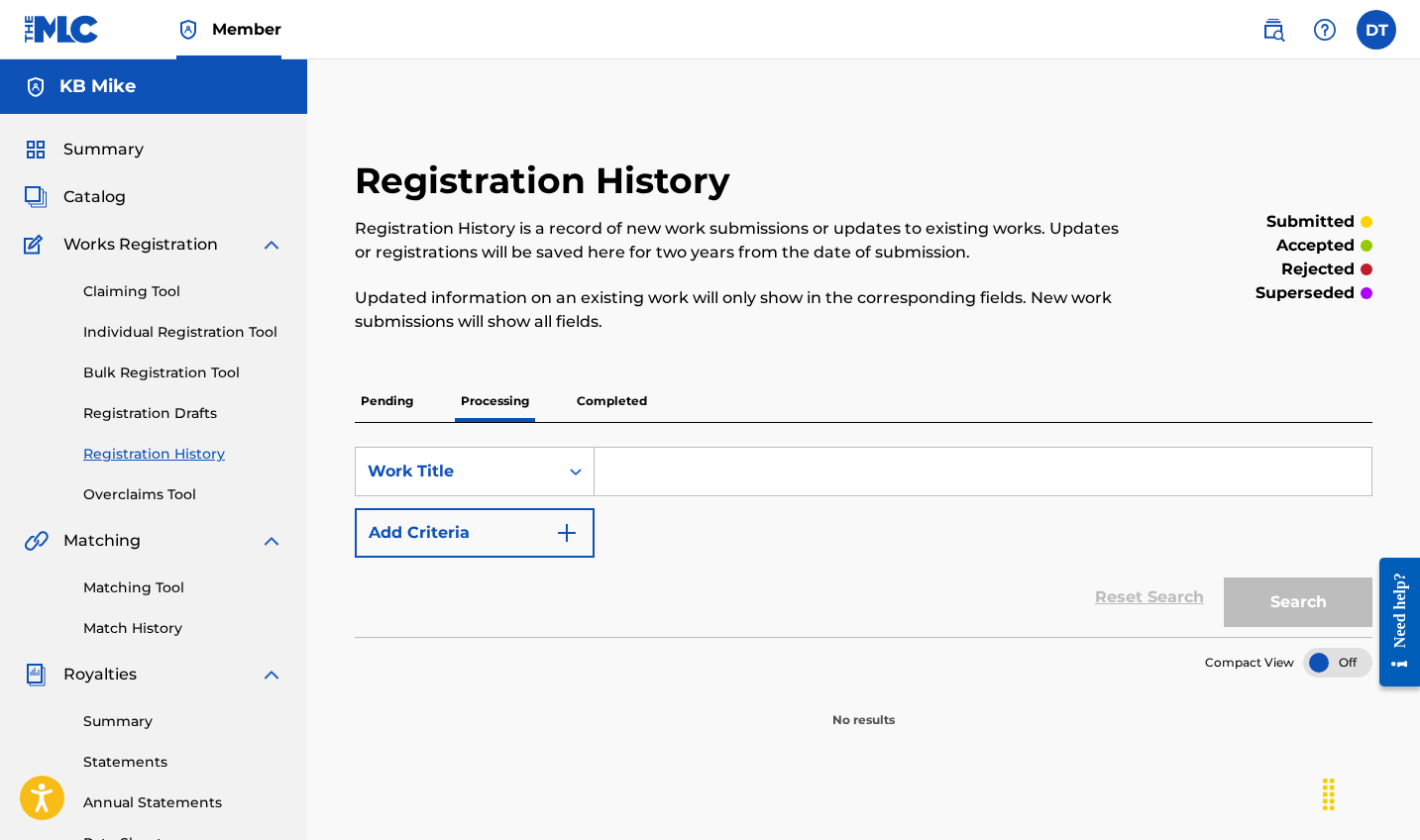 click on "Pending" at bounding box center [386, 401] 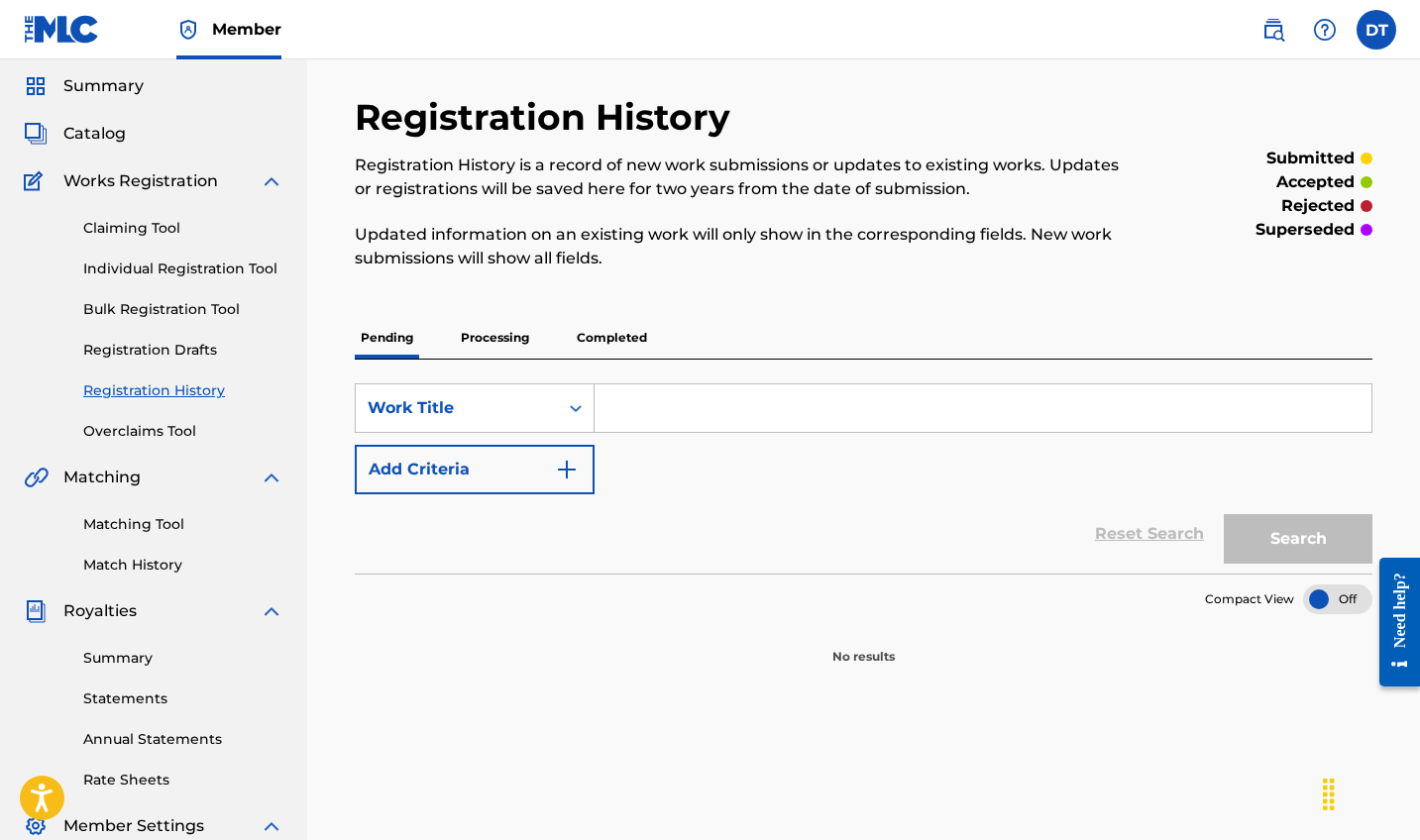 scroll, scrollTop: 65, scrollLeft: 0, axis: vertical 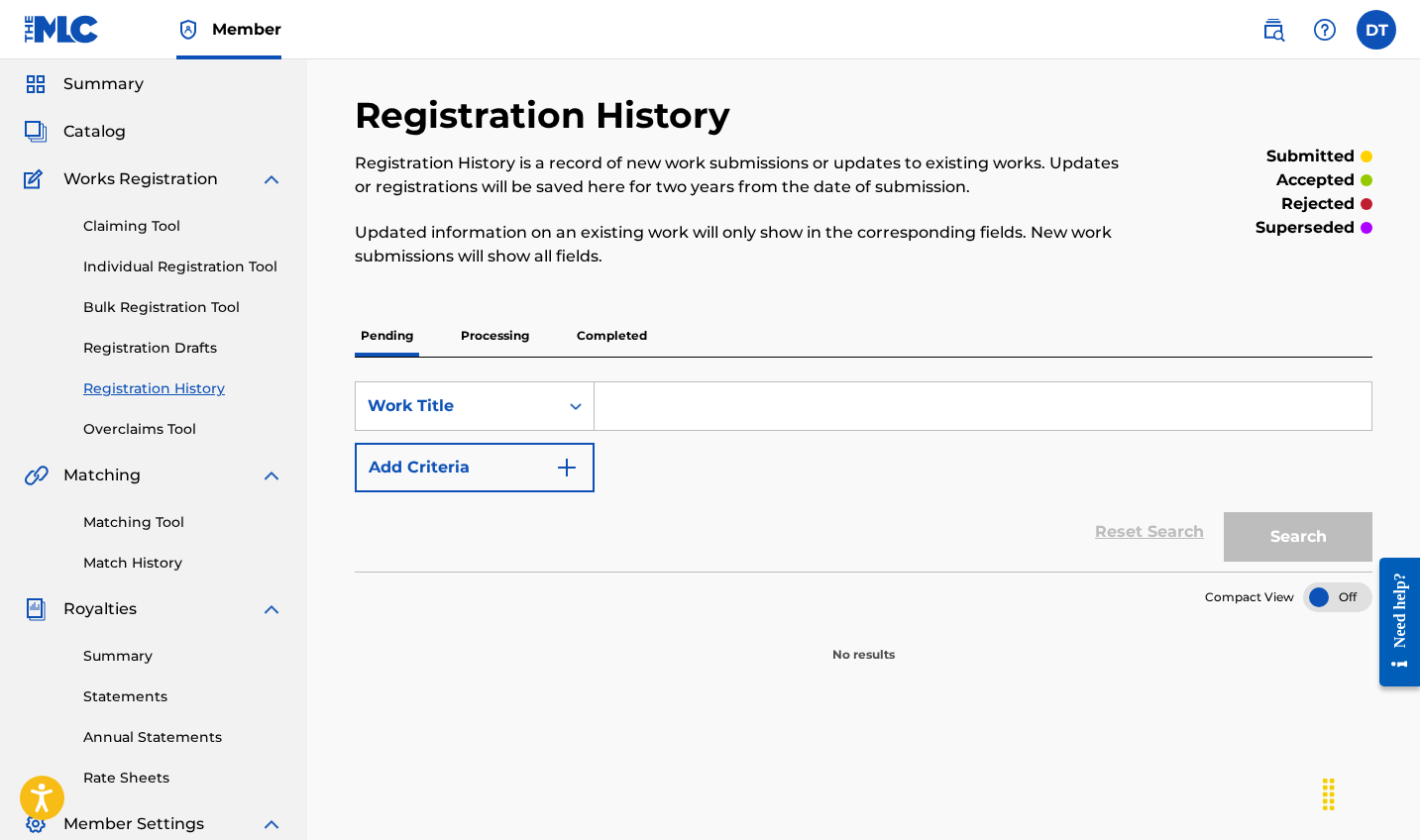 click on "Completed" at bounding box center (611, 336) 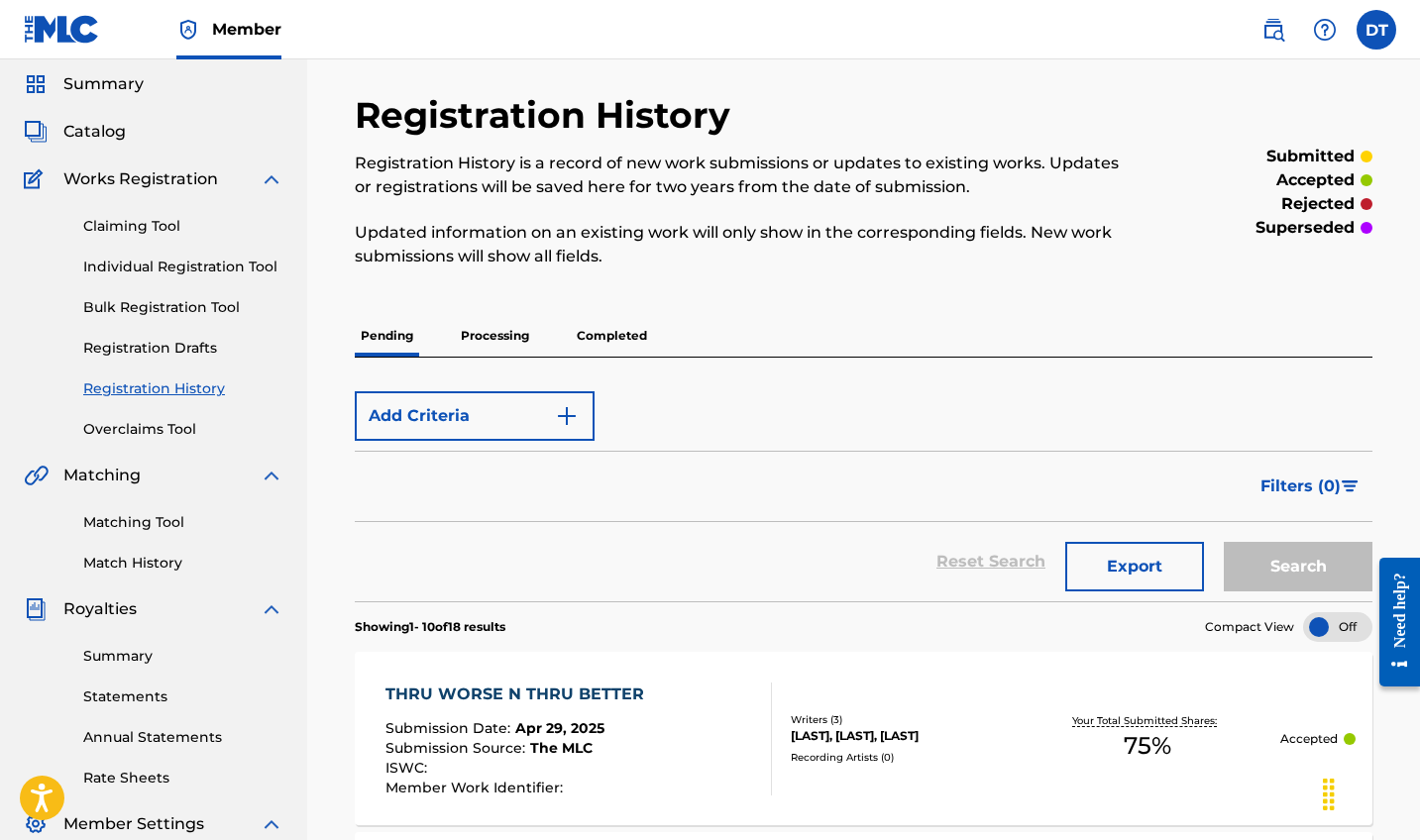 scroll, scrollTop: 0, scrollLeft: 0, axis: both 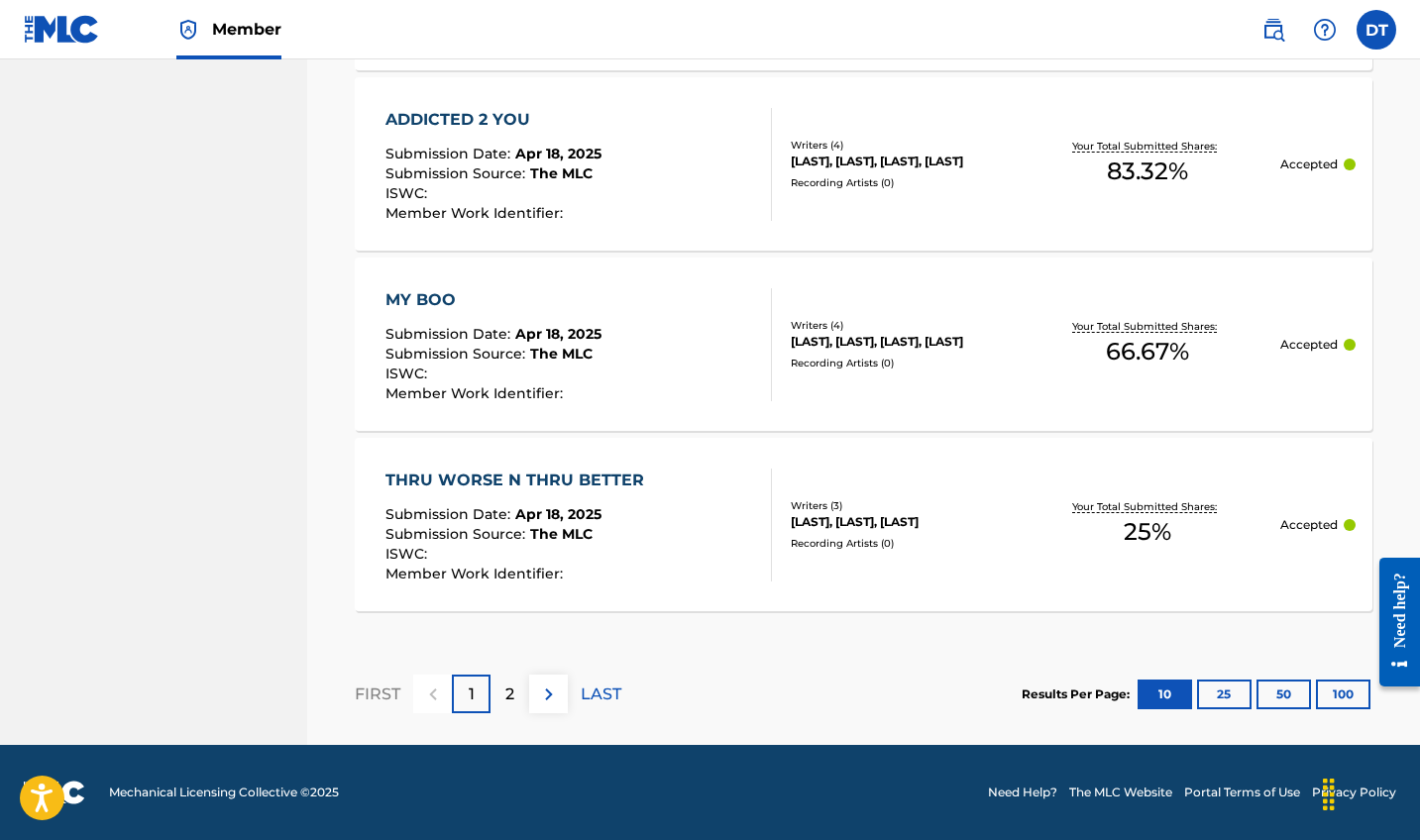click on "2" at bounding box center [509, 694] 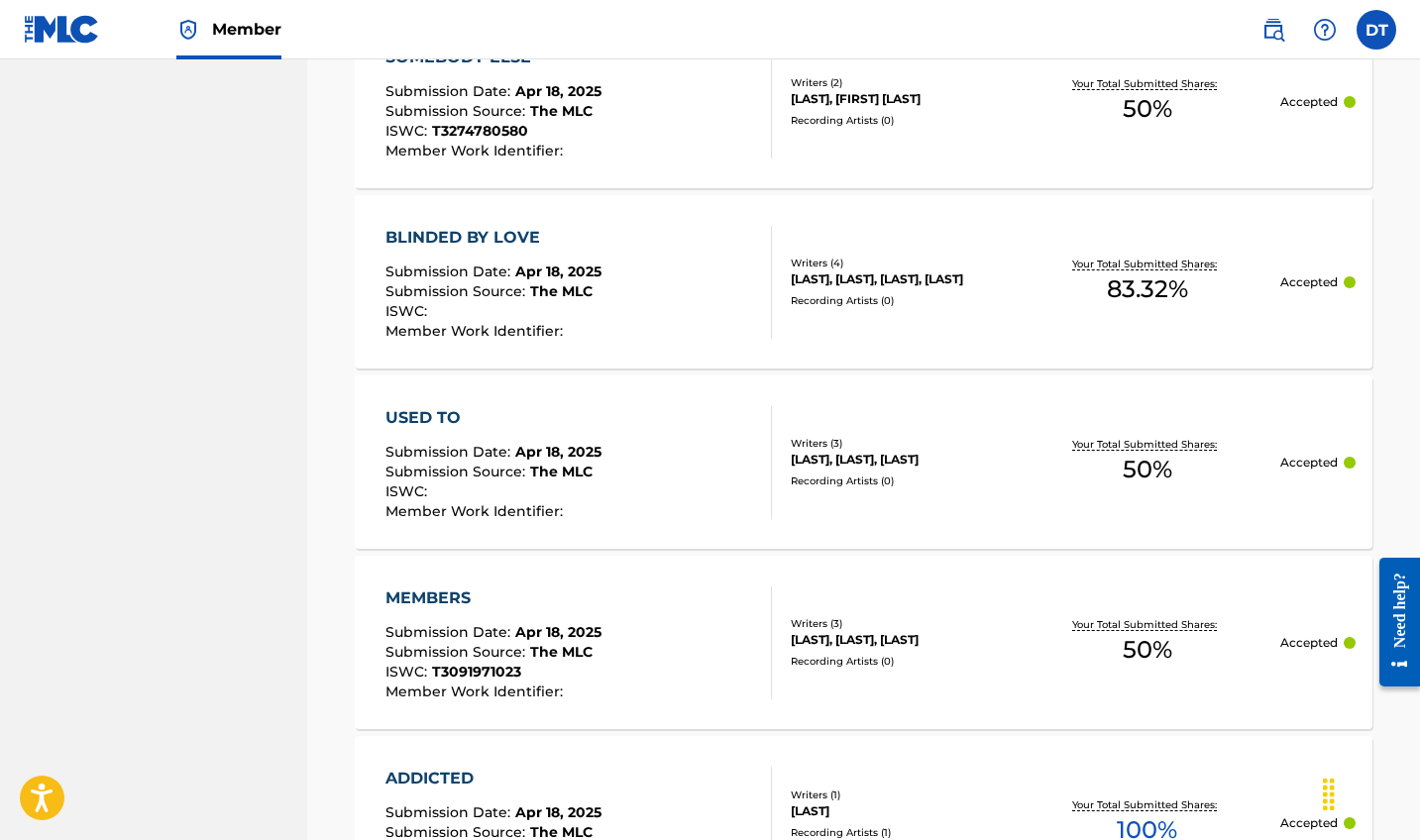 scroll, scrollTop: 1315, scrollLeft: 0, axis: vertical 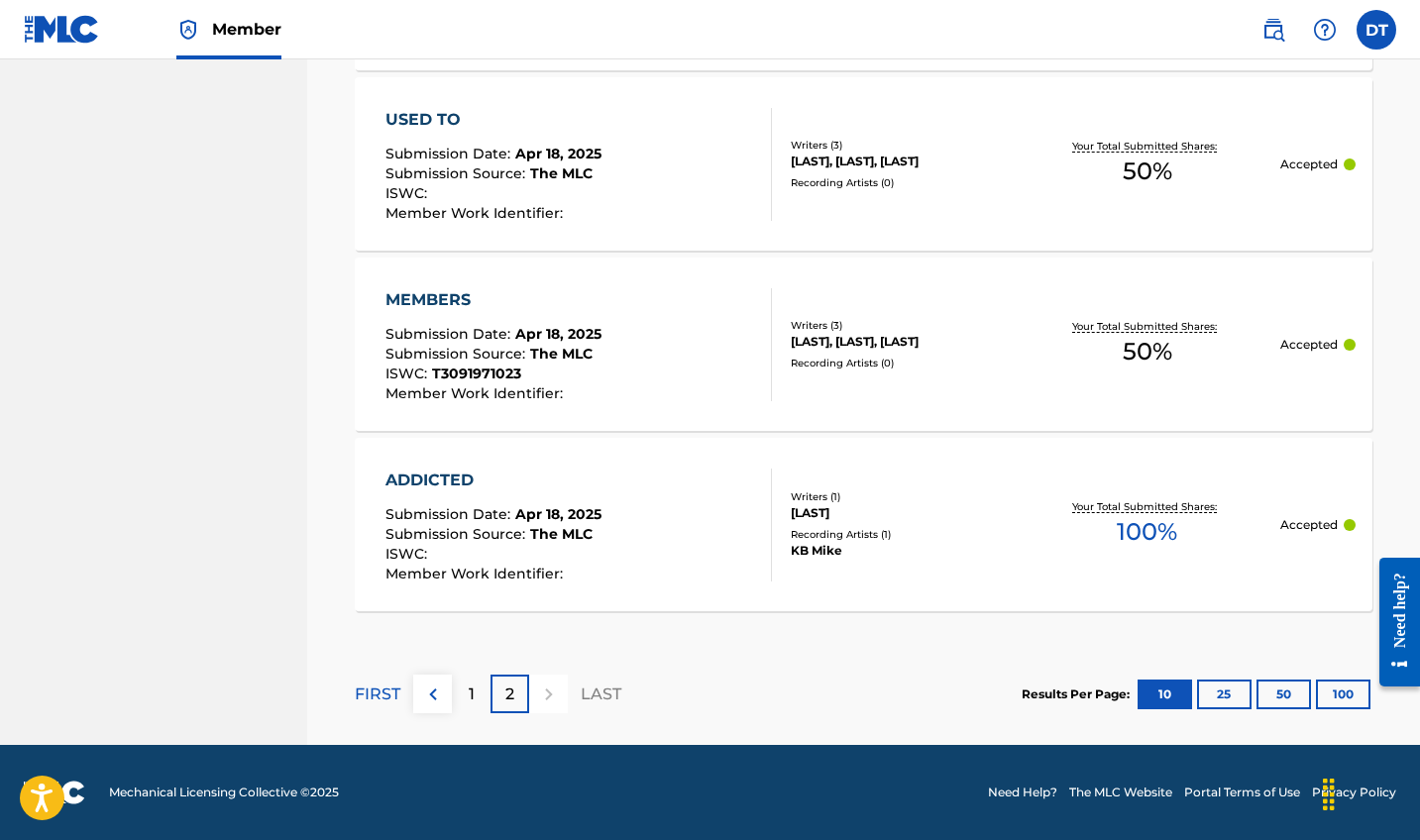 click on "1" at bounding box center (472, 694) 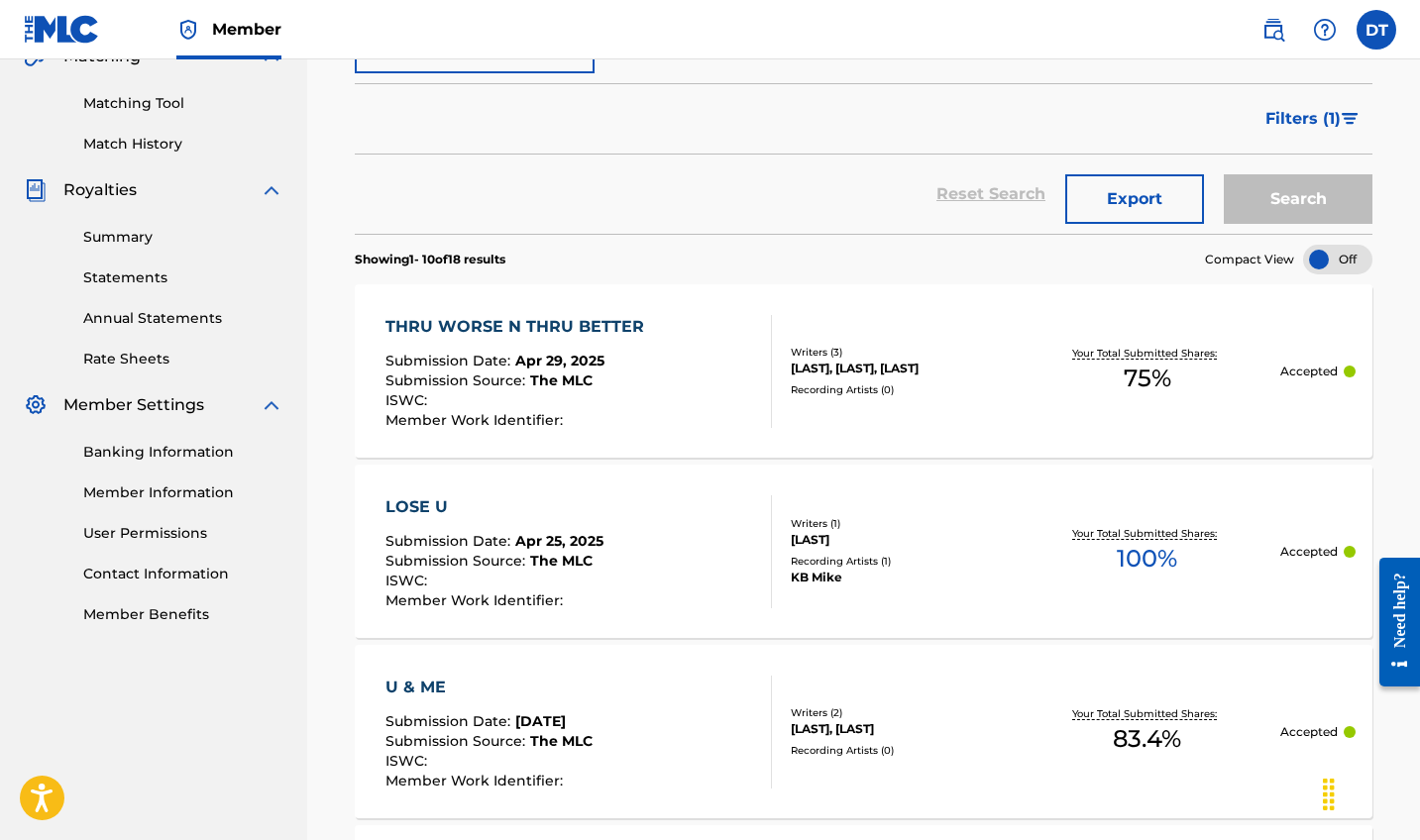 scroll, scrollTop: 483, scrollLeft: 0, axis: vertical 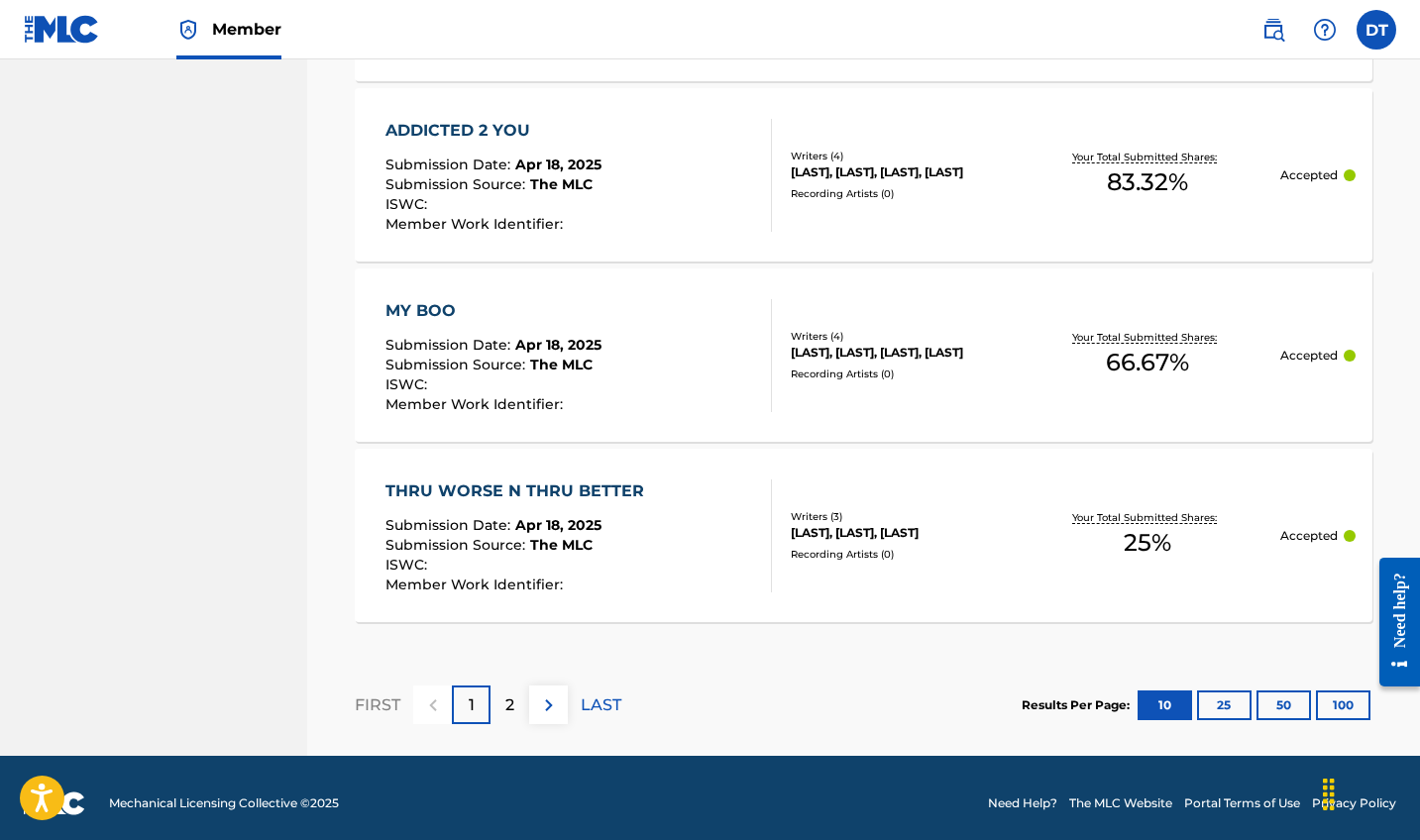 click on "2" at bounding box center [509, 705] 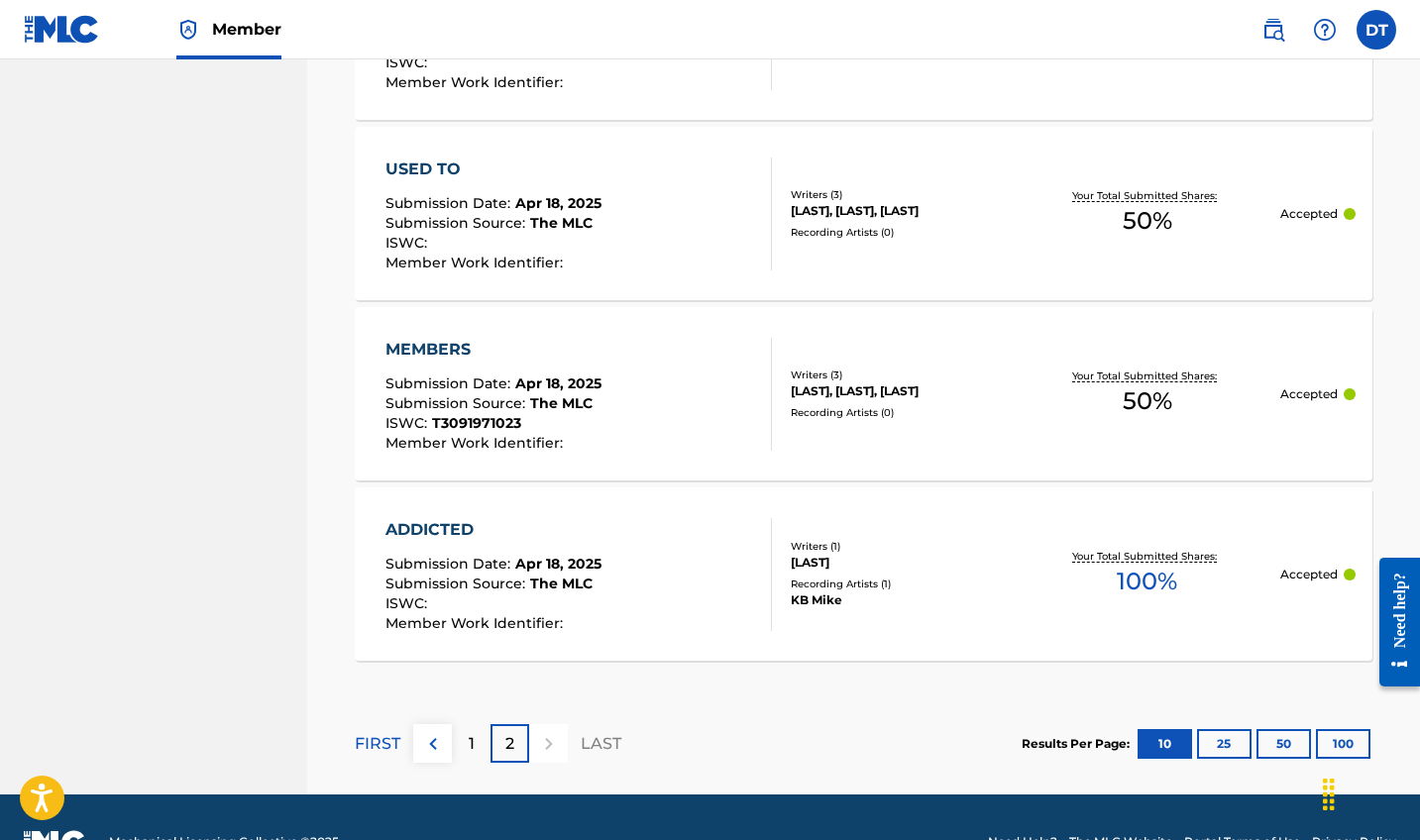 scroll, scrollTop: 1550, scrollLeft: 0, axis: vertical 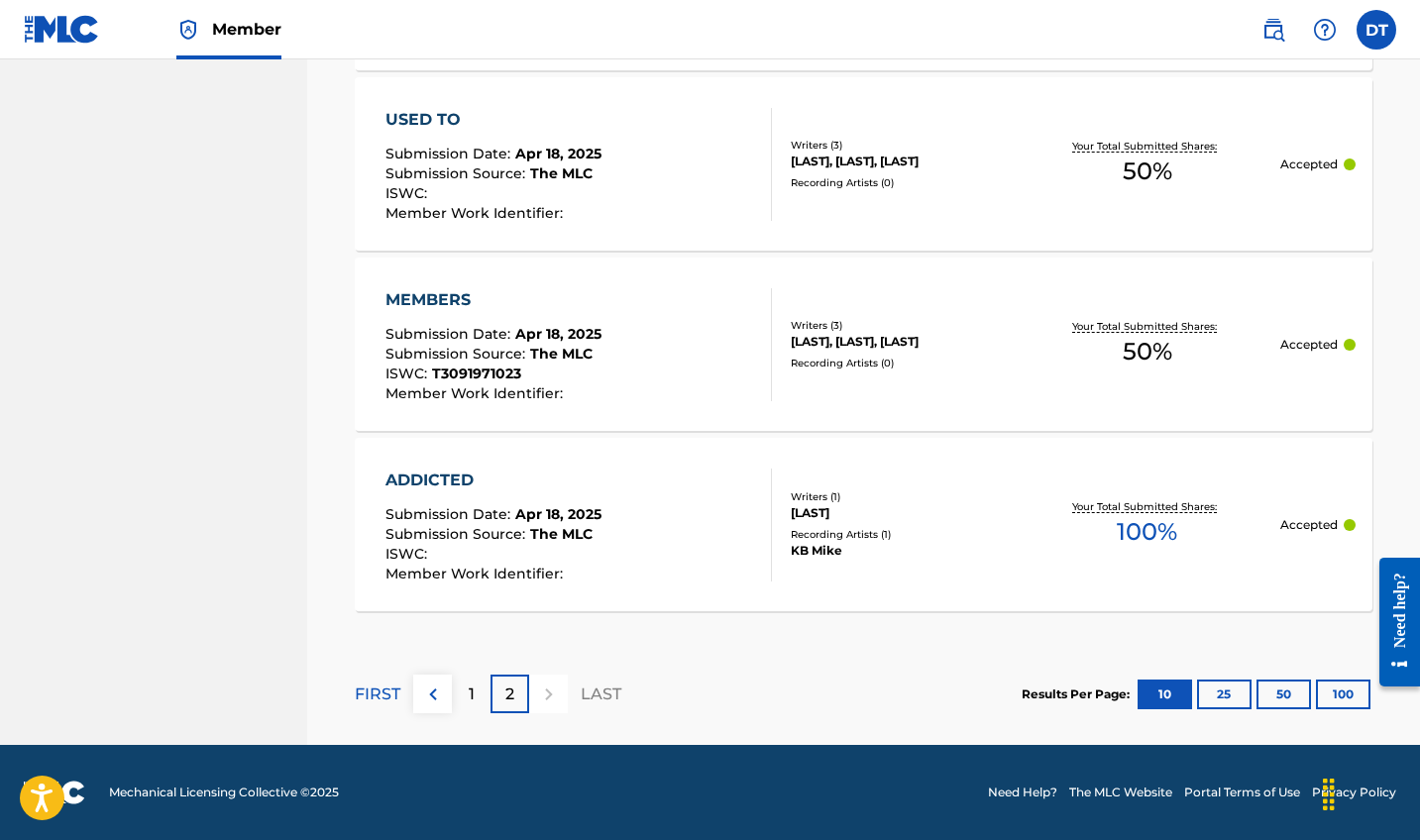 click on "1" at bounding box center [472, 694] 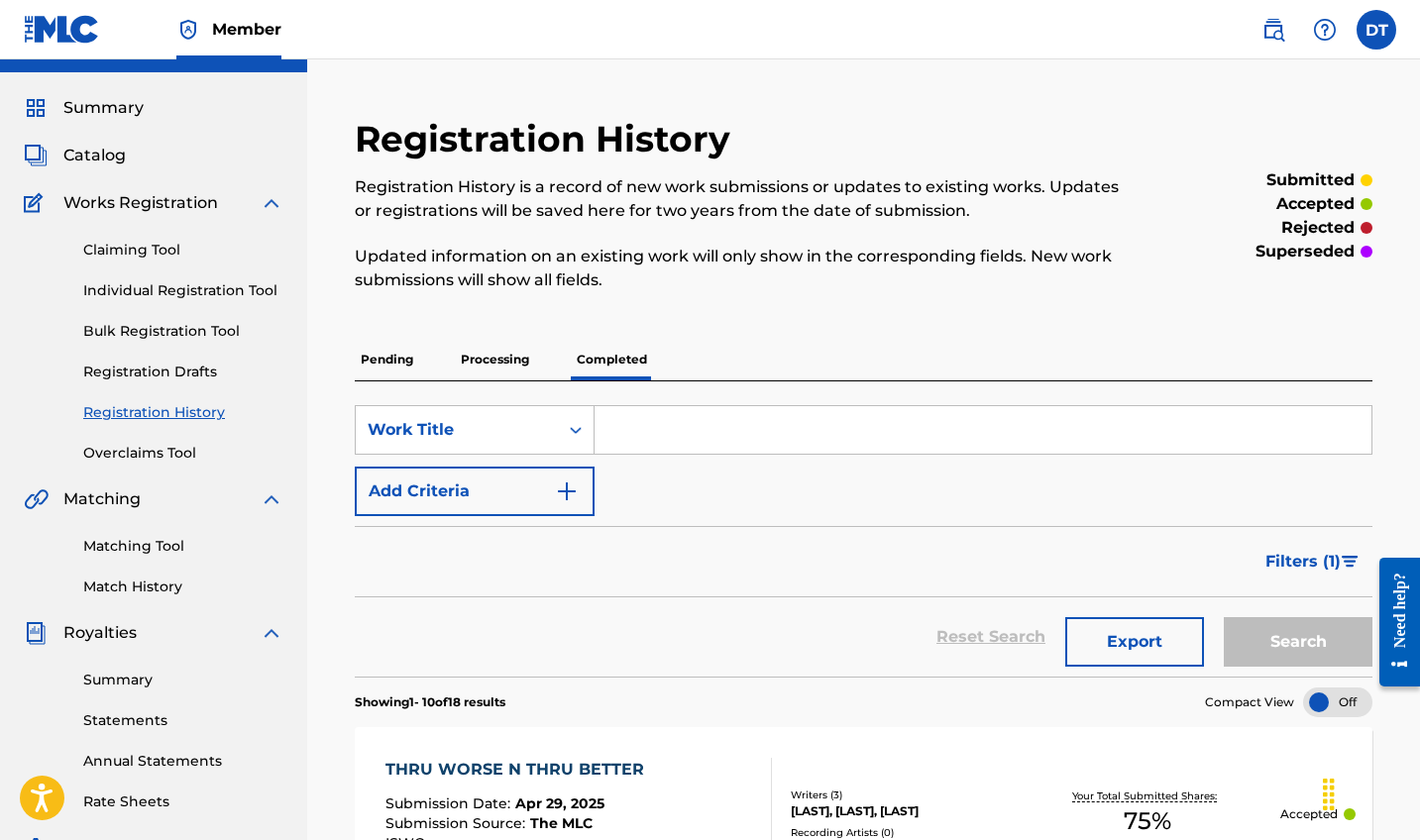 scroll, scrollTop: 18, scrollLeft: 0, axis: vertical 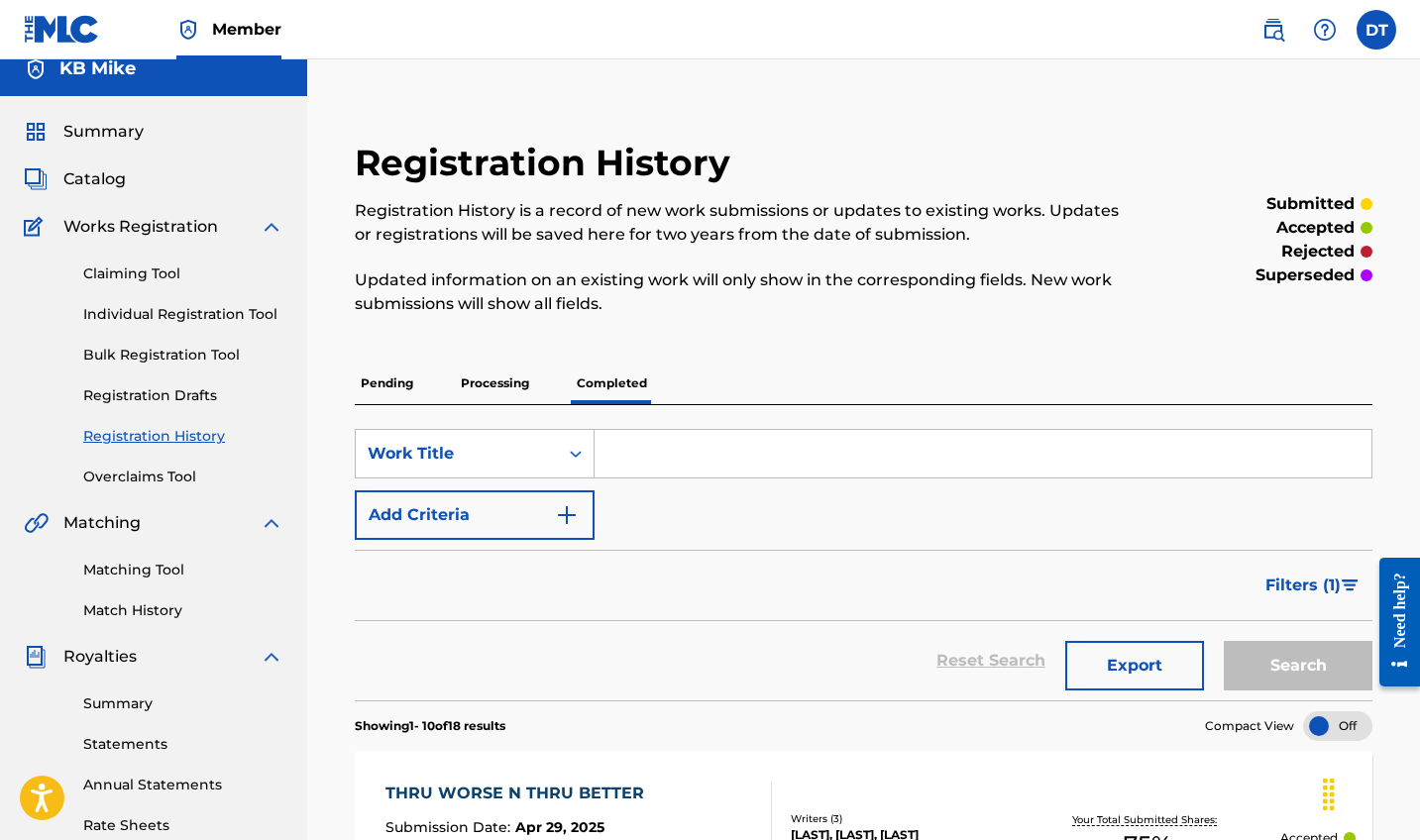 click on "Claiming Tool" at bounding box center (183, 273) 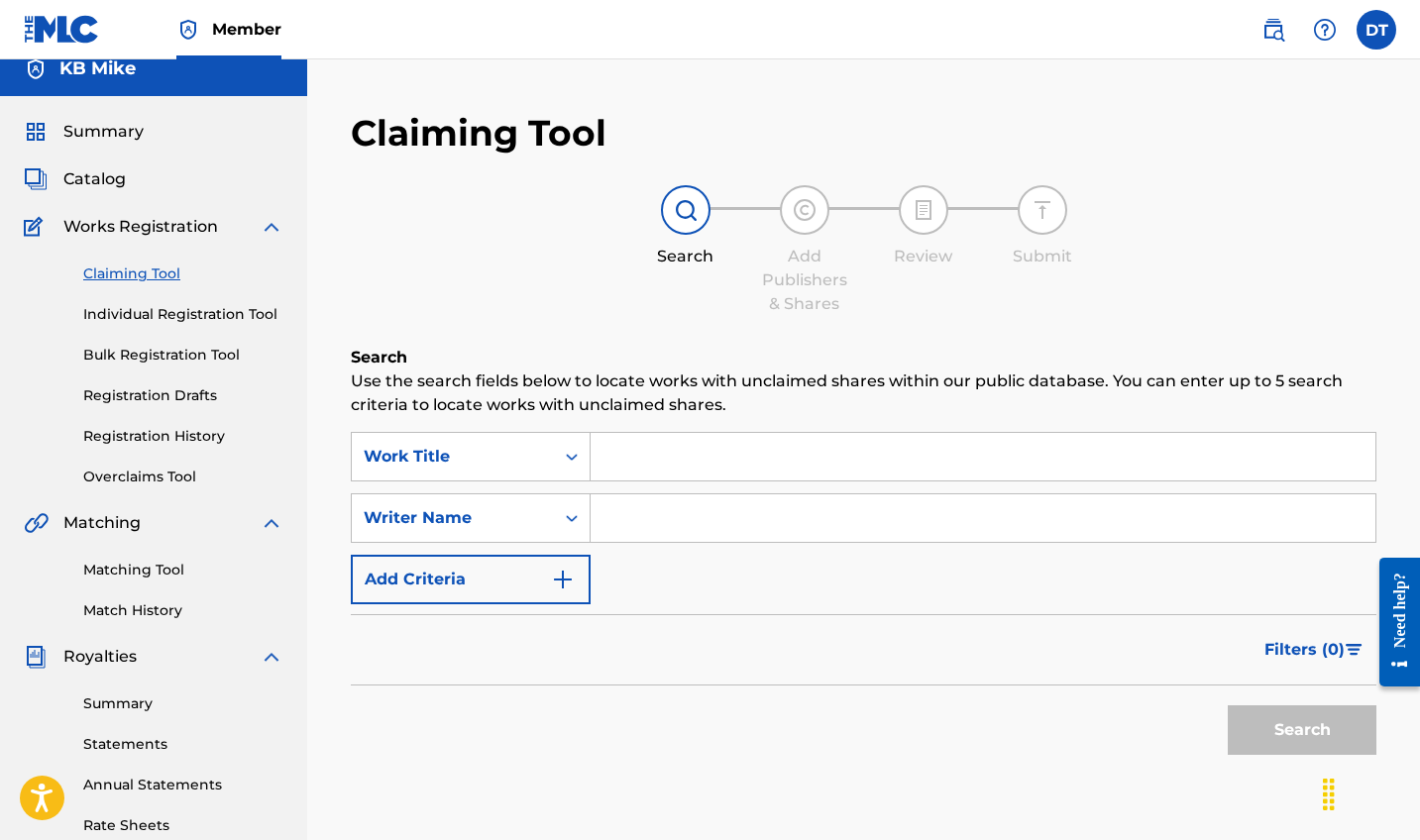 scroll, scrollTop: 0, scrollLeft: 0, axis: both 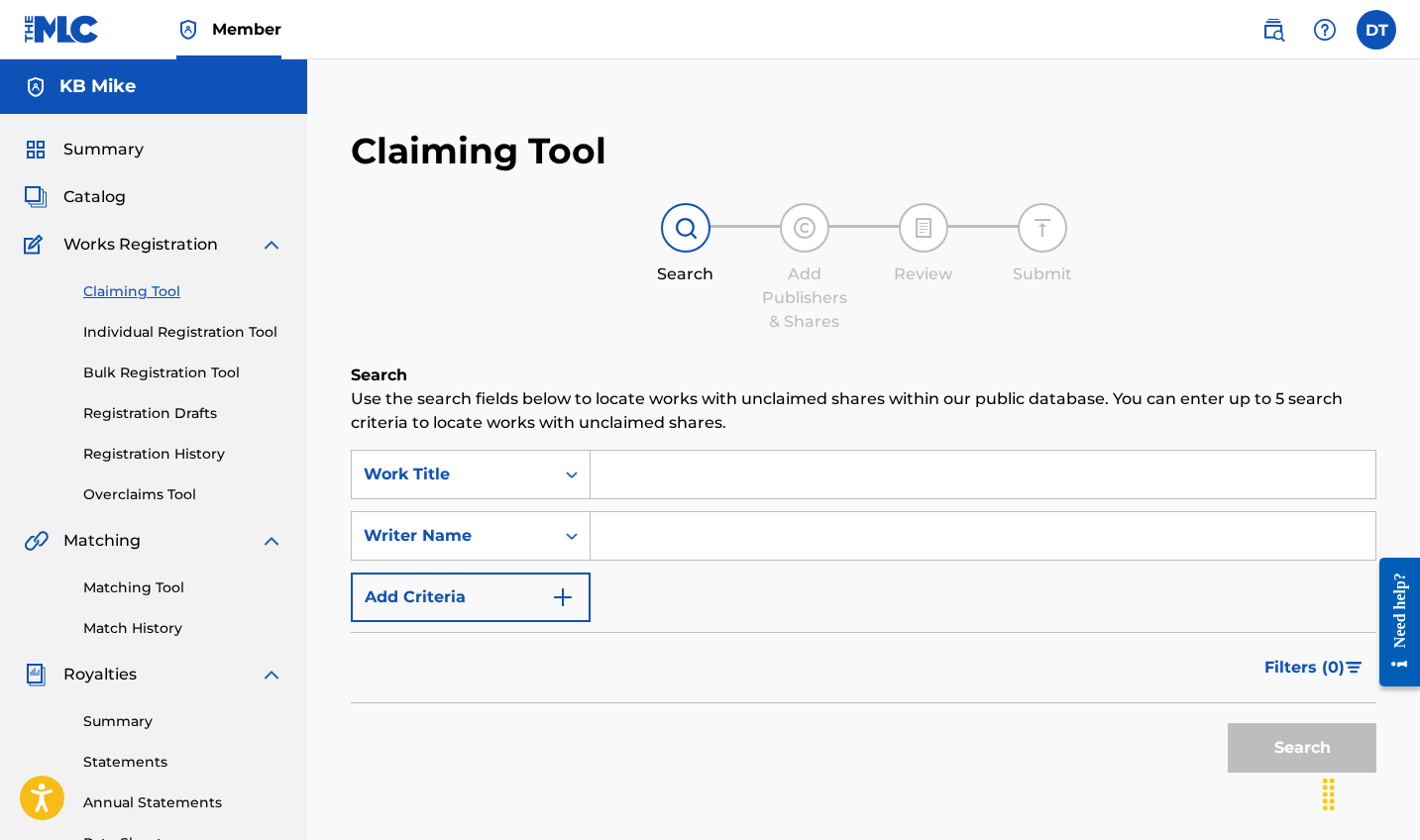 click at bounding box center [983, 474] 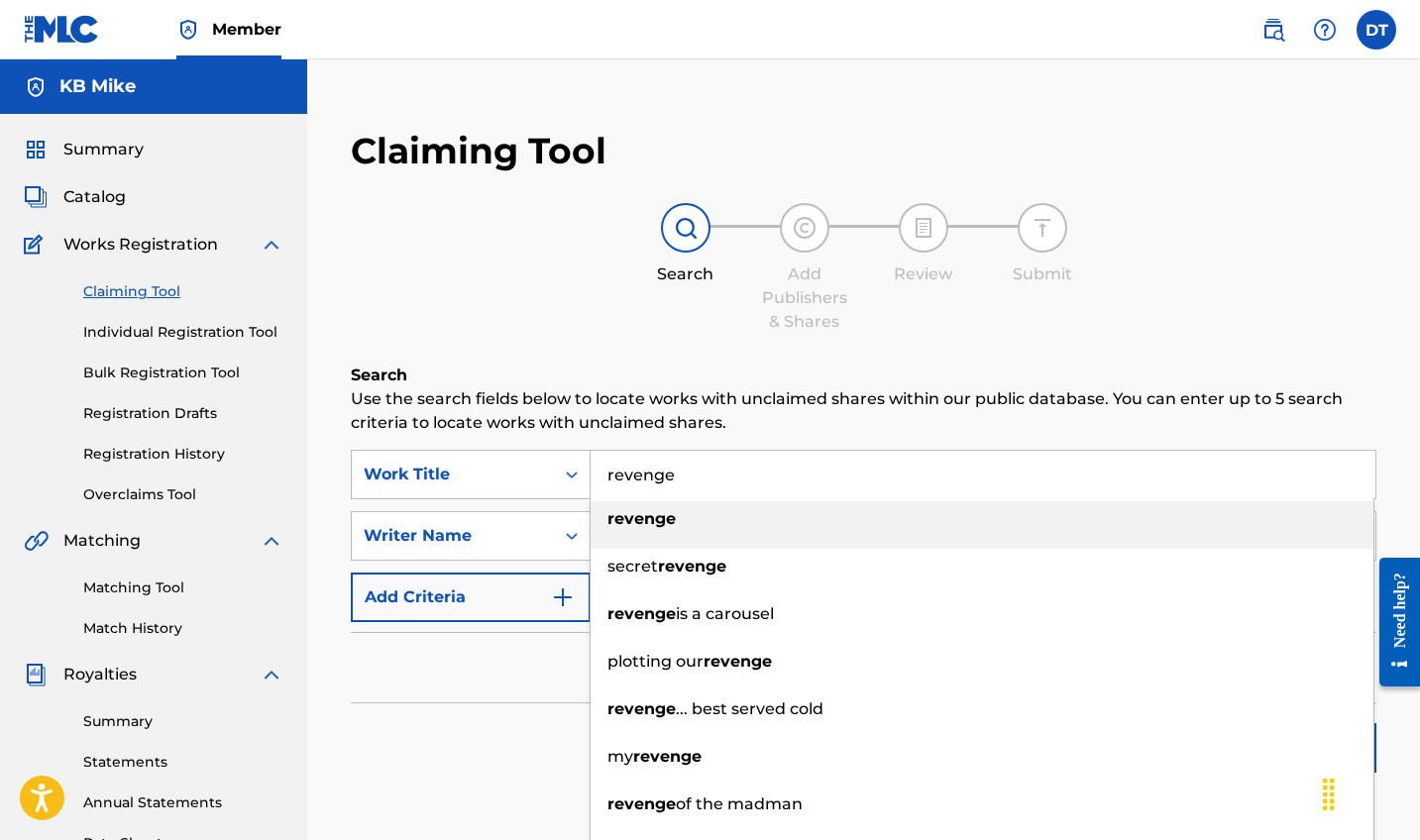 type on "revenge" 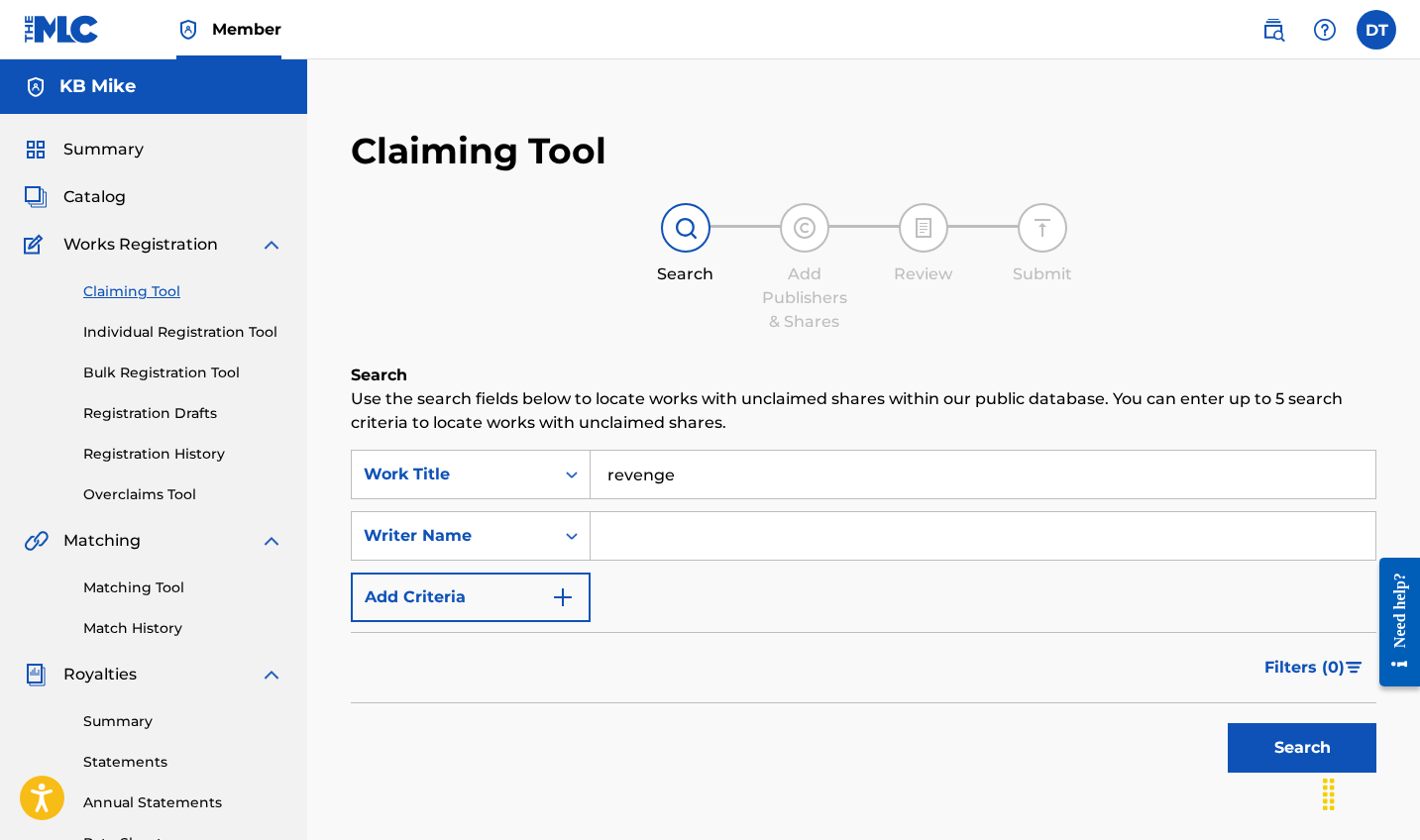 click on "revenge" at bounding box center [983, 474] 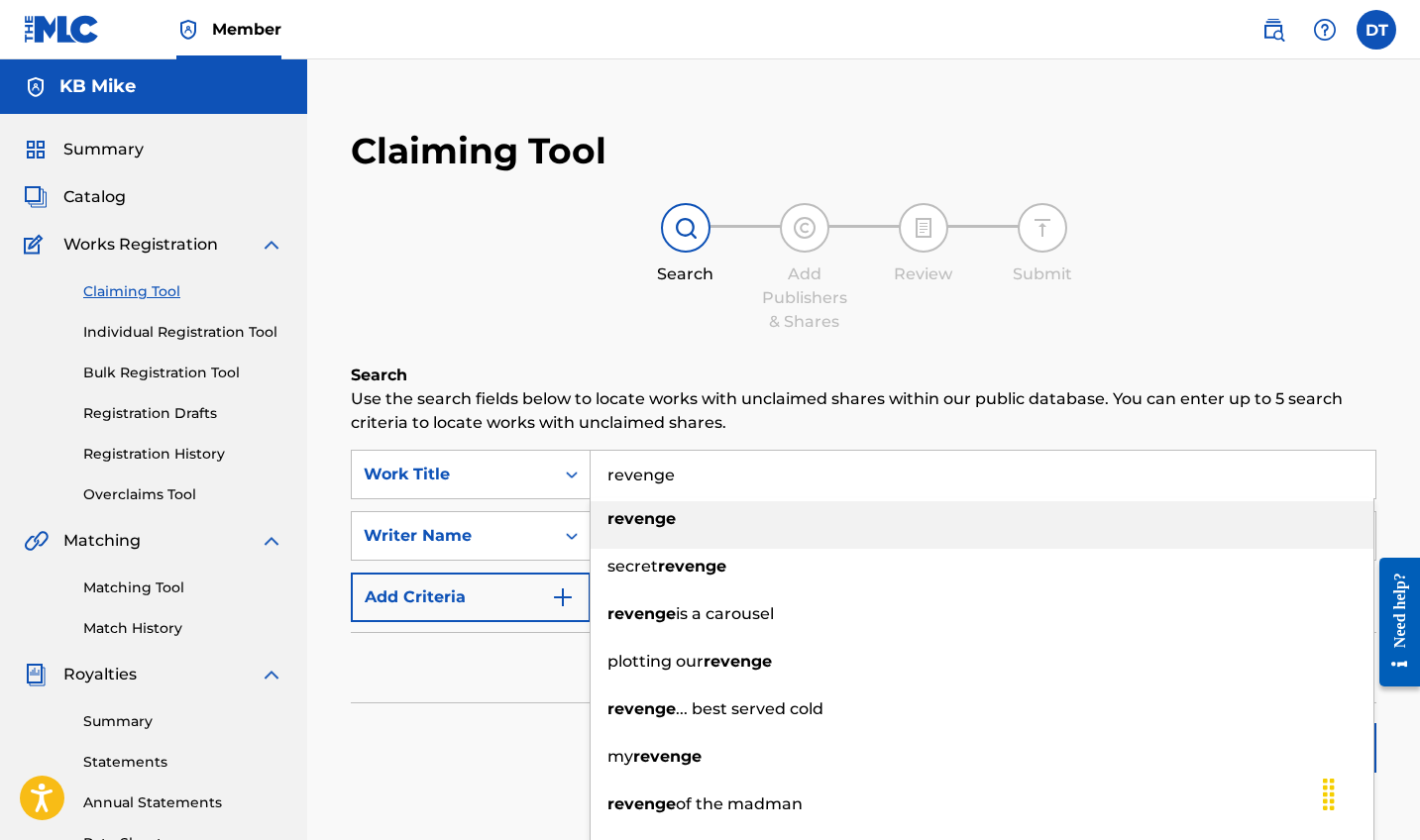 click on "revenge" at bounding box center [982, 519] 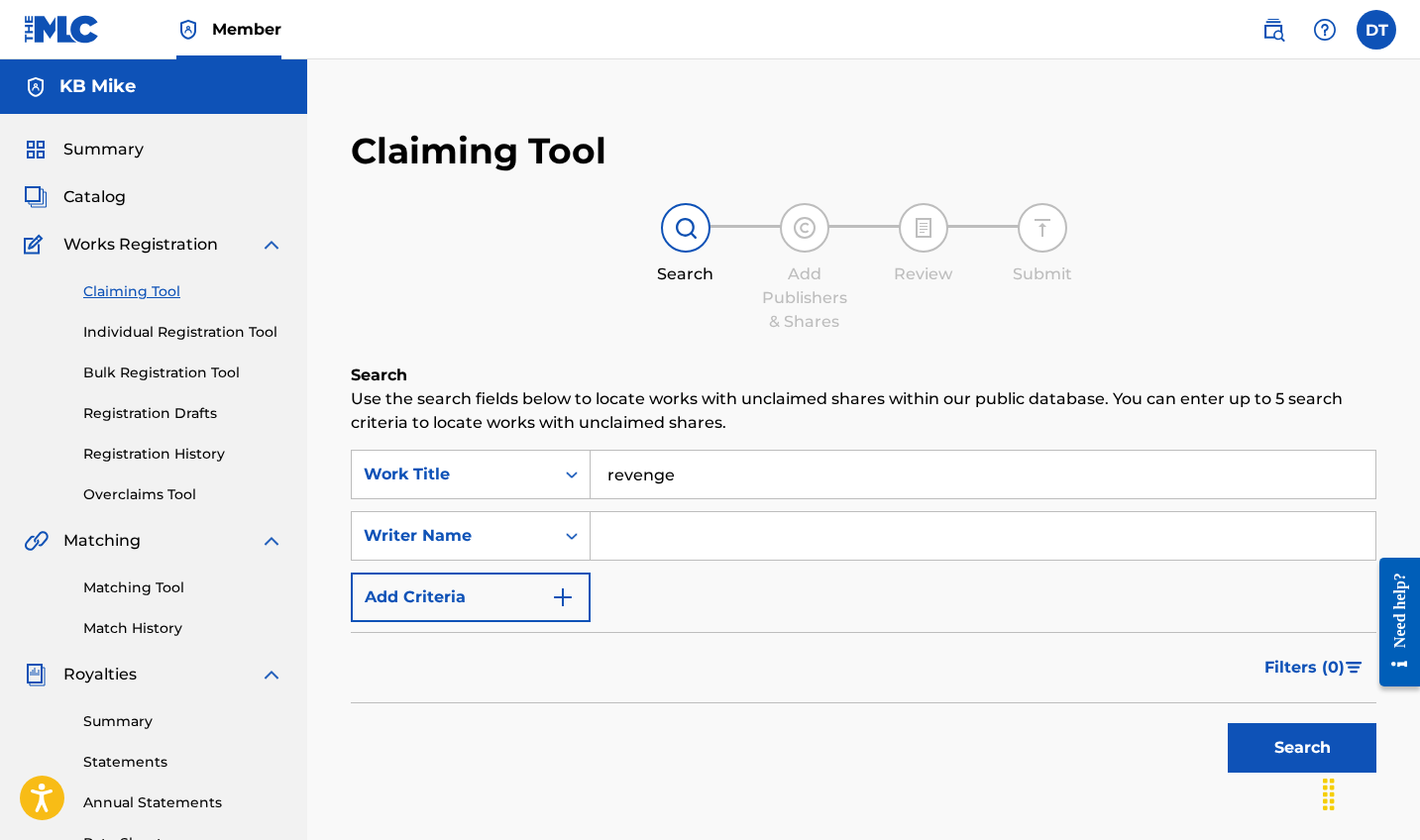 click at bounding box center [983, 536] 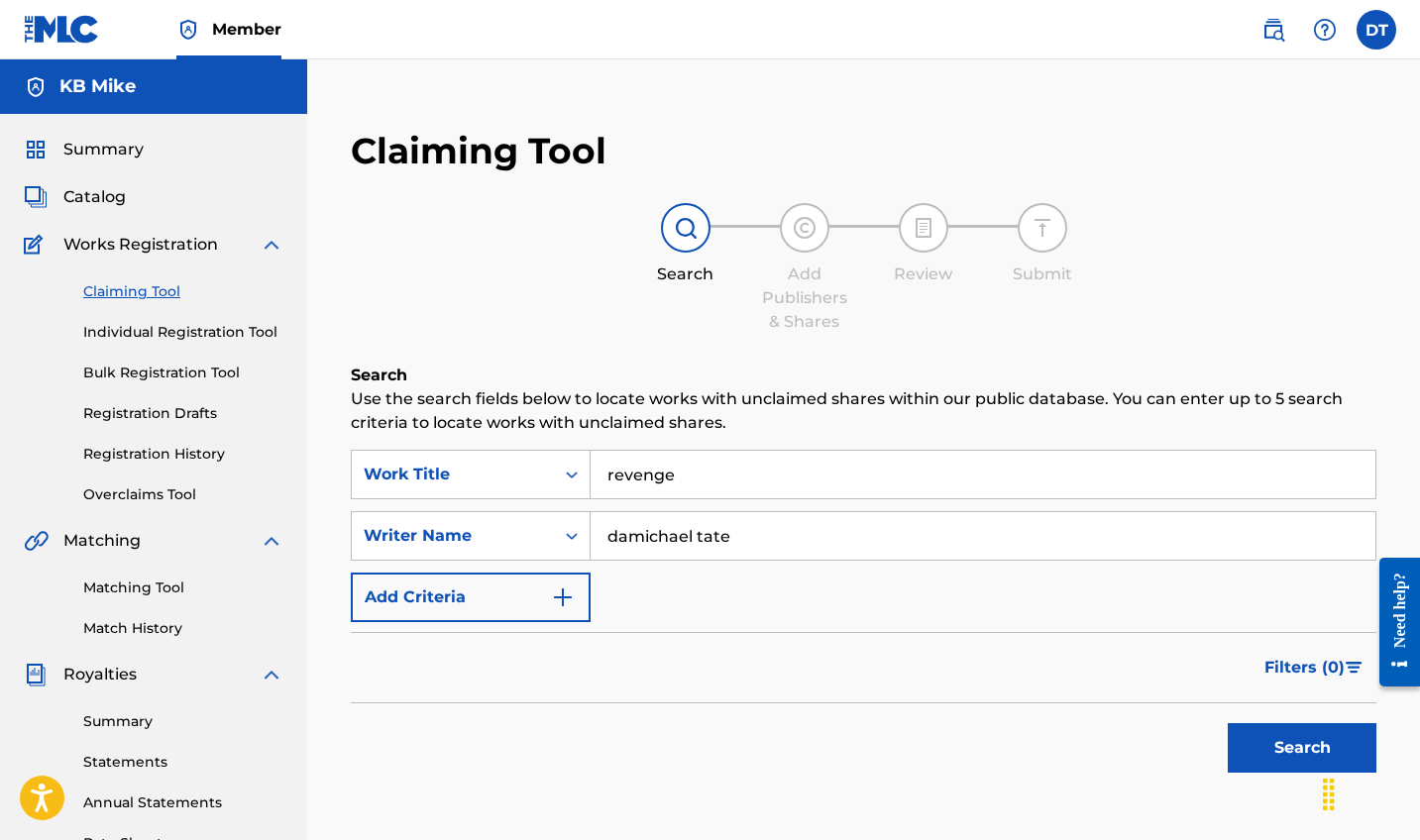click on "Search" at bounding box center [1302, 748] 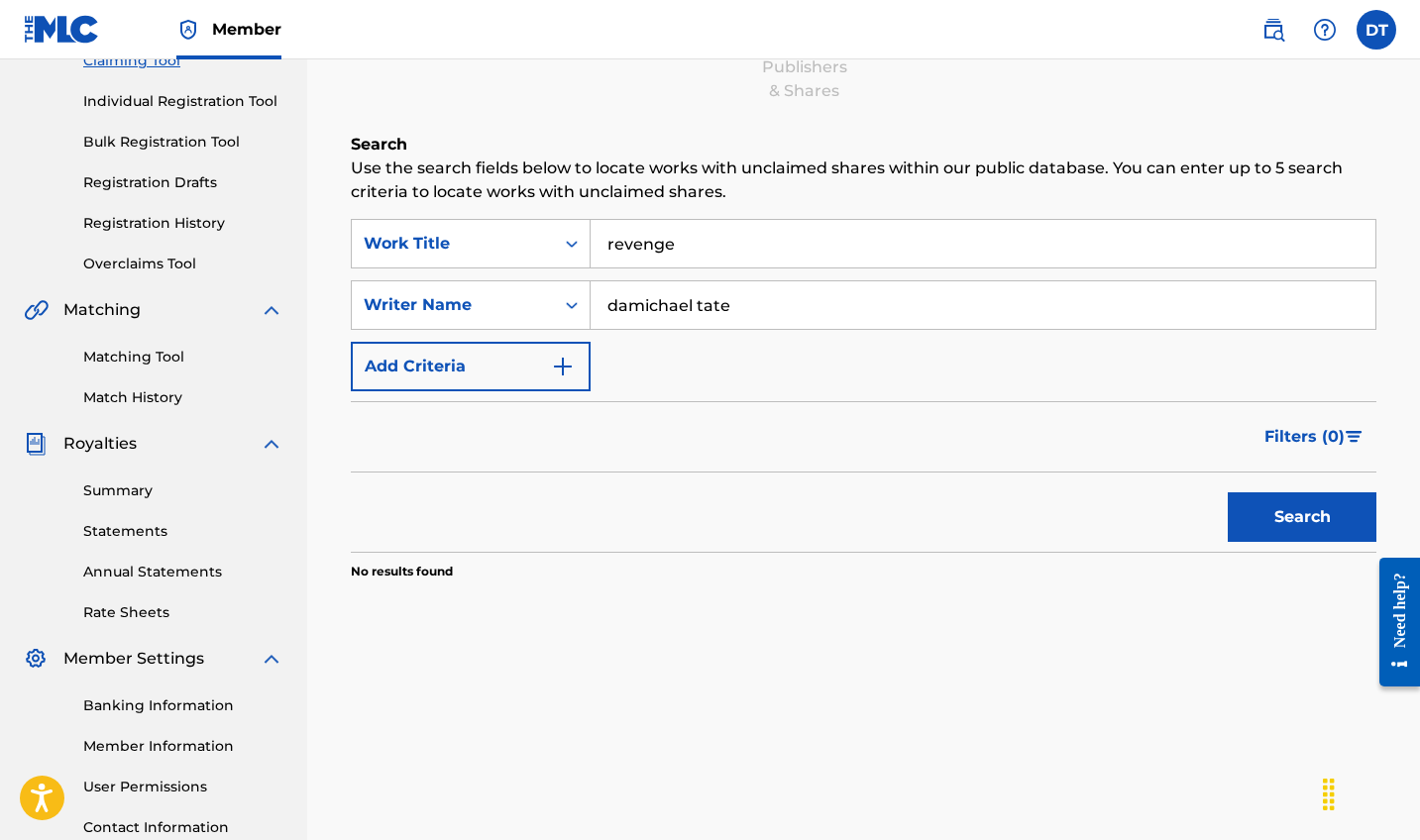 scroll, scrollTop: 239, scrollLeft: 0, axis: vertical 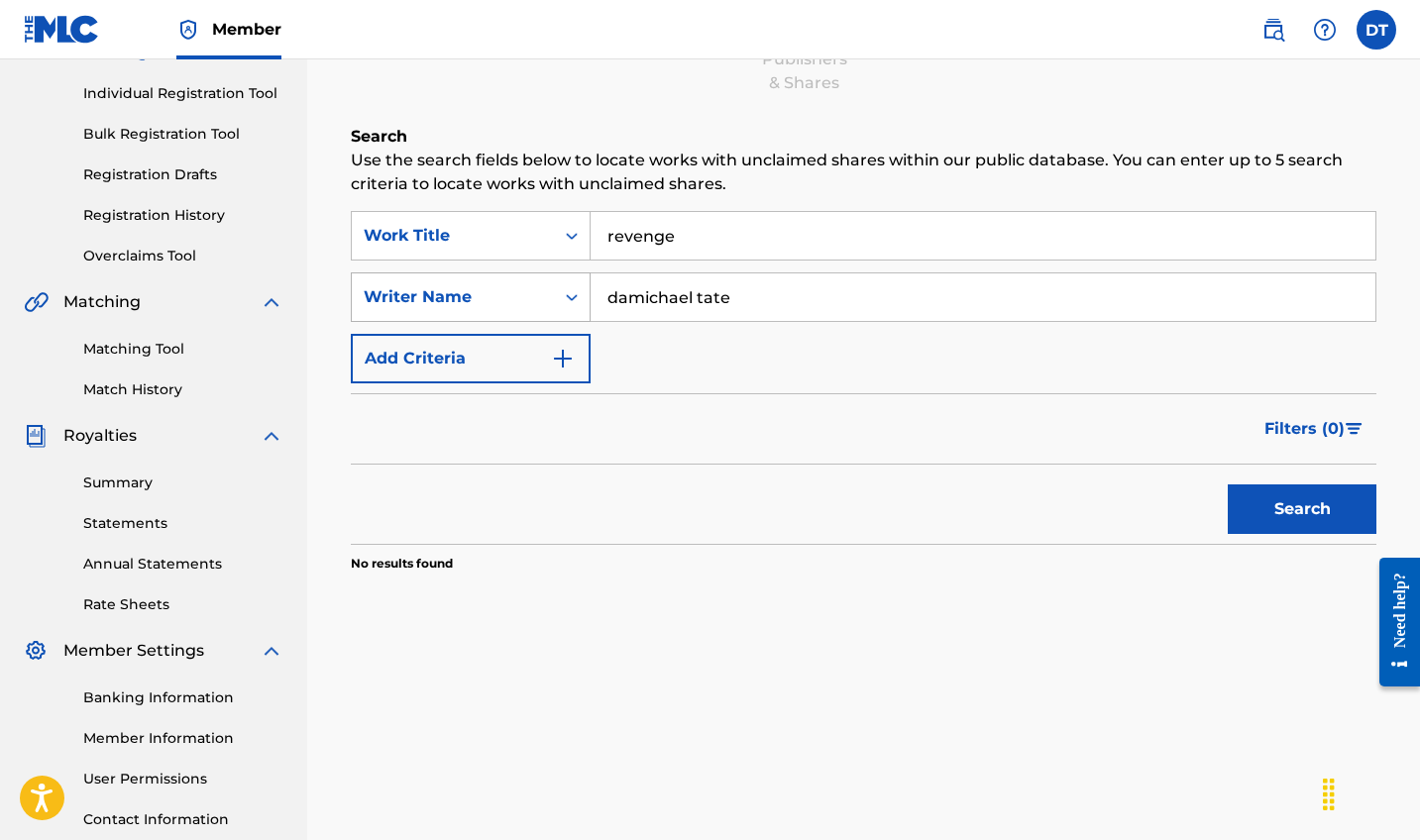 drag, startPoint x: 773, startPoint y: 312, endPoint x: 528, endPoint y: 306, distance: 245.07346 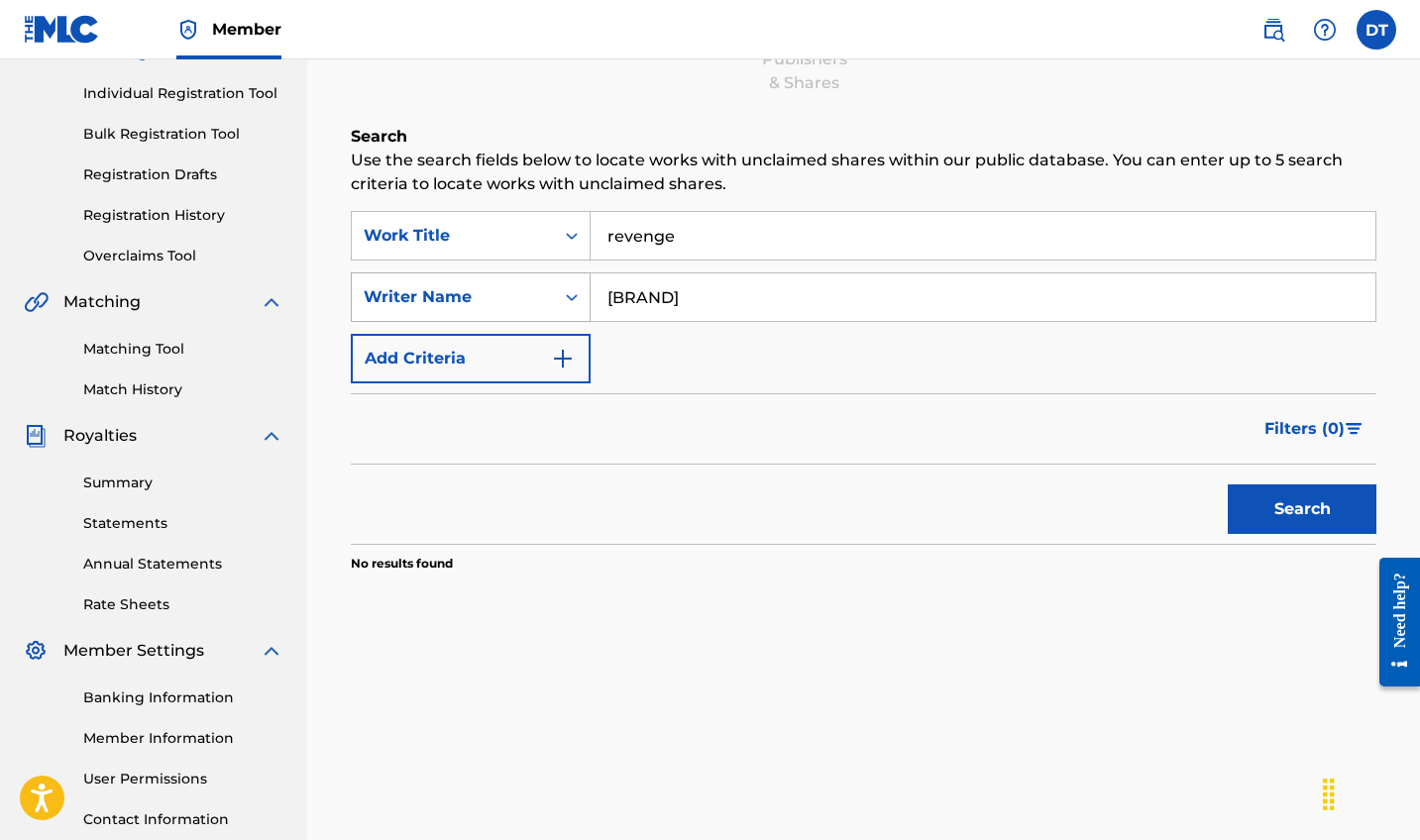 type on "[BRAND]" 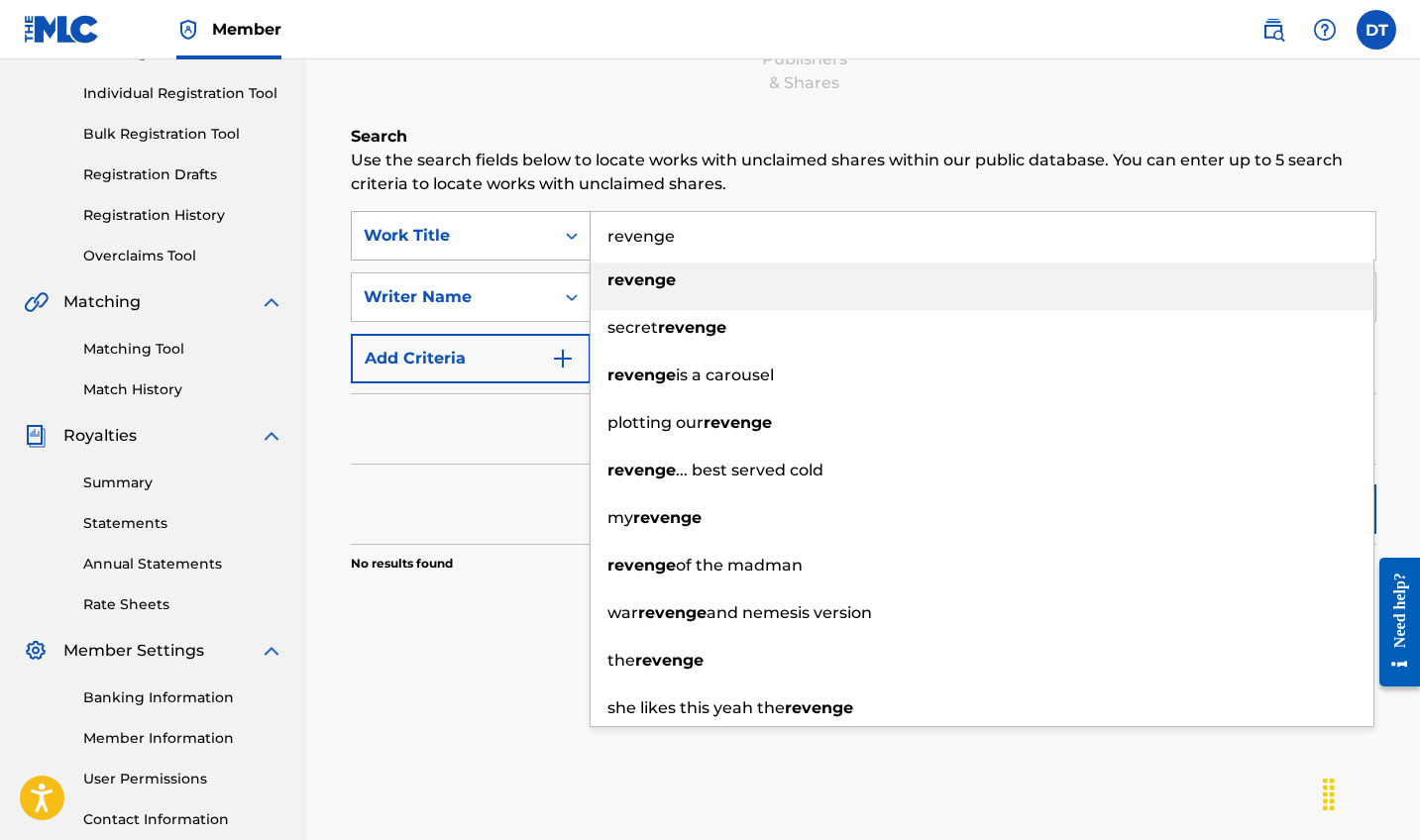 drag, startPoint x: 724, startPoint y: 244, endPoint x: 520, endPoint y: 213, distance: 206.34195 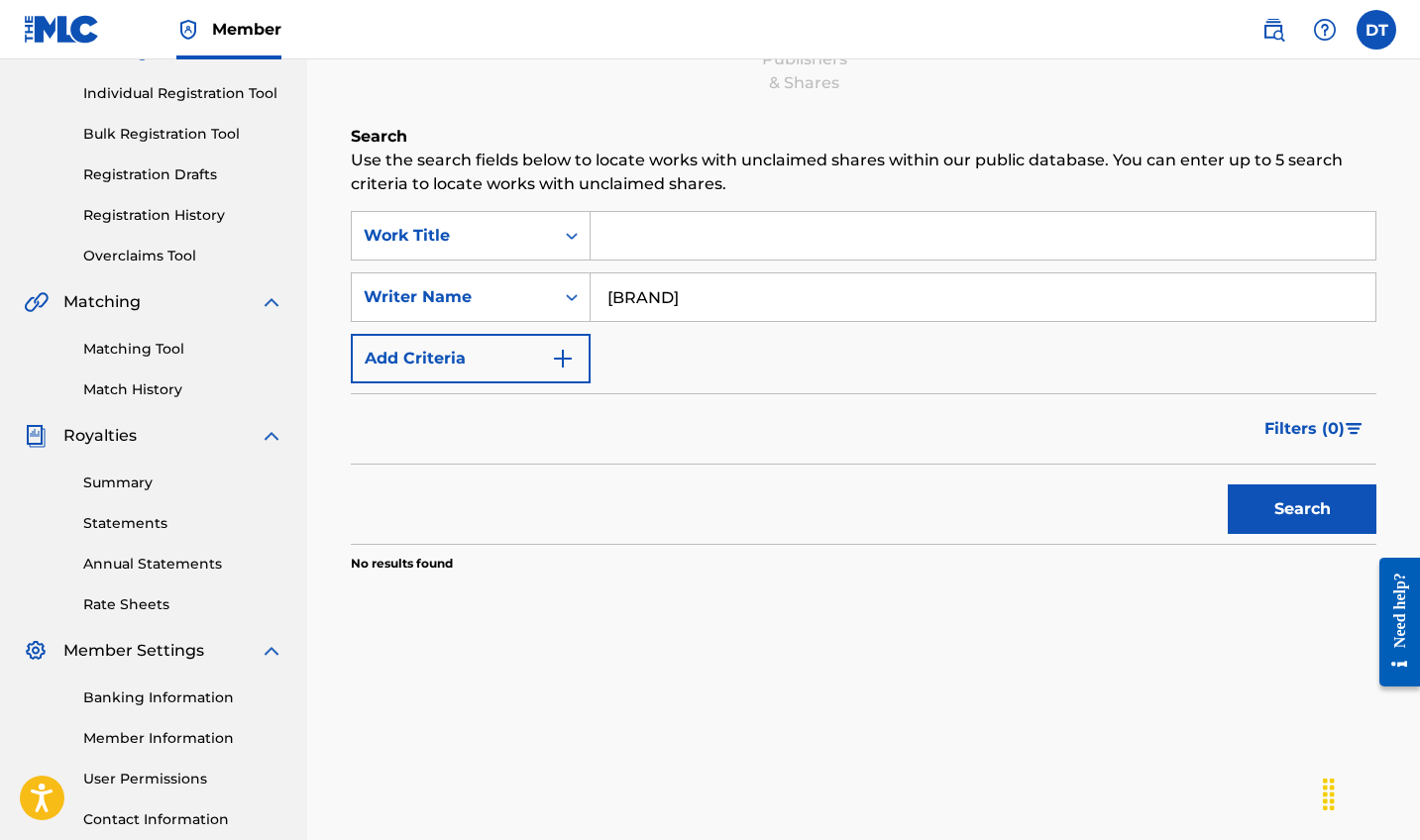 type 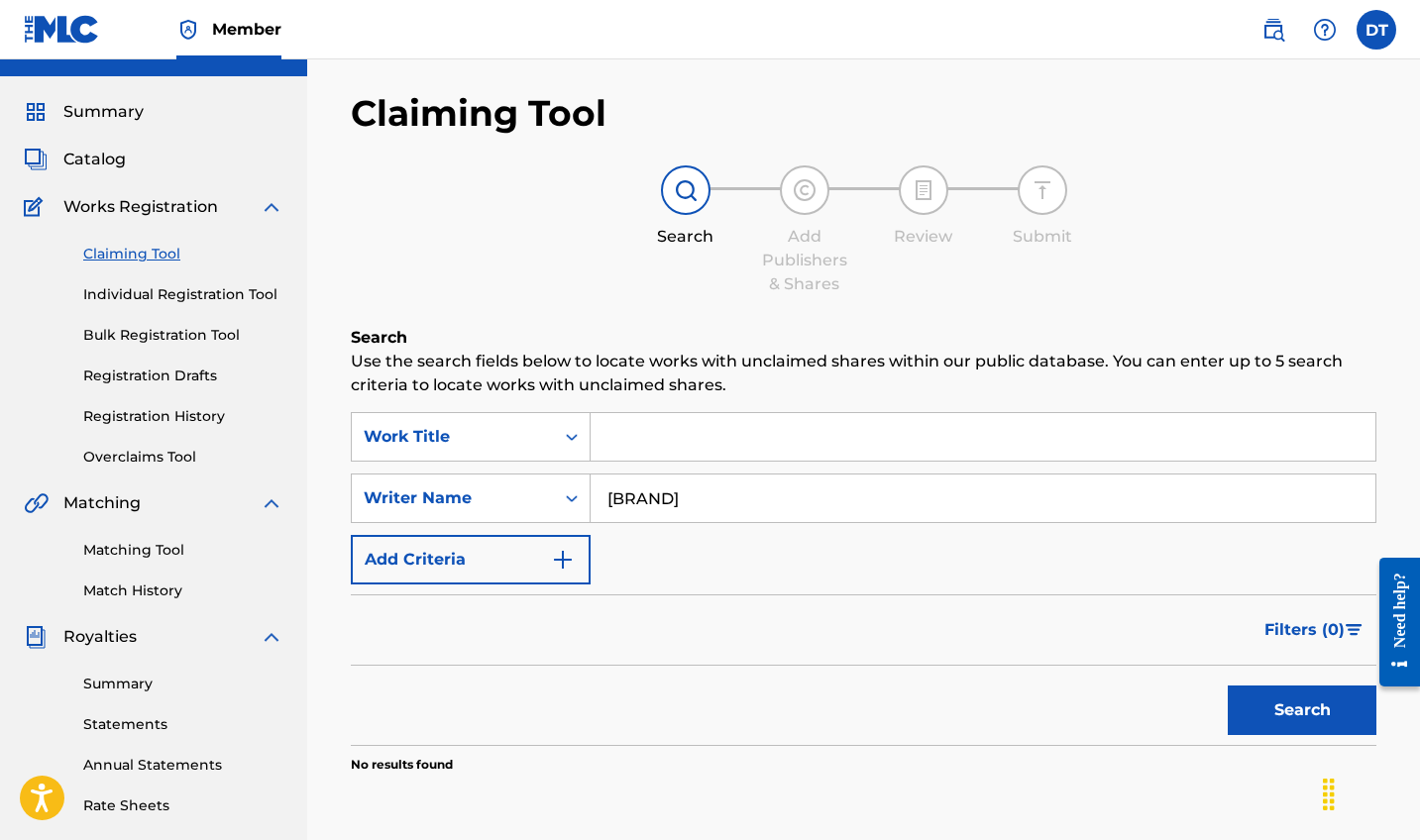 scroll, scrollTop: 35, scrollLeft: 0, axis: vertical 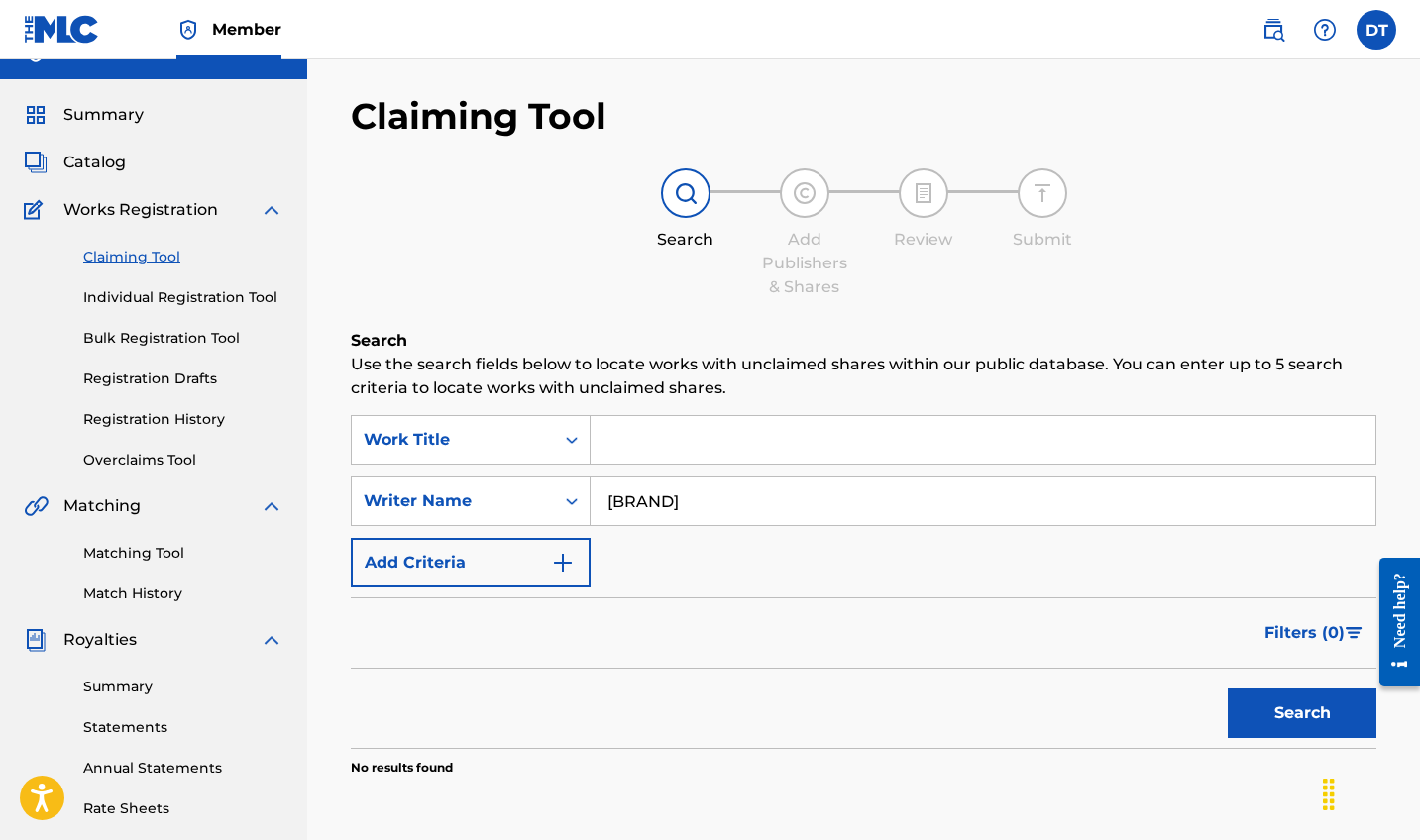 click on "Search" at bounding box center [1302, 713] 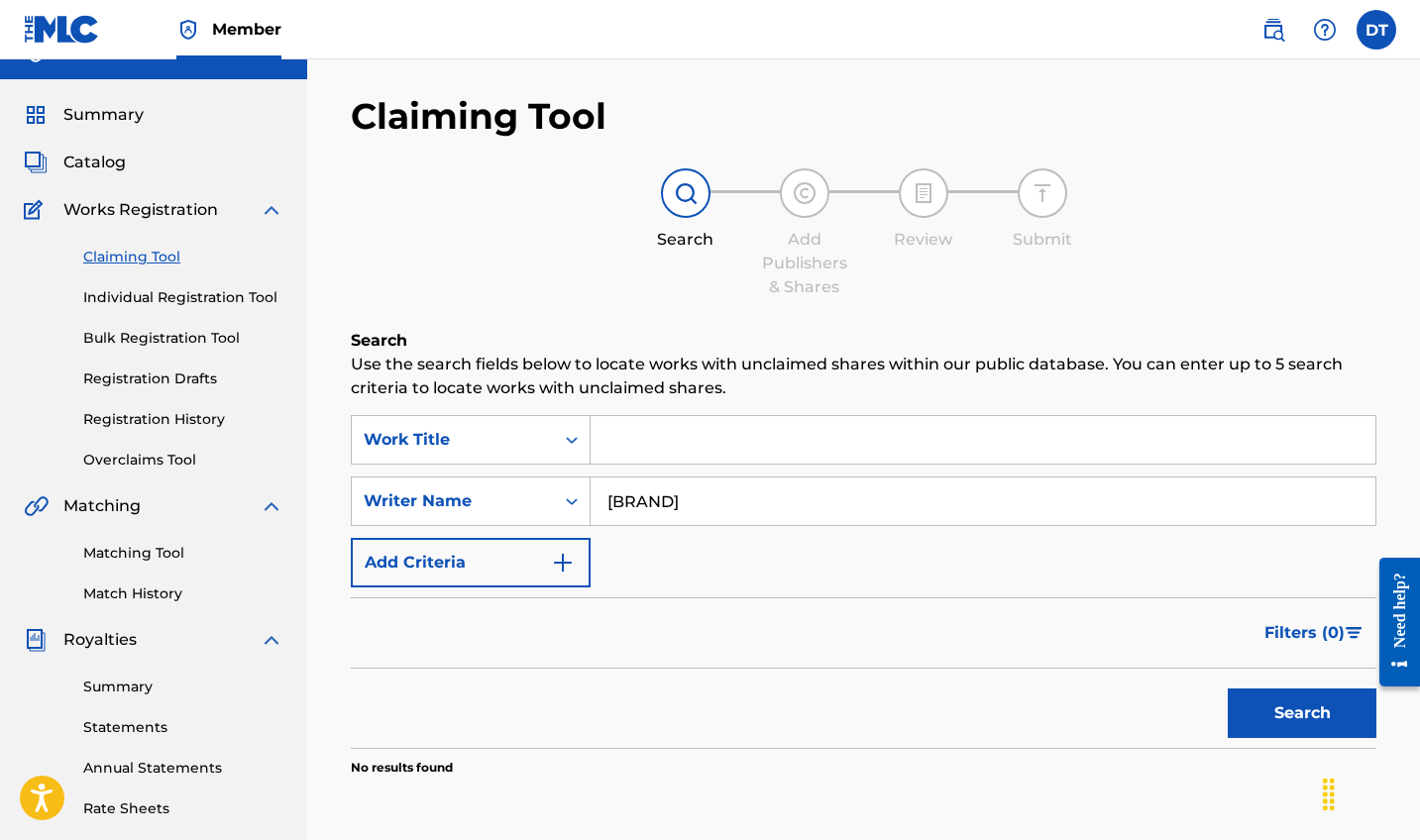 drag, startPoint x: 688, startPoint y: 489, endPoint x: 610, endPoint y: 501, distance: 78.91768 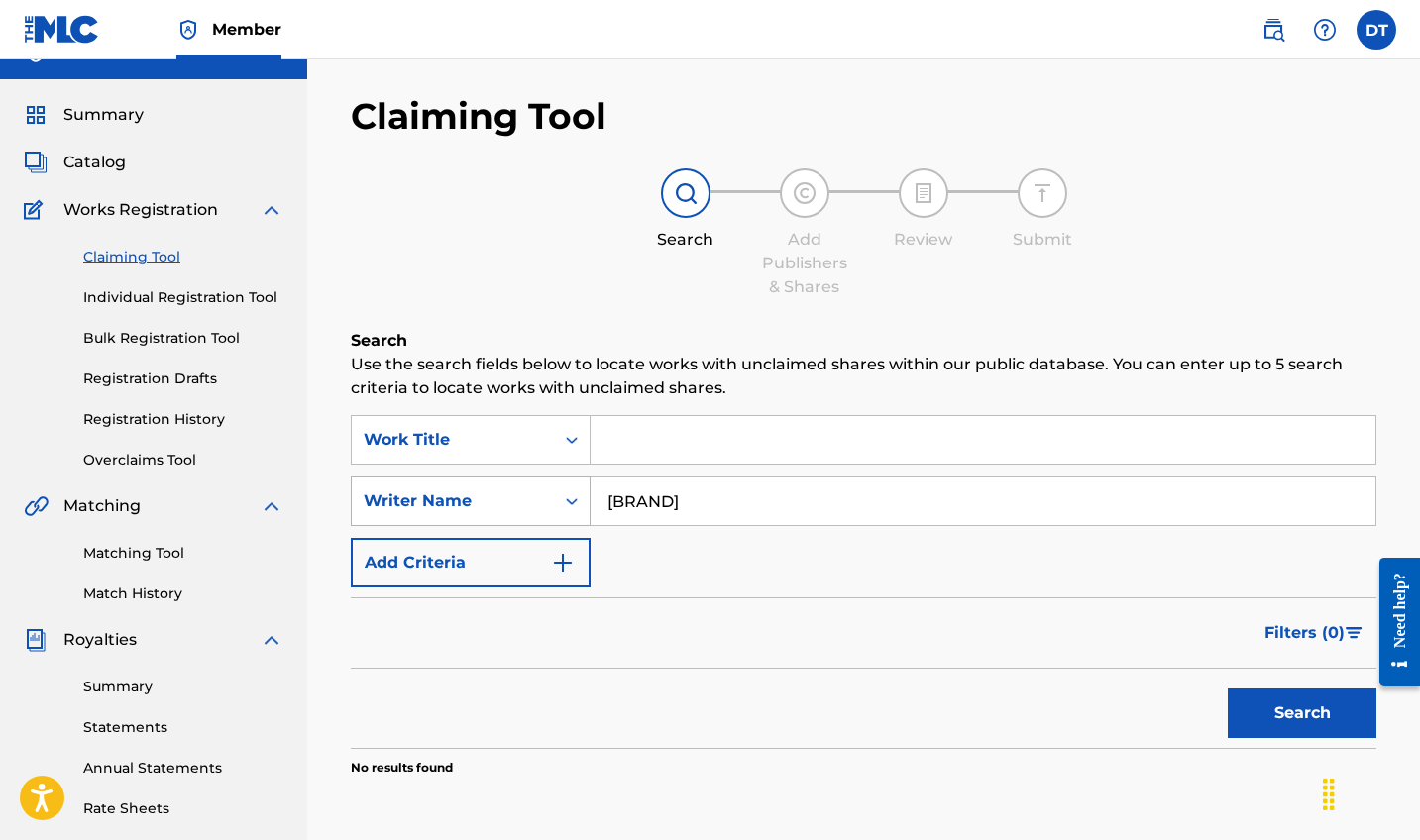 drag, startPoint x: 698, startPoint y: 510, endPoint x: 557, endPoint y: 507, distance: 141.0319 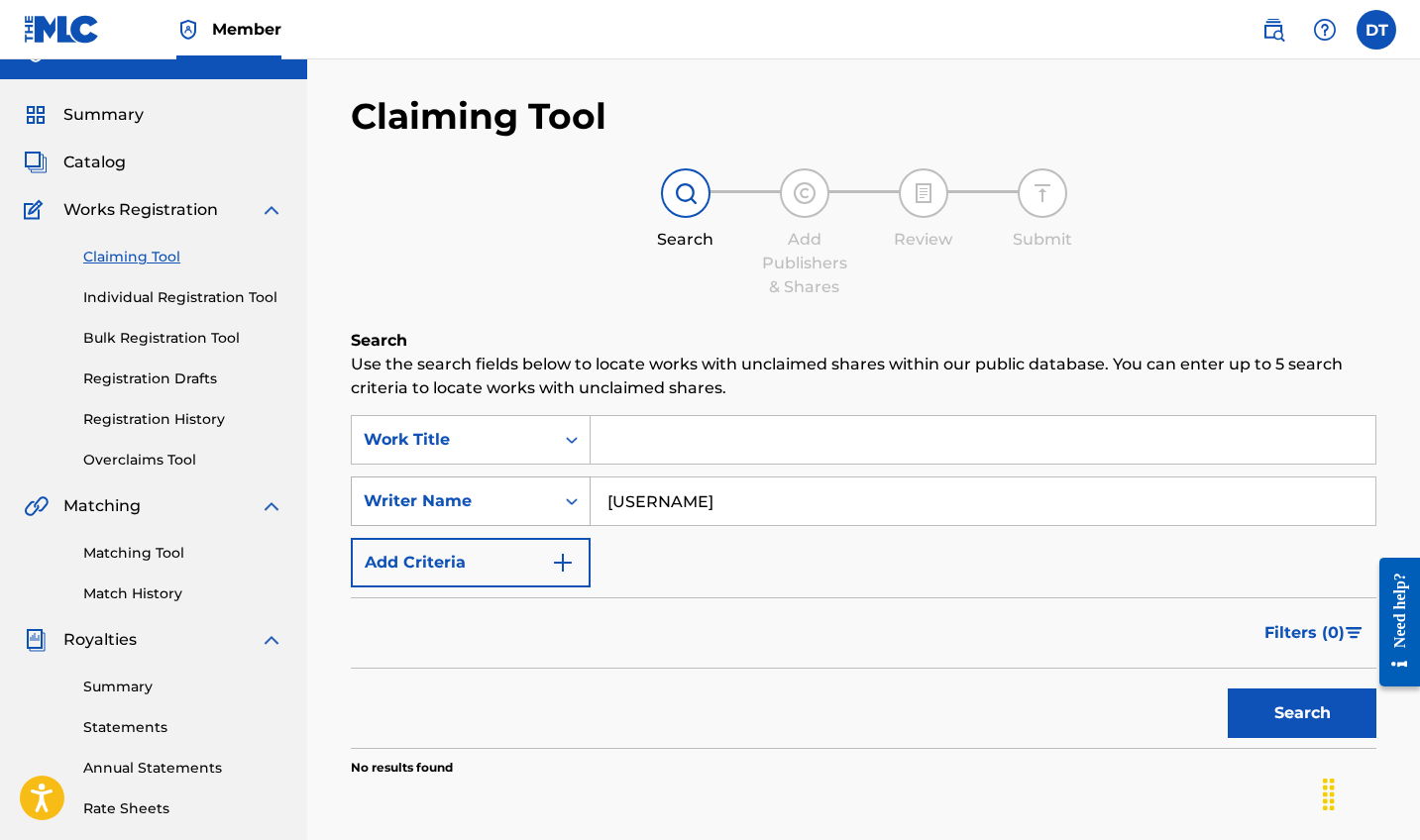 click on "Search" at bounding box center (1302, 713) 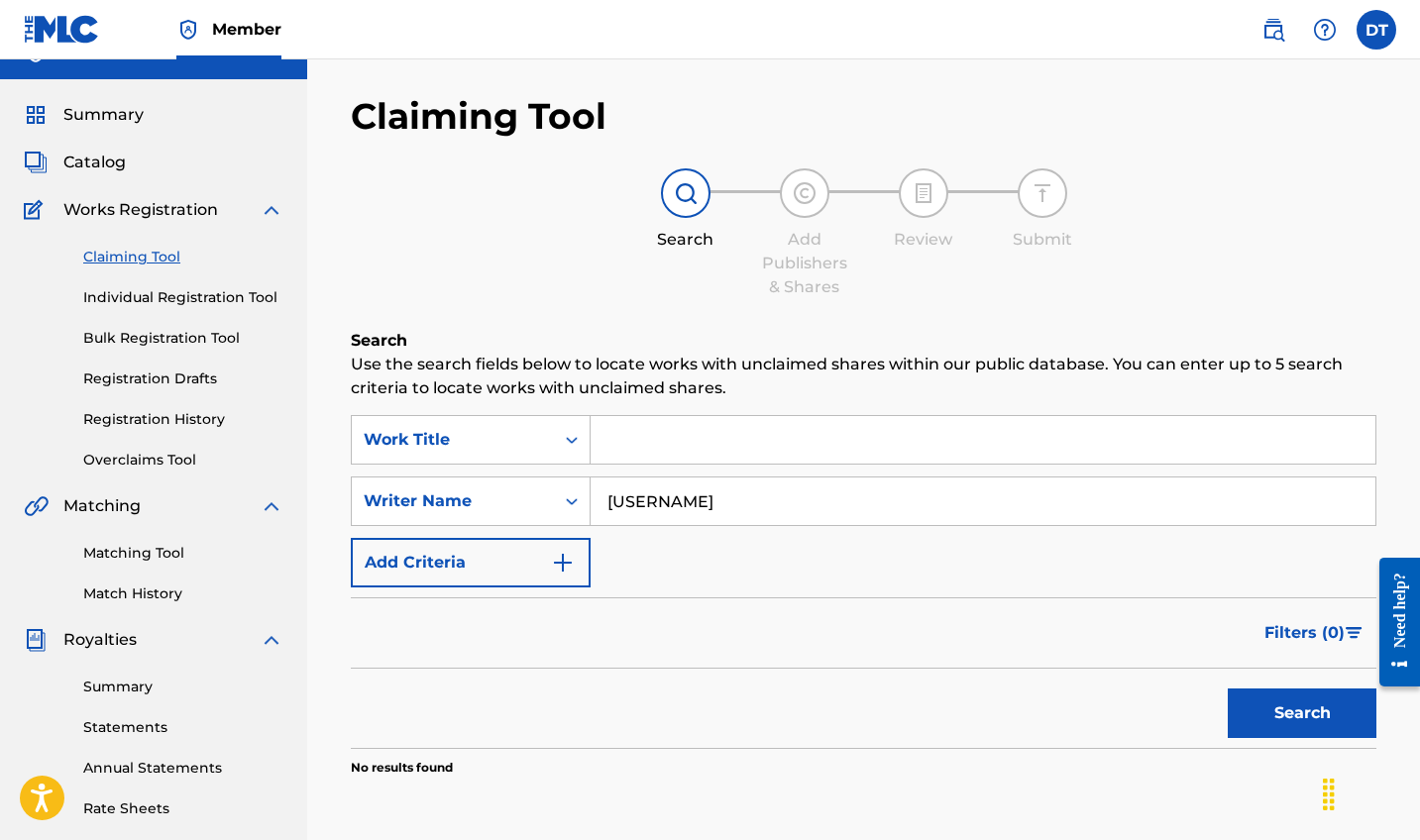 drag, startPoint x: 736, startPoint y: 512, endPoint x: 601, endPoint y: 472, distance: 140.80128 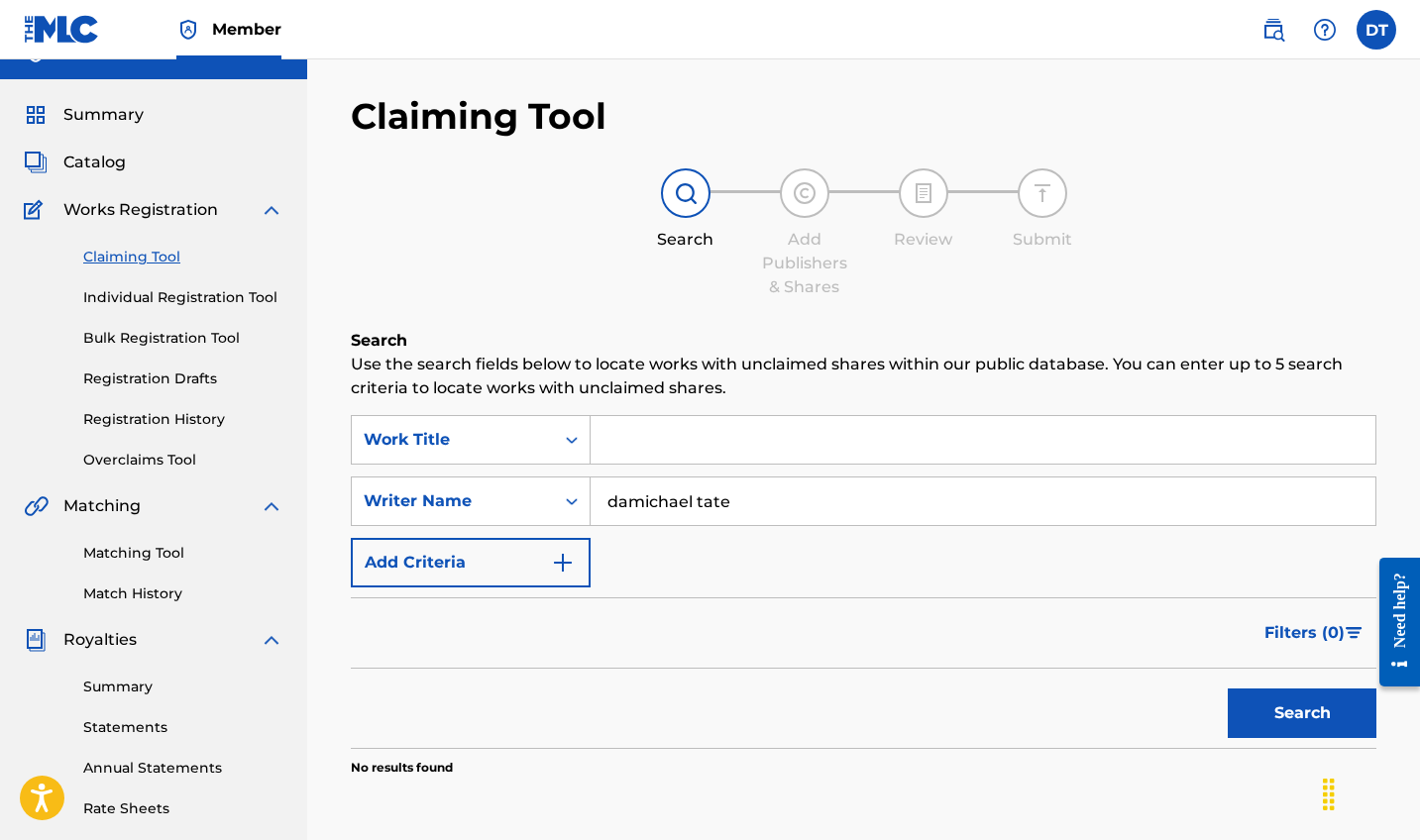 type on "damichael tate" 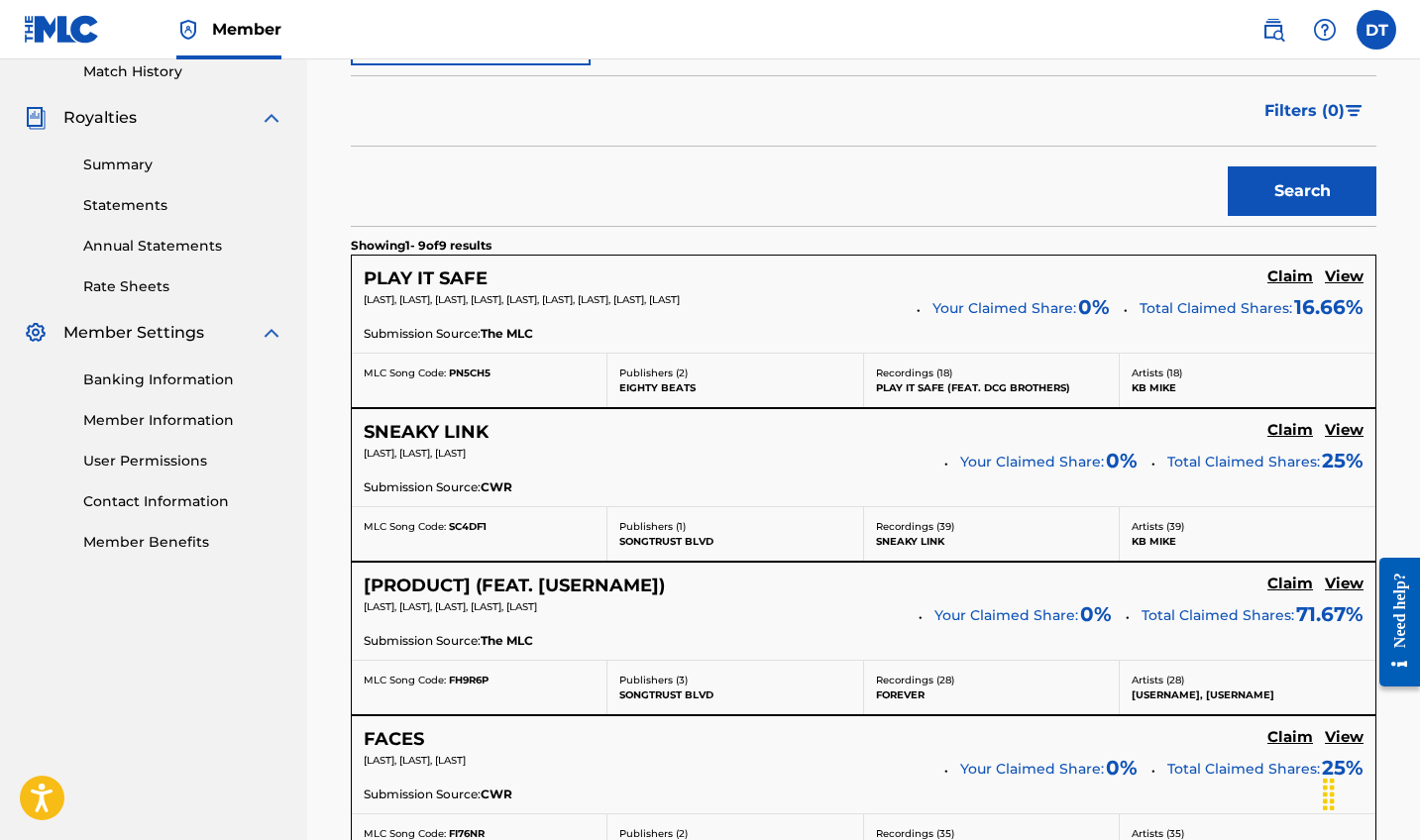 scroll, scrollTop: 561, scrollLeft: 0, axis: vertical 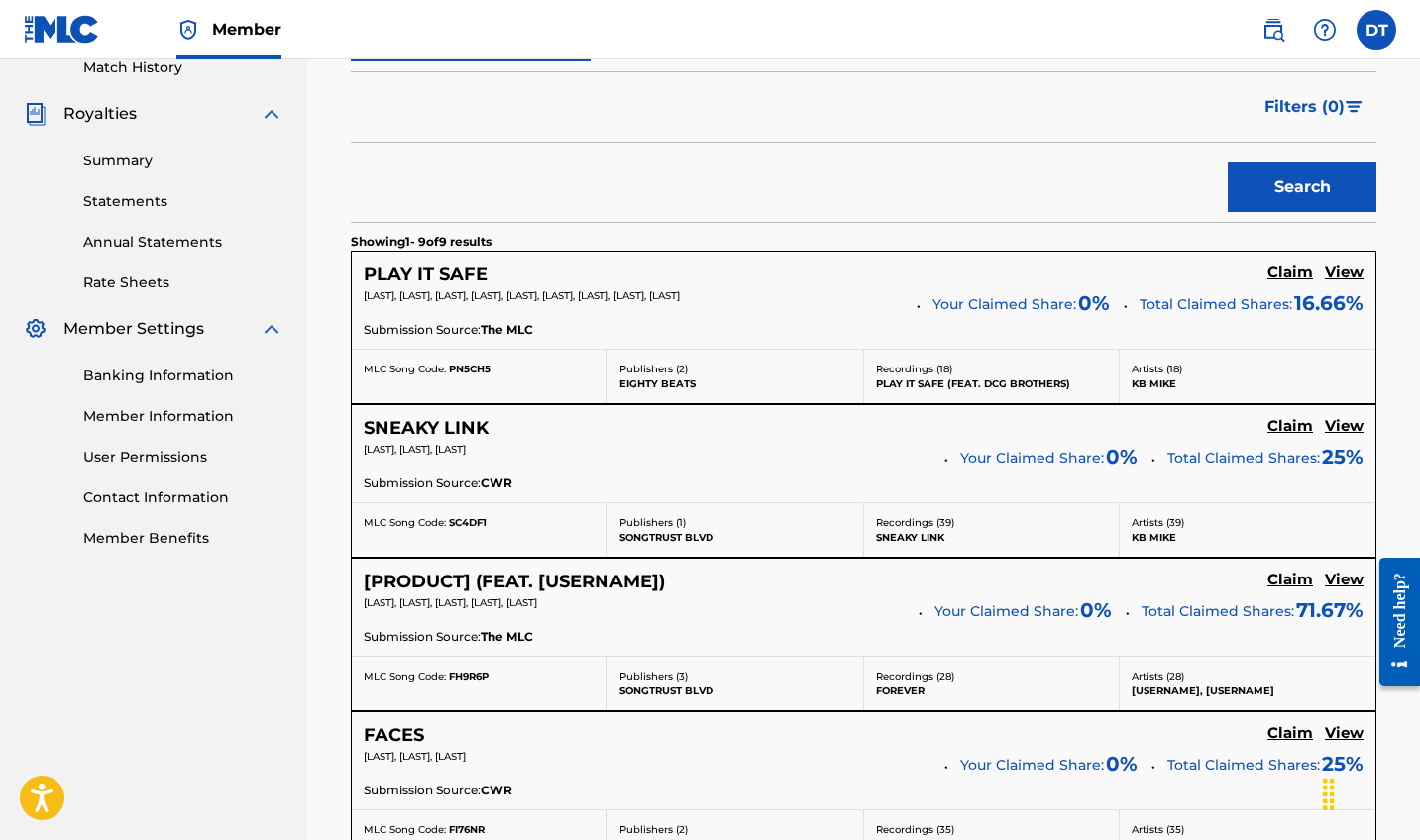 click on "Claim" at bounding box center [1290, 272] 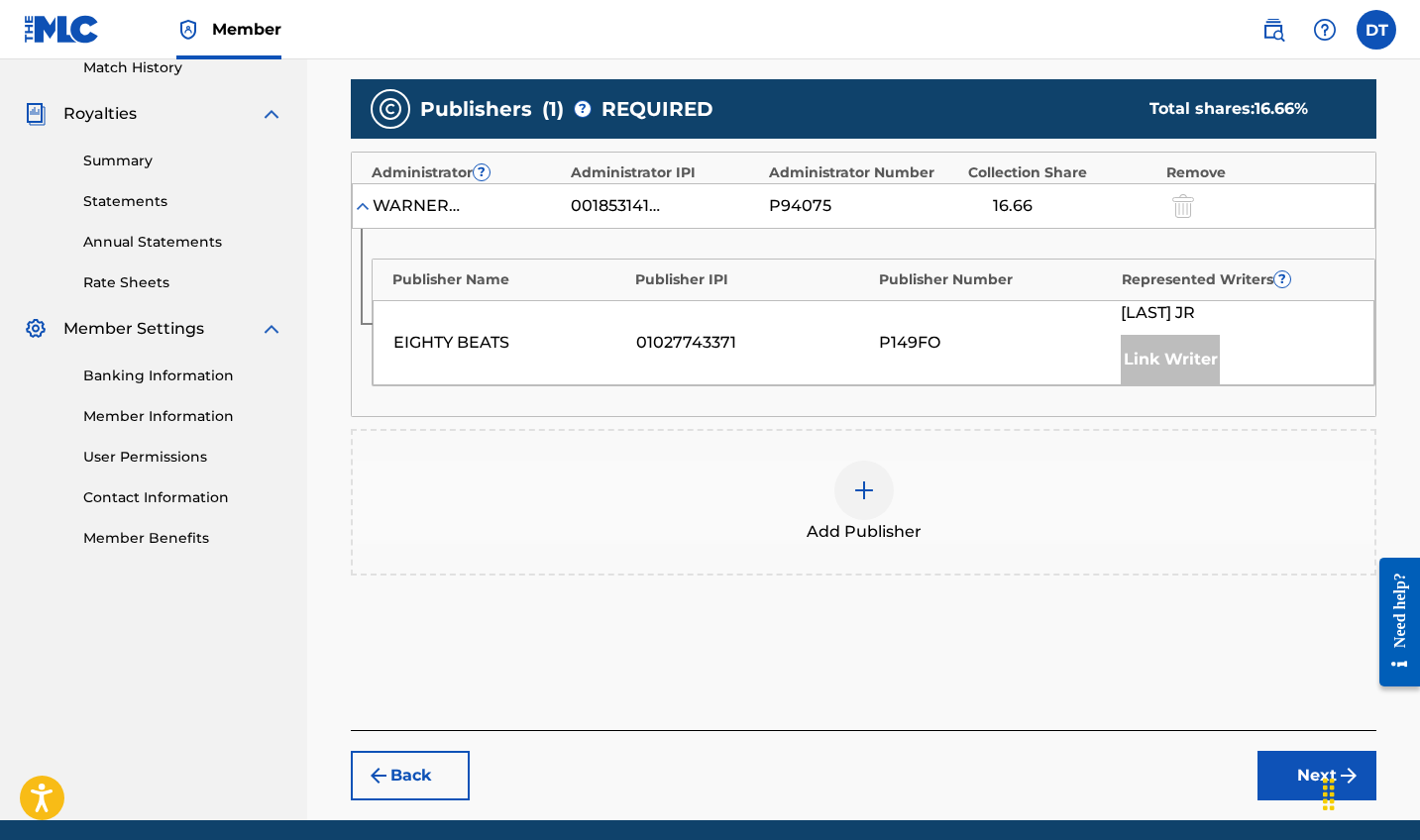 click at bounding box center [864, 490] 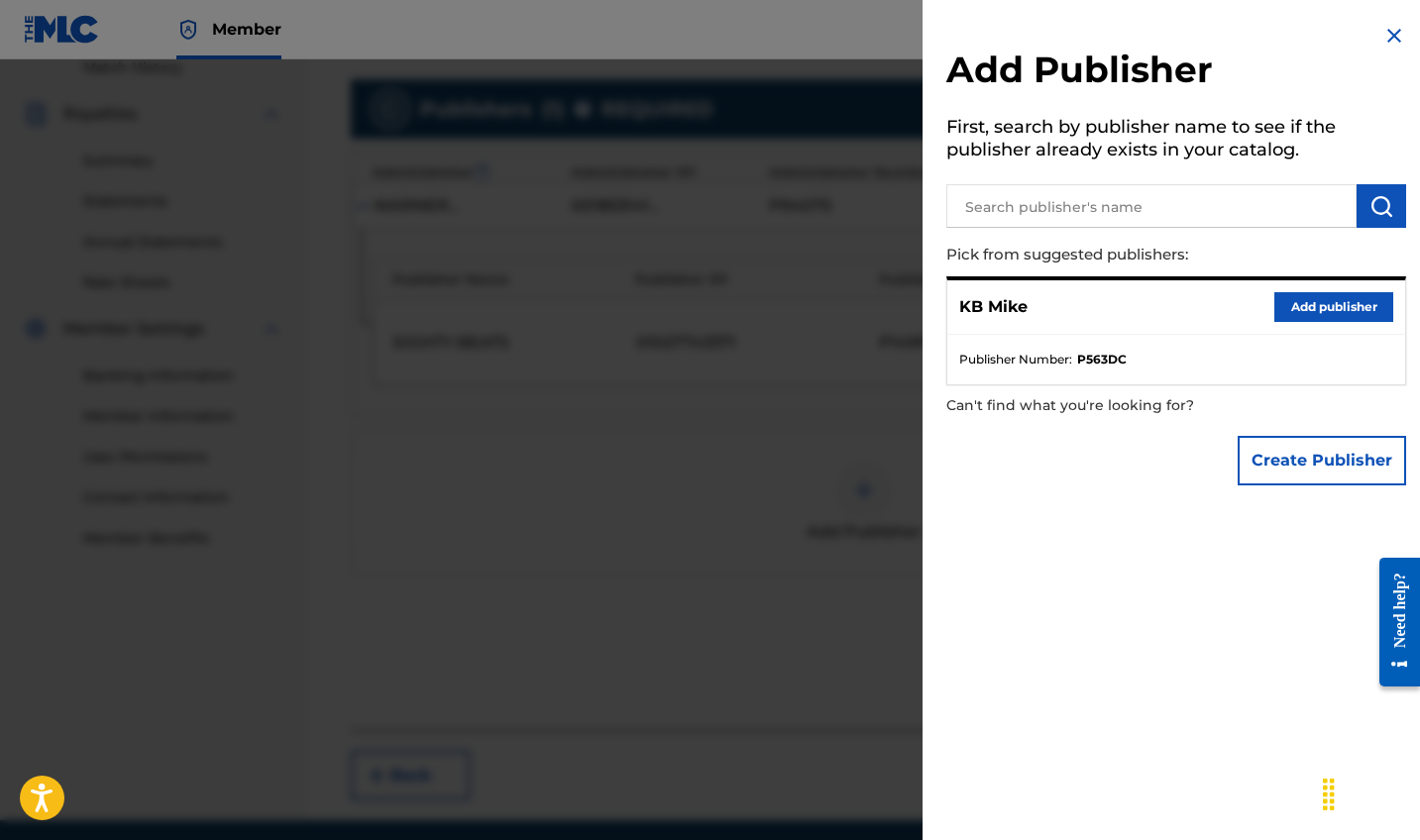 click on "Add publisher" at bounding box center (1334, 307) 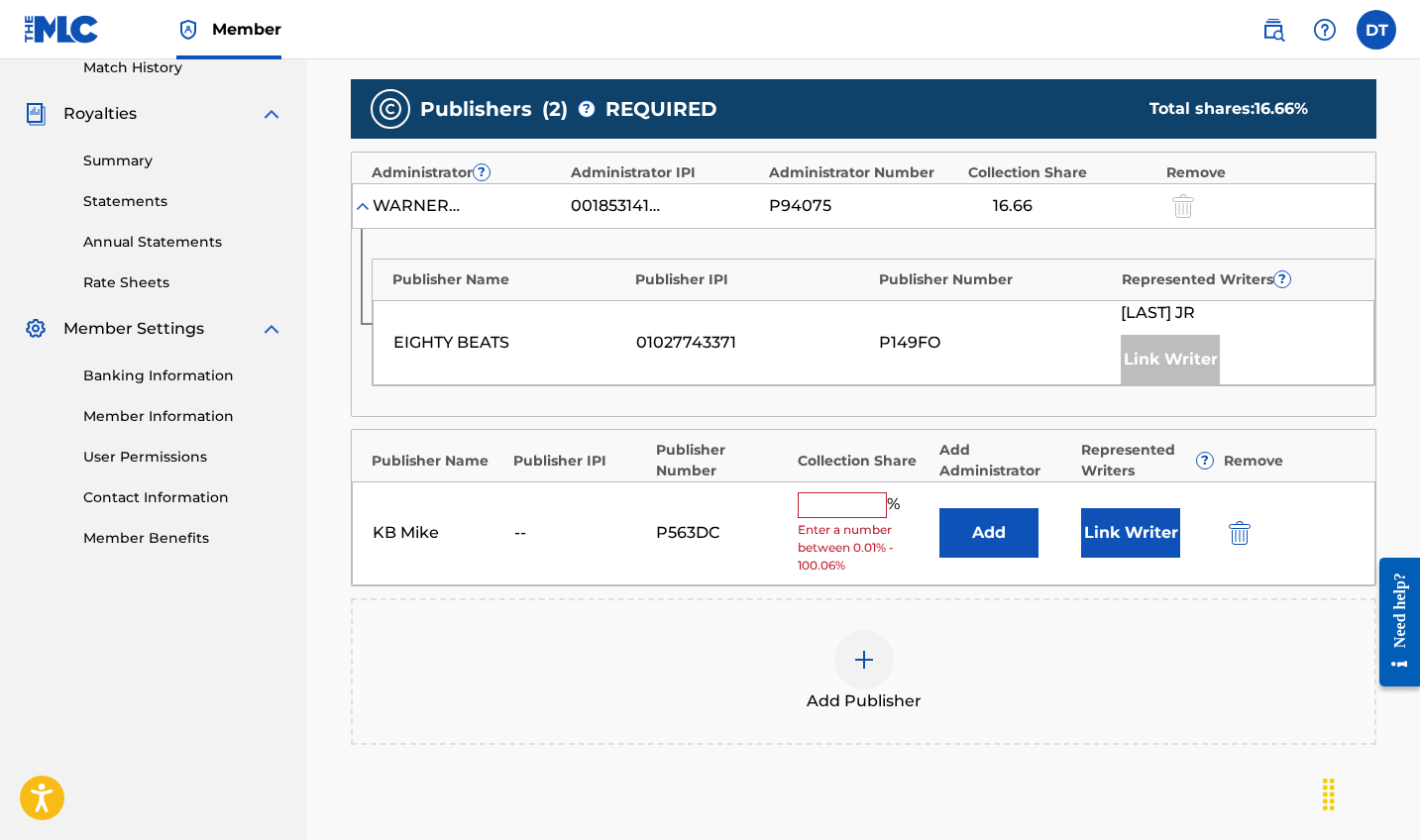 click at bounding box center (842, 505) 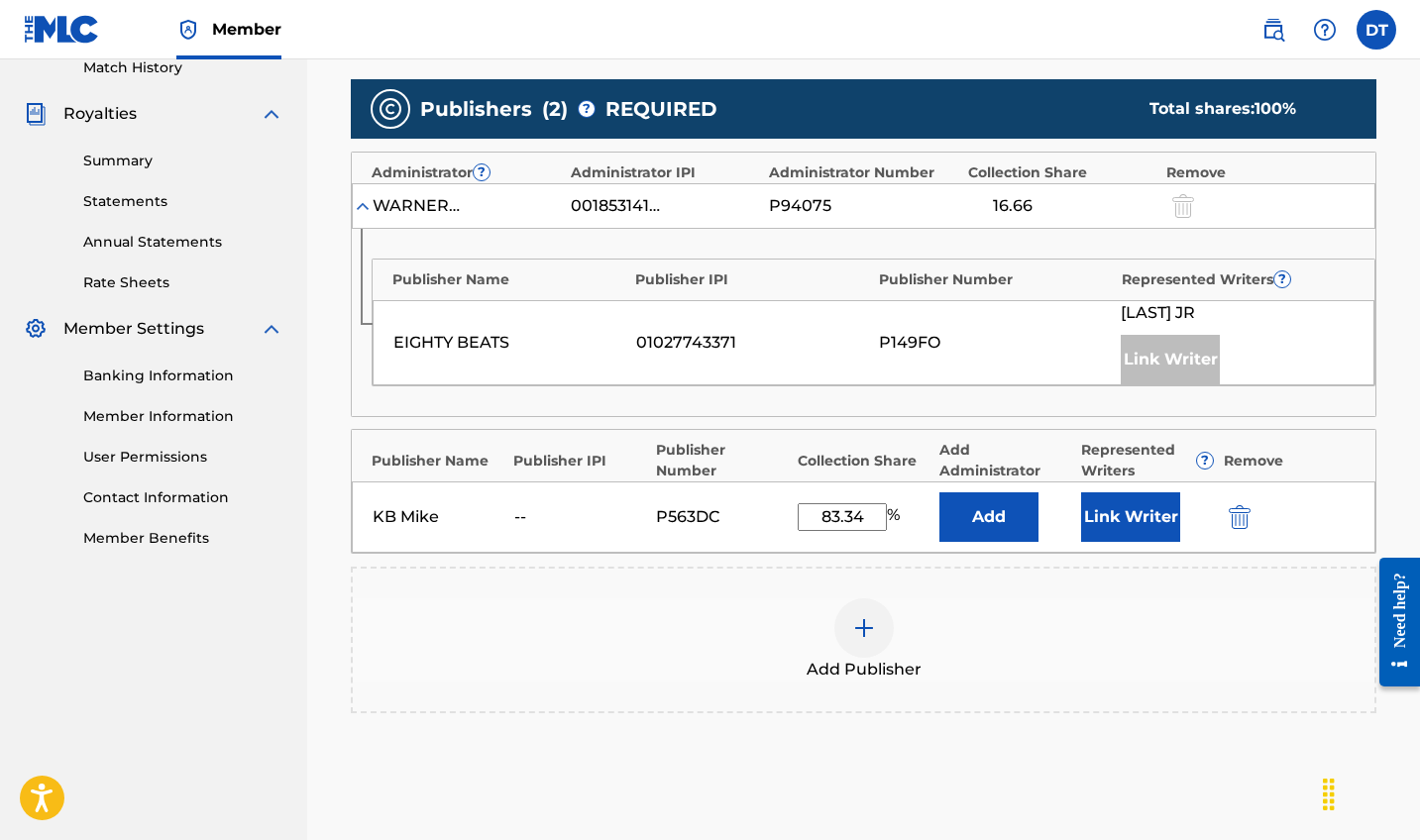 type on "83.34" 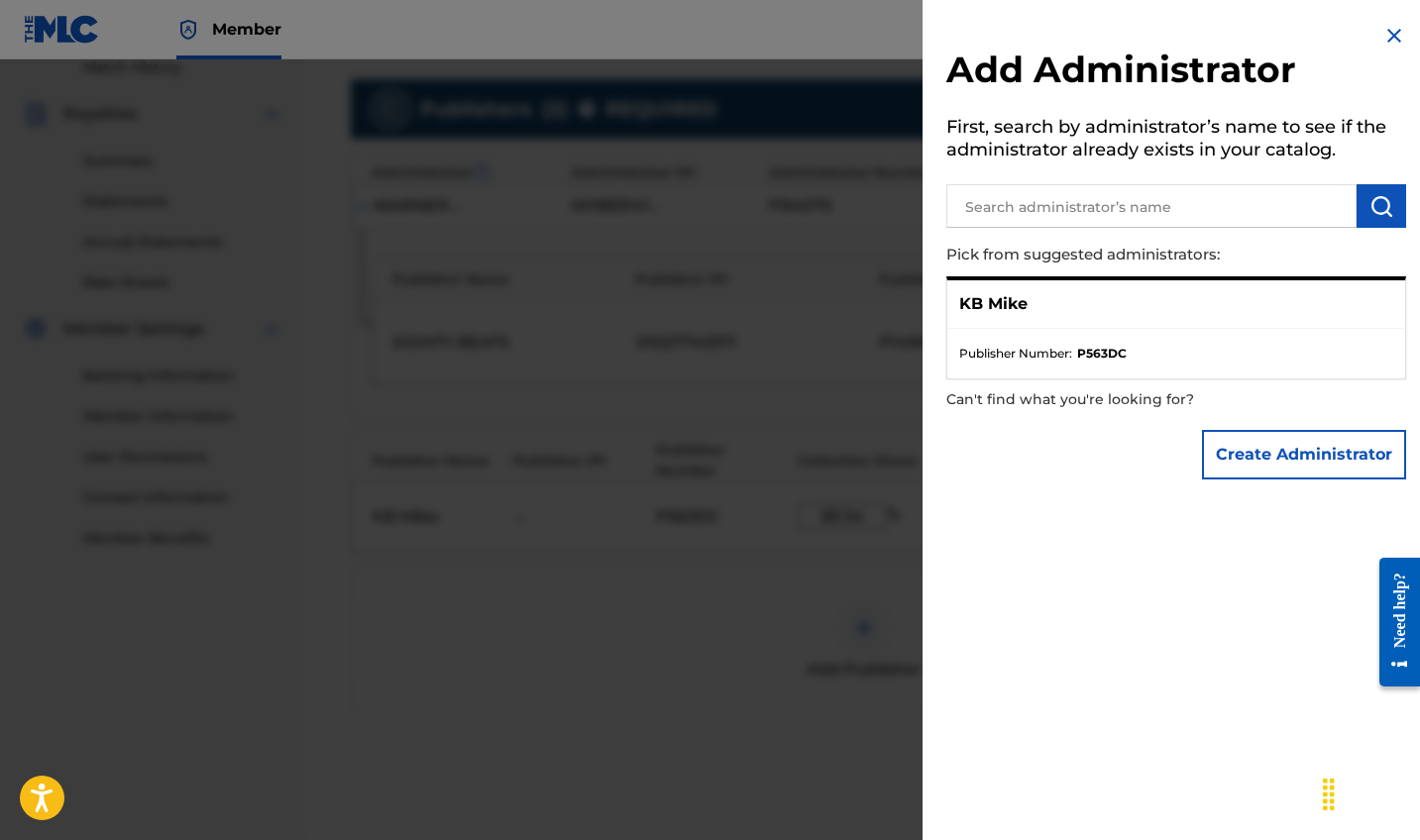 click on "KB Mike" at bounding box center (993, 304) 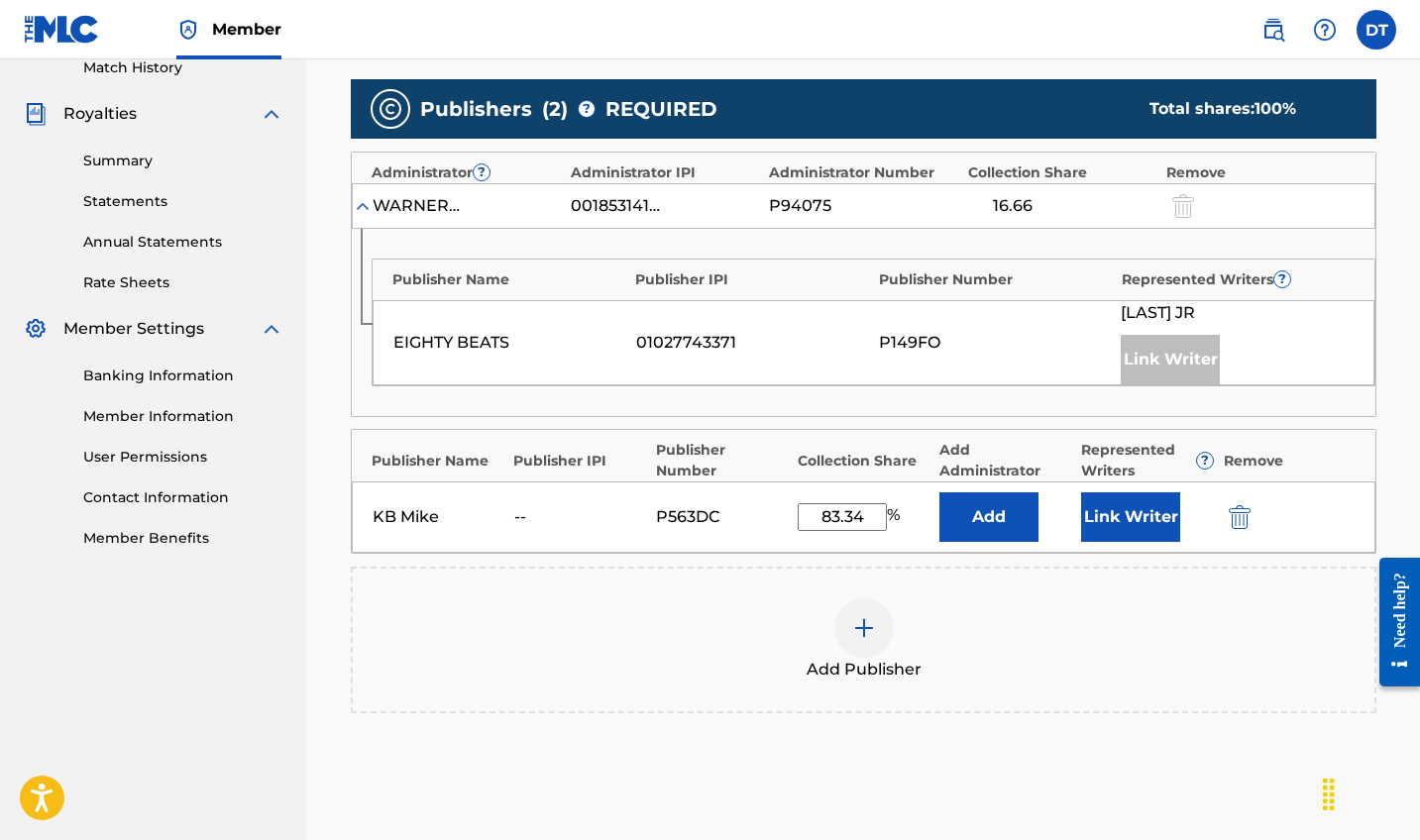 click on "Add" at bounding box center (989, 517) 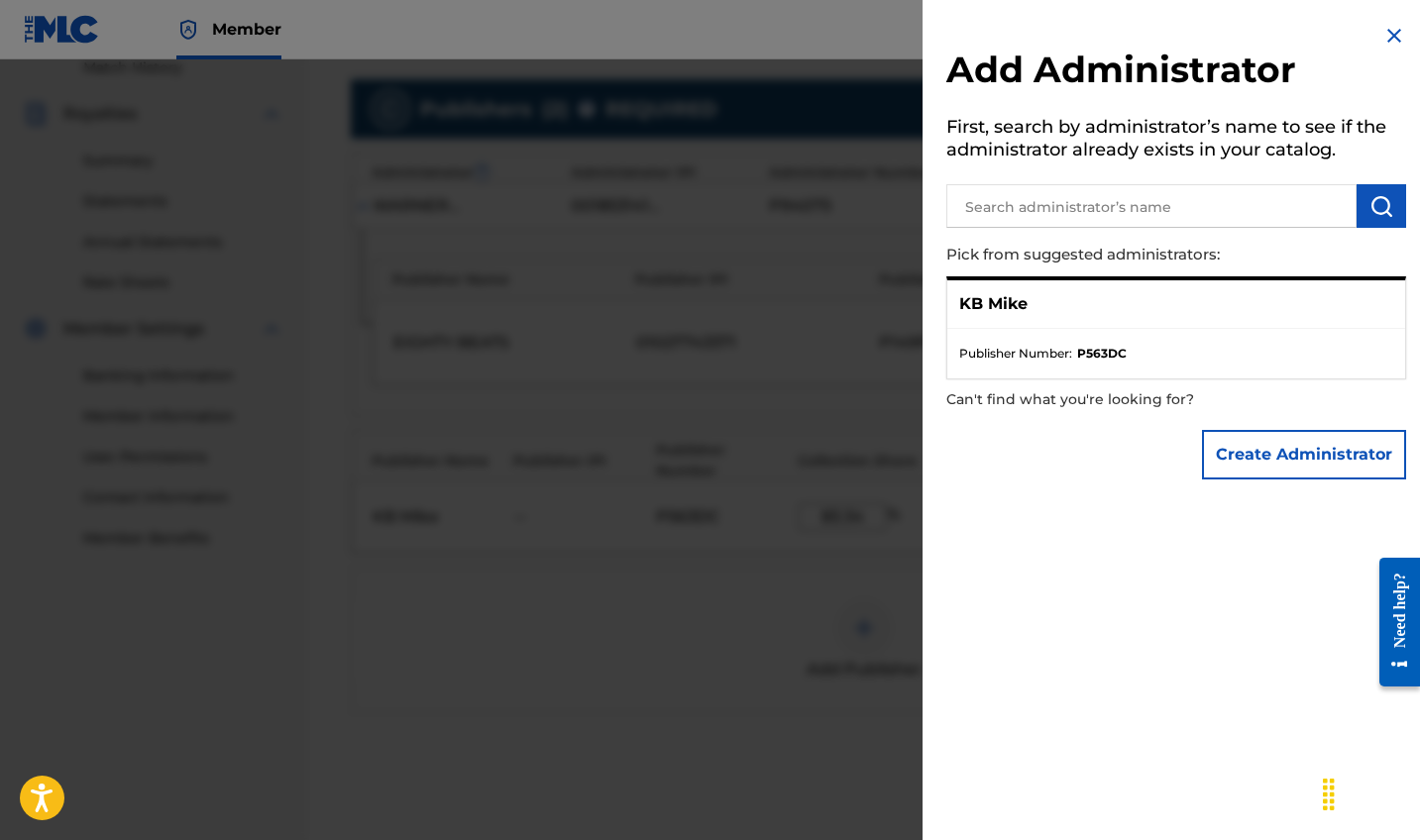 click on "Add Administrator" at bounding box center [1176, 72] 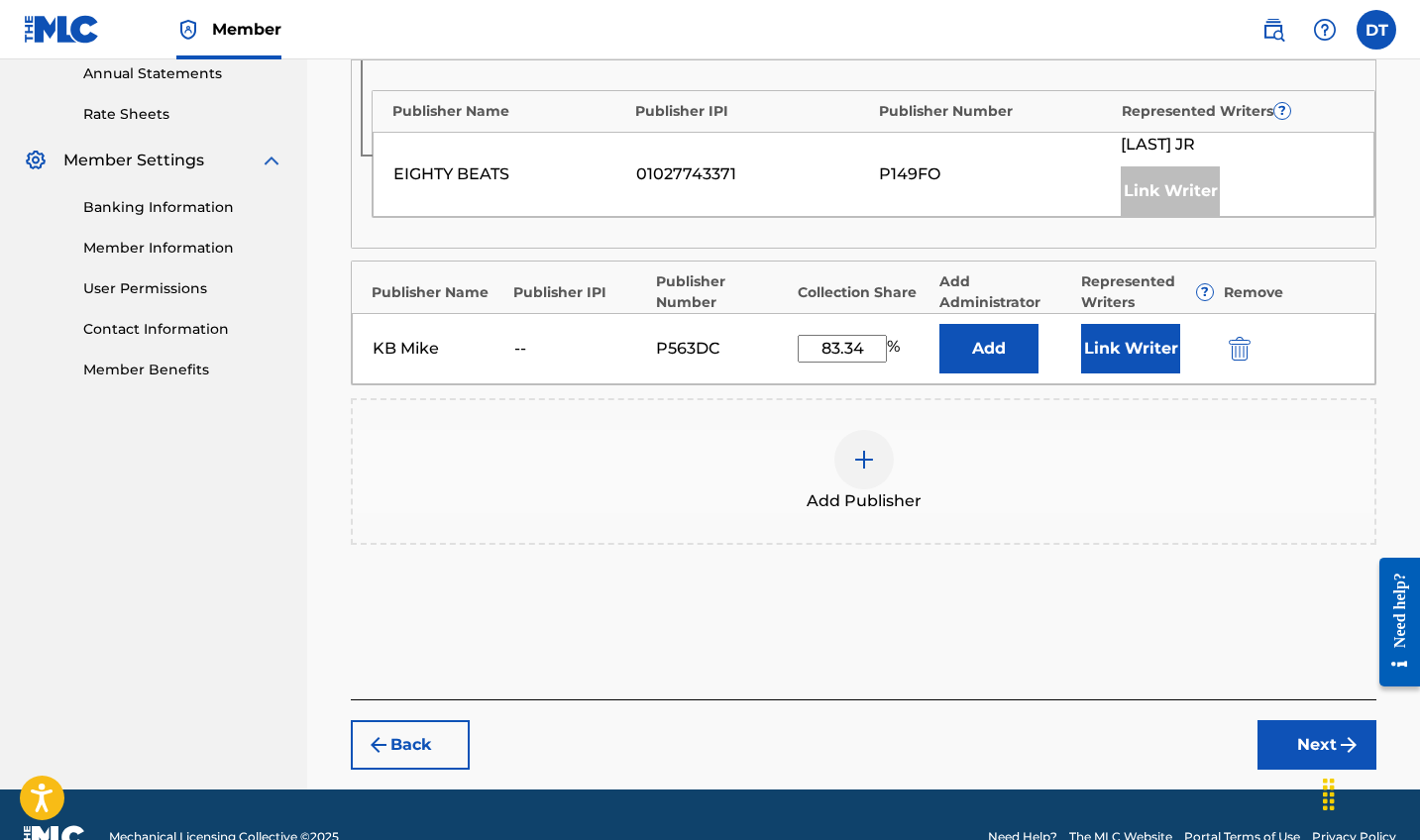 scroll, scrollTop: 737, scrollLeft: 0, axis: vertical 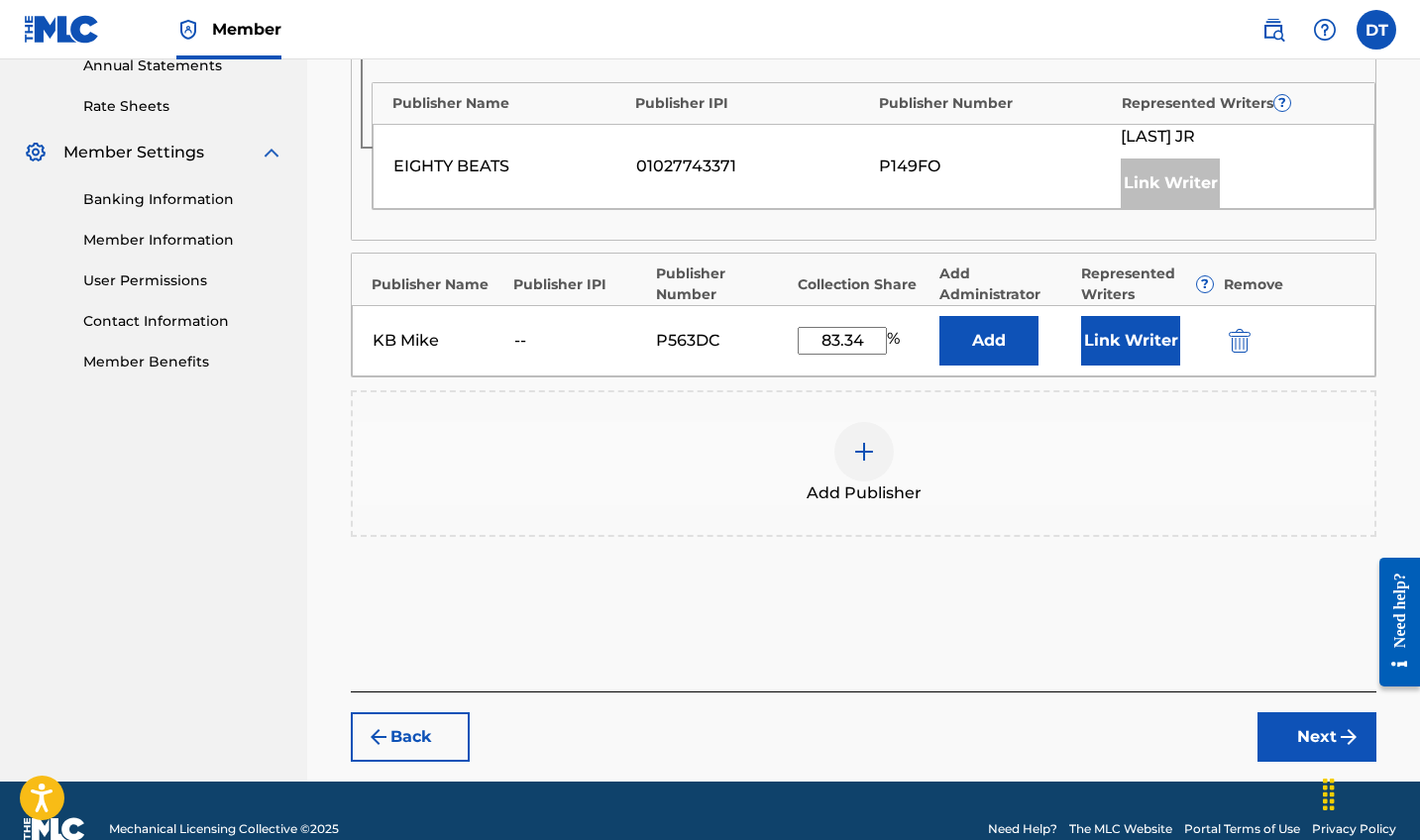click on "Next" at bounding box center [1317, 737] 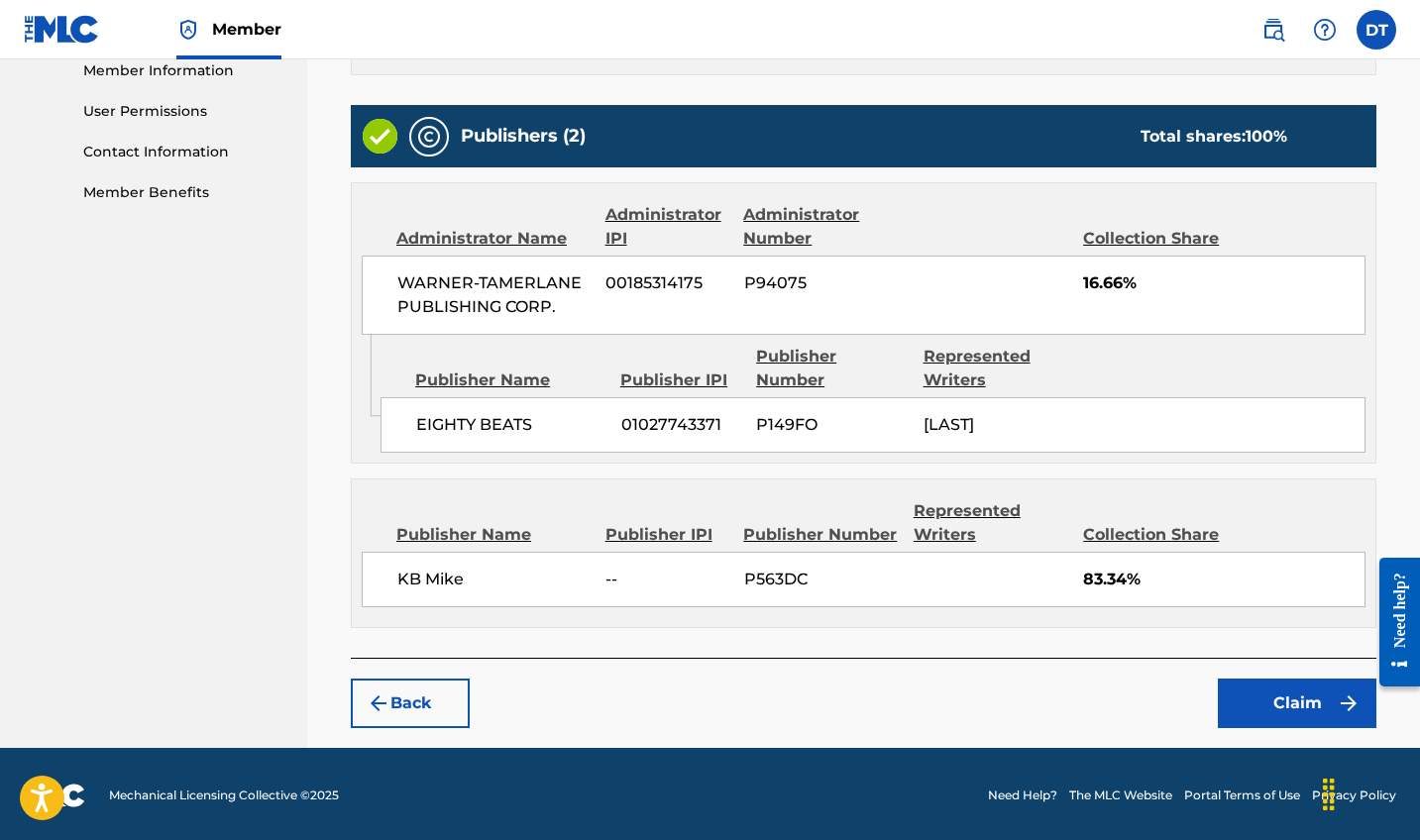 scroll, scrollTop: 905, scrollLeft: 0, axis: vertical 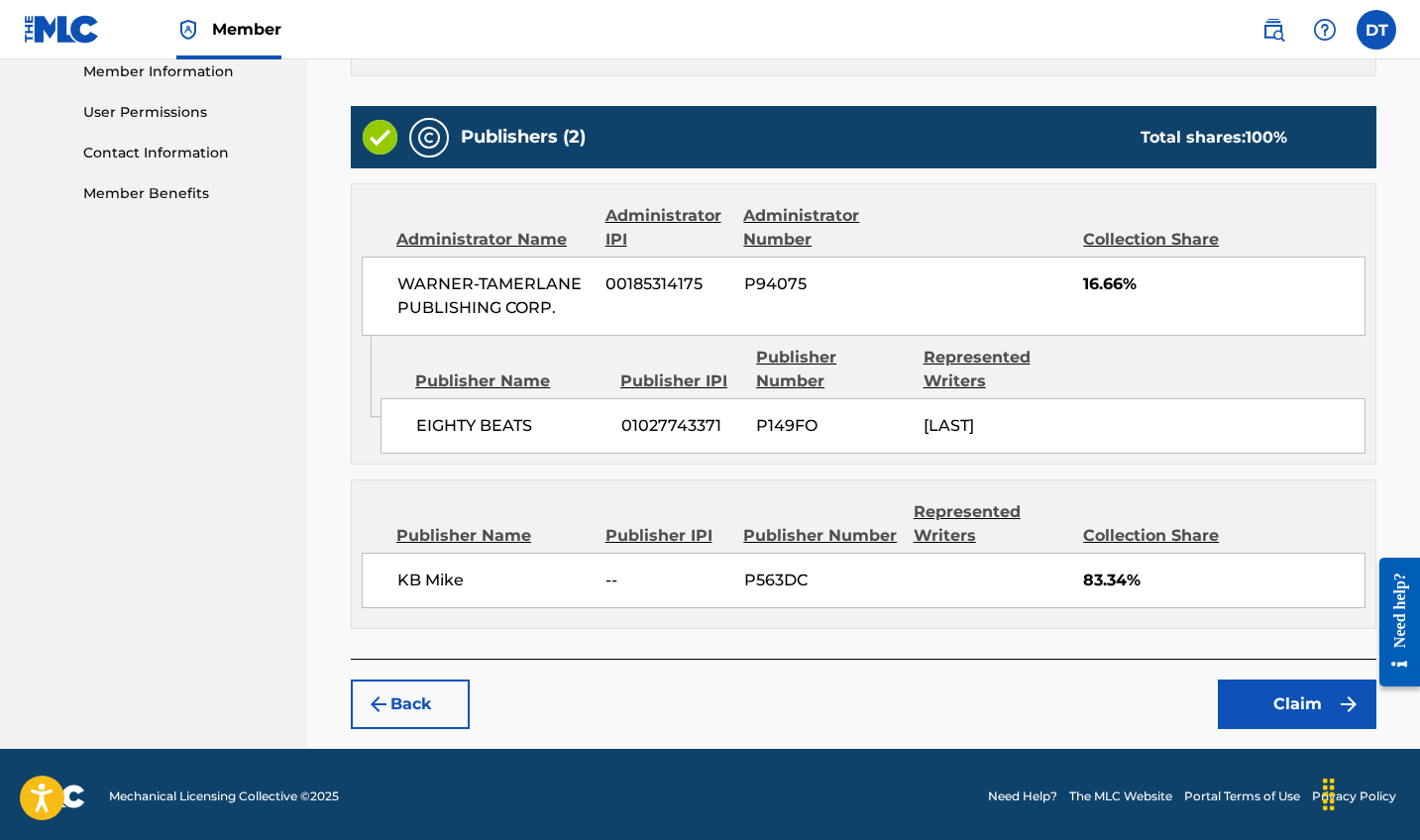 click on "Claim" at bounding box center [1297, 704] 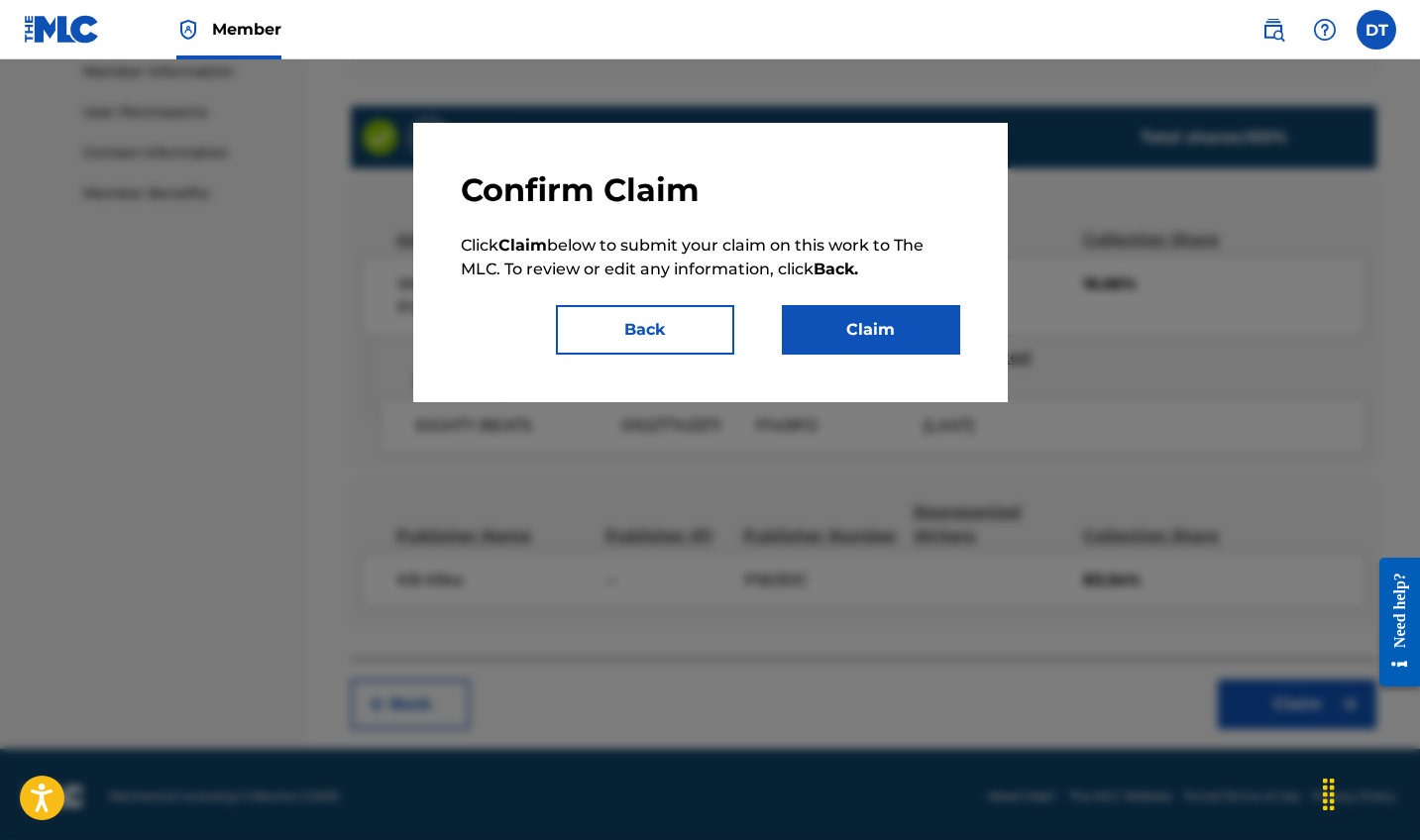 click on "Claim" at bounding box center (871, 330) 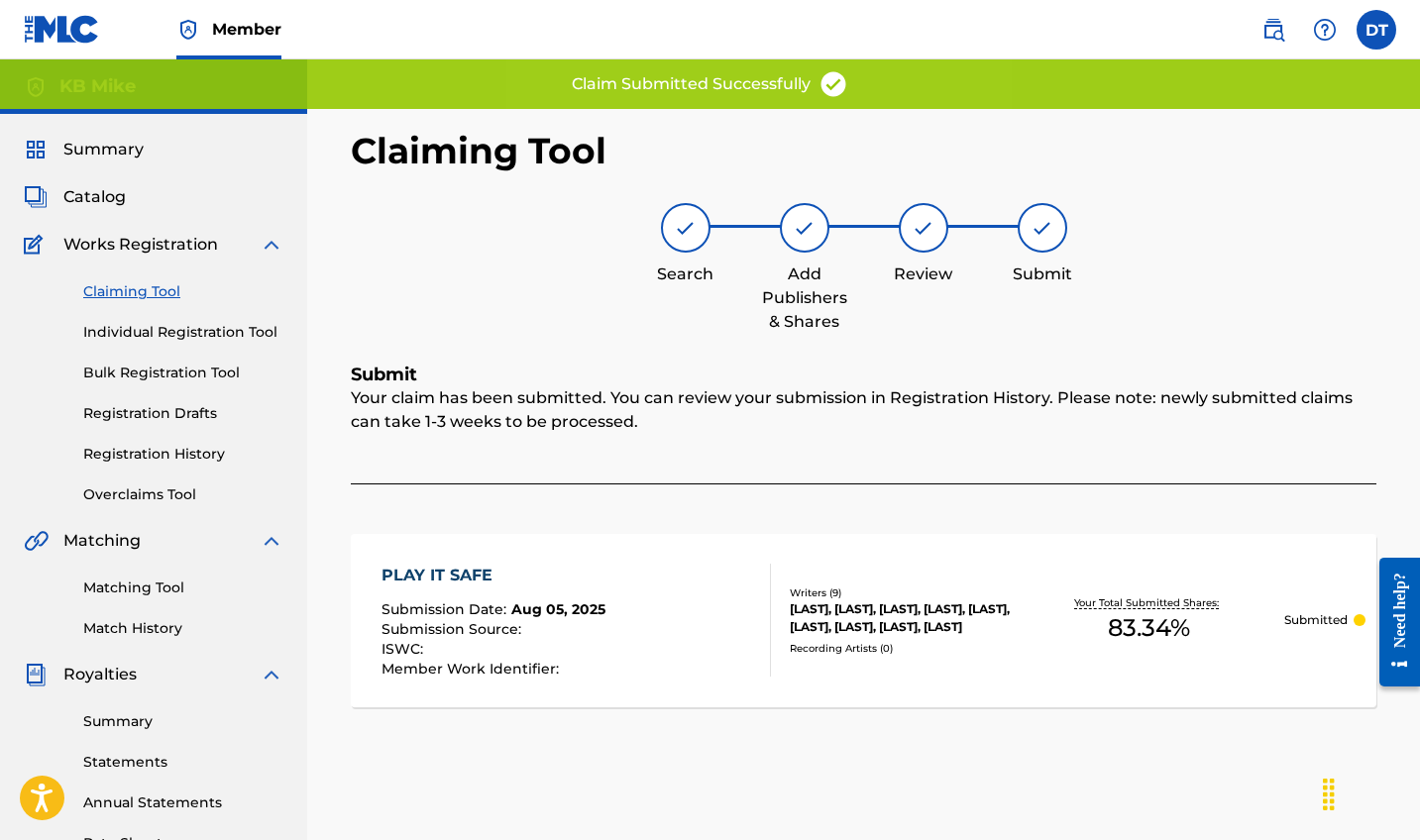 scroll, scrollTop: 0, scrollLeft: 0, axis: both 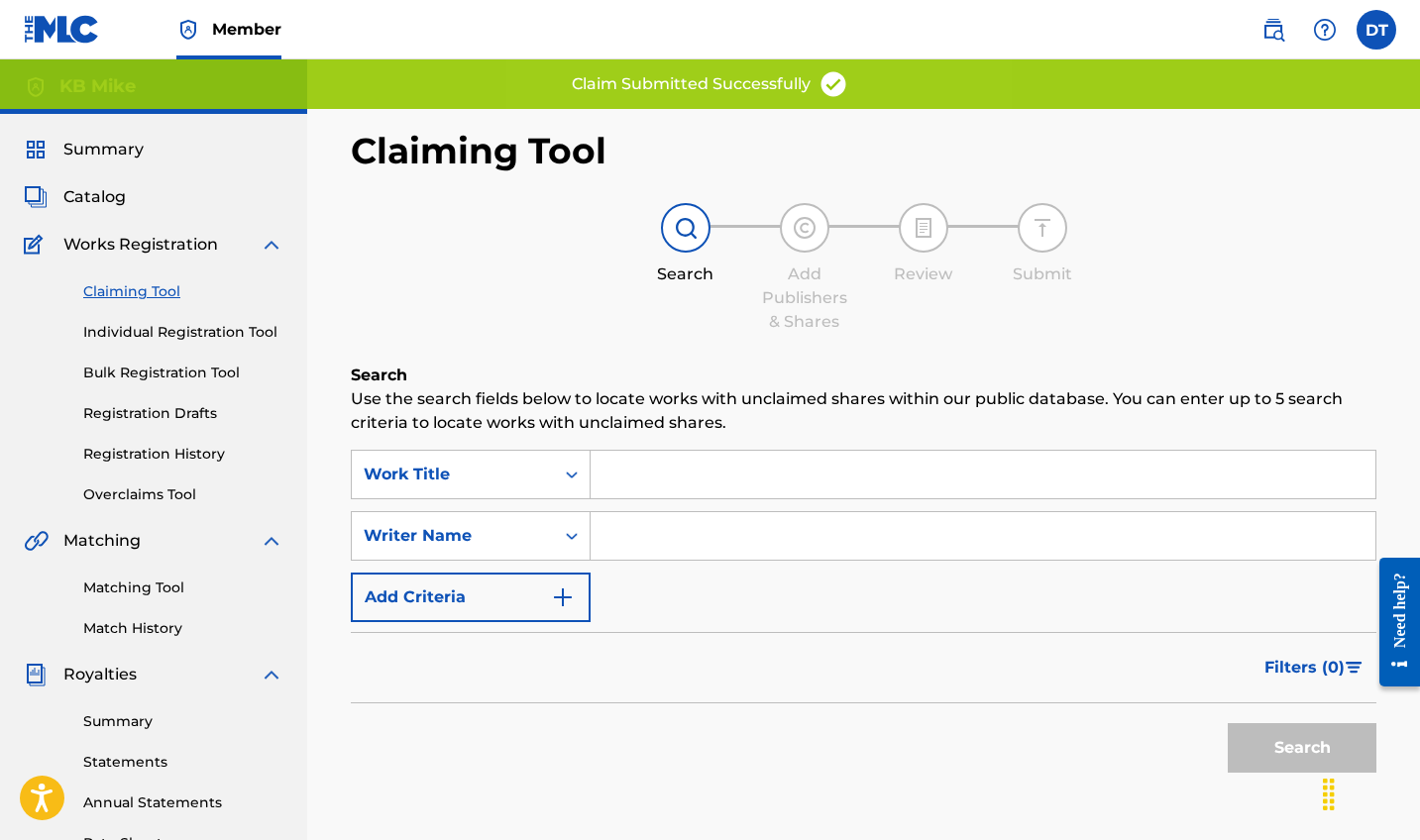 click at bounding box center [983, 536] 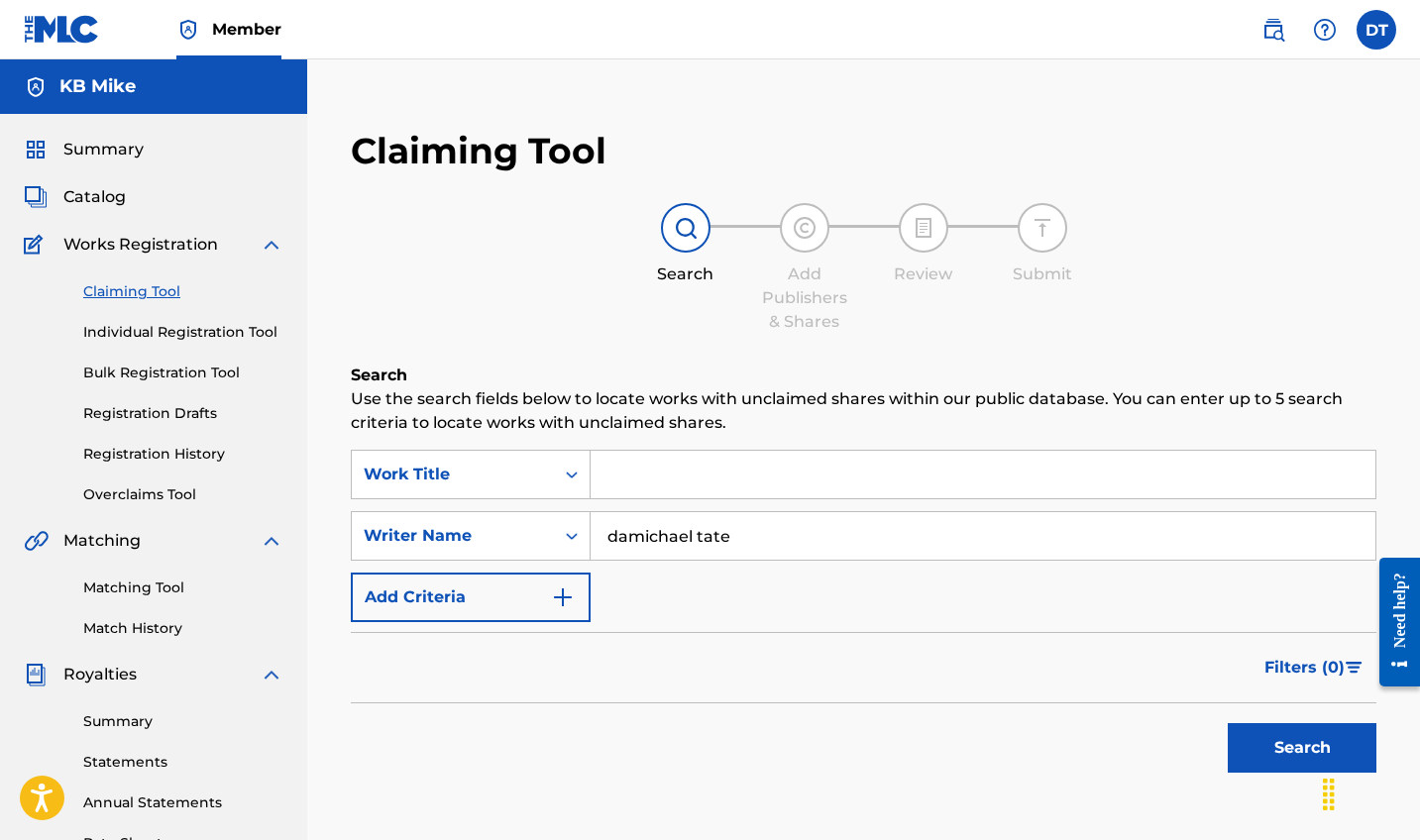 type on "damichael tate" 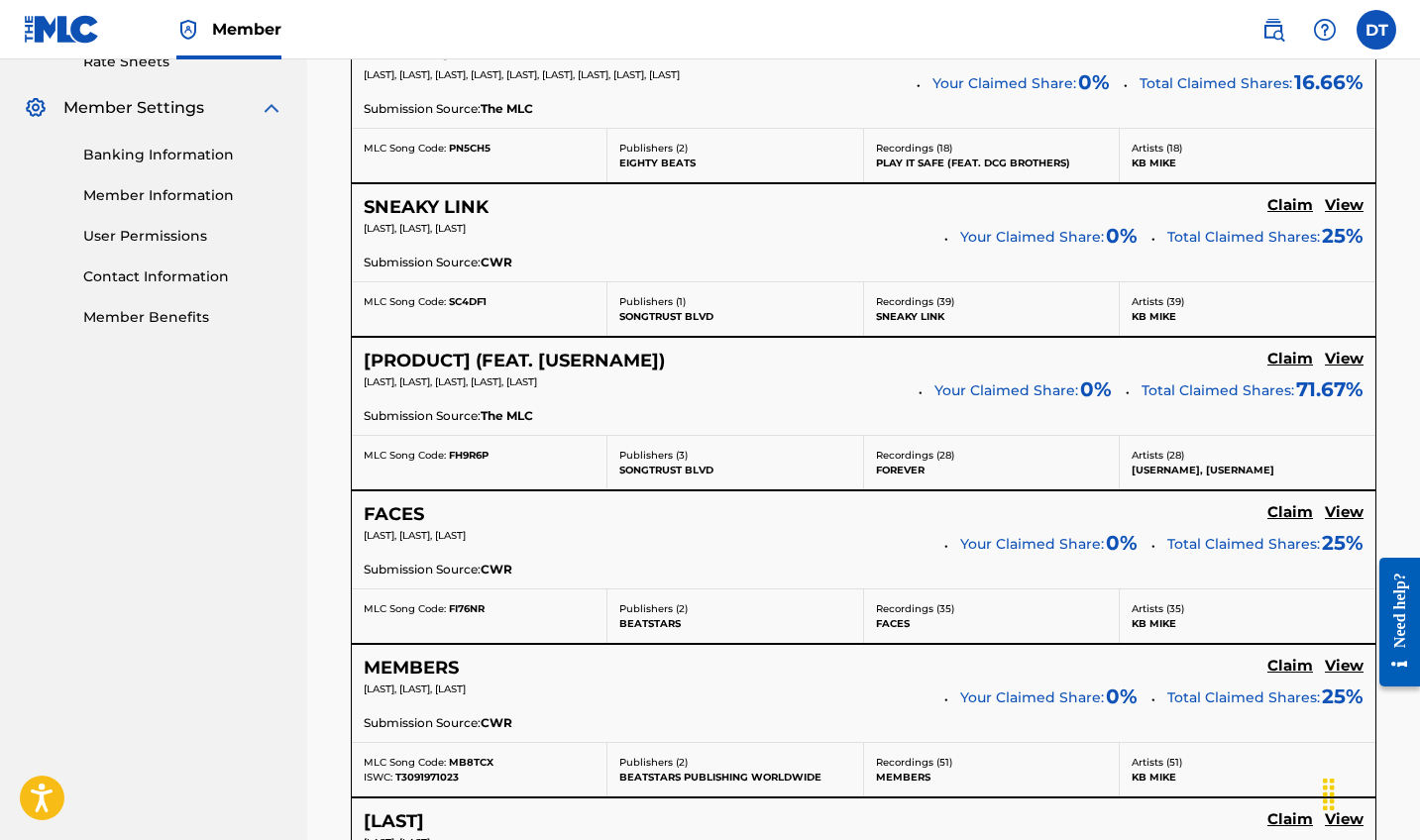 scroll, scrollTop: 783, scrollLeft: 0, axis: vertical 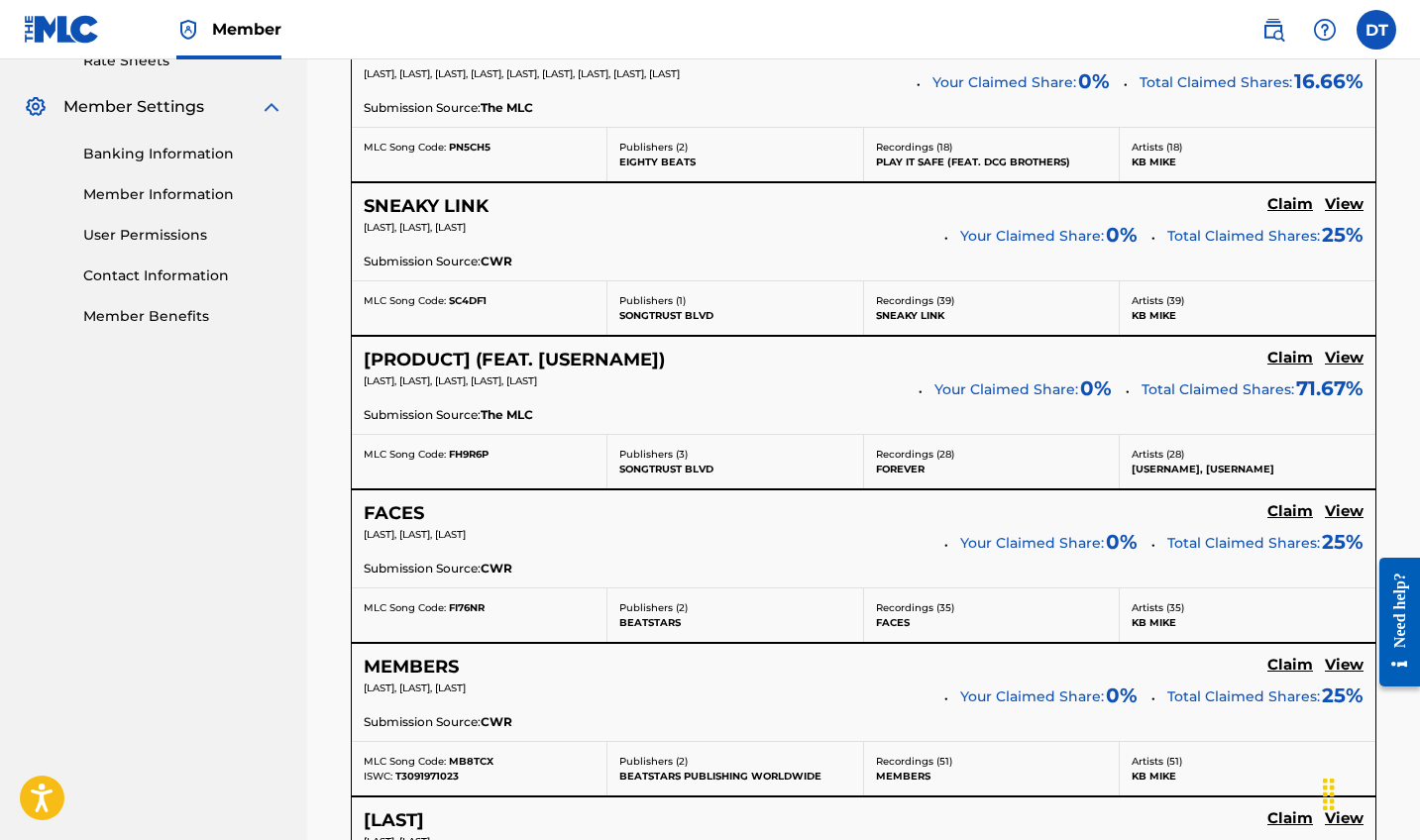 click on "Claim" at bounding box center [1290, 51] 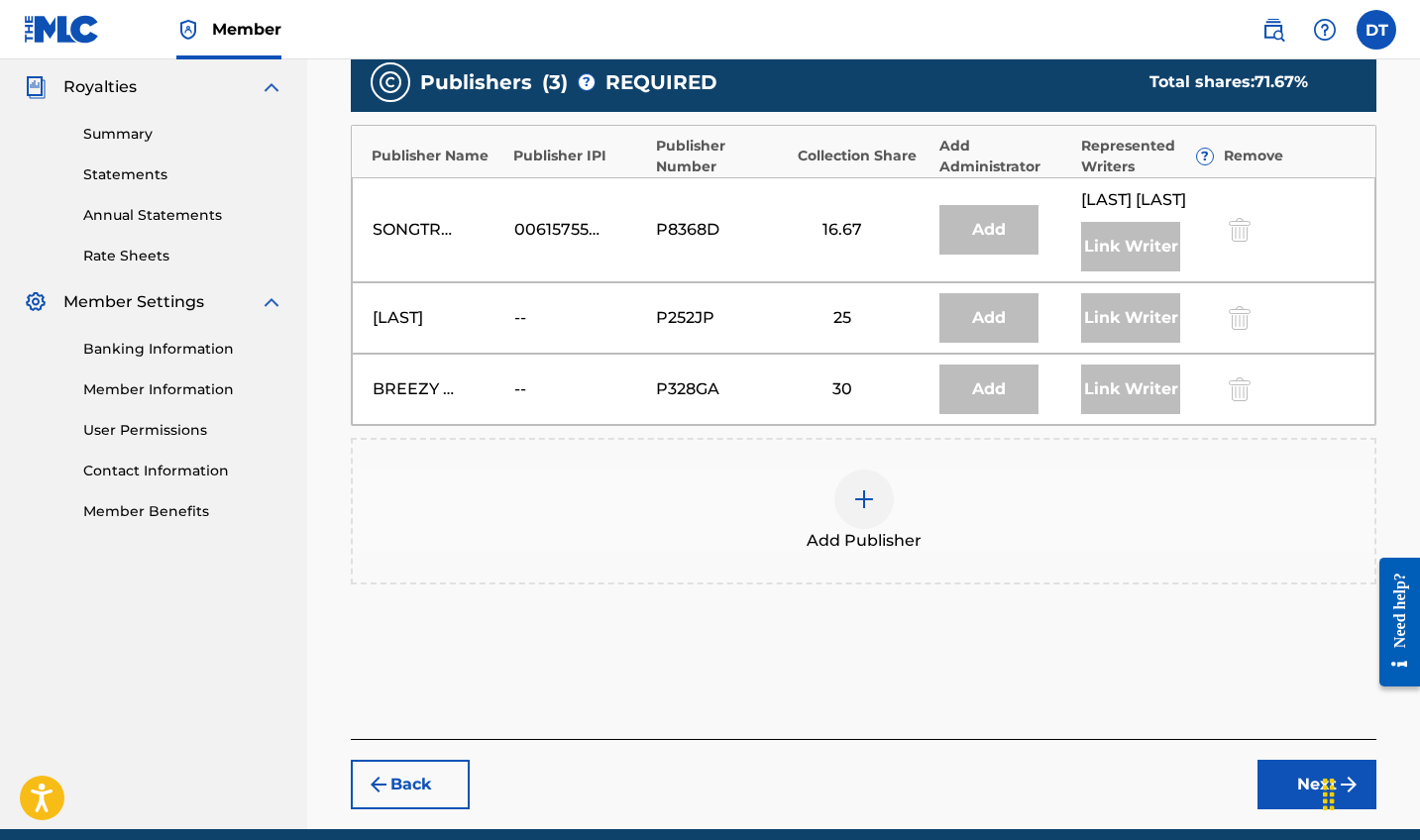 scroll, scrollTop: 584, scrollLeft: 0, axis: vertical 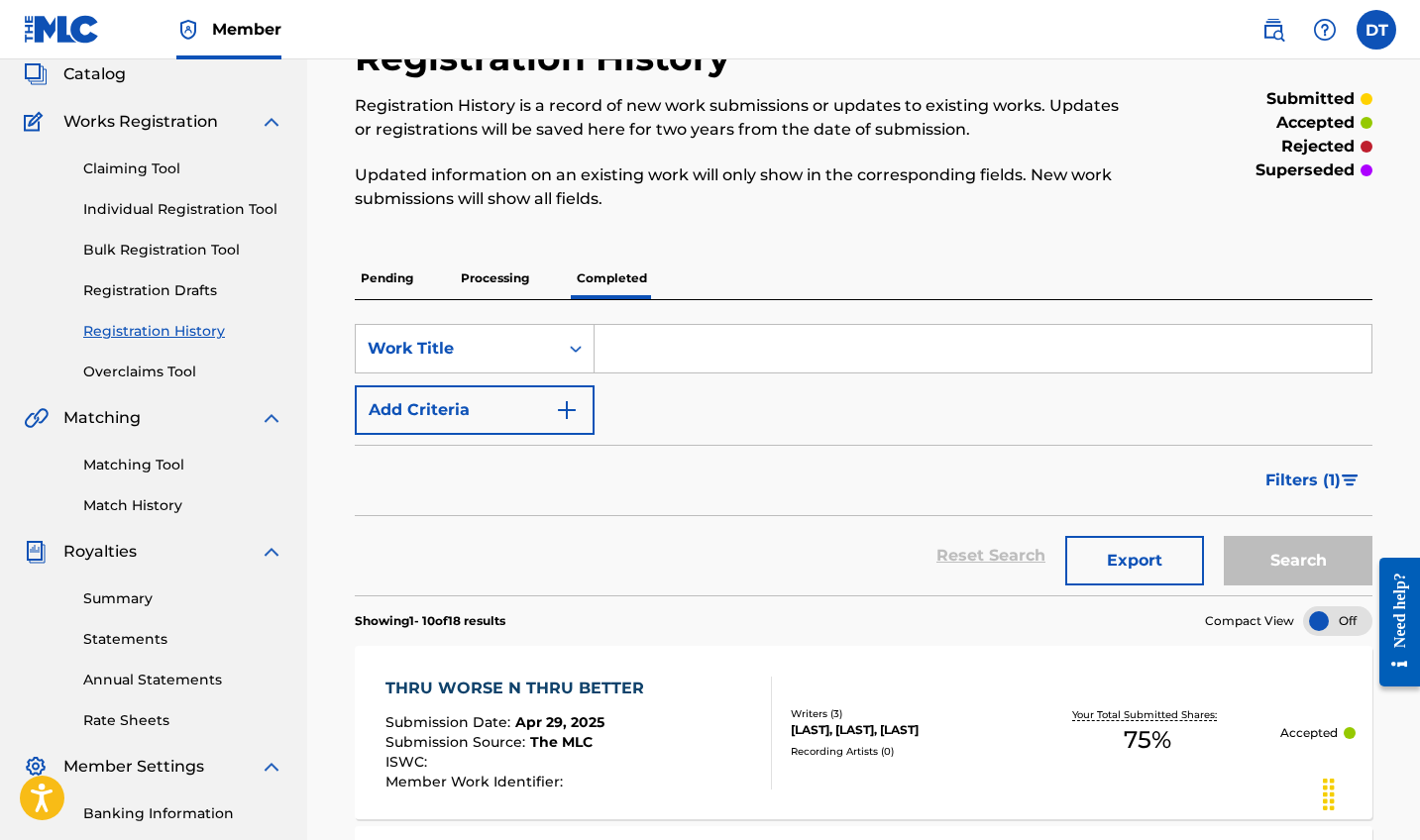 click on "Claiming Tool" at bounding box center (183, 168) 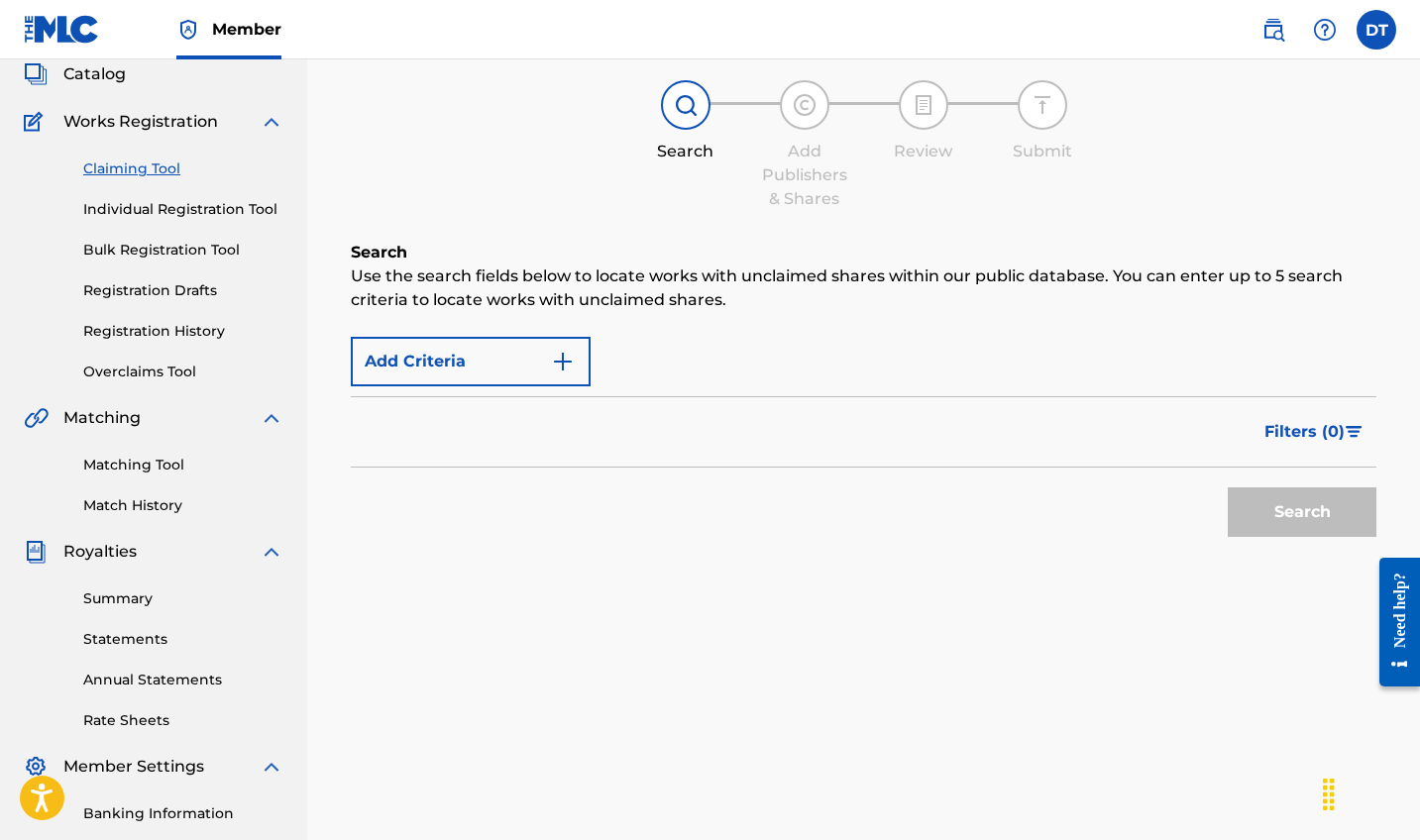 scroll, scrollTop: 0, scrollLeft: 0, axis: both 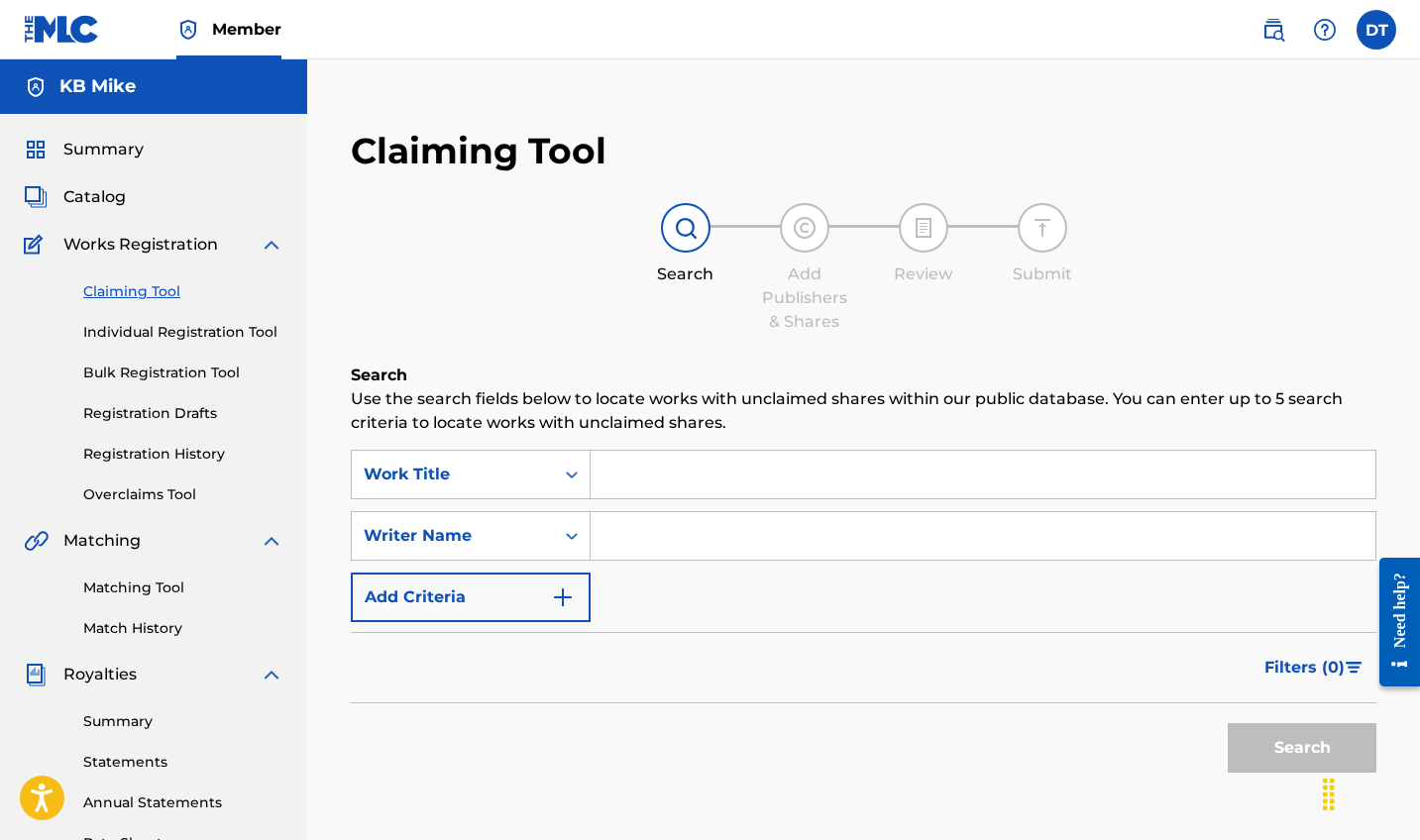 click at bounding box center [983, 536] 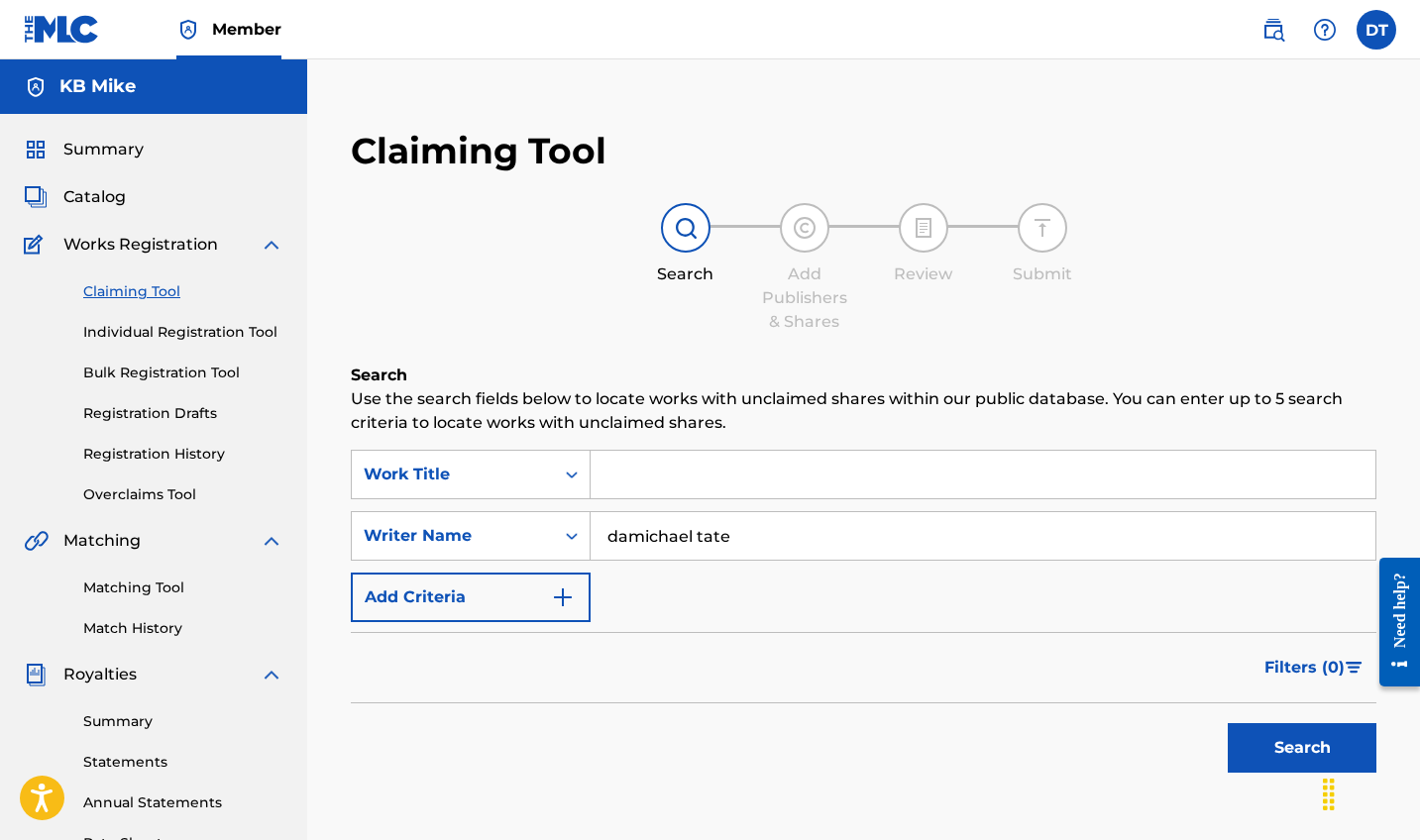 type on "damichael tate" 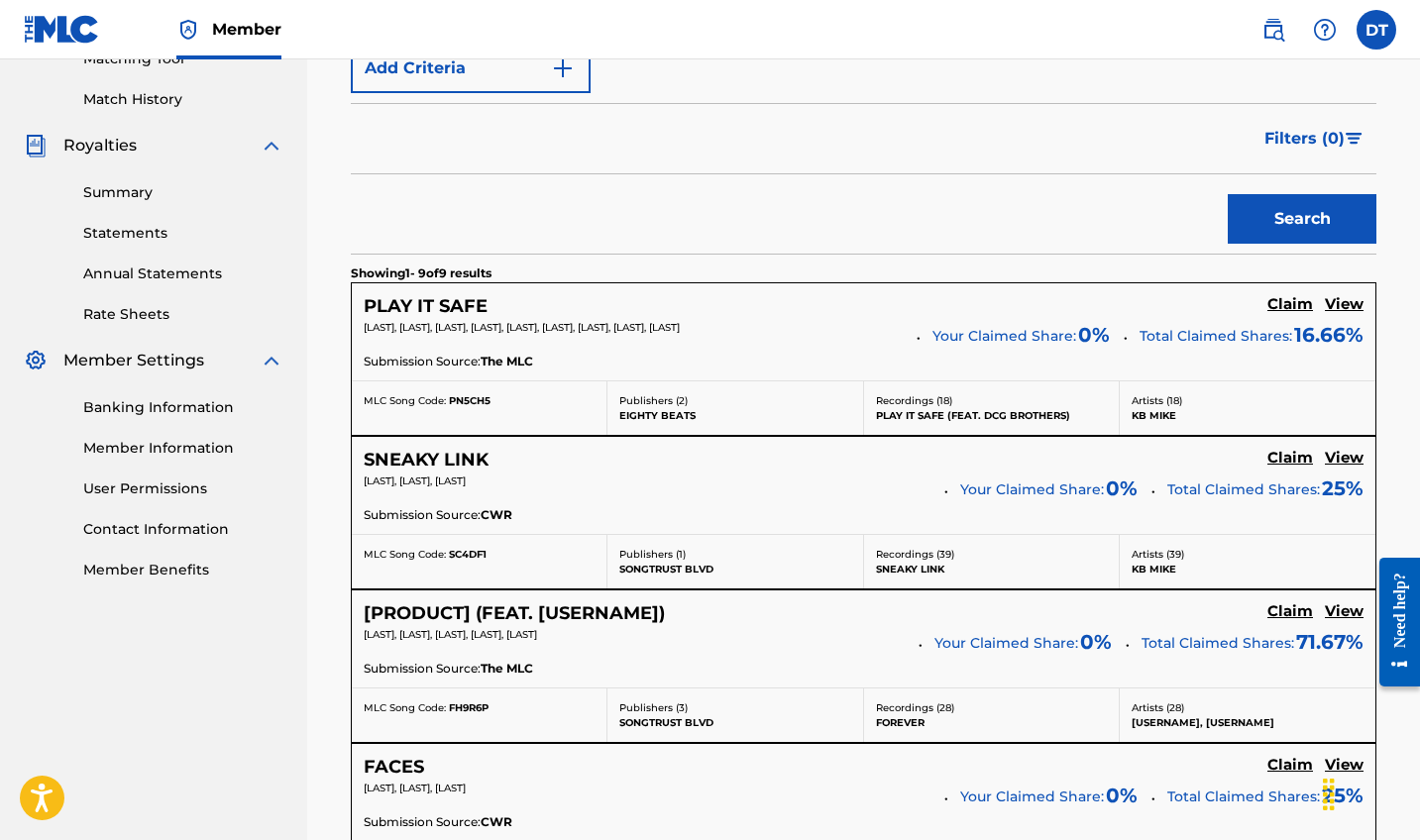 scroll, scrollTop: 538, scrollLeft: 0, axis: vertical 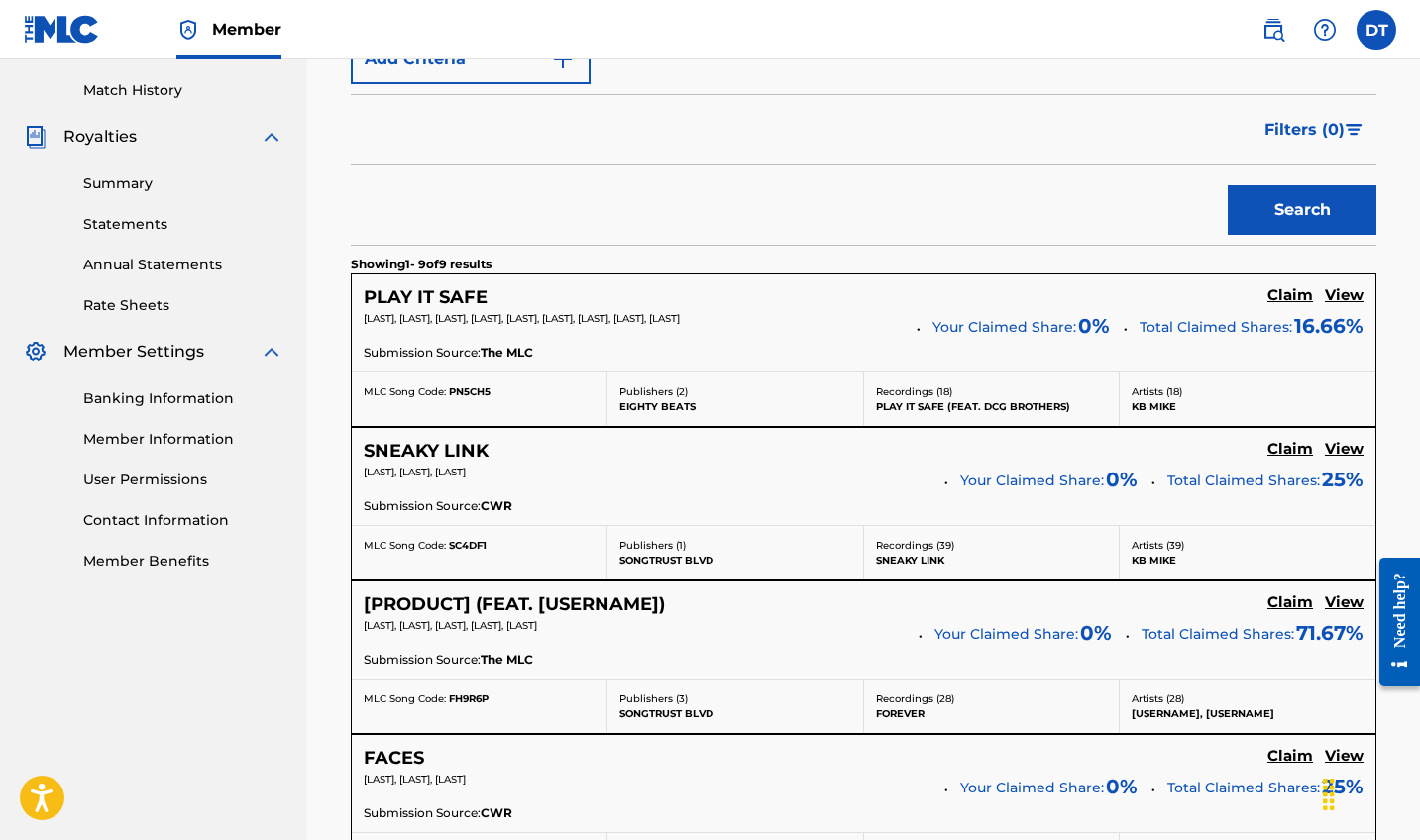 click on "Claim" at bounding box center (1290, 295) 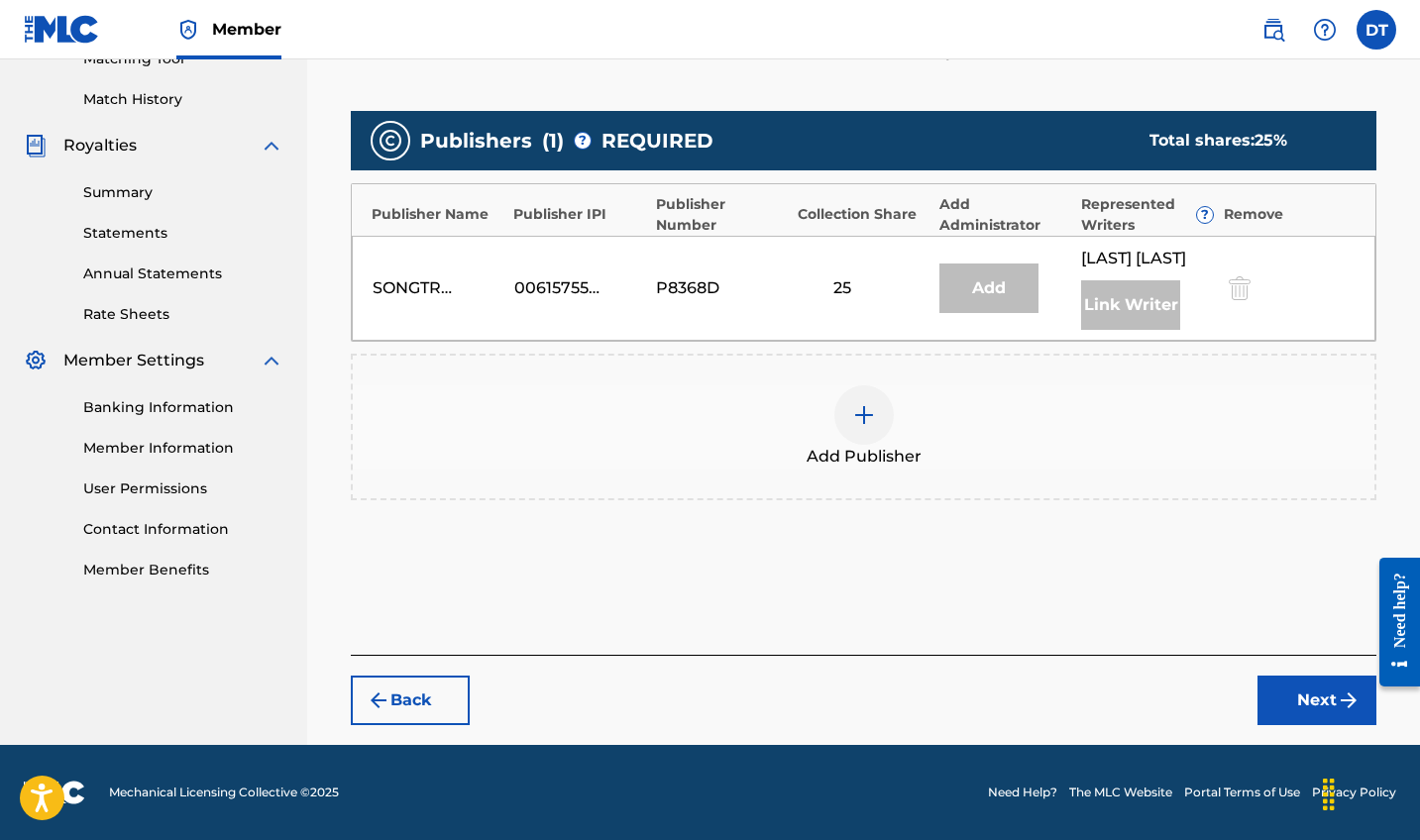 click at bounding box center [864, 415] 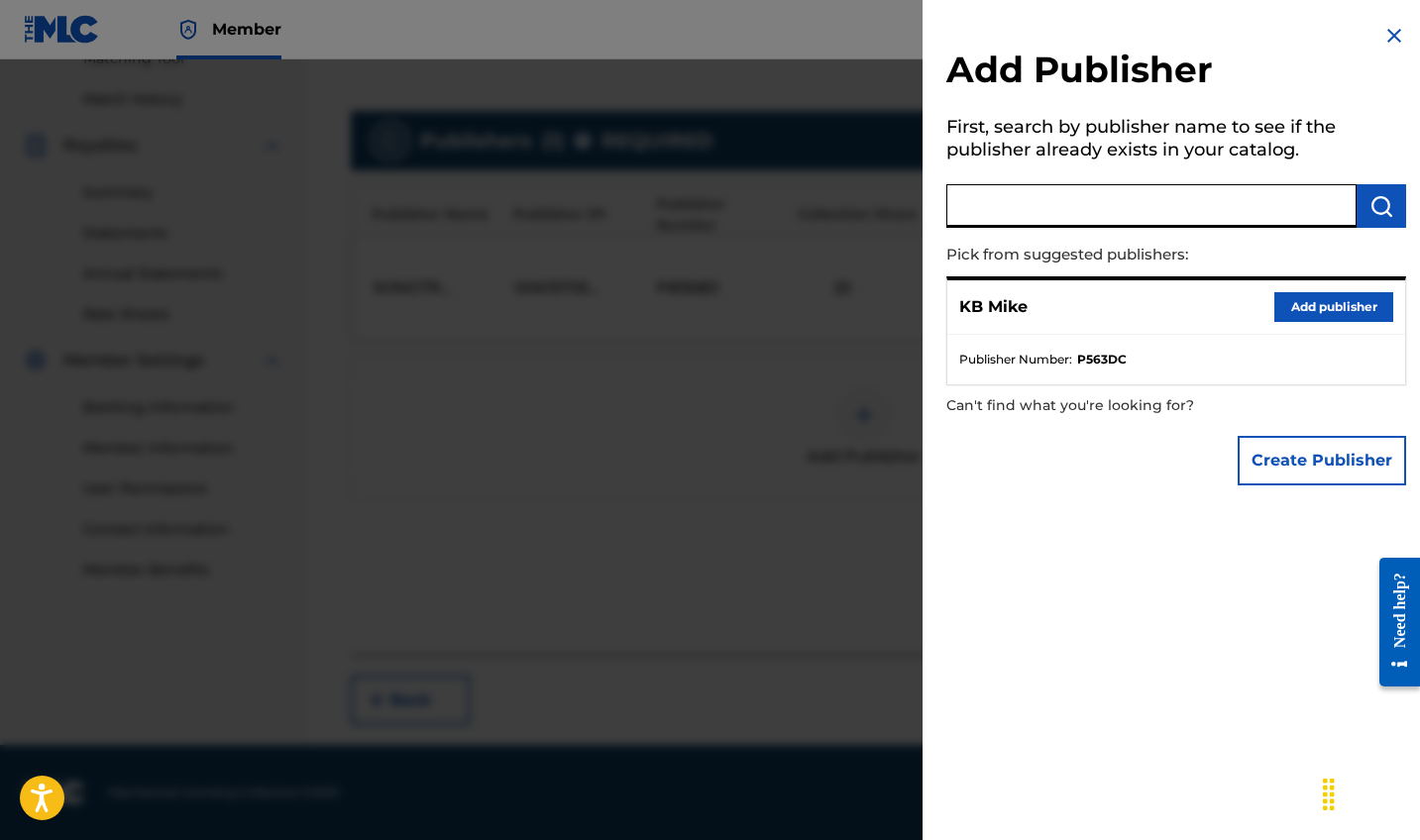 click at bounding box center (1151, 206) 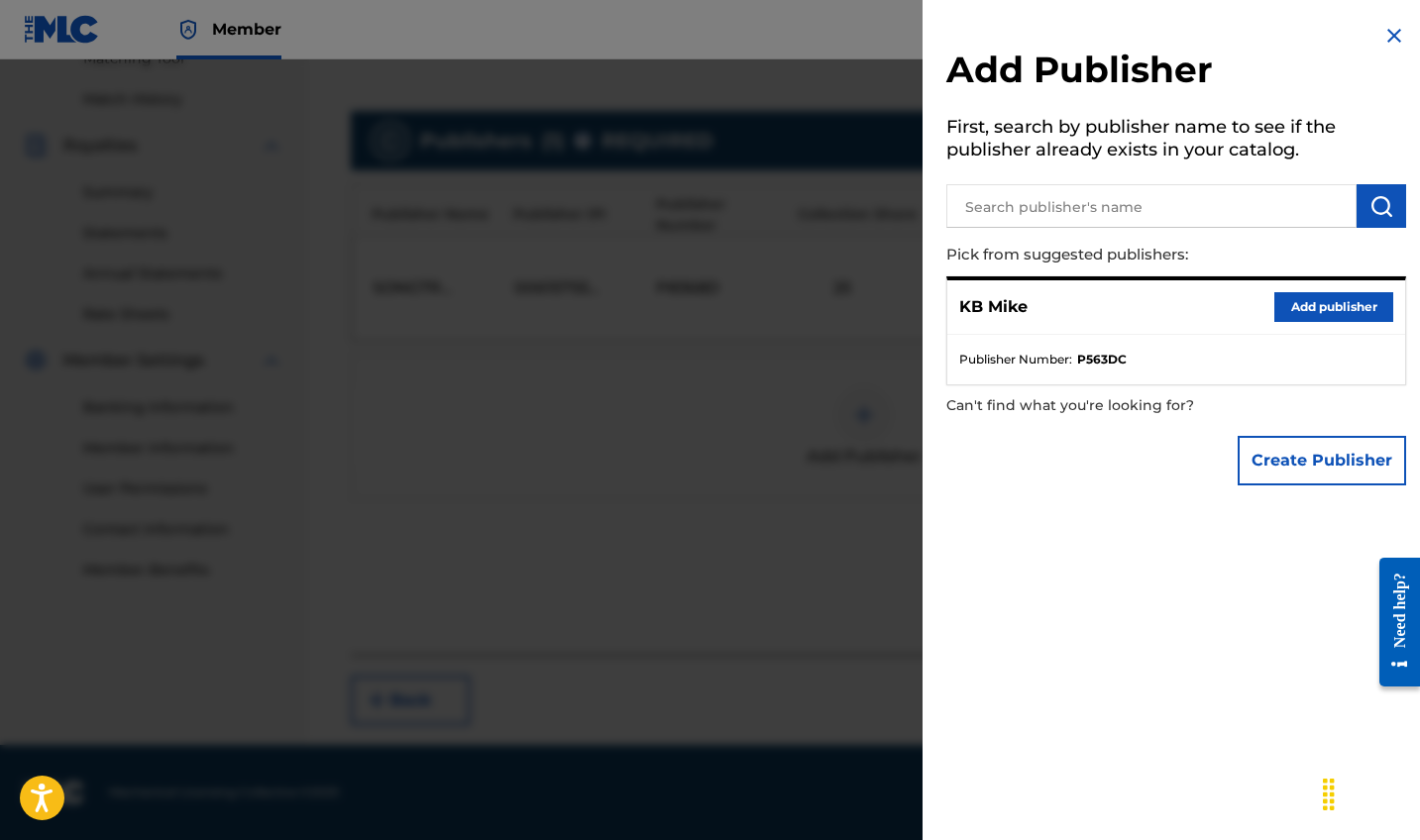 click on "Add publisher" at bounding box center (1334, 307) 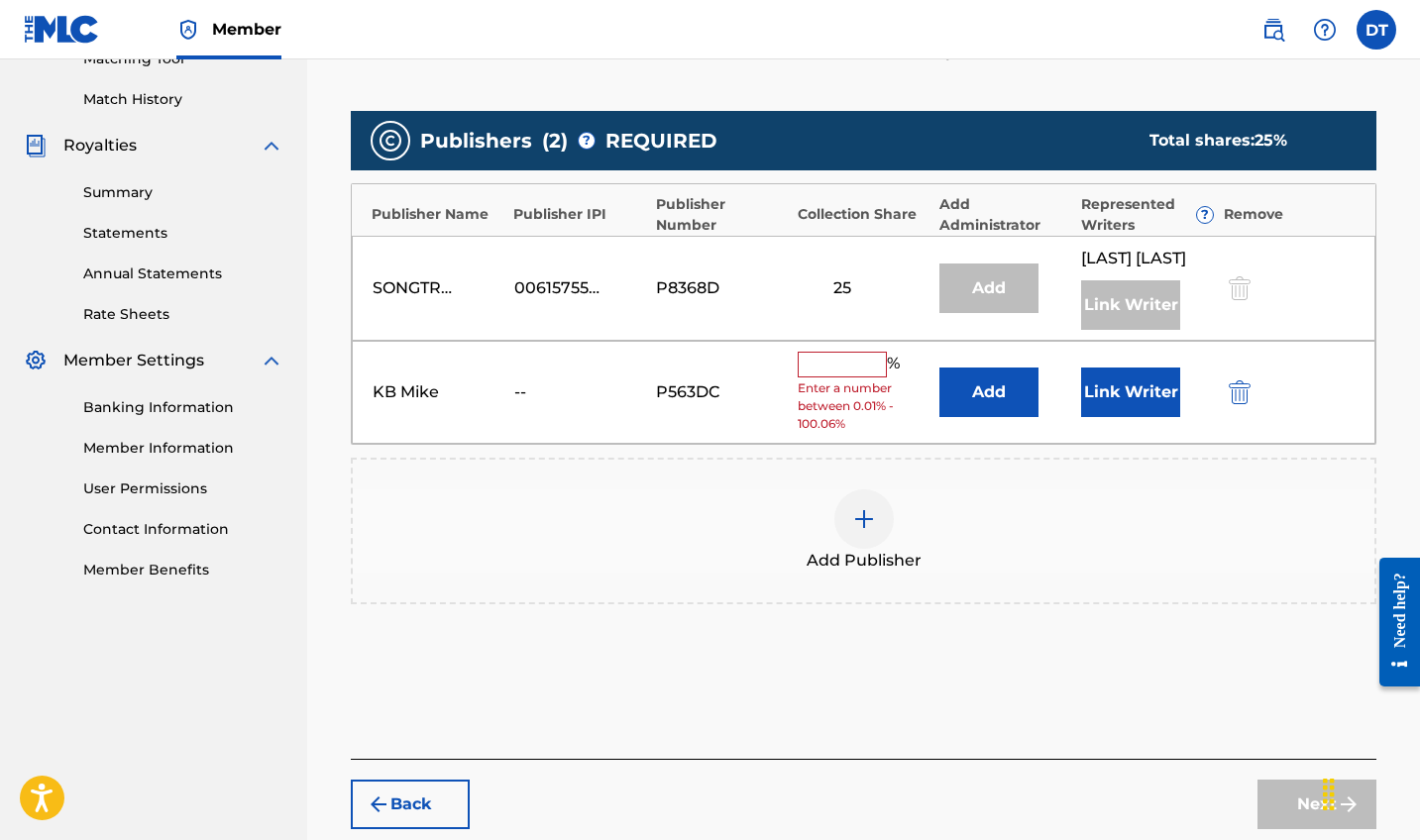 click at bounding box center (842, 365) 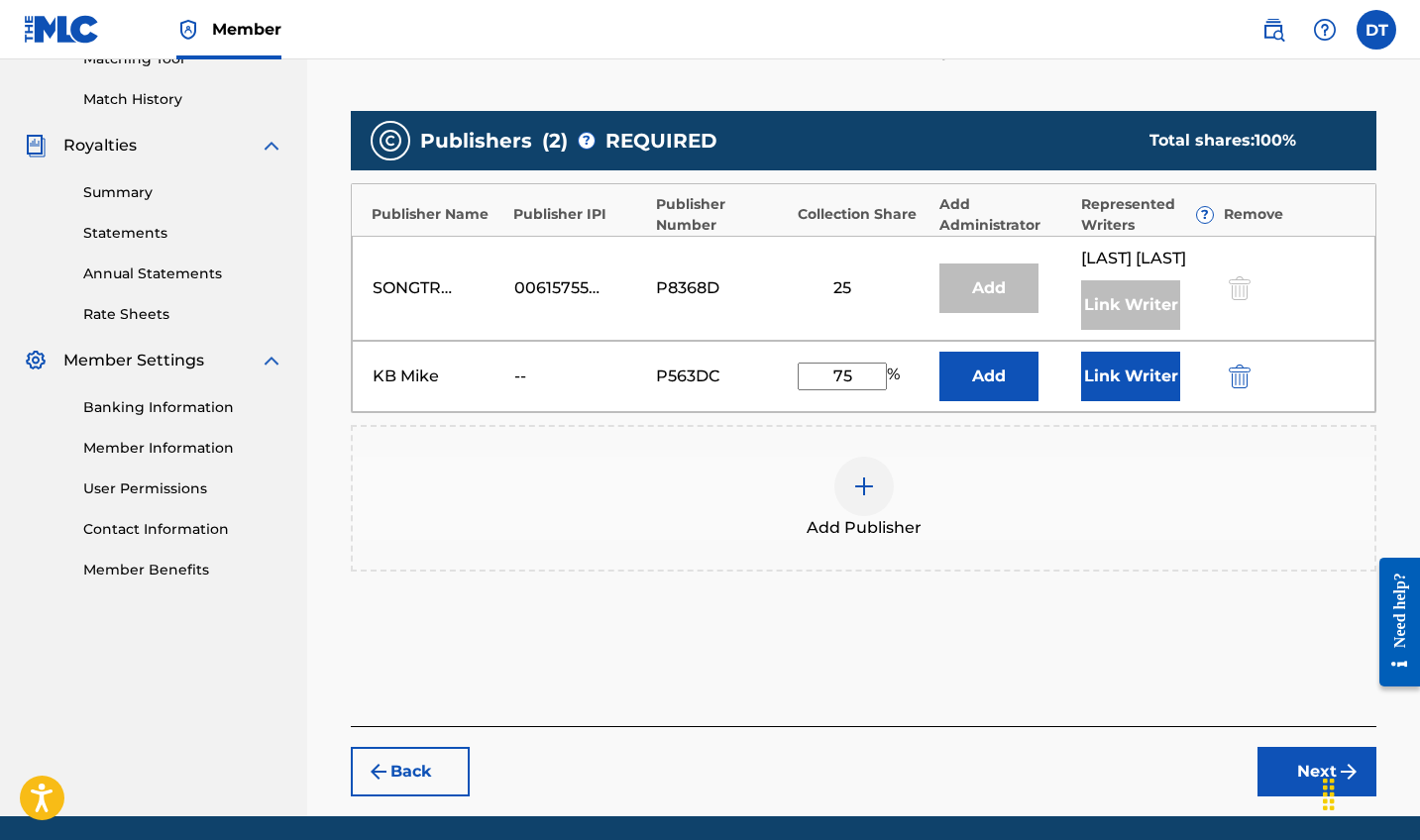 type on "75" 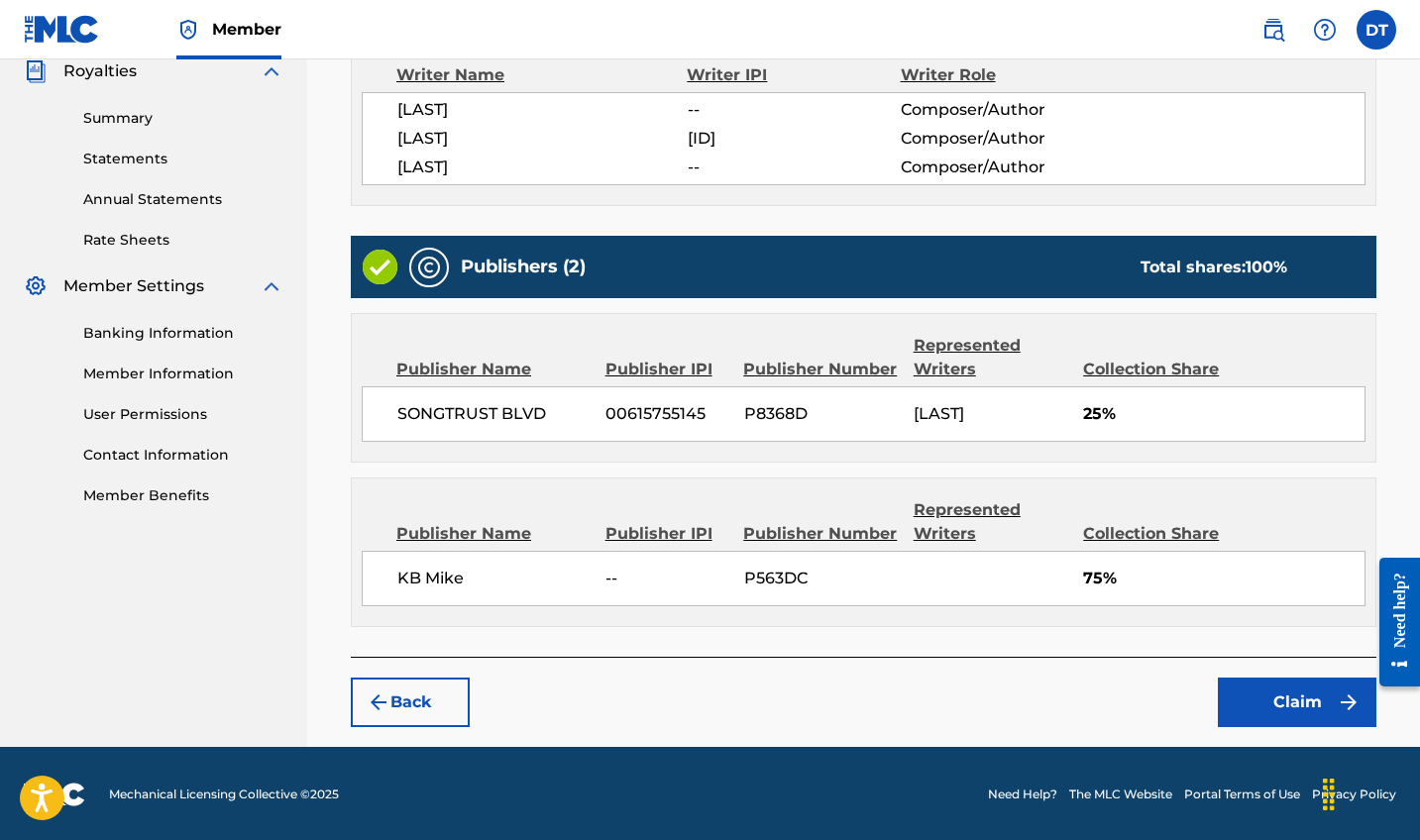 scroll, scrollTop: 602, scrollLeft: 0, axis: vertical 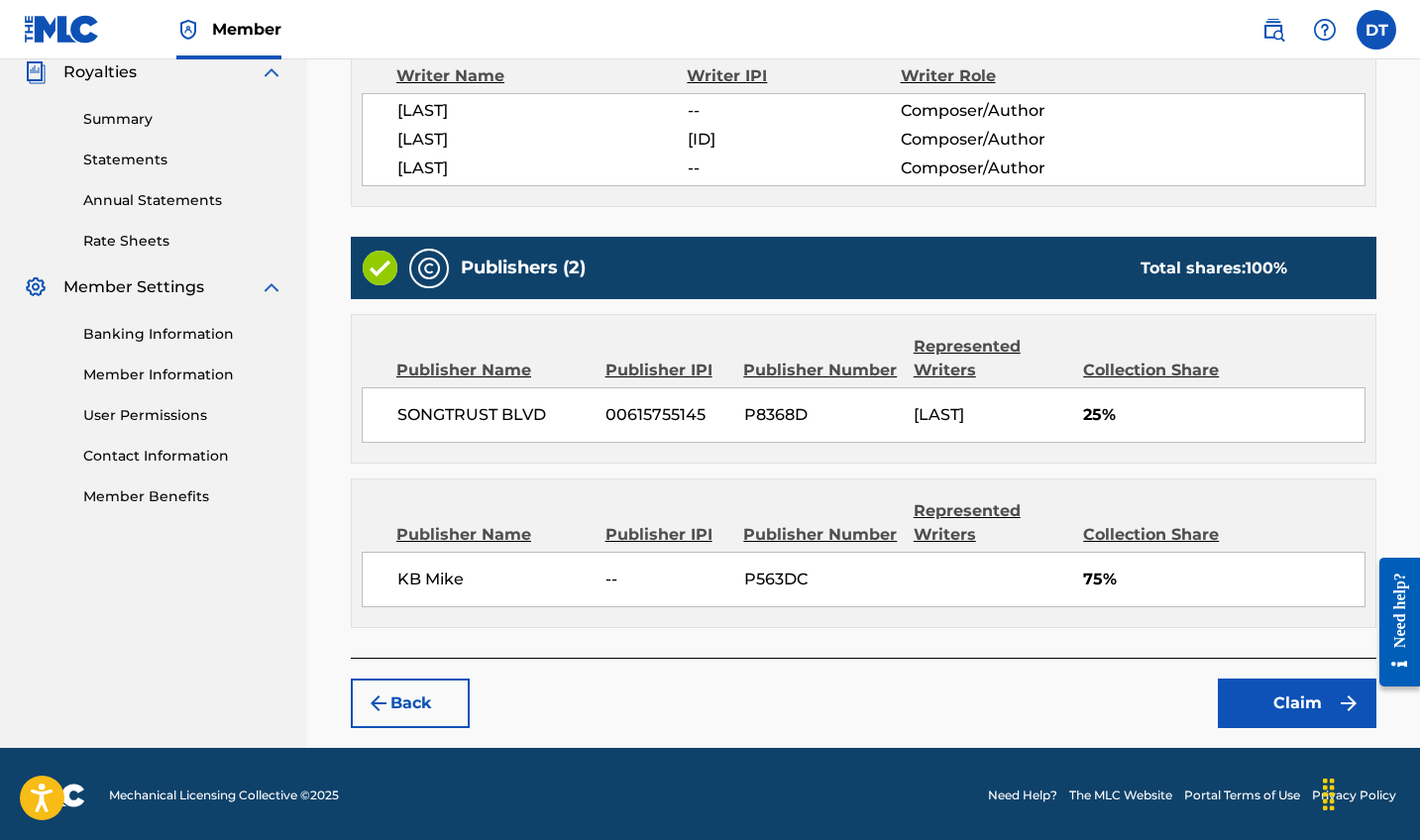 click on "Claim" at bounding box center [1297, 703] 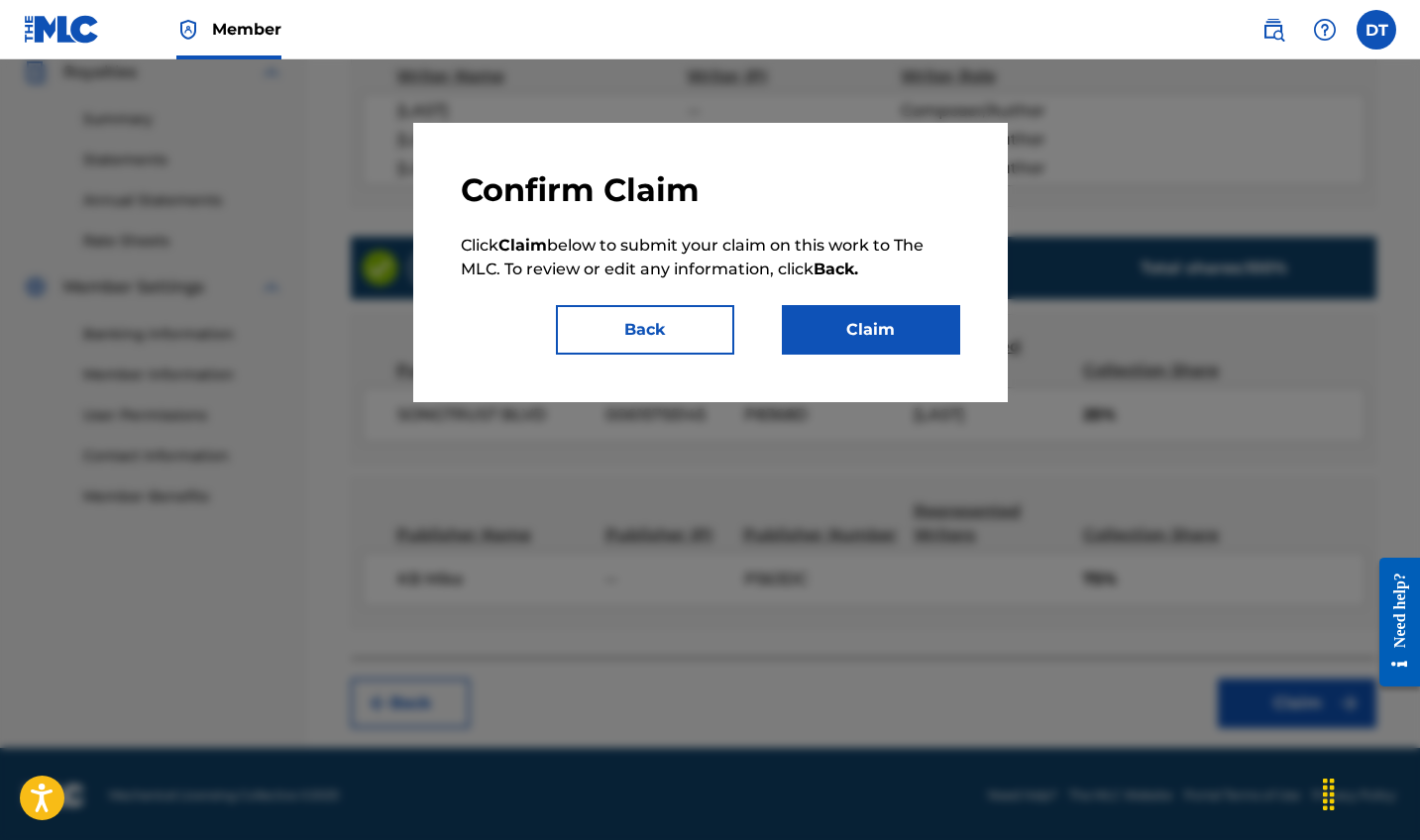 click on "Claim" at bounding box center (871, 330) 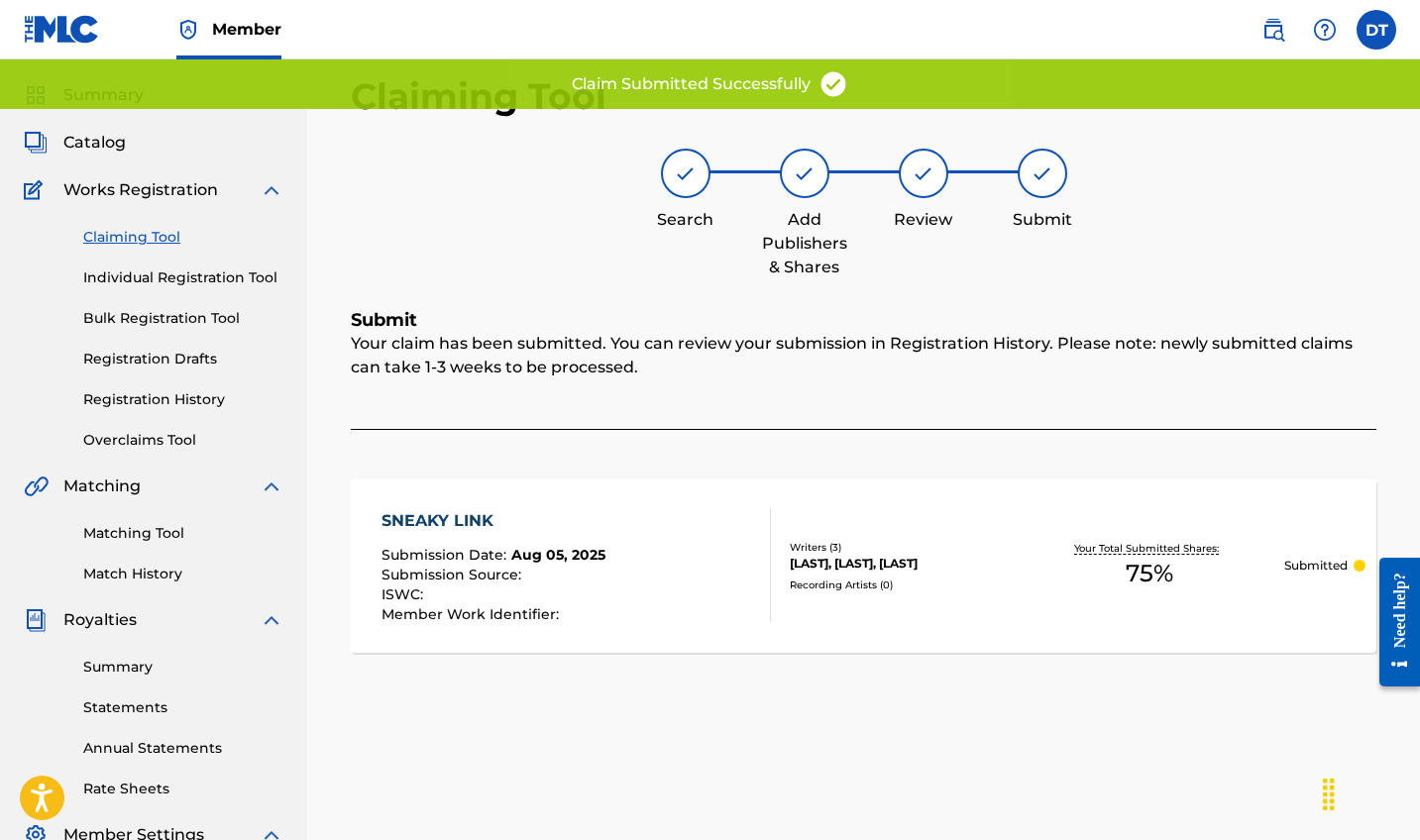 scroll, scrollTop: 29, scrollLeft: 0, axis: vertical 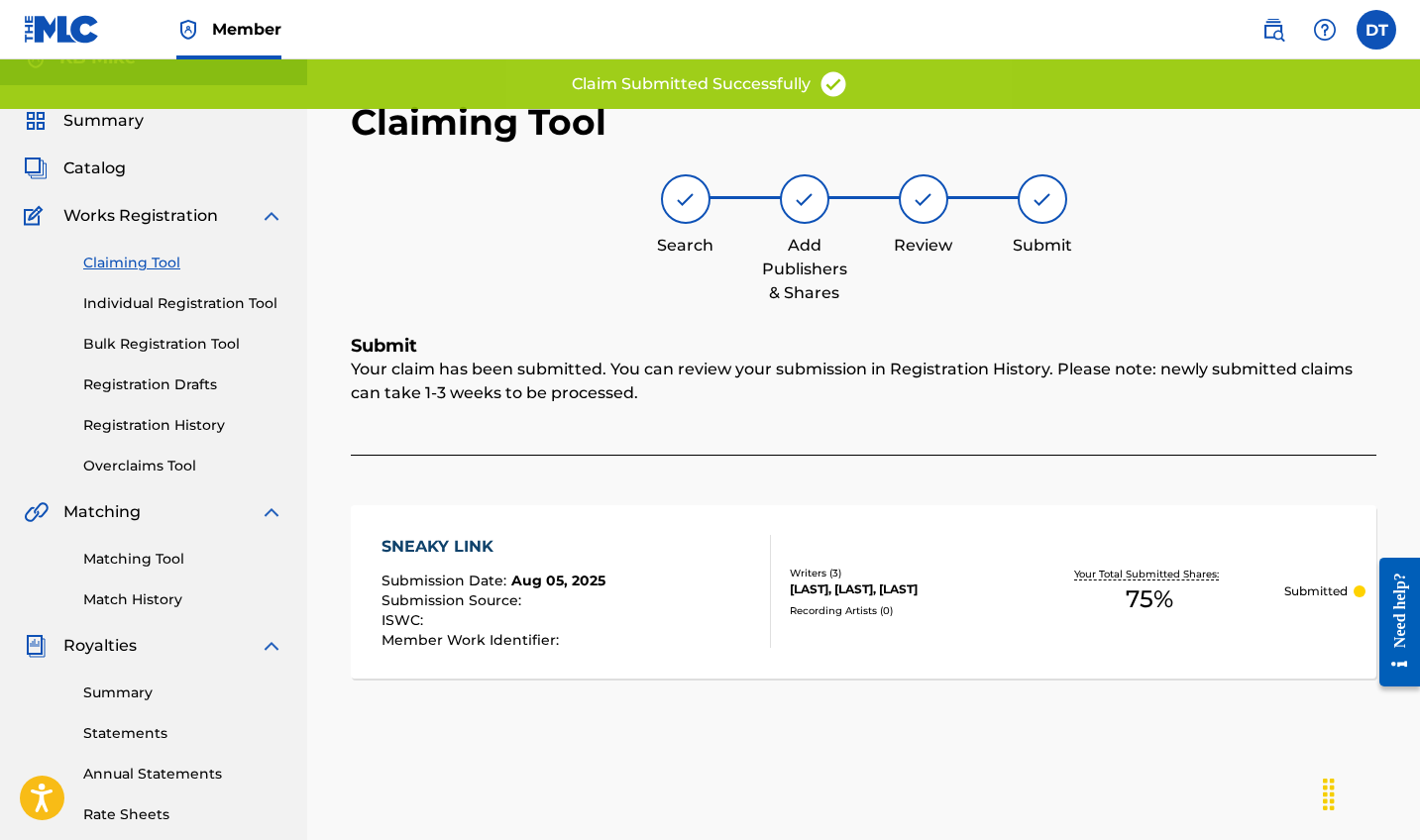 click at bounding box center (686, 199) 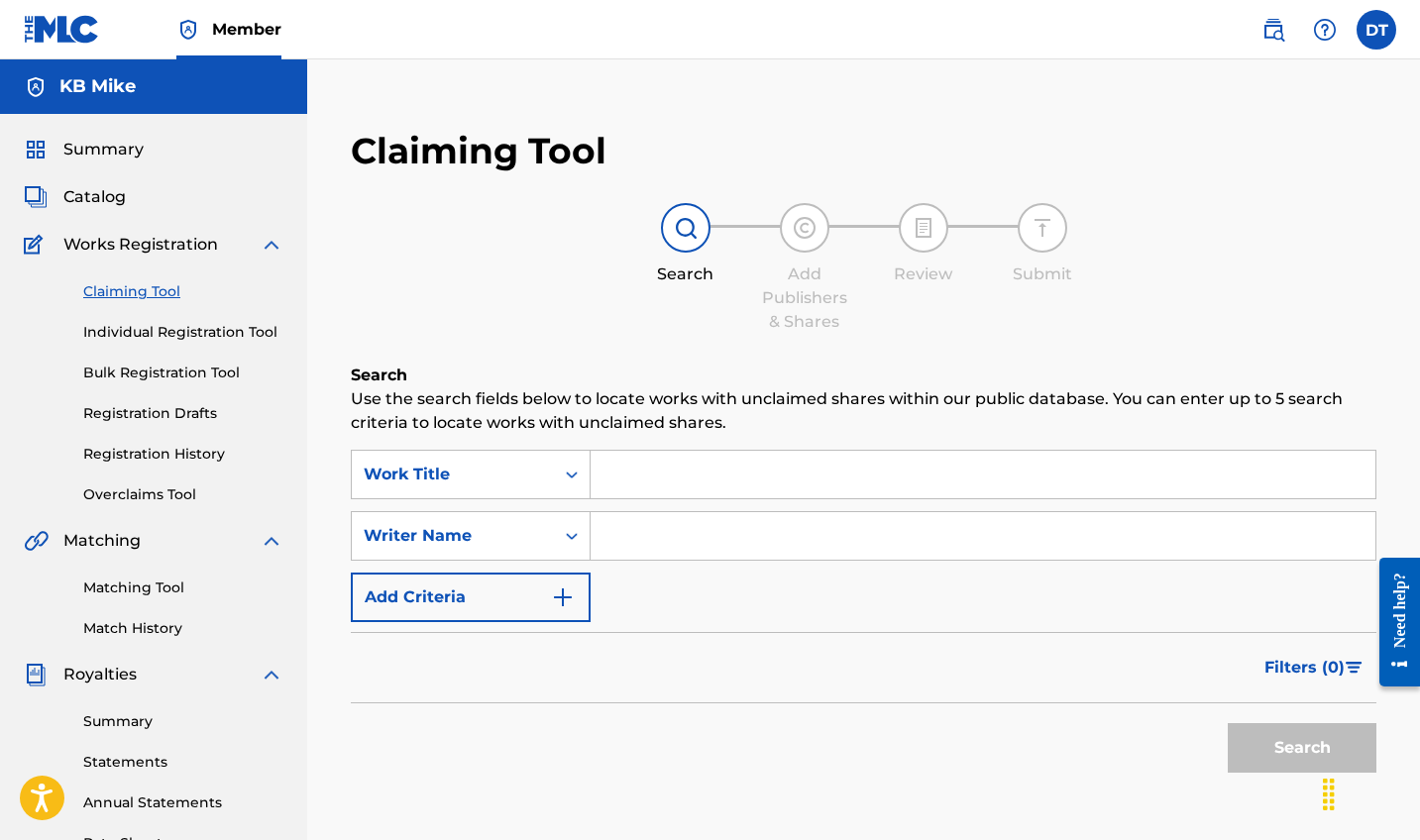 click at bounding box center [983, 536] 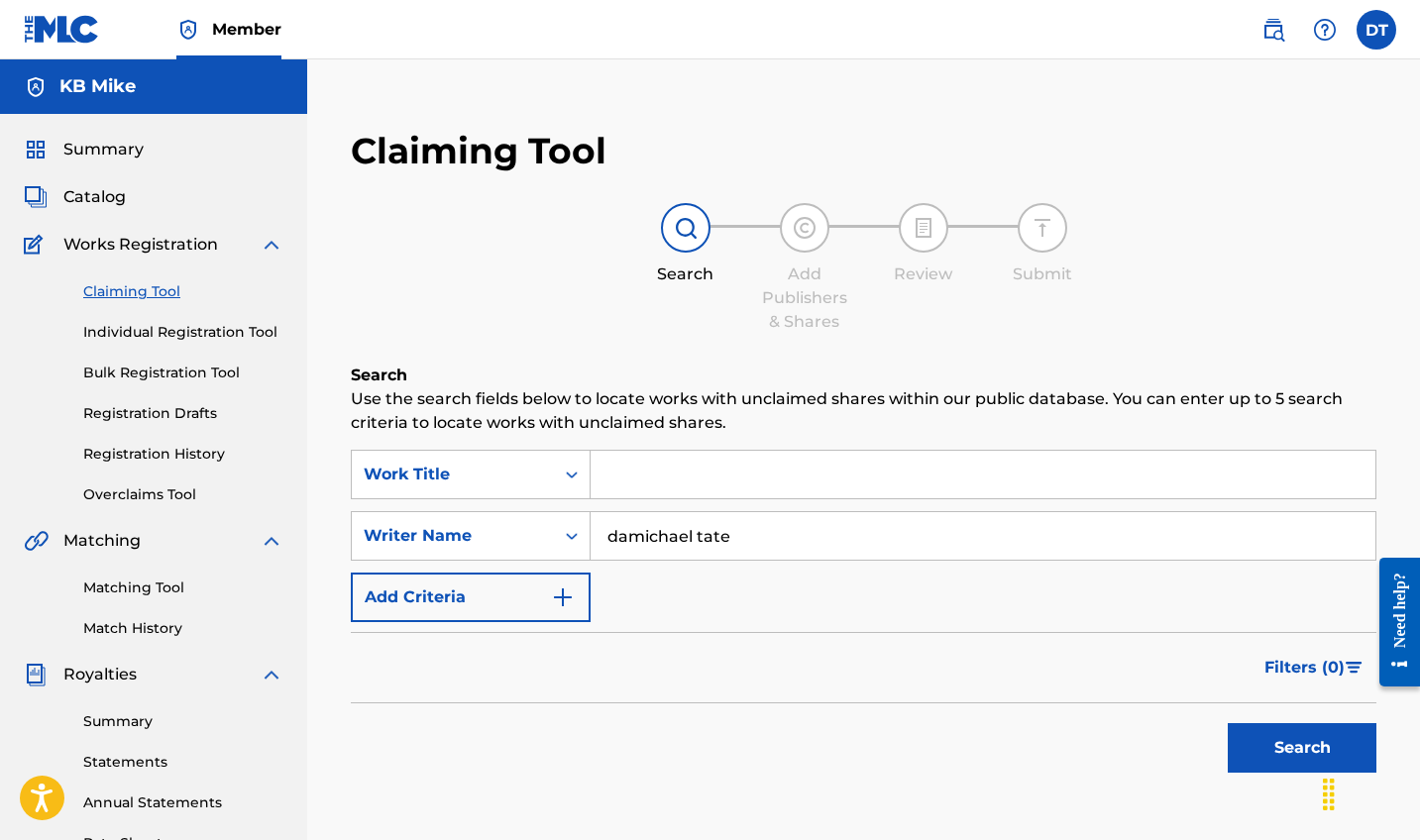 type on "damichael tate" 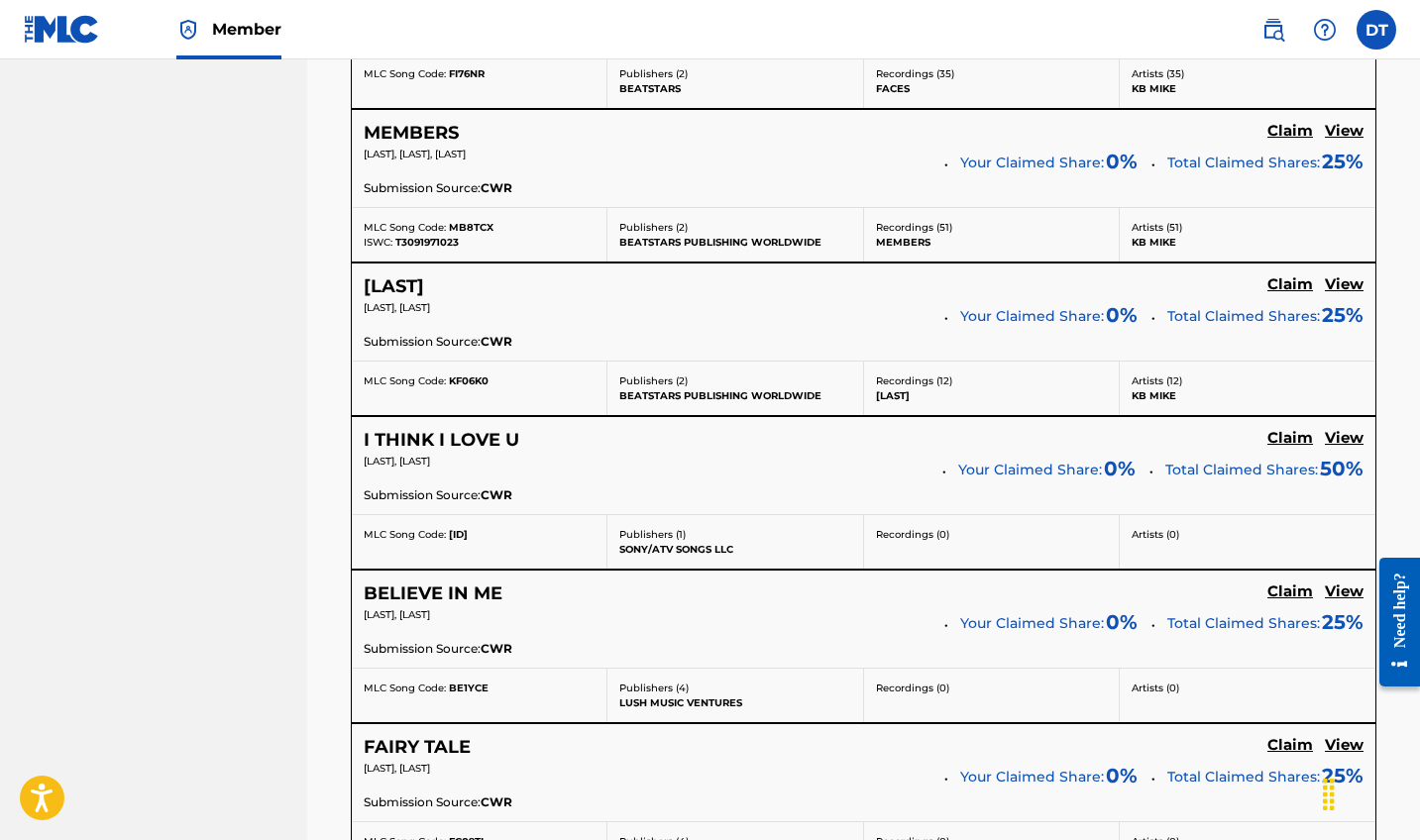 scroll, scrollTop: 1319, scrollLeft: 0, axis: vertical 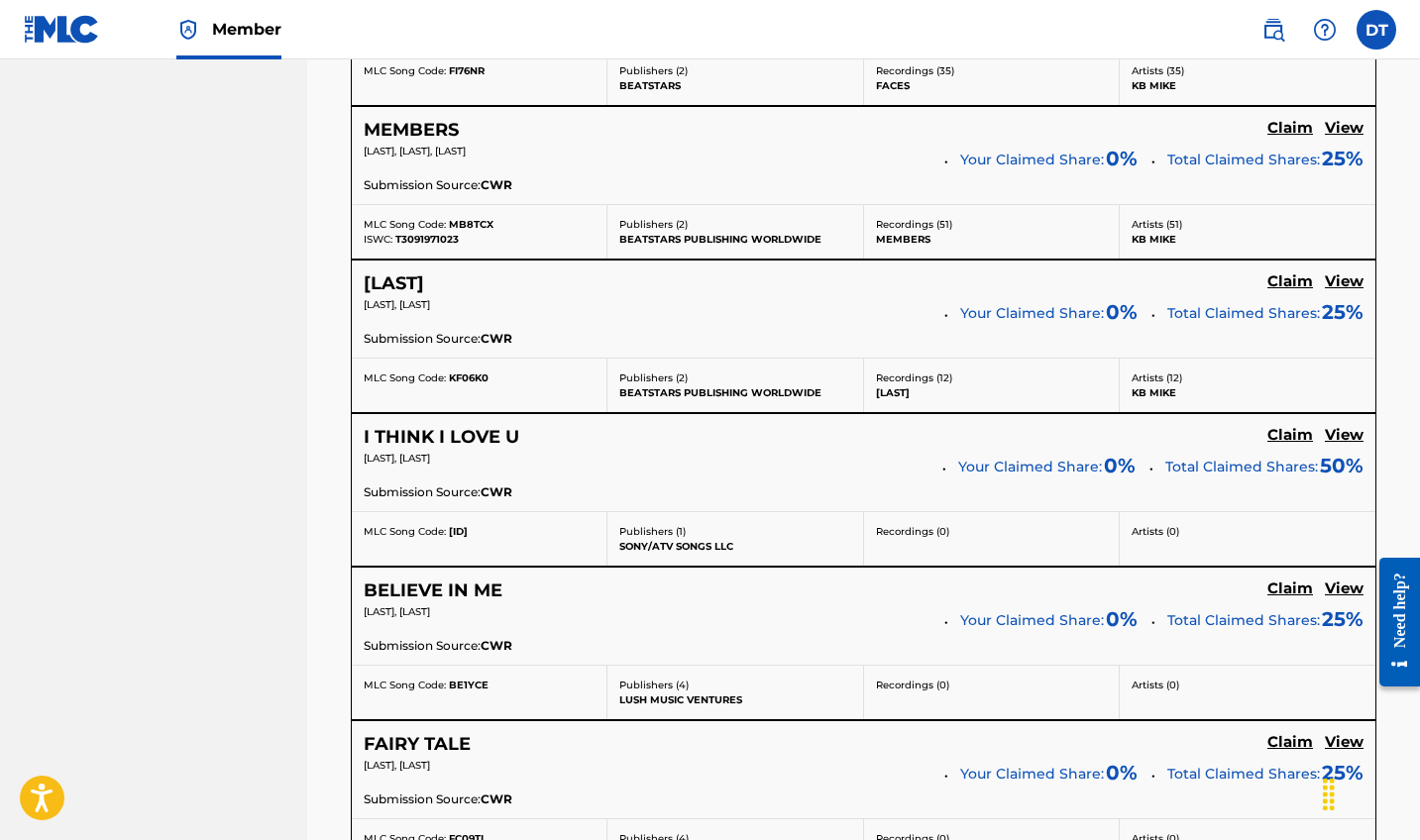 click on "Claim" at bounding box center (1290, -486) 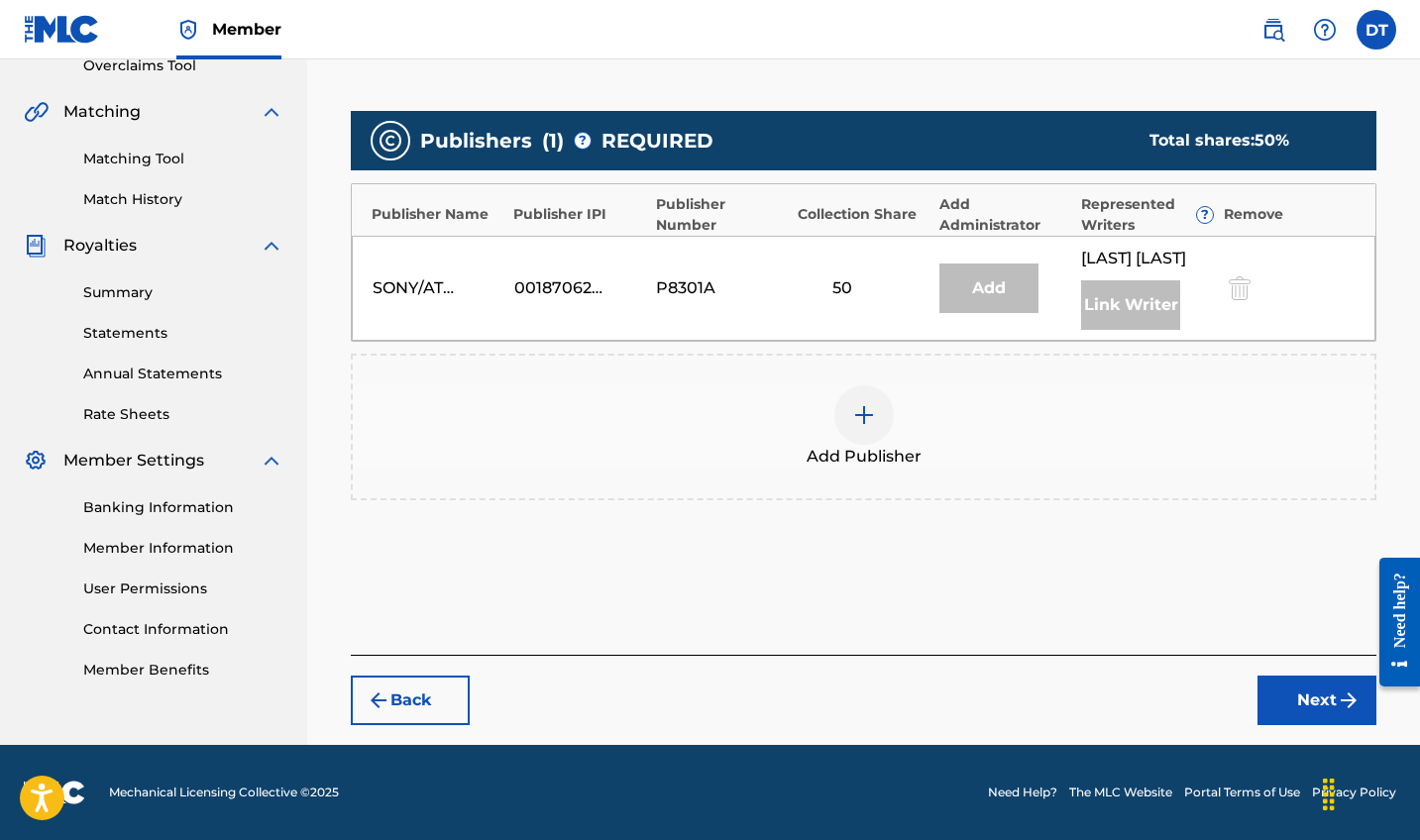 scroll, scrollTop: 429, scrollLeft: 0, axis: vertical 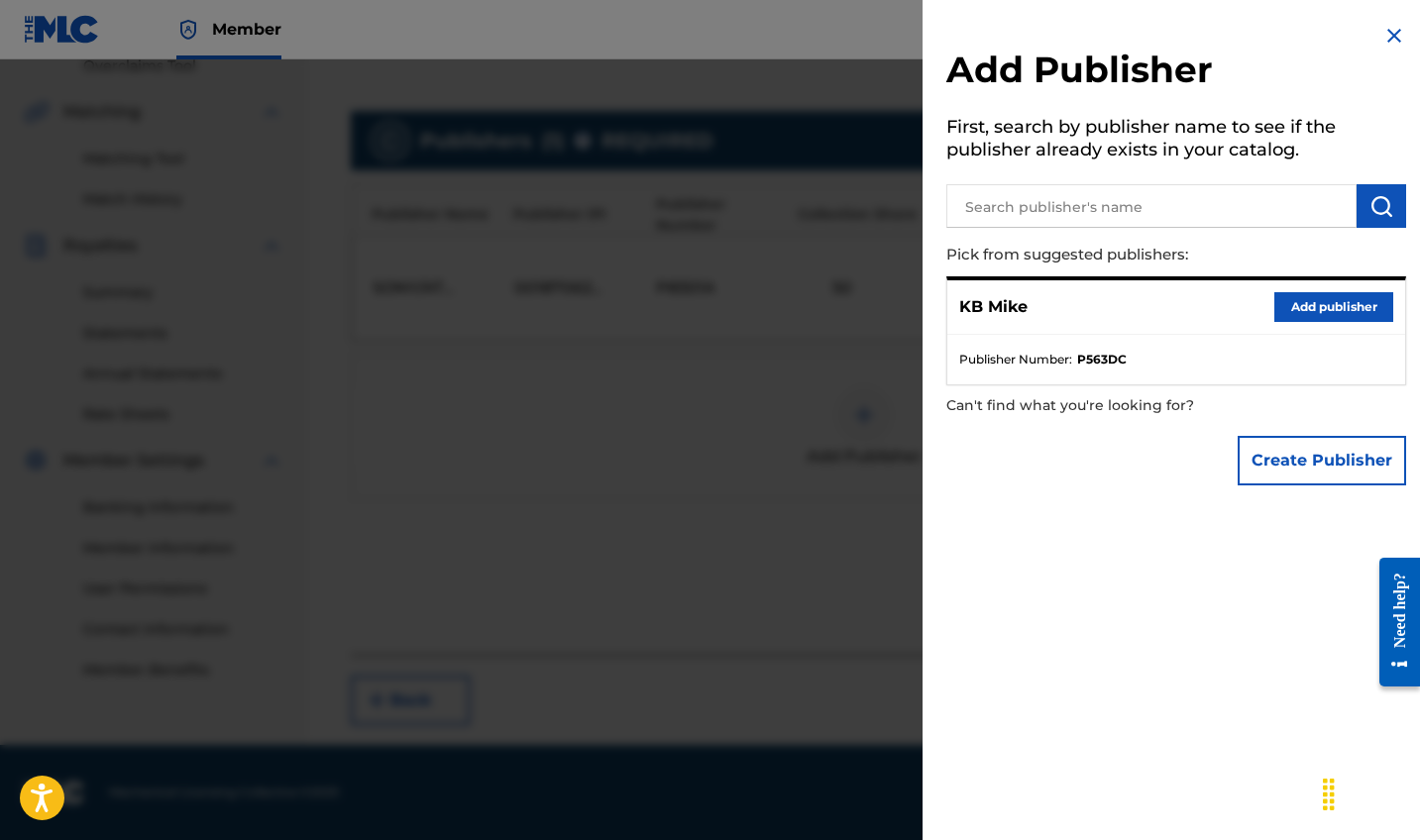 click on "Add publisher" at bounding box center (1334, 307) 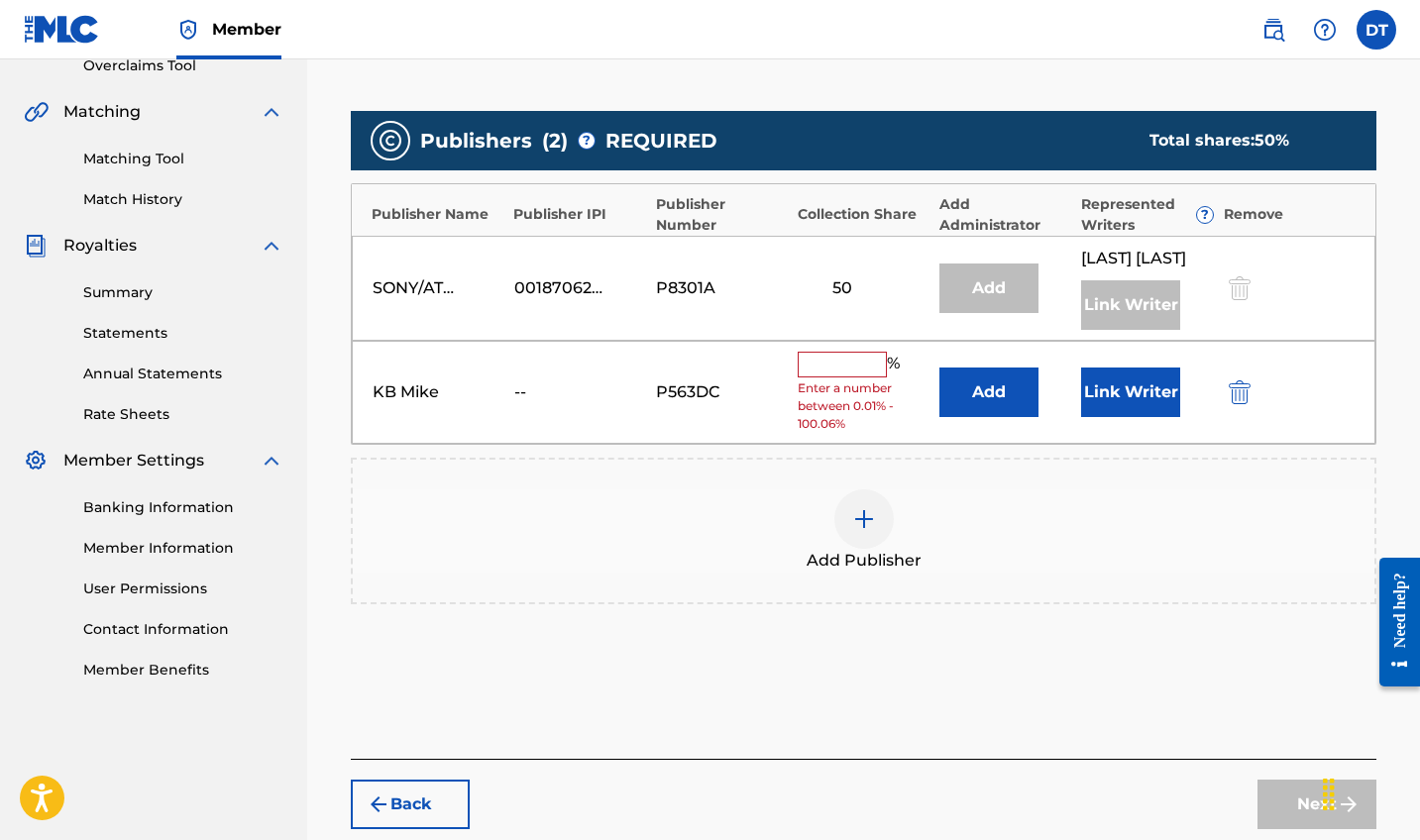 click at bounding box center [842, 365] 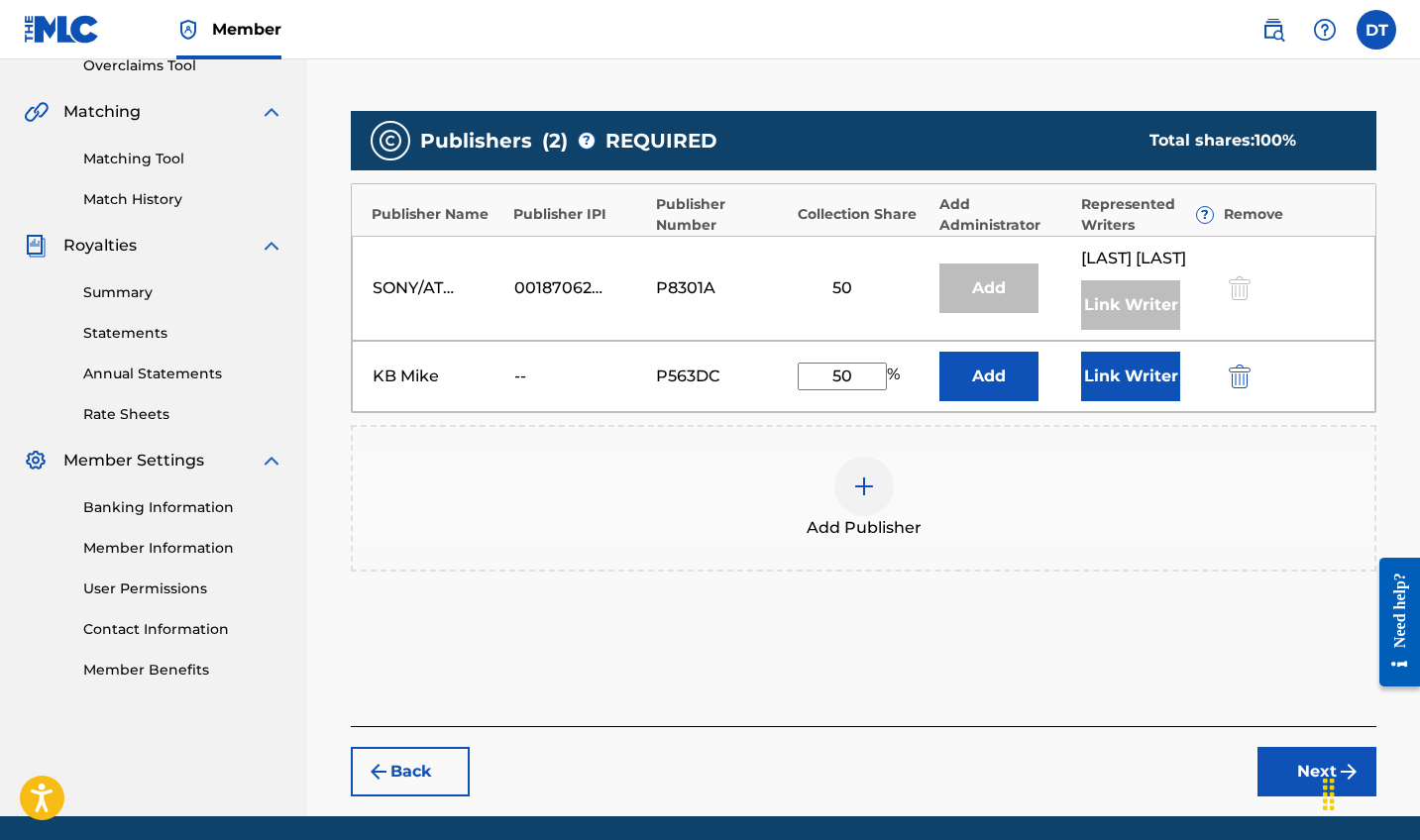 type on "50" 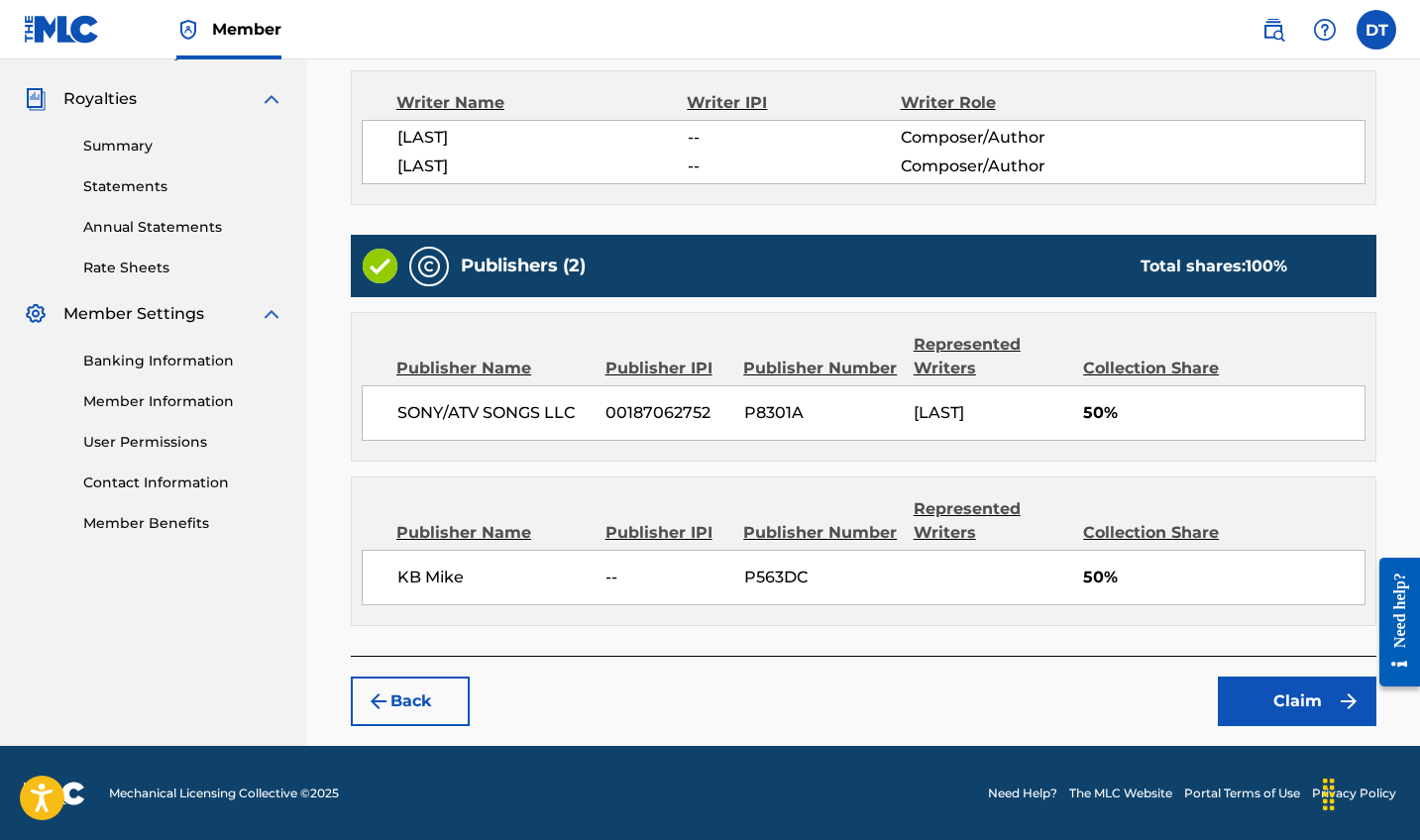 scroll, scrollTop: 574, scrollLeft: 0, axis: vertical 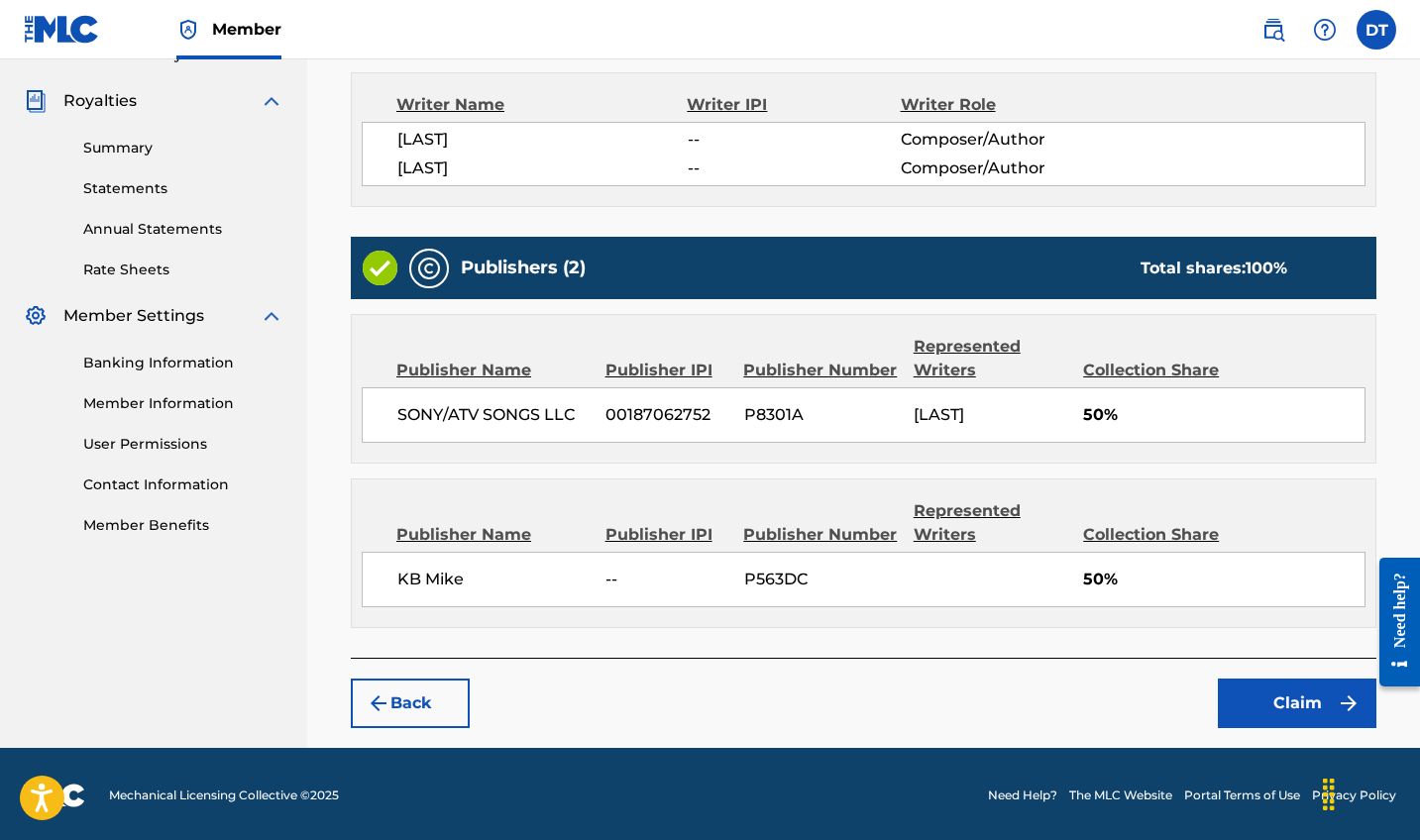 click on "Claim" at bounding box center (1297, 703) 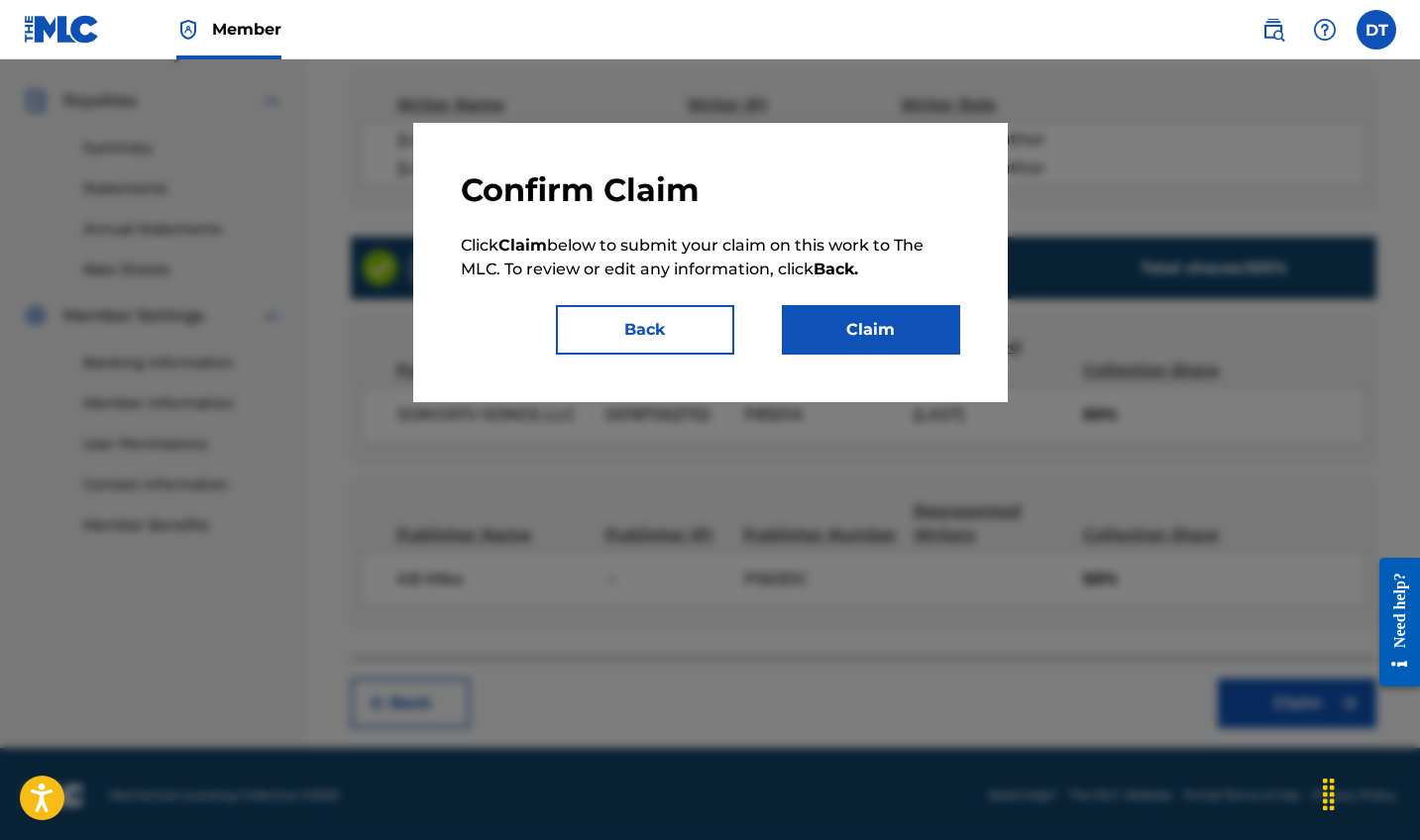click on "Claim" at bounding box center [871, 330] 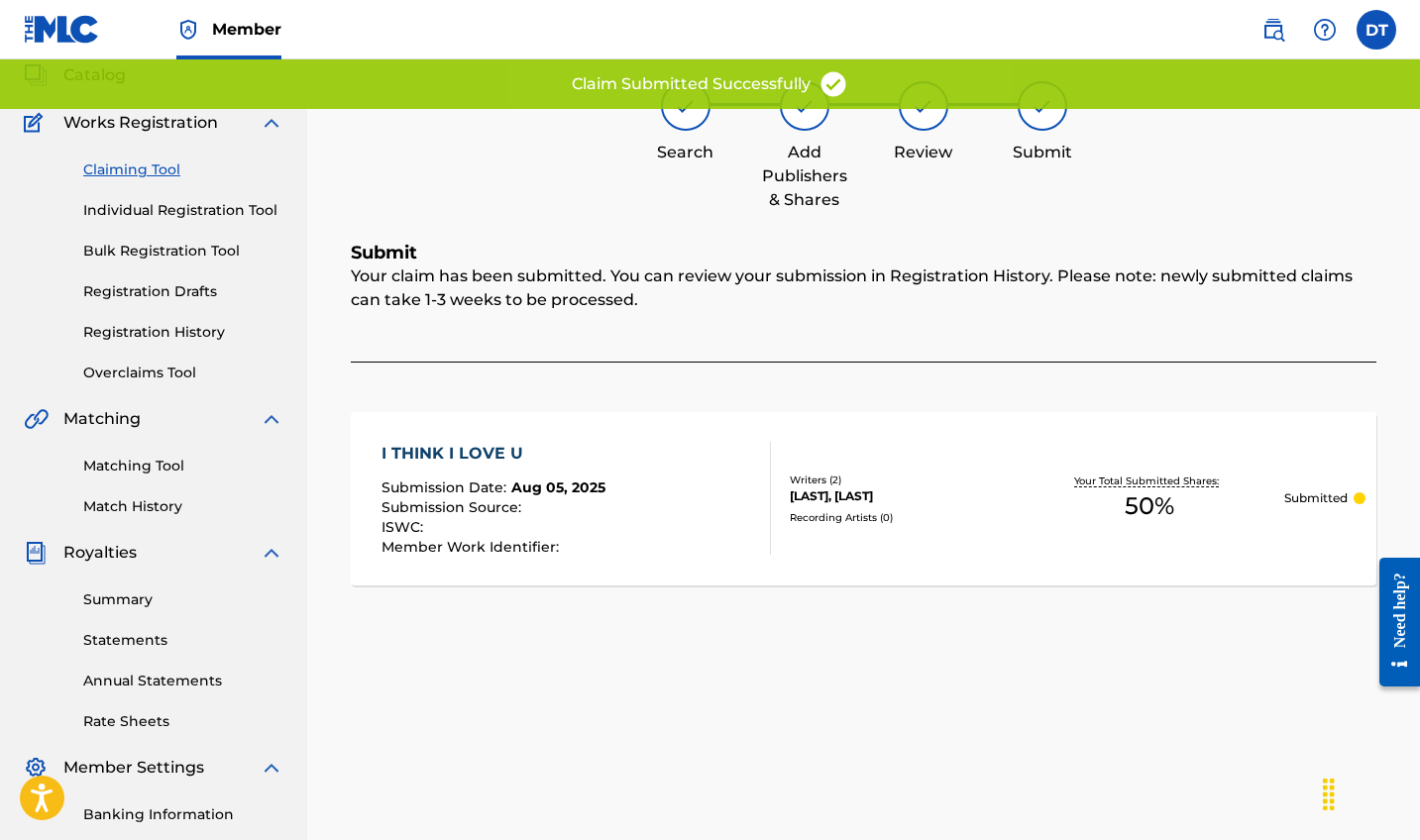 scroll, scrollTop: 77, scrollLeft: 0, axis: vertical 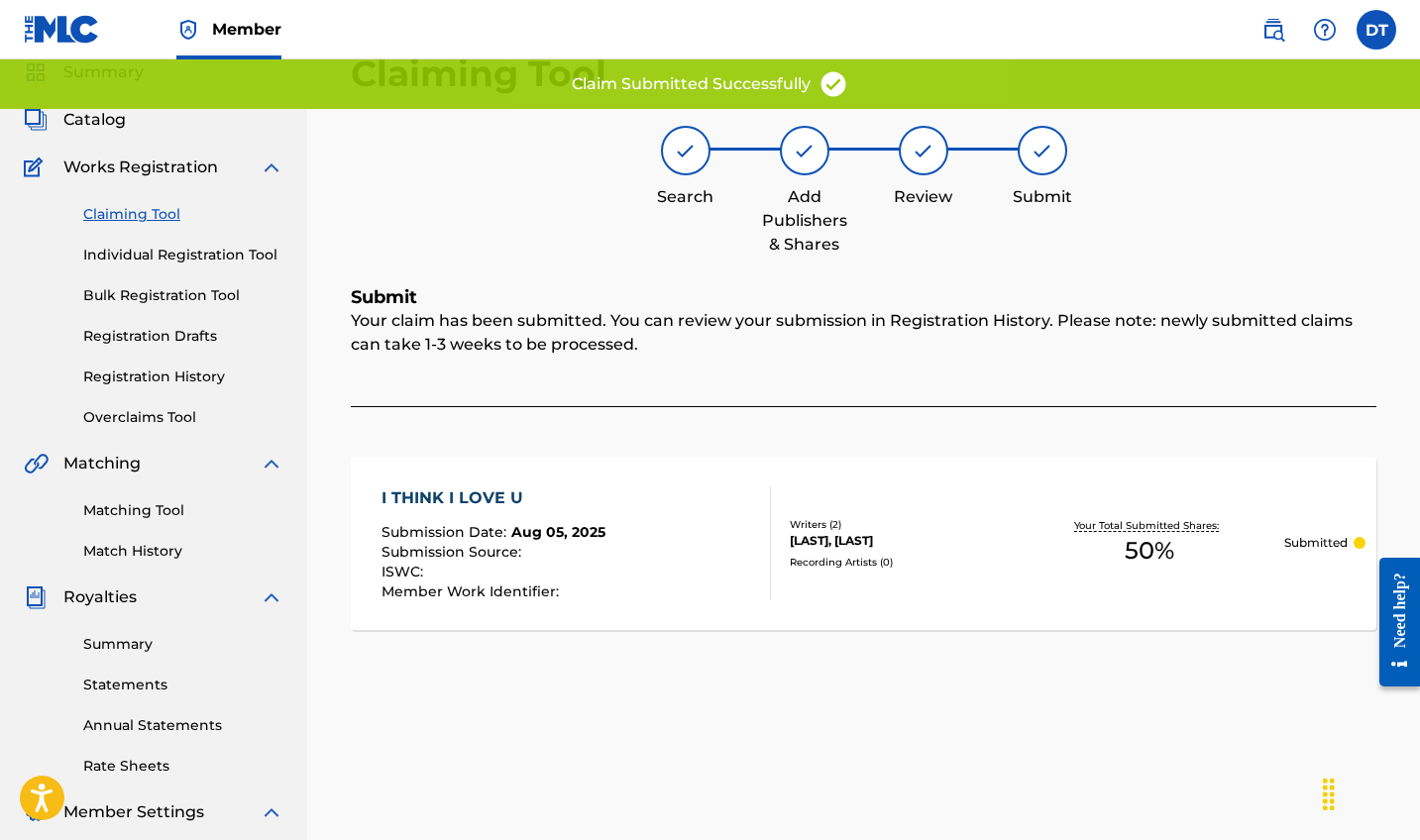 click on "Claiming Tool" at bounding box center [183, 214] 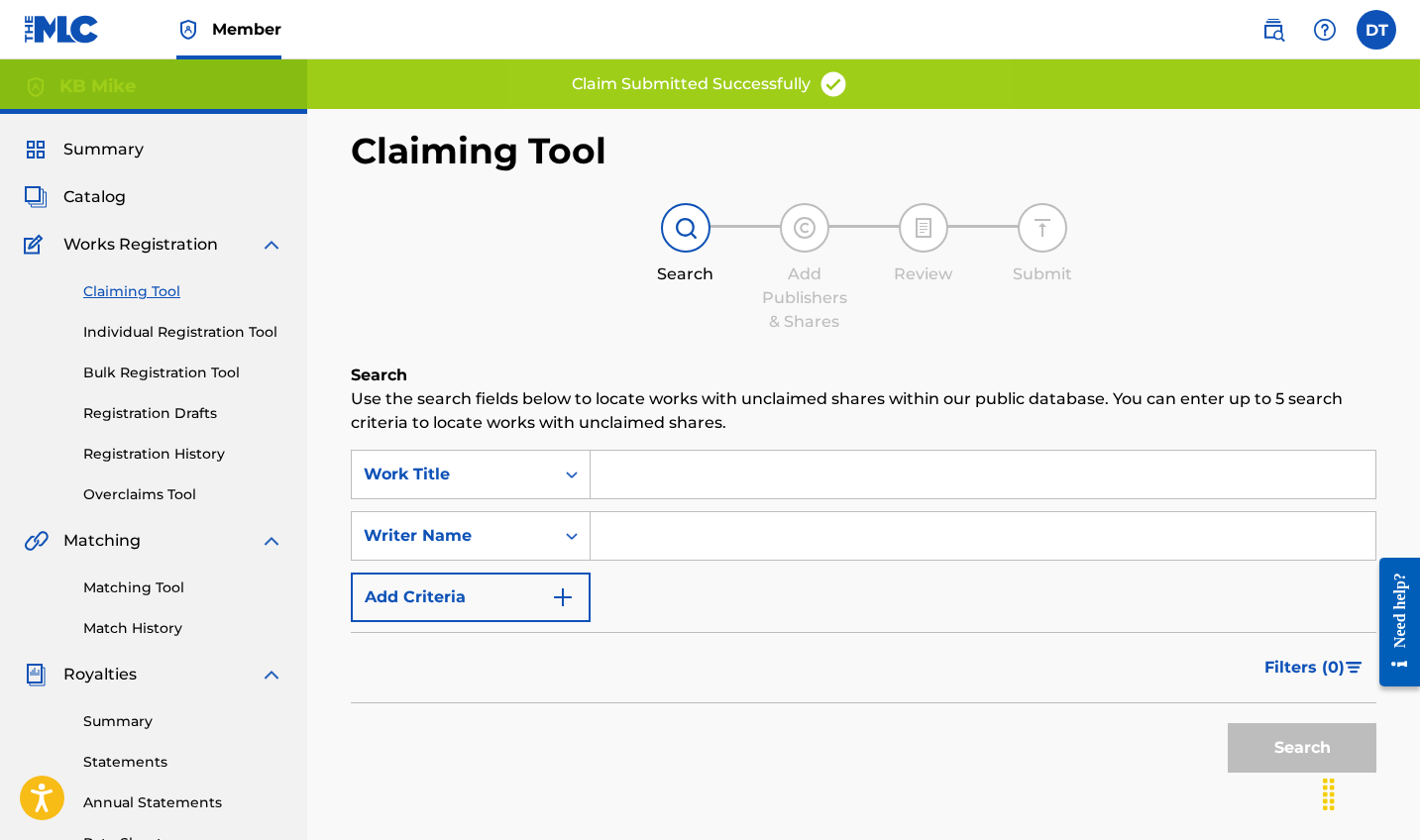 click on "SearchWithCriteriadd0d237d-d6b1-4a5f-940c-cb7de076cadc Work Title SearchWithCriteriacee77425-49b3-4eaf-a37f-1a06920a8d40 Writer Name Add Criteria" at bounding box center [863, 536] 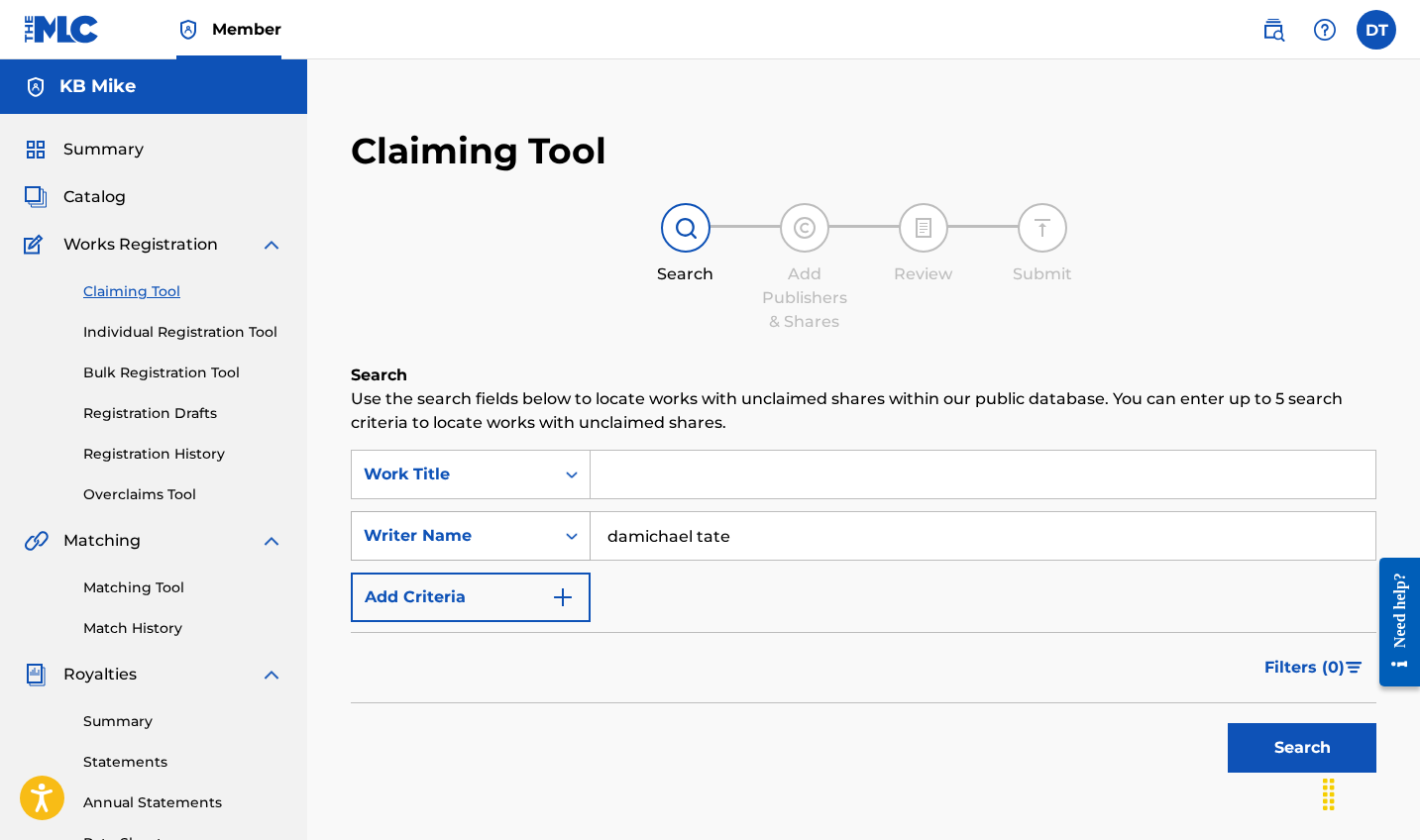 drag, startPoint x: 759, startPoint y: 537, endPoint x: 570, endPoint y: 524, distance: 189.4466 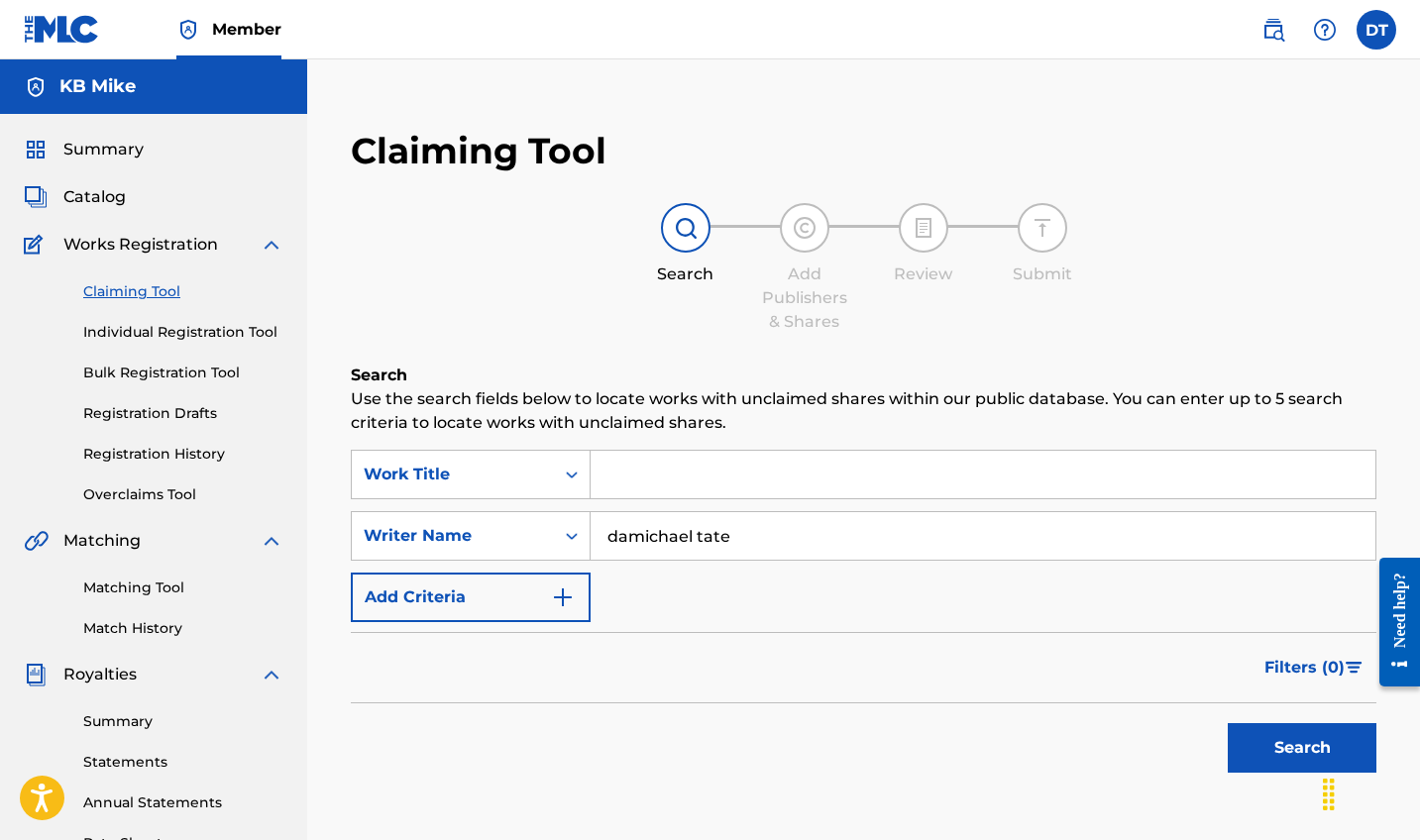 type on "damichael tate" 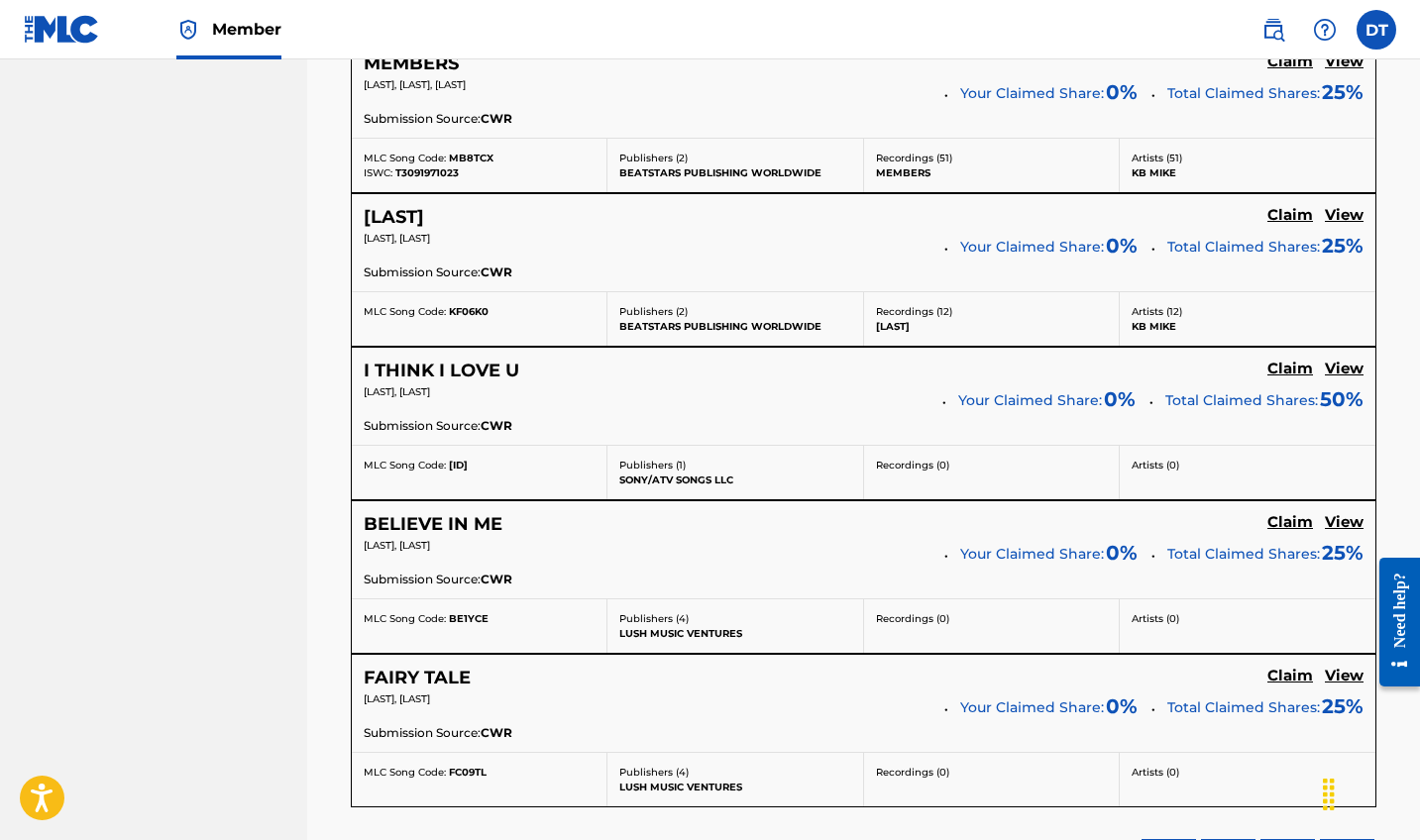scroll, scrollTop: 1391, scrollLeft: 0, axis: vertical 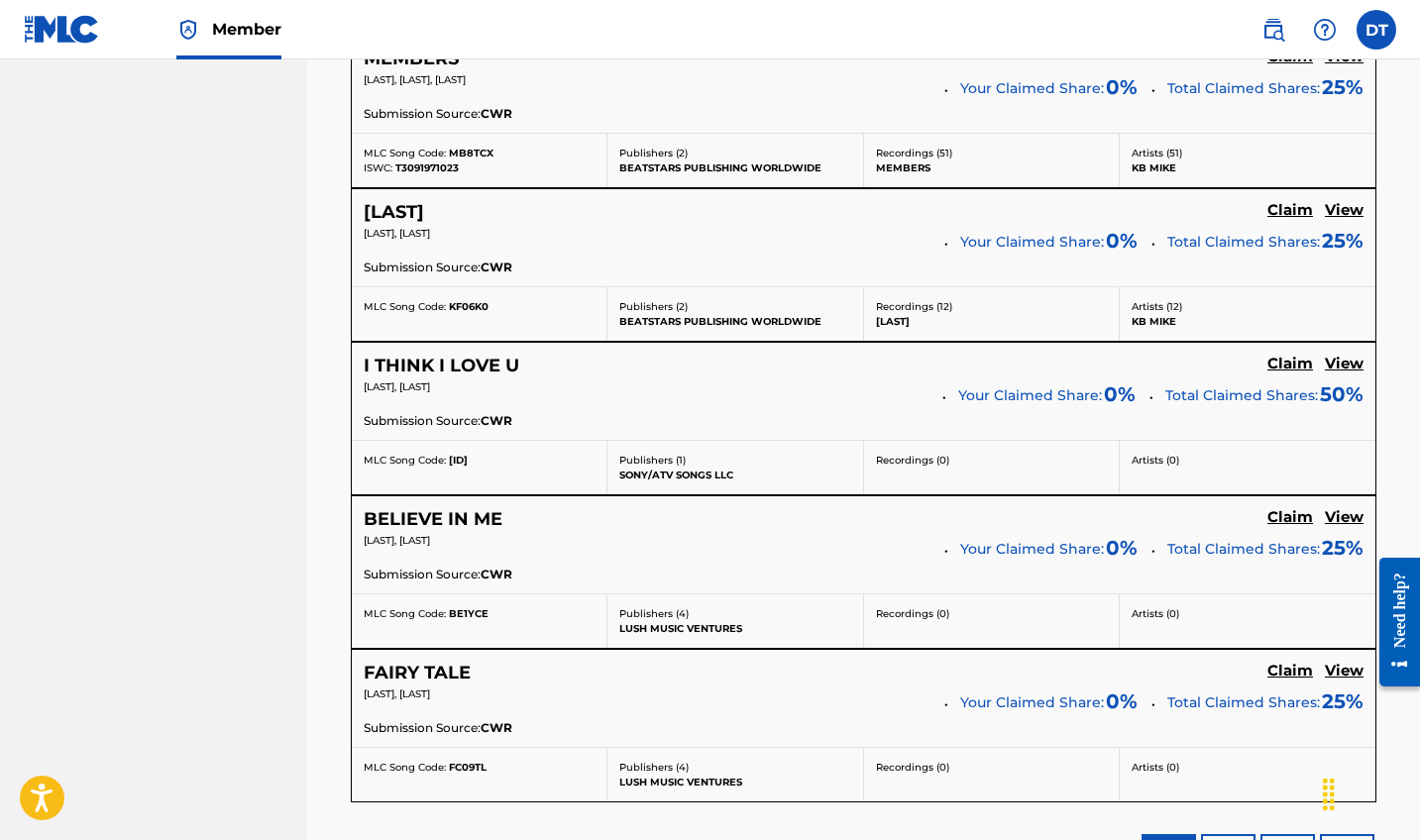 click on "Claim" at bounding box center [1290, -558] 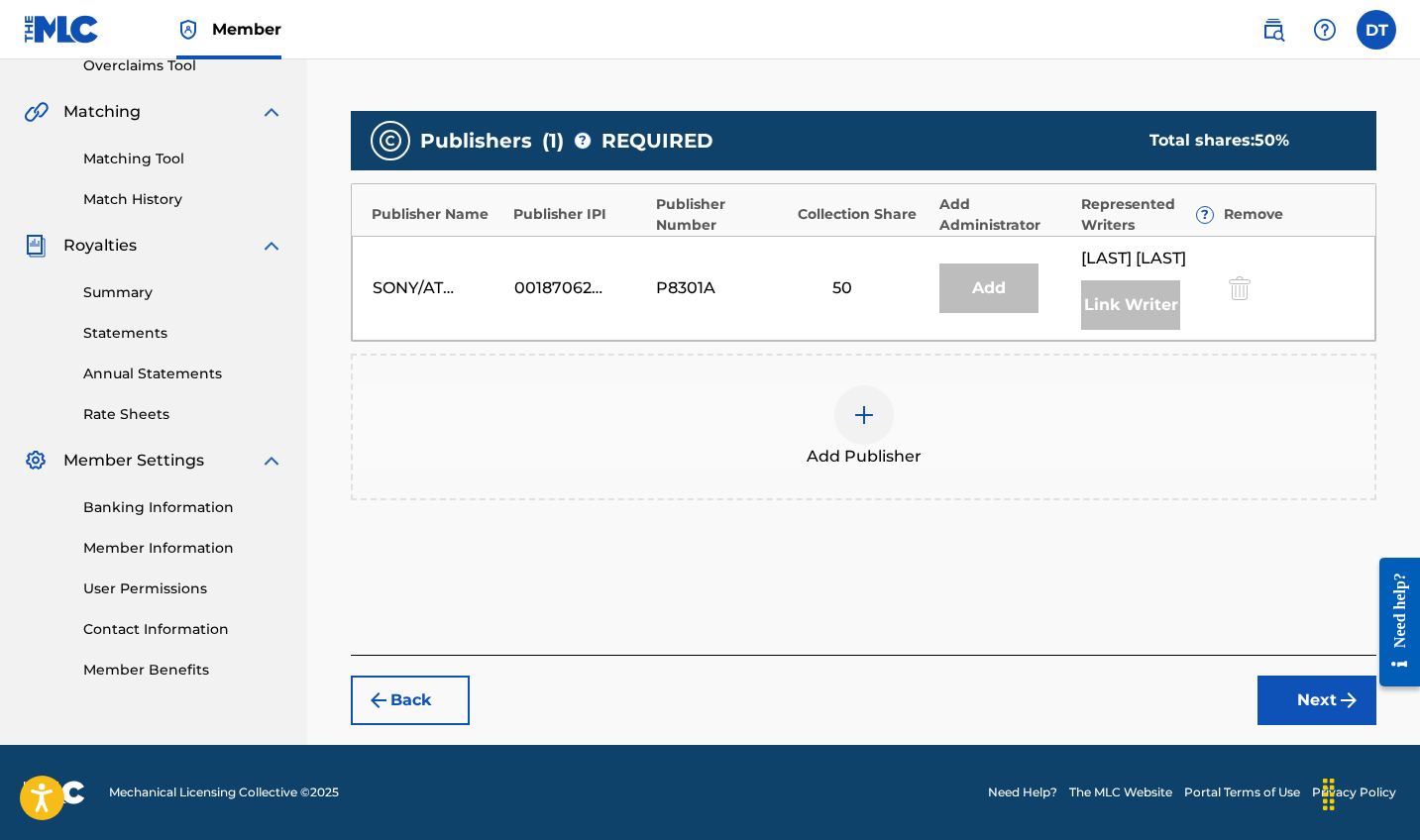 click at bounding box center [864, 415] 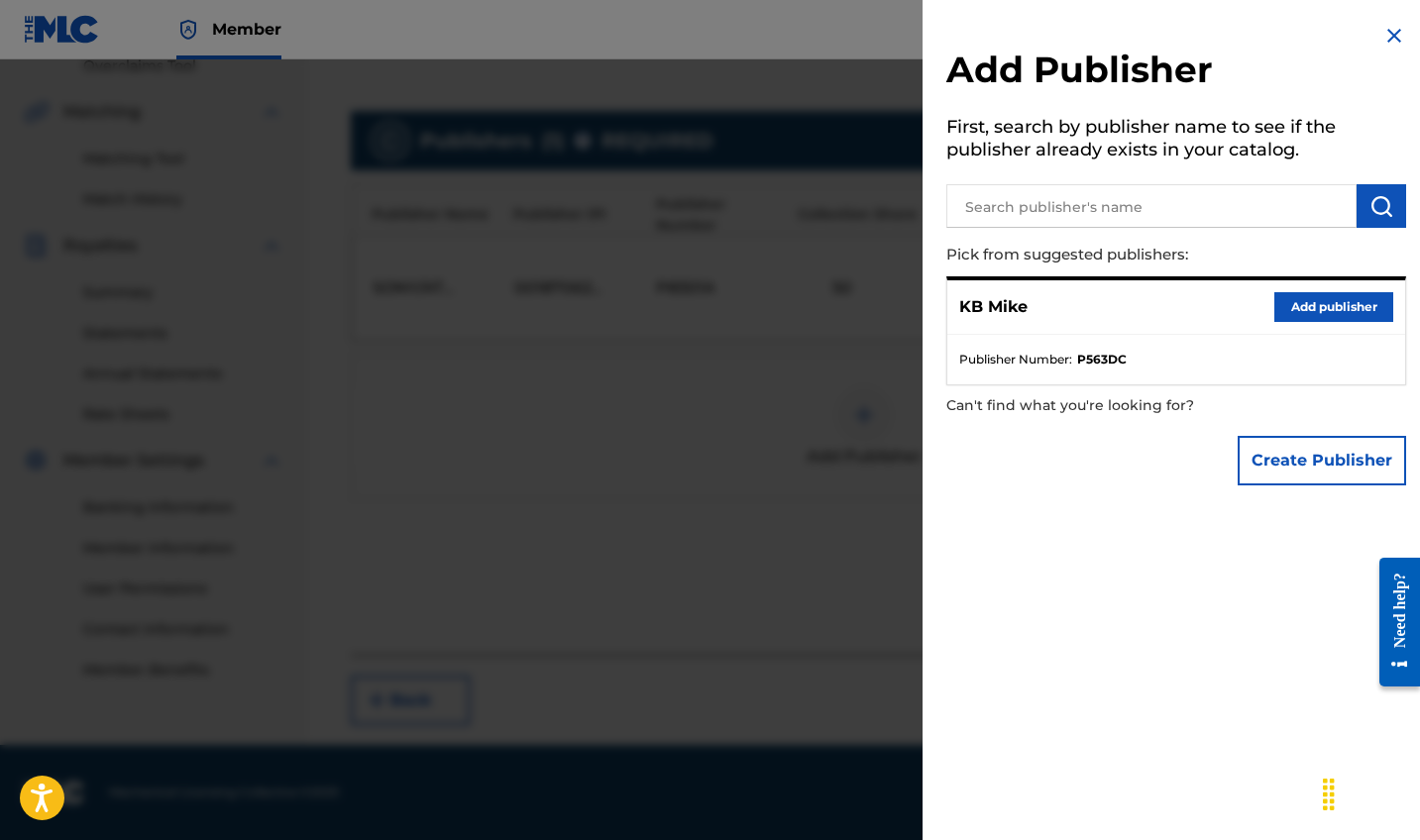 click at bounding box center (710, 479) 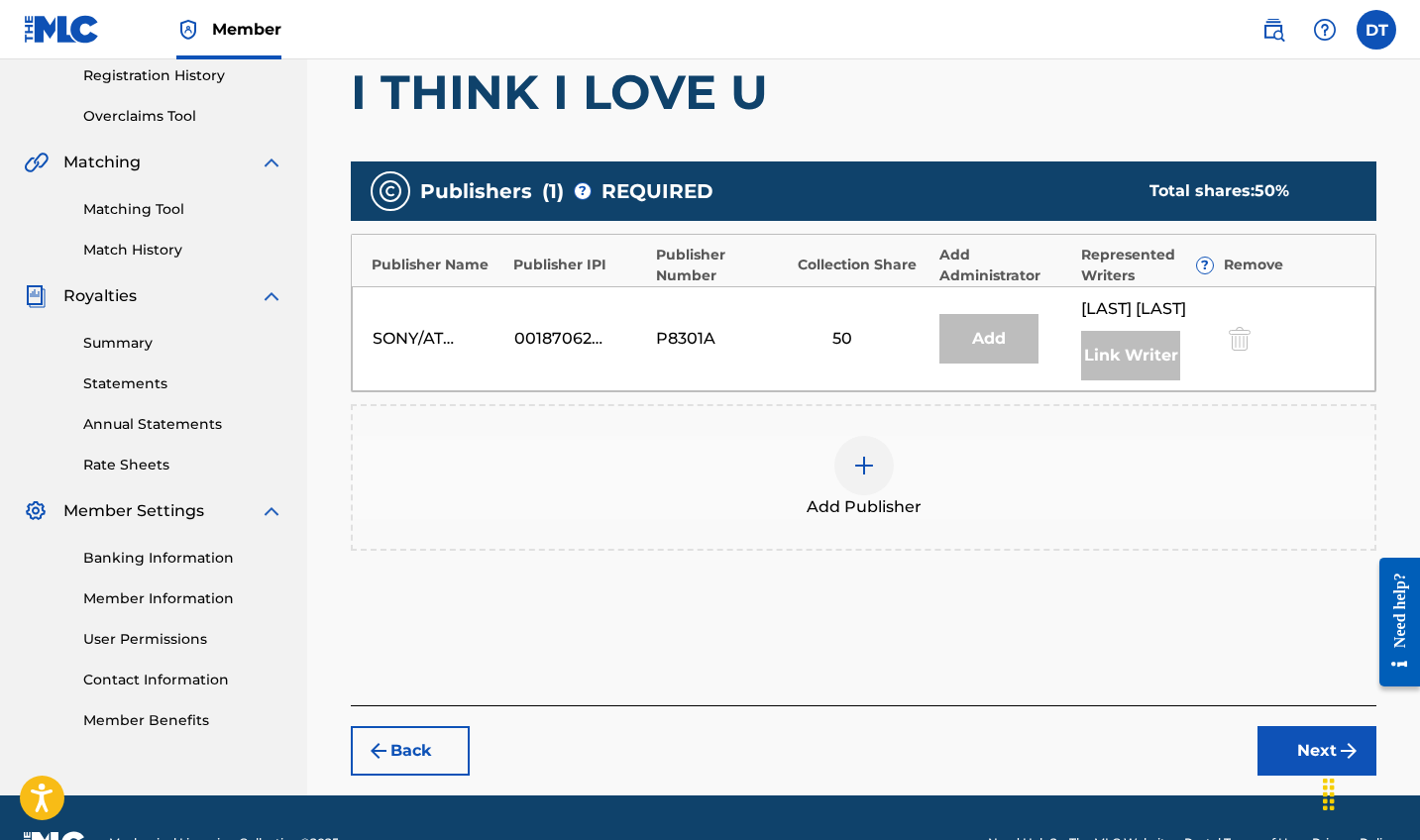 scroll, scrollTop: 378, scrollLeft: 0, axis: vertical 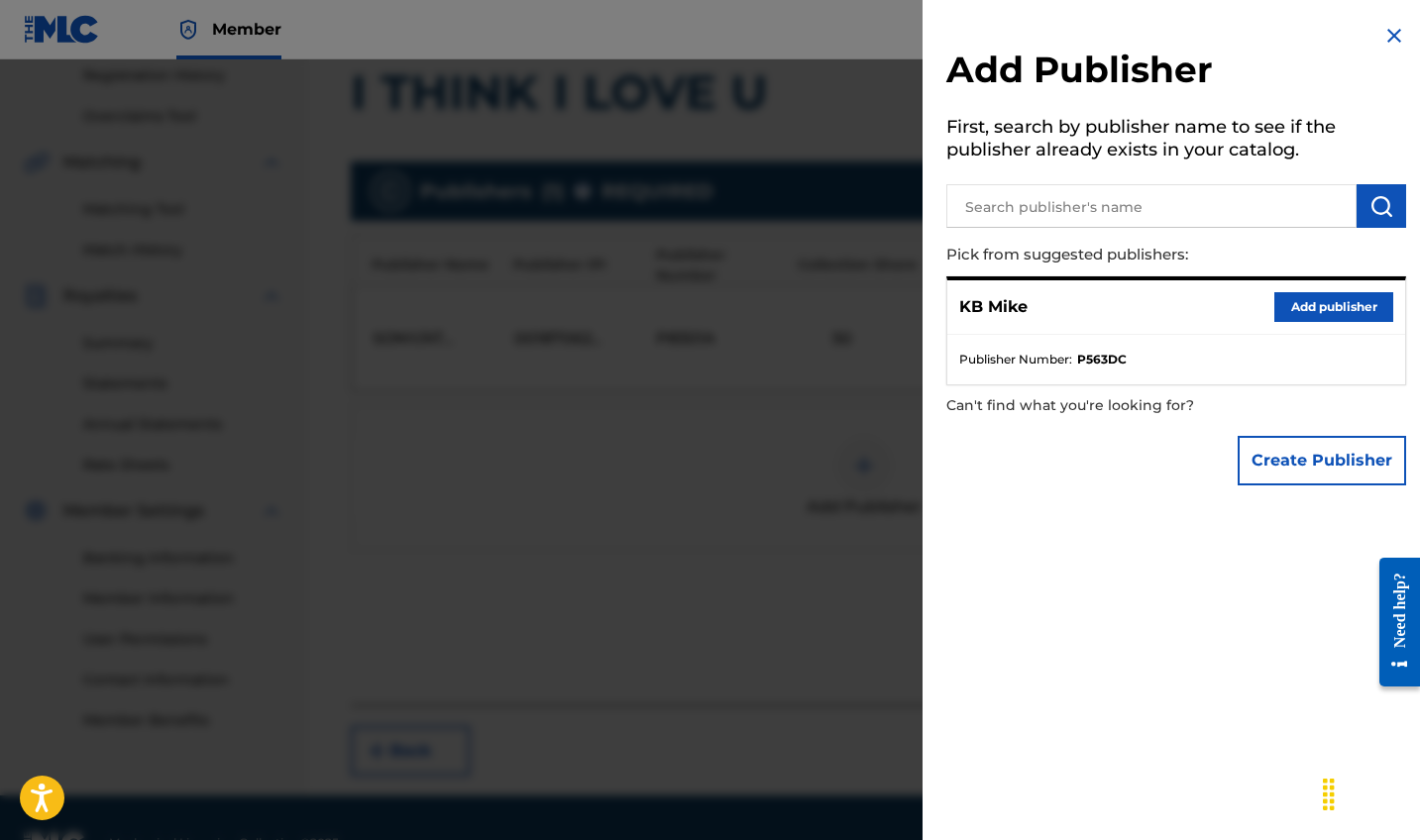 click on "Add publisher" at bounding box center [1334, 307] 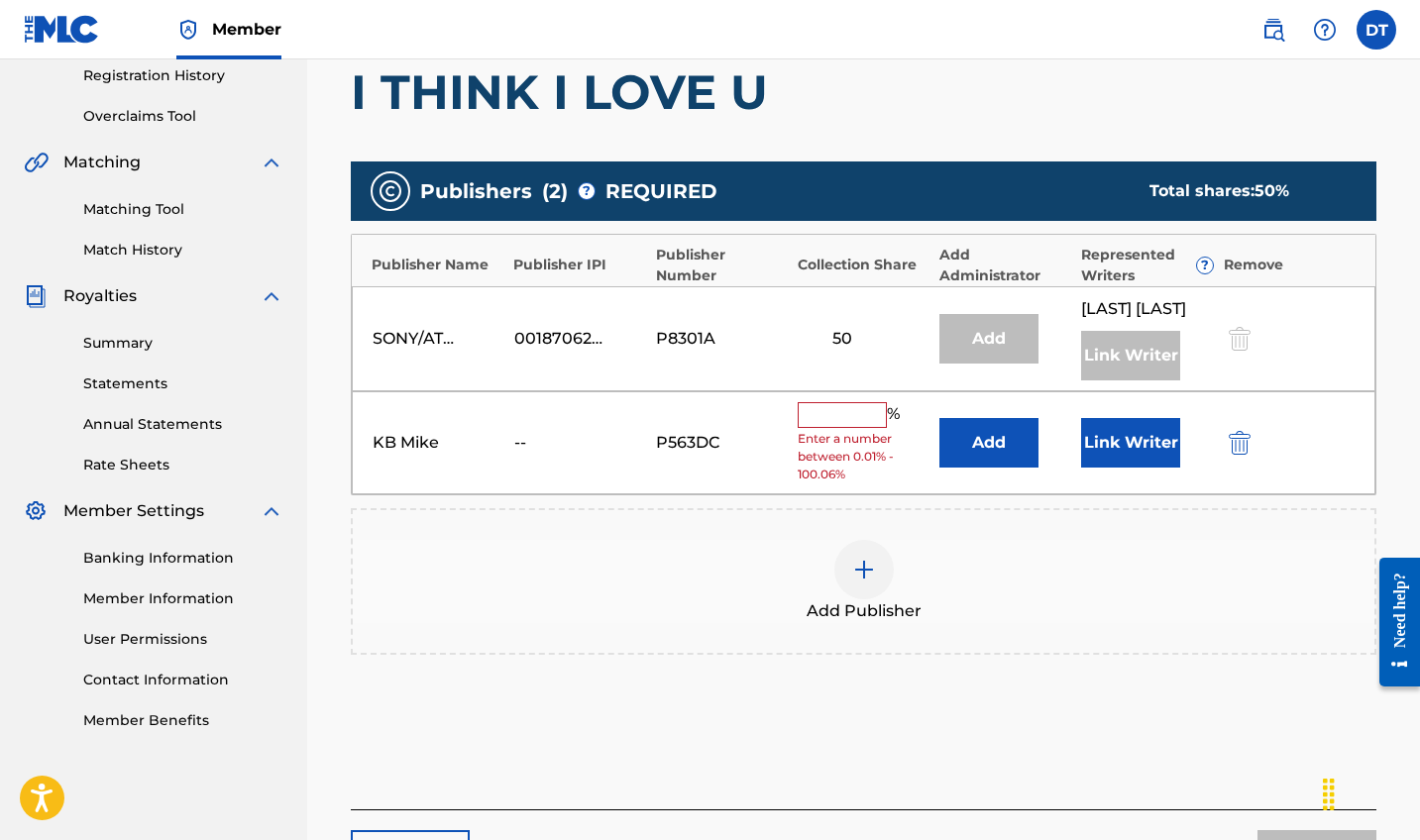 click at bounding box center [842, 415] 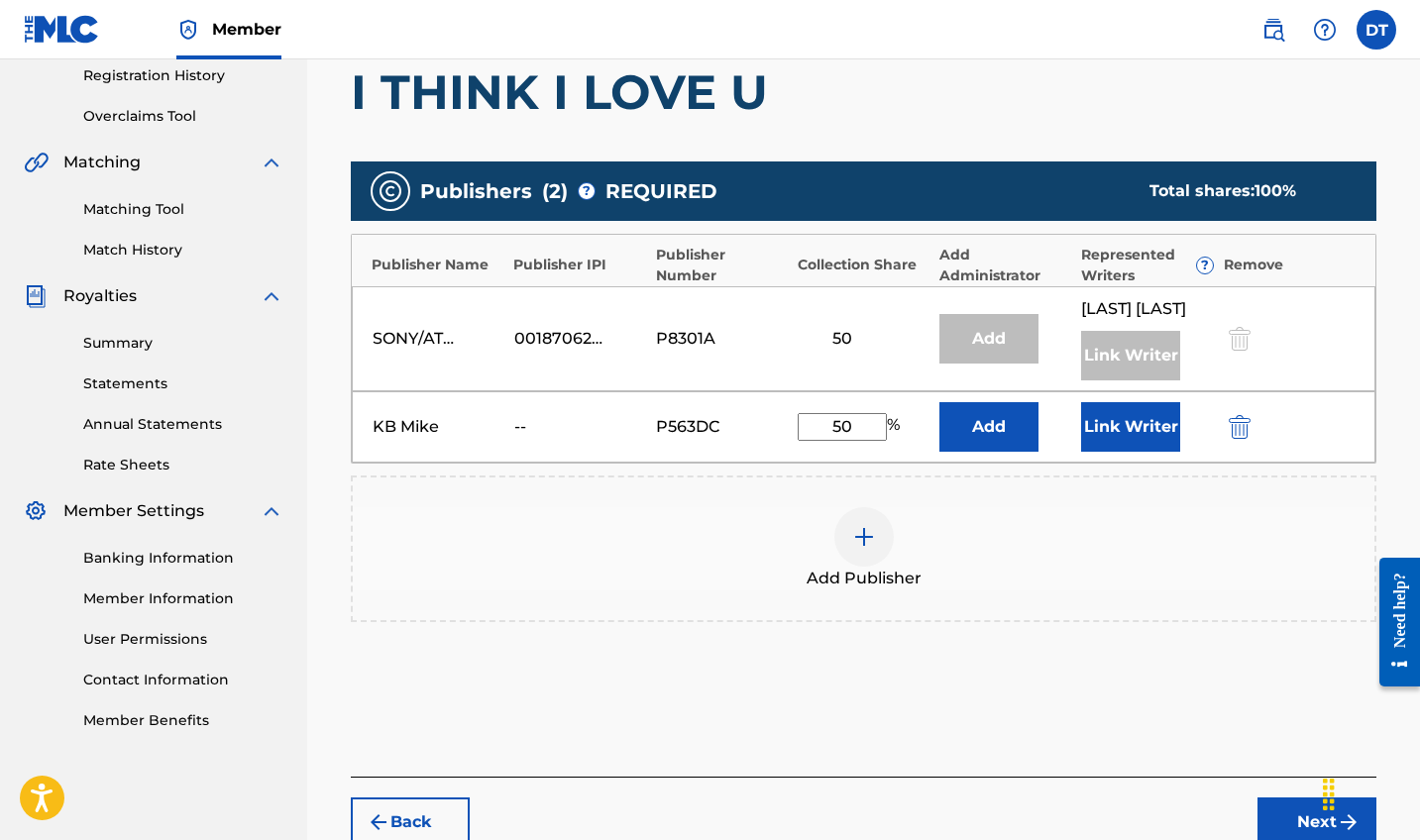 type on "50" 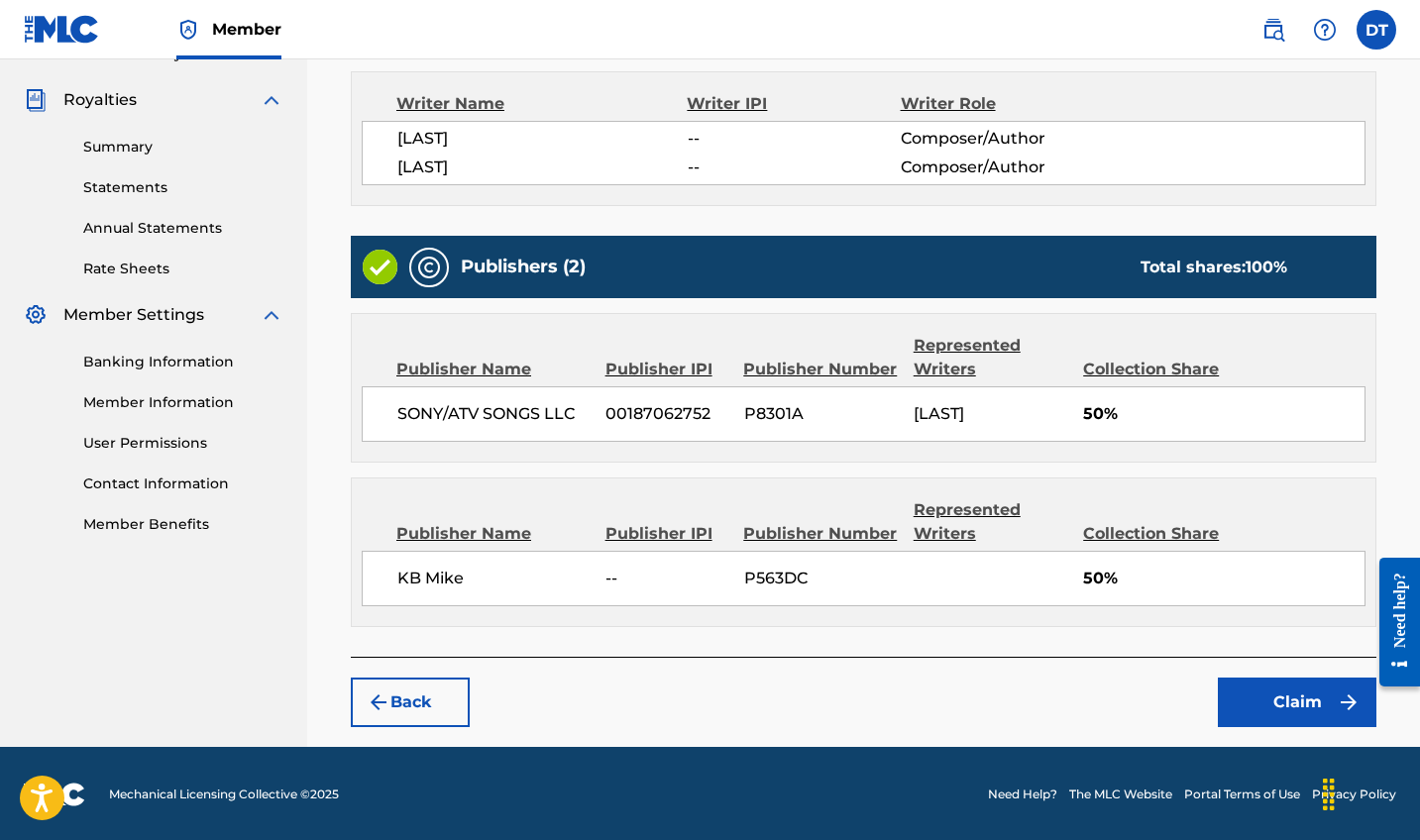 scroll, scrollTop: 574, scrollLeft: 0, axis: vertical 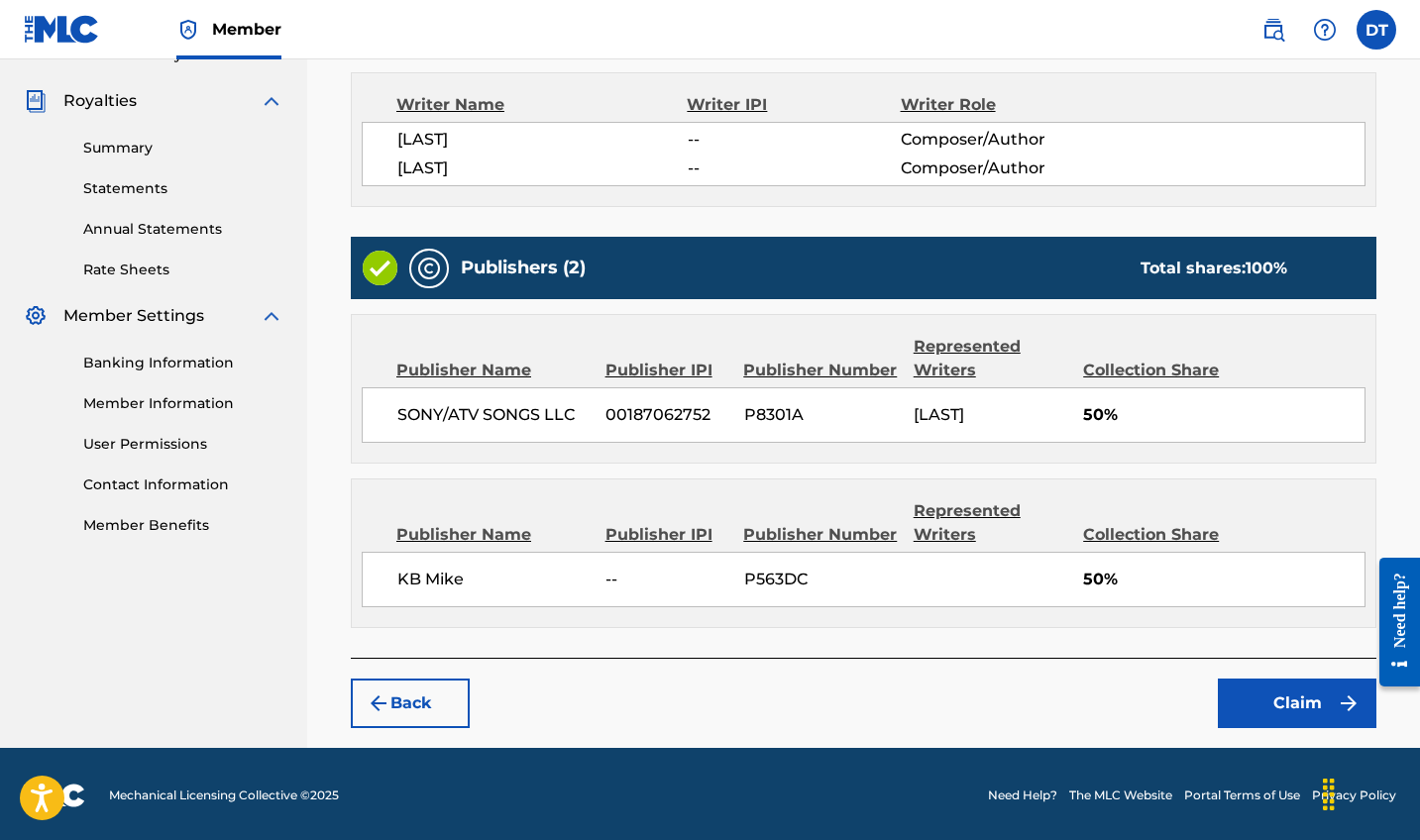 click on "Claim" at bounding box center [1297, 703] 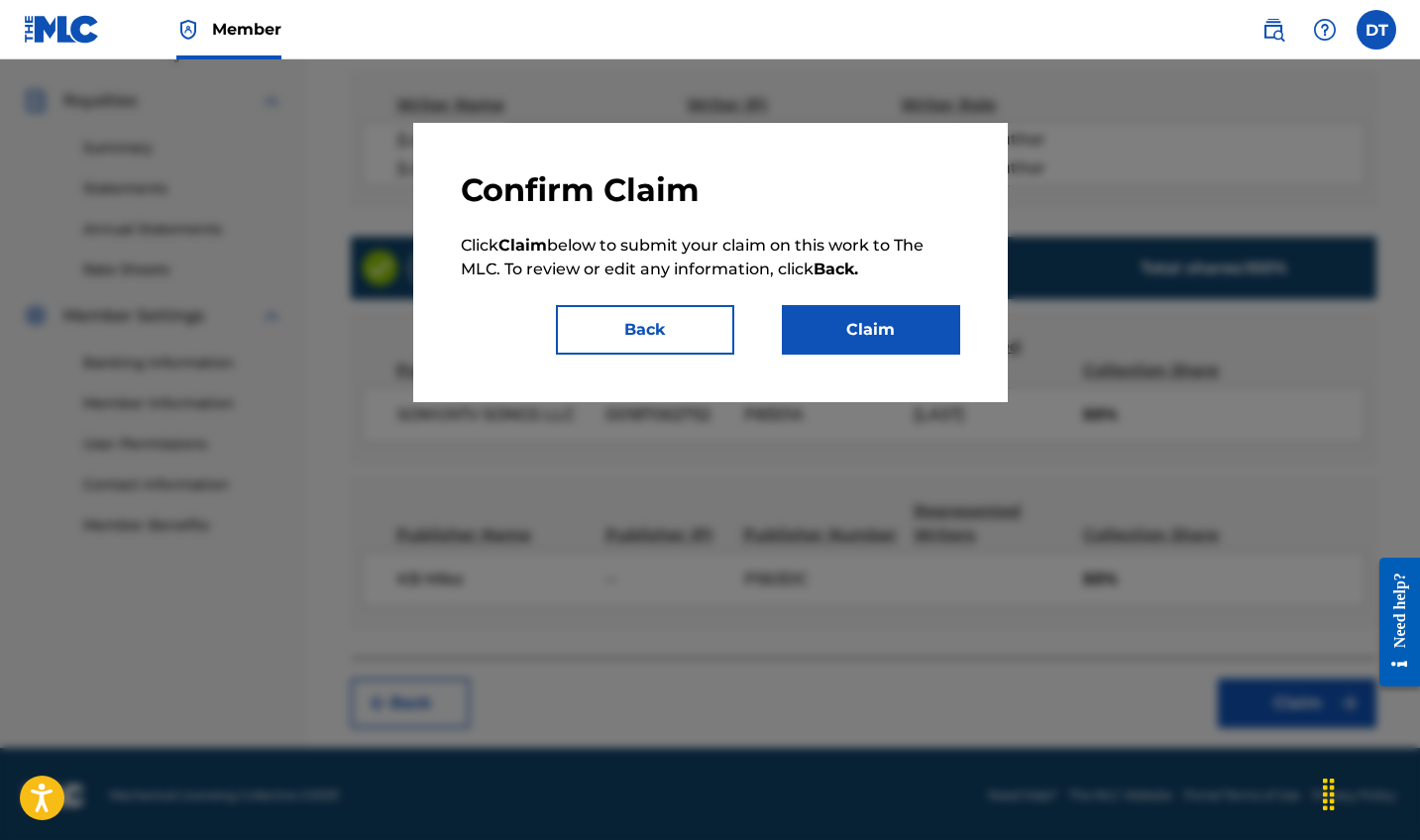 click on "Claim" at bounding box center [871, 330] 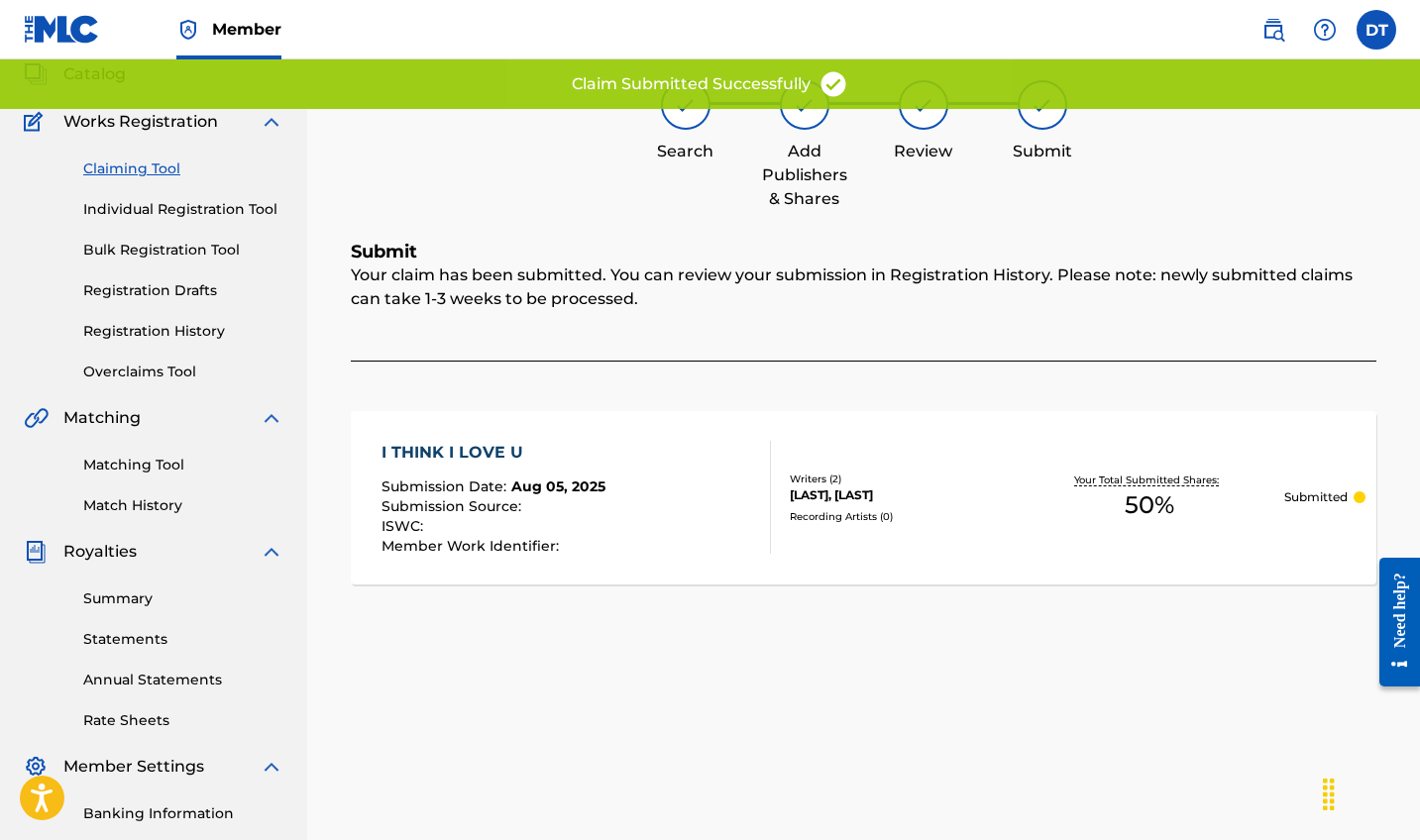 scroll, scrollTop: 108, scrollLeft: 0, axis: vertical 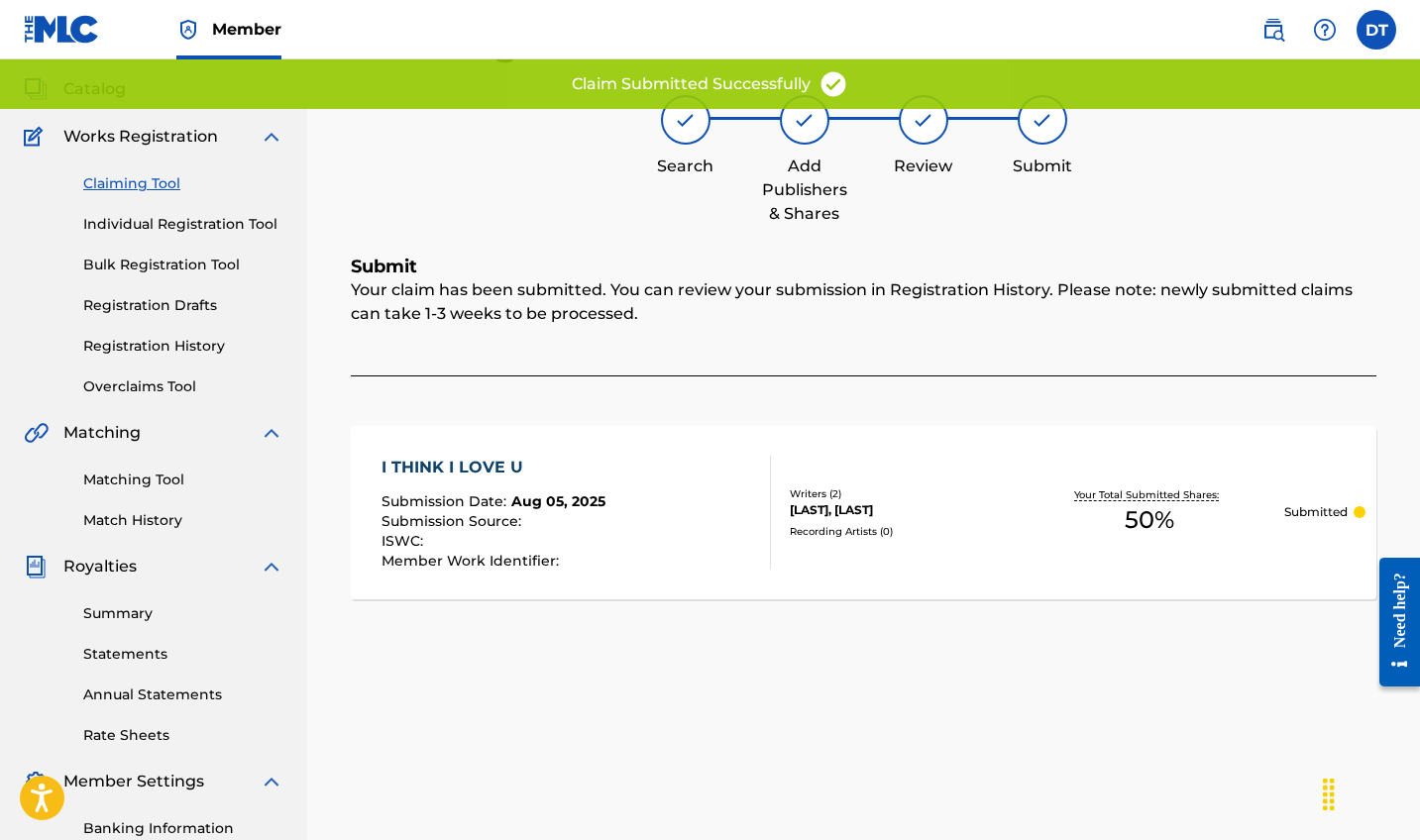 click on "Claiming Tool" at bounding box center [183, 183] 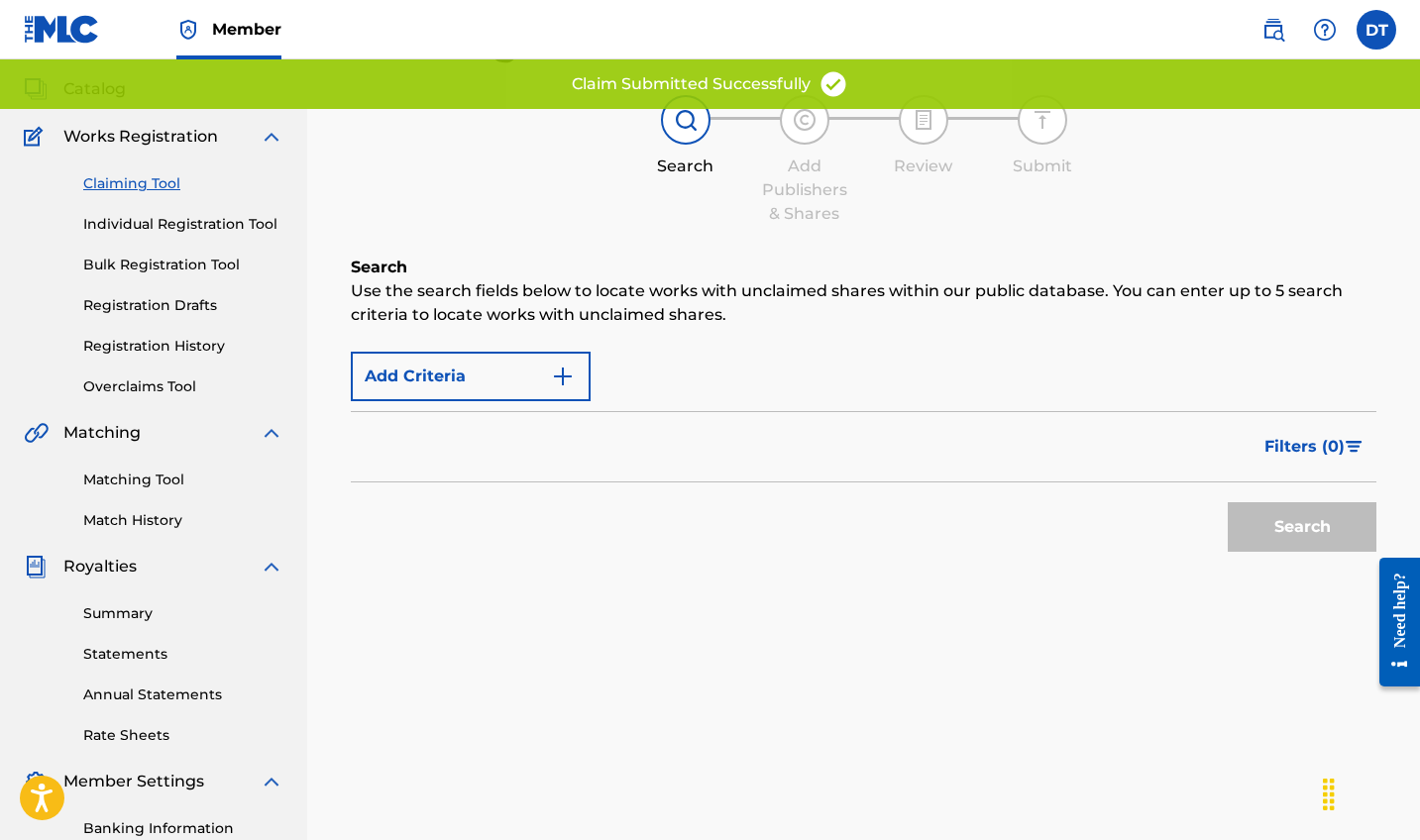 scroll, scrollTop: 0, scrollLeft: 0, axis: both 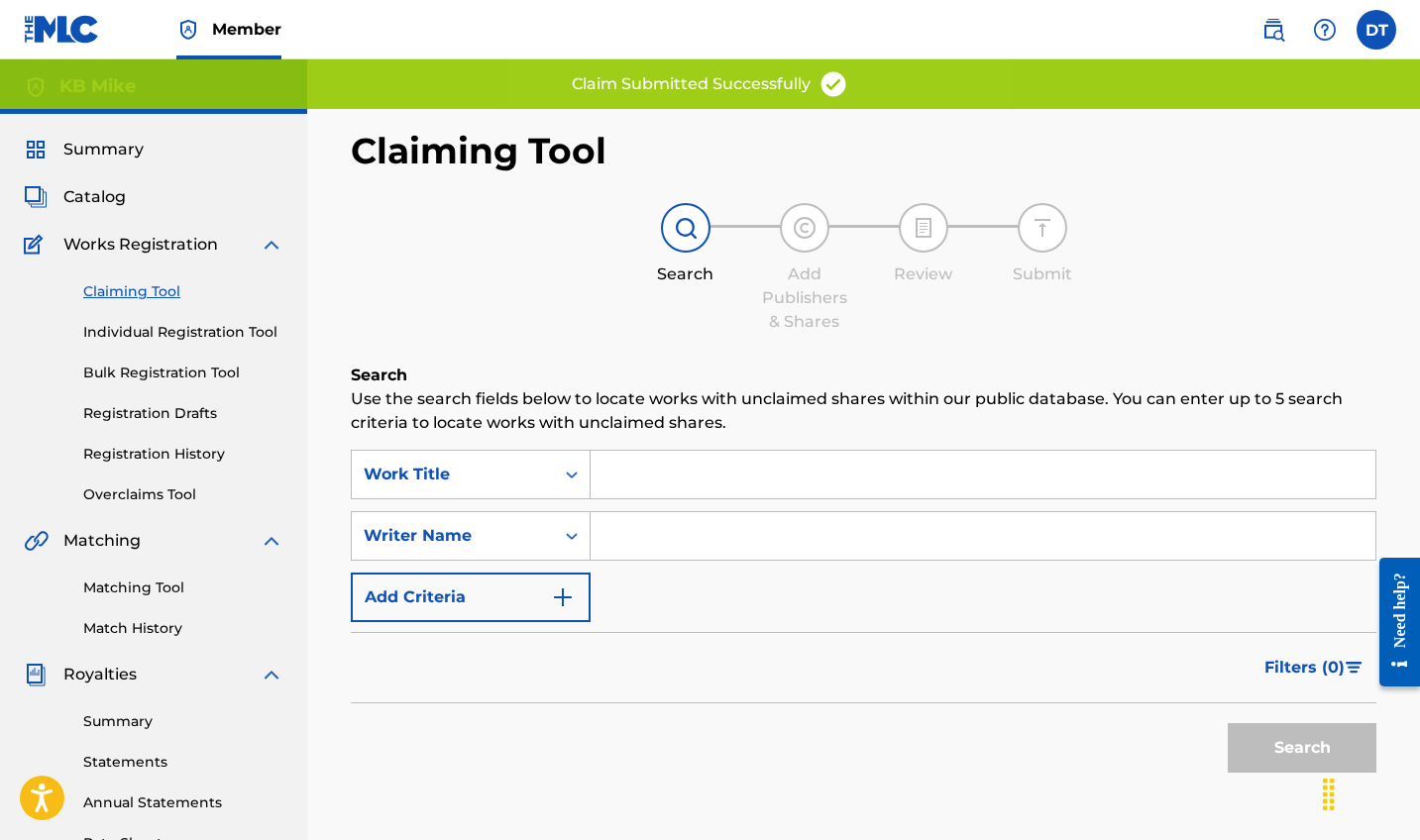 click at bounding box center (983, 474) 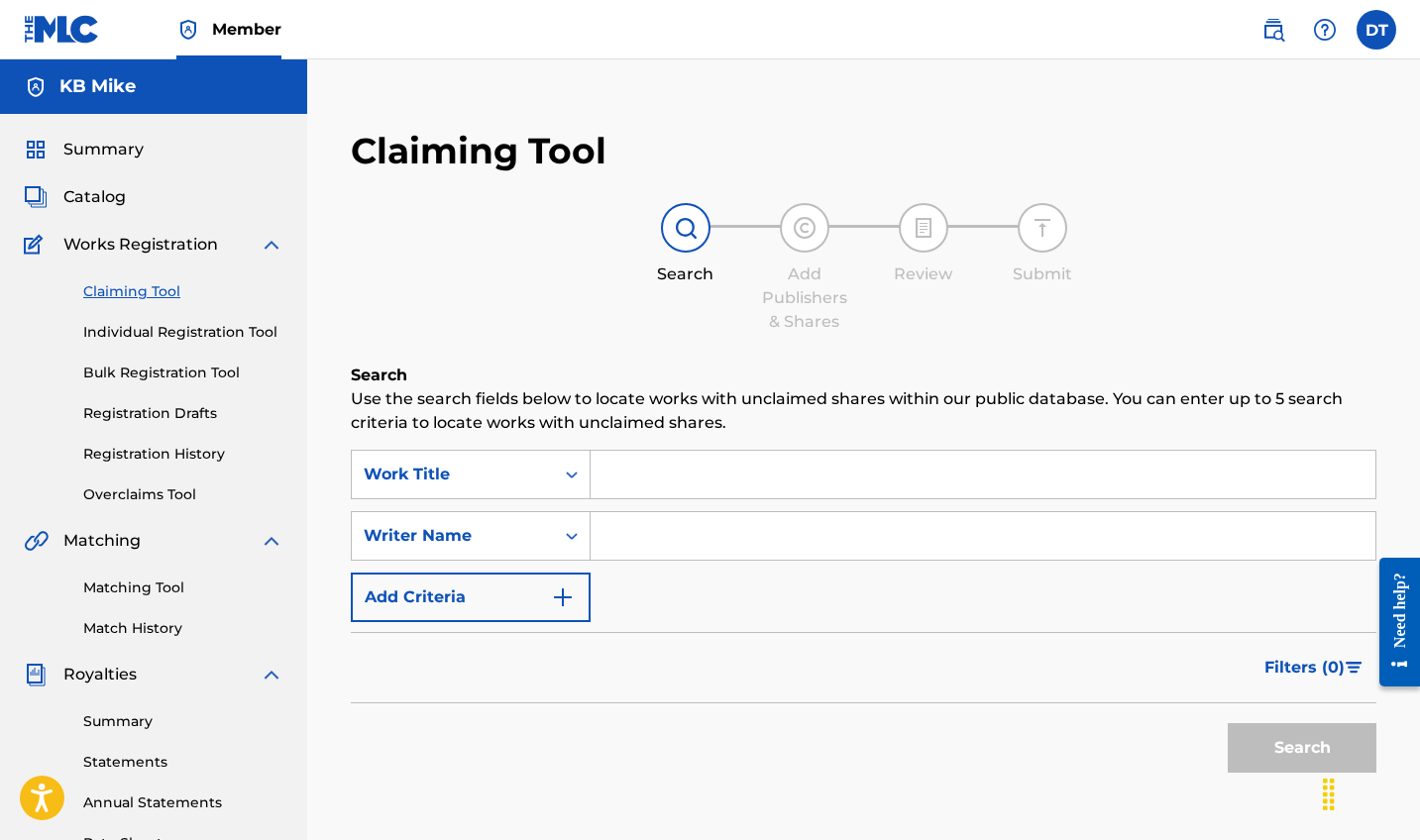 paste on "damichael tate" 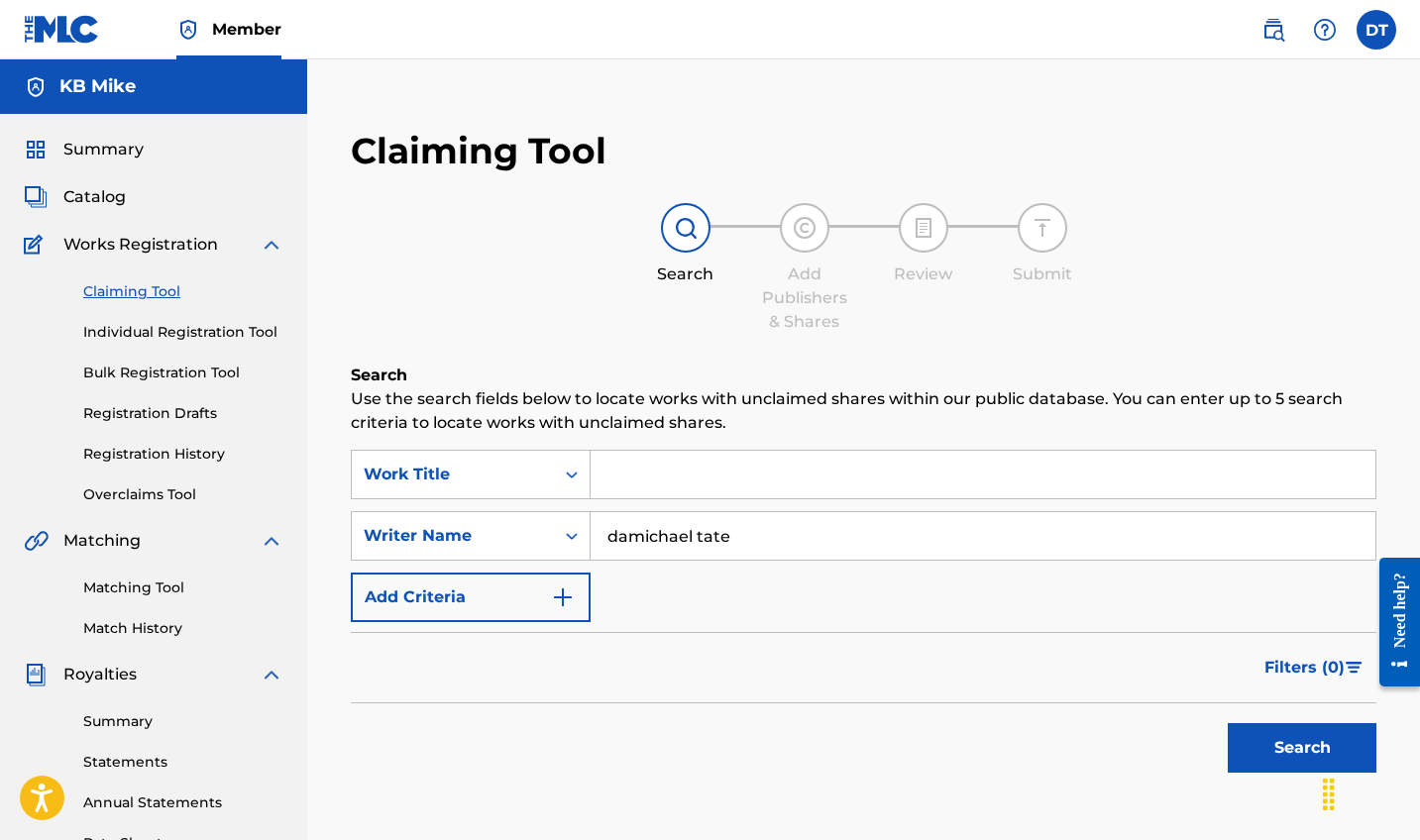 type on "damichael tate" 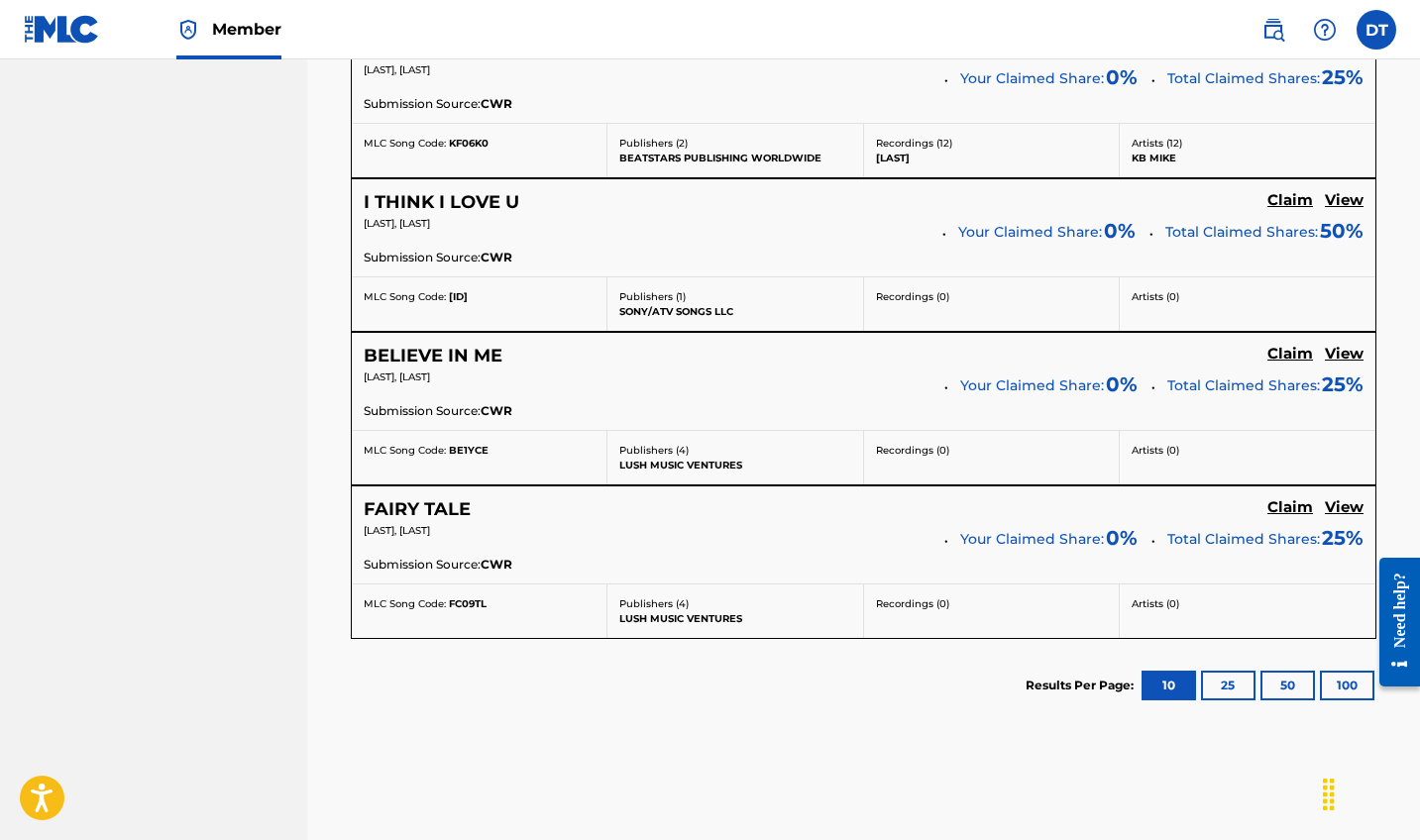 scroll, scrollTop: 1556, scrollLeft: 0, axis: vertical 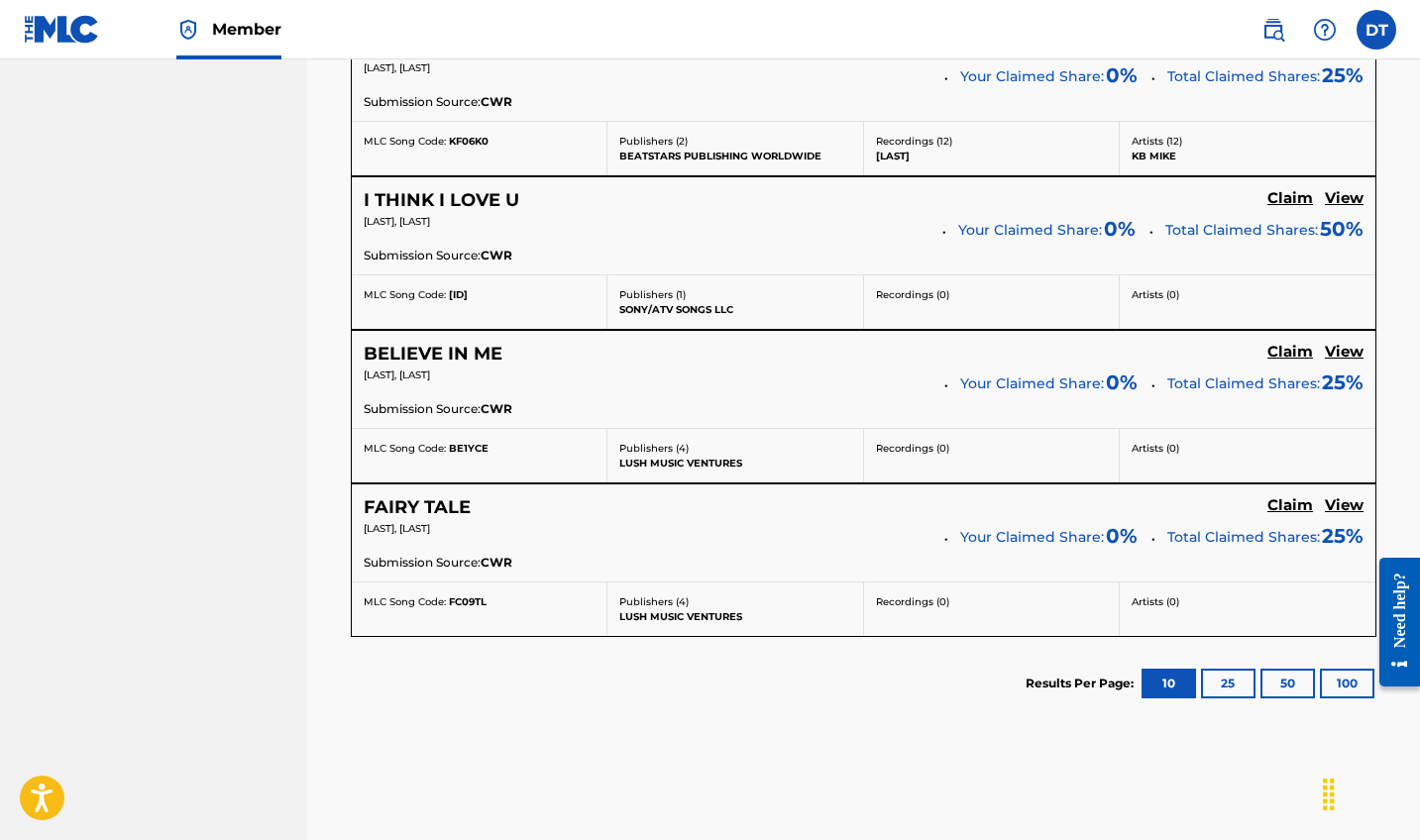 click on "25" at bounding box center (1228, 683) 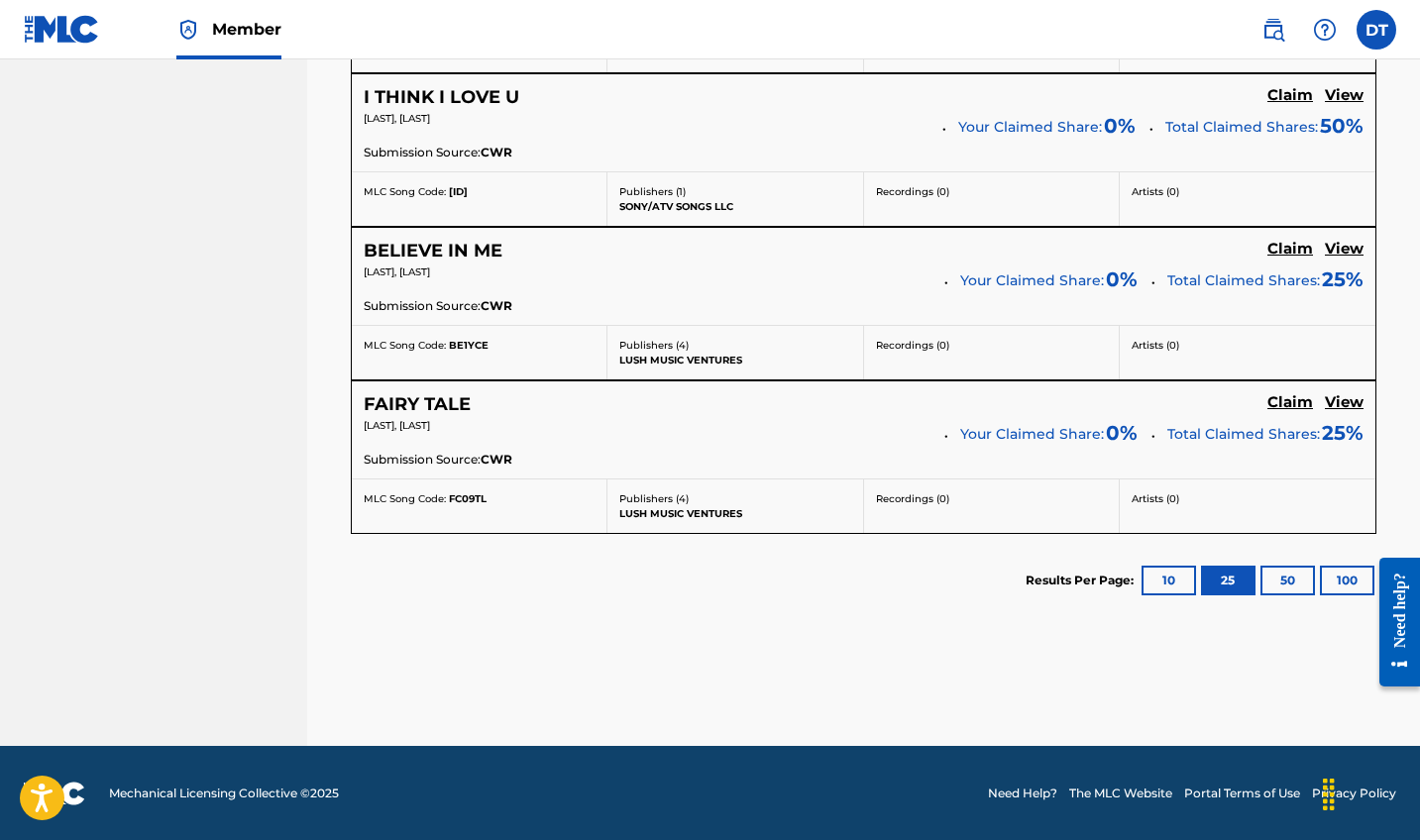 scroll, scrollTop: 1658, scrollLeft: 0, axis: vertical 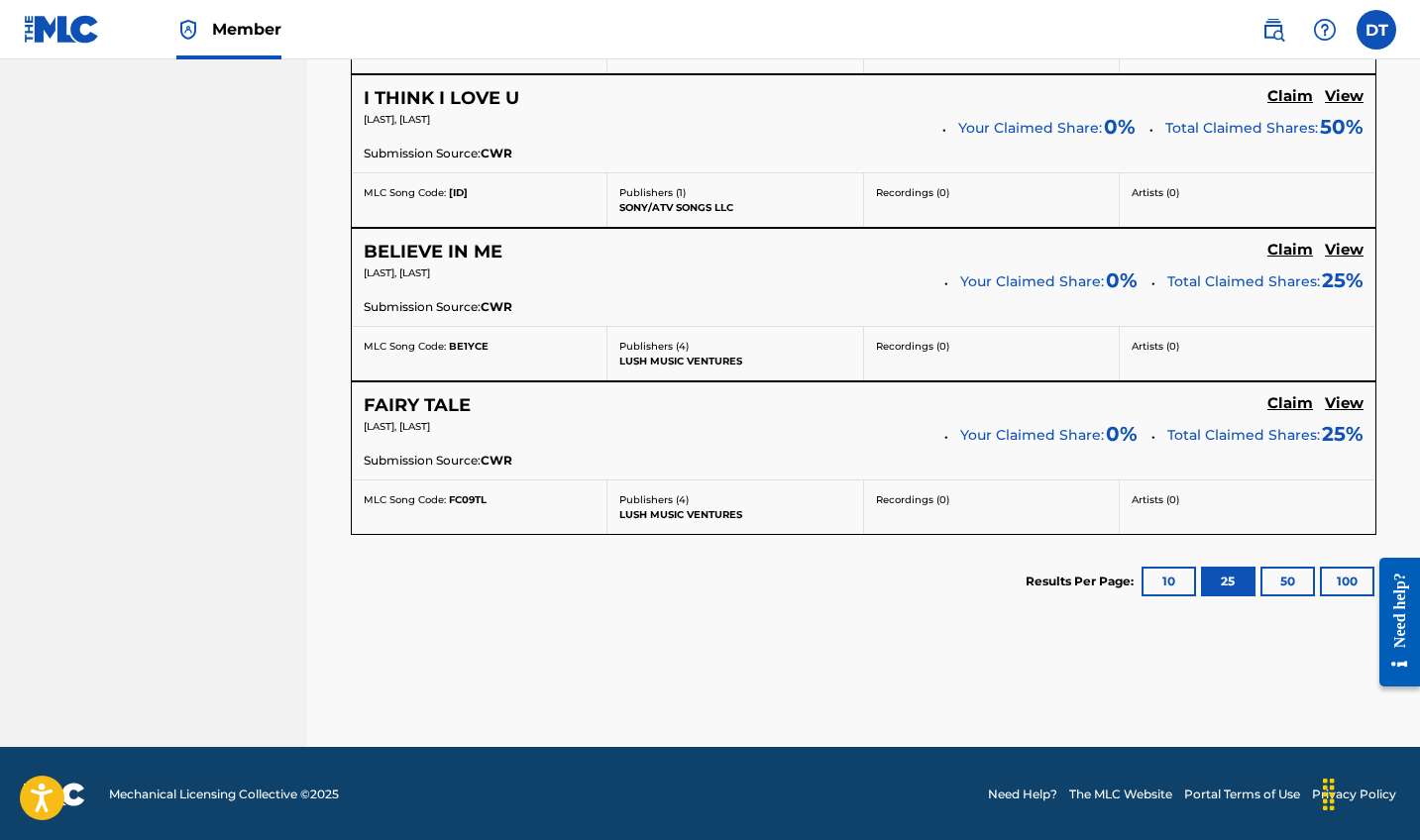 click on "Results Per Page: 10 25 50 100" at bounding box center (1201, 581) 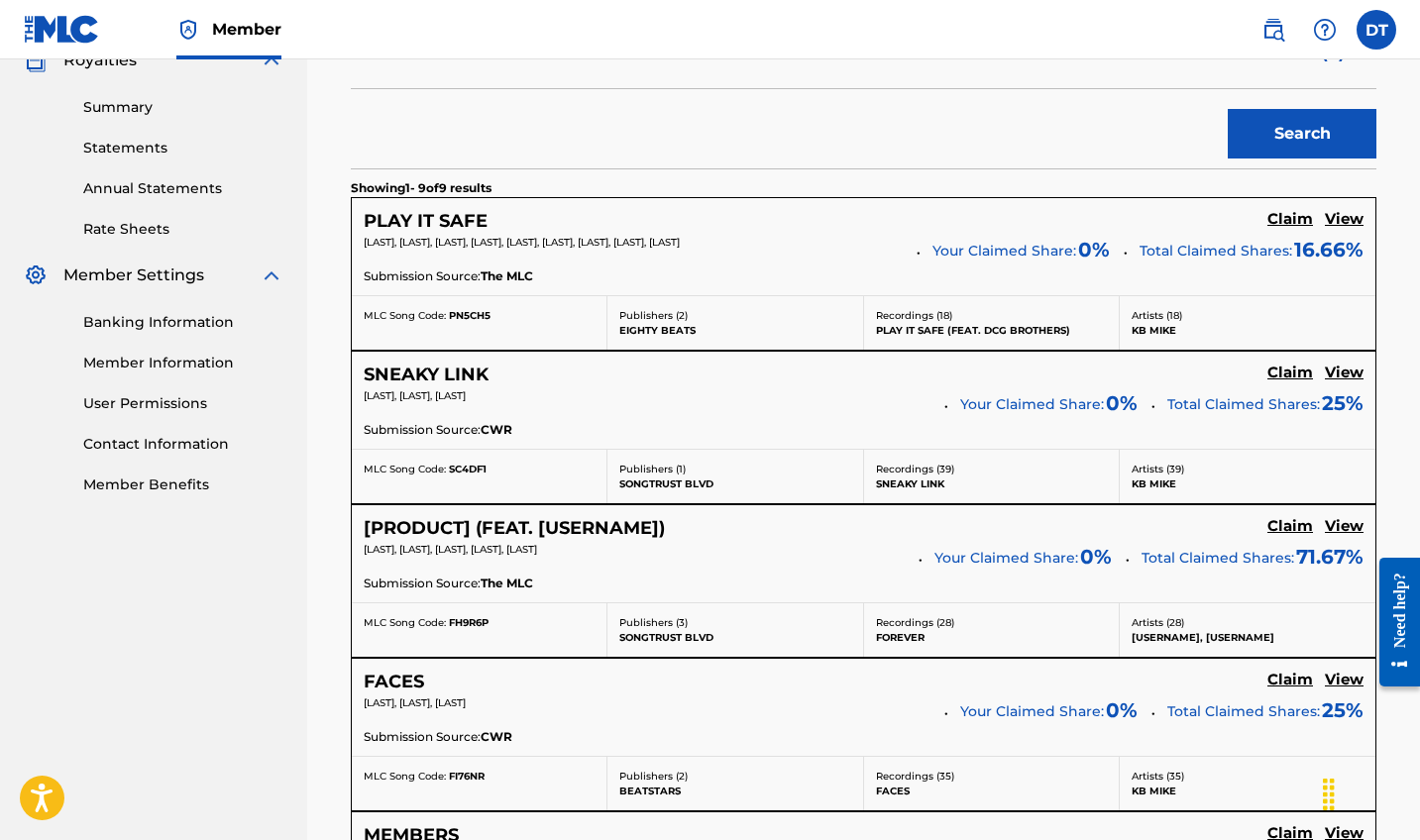 scroll, scrollTop: 615, scrollLeft: 0, axis: vertical 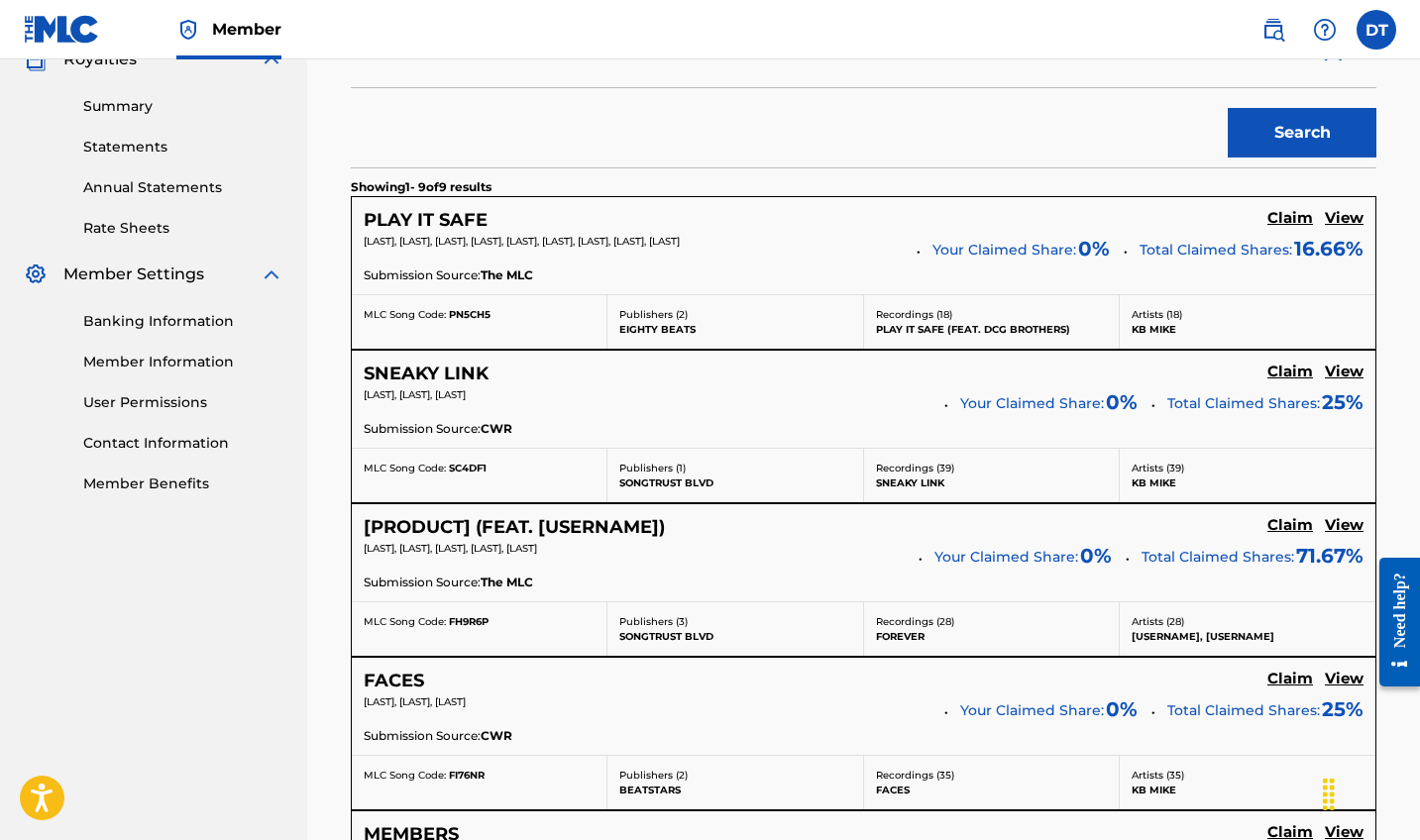 click on "Claim" at bounding box center [1290, 218] 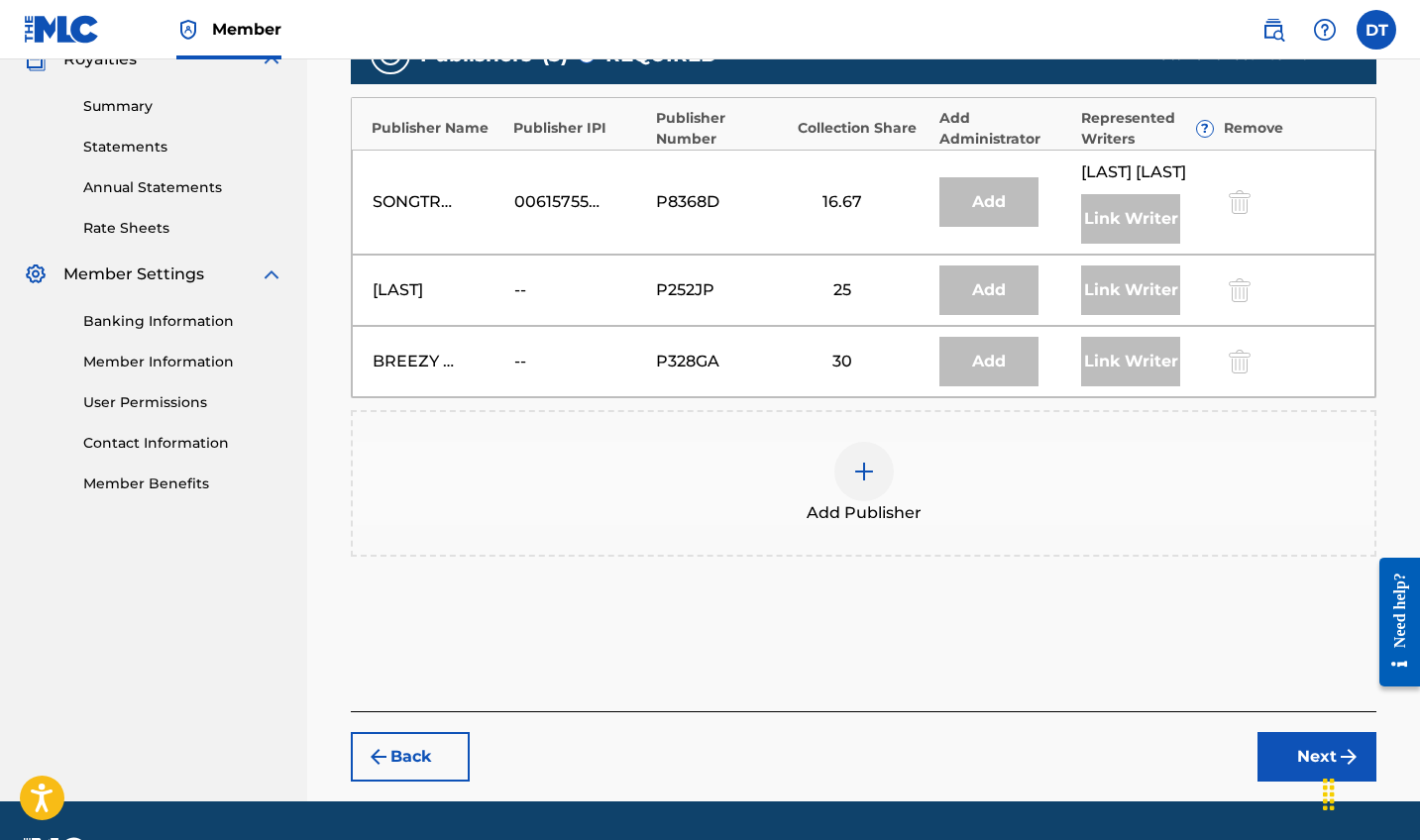 click at bounding box center (864, 472) 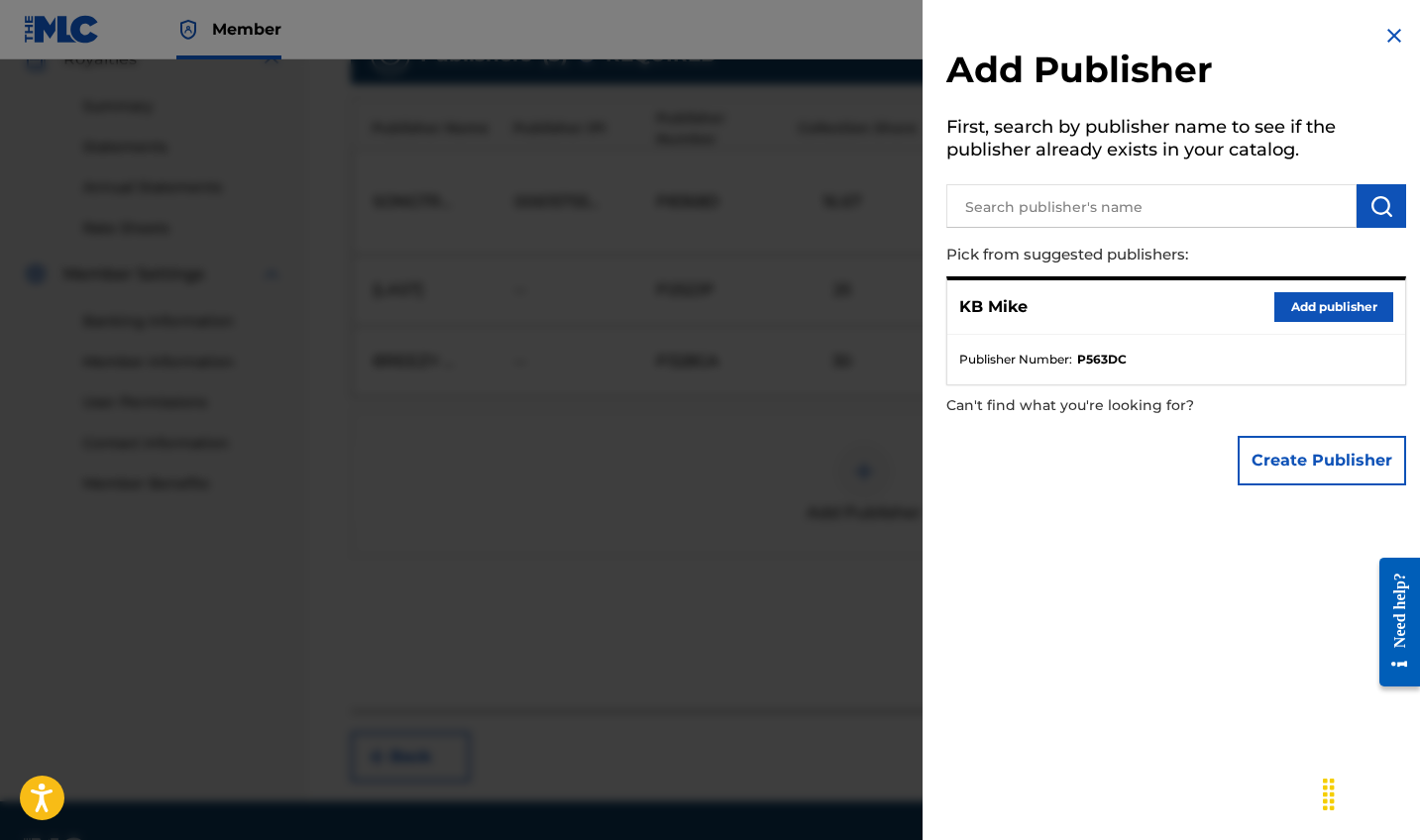 click on "[BRAND] Add publisher" at bounding box center [1176, 307] 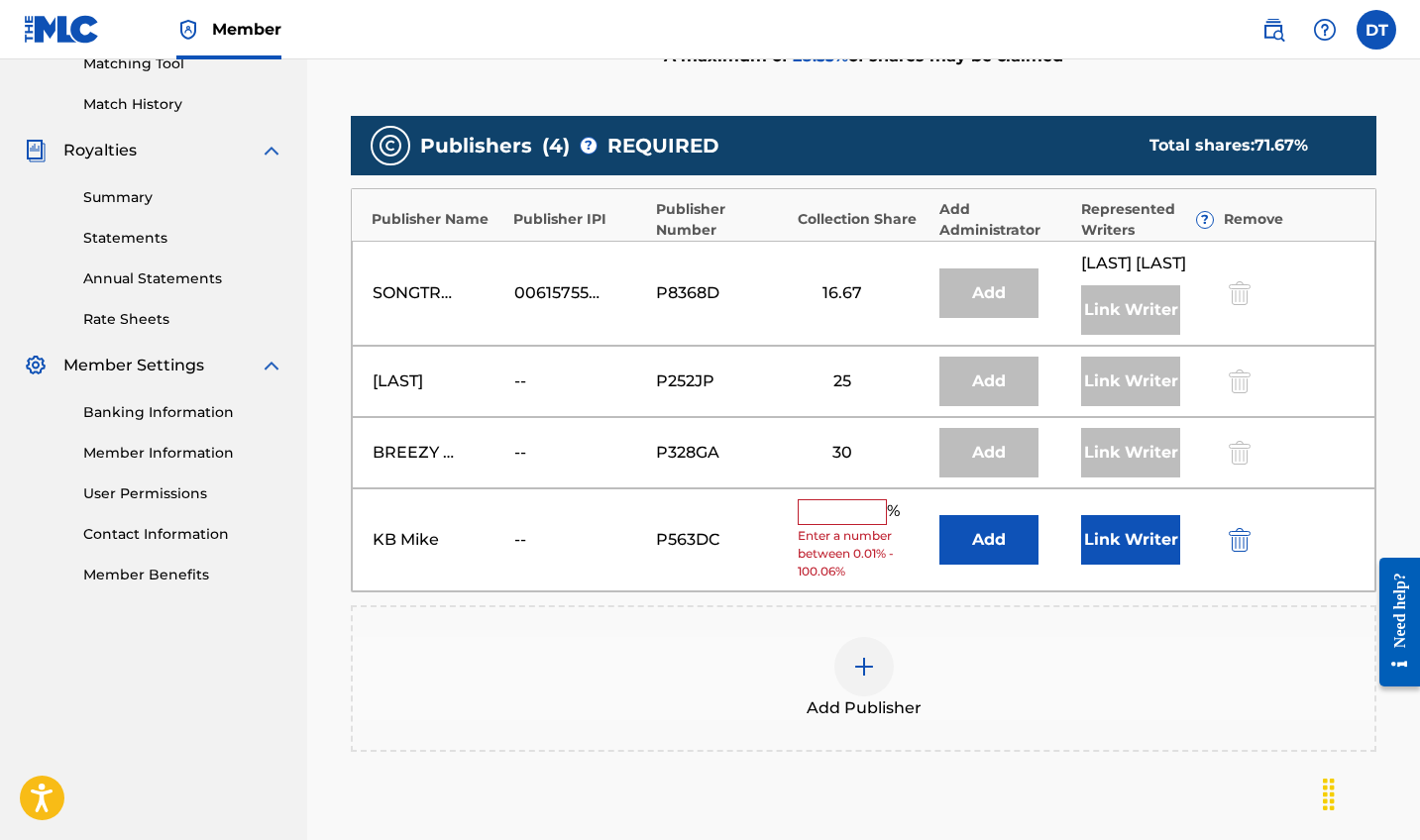 scroll, scrollTop: 520, scrollLeft: 0, axis: vertical 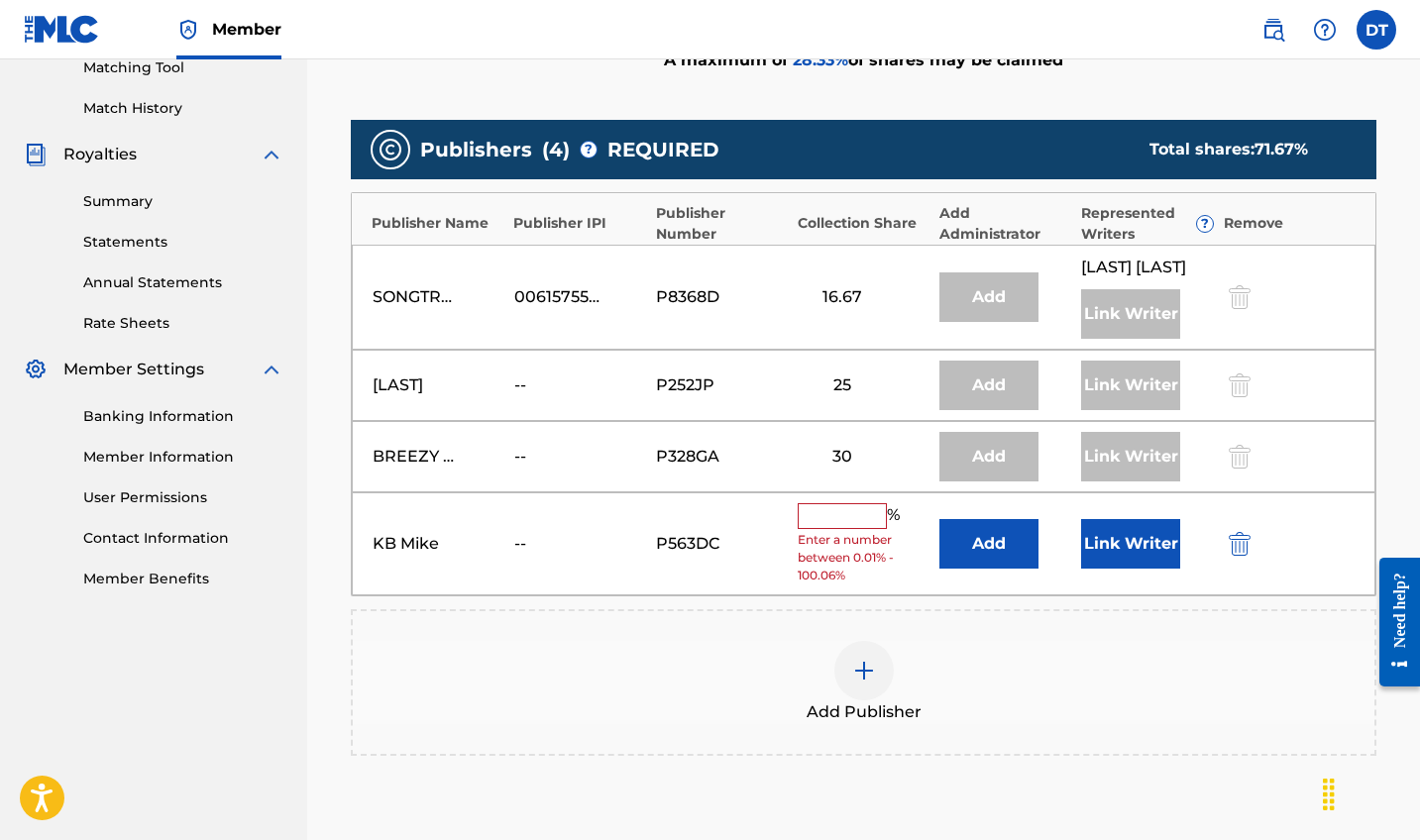 click at bounding box center [842, 516] 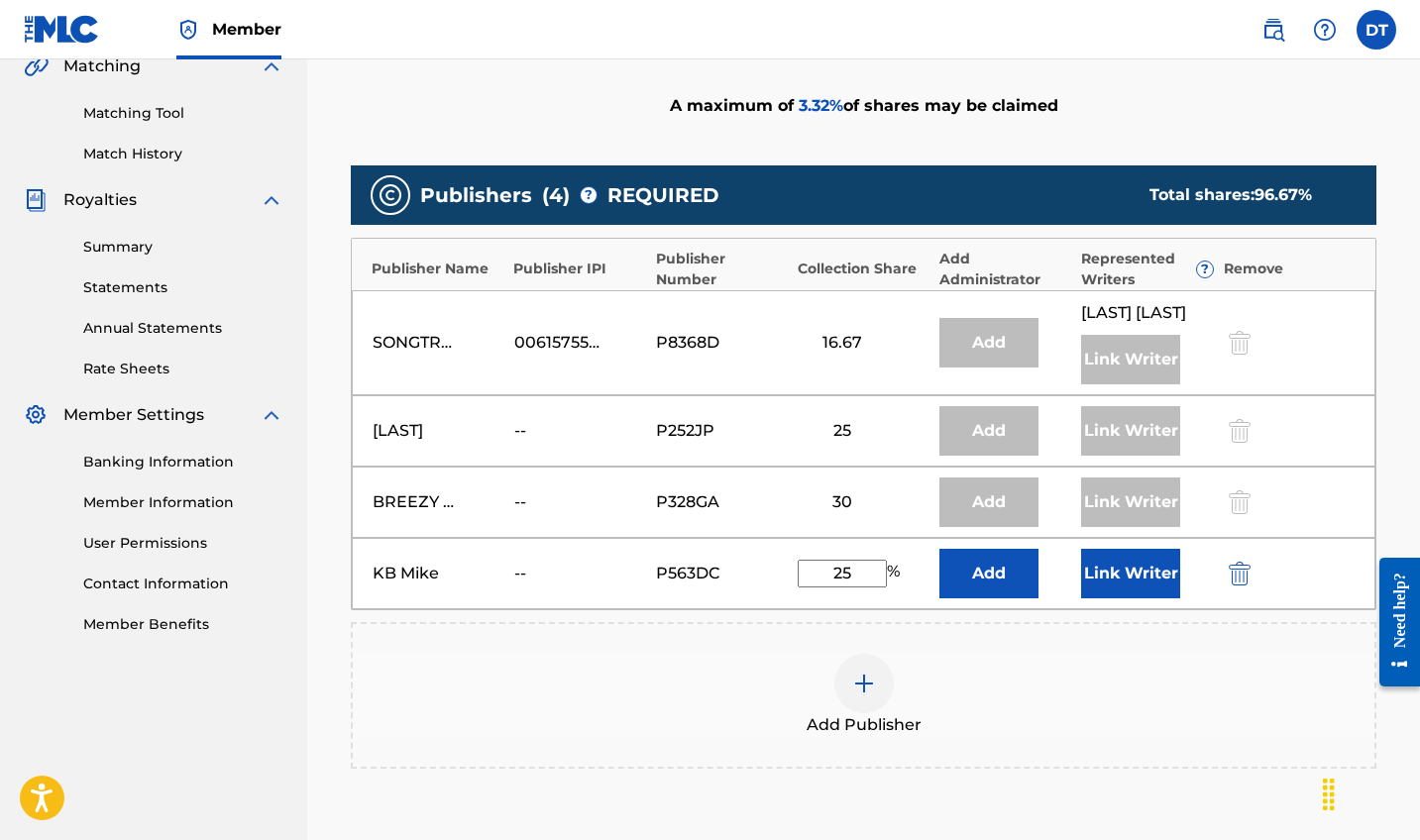 scroll, scrollTop: 464, scrollLeft: 0, axis: vertical 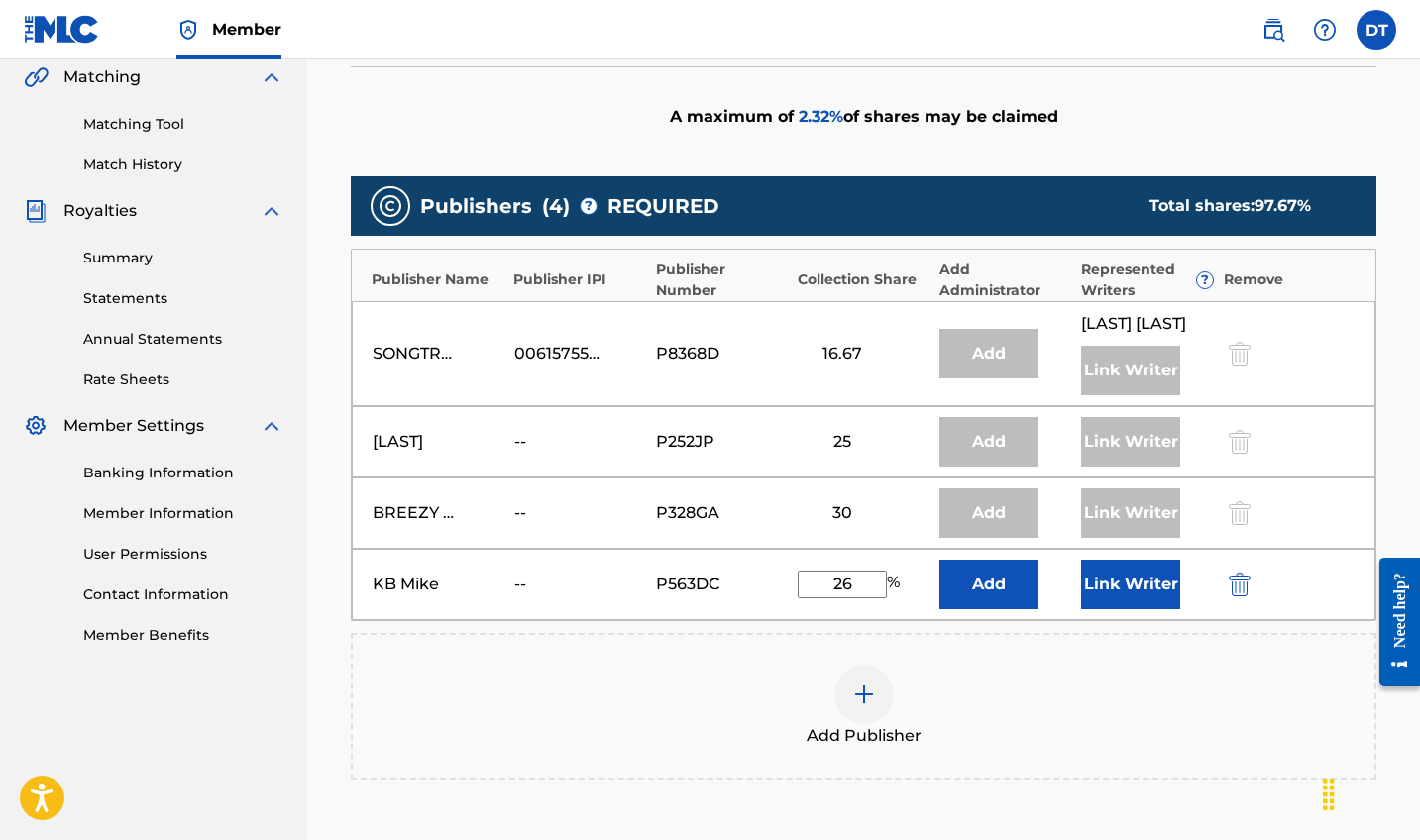 type on "2" 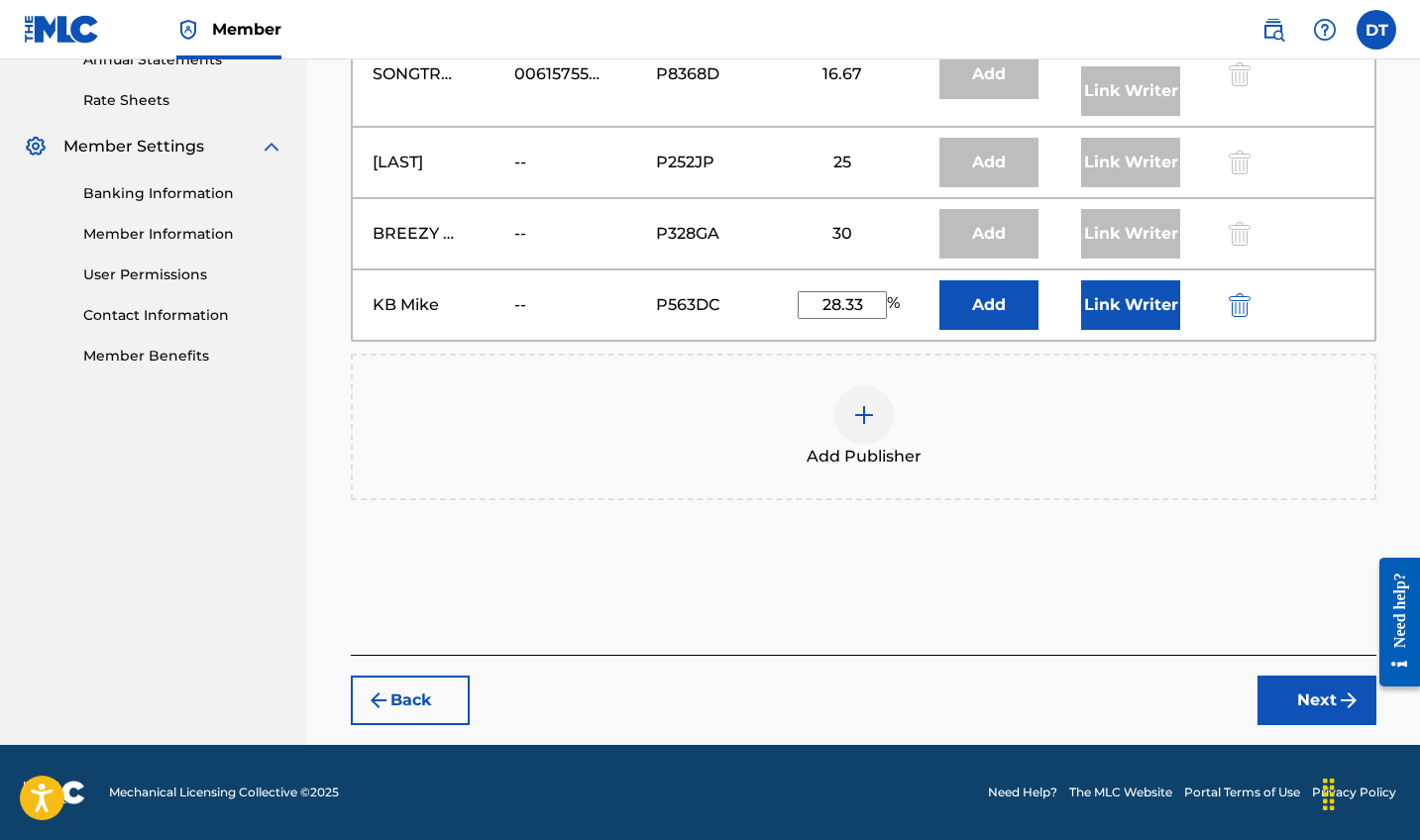 type on "28.33" 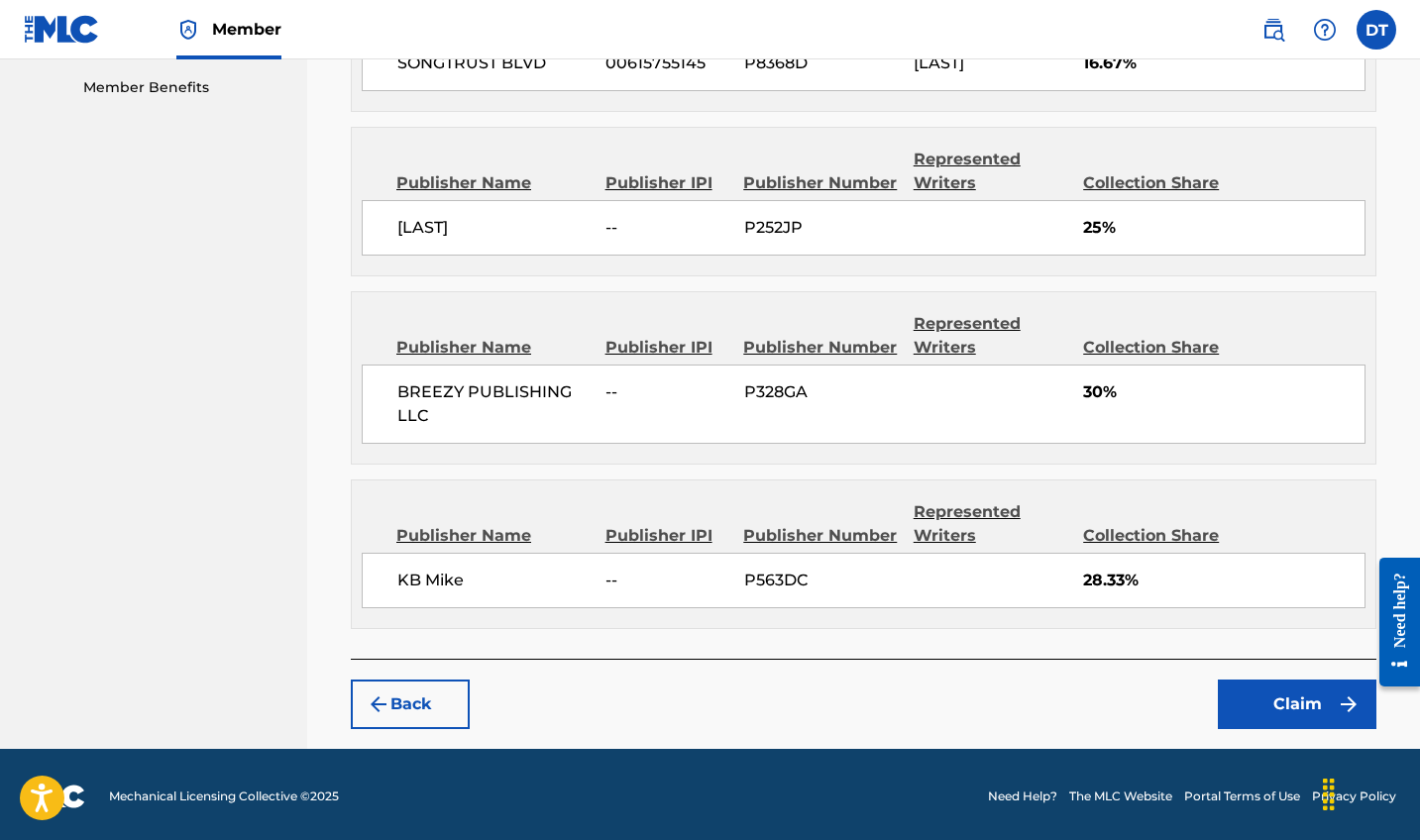 scroll, scrollTop: 1010, scrollLeft: 0, axis: vertical 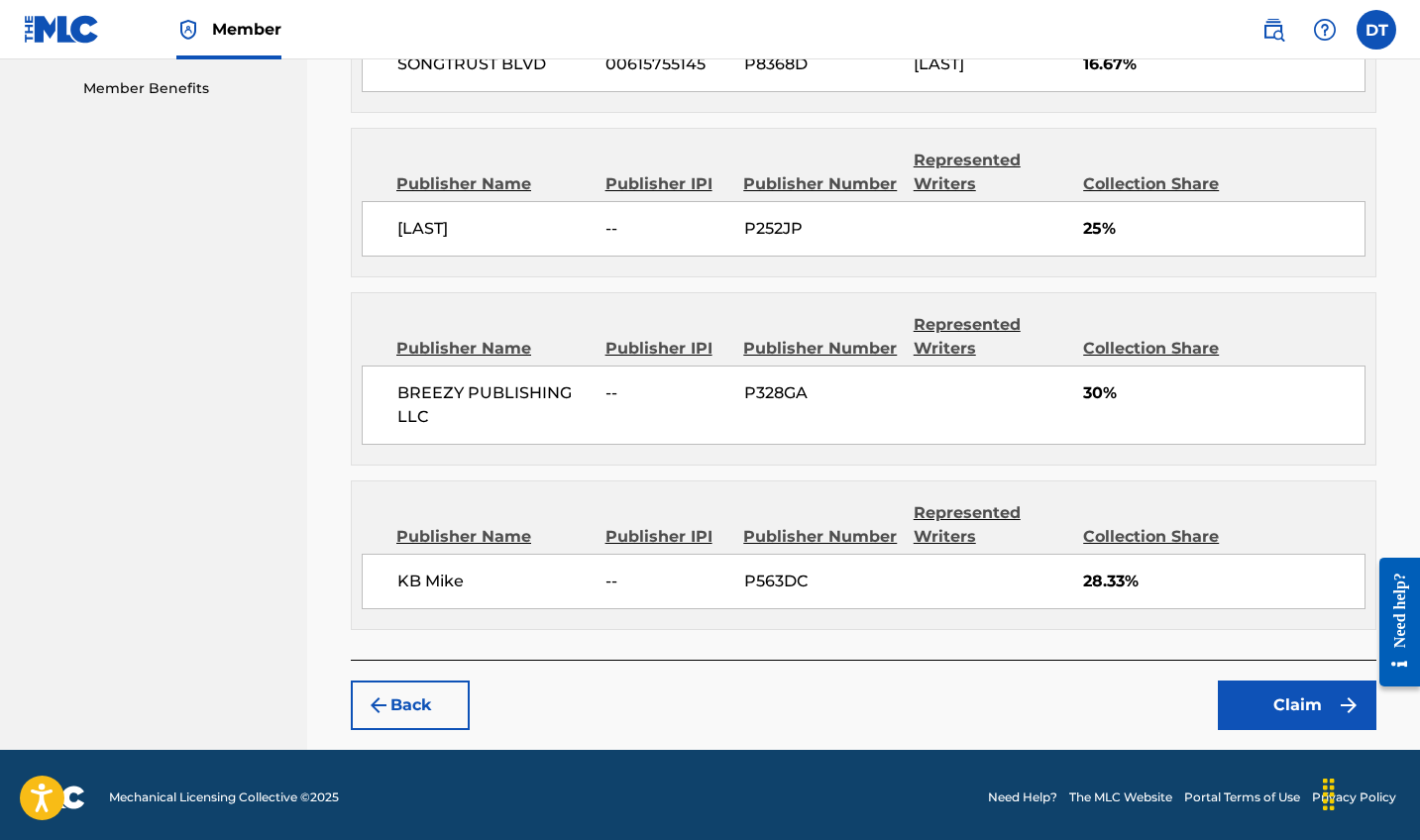 click on "Claim" at bounding box center [1297, 705] 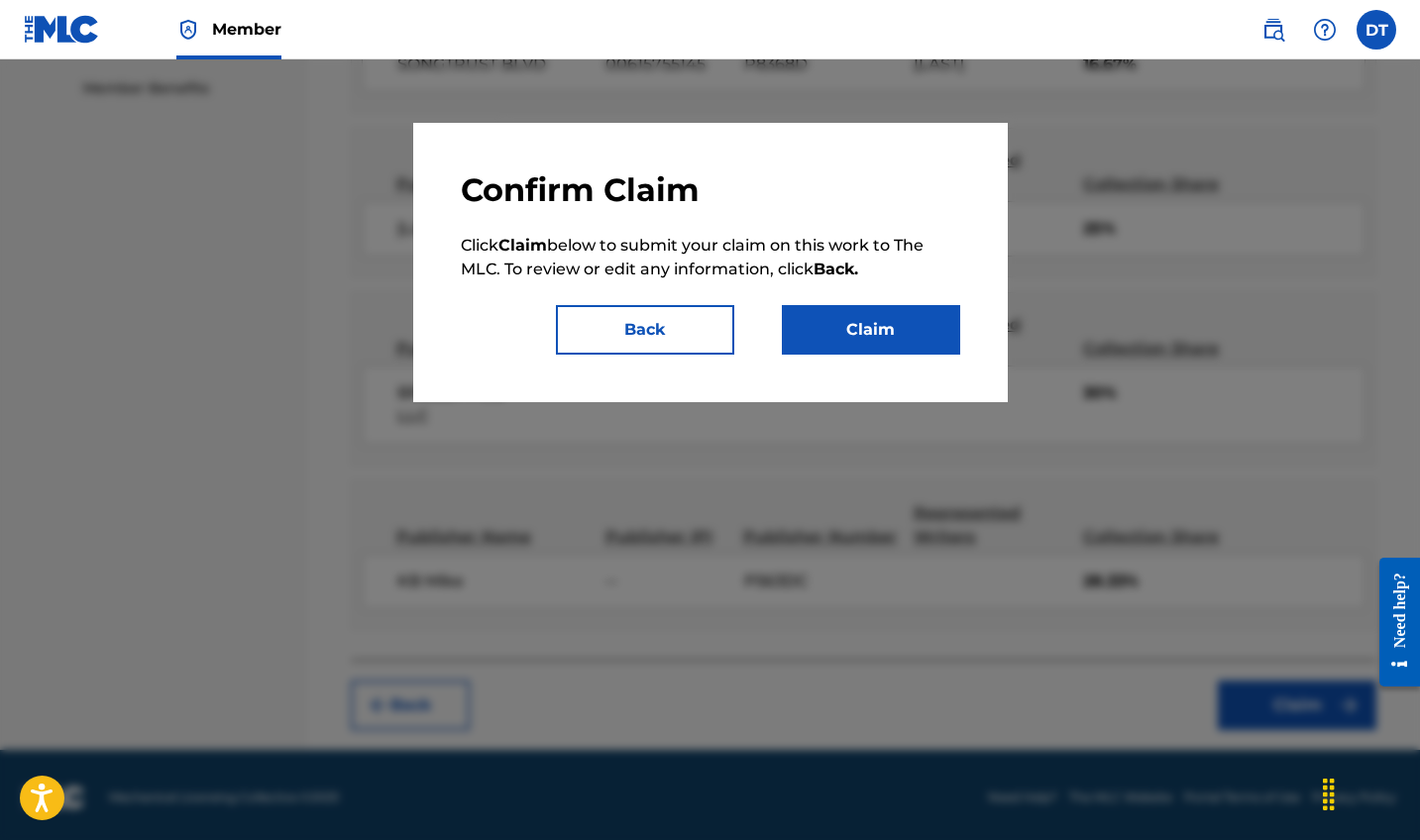 click on "Claim" at bounding box center (871, 330) 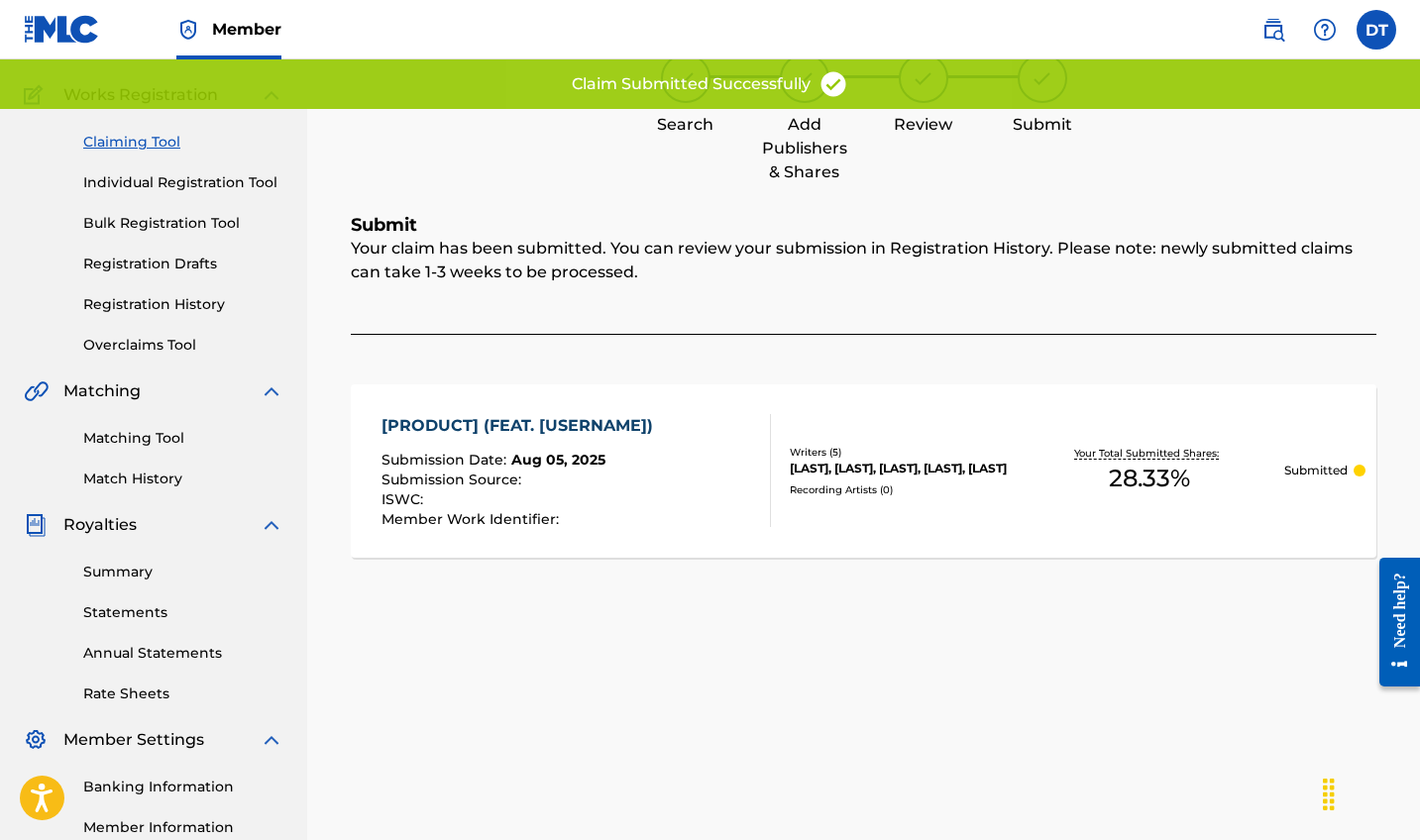 scroll, scrollTop: 142, scrollLeft: 0, axis: vertical 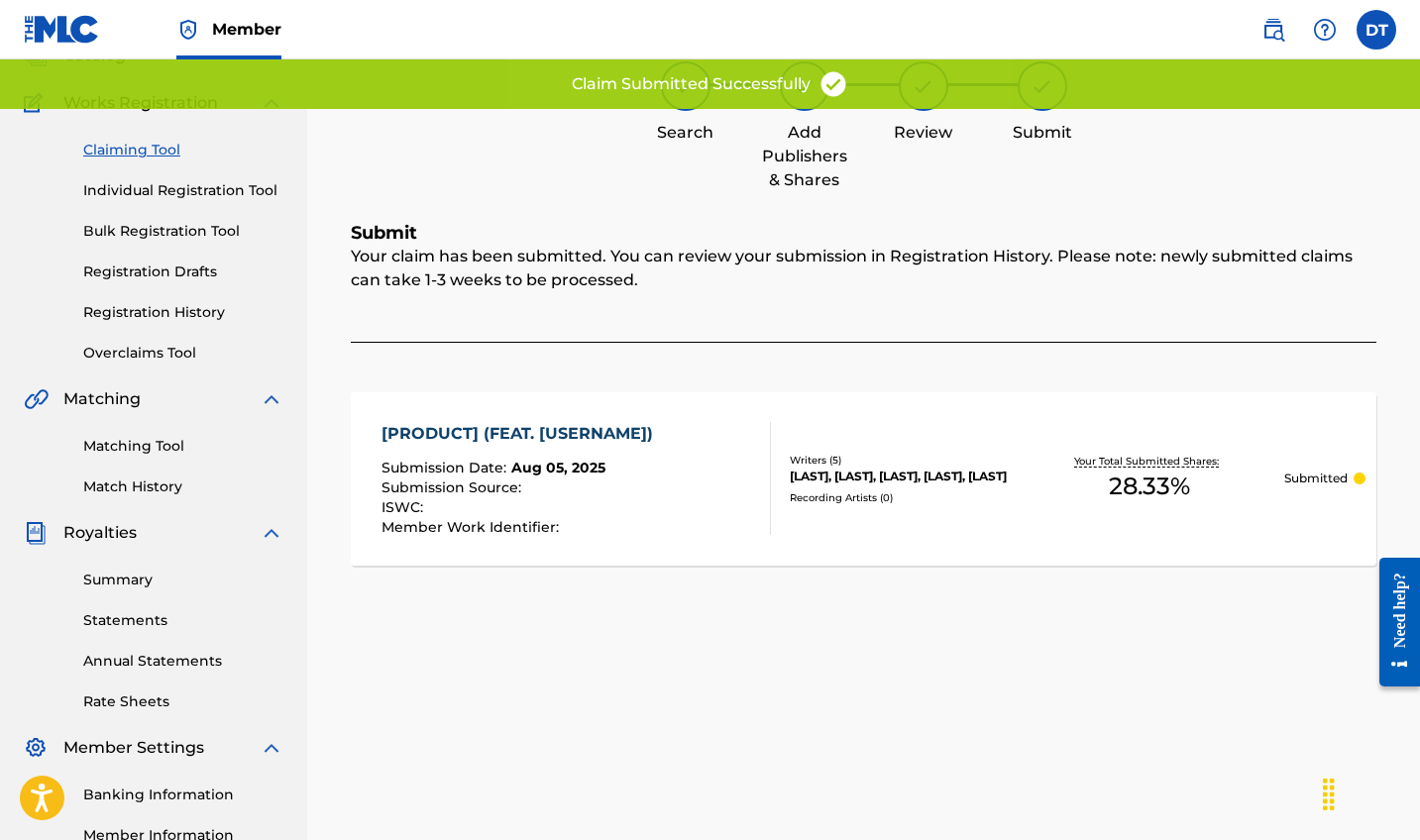 click on "Claiming Tool" at bounding box center (183, 150) 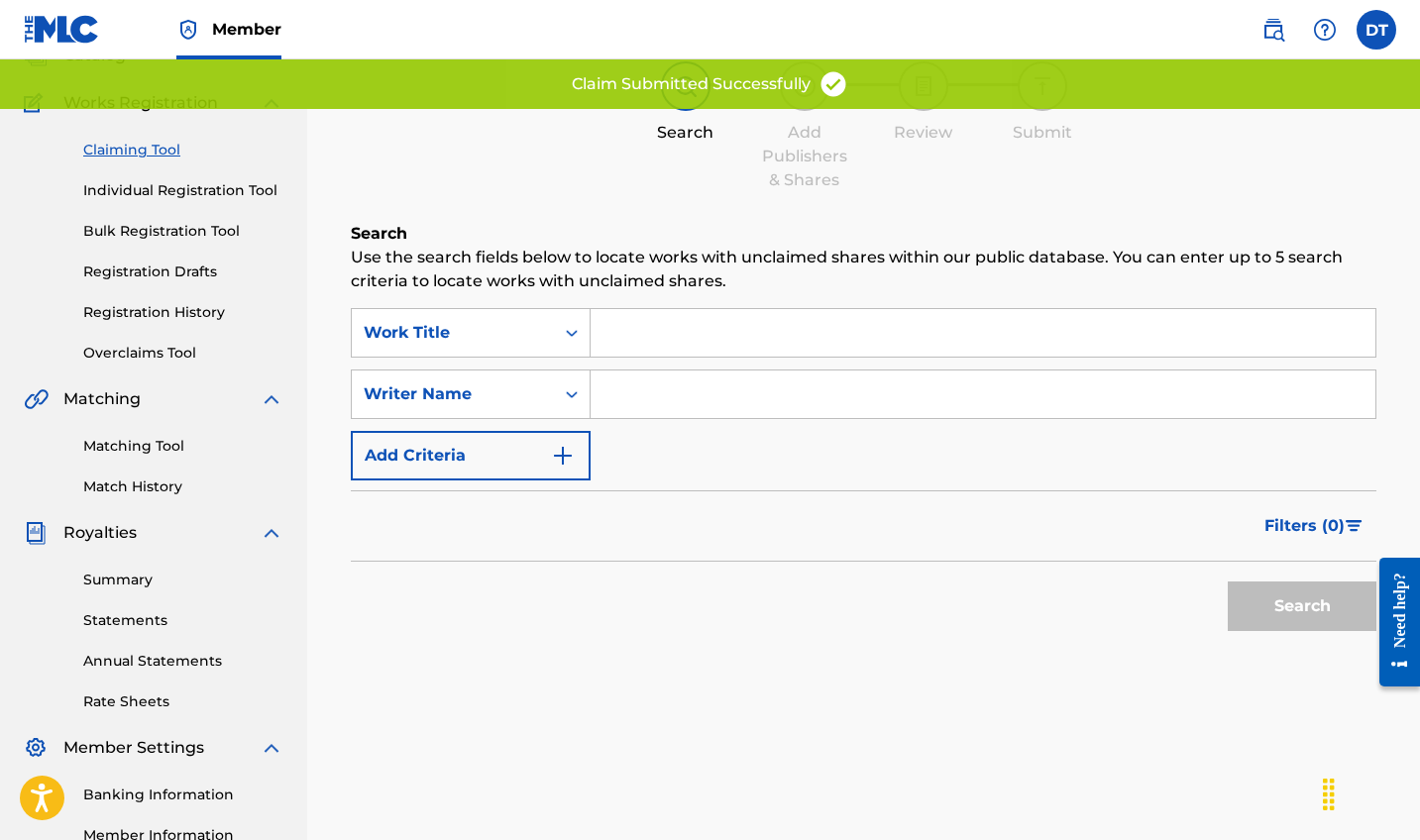 scroll, scrollTop: 0, scrollLeft: 0, axis: both 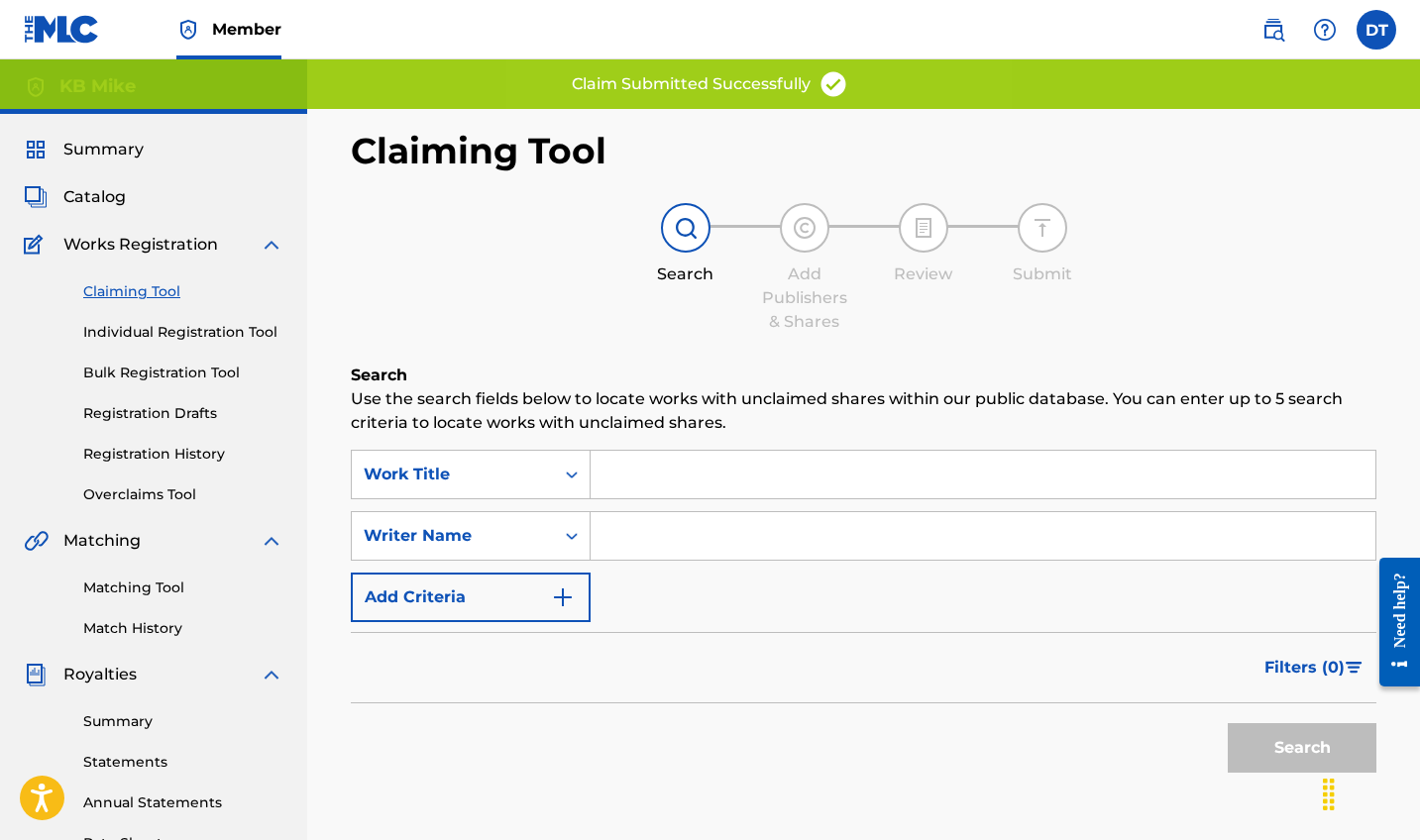 click at bounding box center [983, 536] 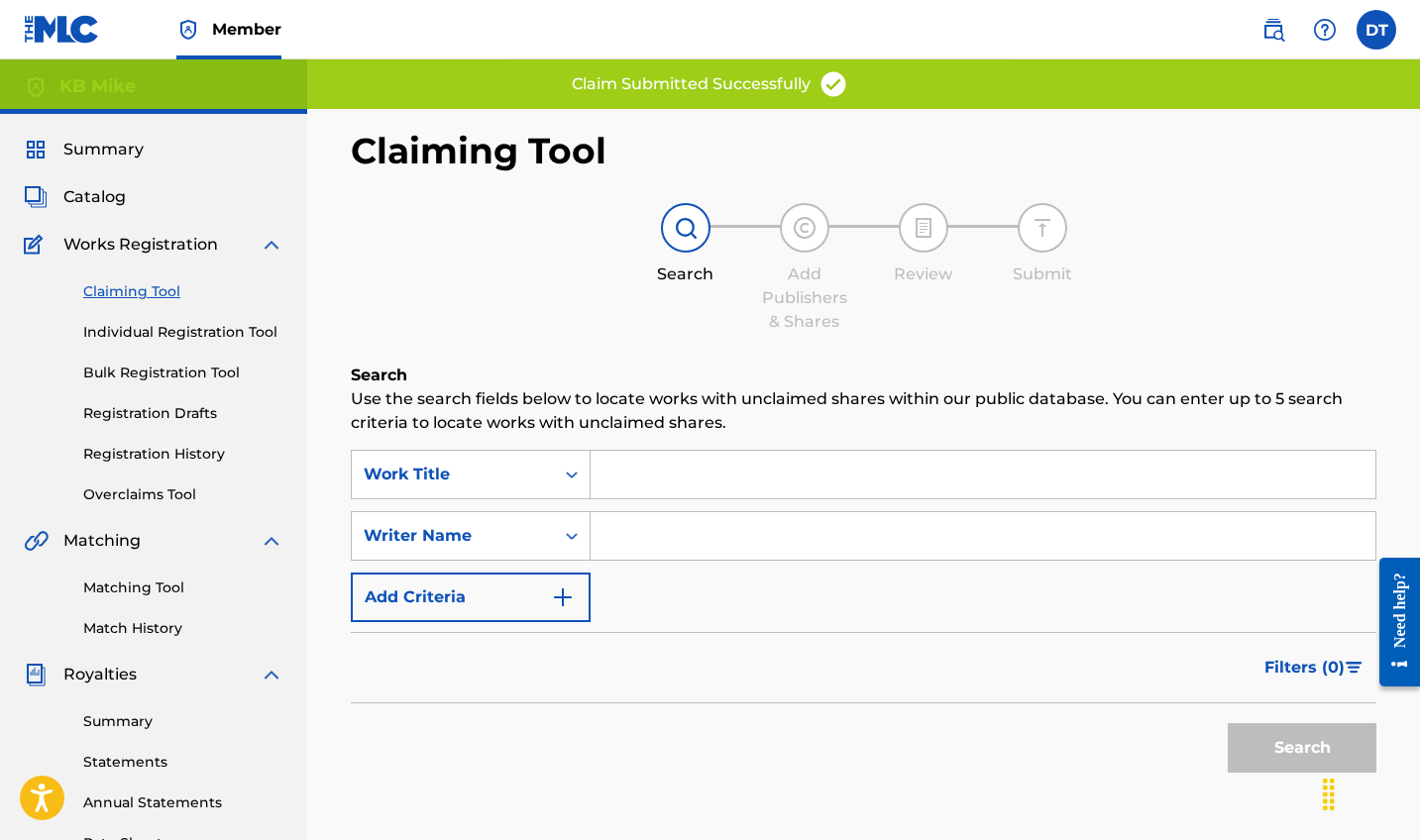 paste on "damichael tate" 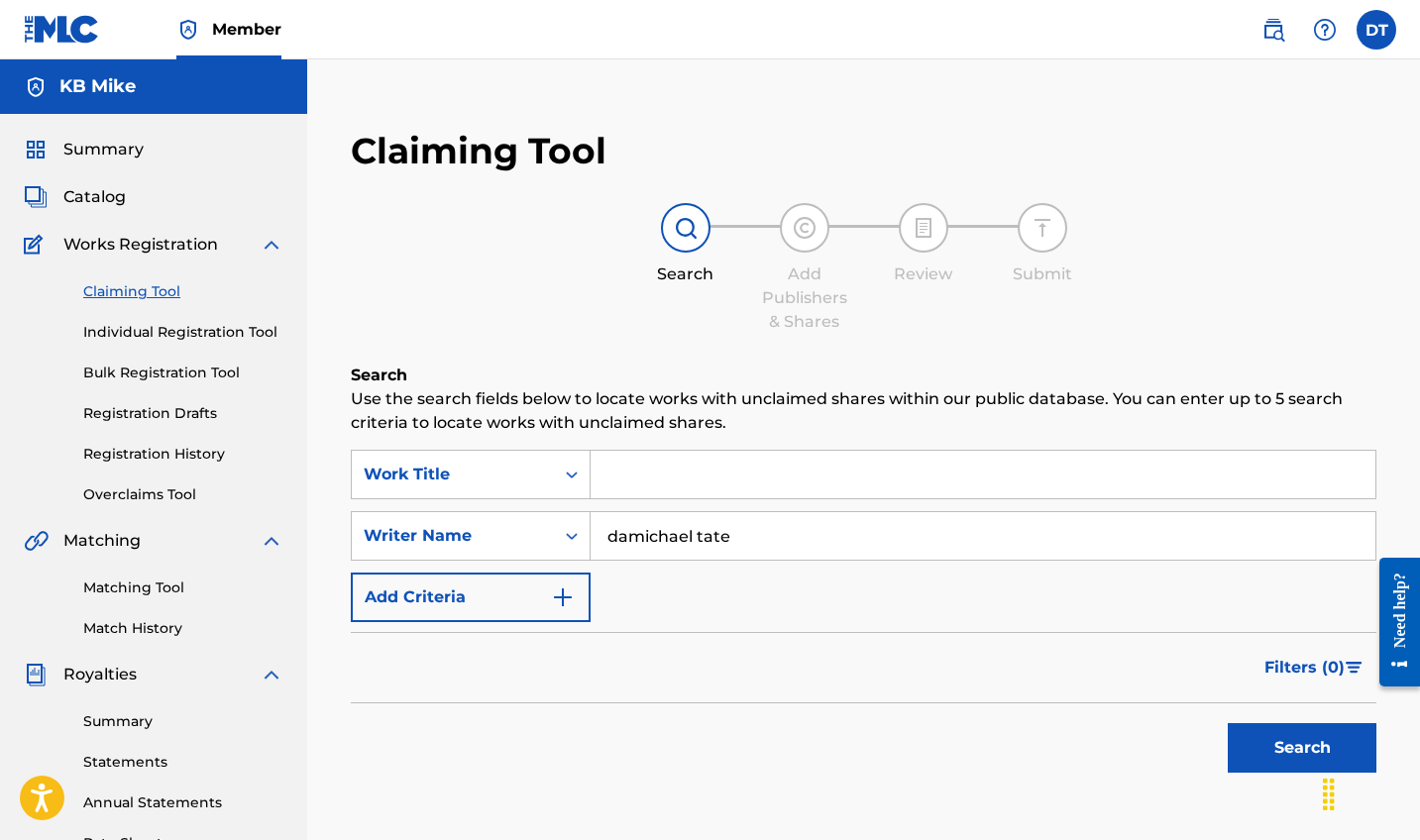 type on "damichael tate" 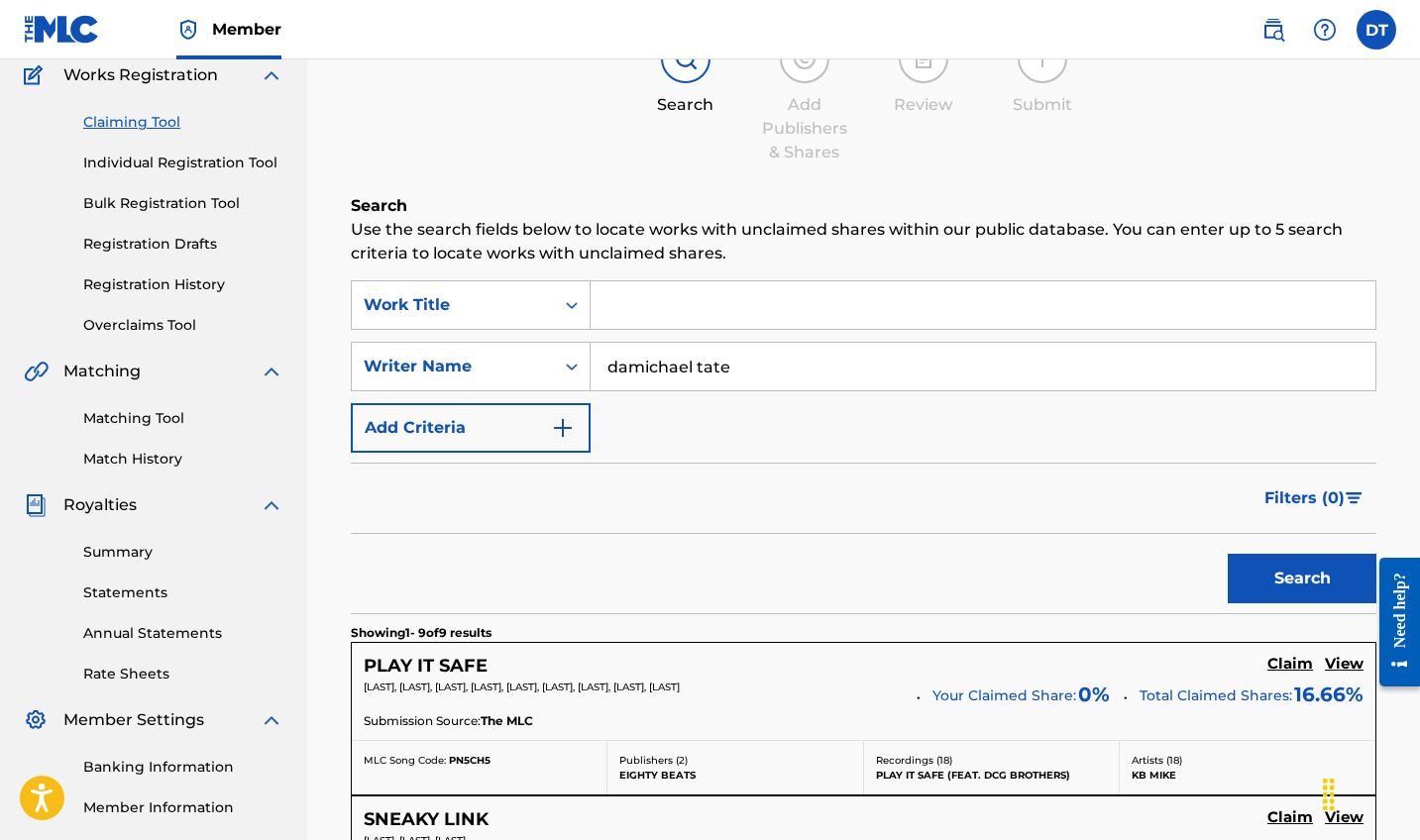 scroll, scrollTop: 173, scrollLeft: 0, axis: vertical 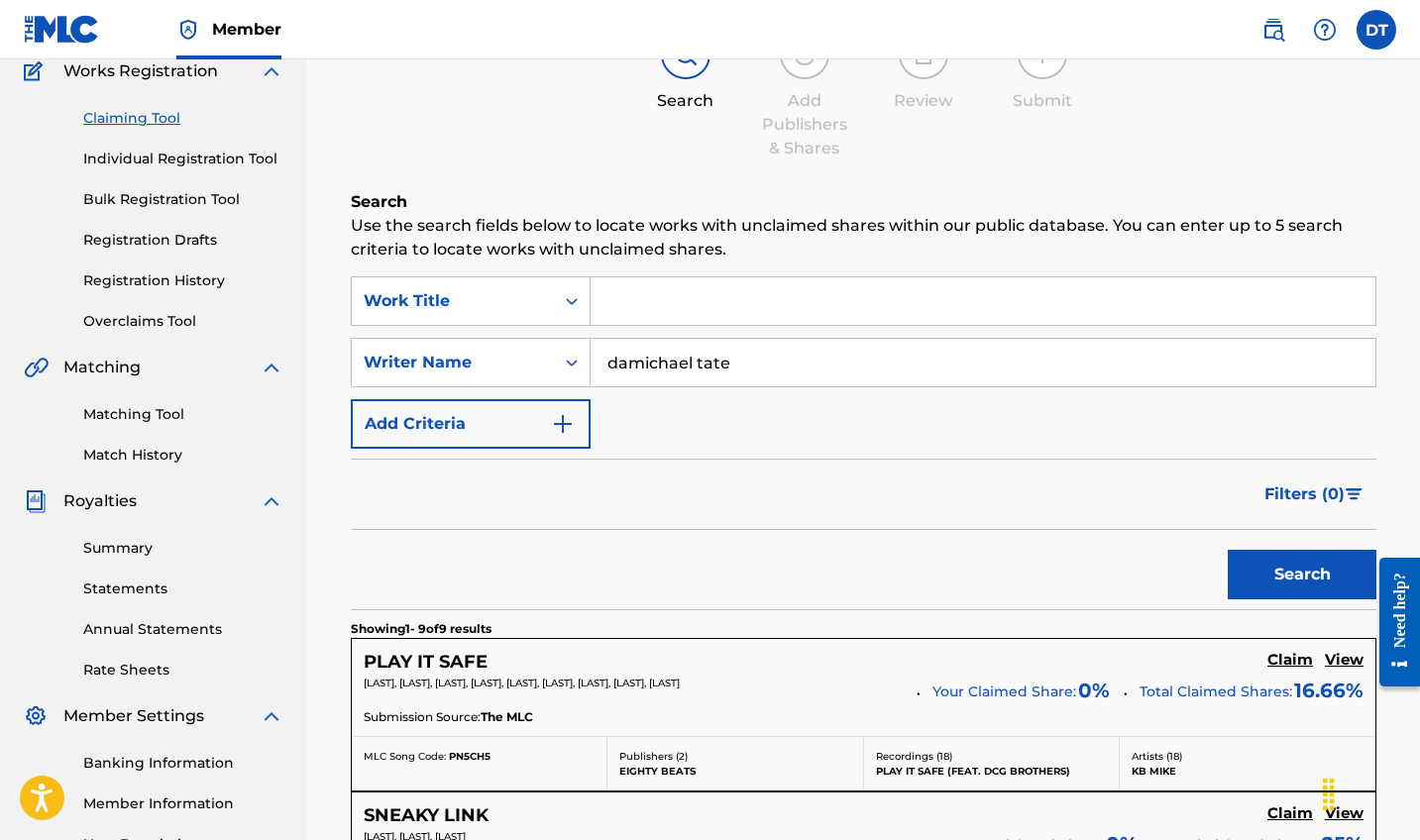 click on "Individual Registration Tool" at bounding box center [183, 158] 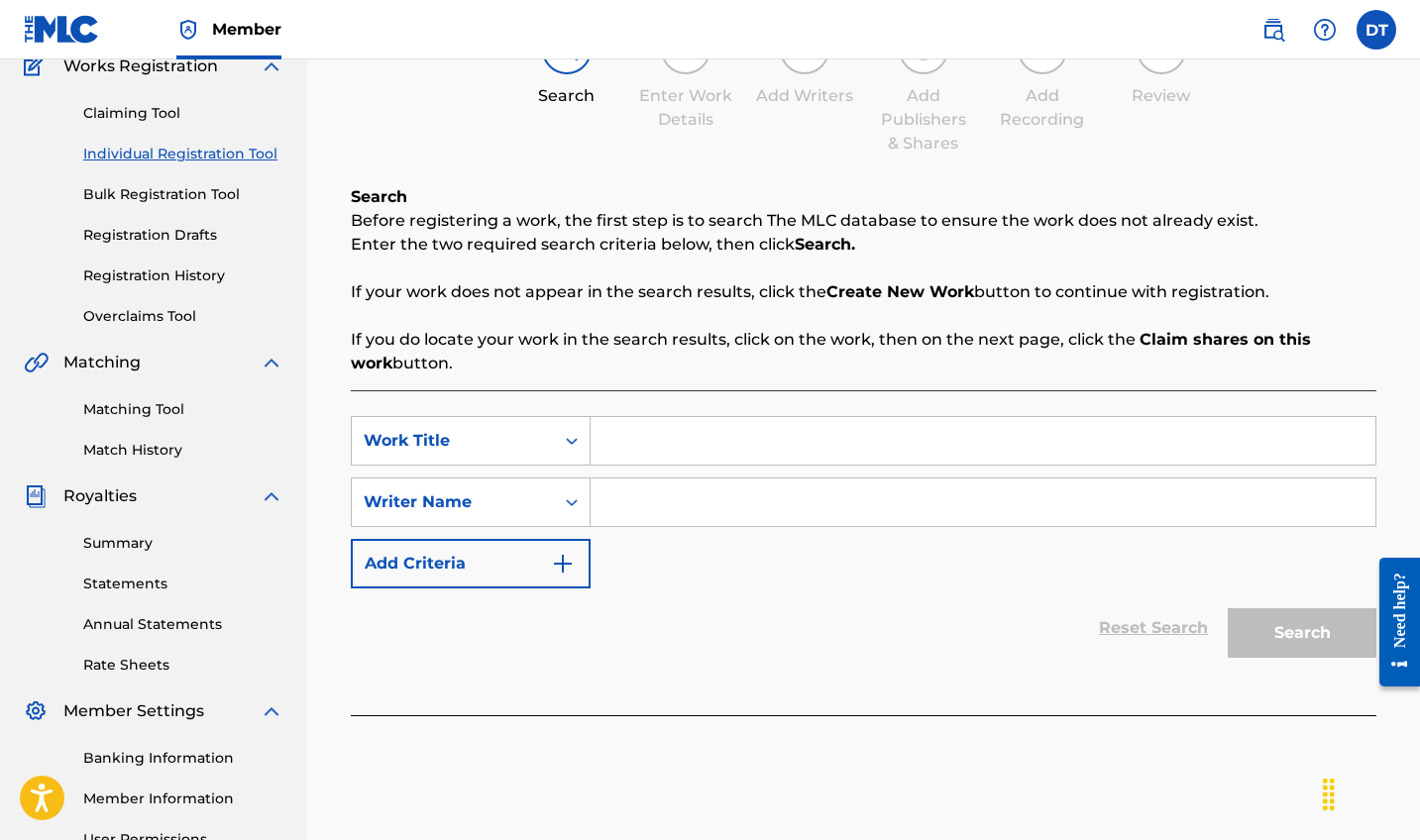 scroll, scrollTop: 212, scrollLeft: 0, axis: vertical 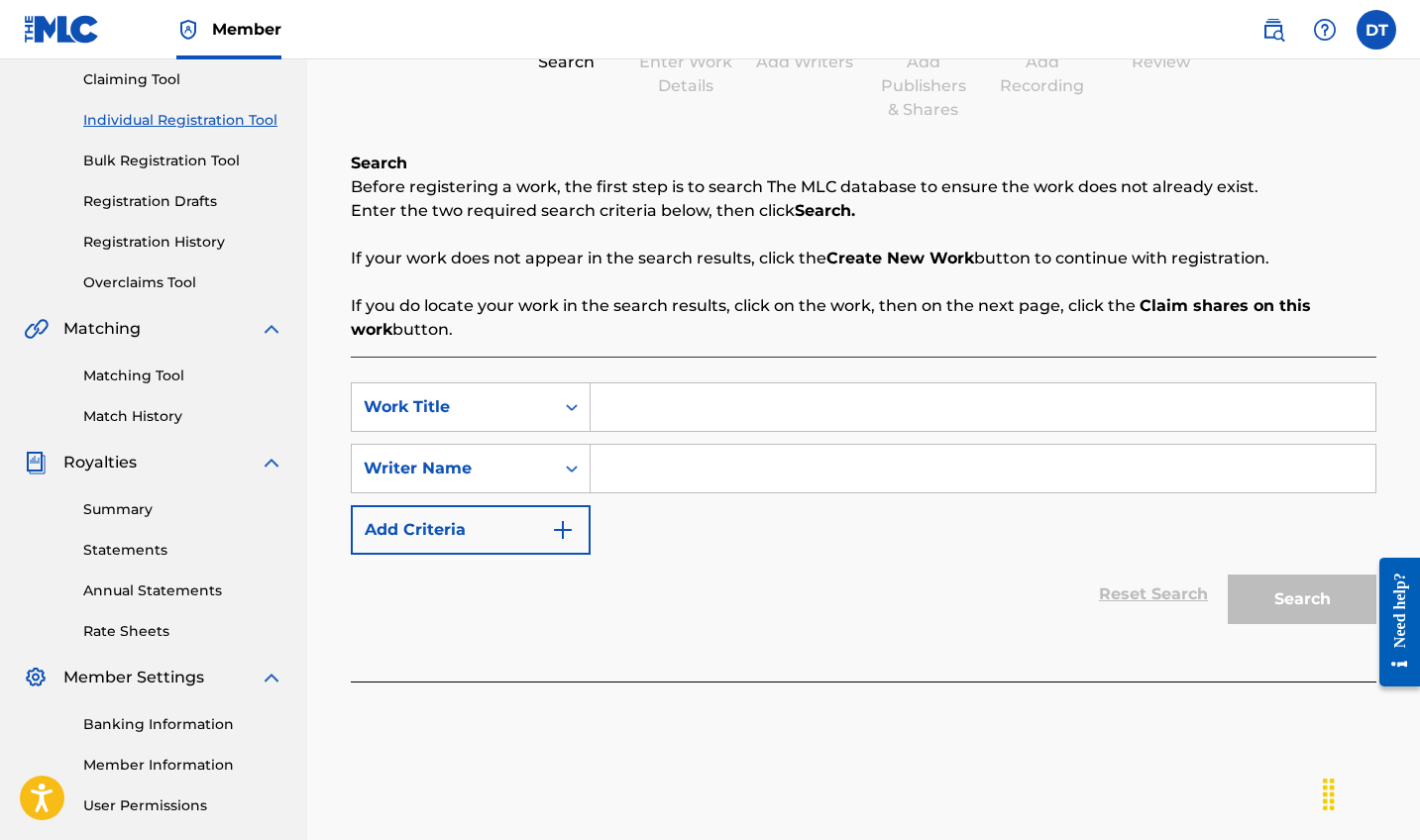 click at bounding box center (983, 469) 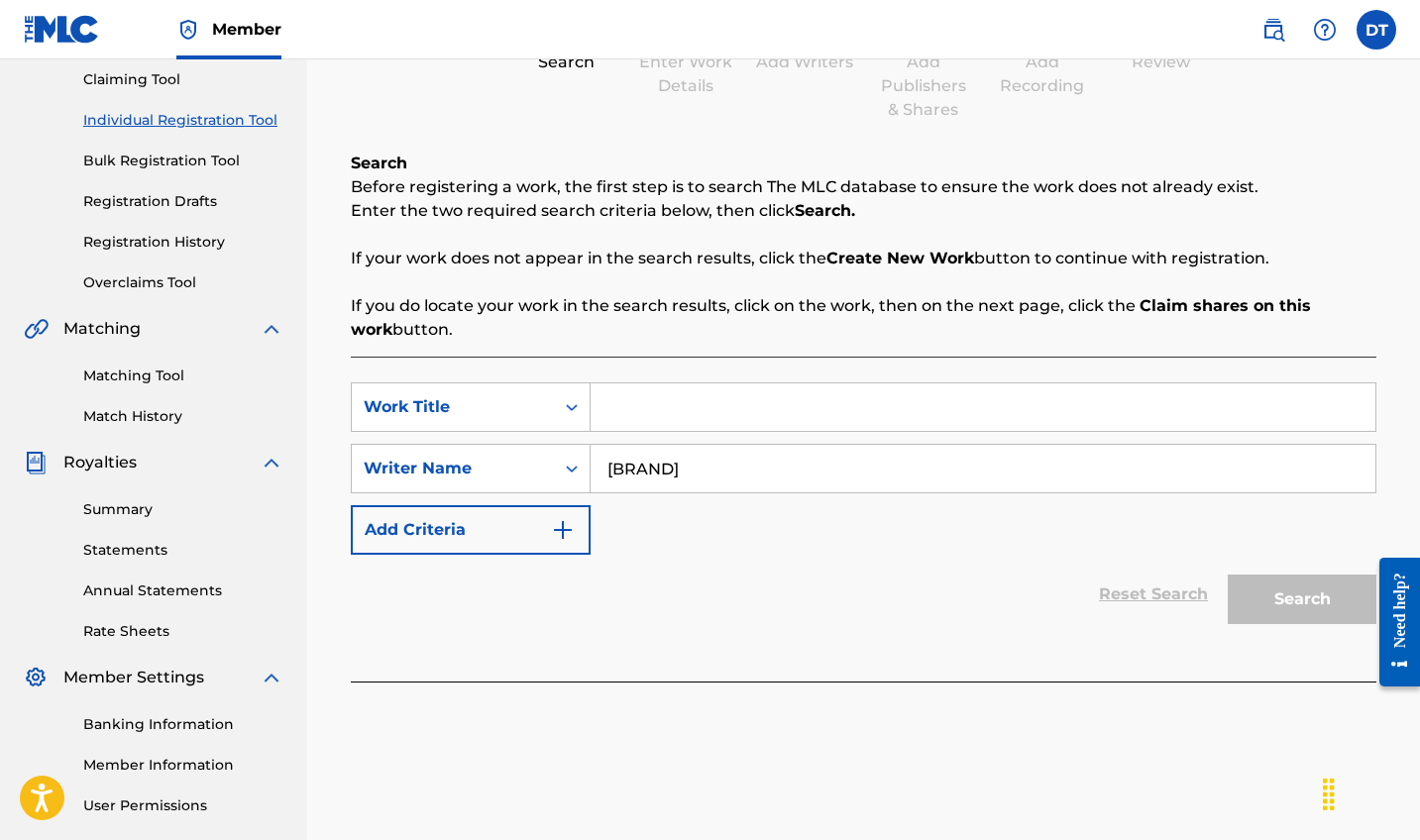 type on "[BRAND]" 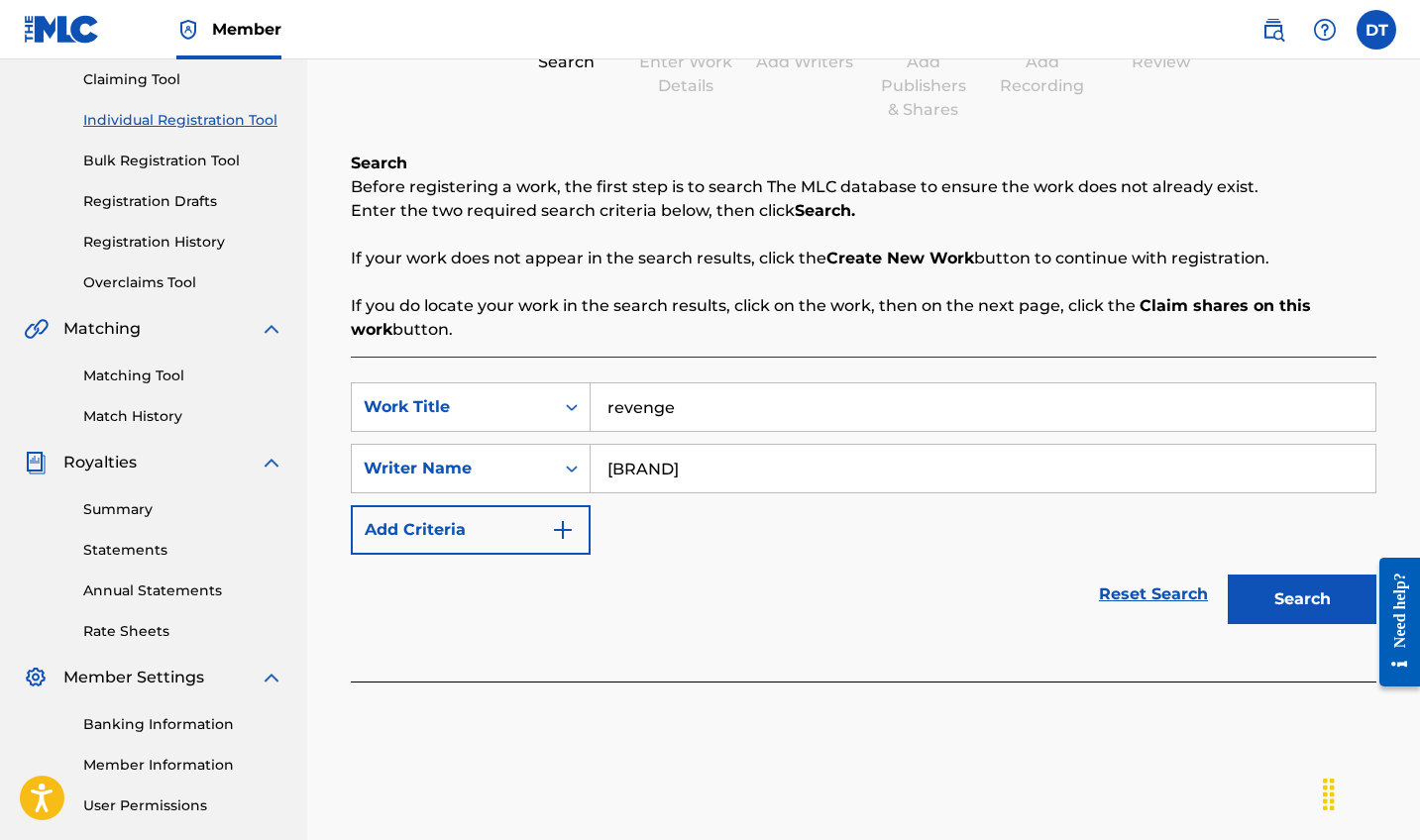 type on "revenge" 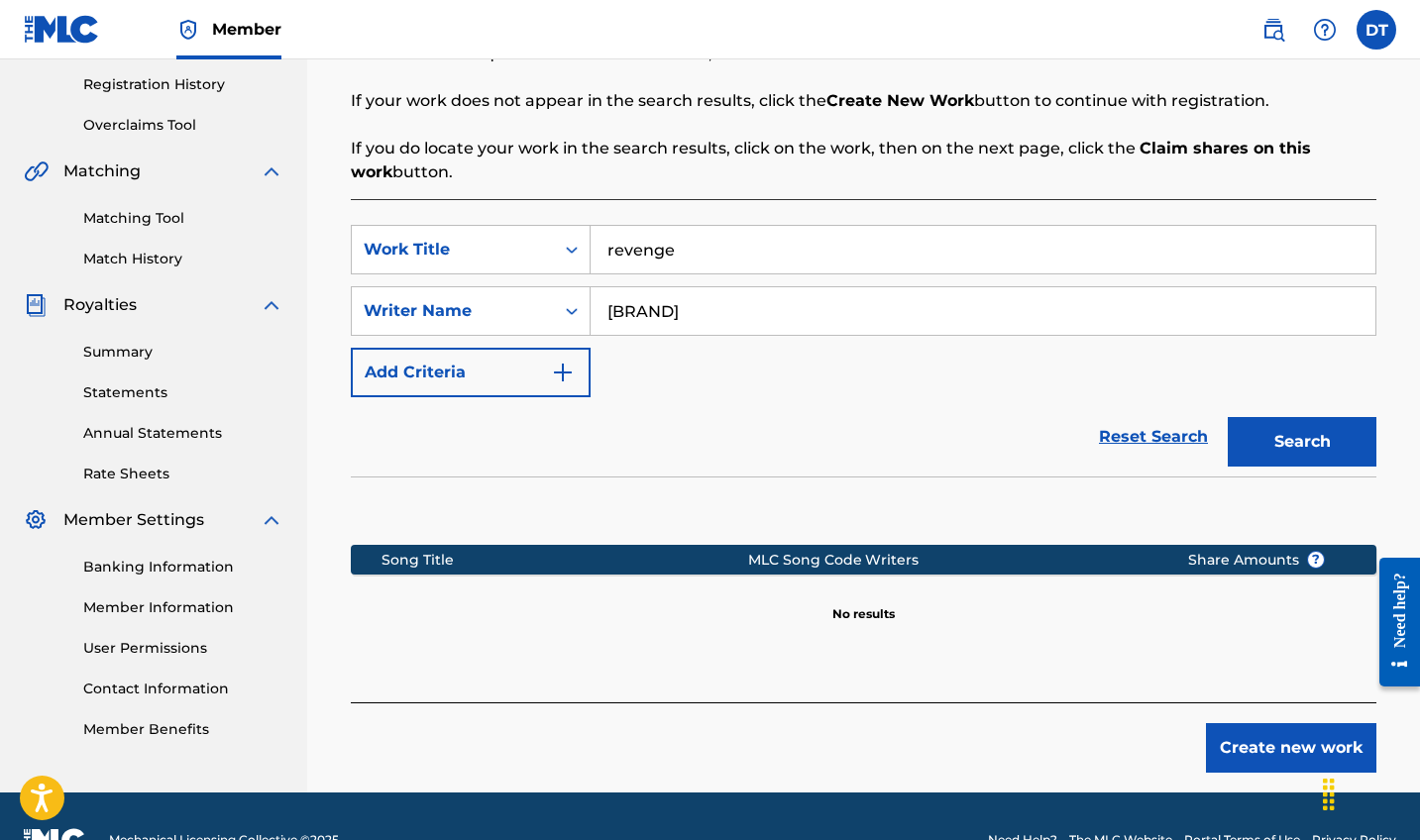 scroll, scrollTop: 367, scrollLeft: 0, axis: vertical 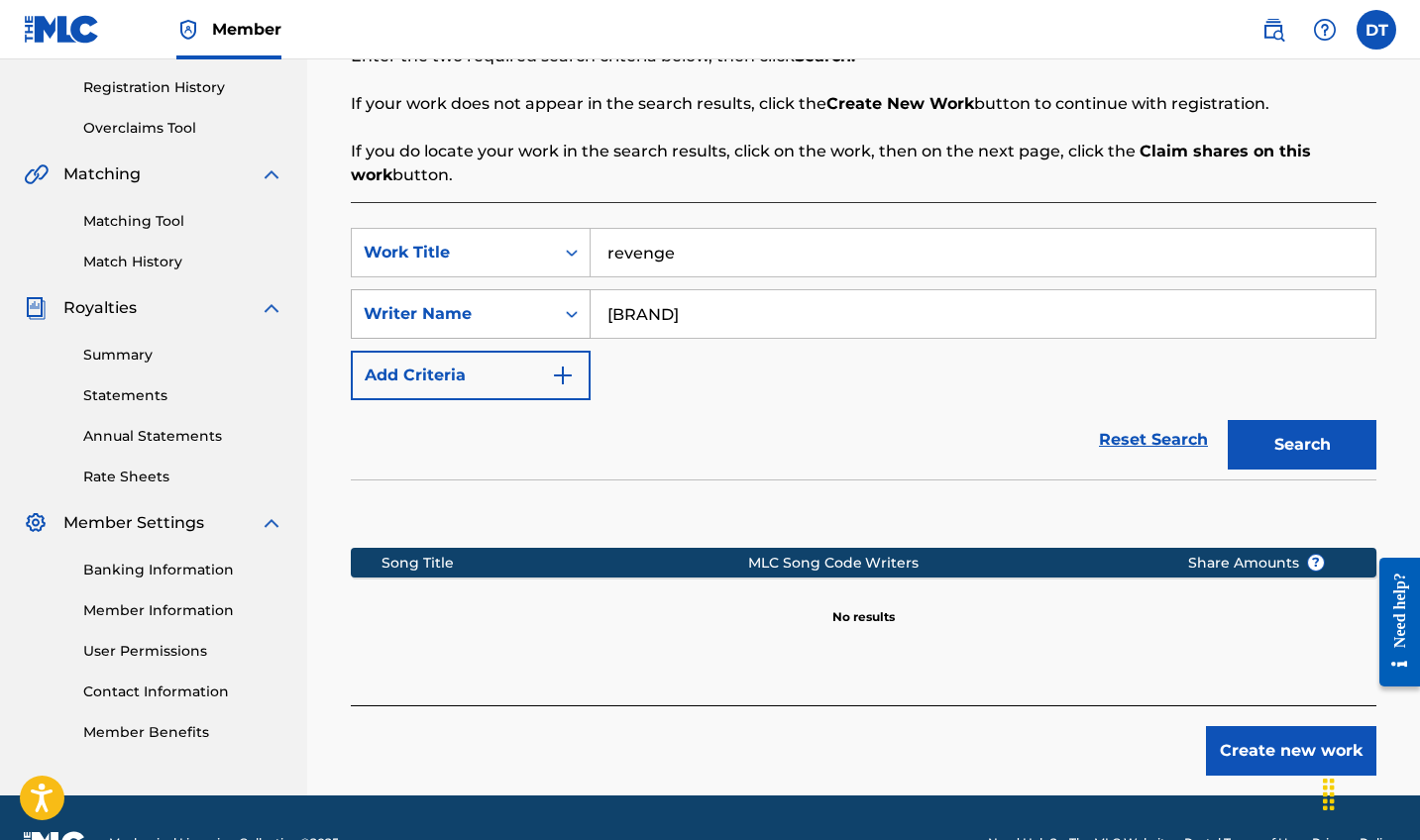 drag, startPoint x: 712, startPoint y: 309, endPoint x: 531, endPoint y: 309, distance: 181 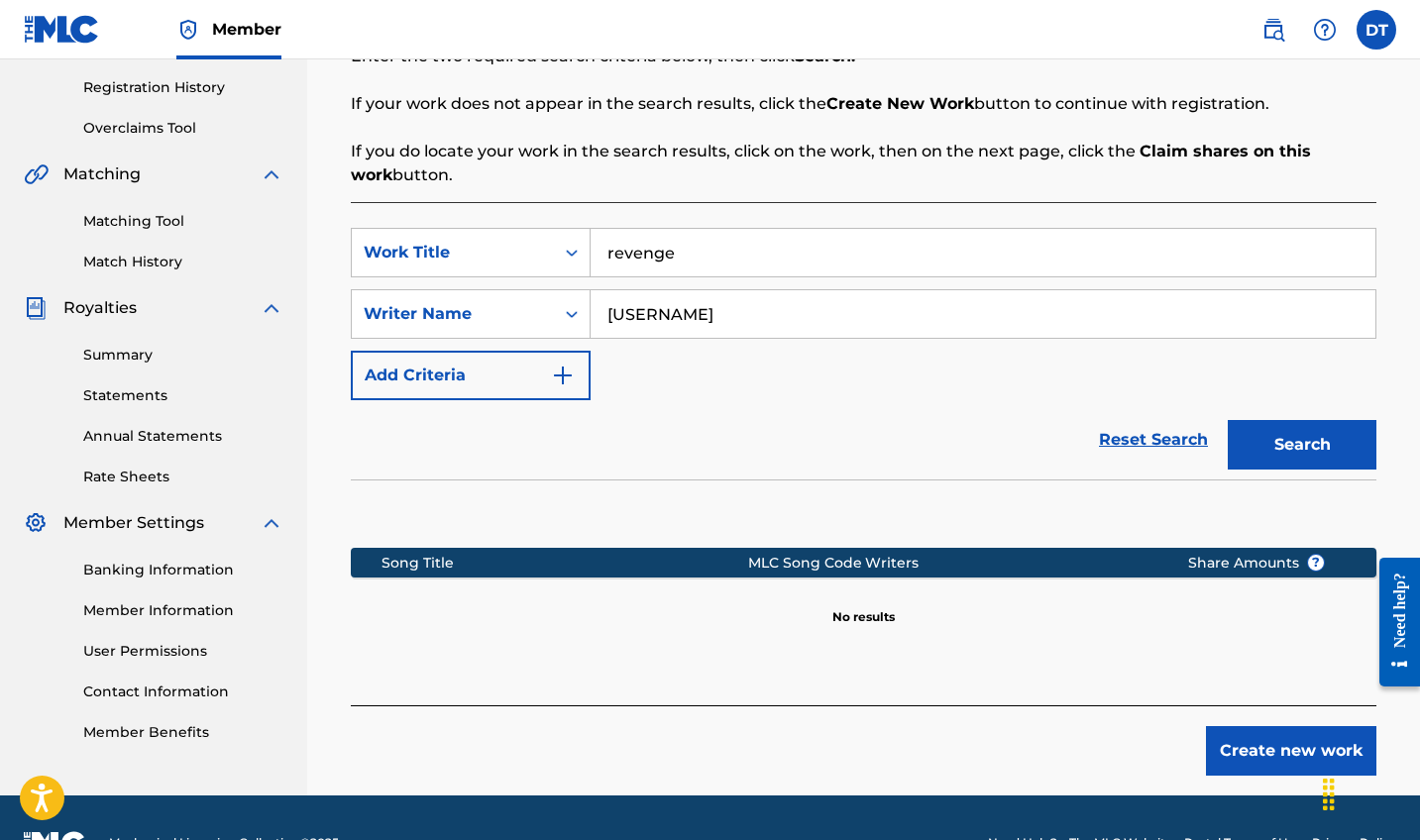 click on "Search" at bounding box center [1297, 440] 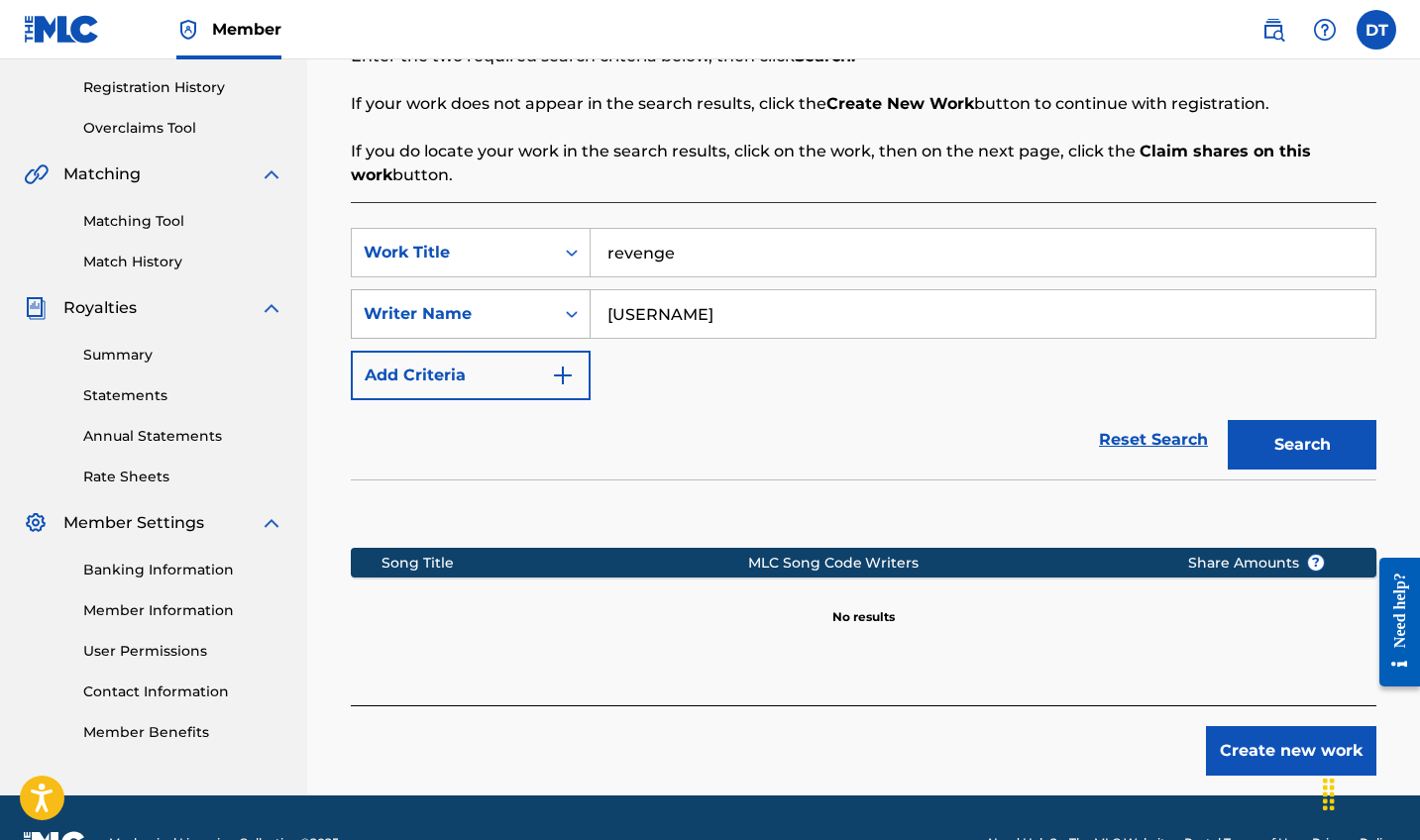 drag, startPoint x: 852, startPoint y: 313, endPoint x: 465, endPoint y: 313, distance: 387 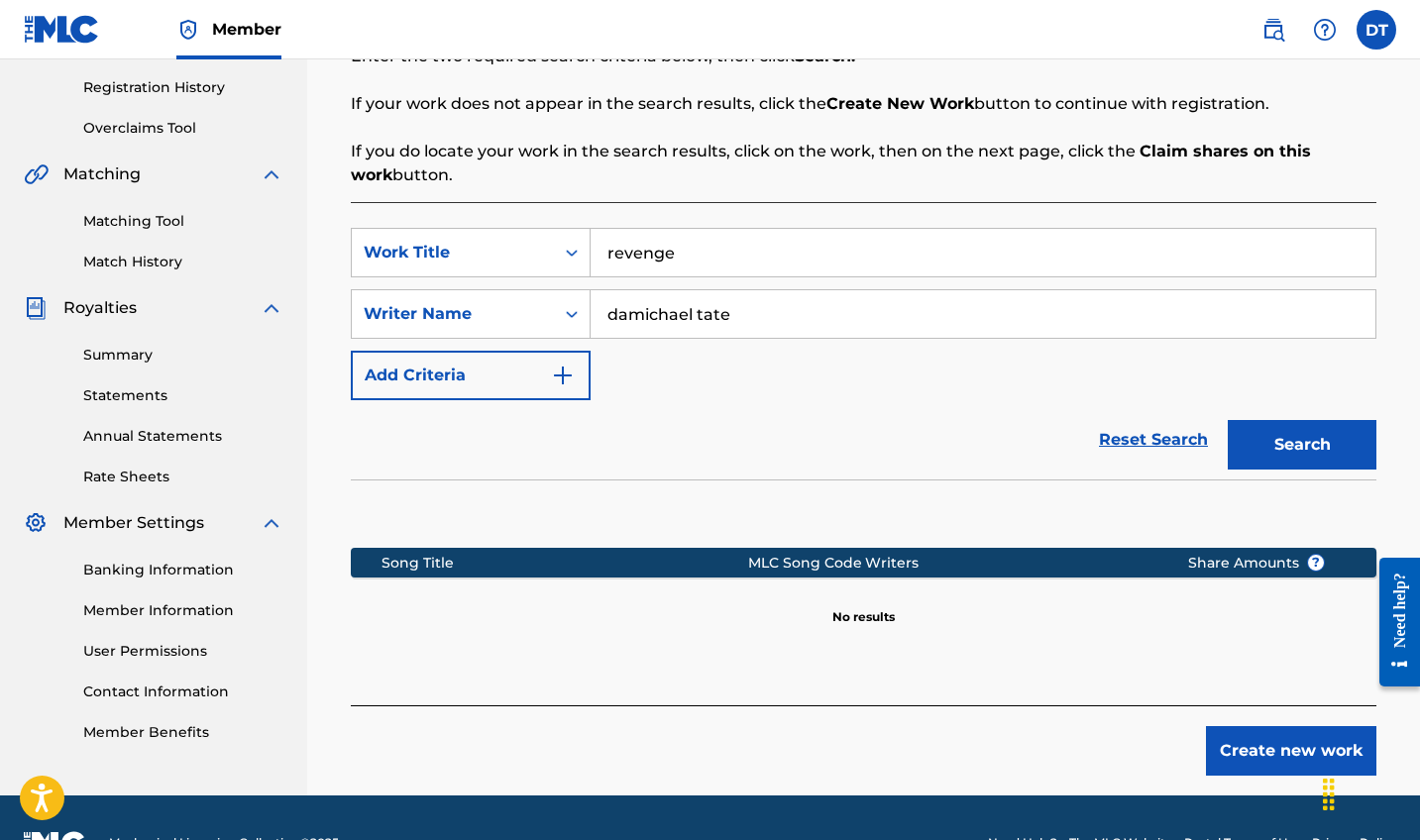 type on "damichael tate" 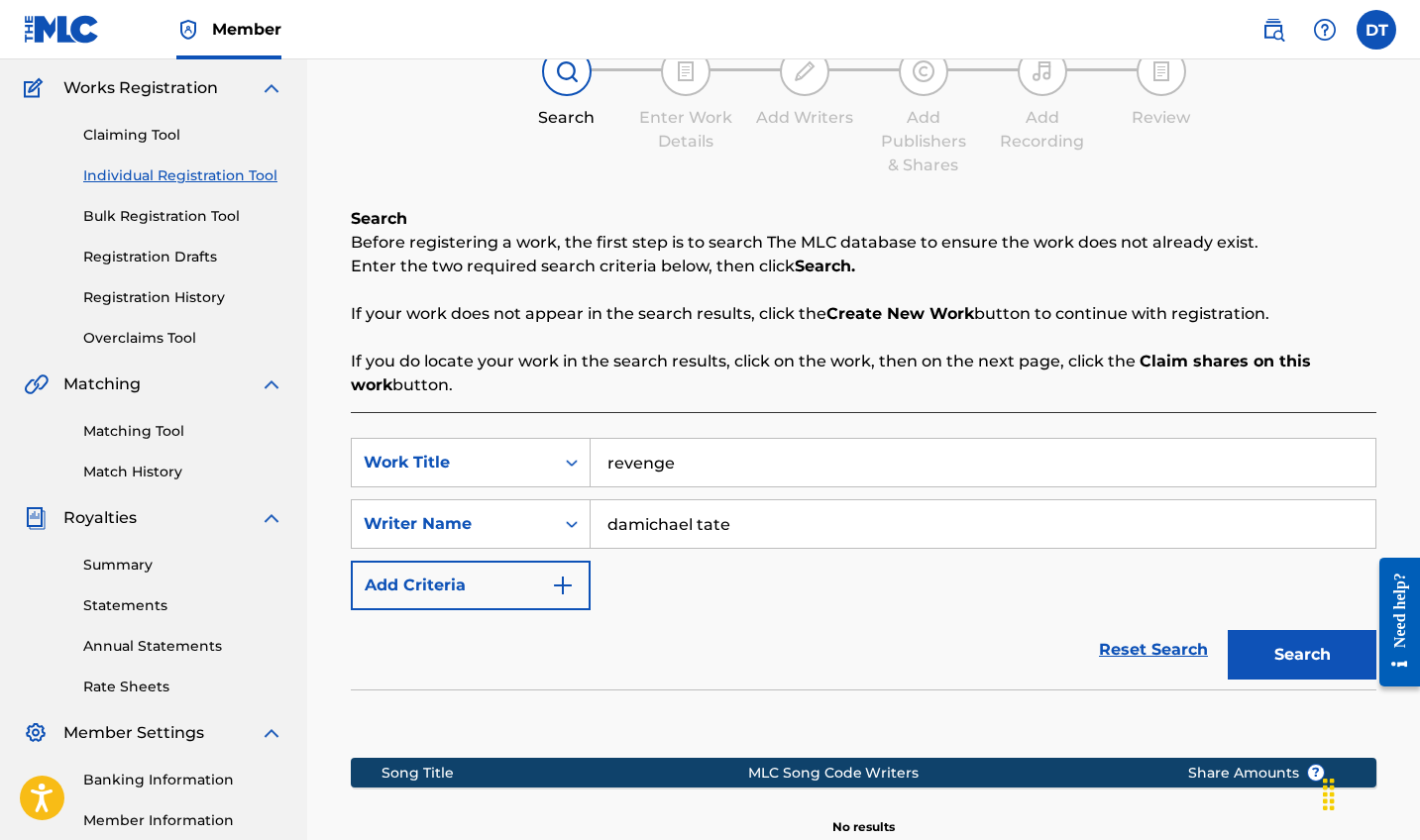 scroll, scrollTop: 144, scrollLeft: 0, axis: vertical 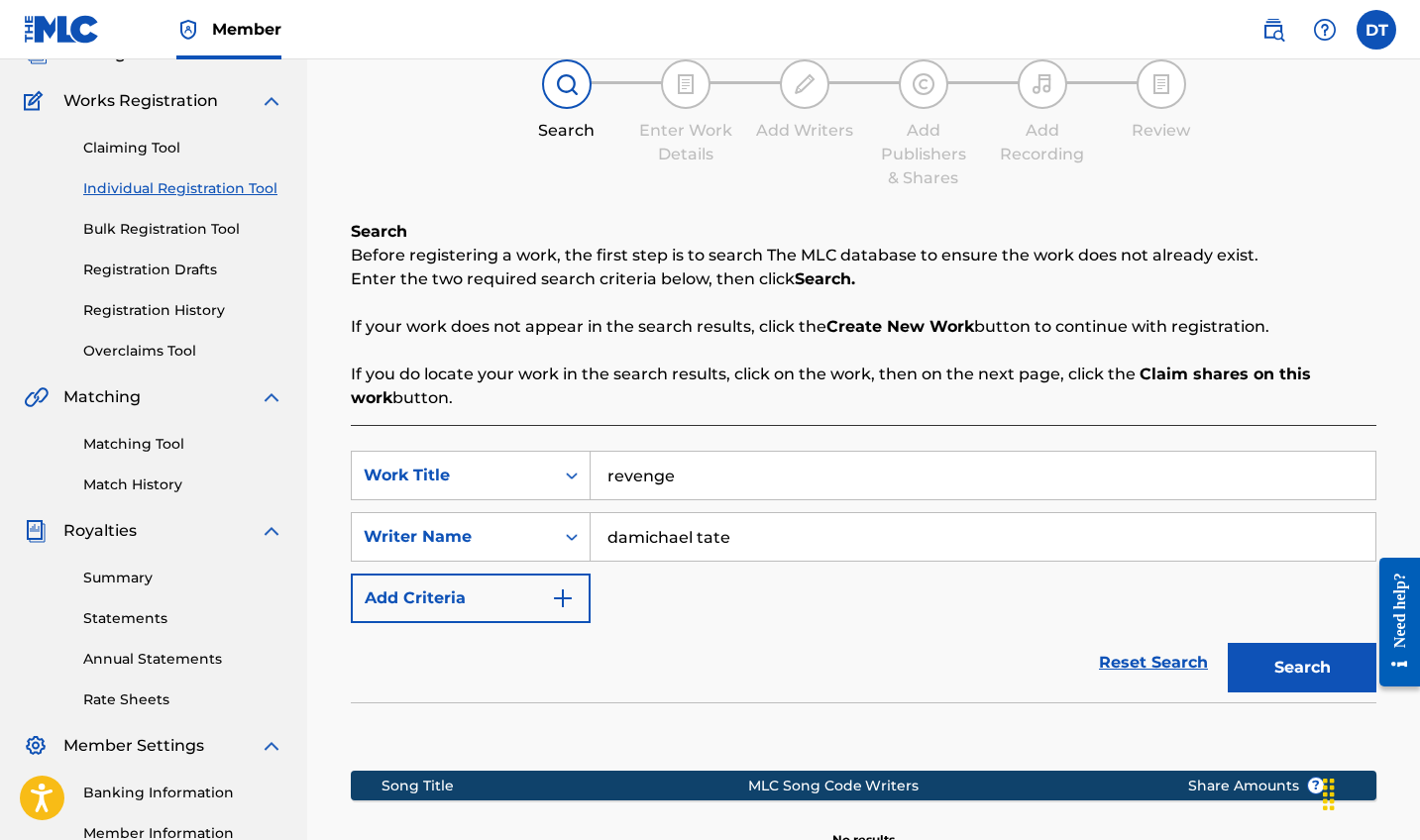 click on "Bulk Registration Tool" at bounding box center [183, 229] 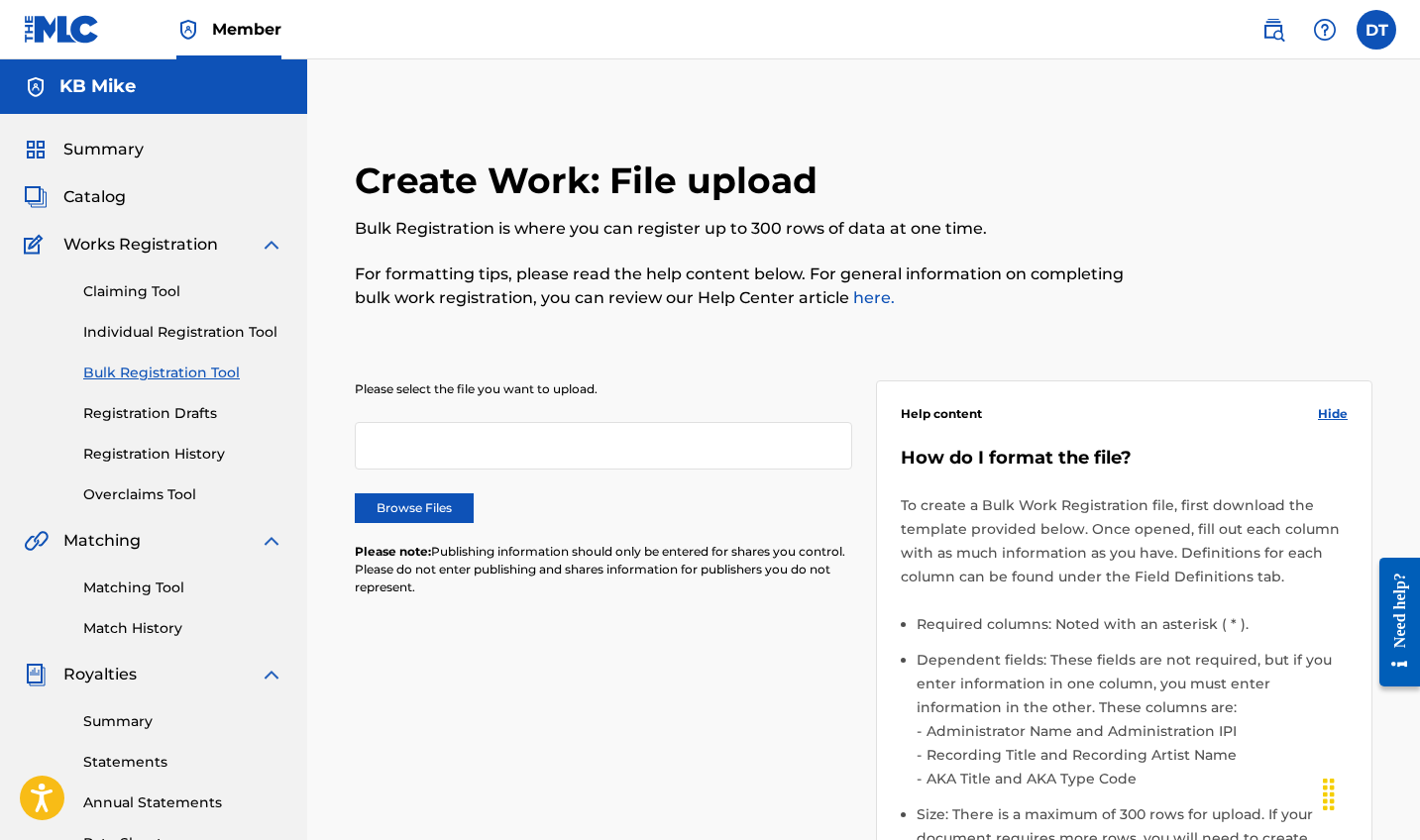 click on "Claiming Tool Individual Registration Tool Bulk Registration Tool Registration Drafts Registration History Overclaims Tool" at bounding box center (154, 380) 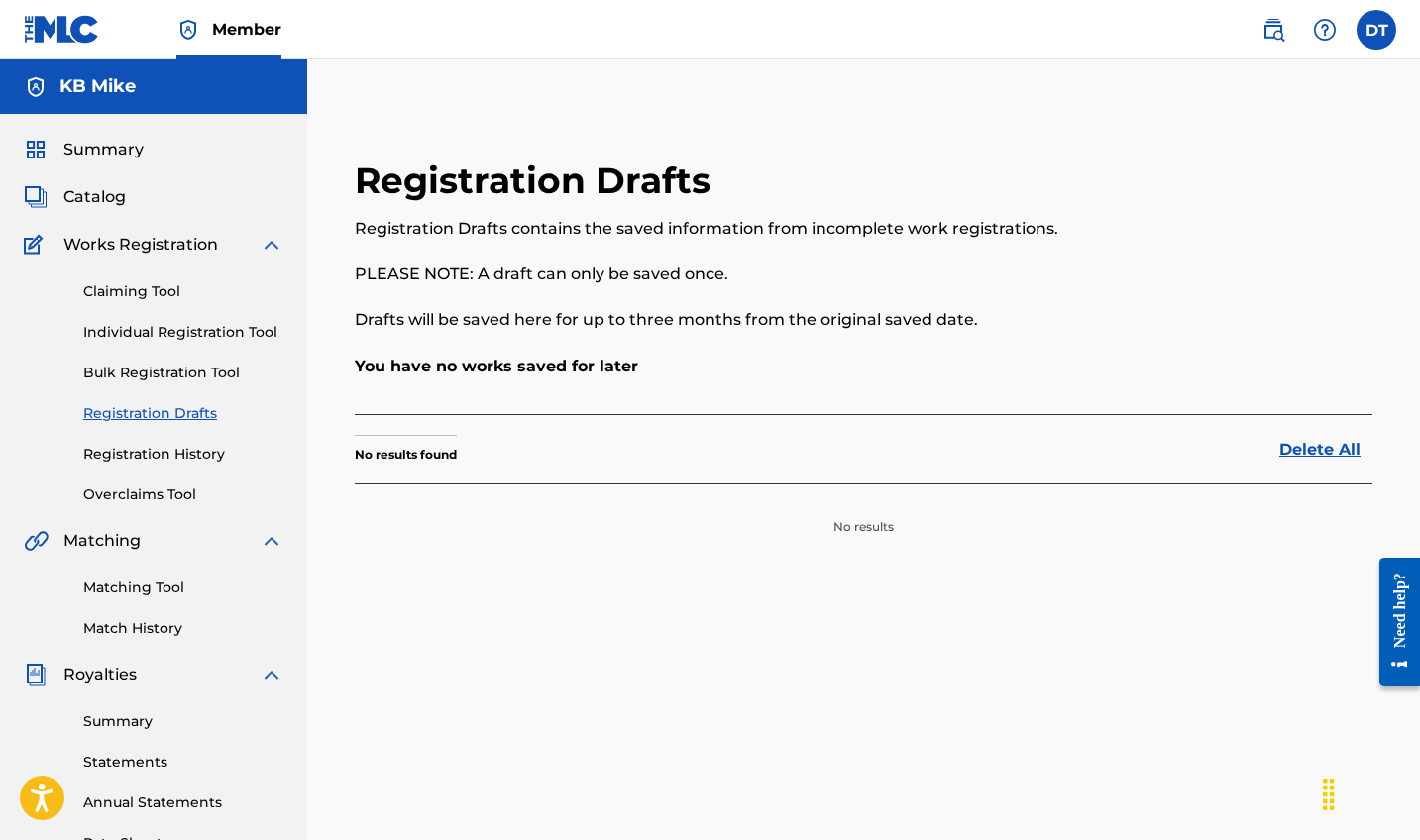 click on "Claiming Tool Individual Registration Tool Bulk Registration Tool Registration Drafts Registration History Overclaims Tool" at bounding box center (154, 380) 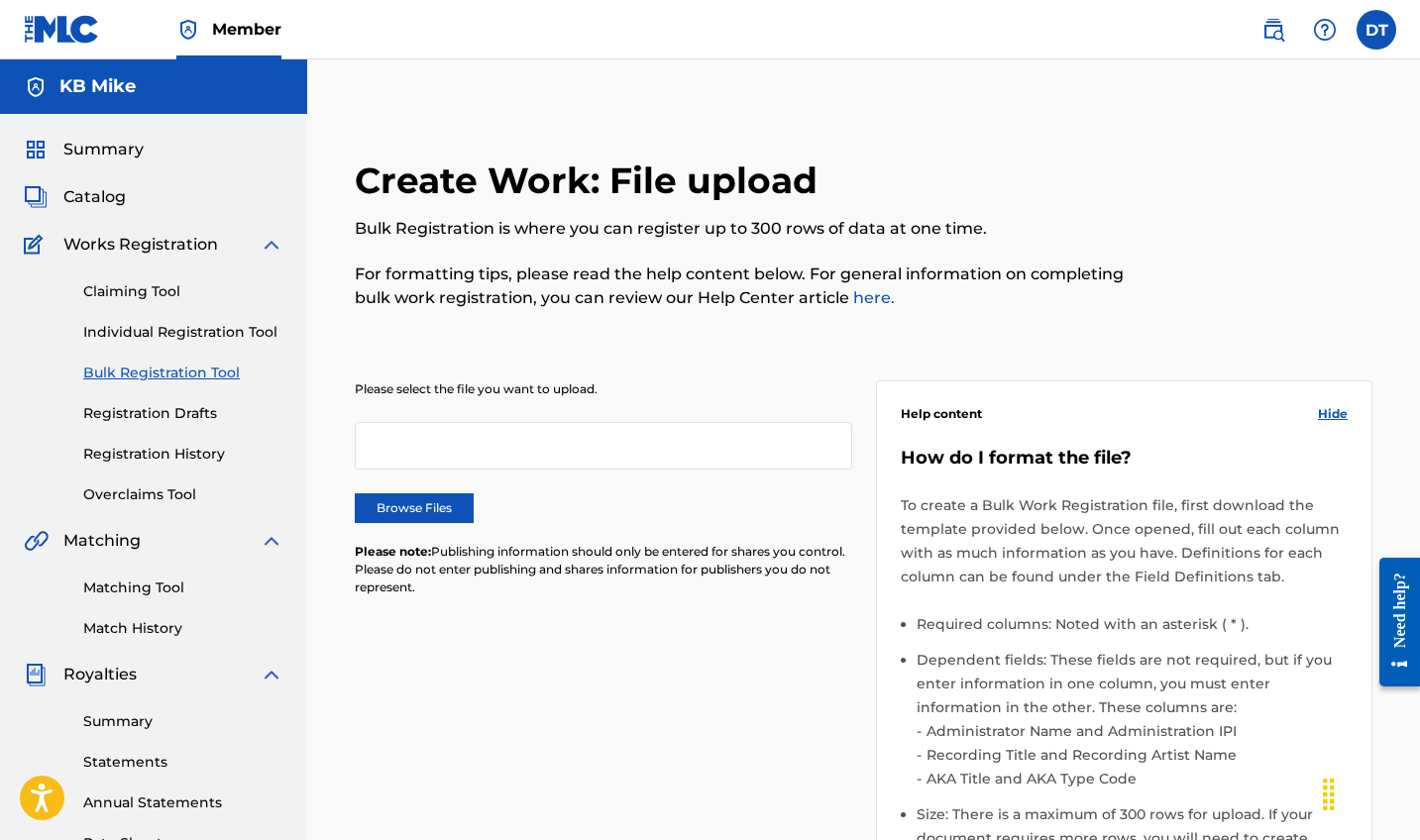 click on "Registration History" at bounding box center (183, 454) 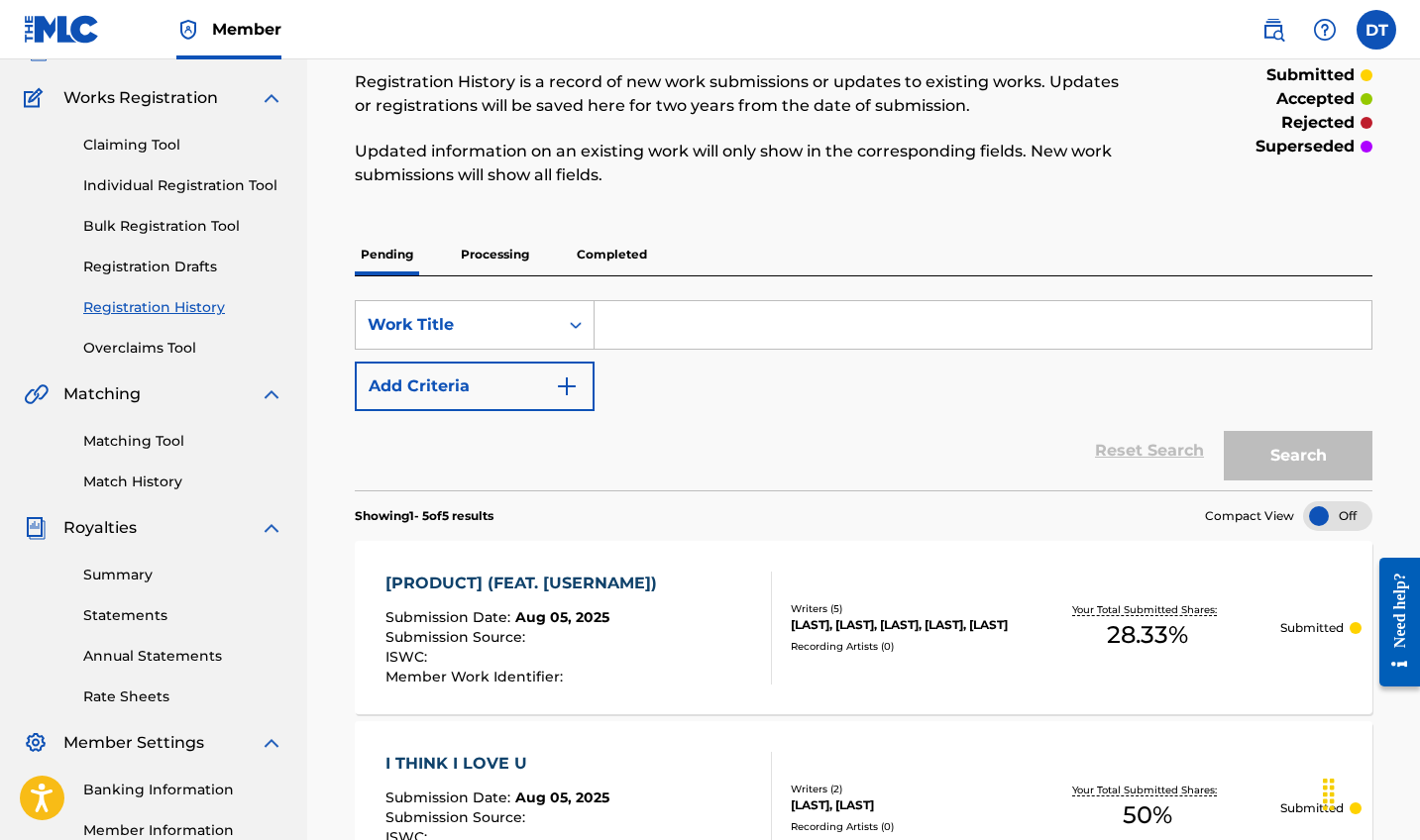 scroll, scrollTop: 105, scrollLeft: 0, axis: vertical 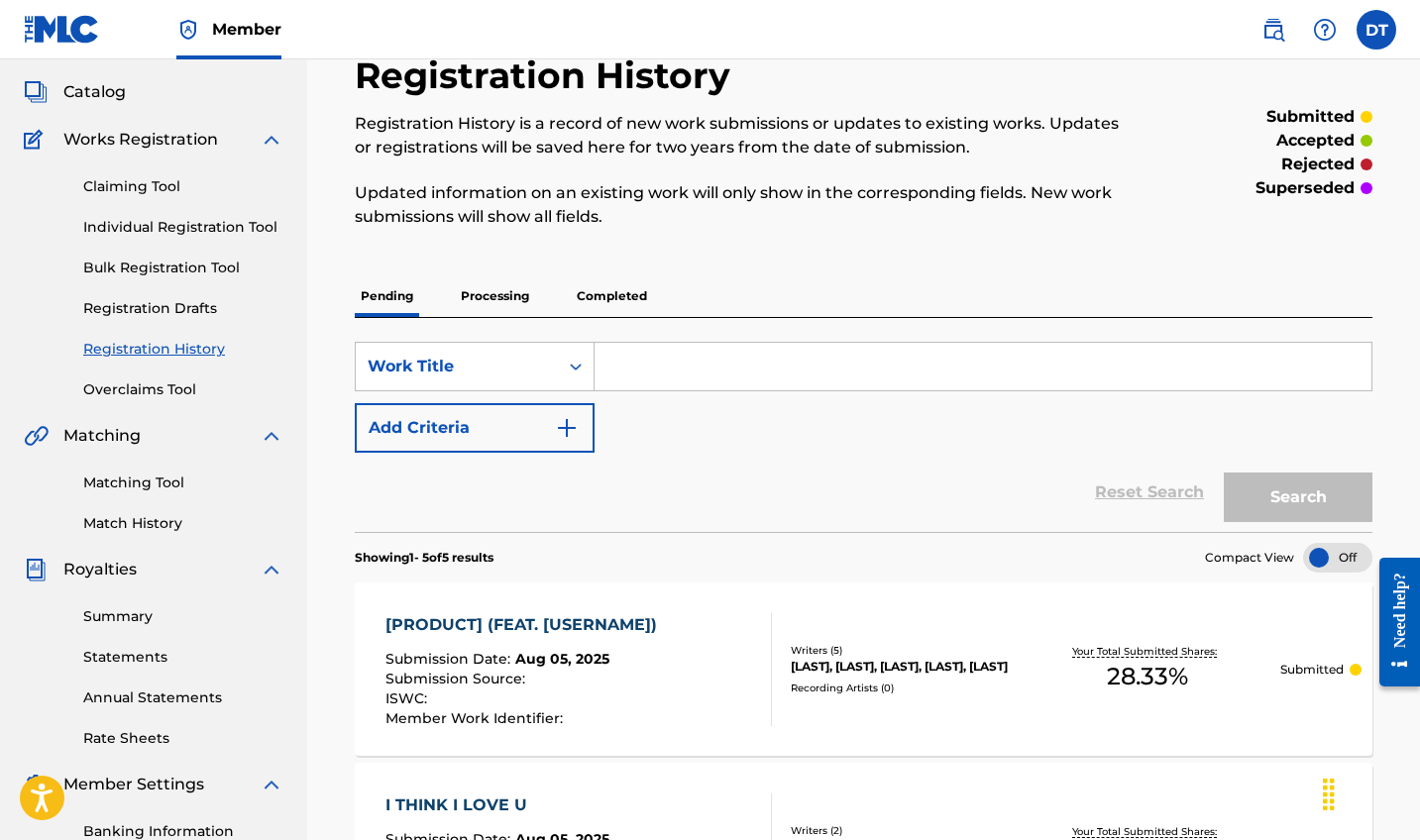click on "Matching Tool" at bounding box center [183, 482] 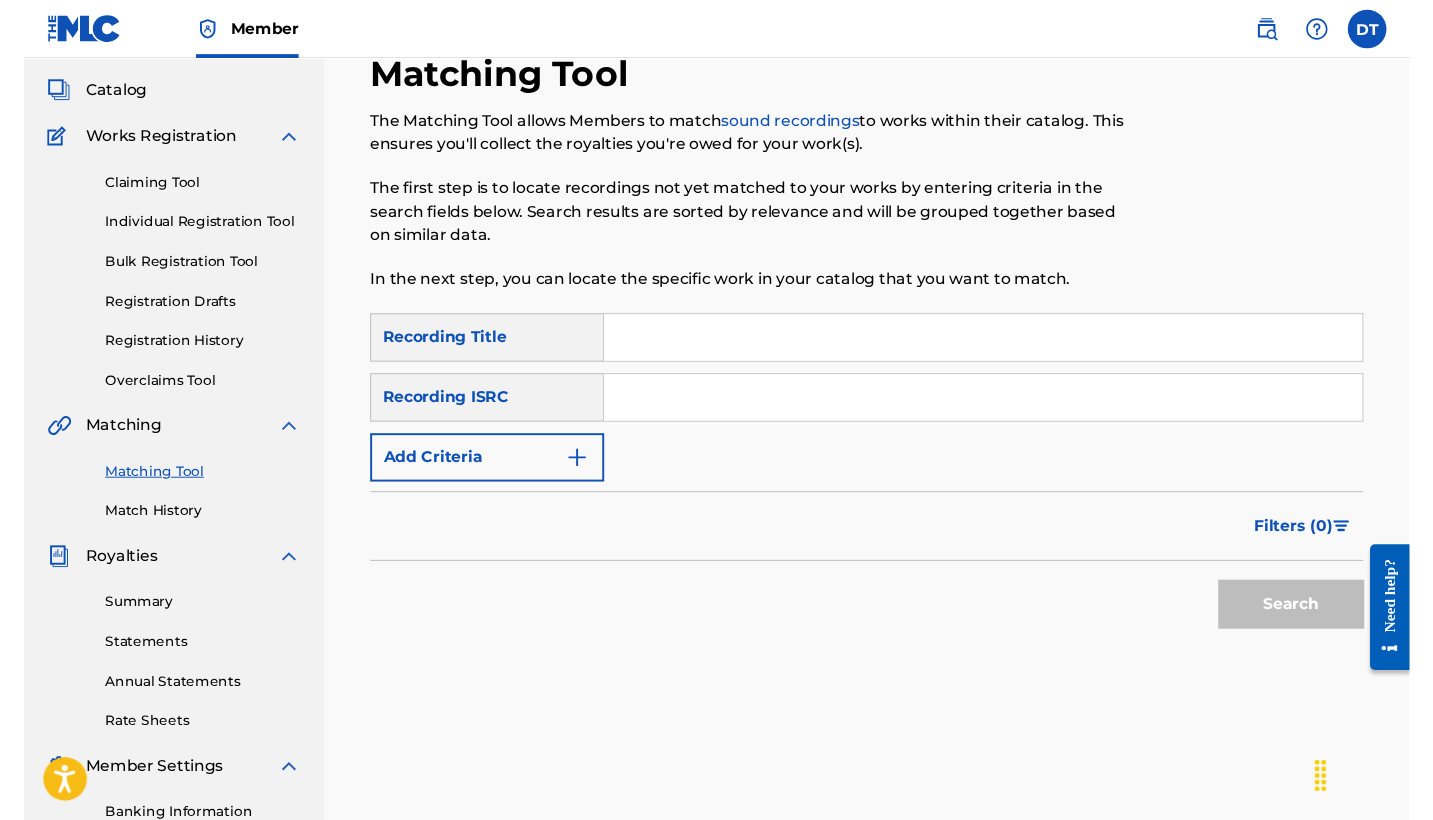 scroll, scrollTop: 0, scrollLeft: 0, axis: both 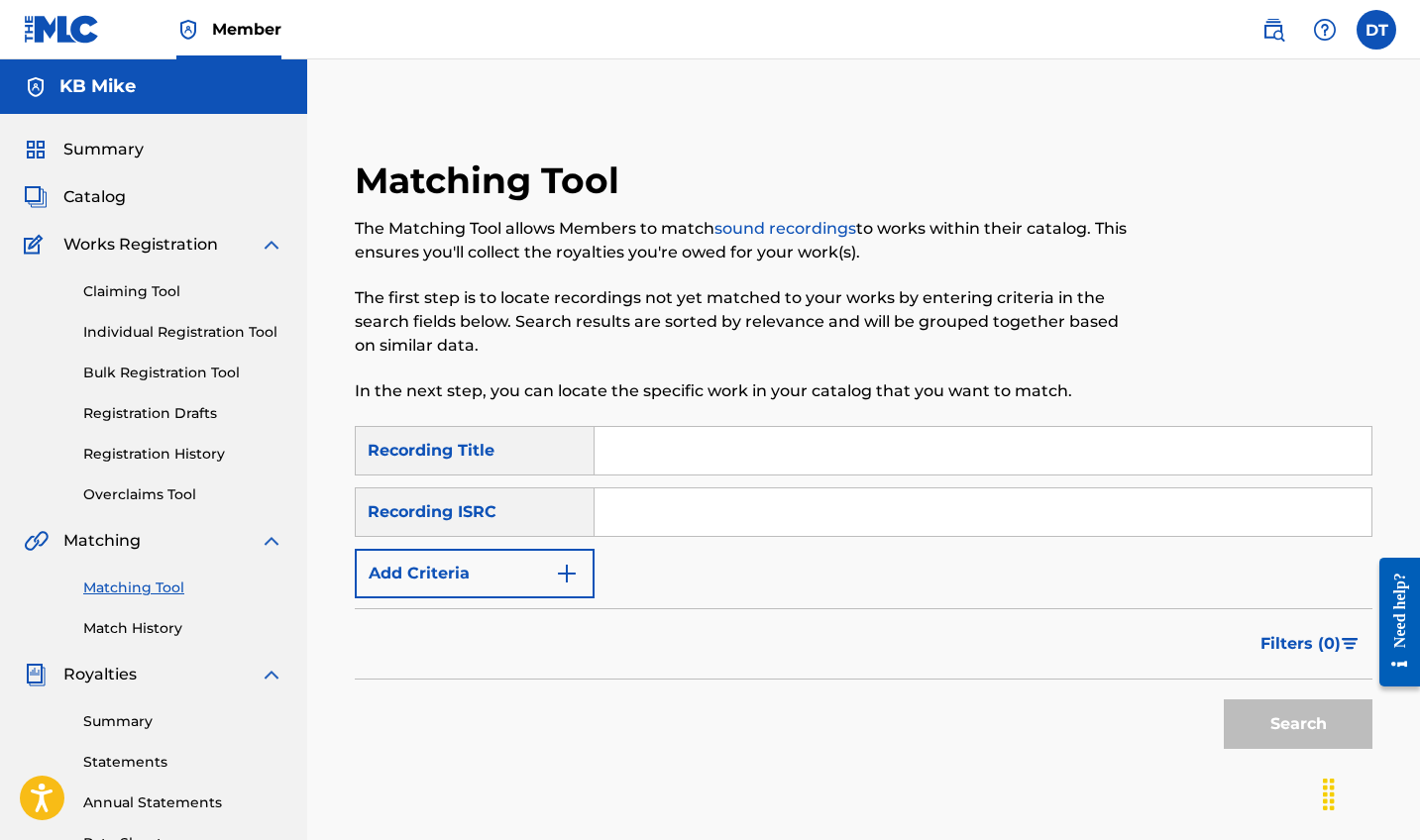click at bounding box center [983, 451] 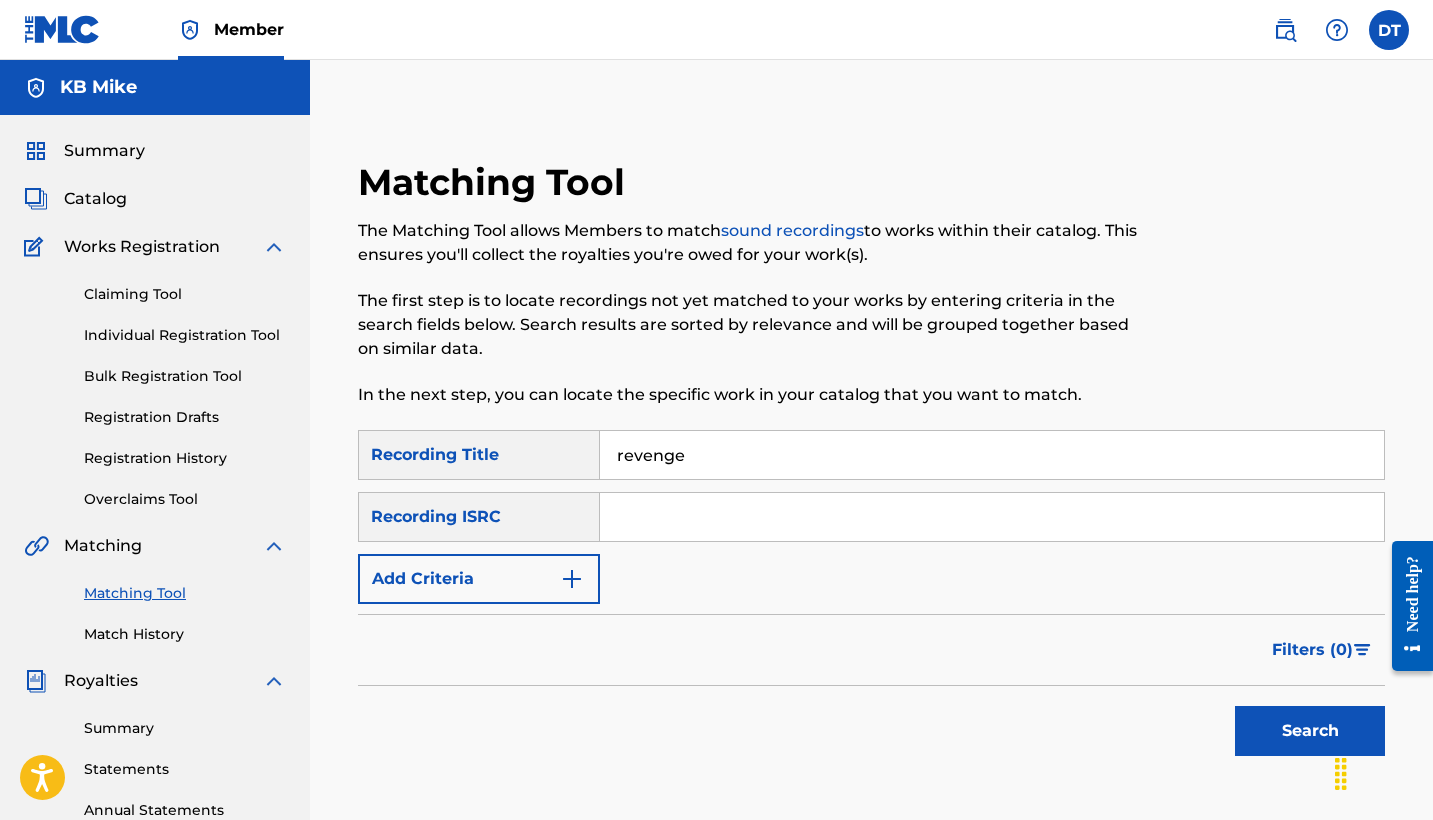 type on "revenge" 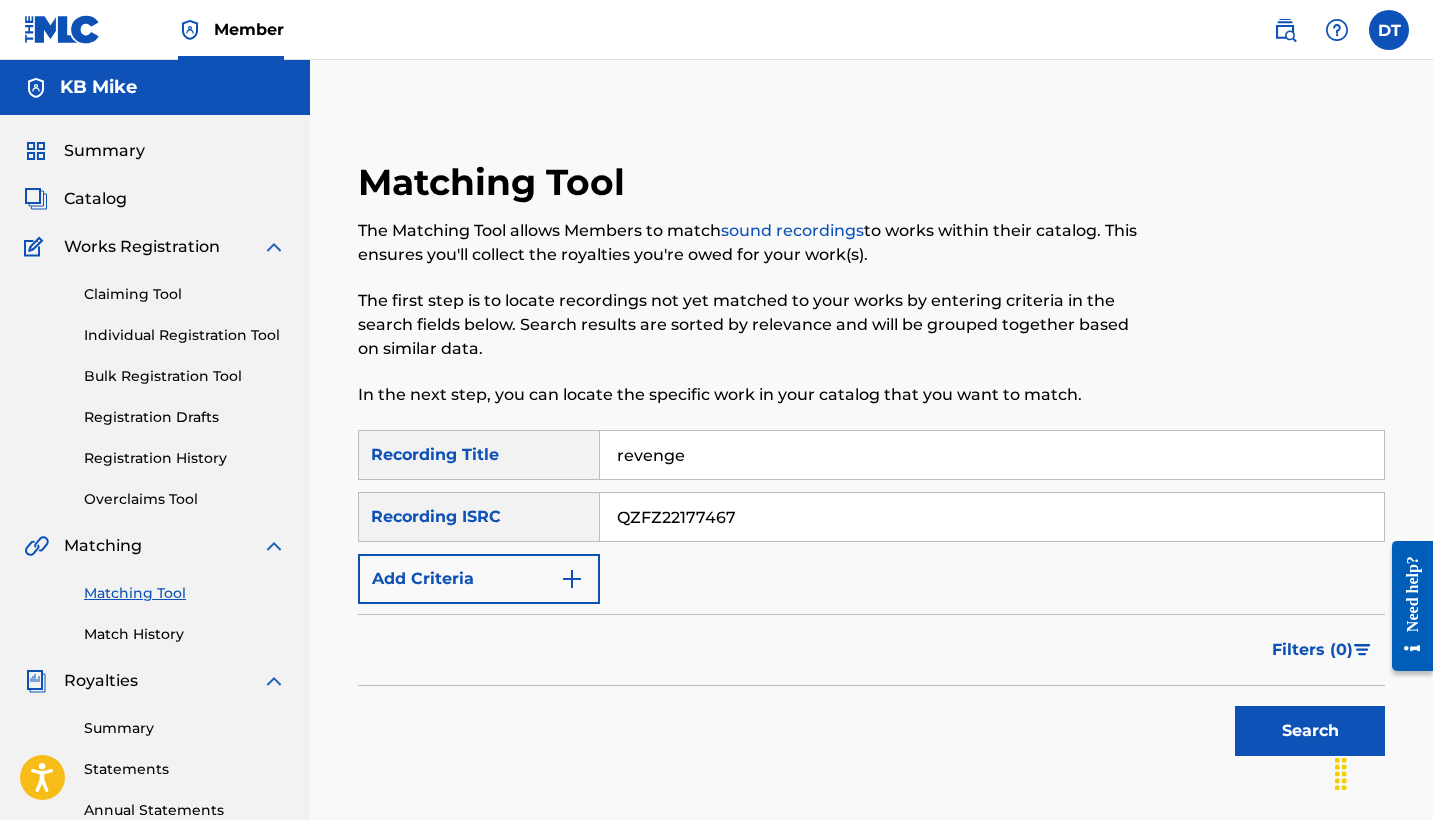 type on "QZFZ22177467" 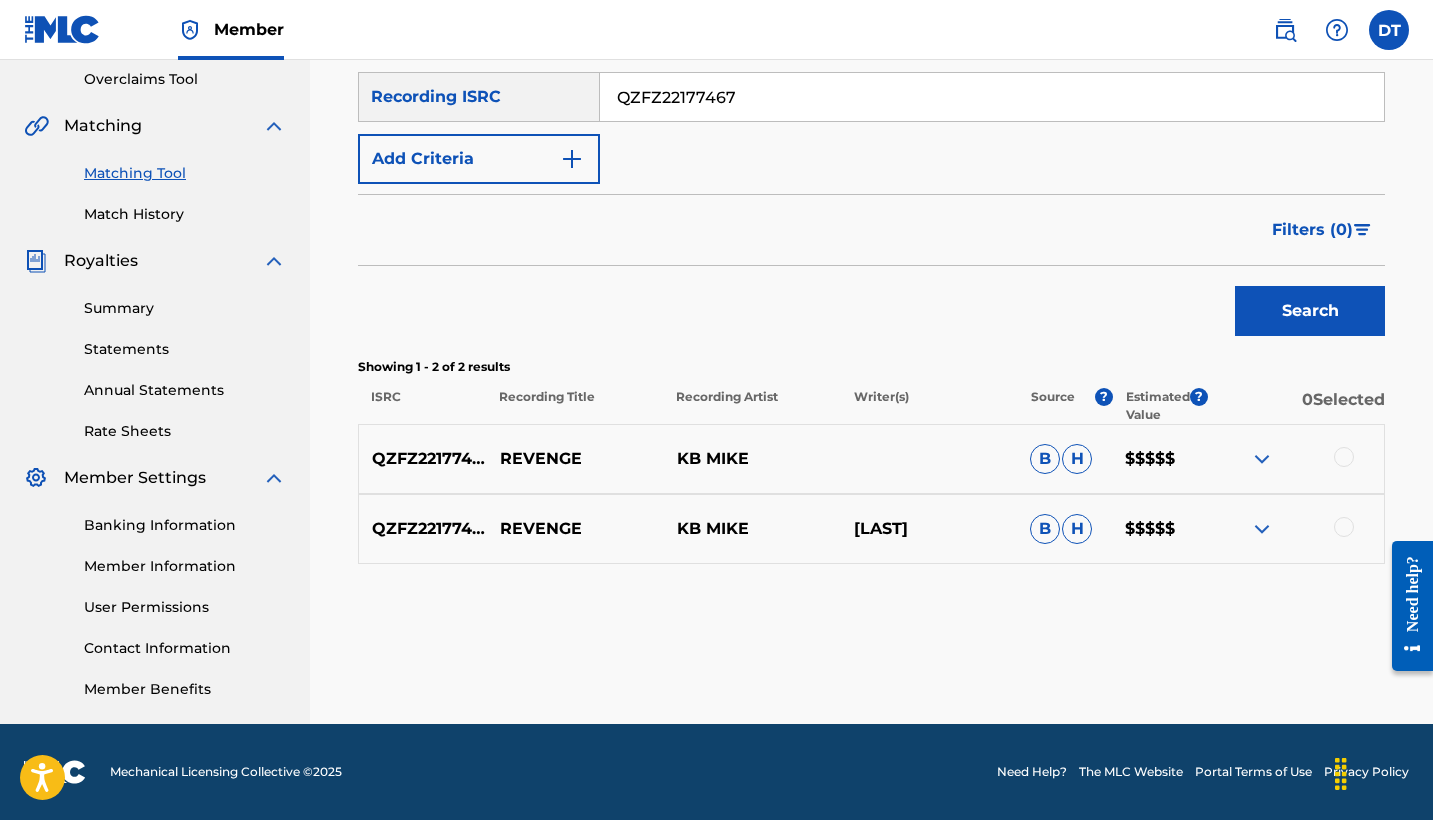 scroll, scrollTop: 420, scrollLeft: 0, axis: vertical 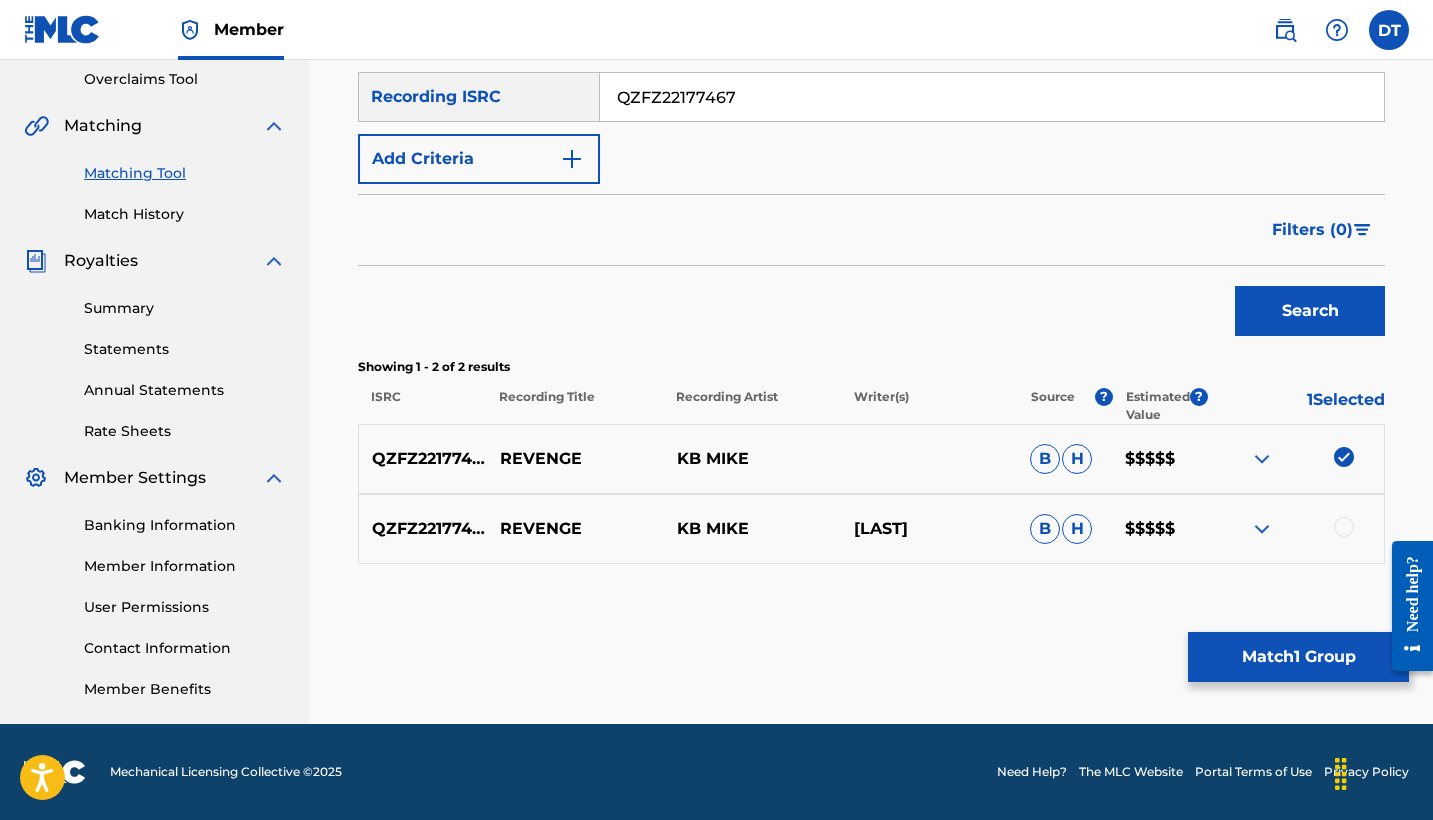click at bounding box center (1344, 527) 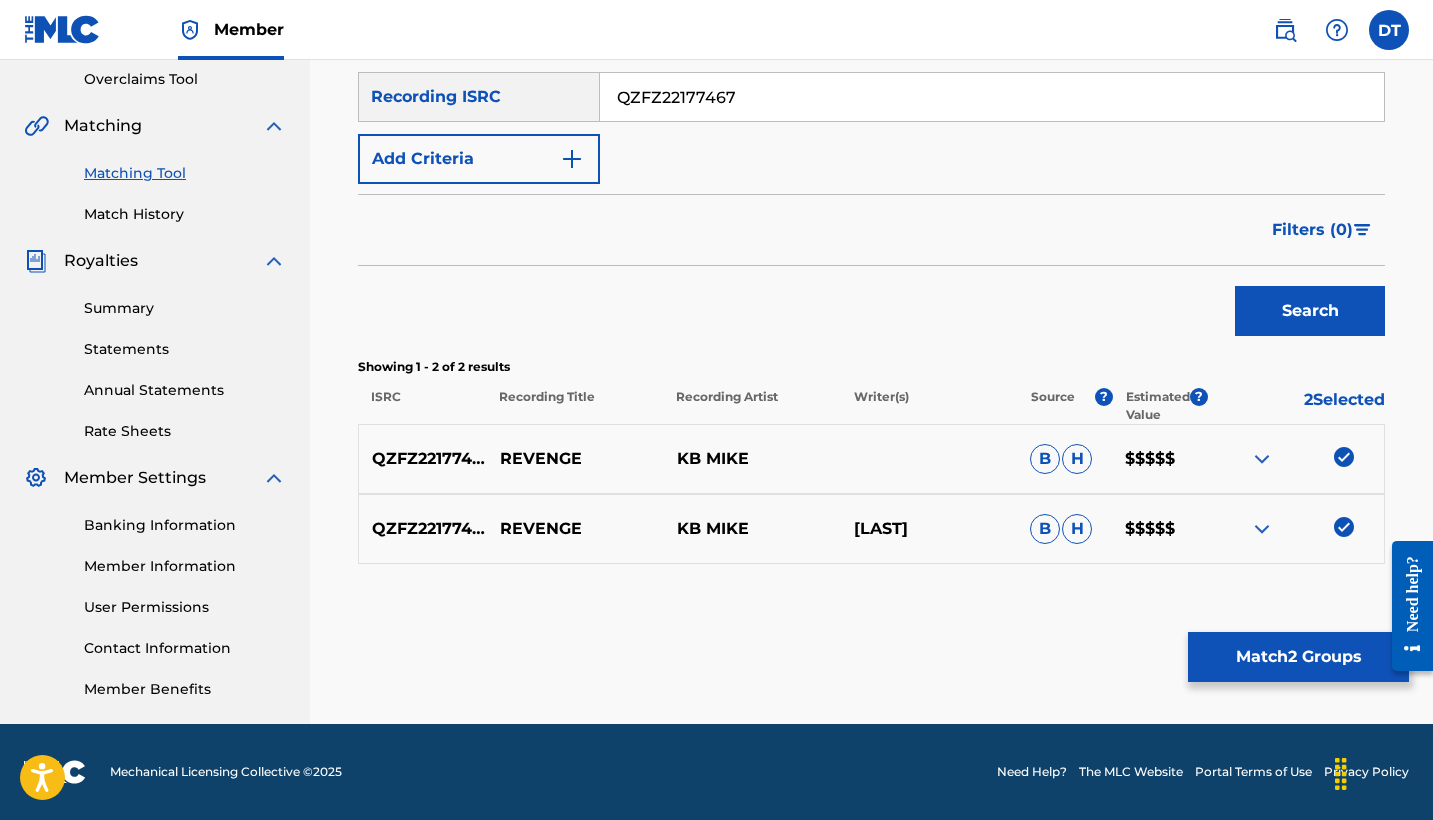 click on "Match  2 Groups" at bounding box center (1298, 657) 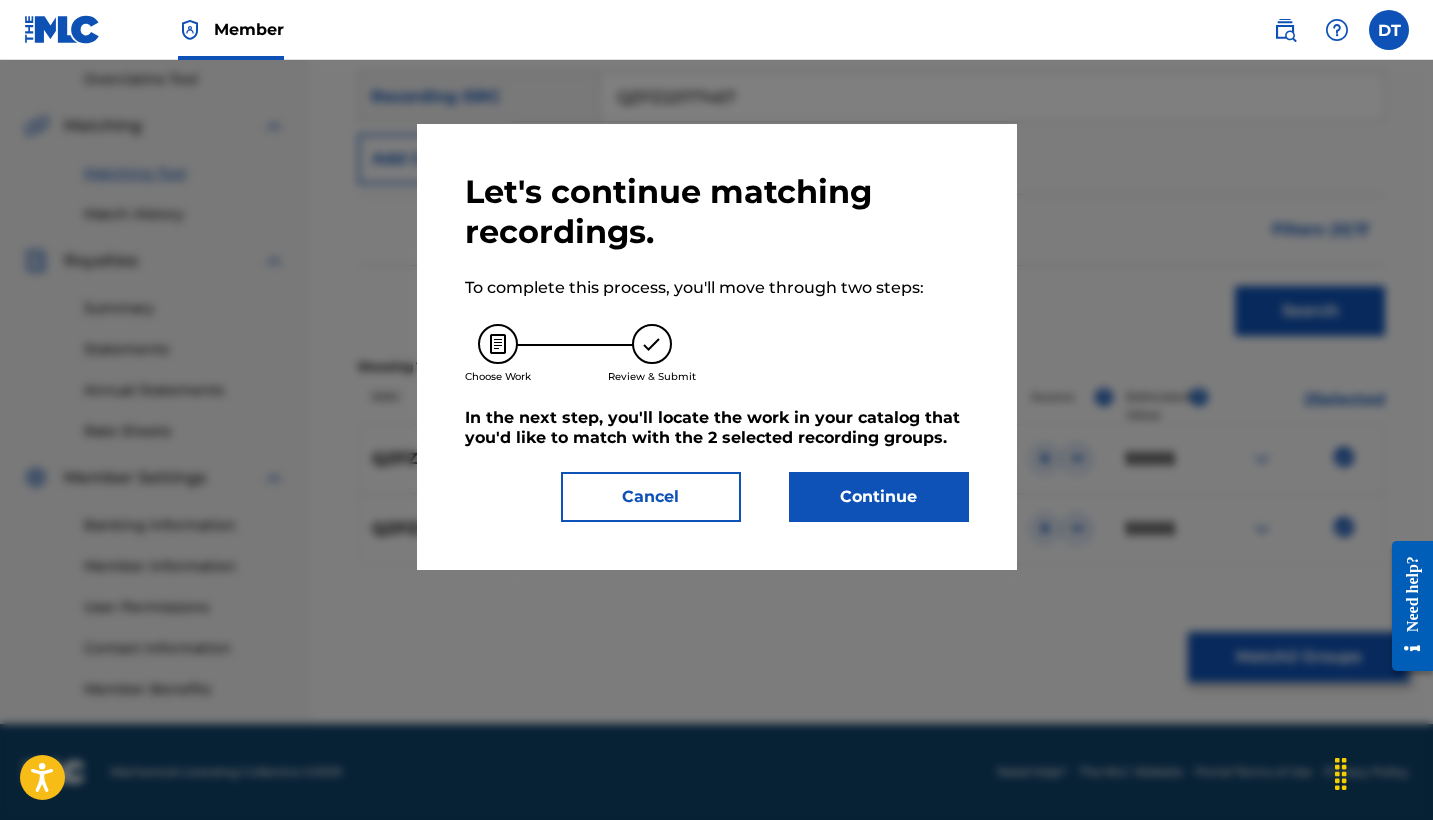 click on "Cancel" at bounding box center (651, 497) 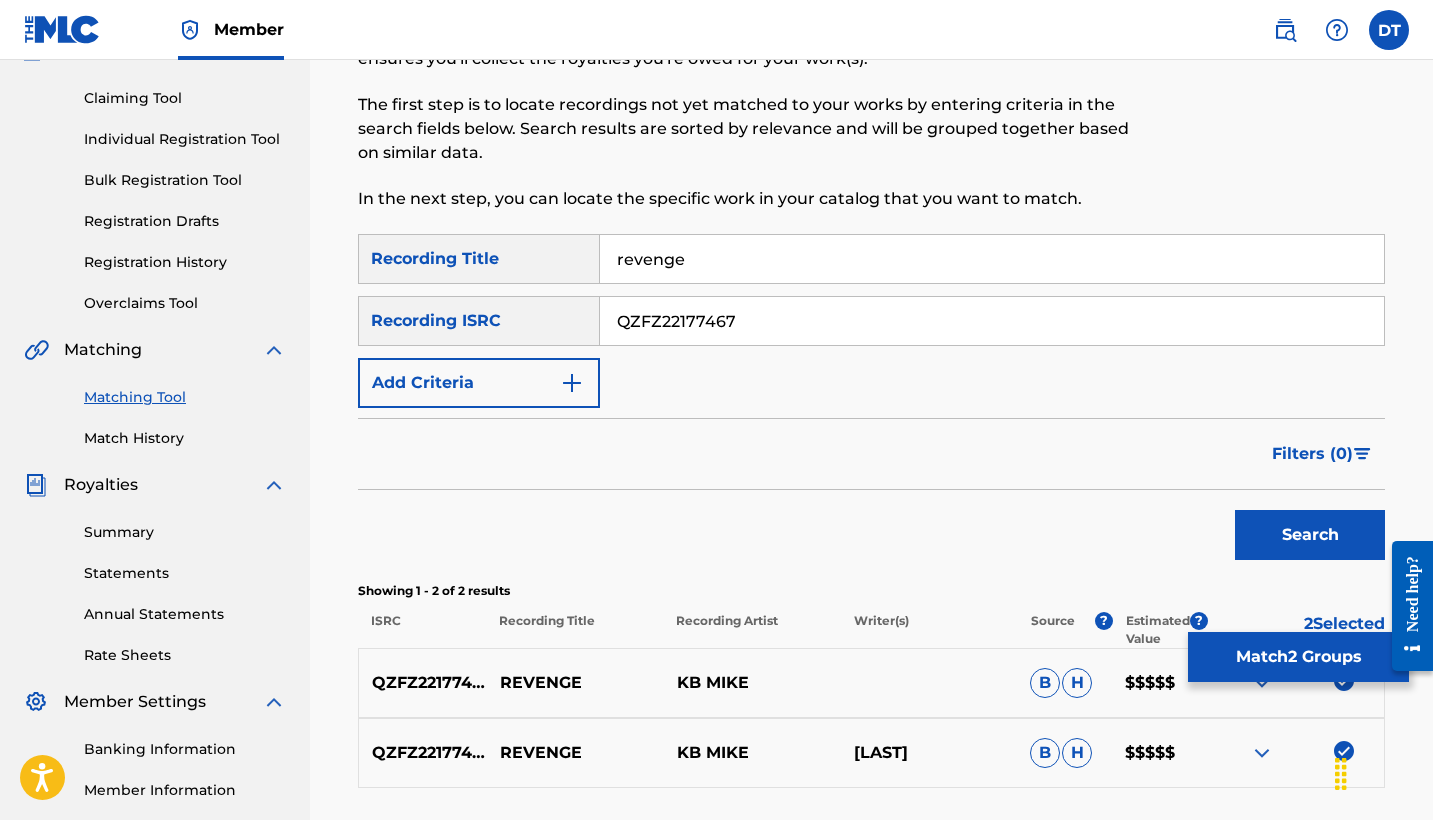 scroll, scrollTop: 251, scrollLeft: 0, axis: vertical 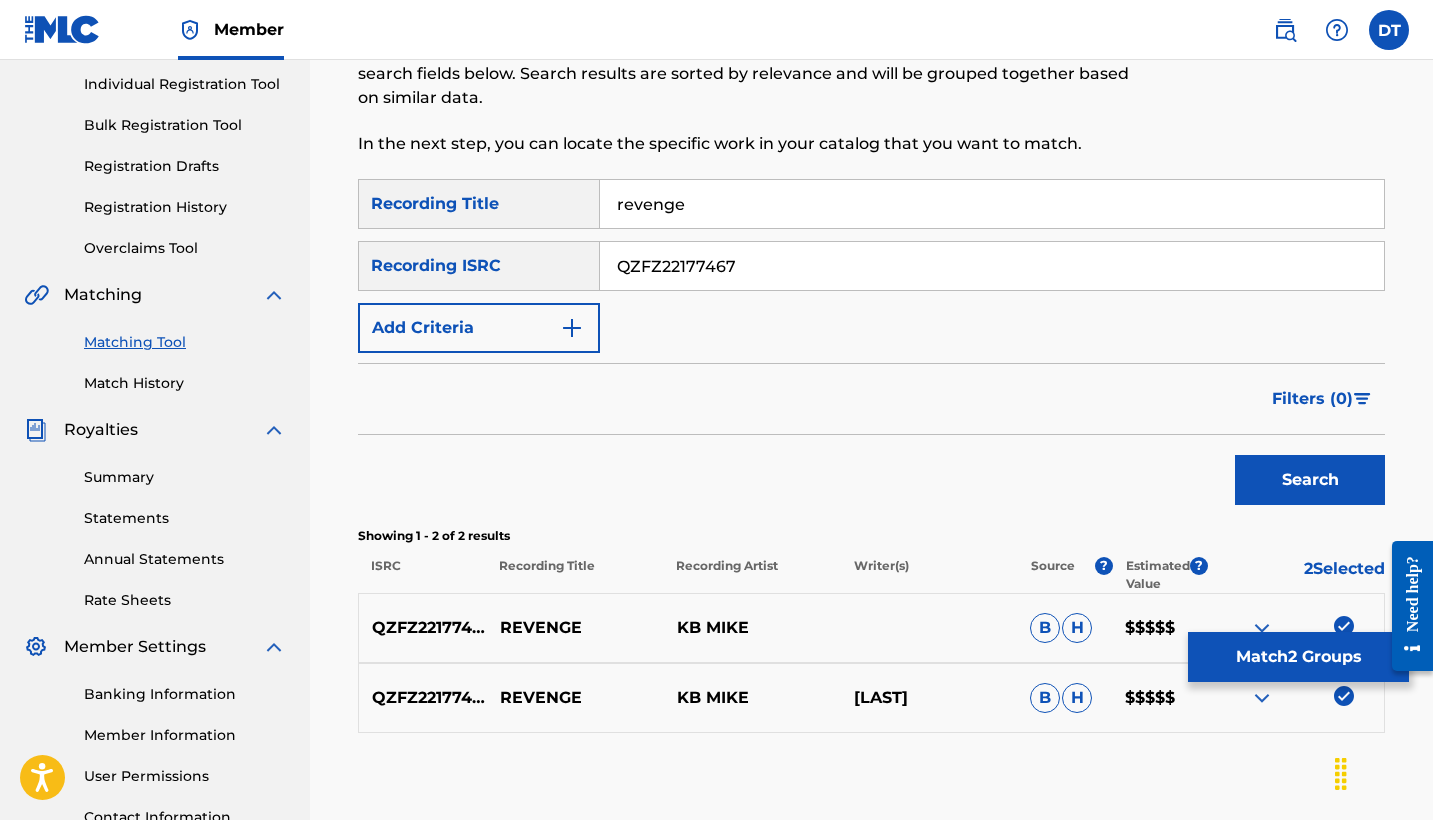 click on "Match  2 Groups" at bounding box center [1298, 657] 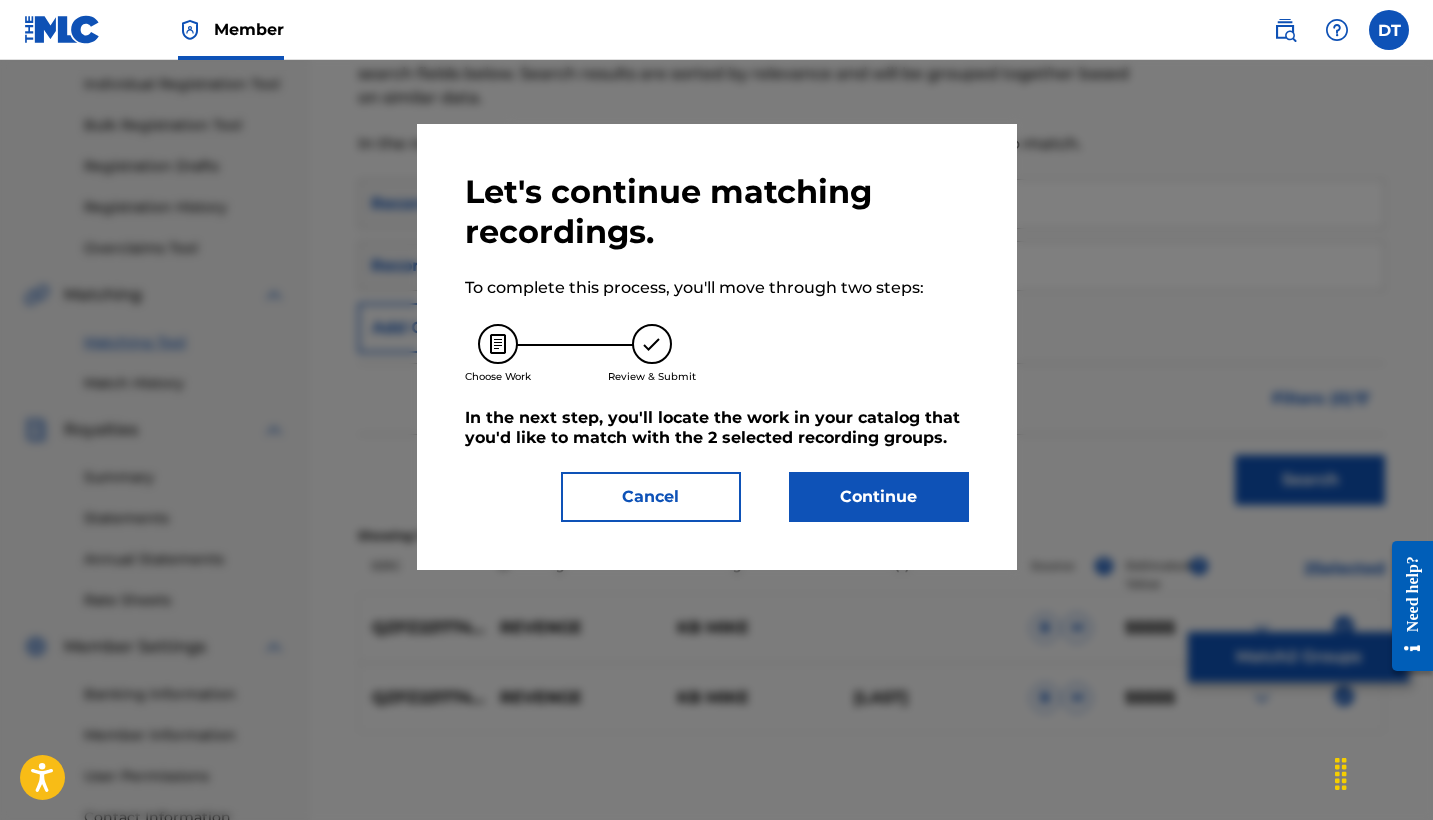 click on "Let's continue matching recordings. To complete this process, you'll move through two steps: Choose Work Review & Submit In the next step, you'll locate the work in your catalog that you'd like to match with the   2 selected recording groups . Cancel Continue" at bounding box center [717, 347] 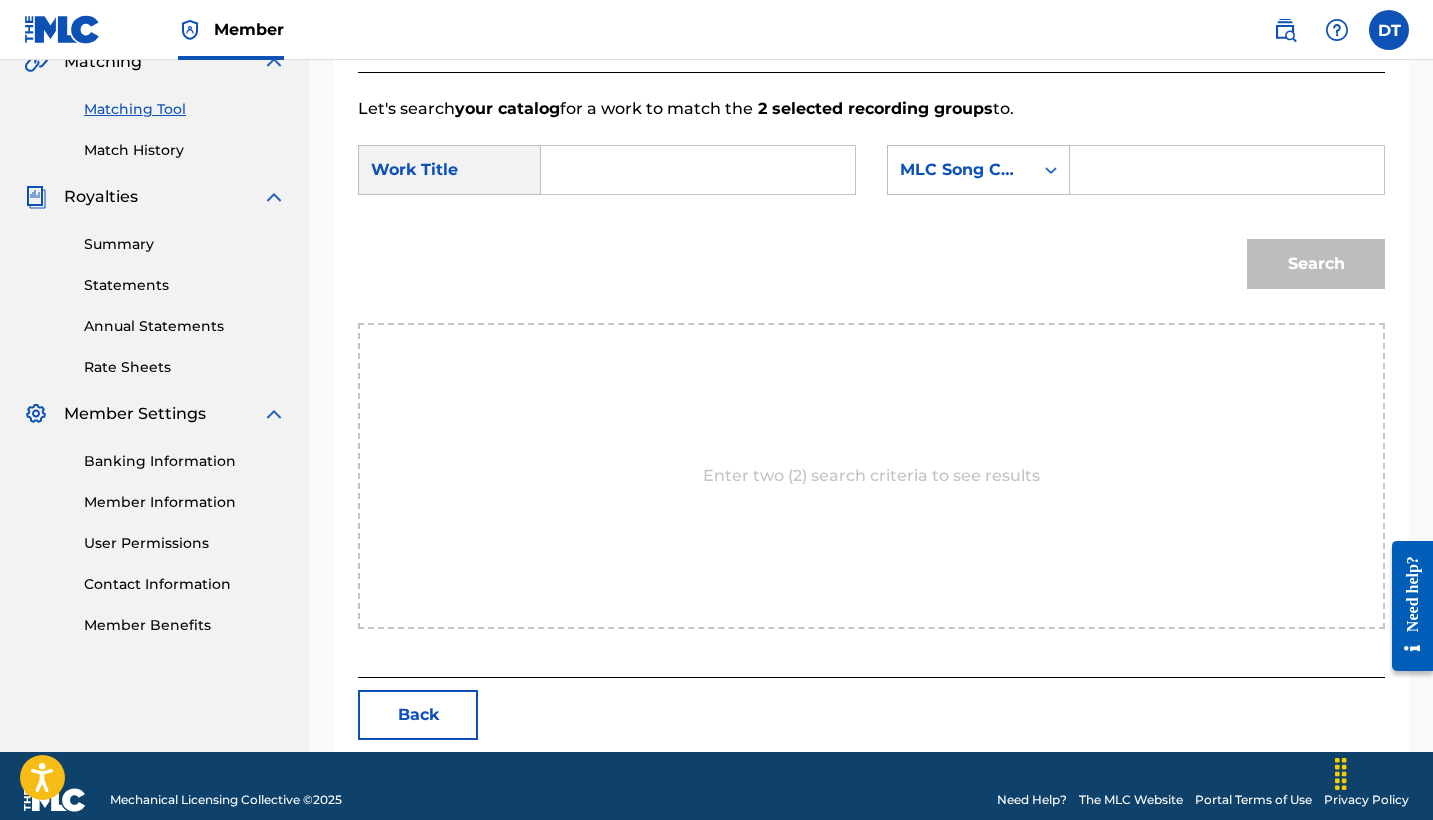 scroll, scrollTop: 491, scrollLeft: 0, axis: vertical 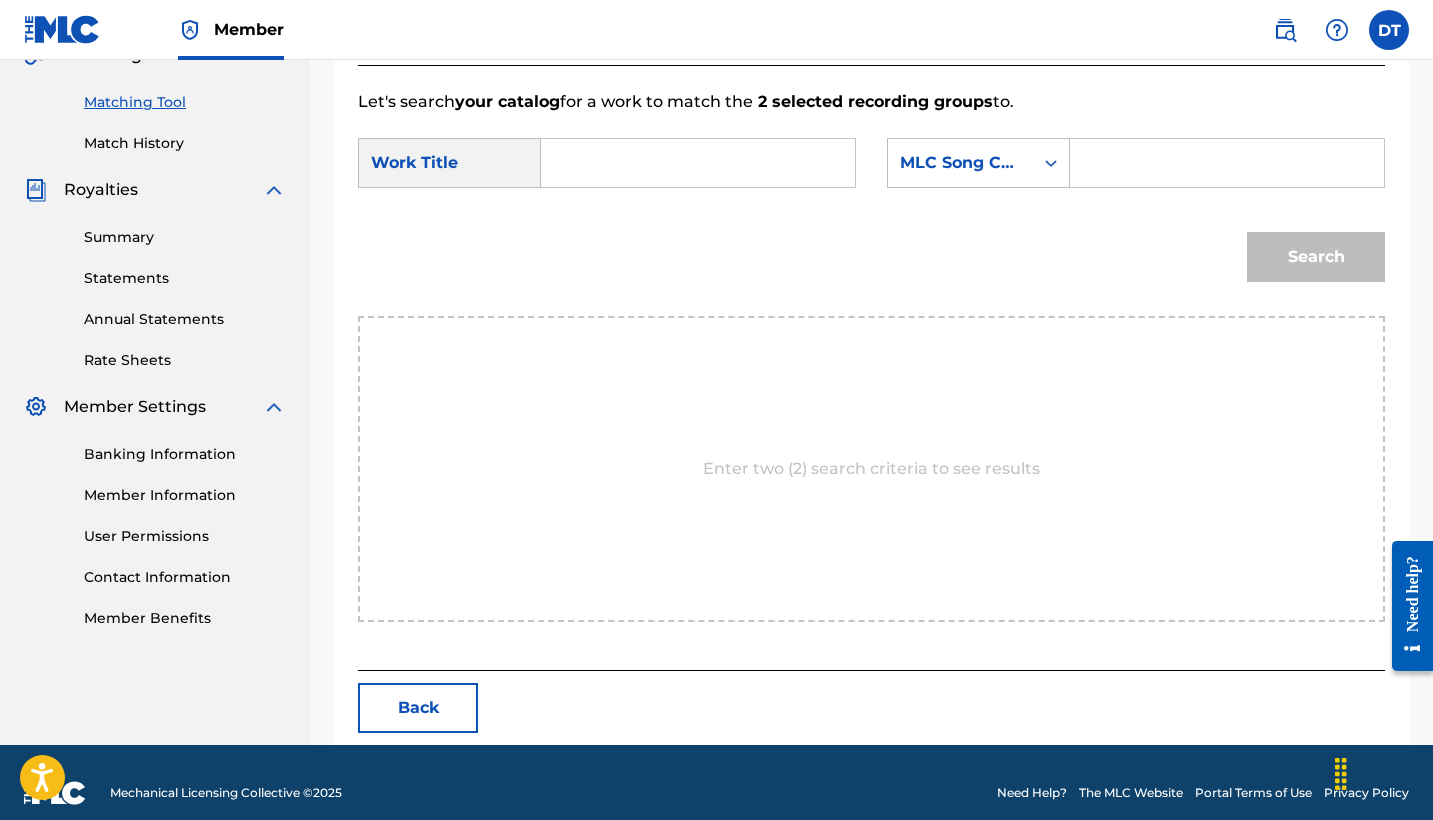 click at bounding box center (698, 163) 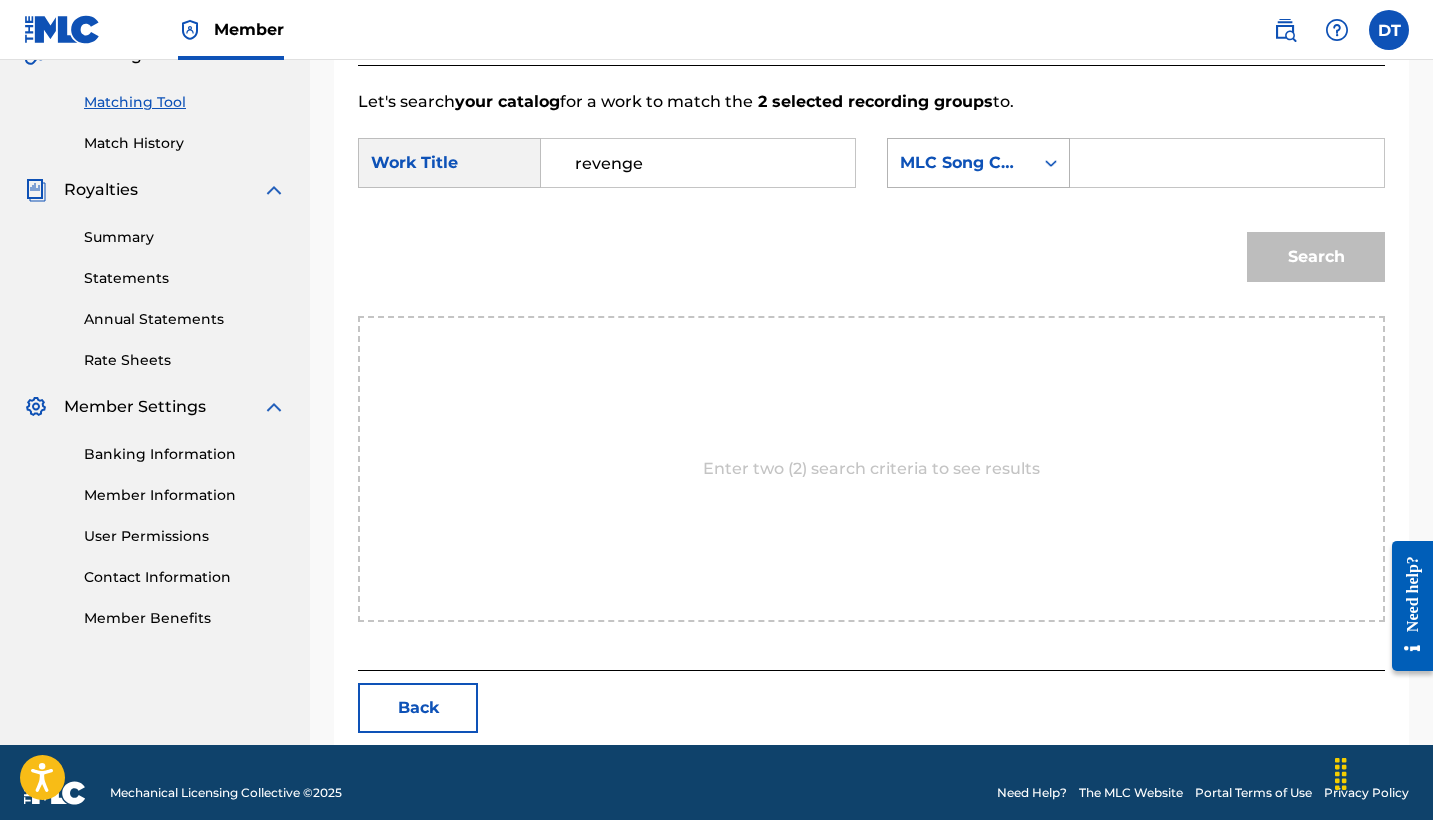 type on "revenge" 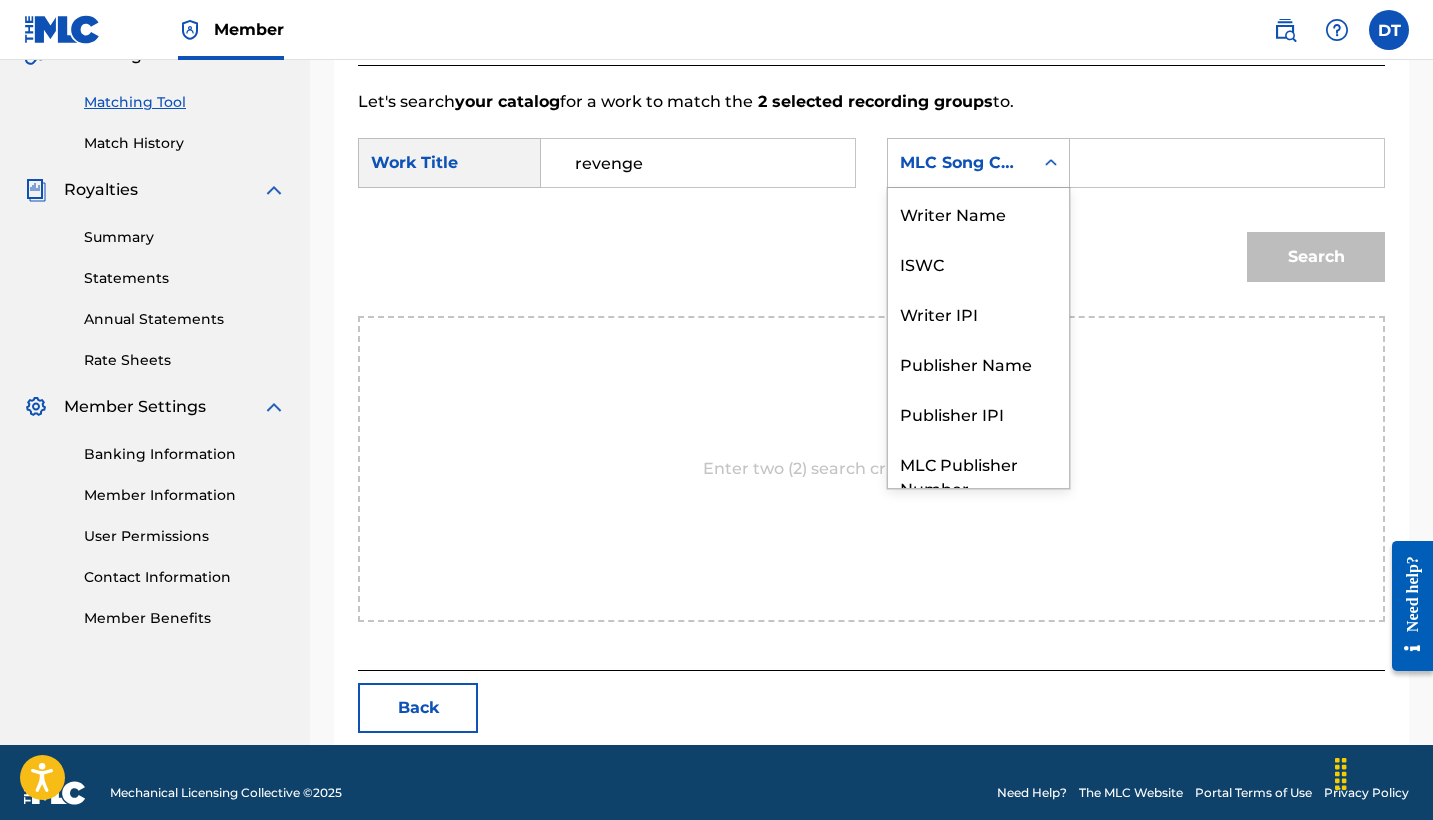 click 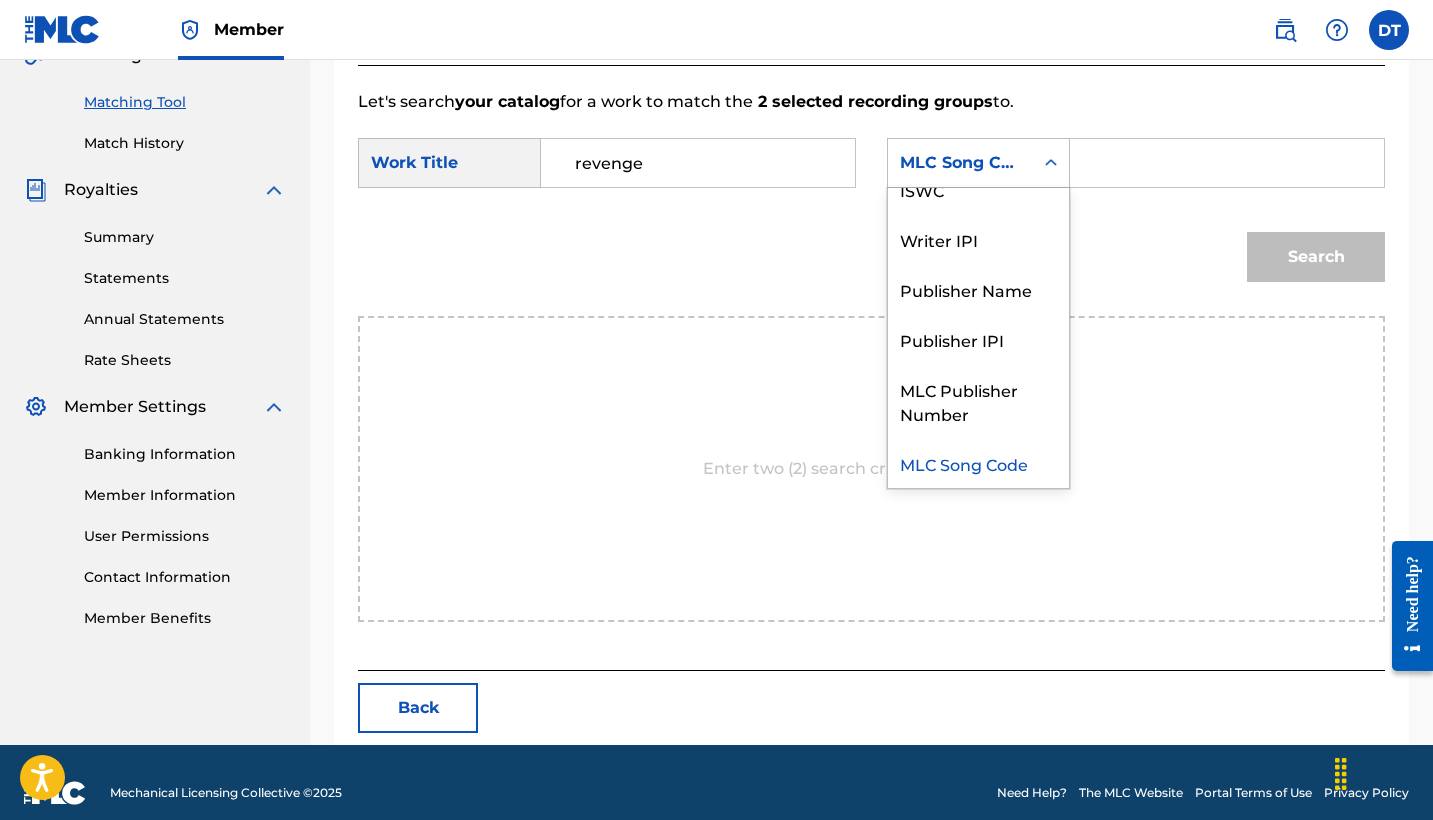 click 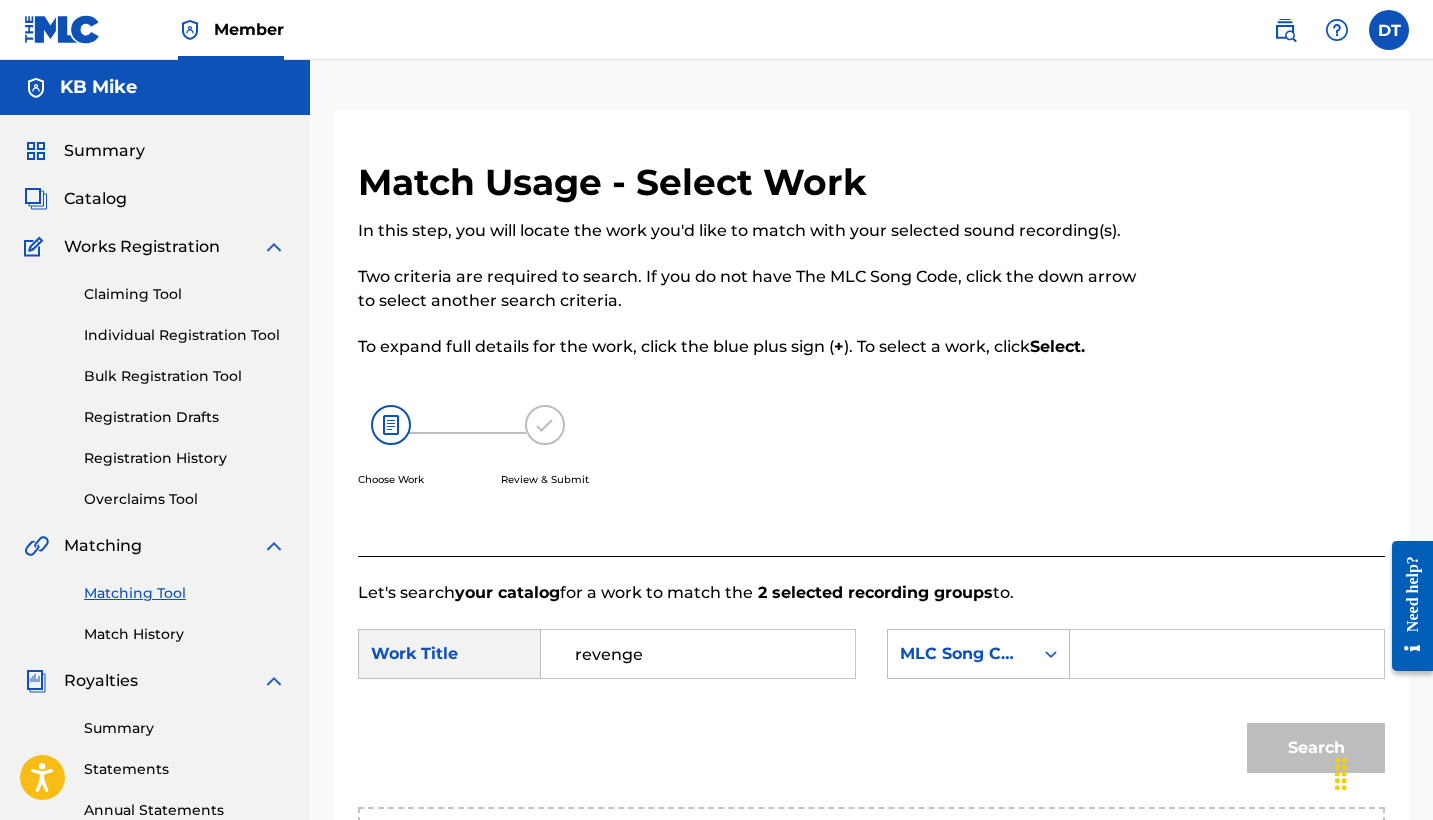 scroll, scrollTop: 0, scrollLeft: 0, axis: both 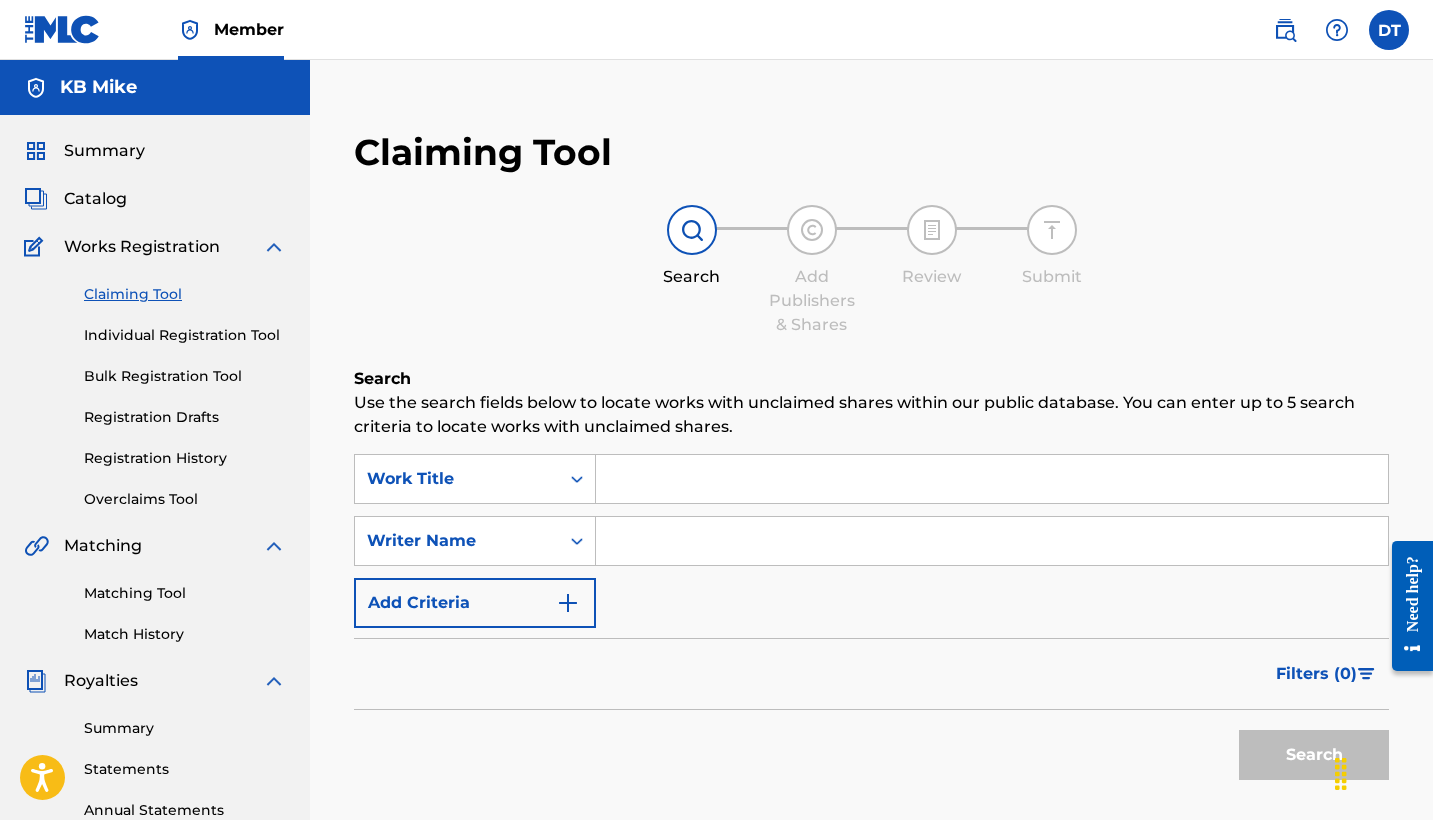 click on "Add Criteria" at bounding box center (475, 603) 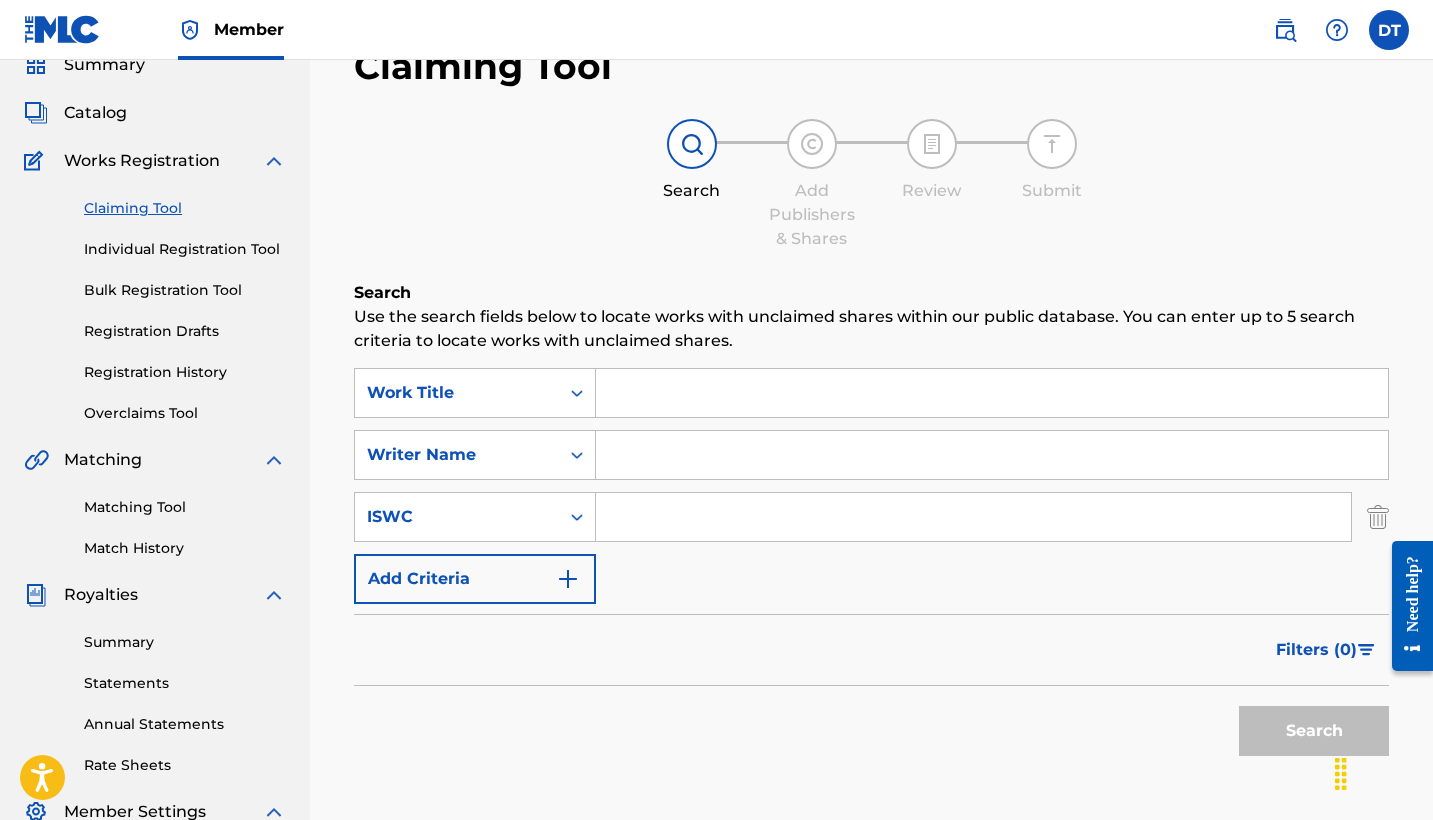 scroll, scrollTop: 117, scrollLeft: 0, axis: vertical 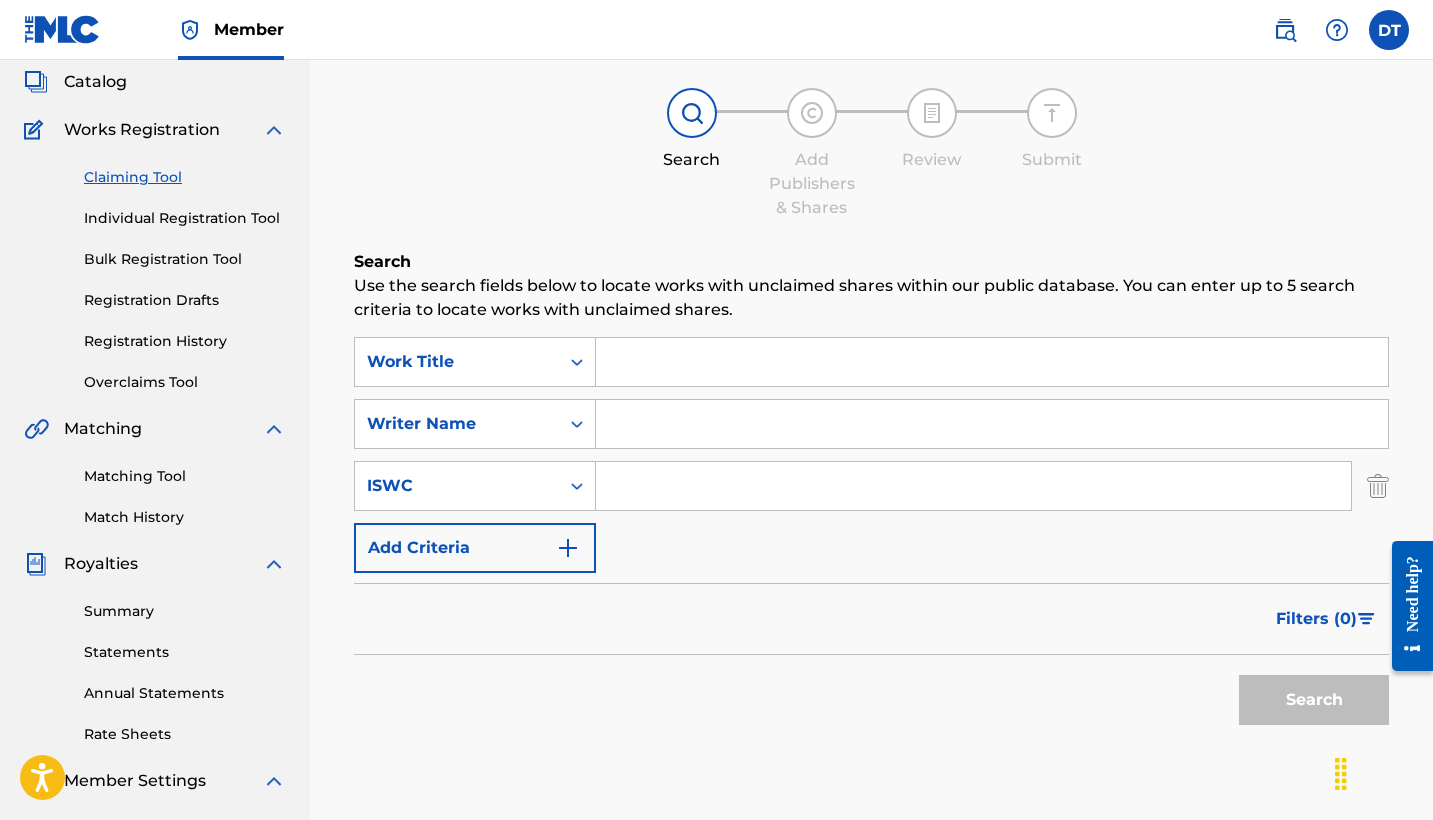 click at bounding box center [973, 486] 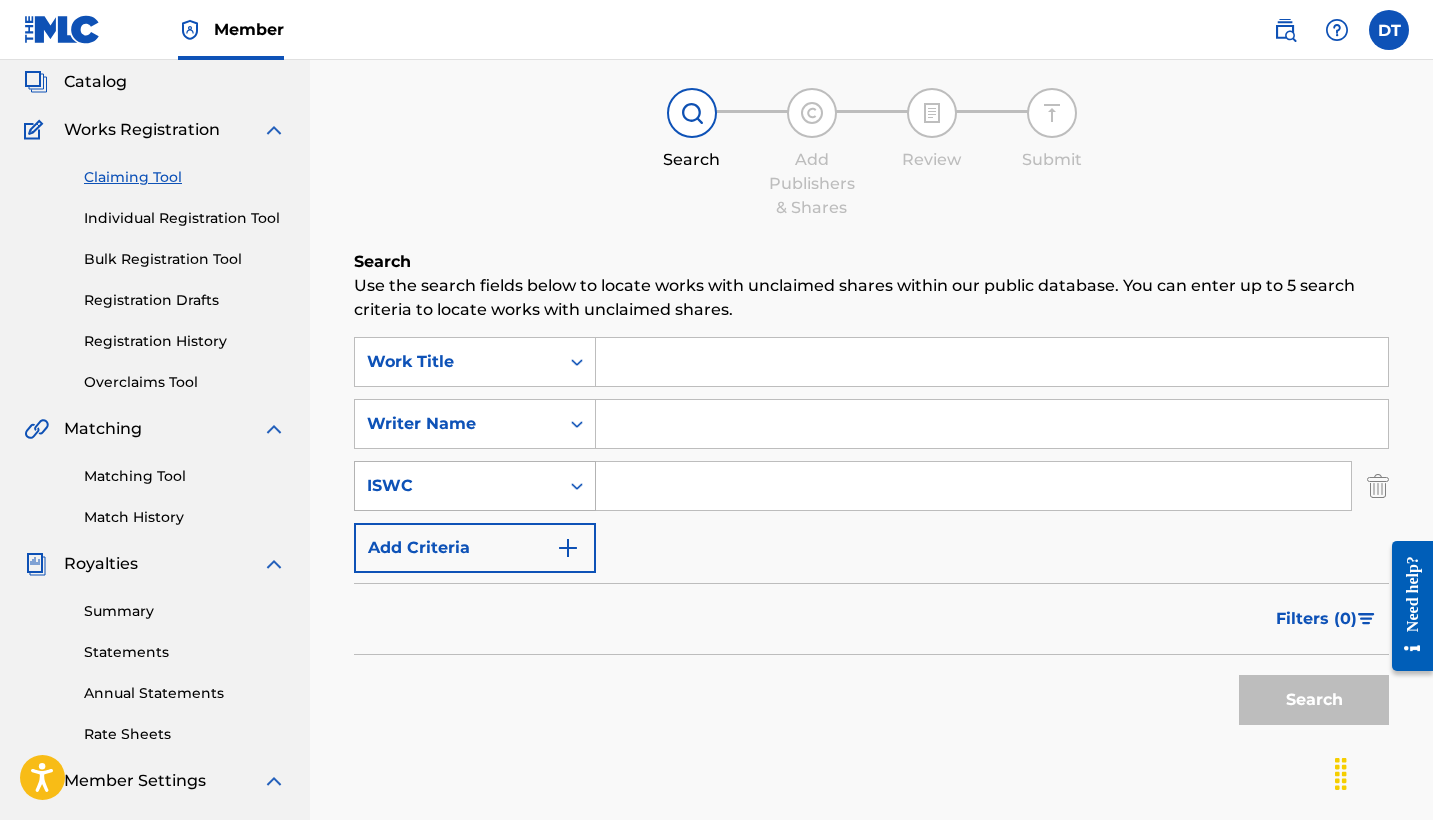 drag, startPoint x: 665, startPoint y: 482, endPoint x: 504, endPoint y: 489, distance: 161.1521 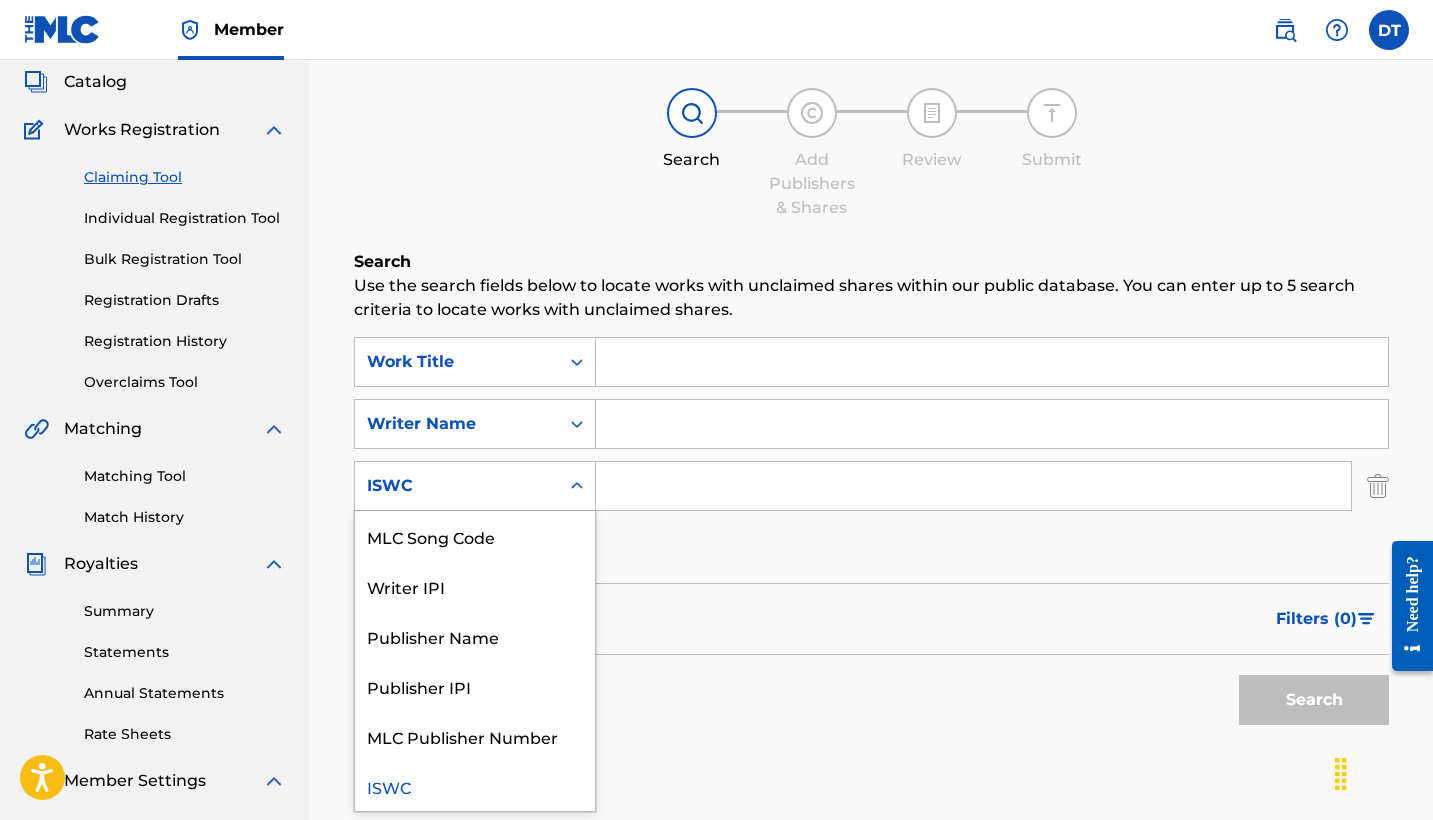 click 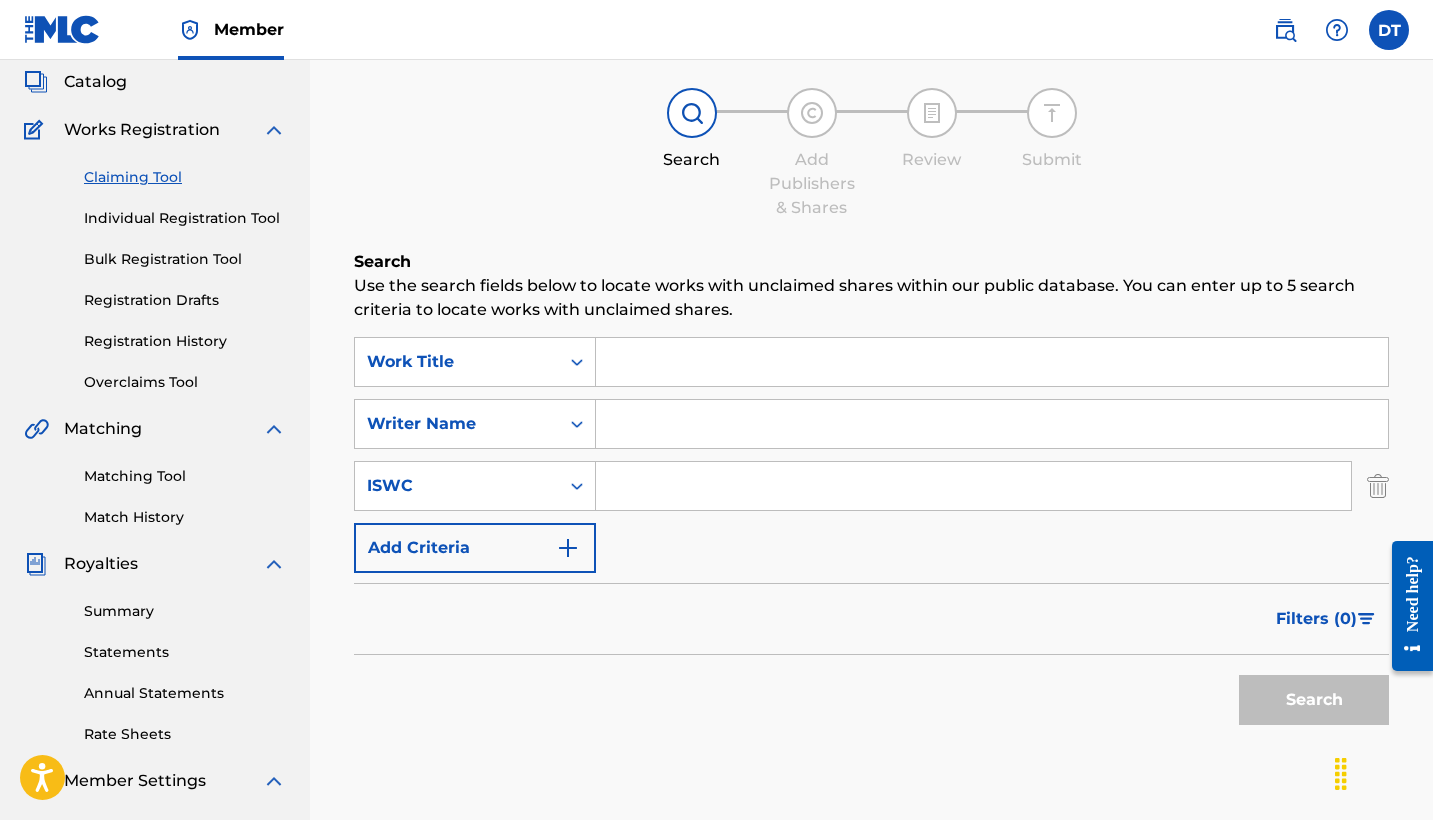 click at bounding box center [973, 486] 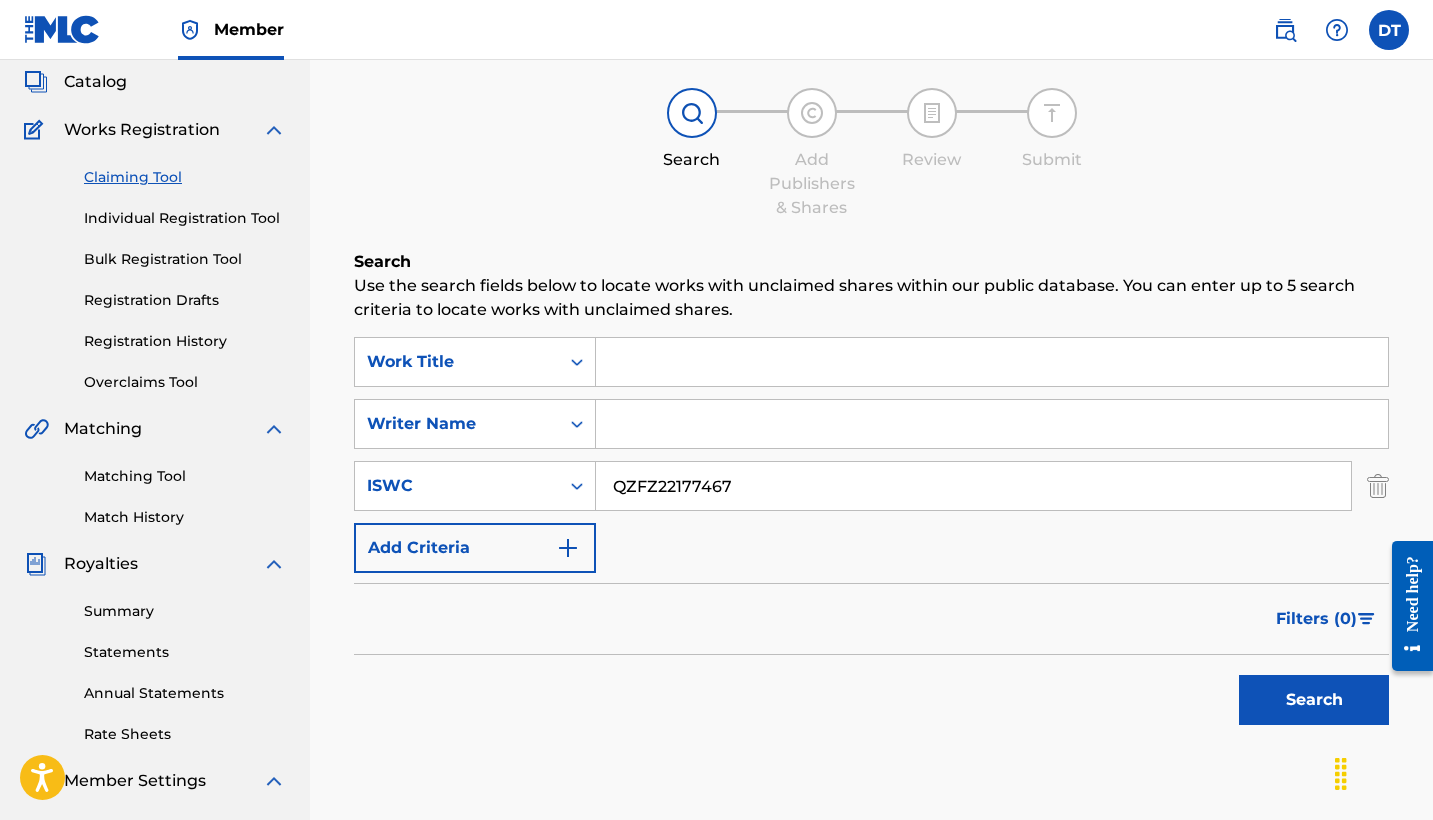 type on "QZFZ22177467" 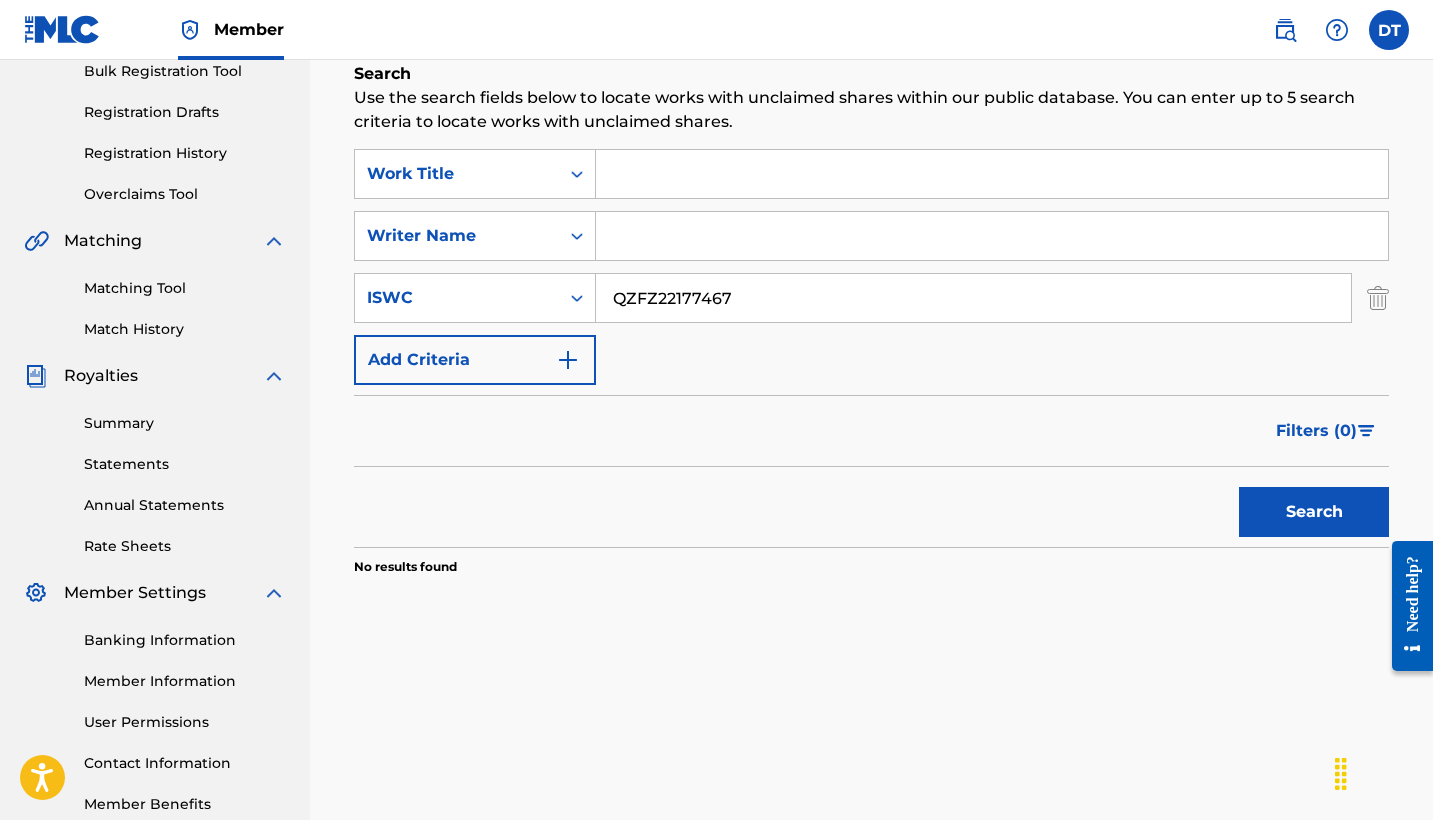 scroll, scrollTop: 311, scrollLeft: 0, axis: vertical 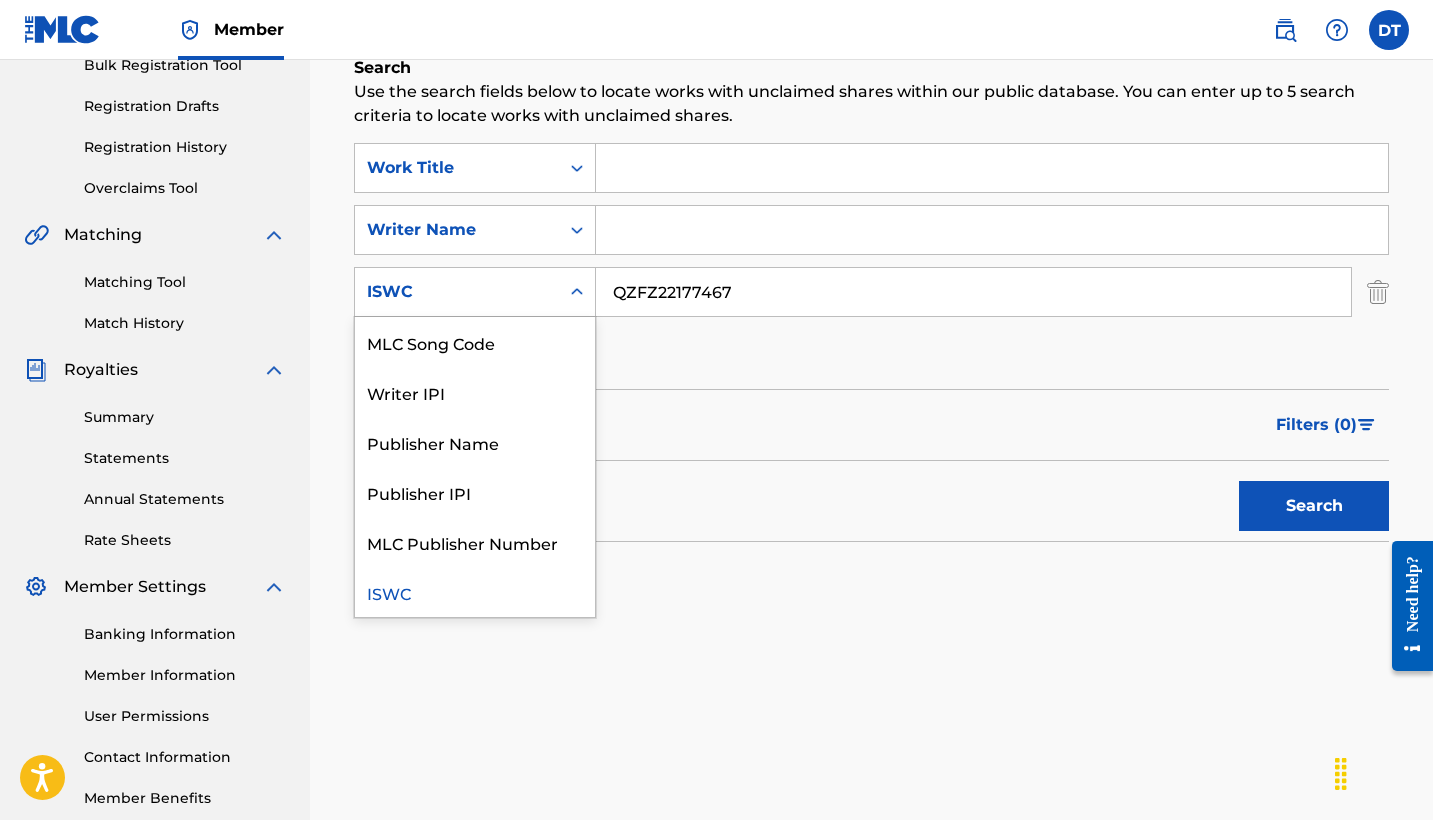 click on "ISWC" at bounding box center (457, 292) 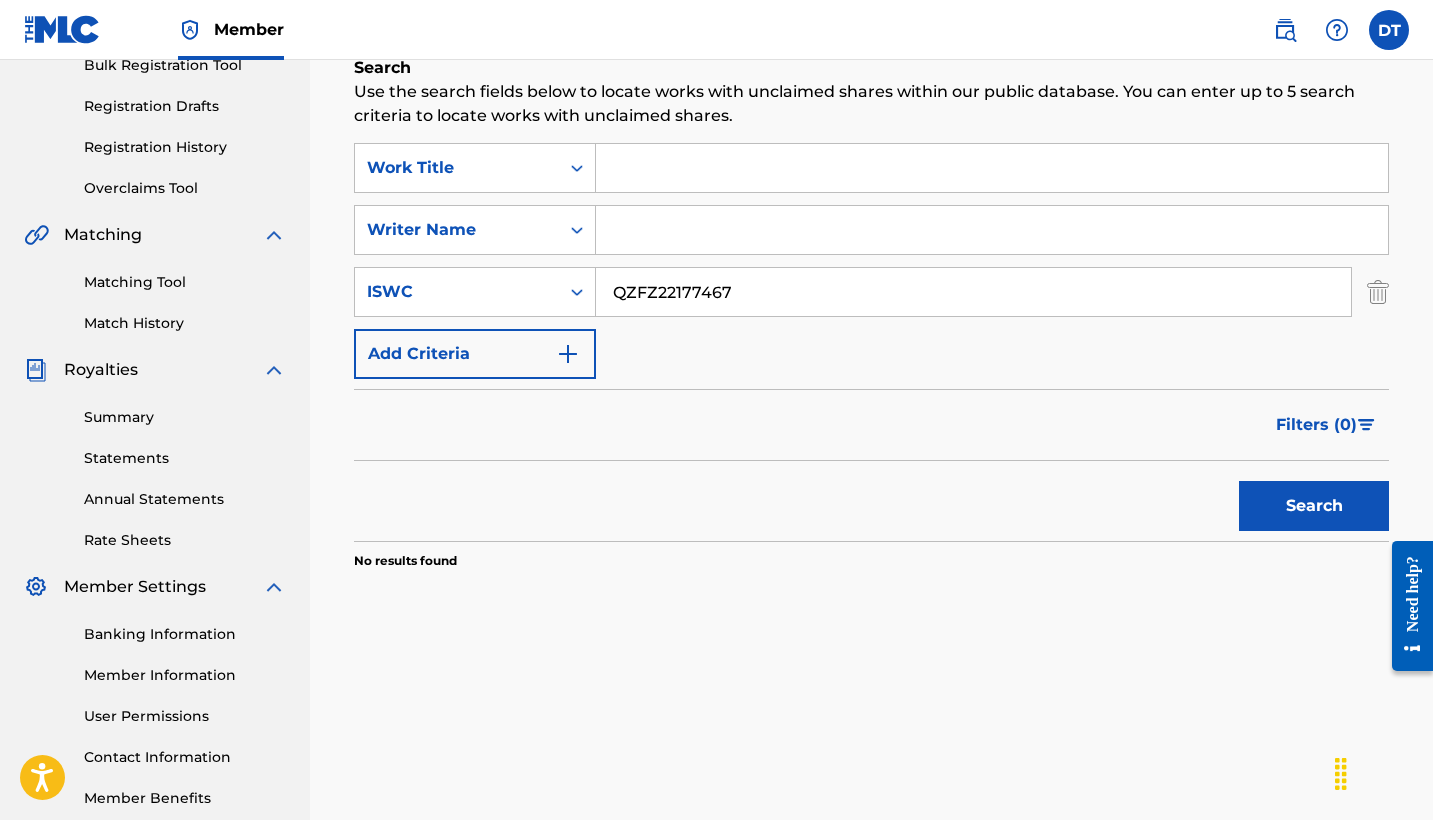 click on "ISWC" at bounding box center (457, 292) 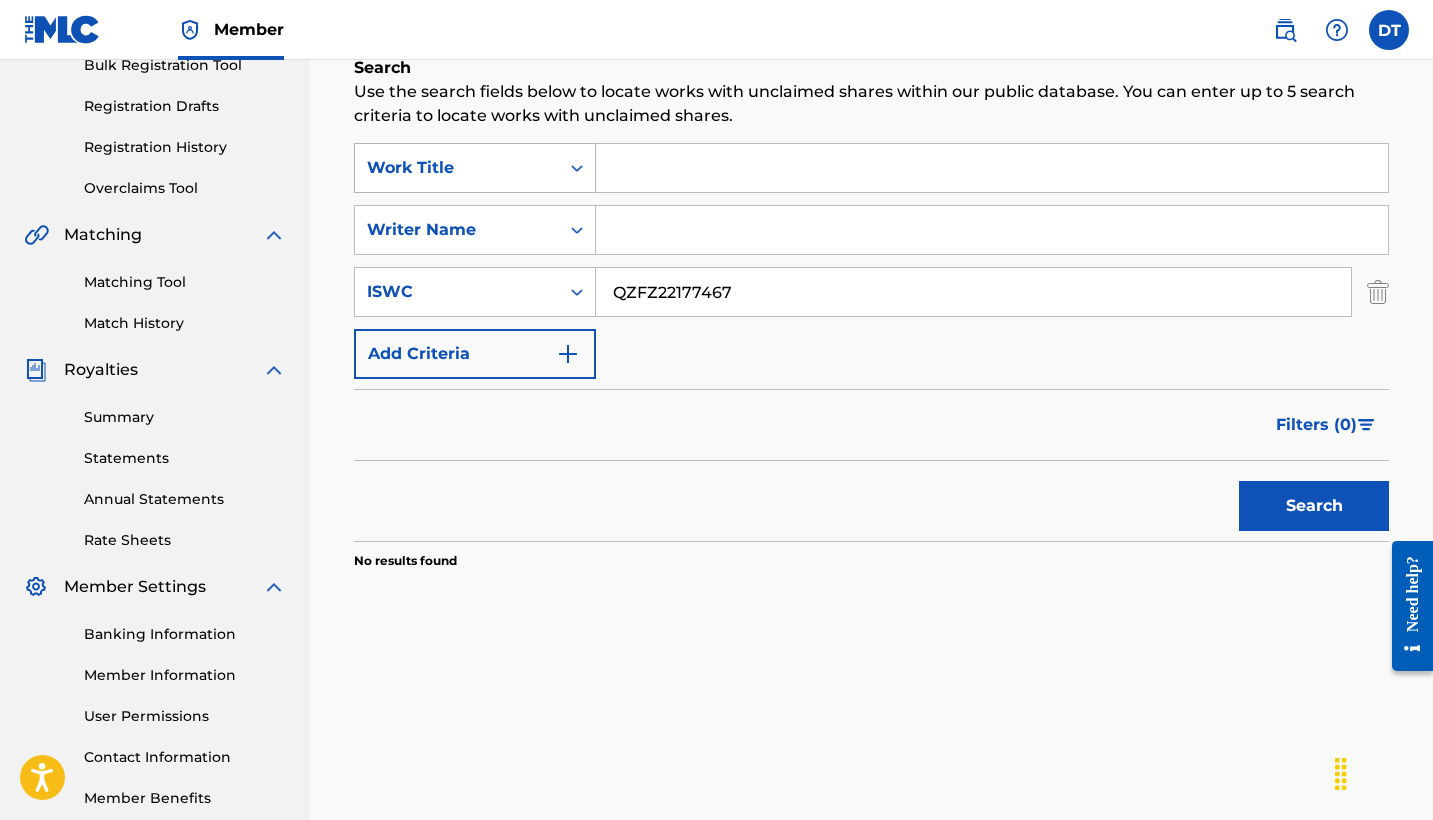 click 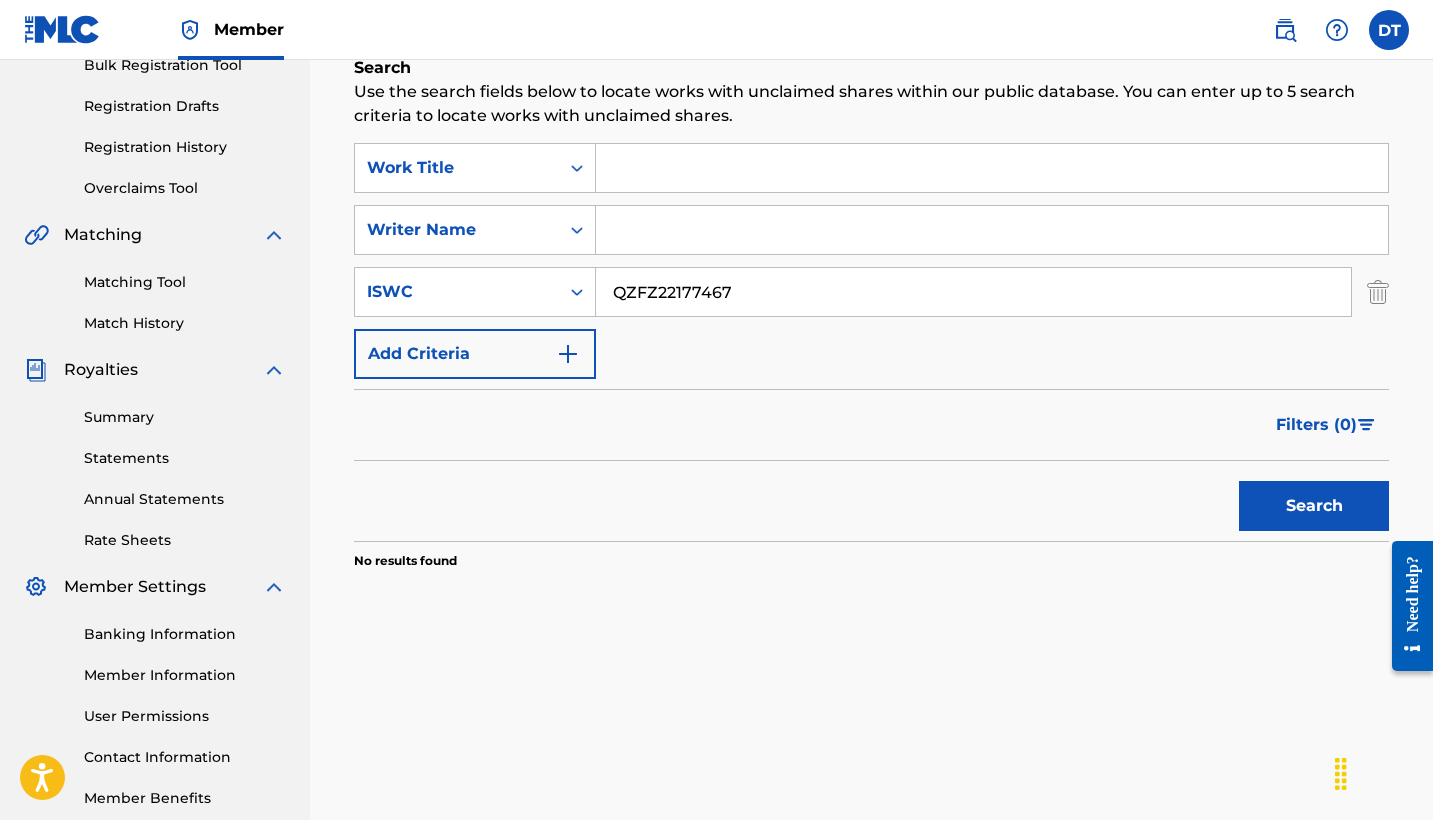 click 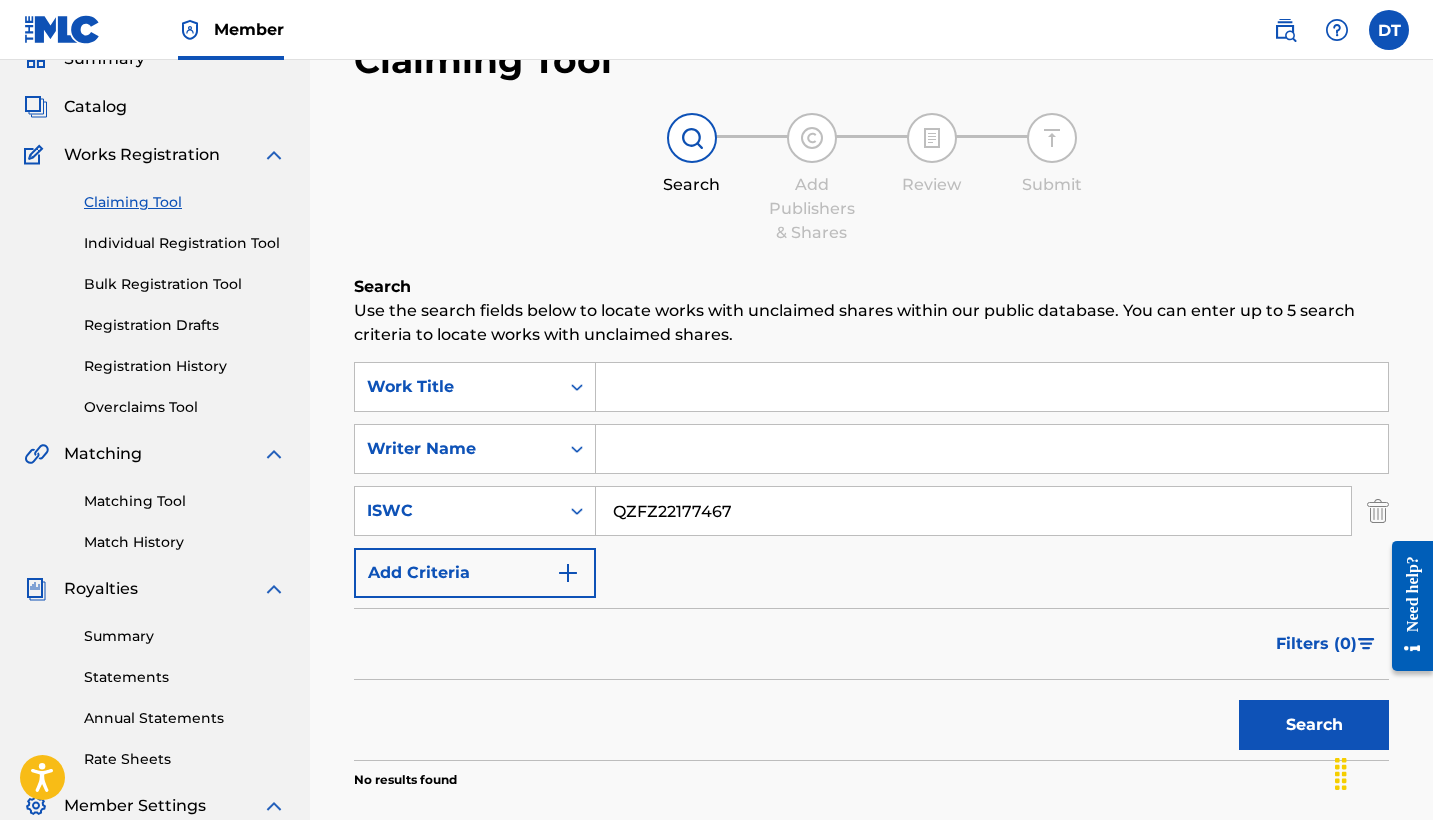 scroll, scrollTop: 91, scrollLeft: 0, axis: vertical 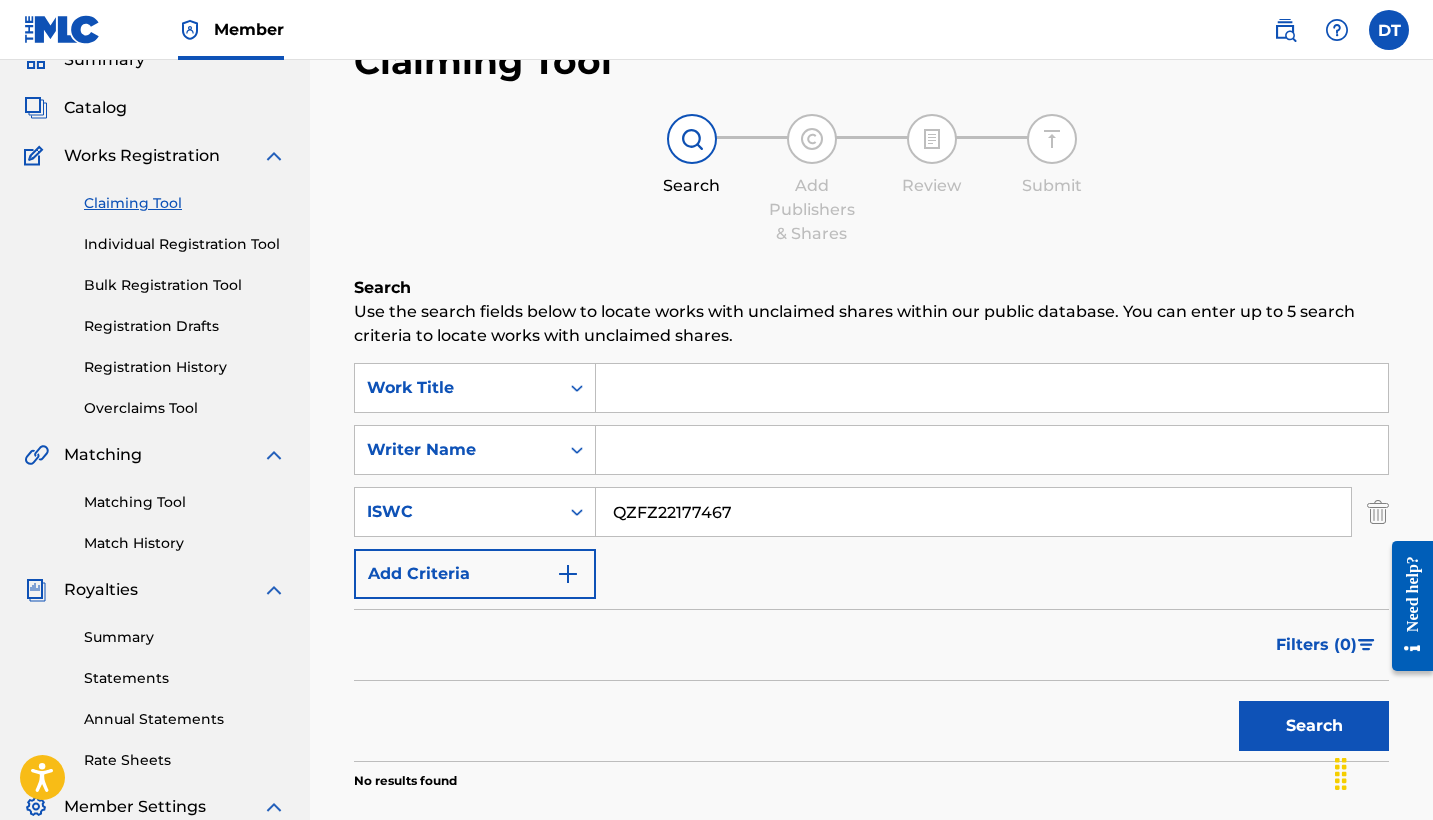 click on "Individual Registration Tool" at bounding box center [185, 244] 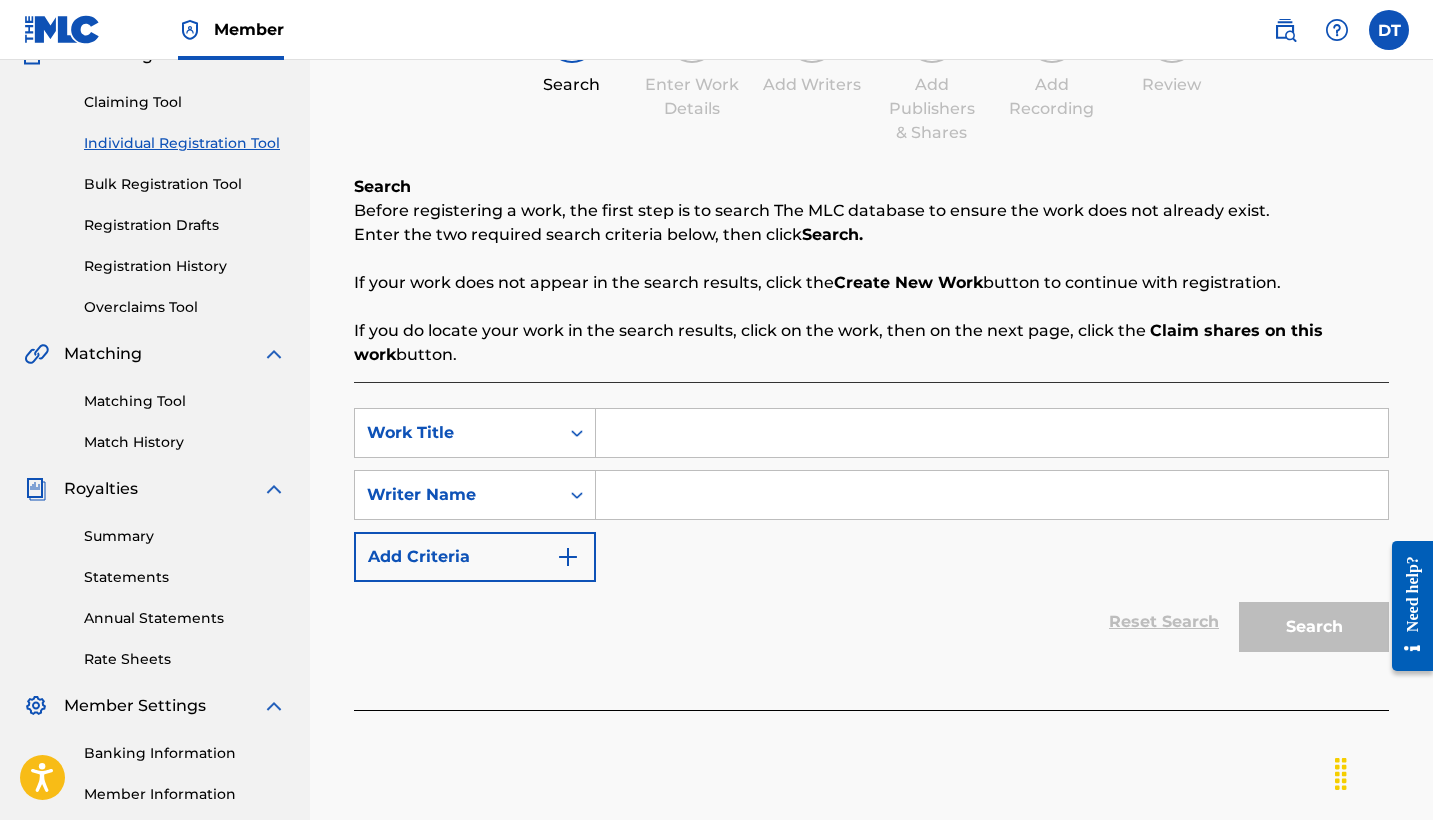 scroll, scrollTop: 203, scrollLeft: 0, axis: vertical 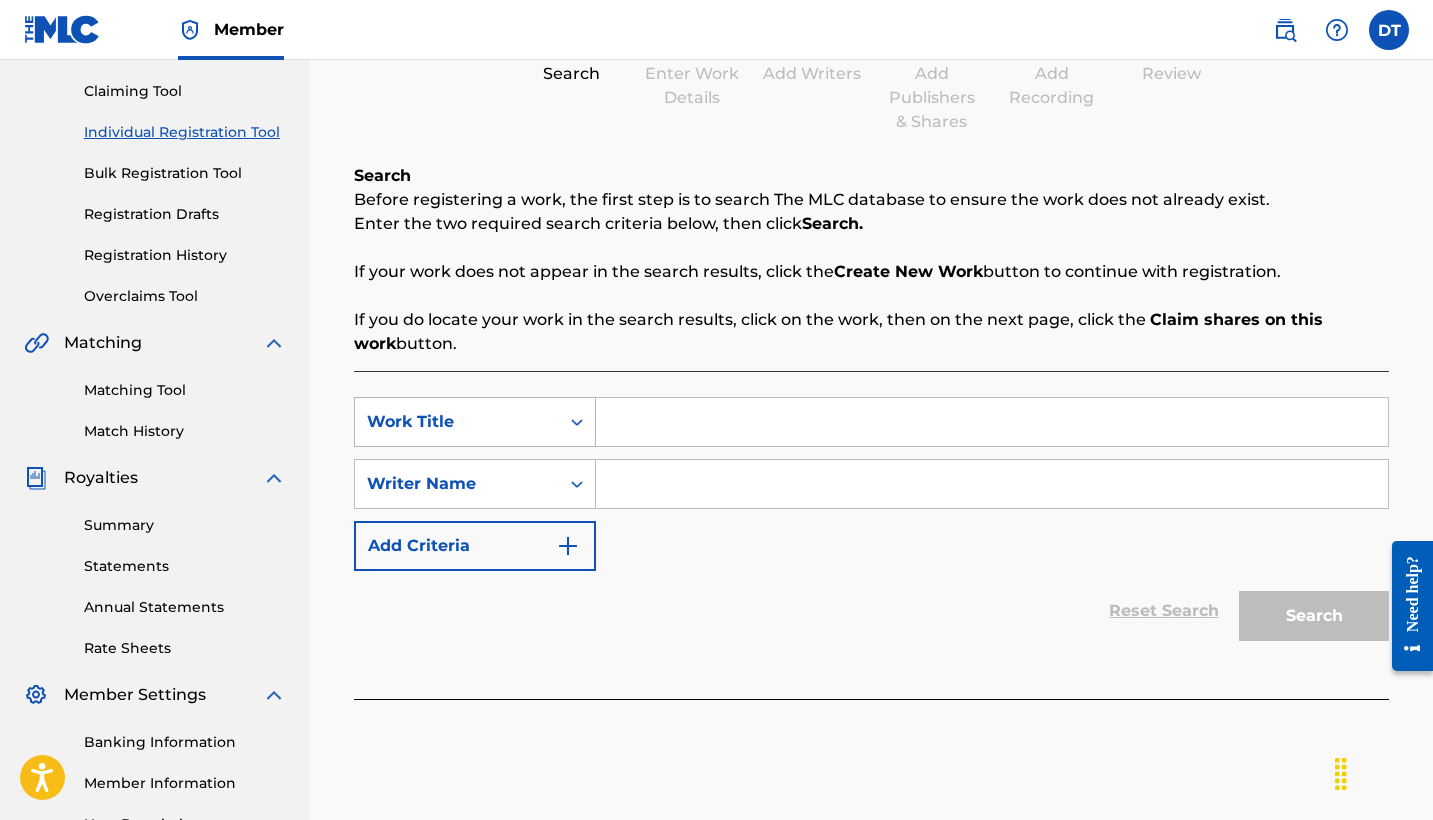 click at bounding box center [577, 422] 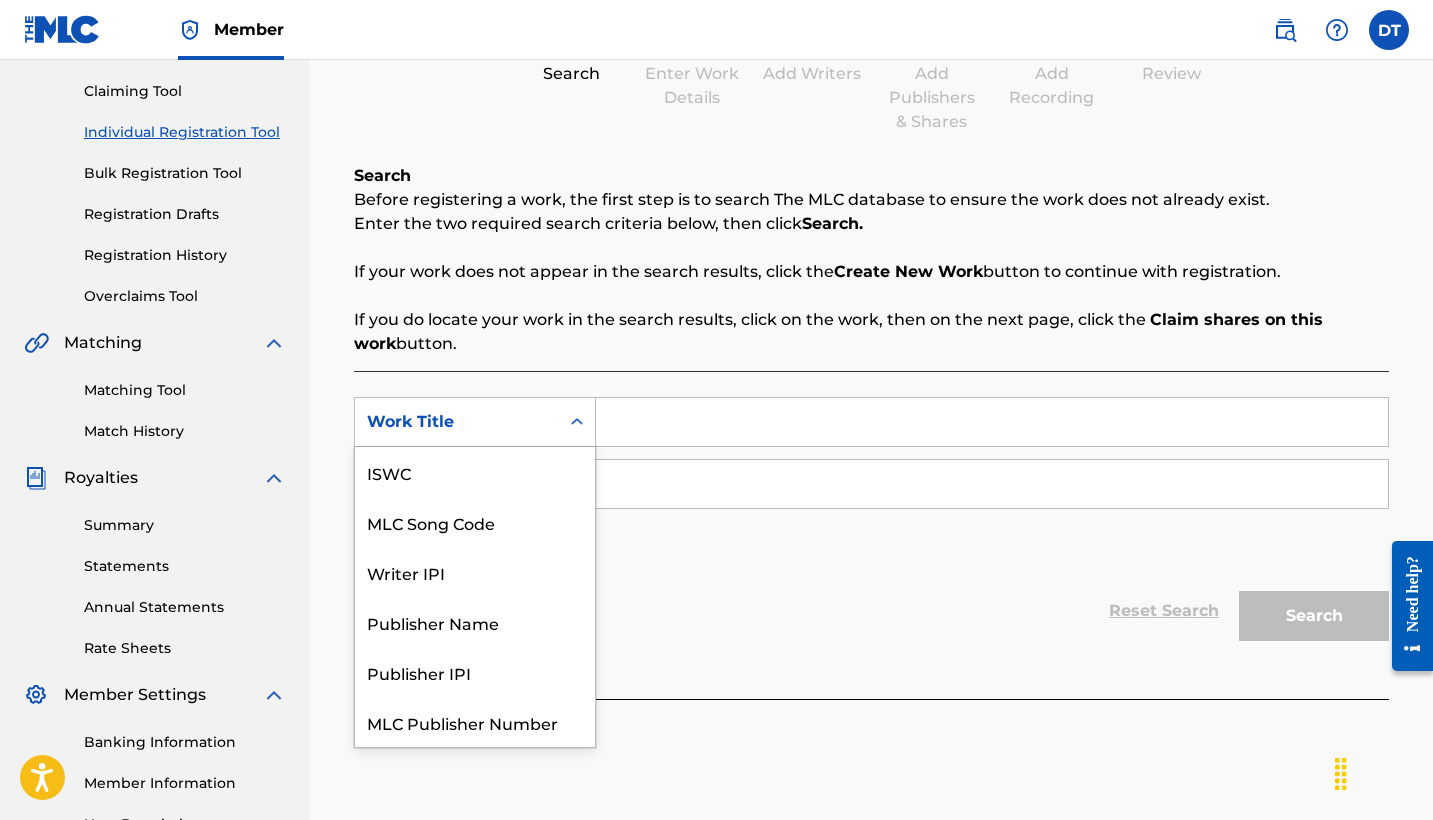 scroll, scrollTop: 50, scrollLeft: 0, axis: vertical 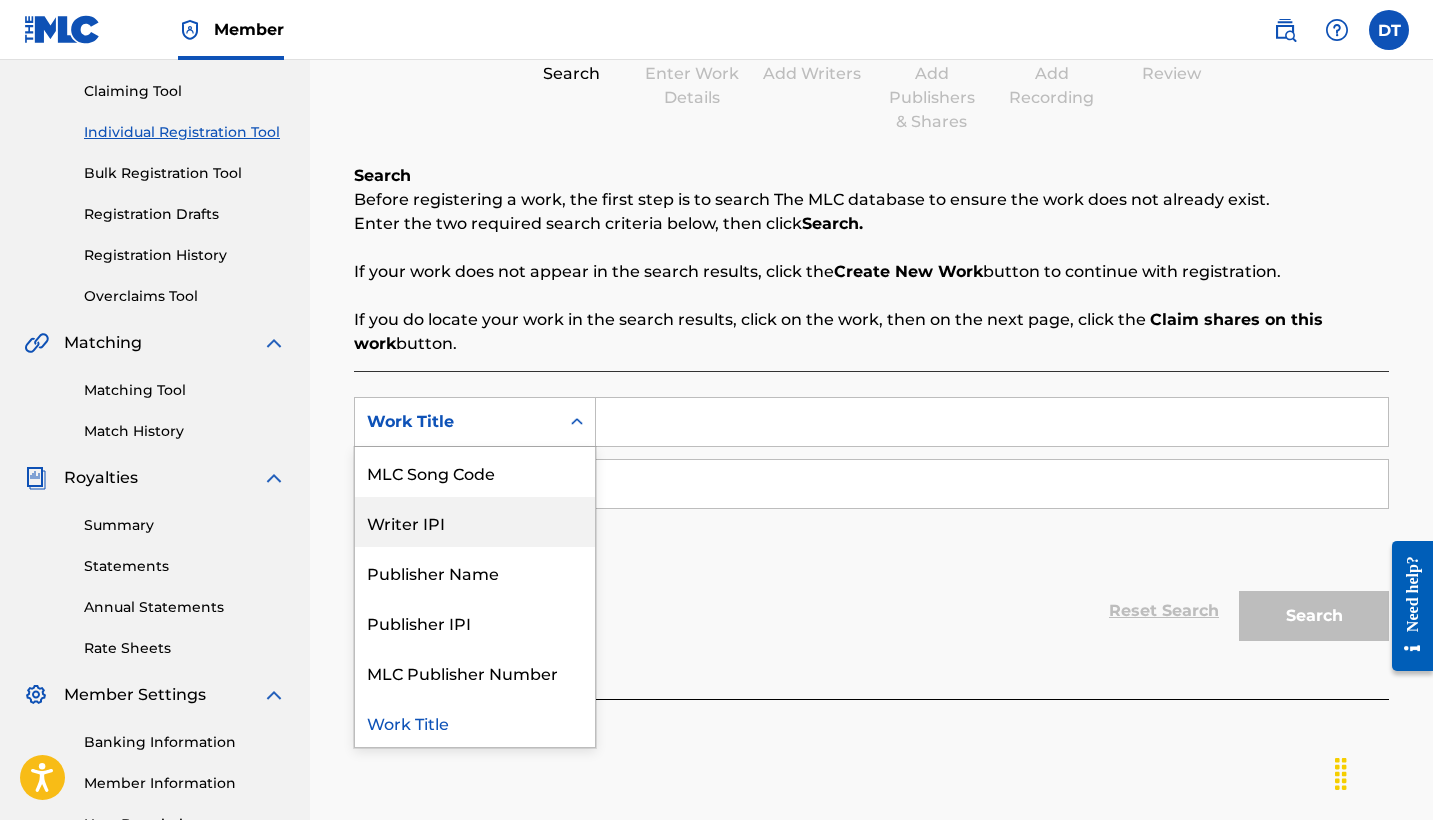 click on "Writer IPI" at bounding box center (475, 522) 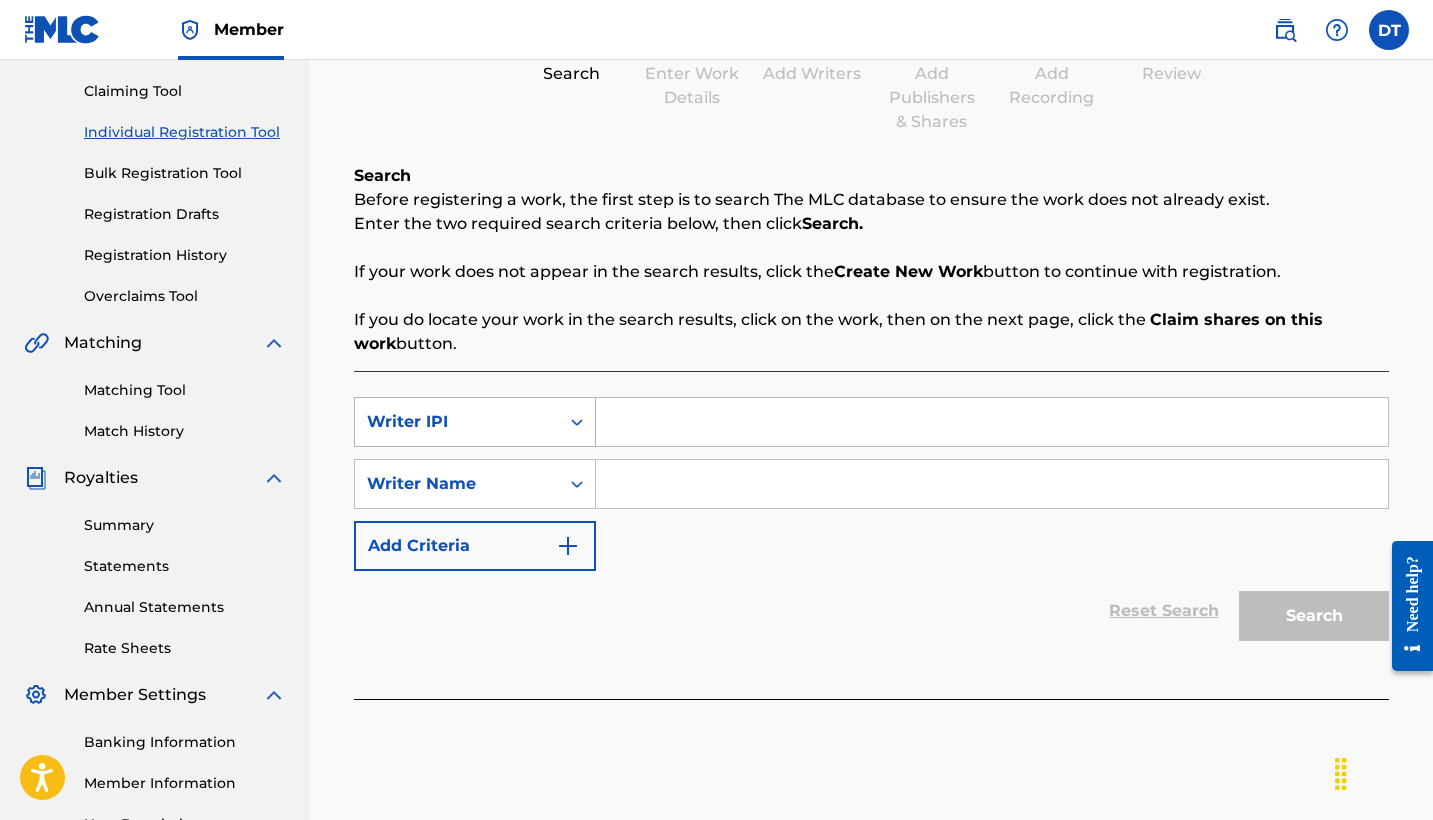 click on "Writer IPI" at bounding box center [457, 422] 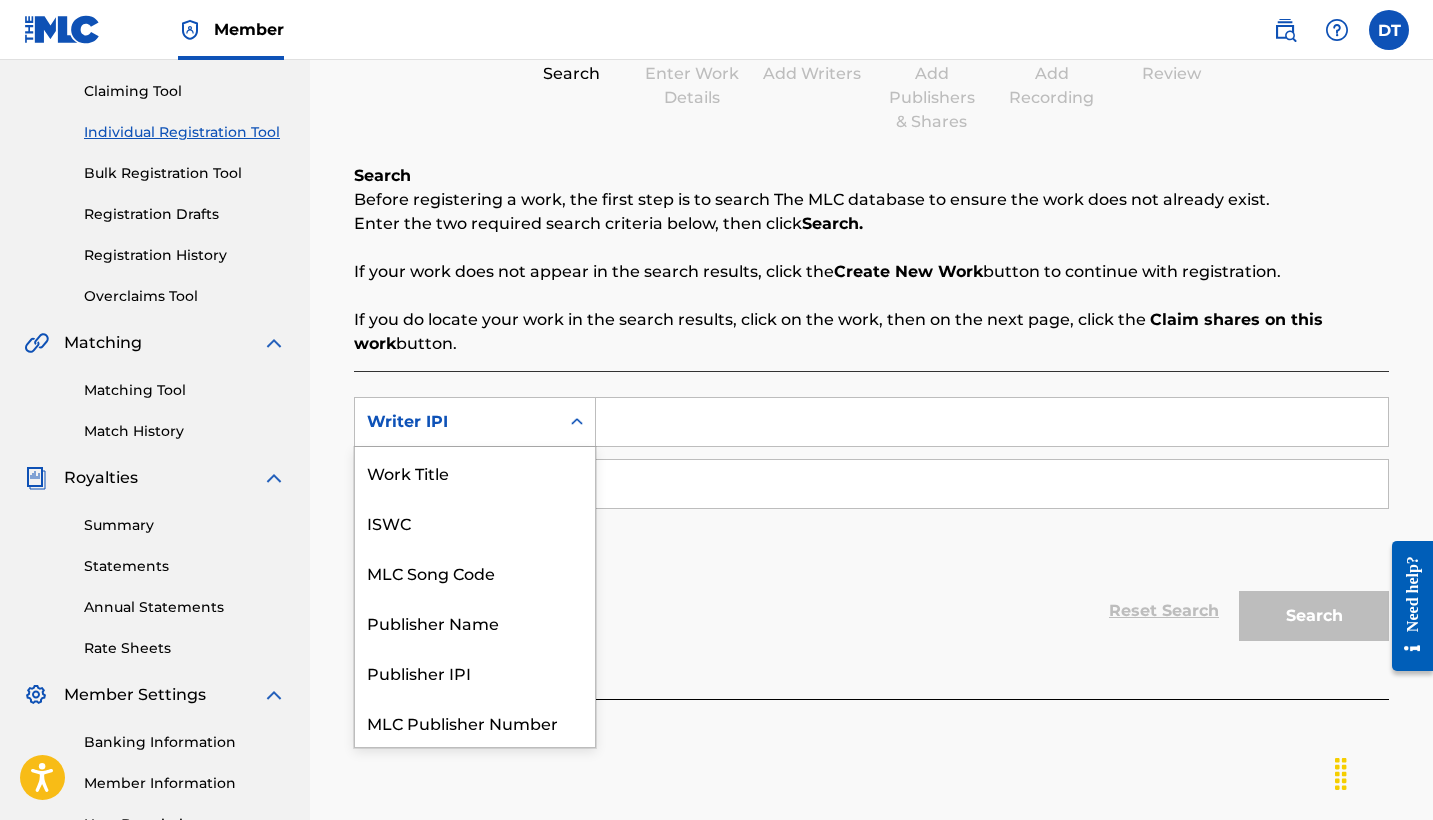scroll, scrollTop: 50, scrollLeft: 0, axis: vertical 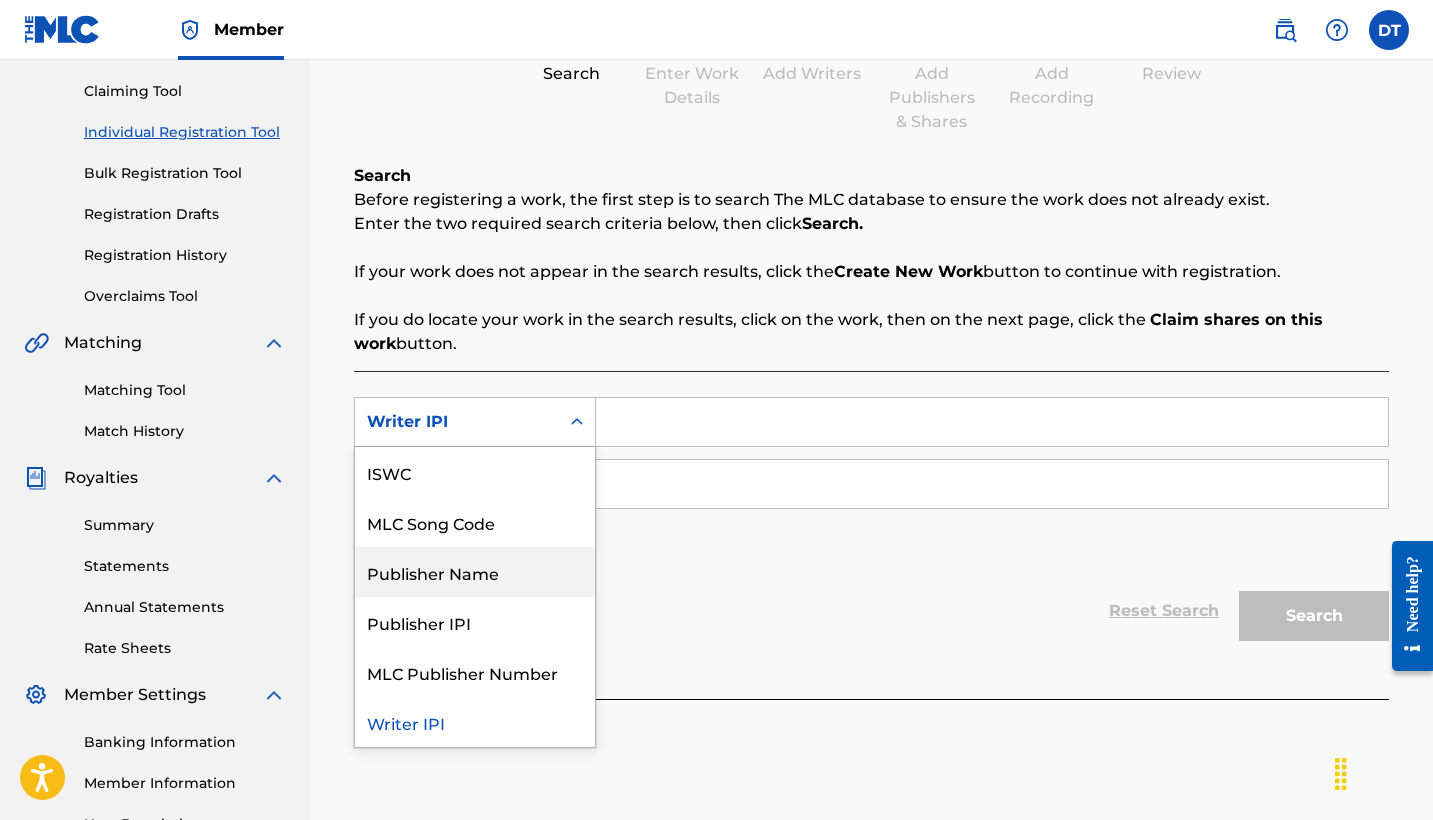 click on "Publisher Name" at bounding box center (475, 572) 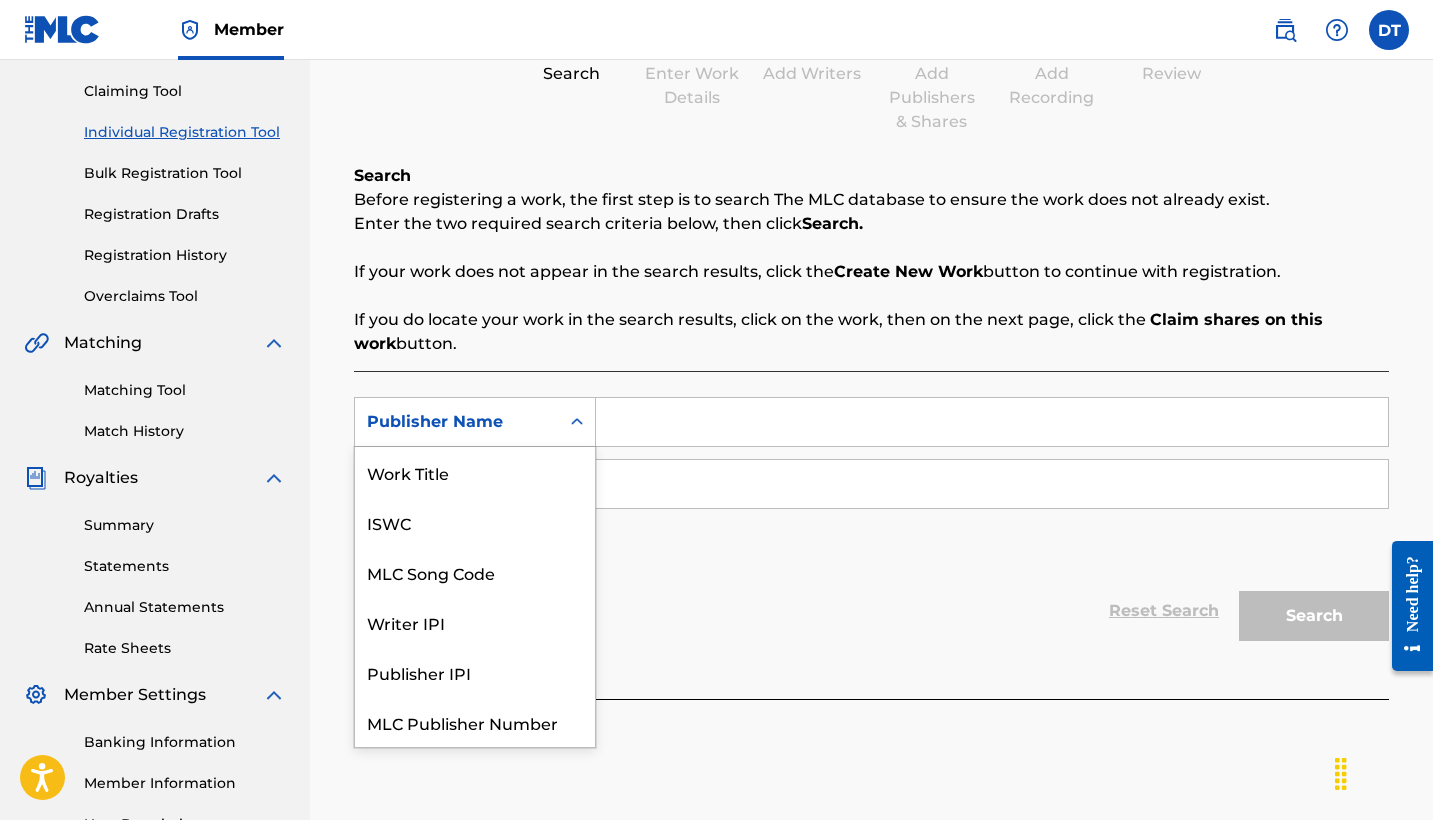 click on "Publisher Name" at bounding box center (457, 422) 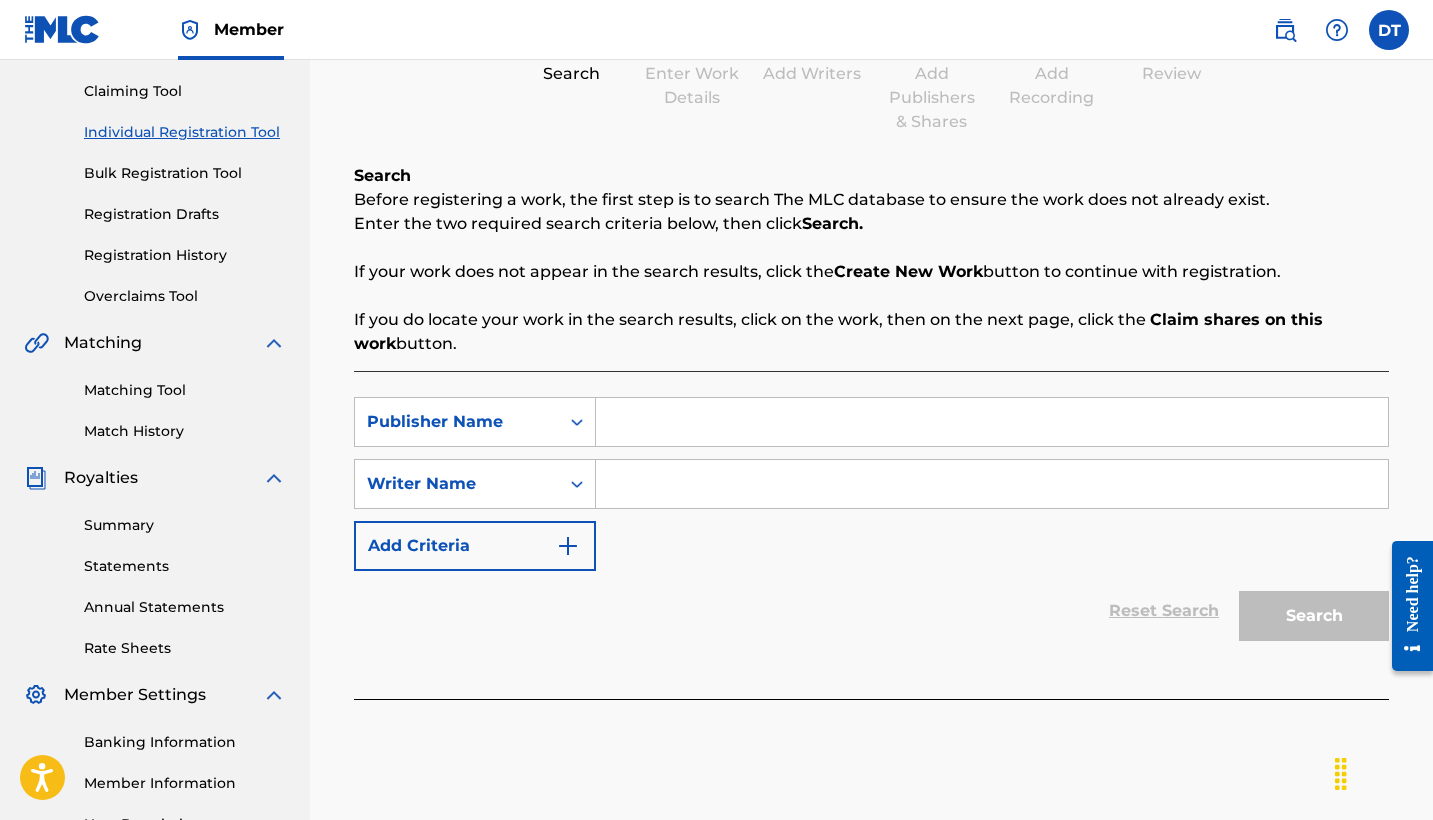 click on "Publisher Name" at bounding box center (457, 422) 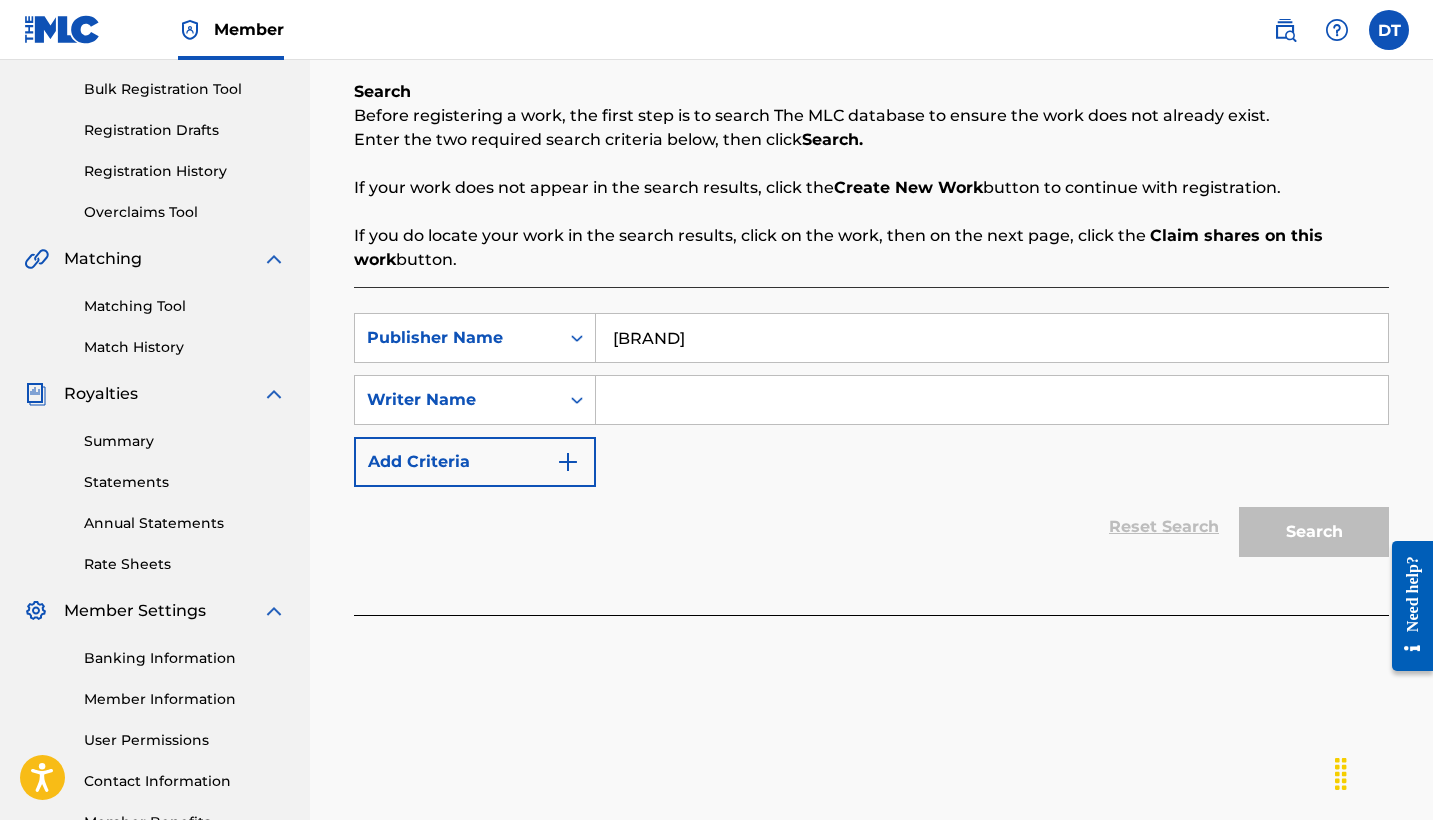 scroll, scrollTop: 289, scrollLeft: 0, axis: vertical 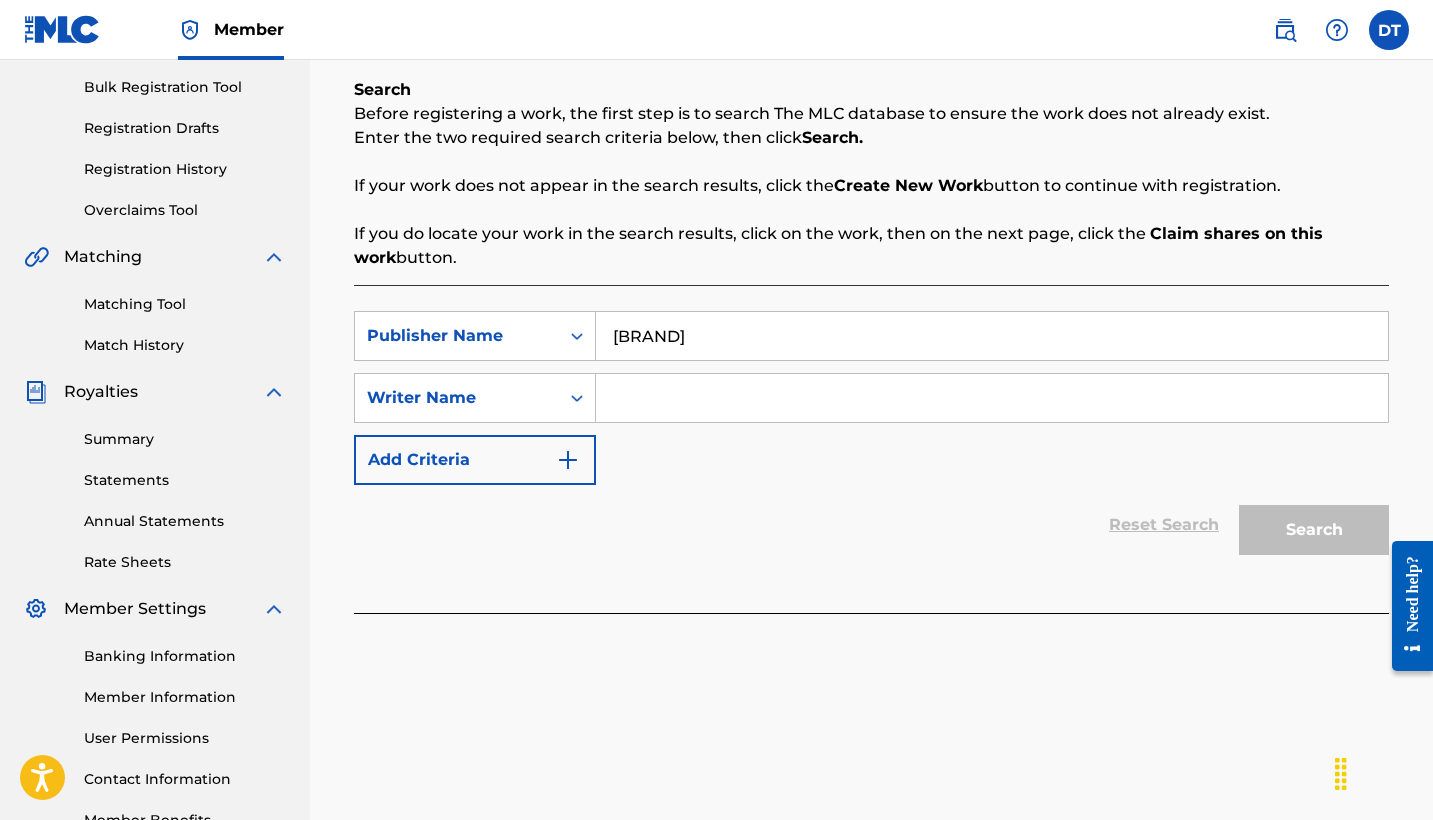 type on "[BRAND]" 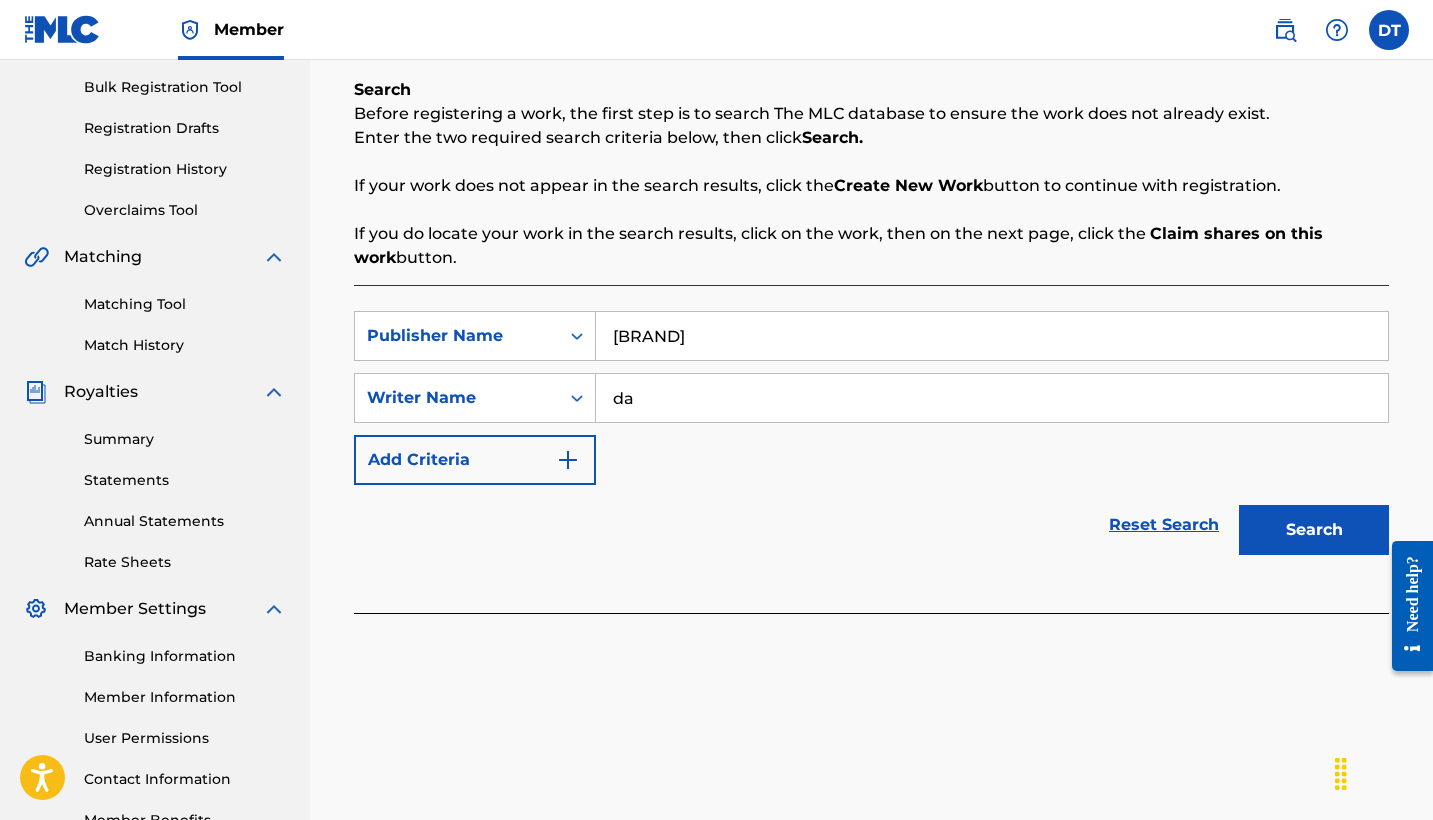 type on "d" 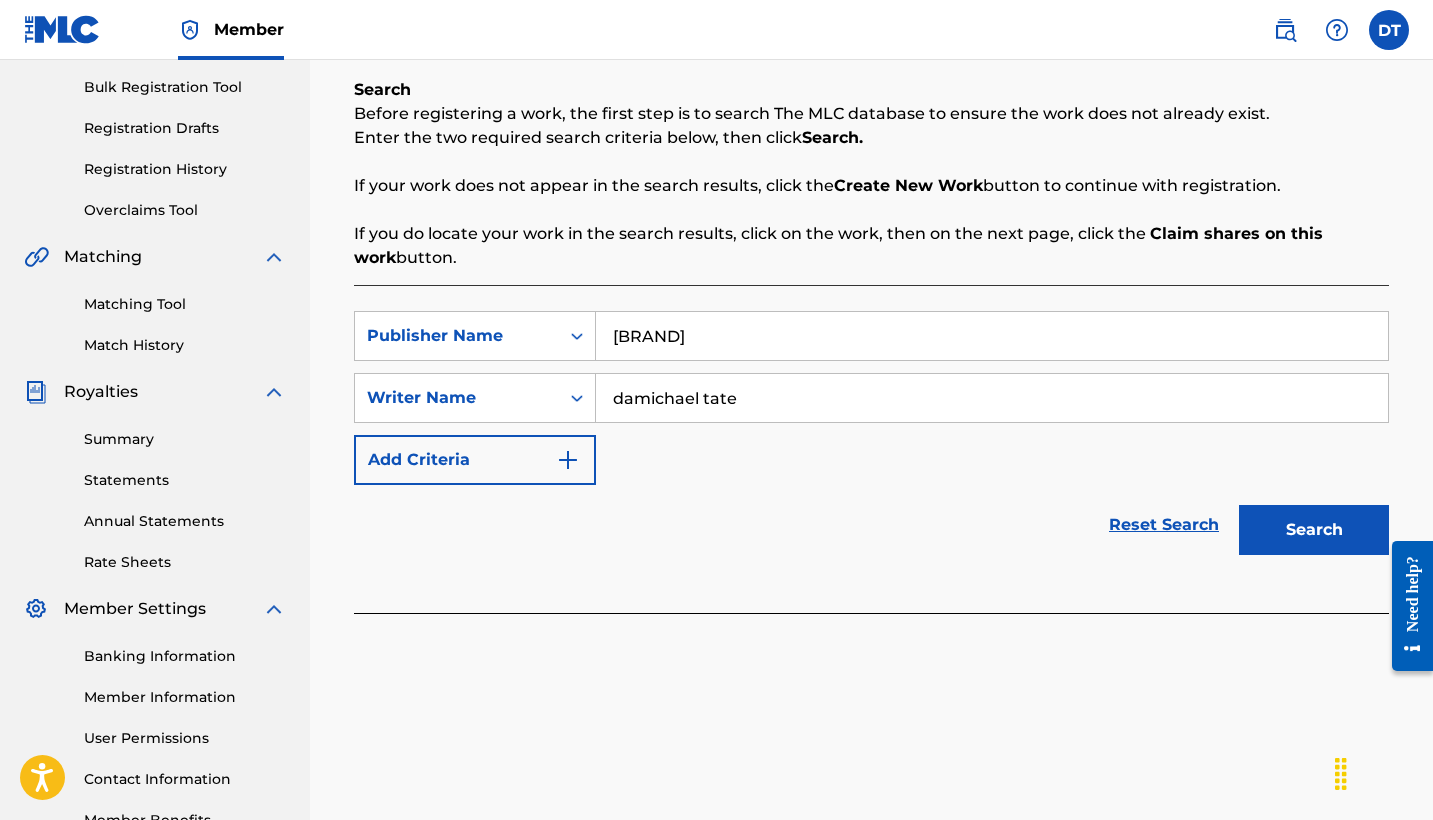 type on "damichael tate" 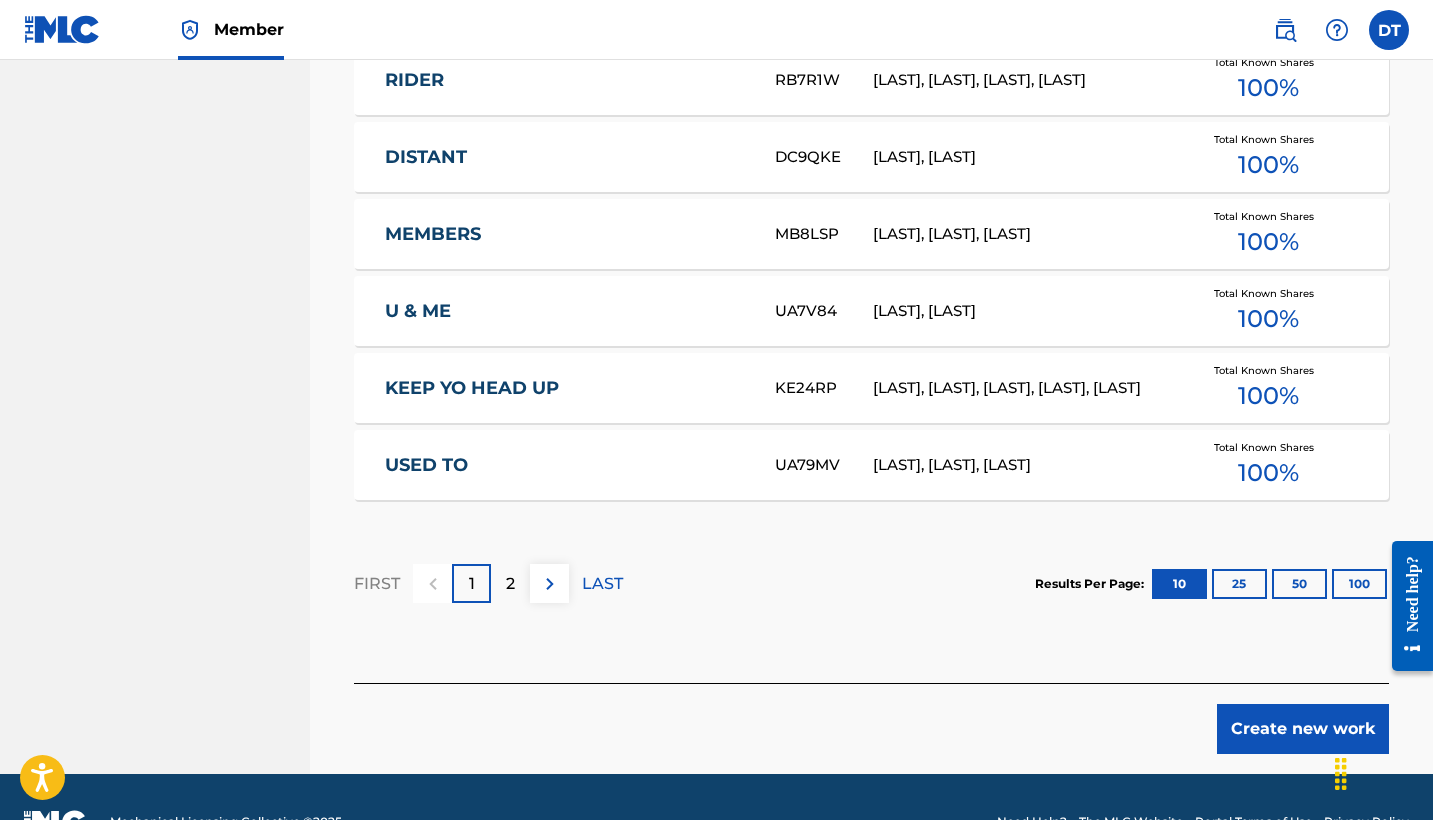 scroll, scrollTop: 1243, scrollLeft: 0, axis: vertical 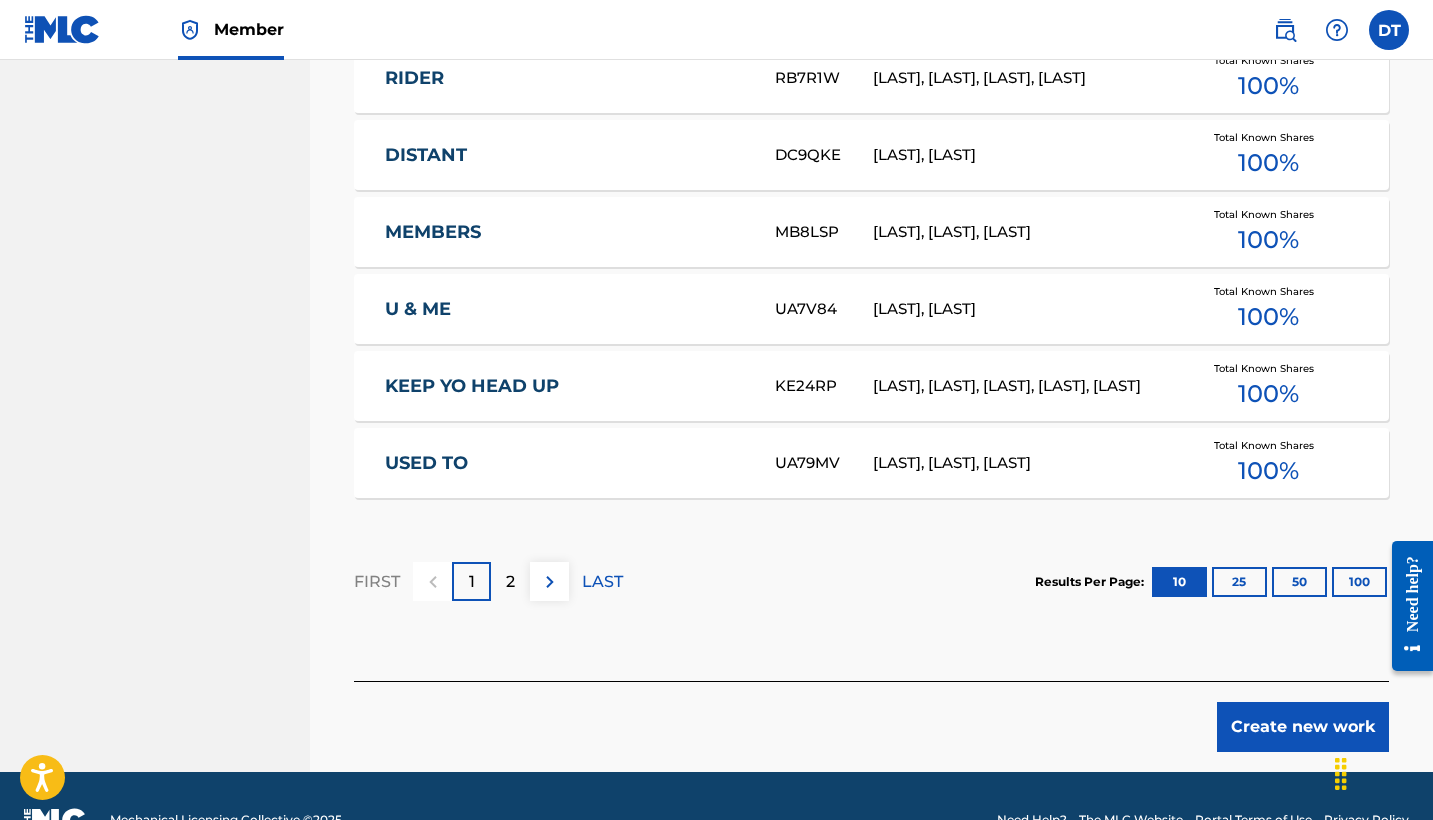 click on "2" at bounding box center [510, 581] 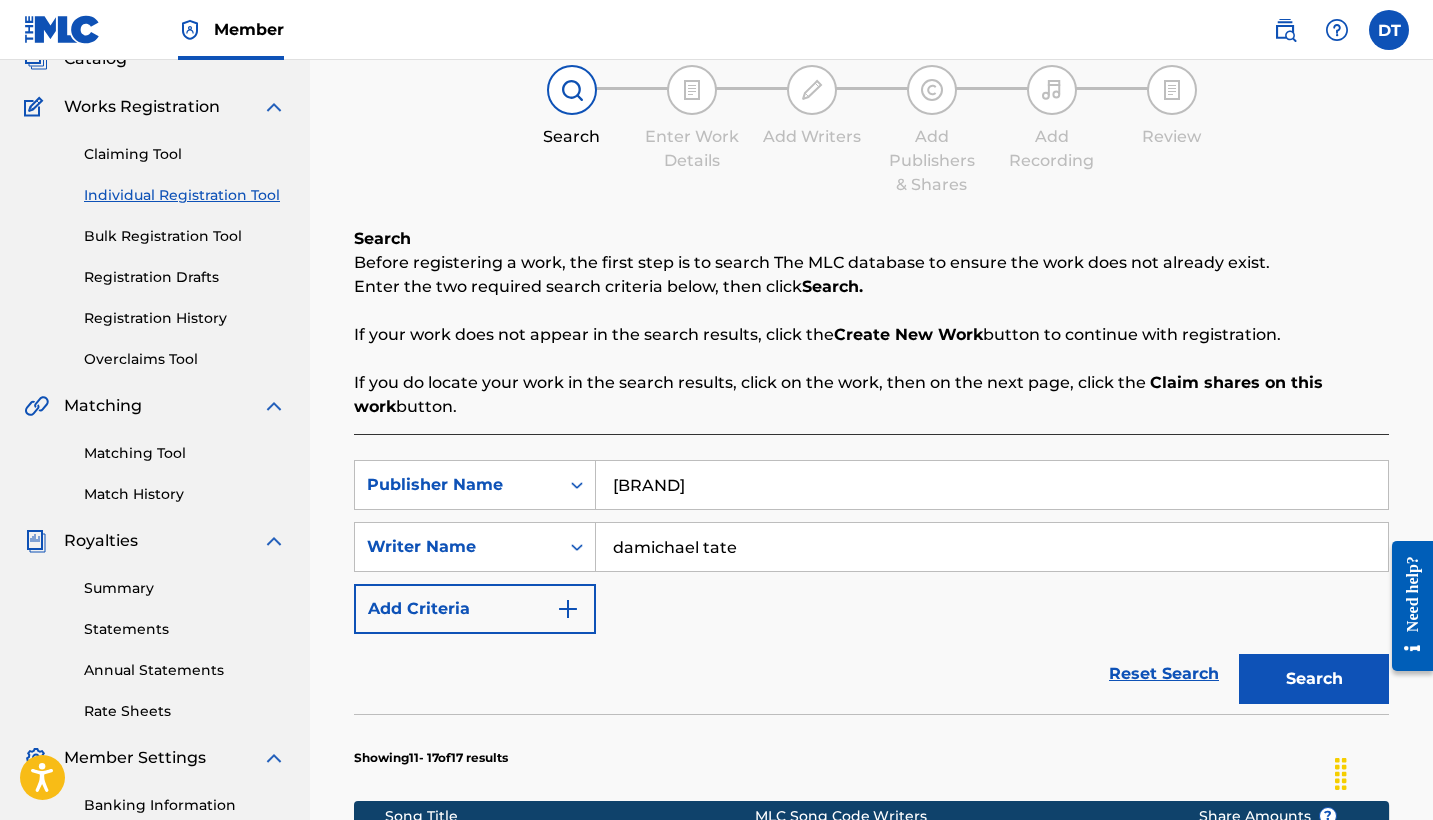 scroll, scrollTop: 106, scrollLeft: 0, axis: vertical 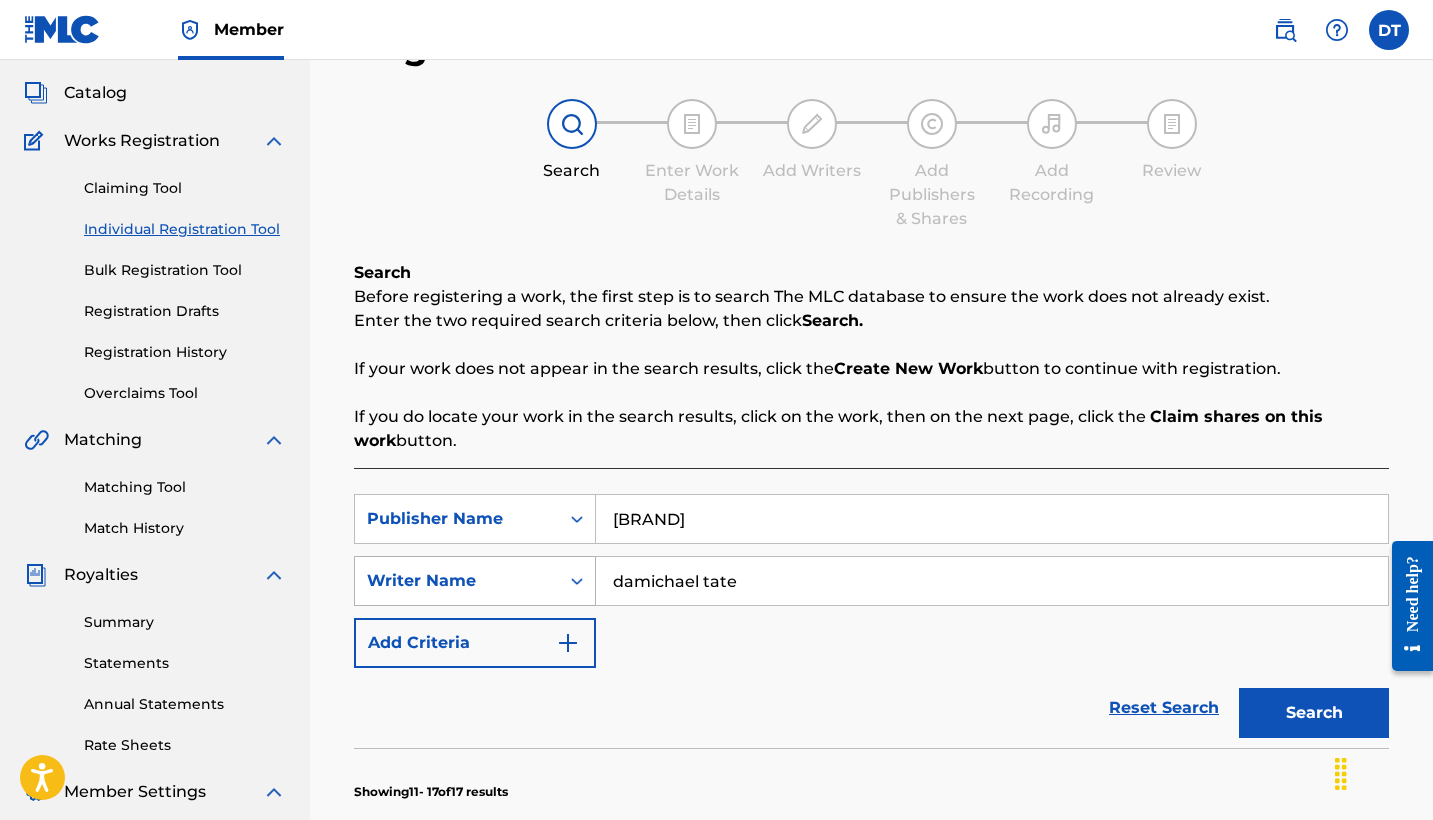 drag, startPoint x: 761, startPoint y: 579, endPoint x: 481, endPoint y: 571, distance: 280.11426 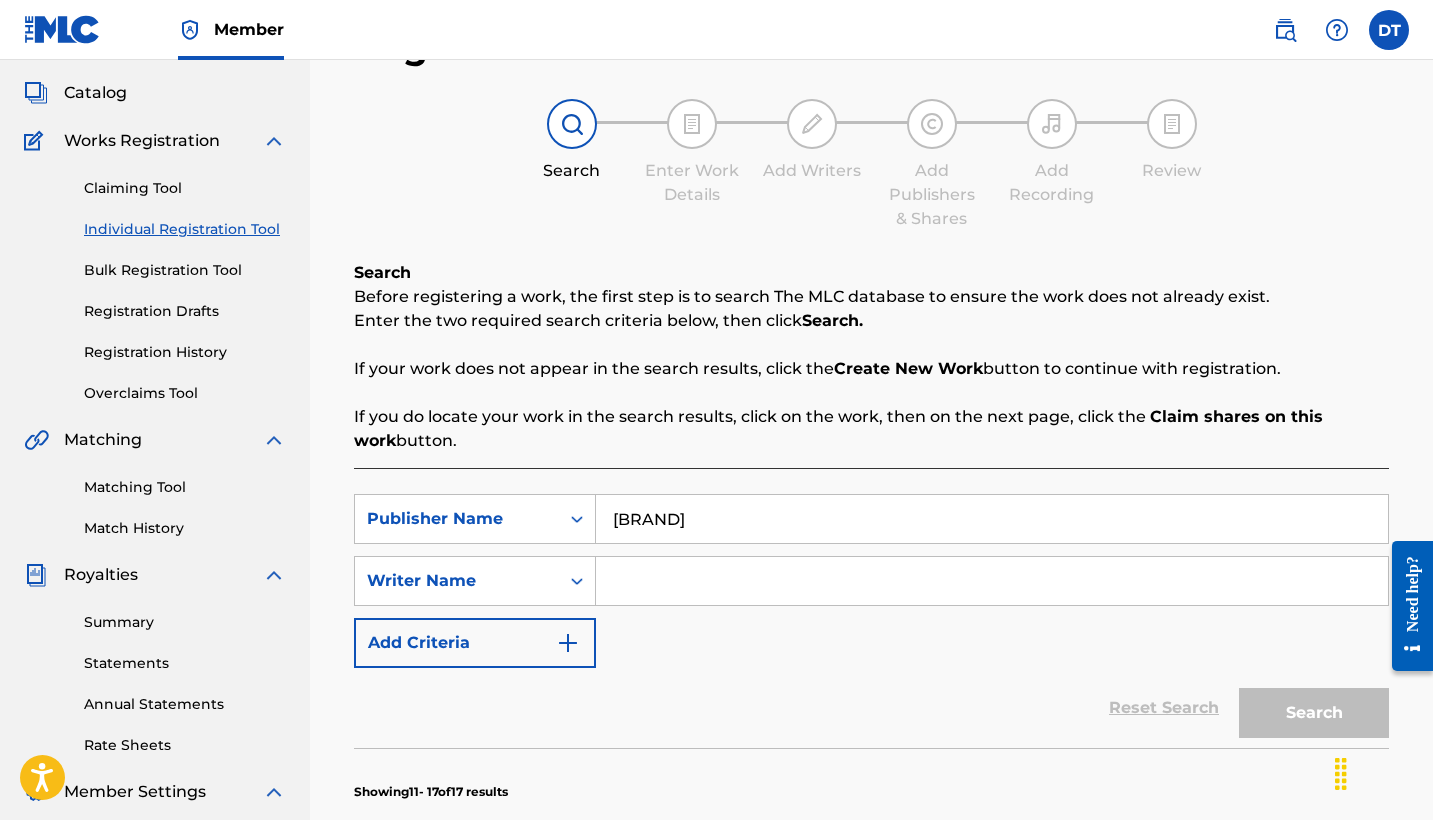 type 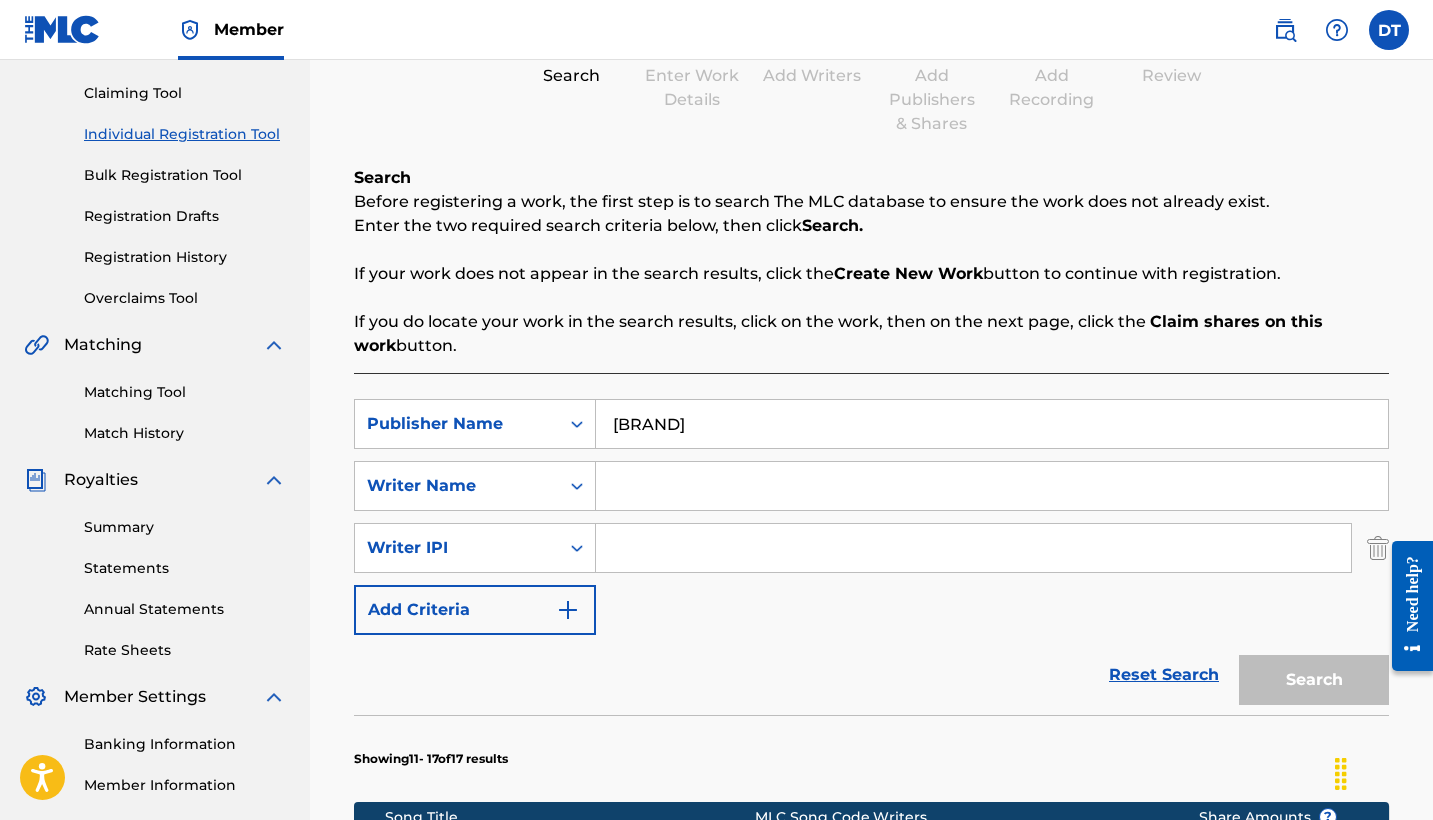 scroll, scrollTop: 247, scrollLeft: 0, axis: vertical 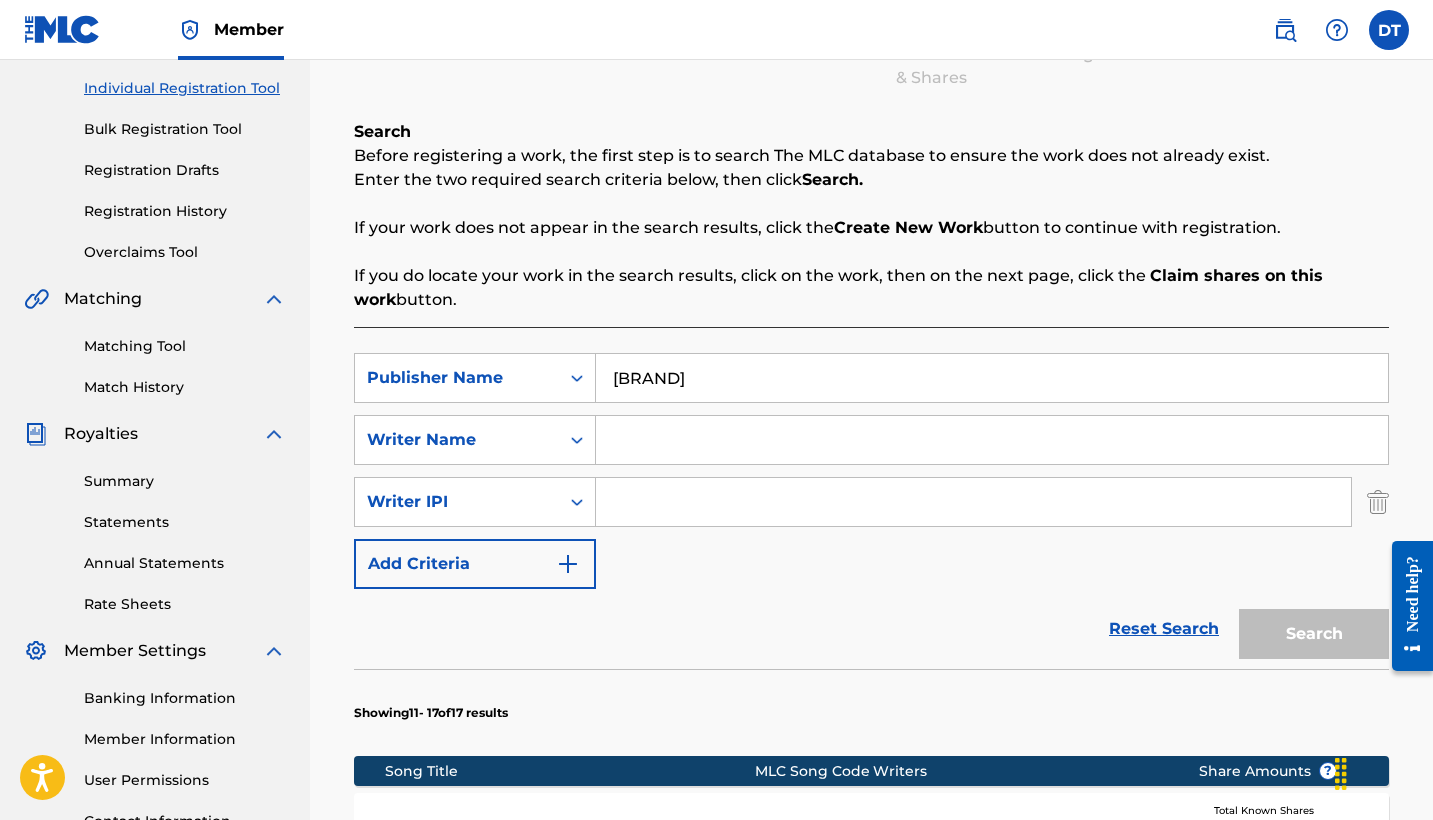 click on "SearchWithCriteria3de34e67-ee46-443b-a4a6-e79c2a9131ad Publisher Name kb mike SearchWithCriteriacee77425-49b3-4eaf-a37f-1a06920a8d40 Writer Name SearchWithCriteria97a35dcb-2890-4a60-9639-eca8535b16c0 Writer IPI Add Criteria" at bounding box center [871, 471] 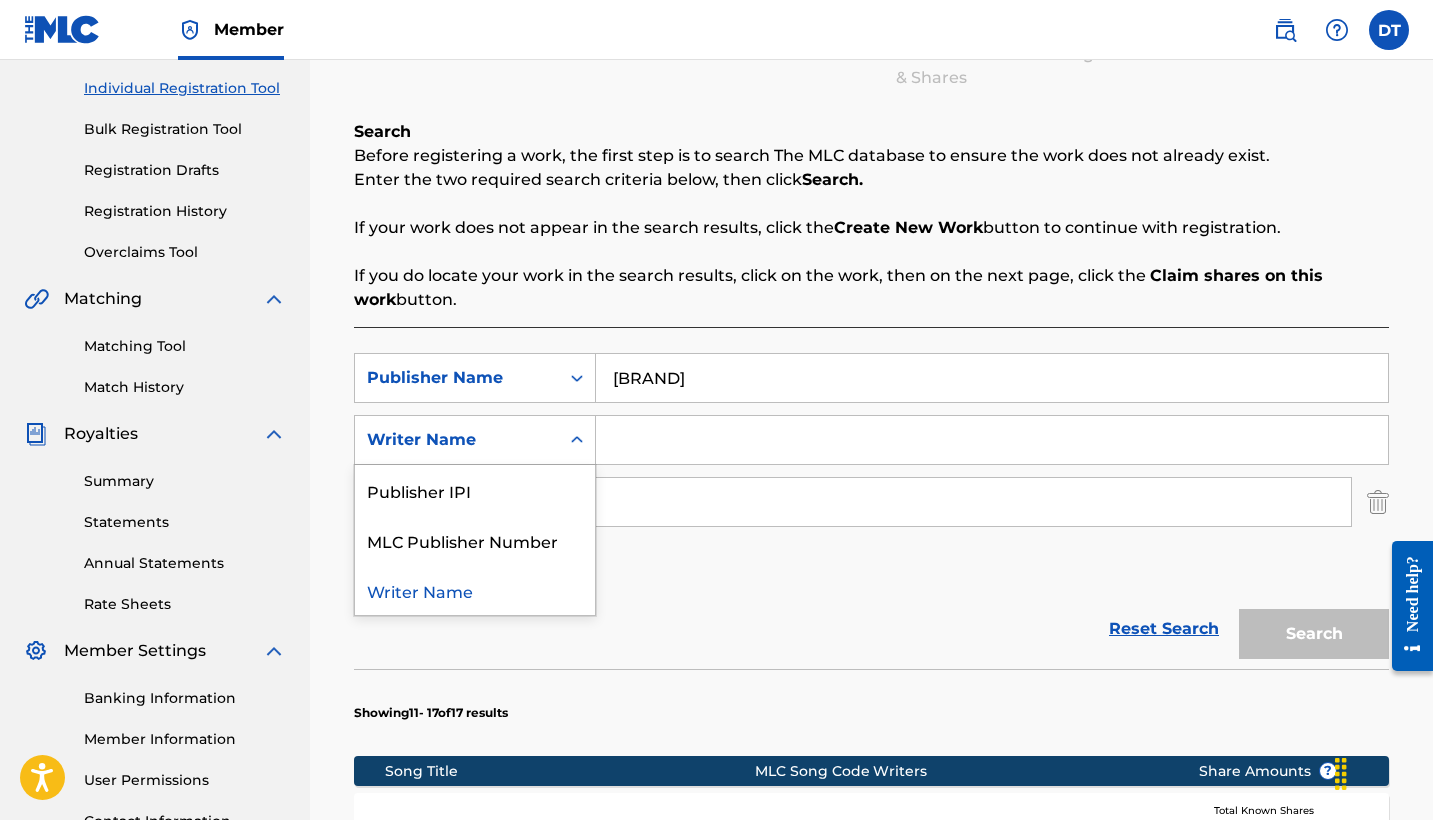 click at bounding box center (577, 440) 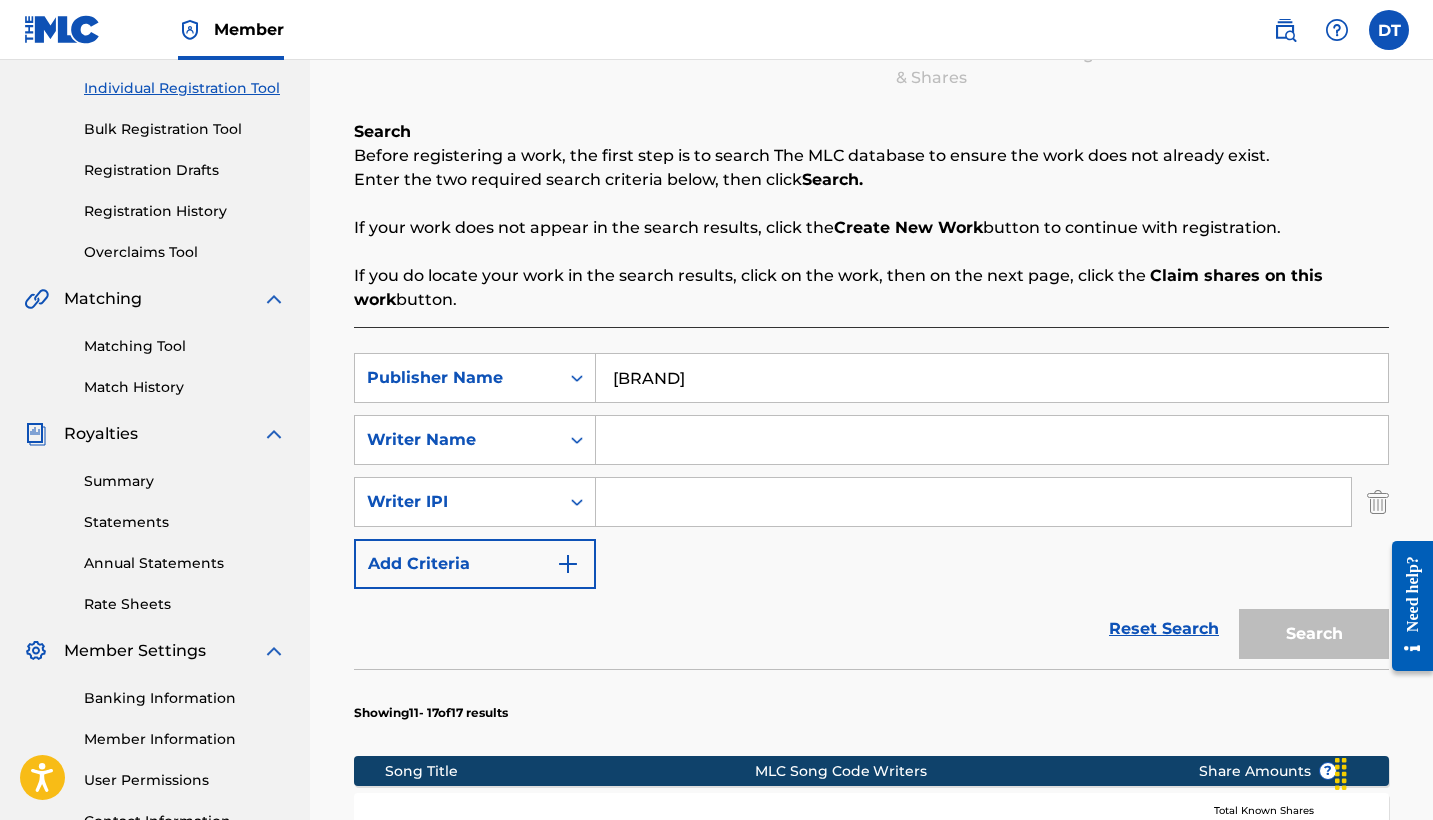 click on "SearchWithCriteria3de34e67-ee46-443b-a4a6-e79c2a9131ad Publisher Name kb mike SearchWithCriteriacee77425-49b3-4eaf-a37f-1a06920a8d40 Writer Name SearchWithCriteria97a35dcb-2890-4a60-9639-eca8535b16c0 Writer IPI Add Criteria" at bounding box center [871, 471] 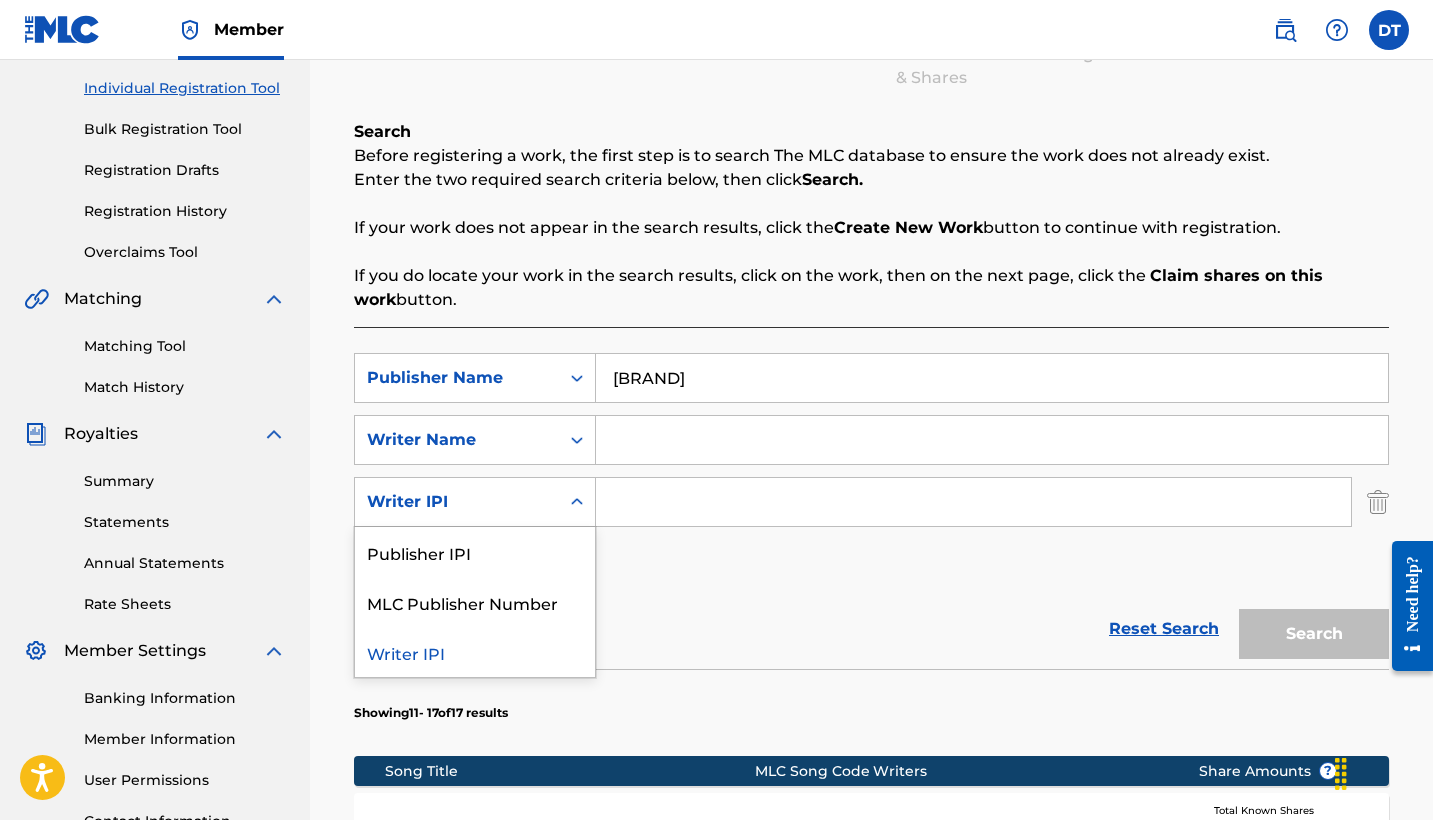 click 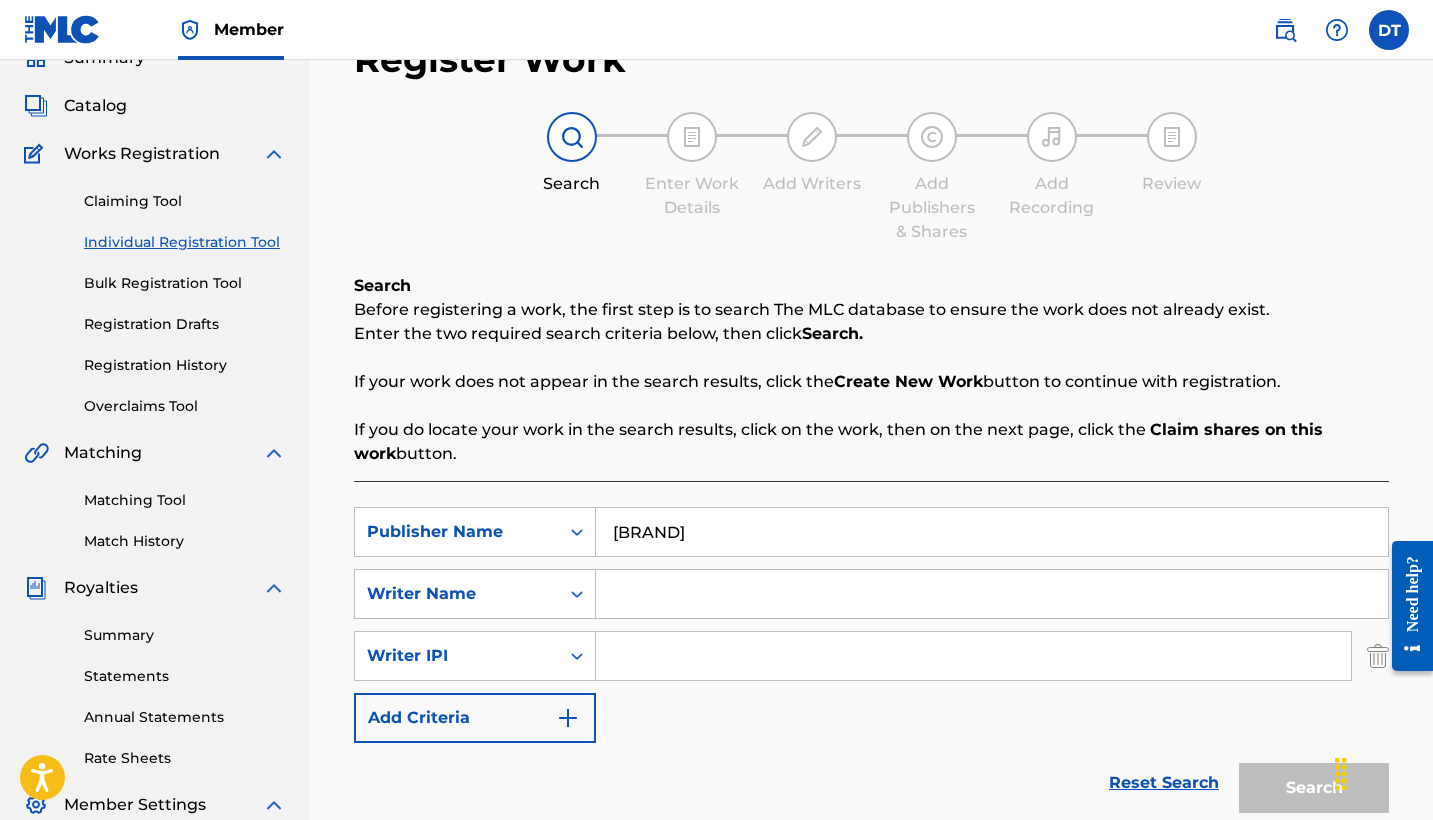 scroll, scrollTop: 91, scrollLeft: 0, axis: vertical 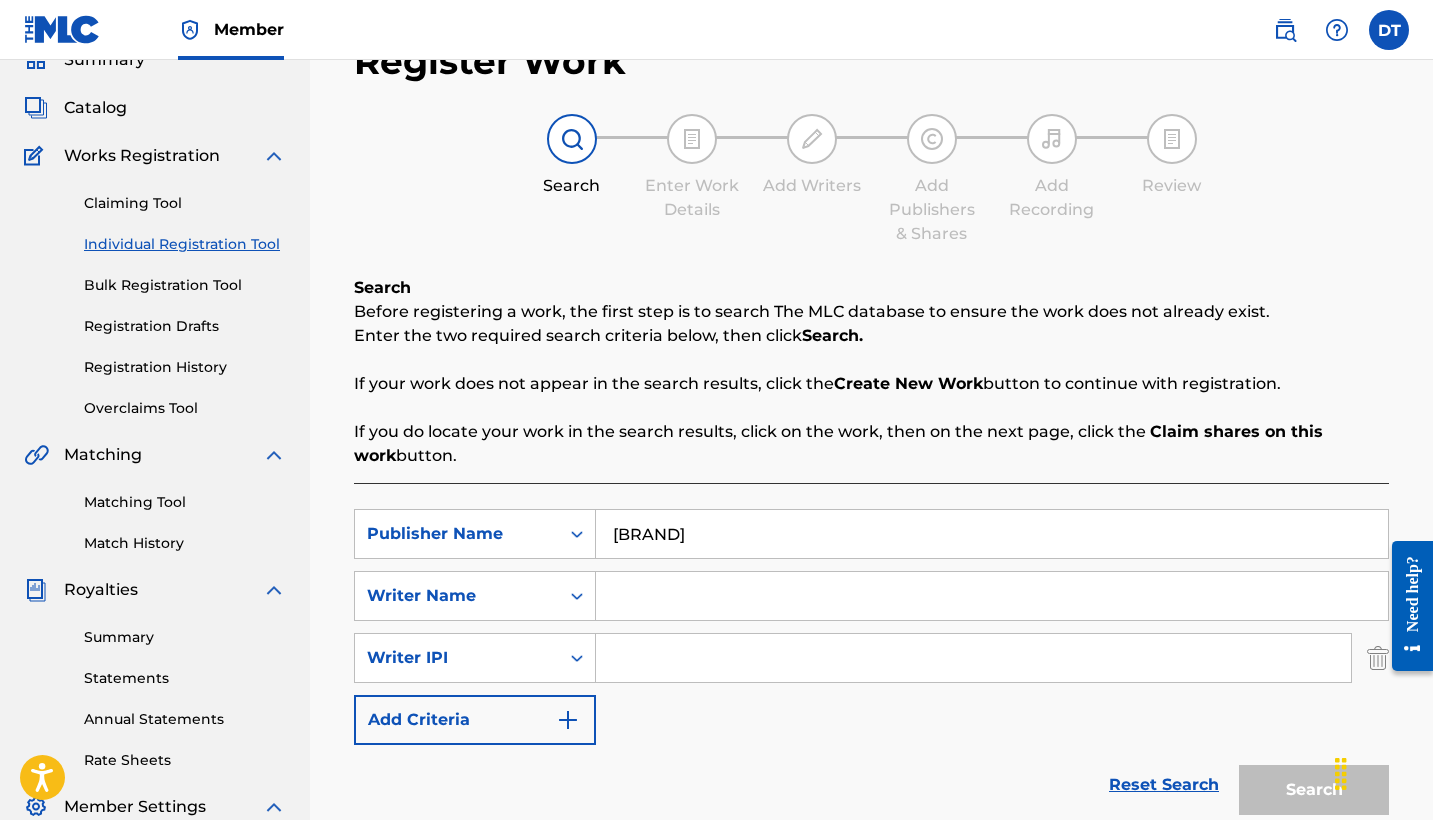 click on "Claiming Tool" at bounding box center [185, 203] 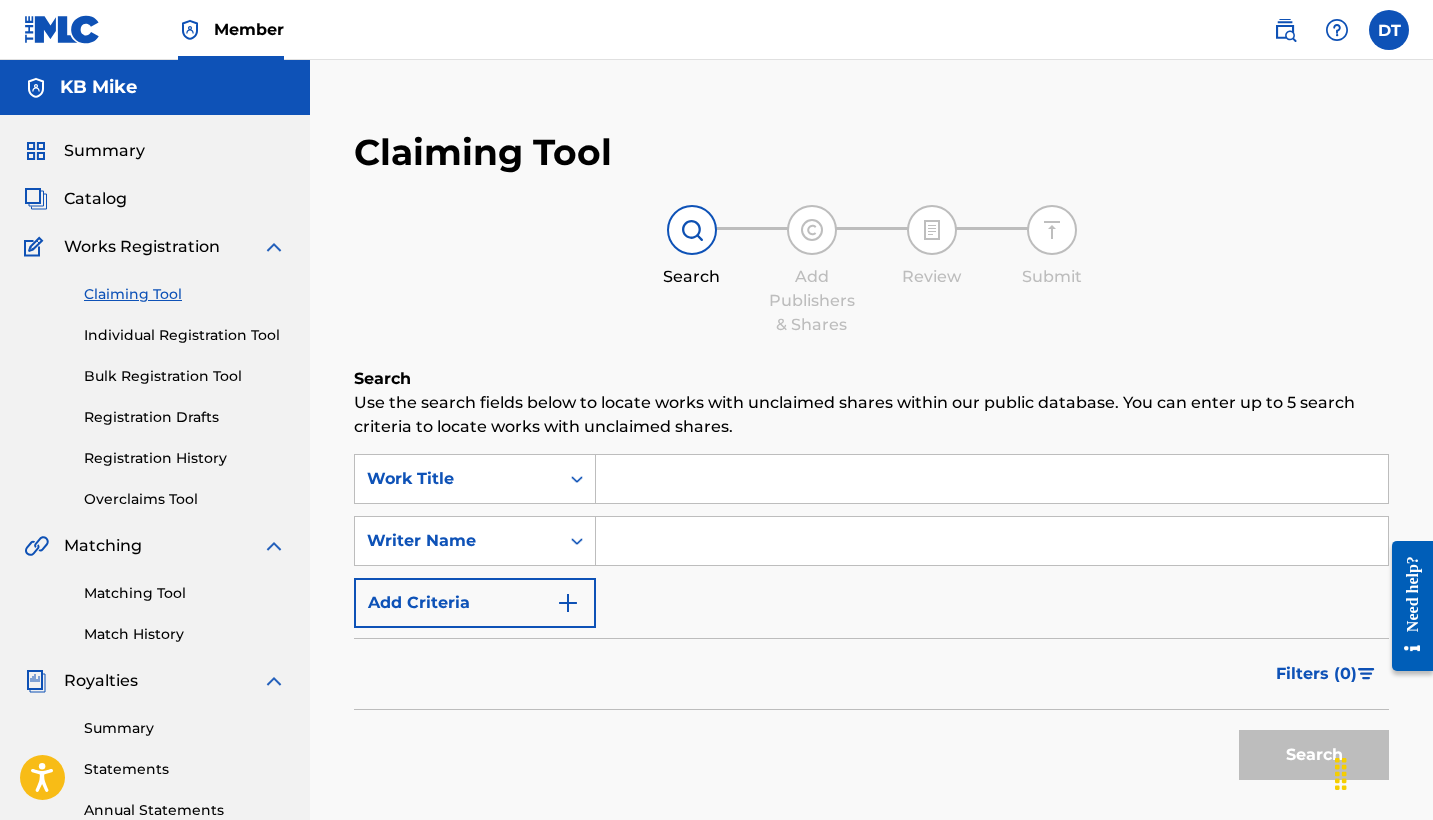 scroll, scrollTop: 0, scrollLeft: 0, axis: both 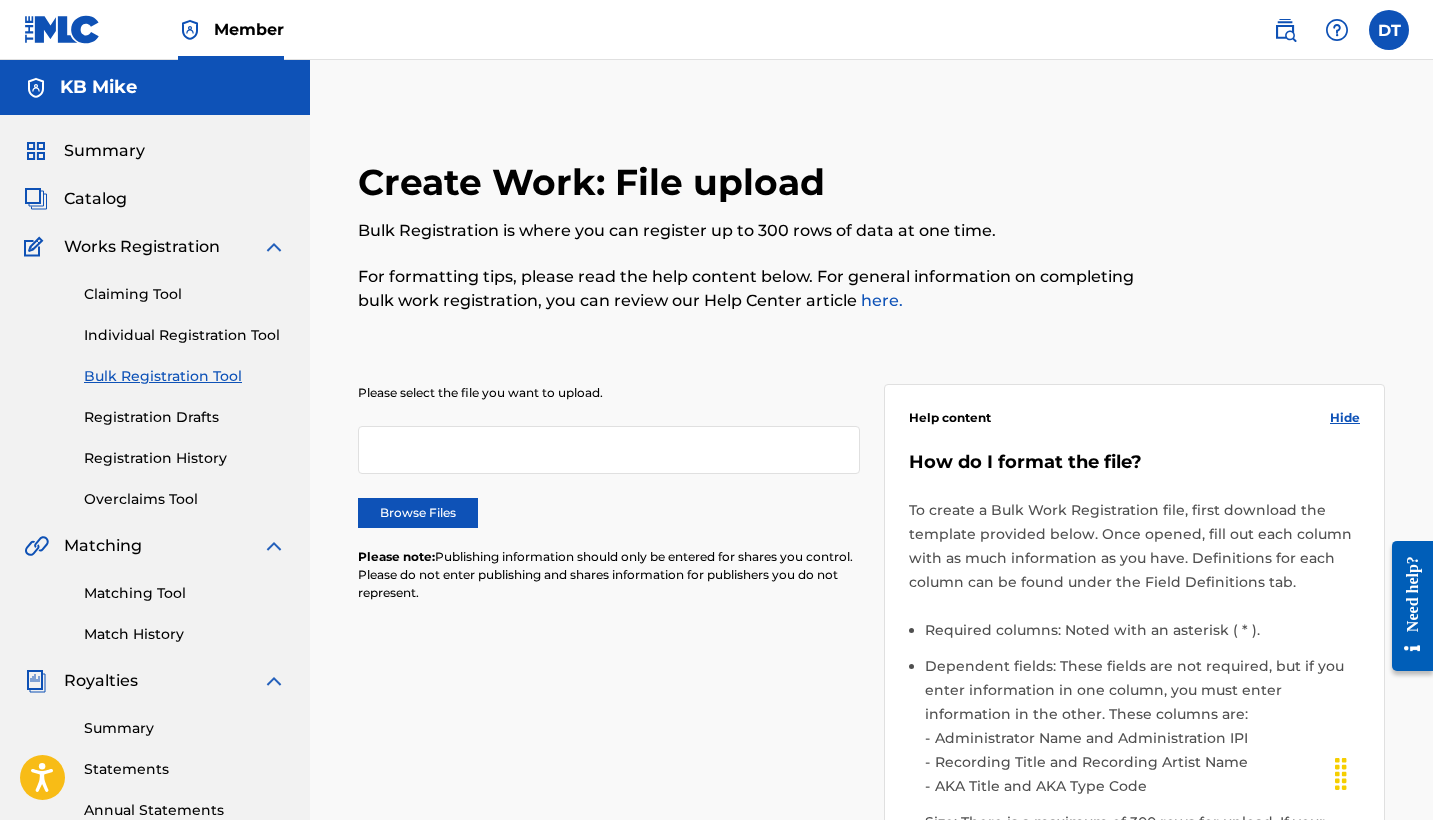 click on "Claiming Tool Individual Registration Tool Bulk Registration Tool Registration Drafts Registration History Overclaims Tool" at bounding box center (155, 384) 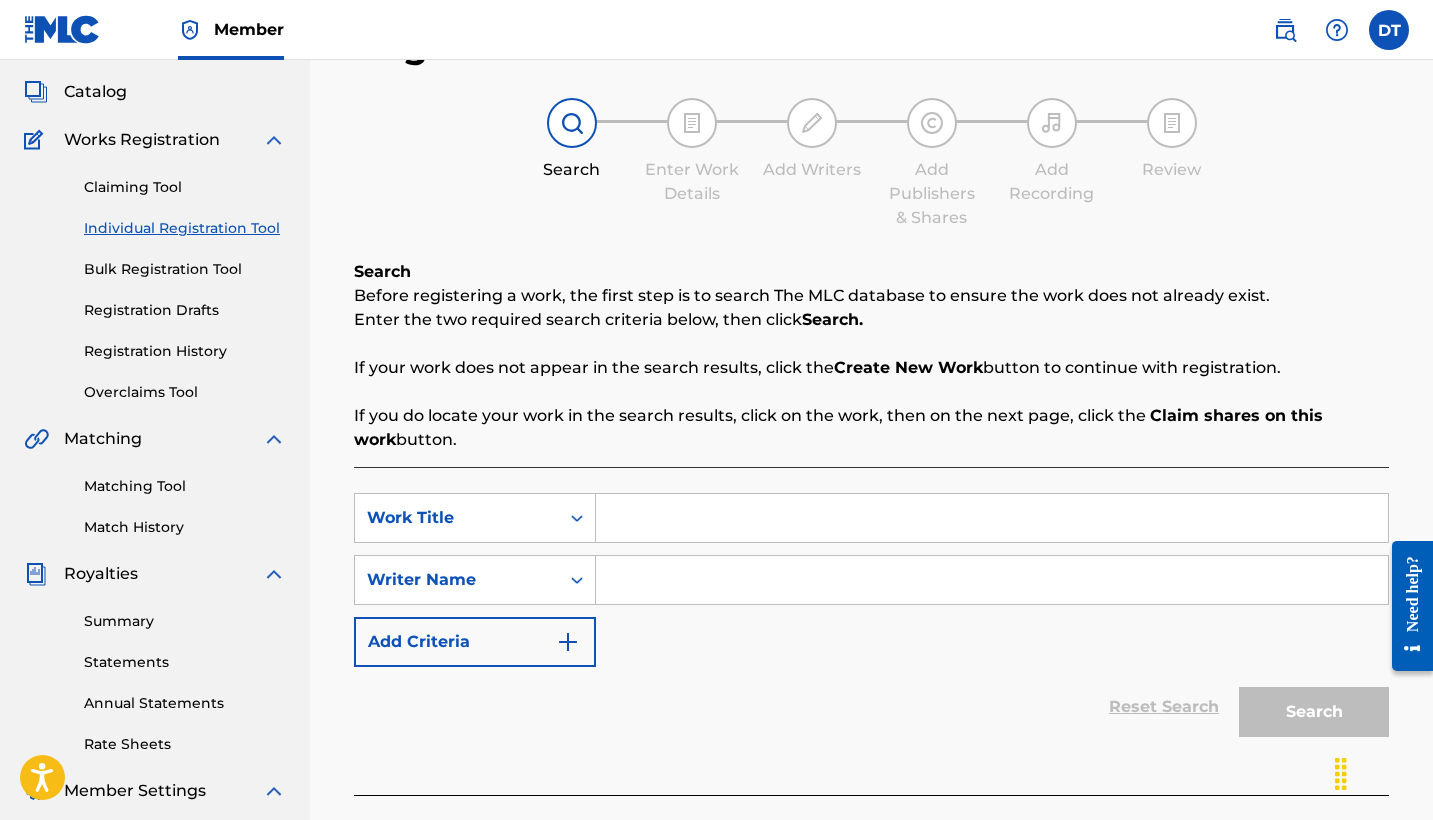scroll, scrollTop: 112, scrollLeft: 0, axis: vertical 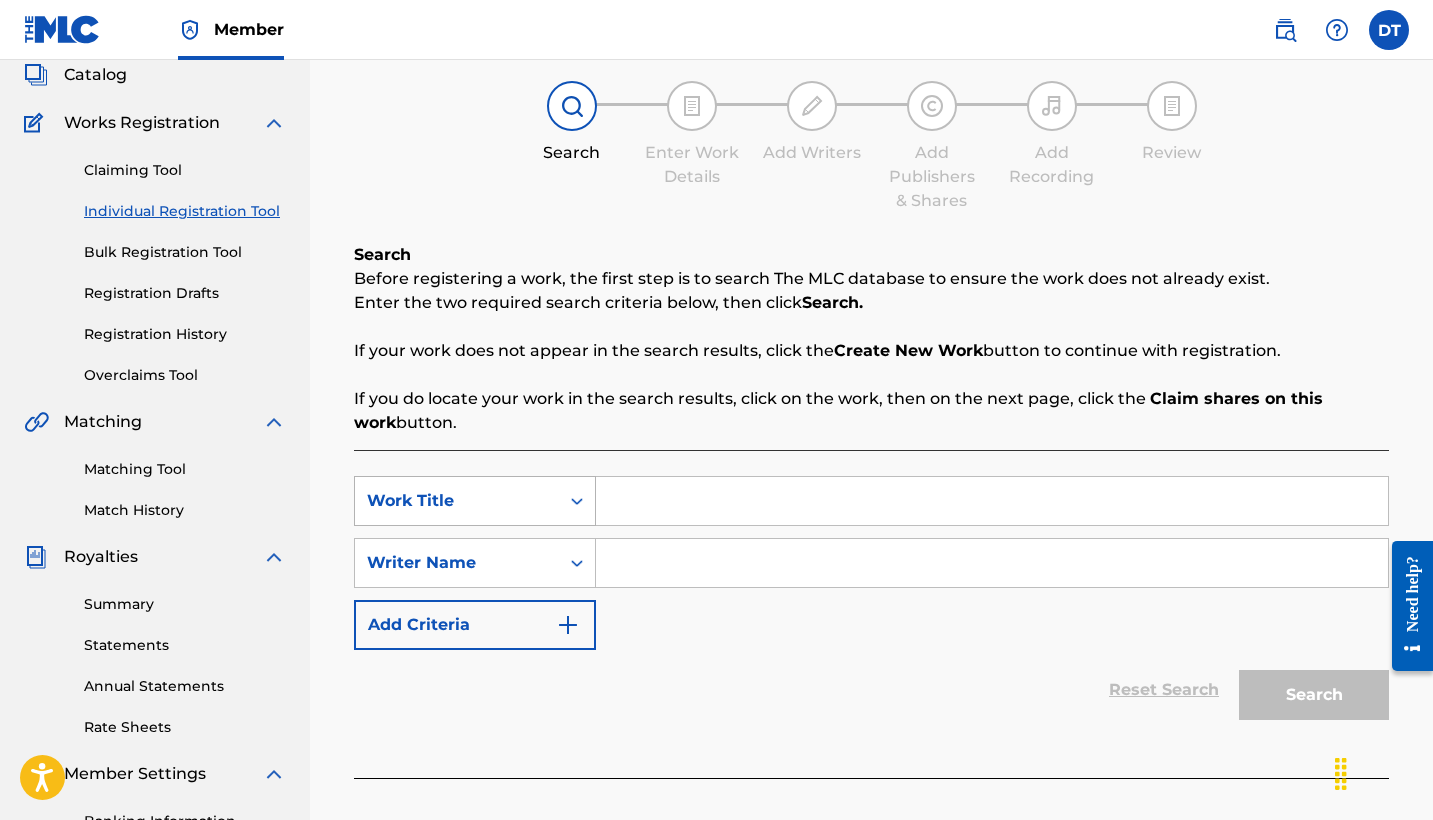 click at bounding box center [577, 501] 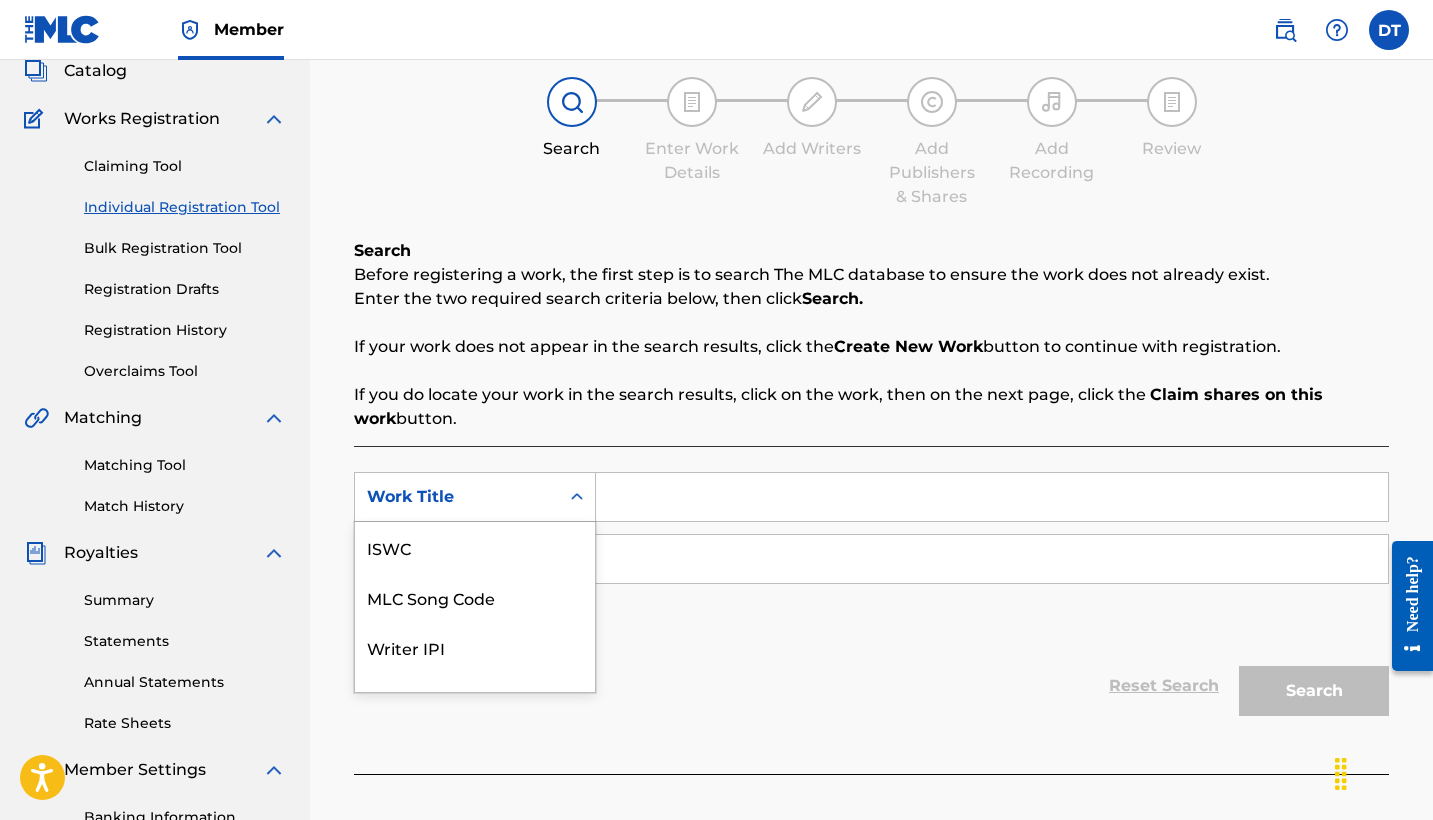 scroll, scrollTop: 131, scrollLeft: 0, axis: vertical 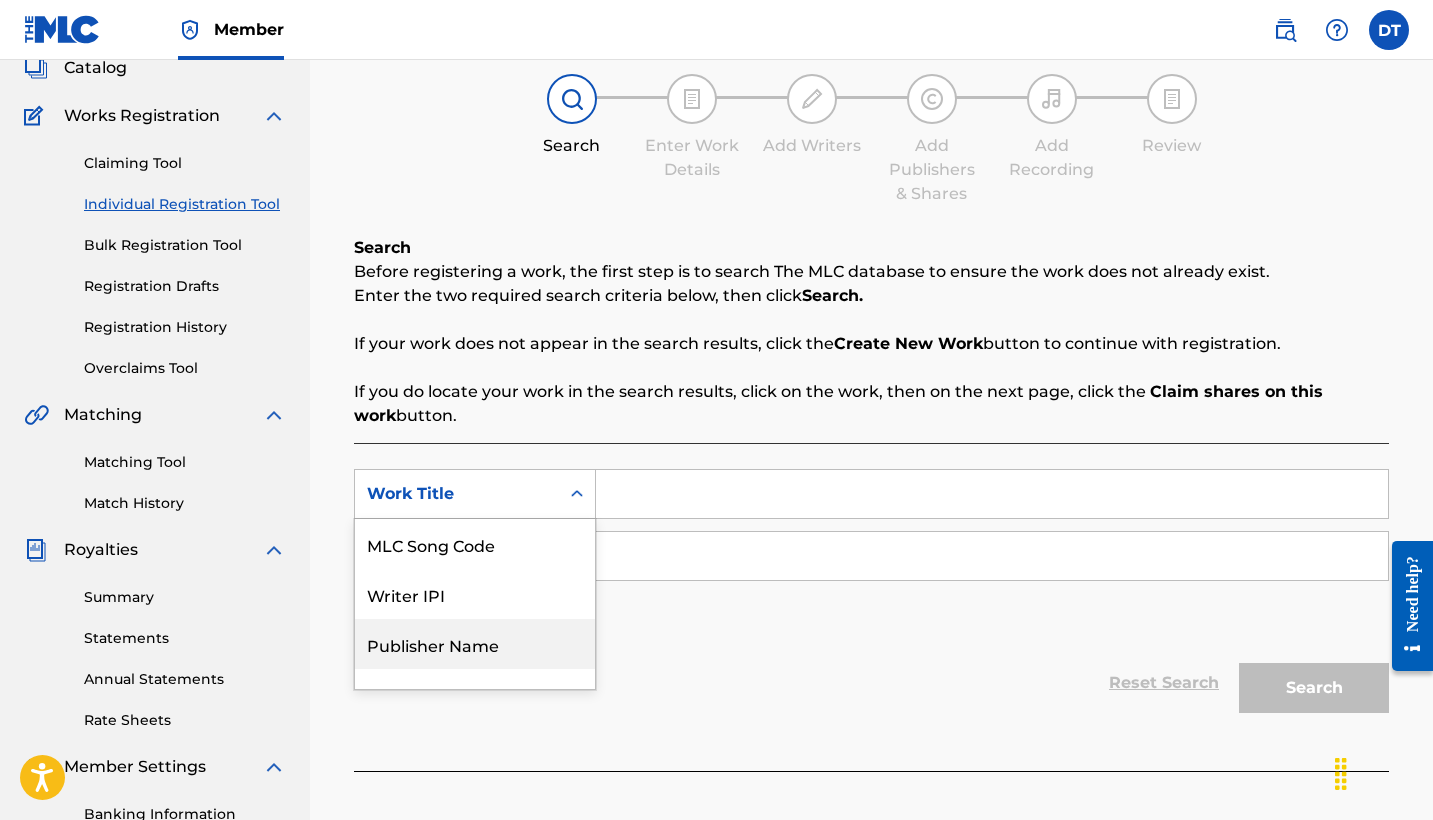 drag, startPoint x: 587, startPoint y: 566, endPoint x: 581, endPoint y: 643, distance: 77.23341 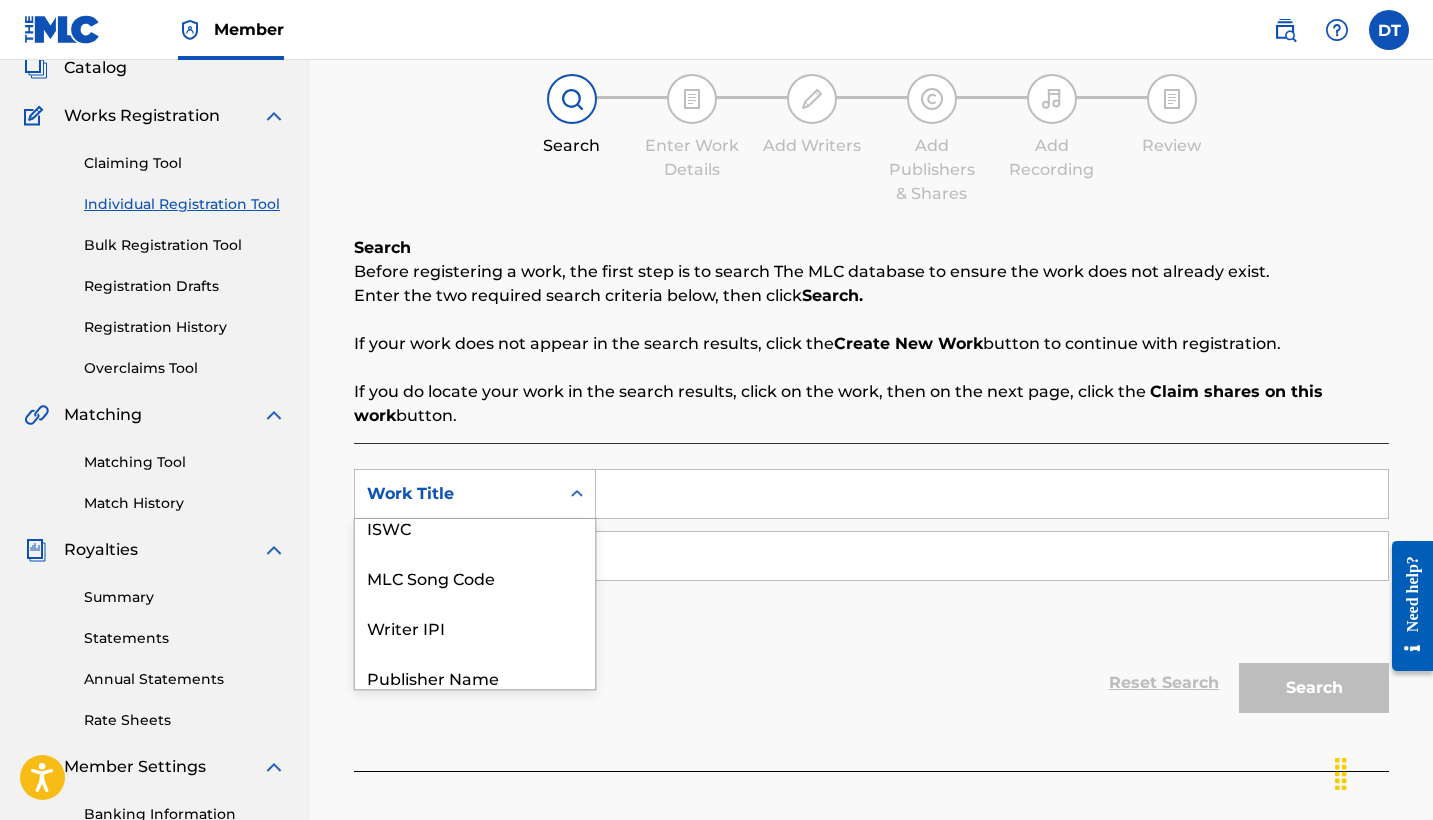 scroll, scrollTop: 0, scrollLeft: 0, axis: both 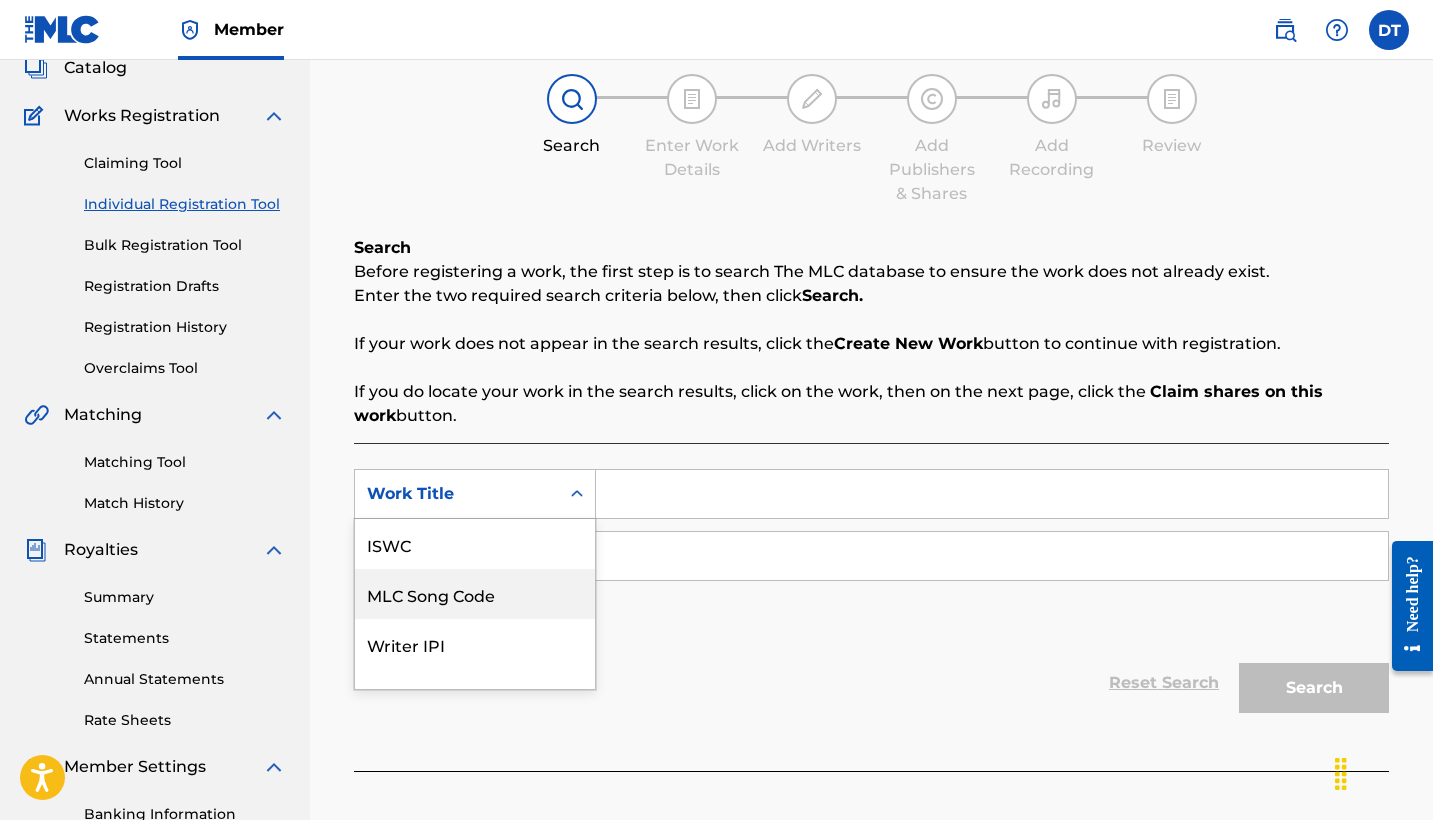 click at bounding box center (992, 556) 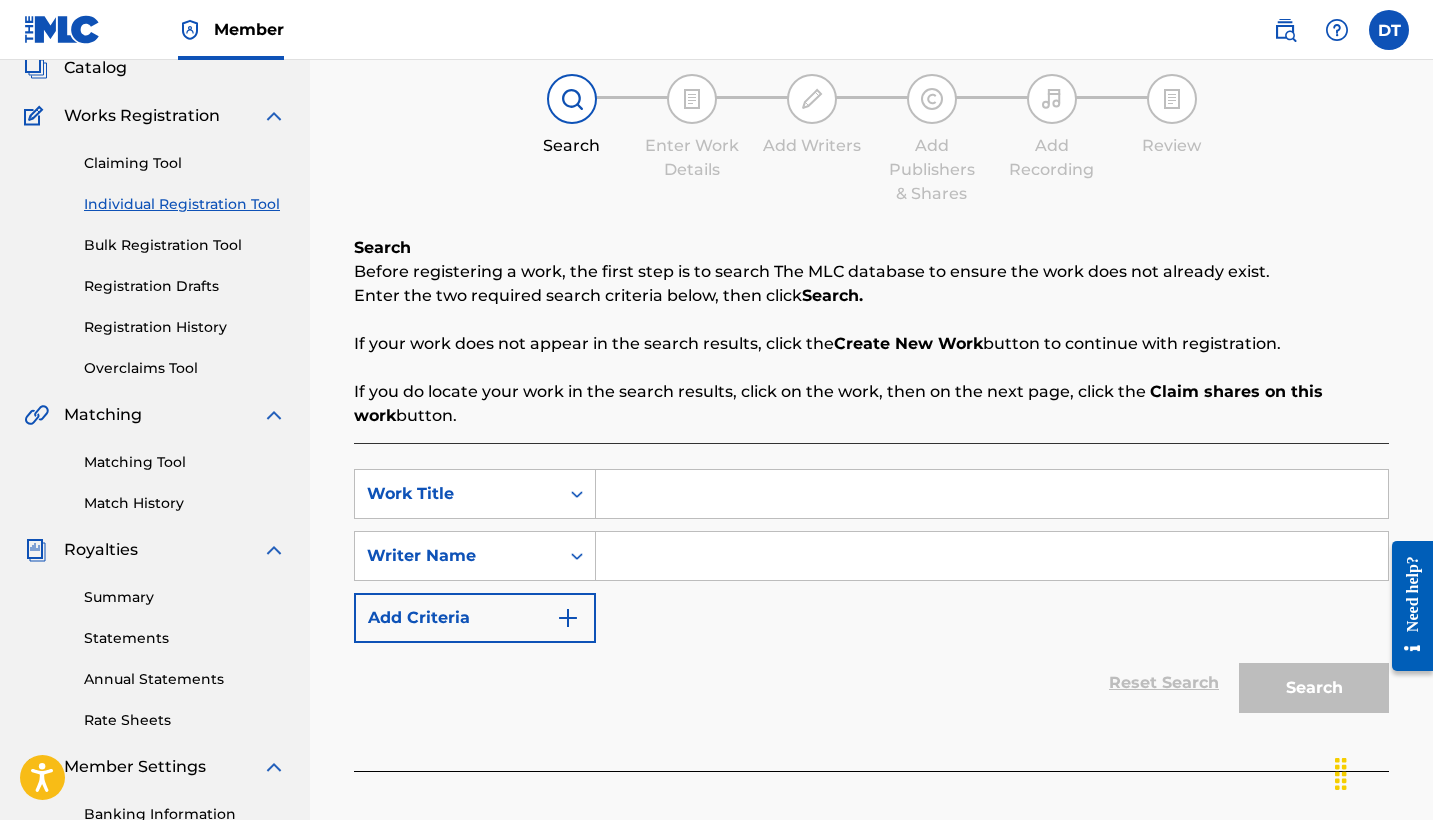 click at bounding box center [992, 494] 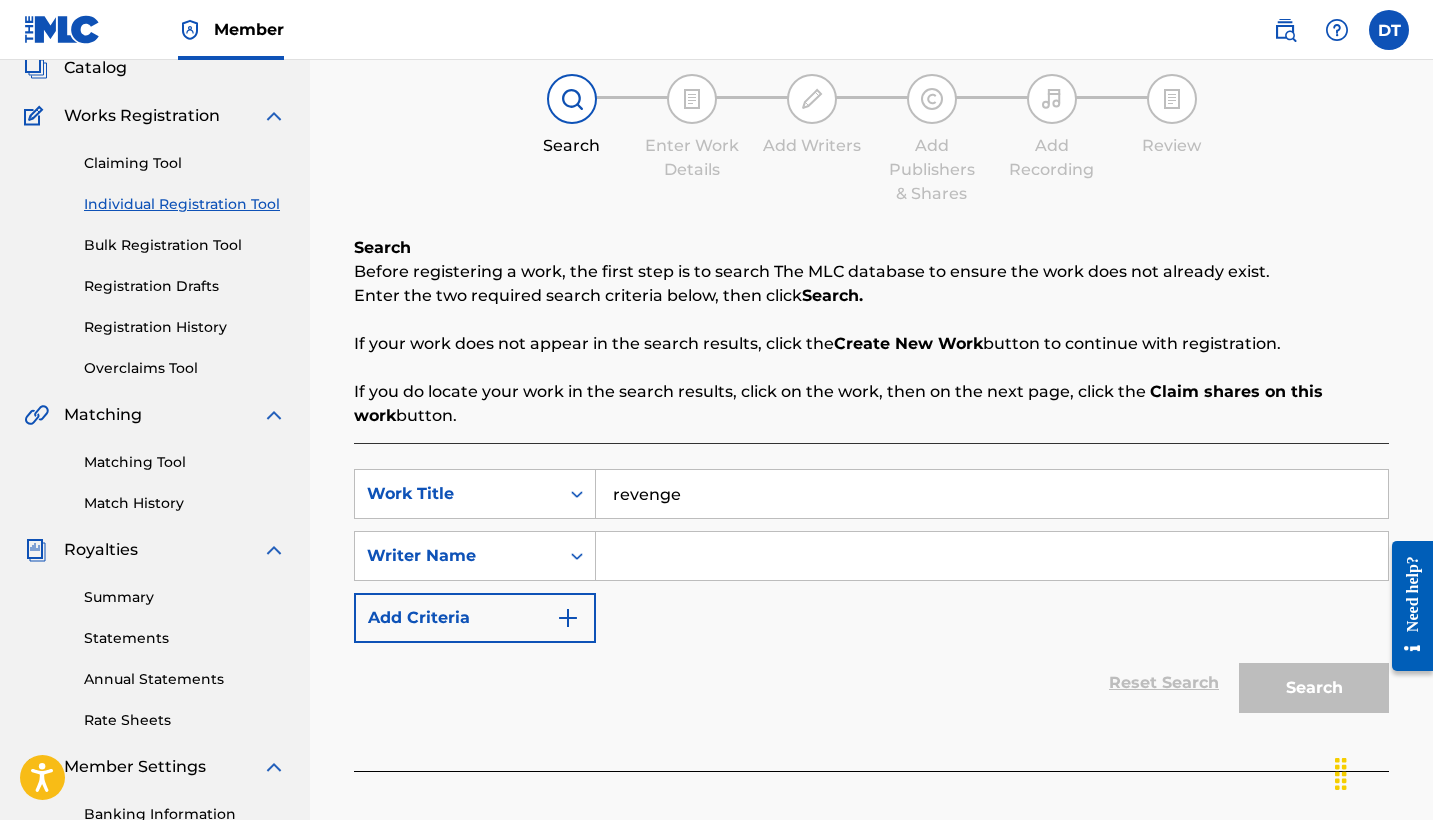 type on "revenge" 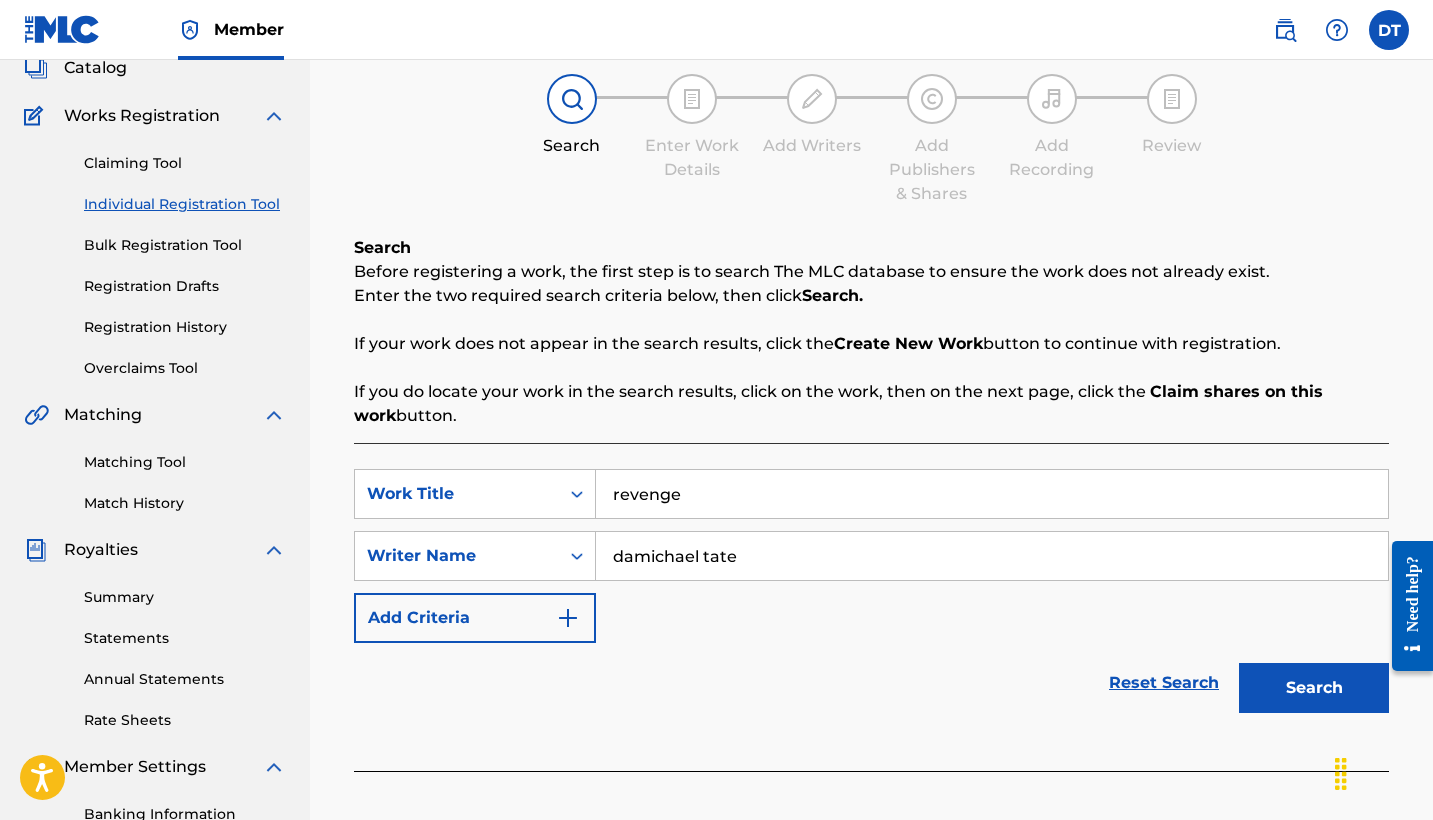 type on "damichael tate" 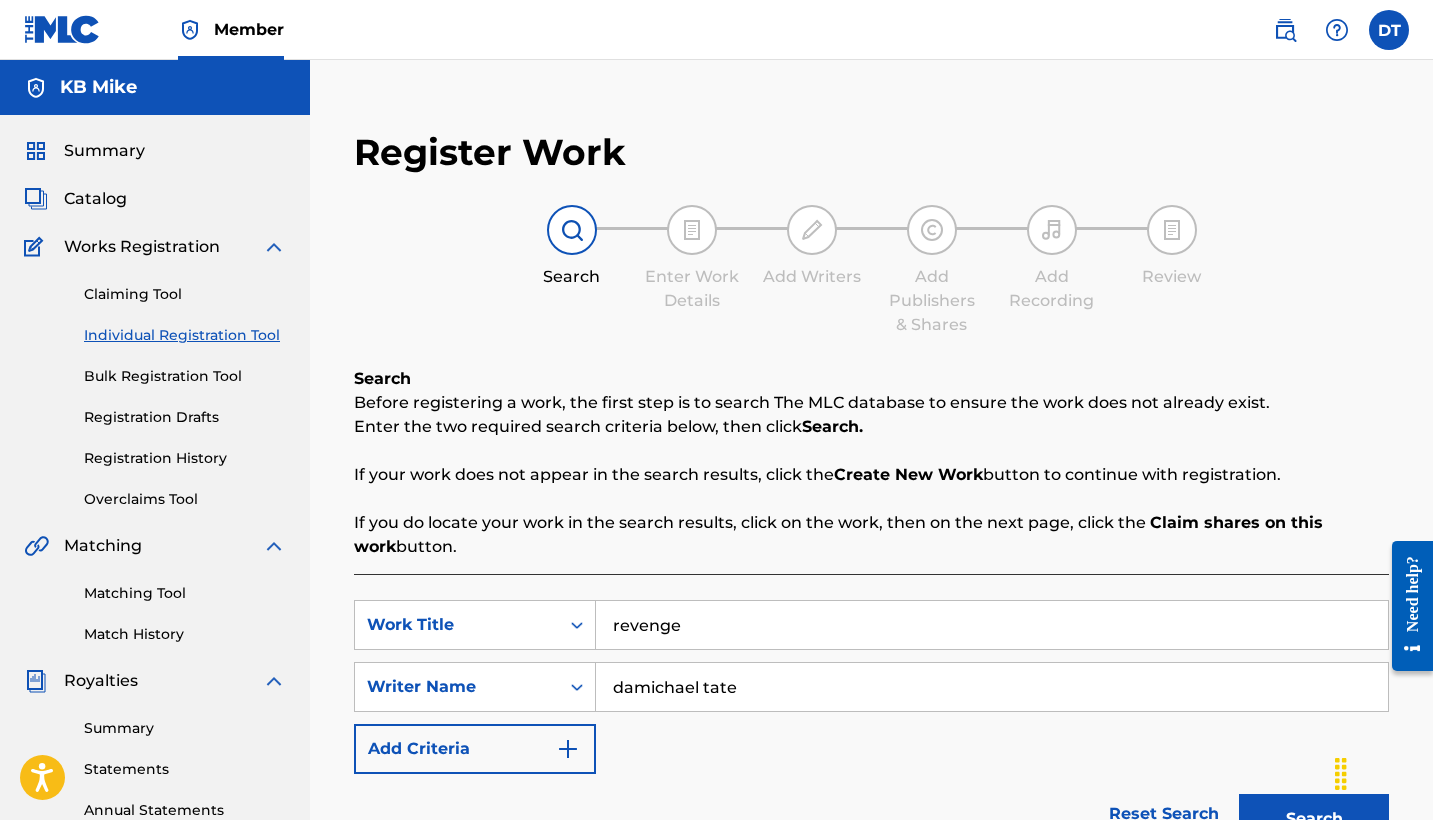 scroll, scrollTop: 0, scrollLeft: 0, axis: both 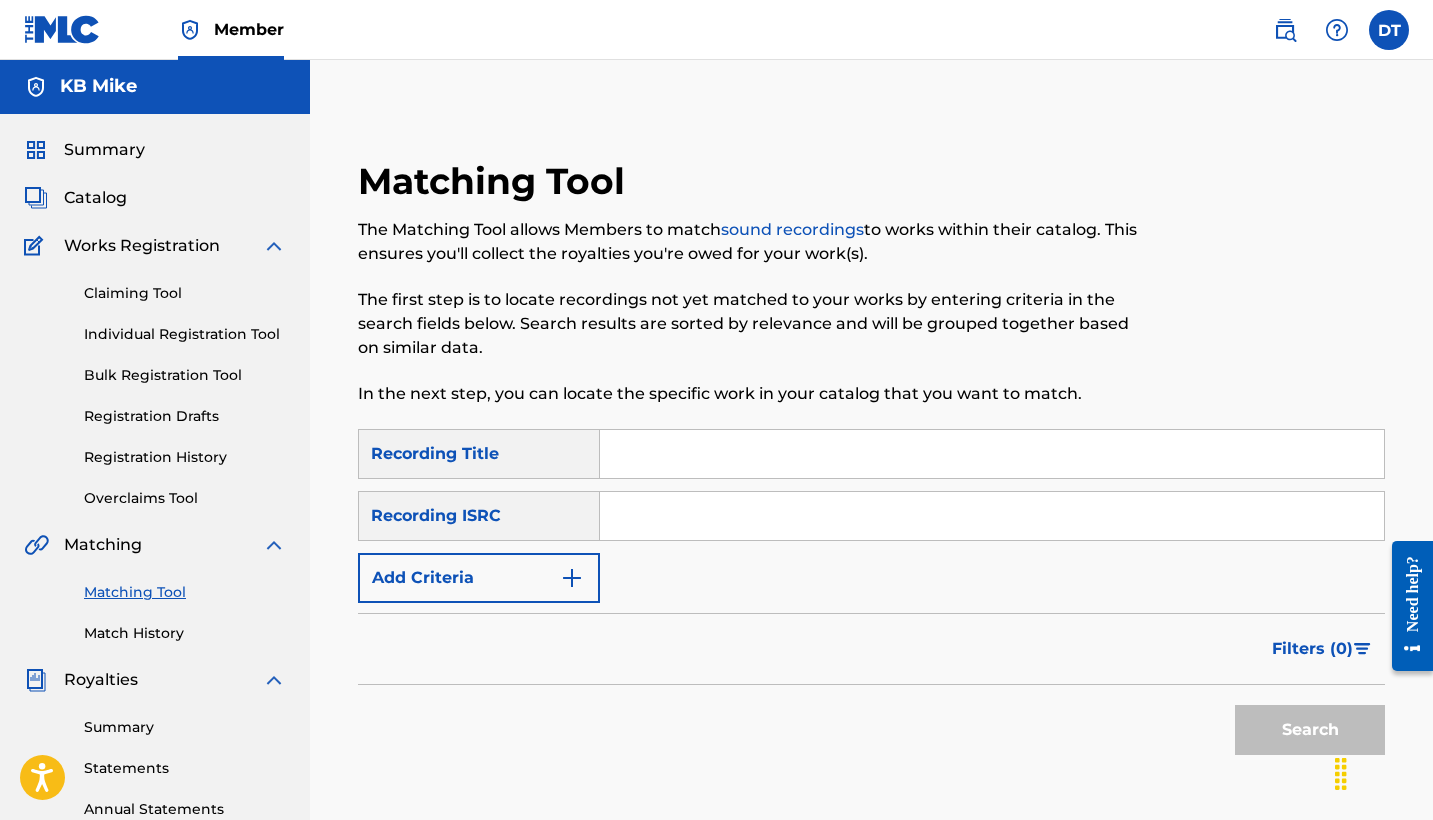 click at bounding box center (992, 454) 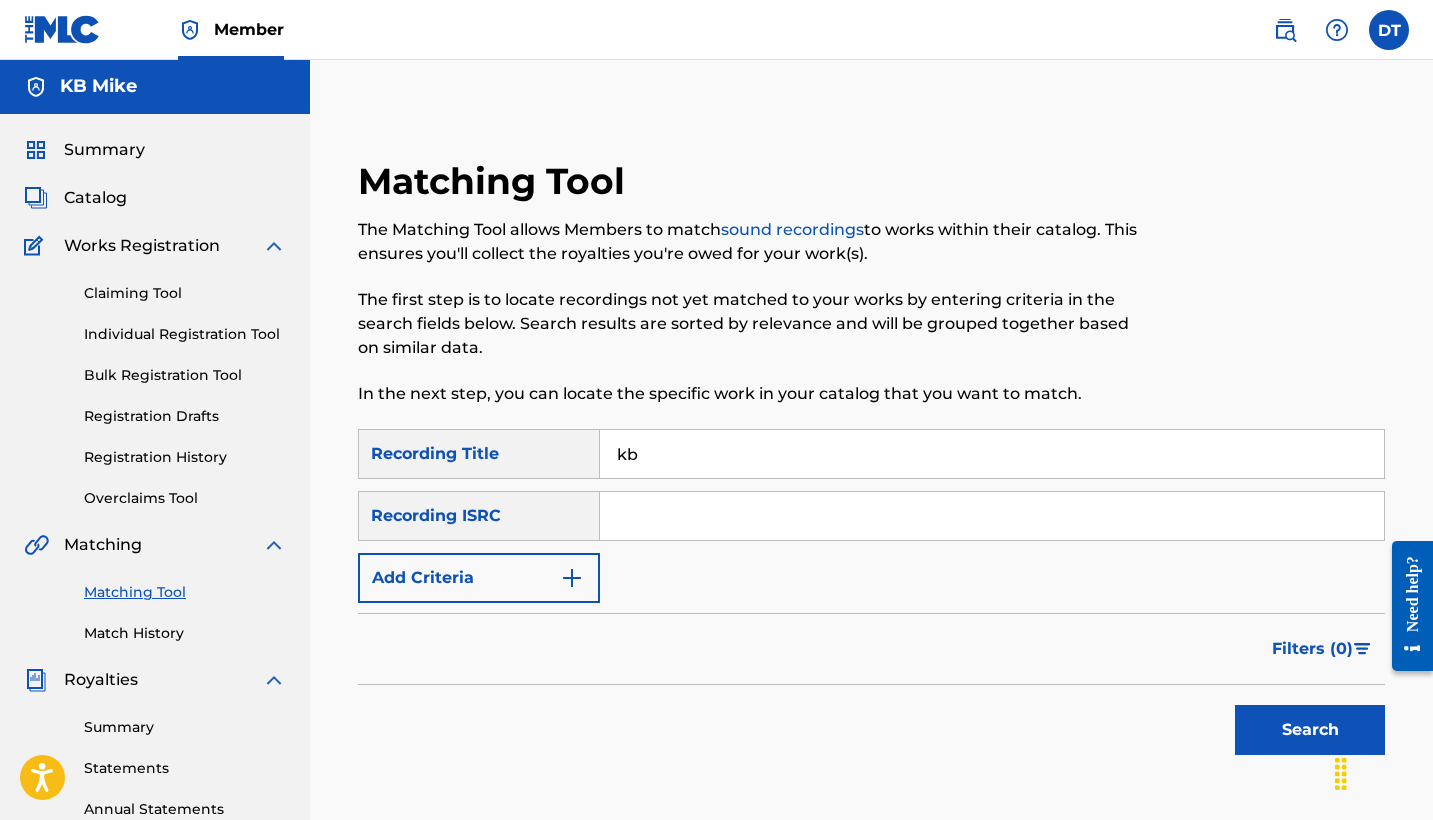 type on "k" 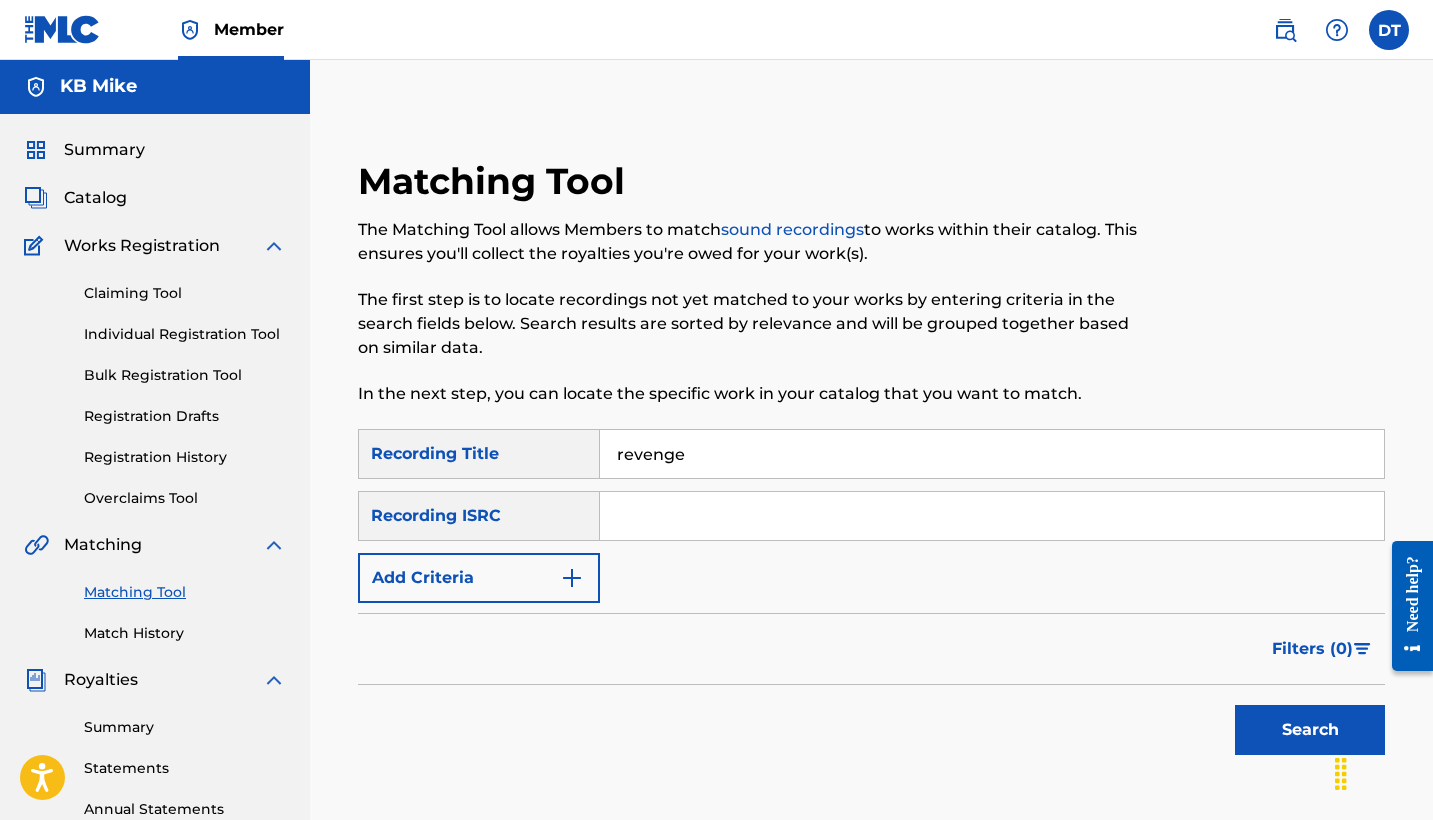 type on "revenge" 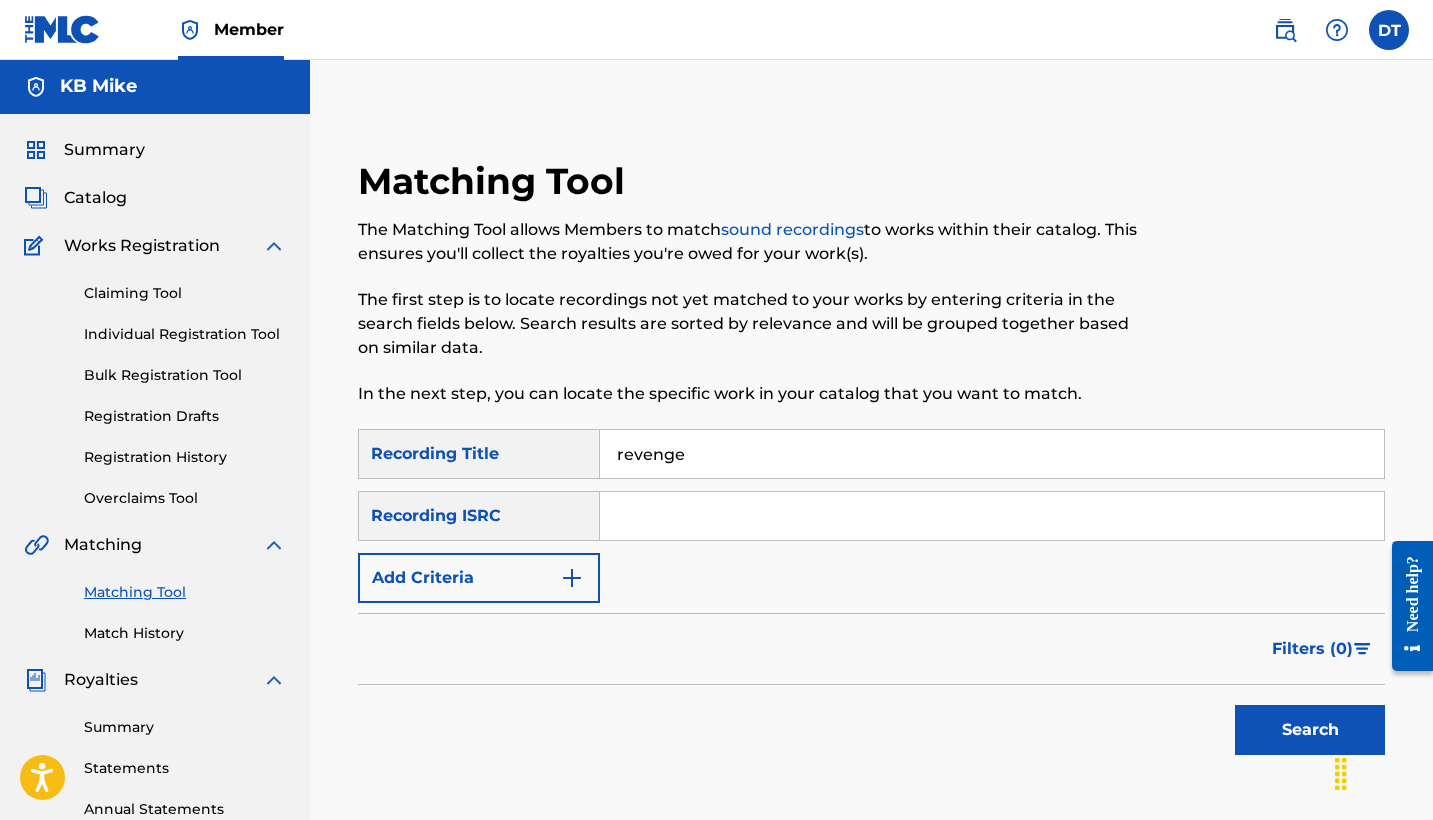 paste on "QZFZ22177467" 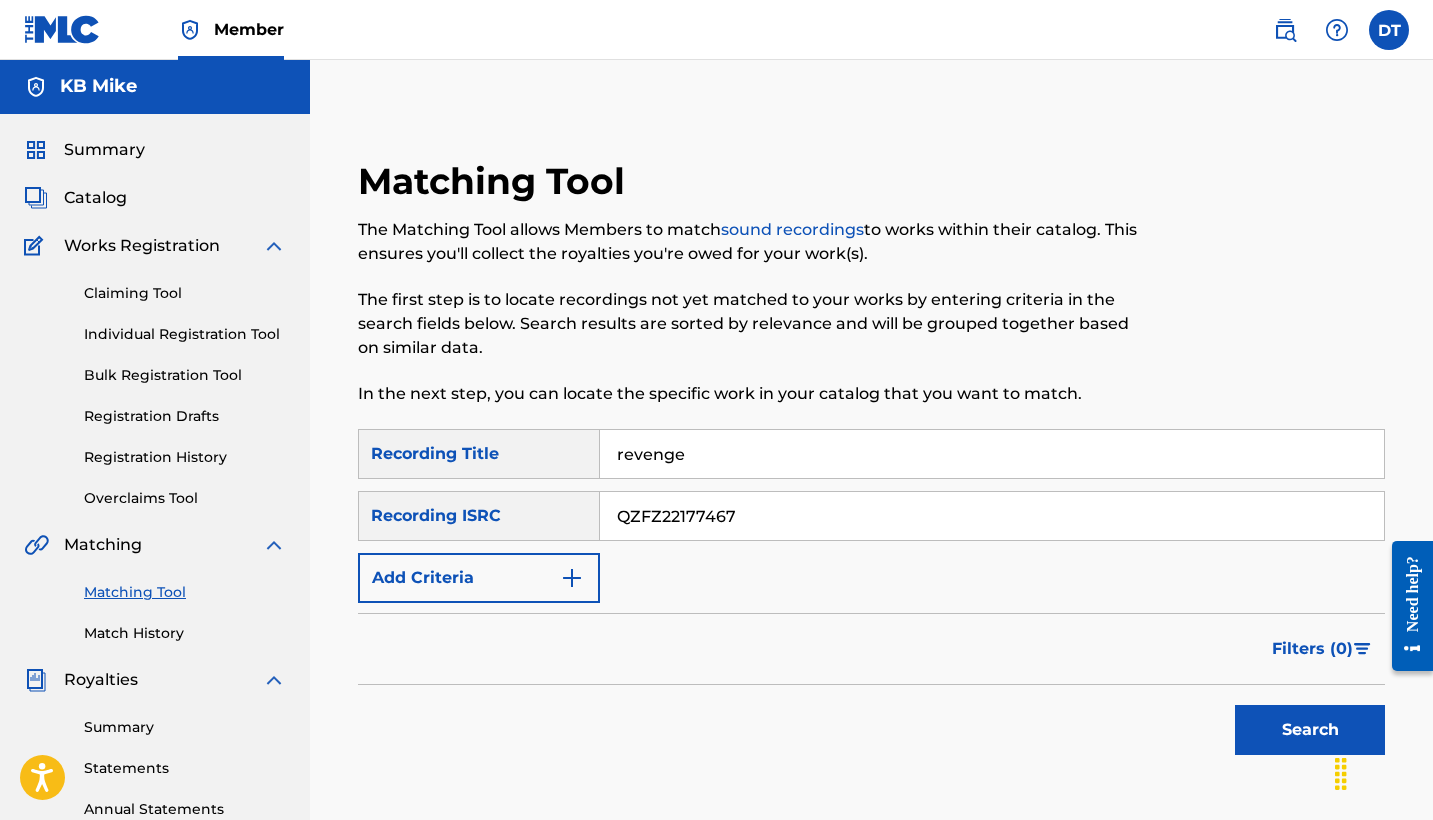 type on "QZFZ22177467" 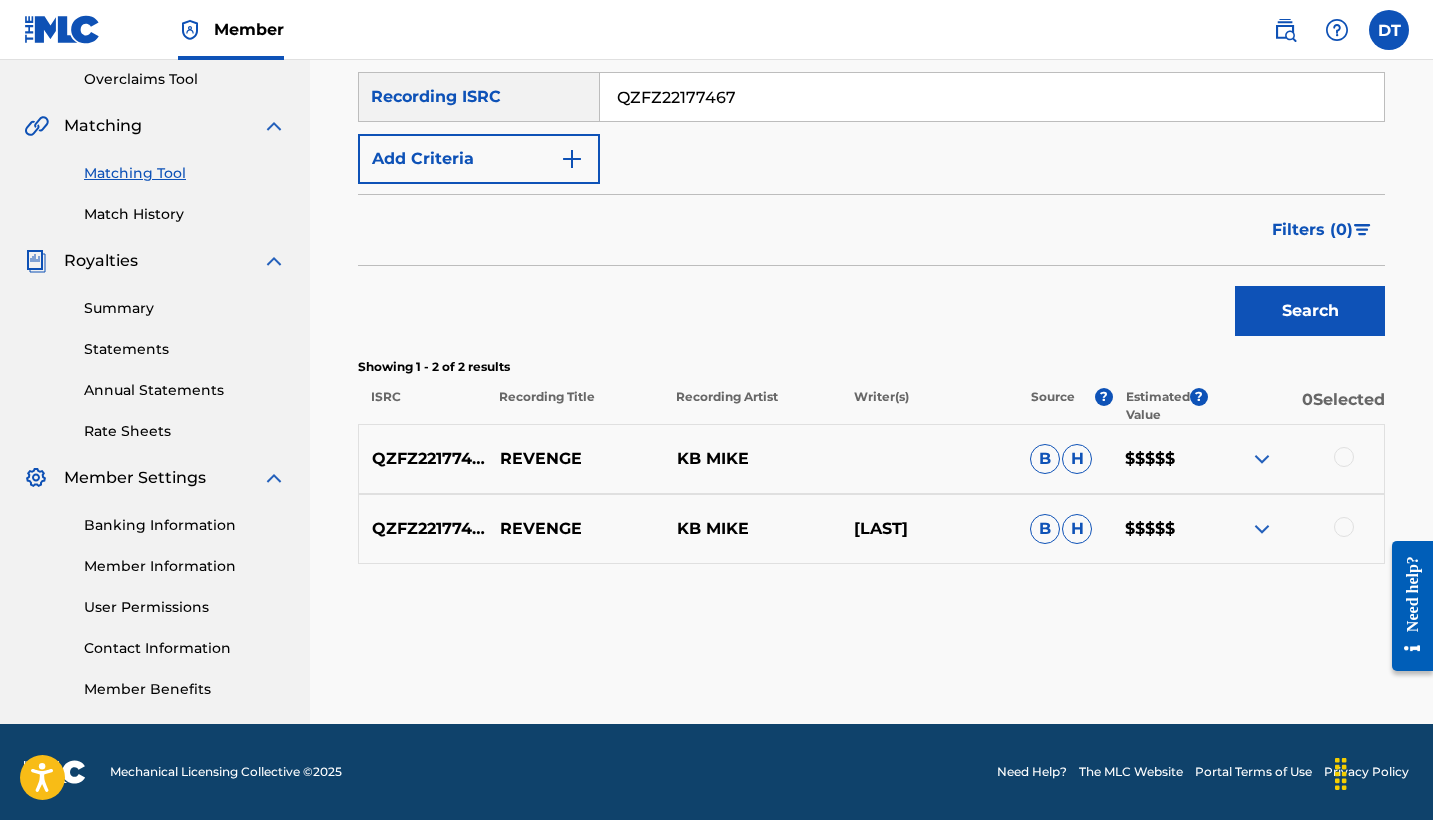 scroll, scrollTop: 420, scrollLeft: 0, axis: vertical 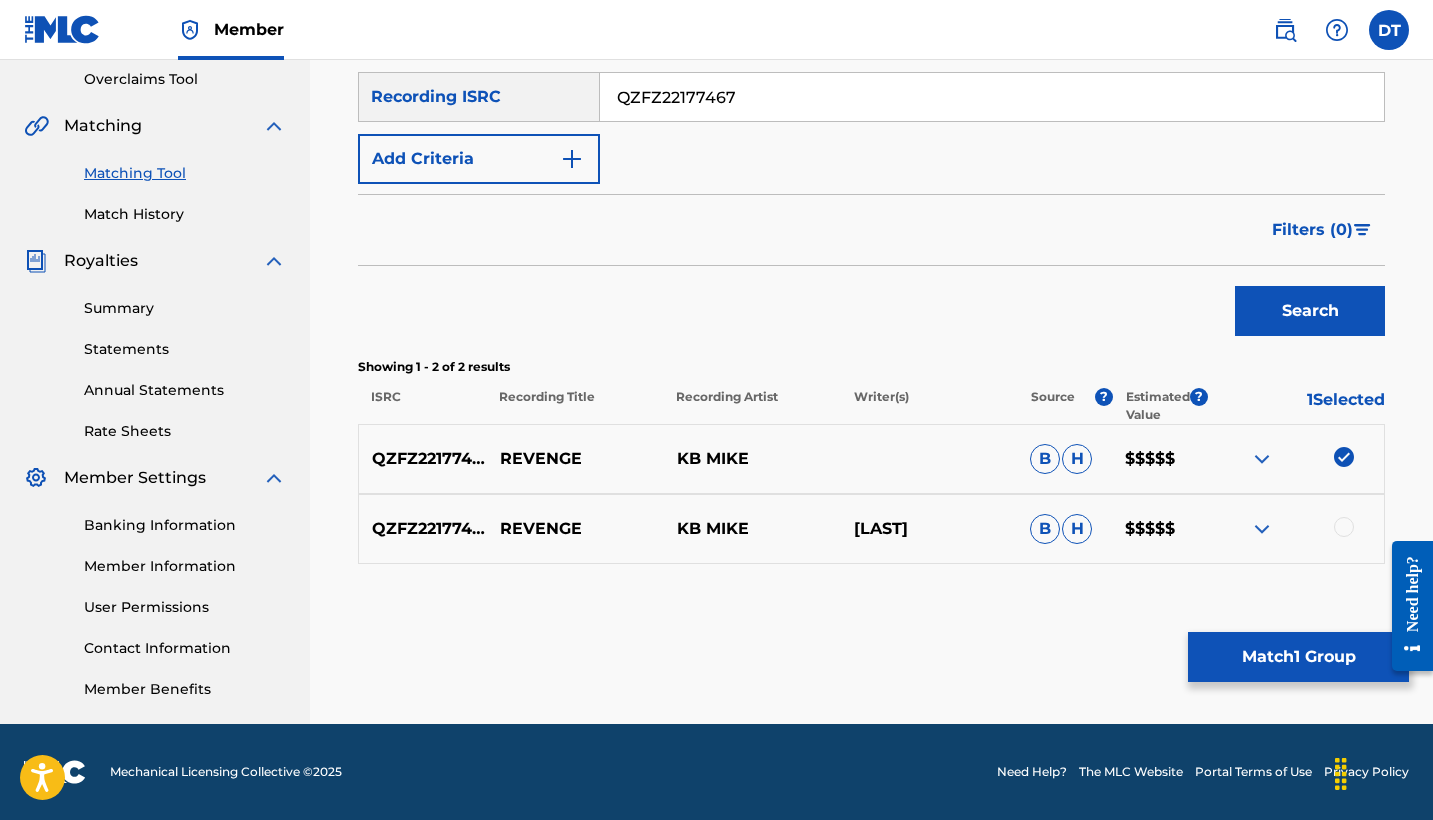 click at bounding box center [1344, 527] 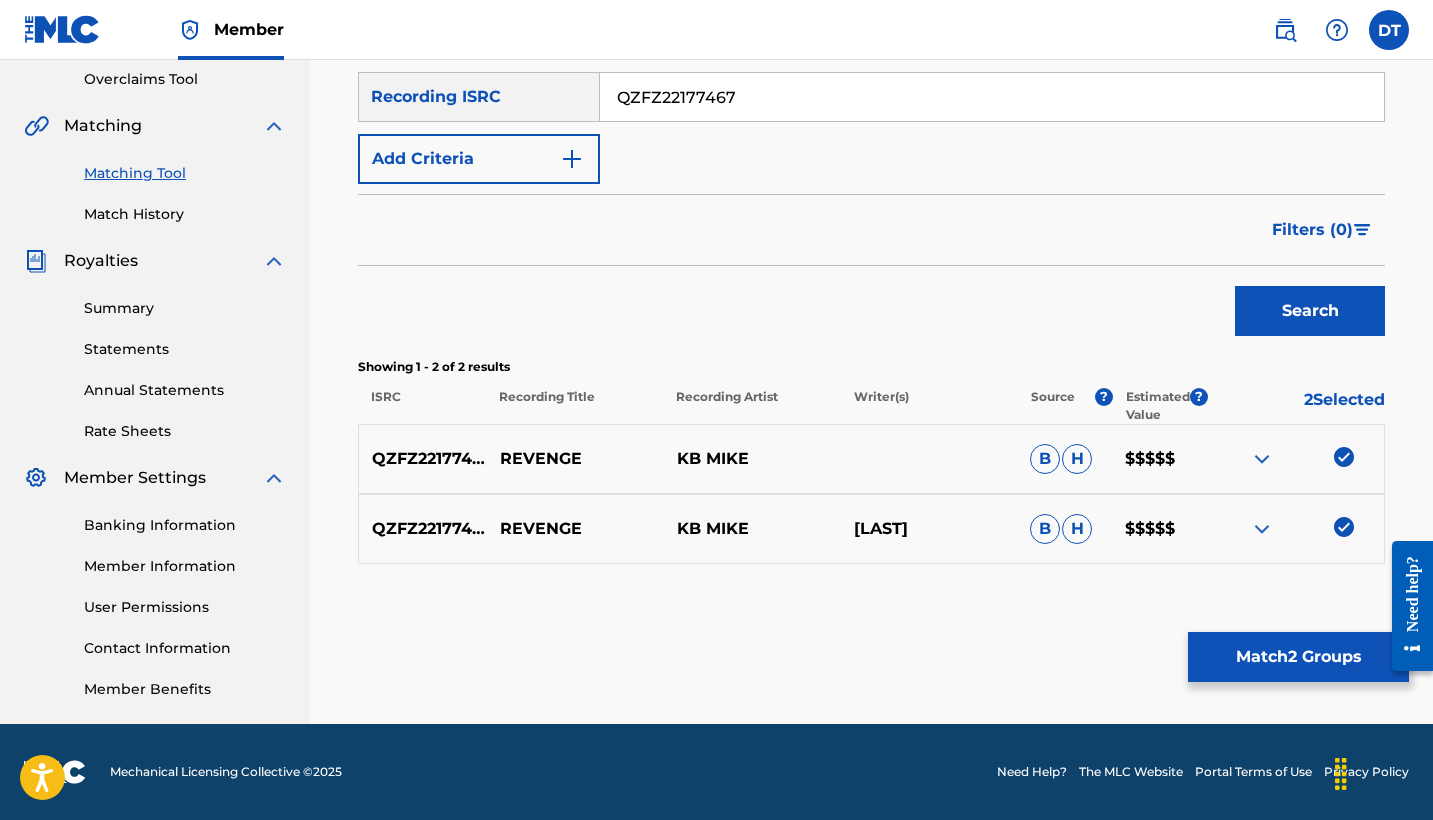 click on "Search" at bounding box center (1310, 311) 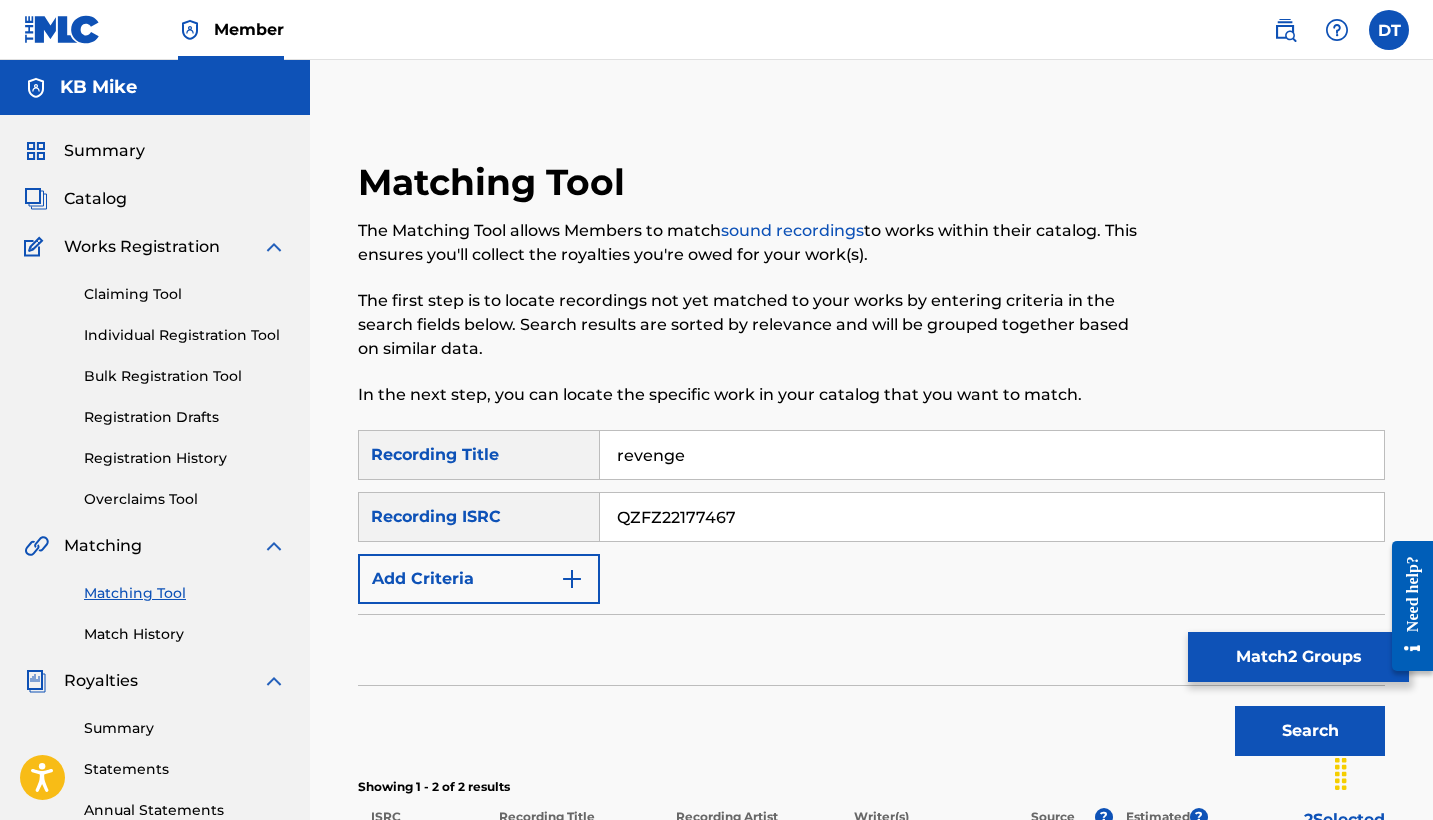 scroll, scrollTop: 0, scrollLeft: 0, axis: both 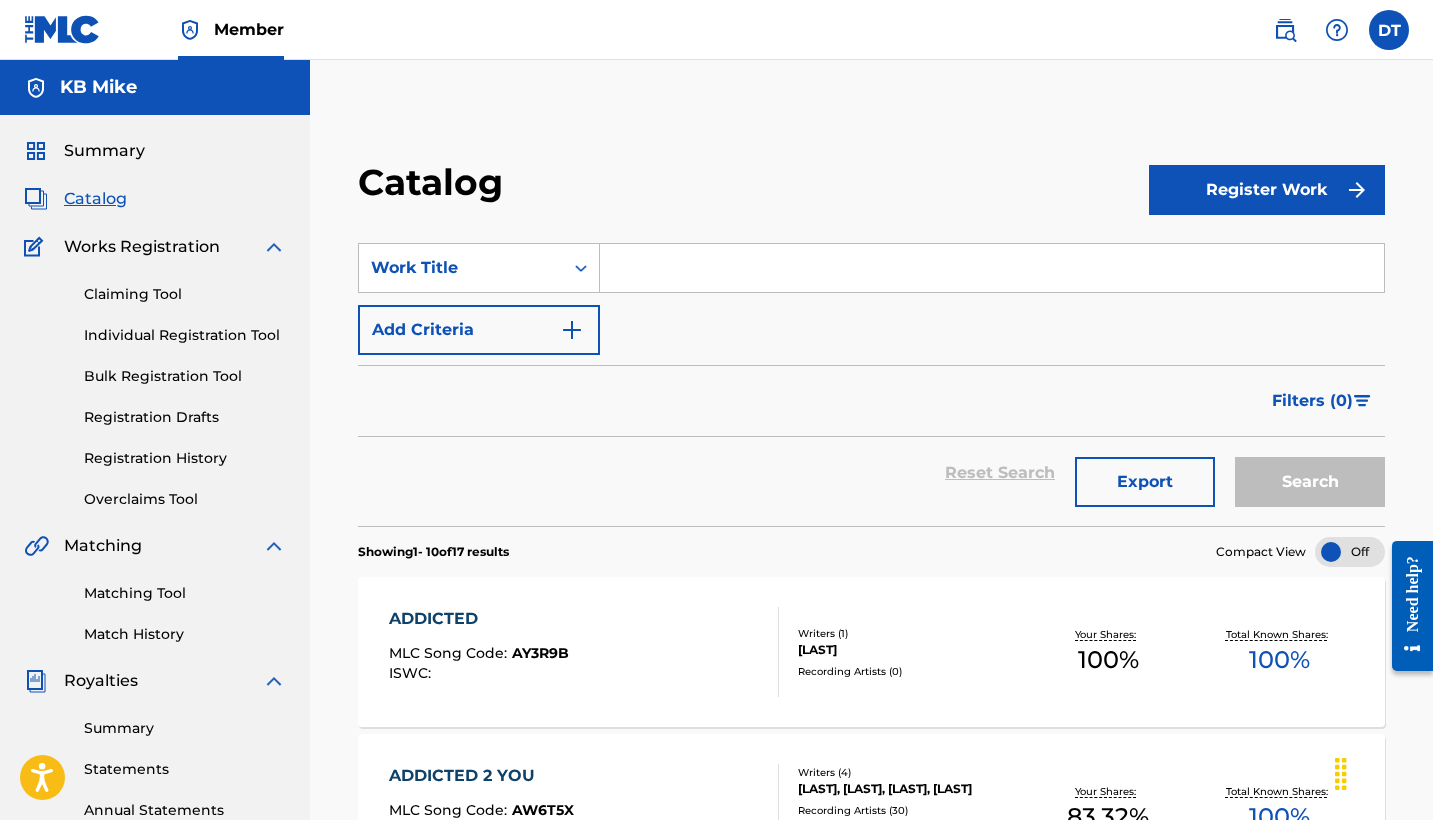 click on "Register Work" at bounding box center (1267, 190) 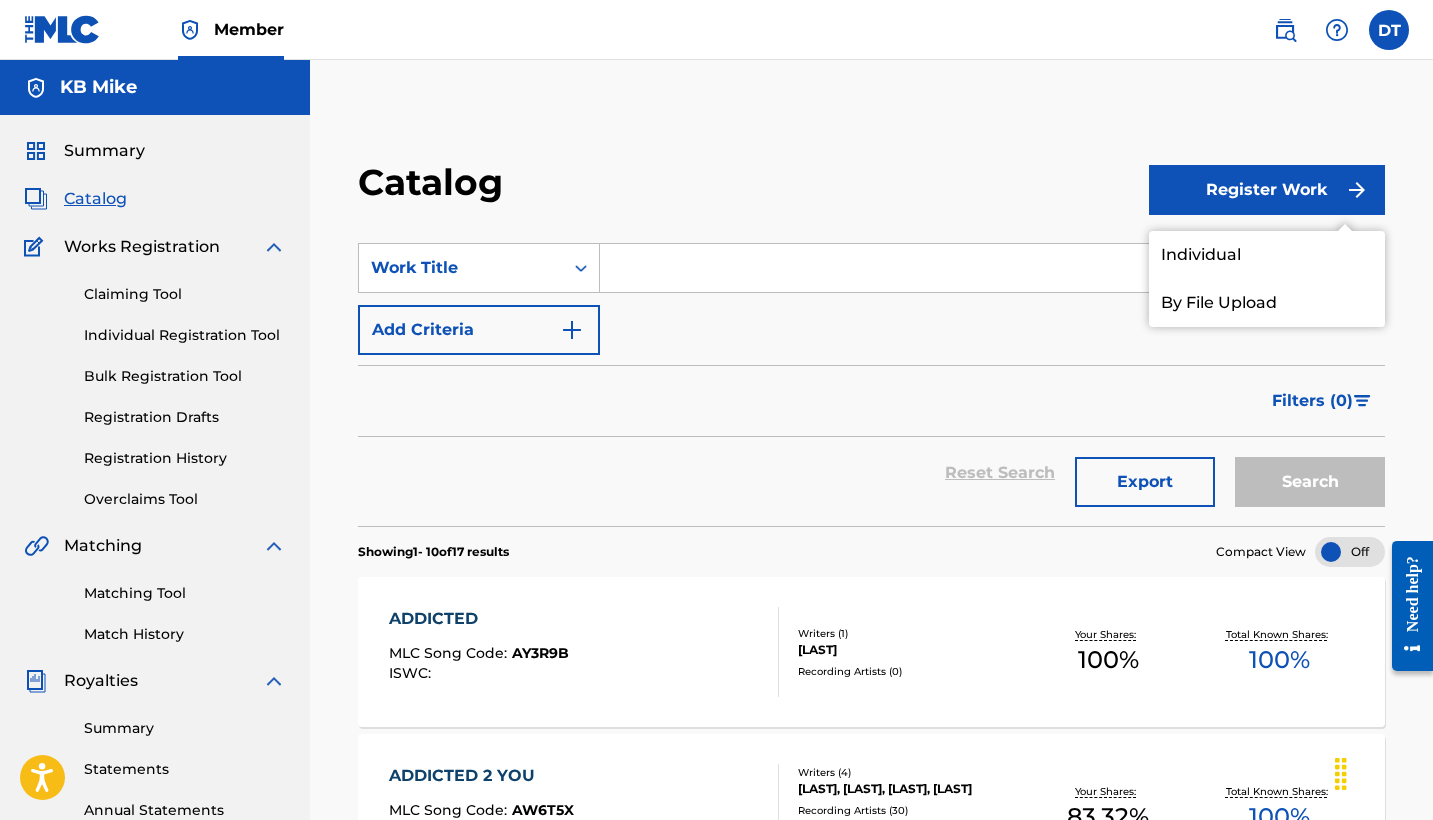 click on "Individual" at bounding box center [1267, 255] 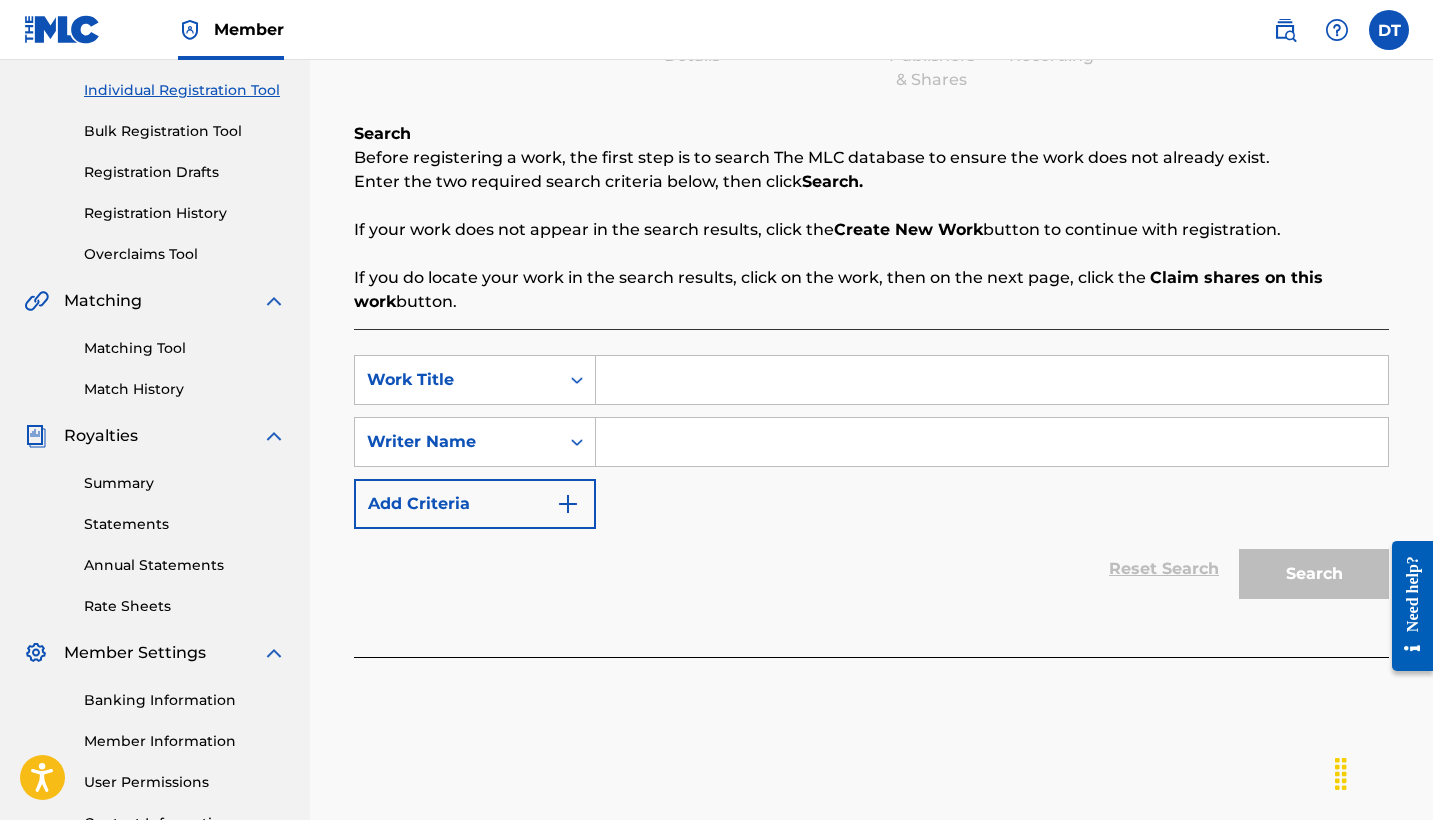 scroll, scrollTop: 276, scrollLeft: 0, axis: vertical 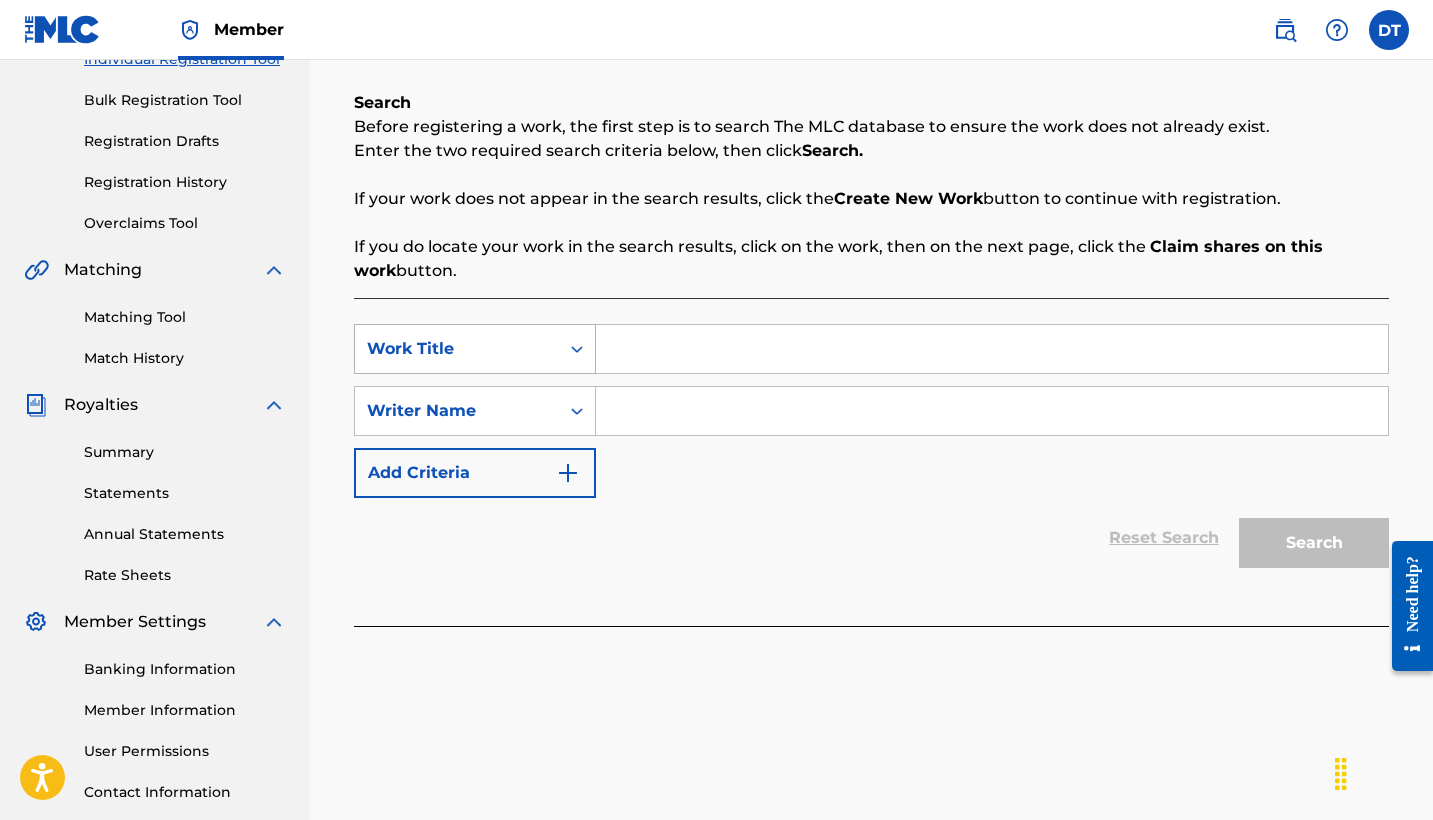 click on "Work Title" at bounding box center [457, 349] 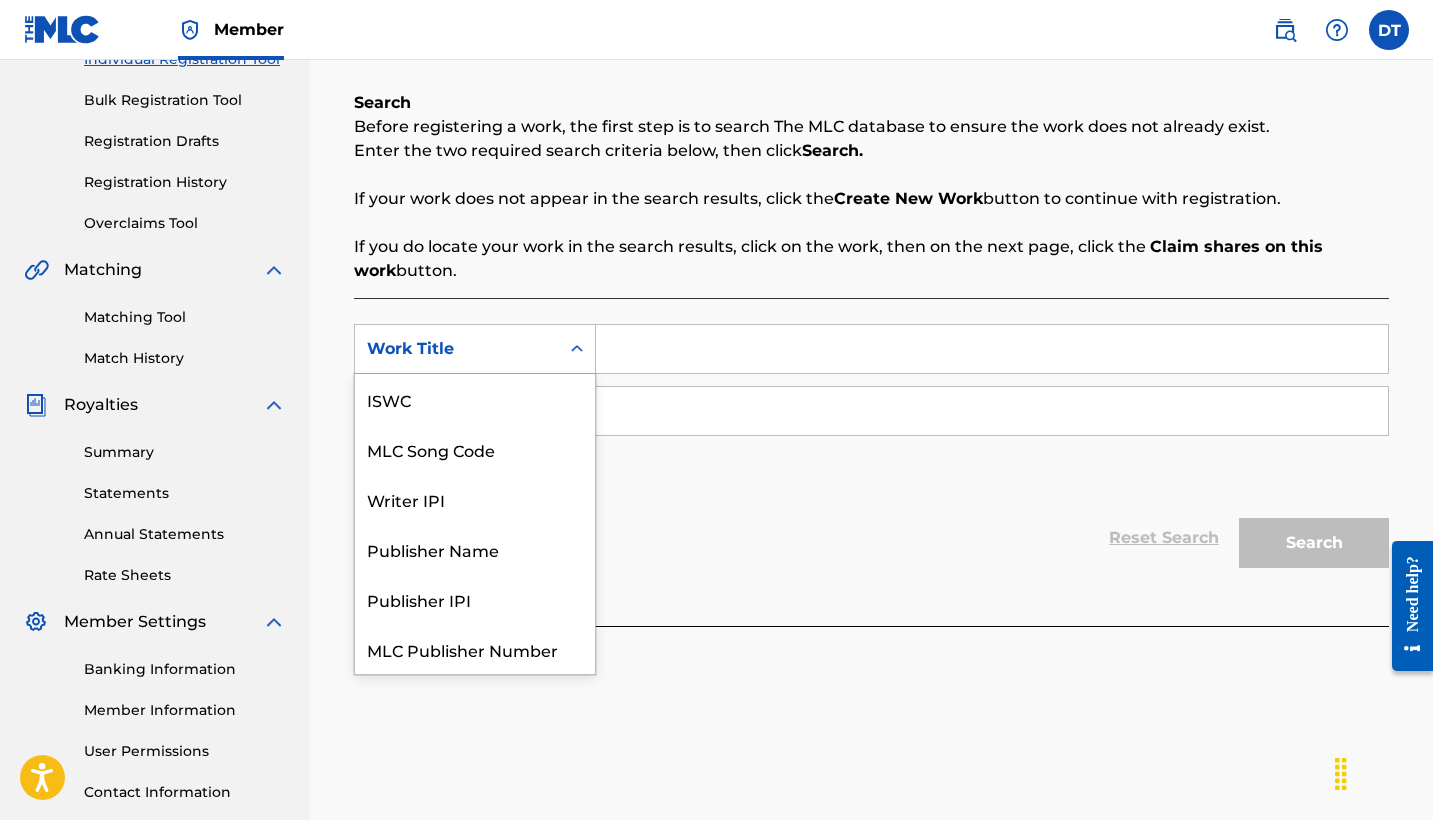 scroll, scrollTop: 50, scrollLeft: 0, axis: vertical 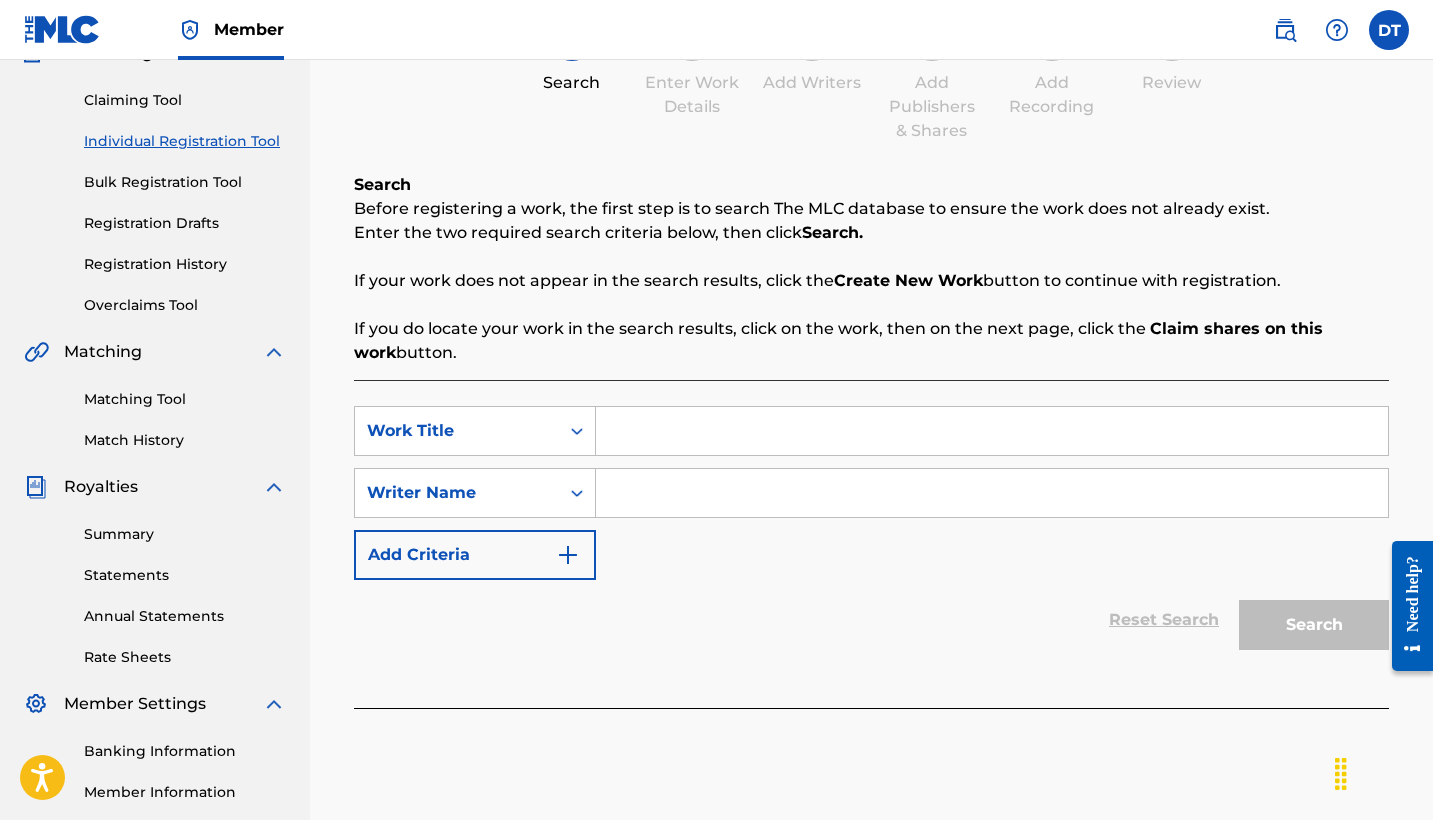 click on "If you do locate your work in the search results, click on the work, then on the next page, click the   Claim shares on this work  button." at bounding box center [871, 341] 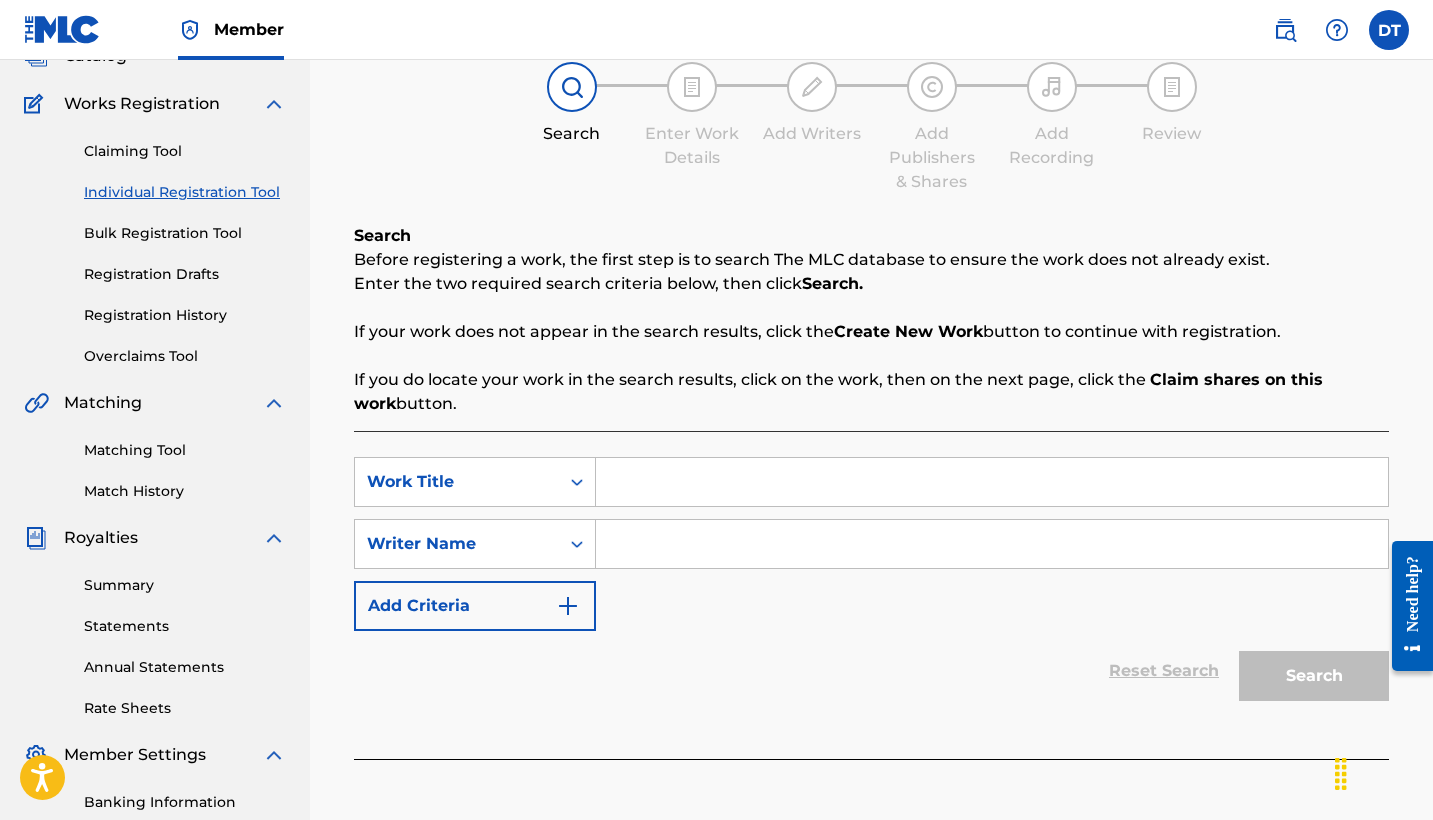 scroll, scrollTop: 145, scrollLeft: 0, axis: vertical 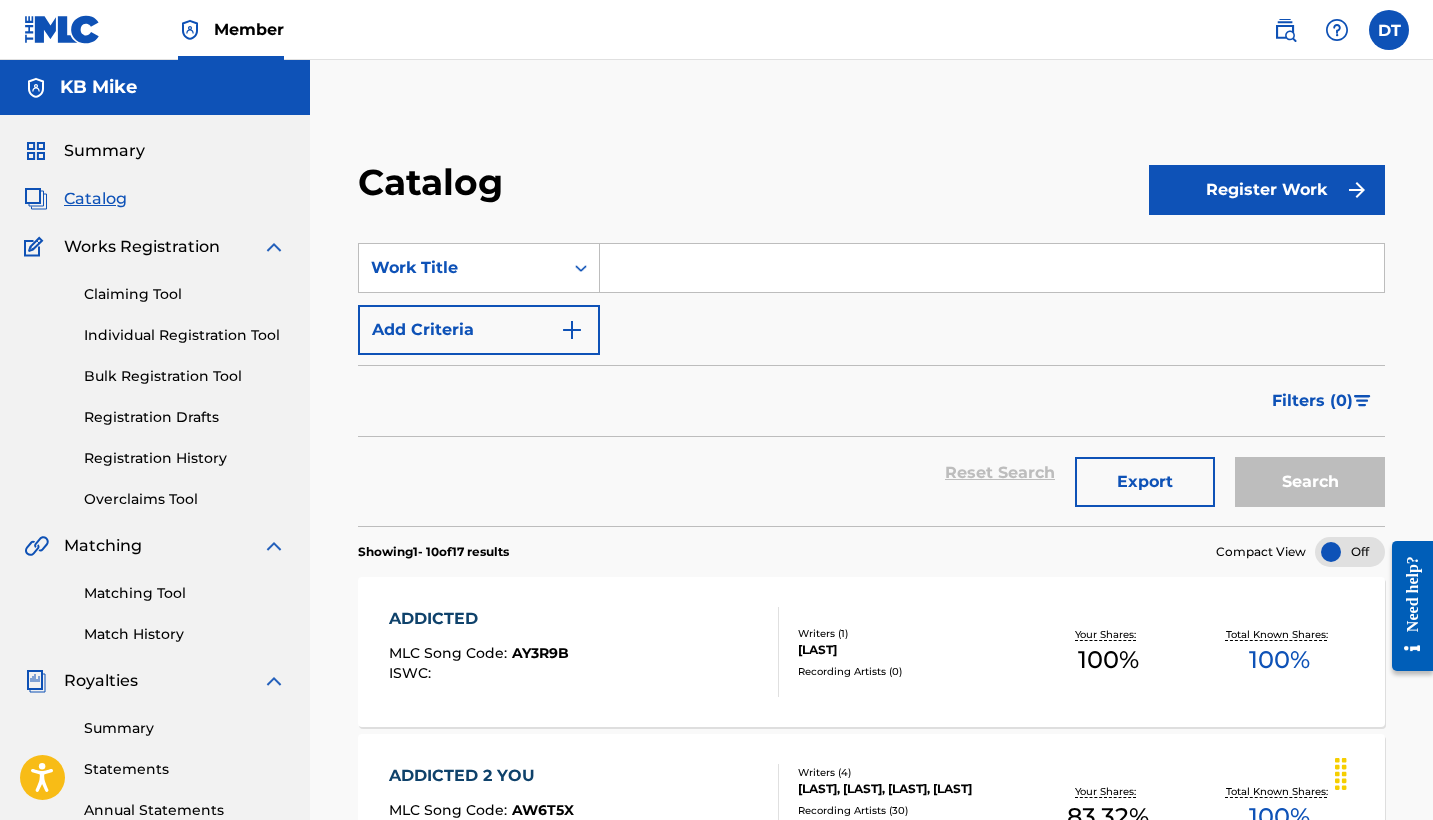 click at bounding box center [1357, 190] 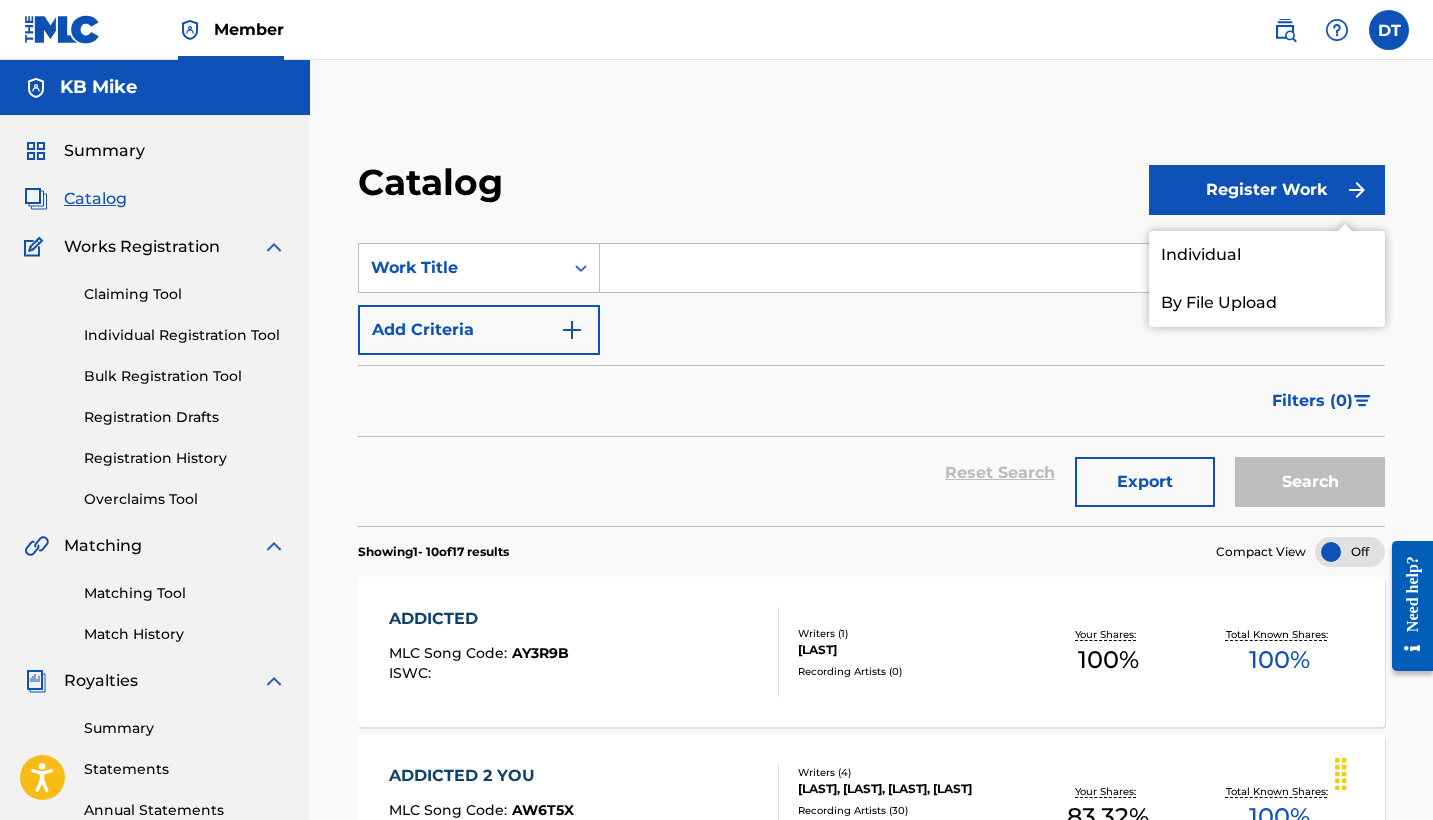 click on "By File Upload" at bounding box center [1267, 303] 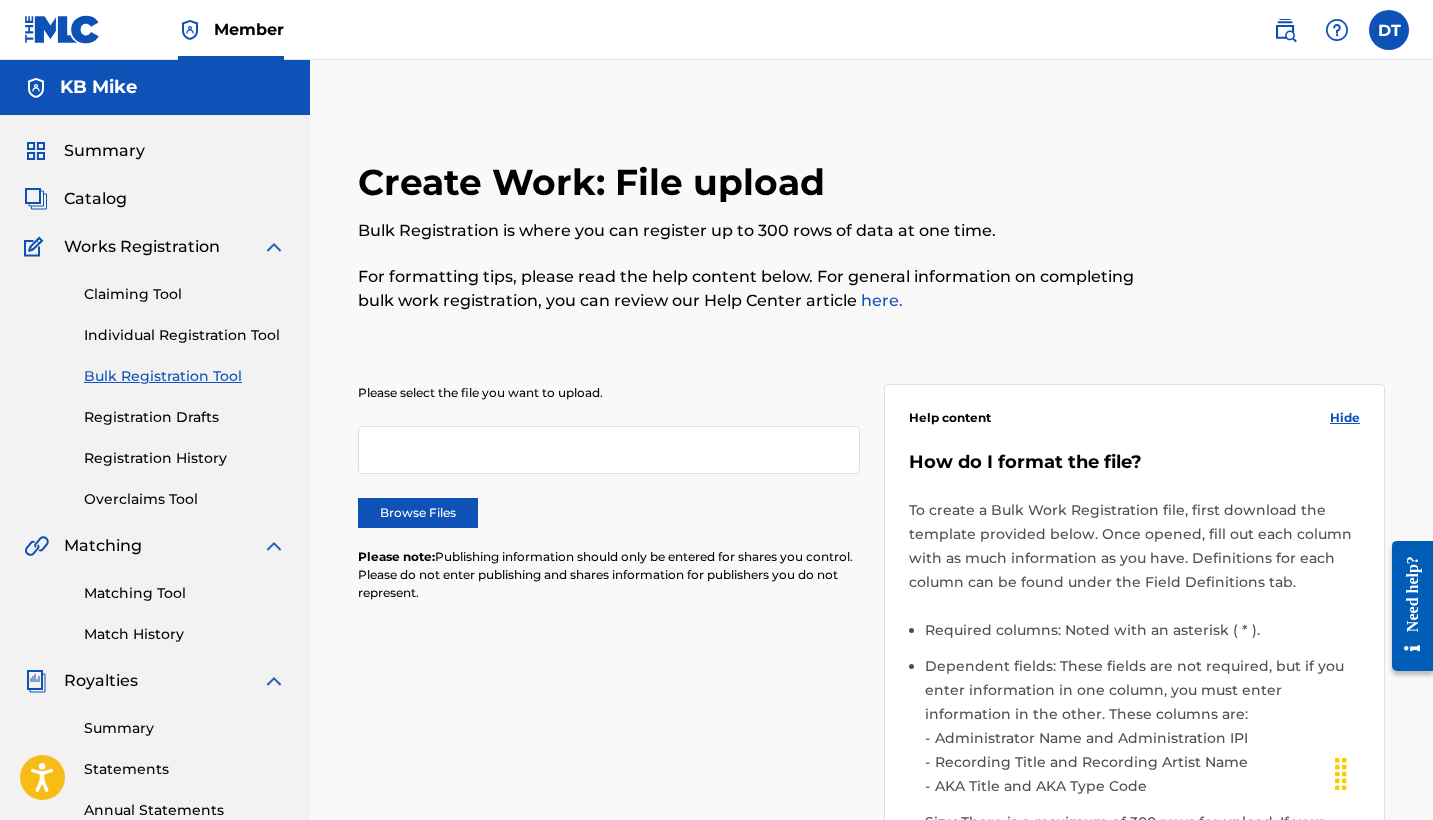 click on "Catalog" at bounding box center (95, 199) 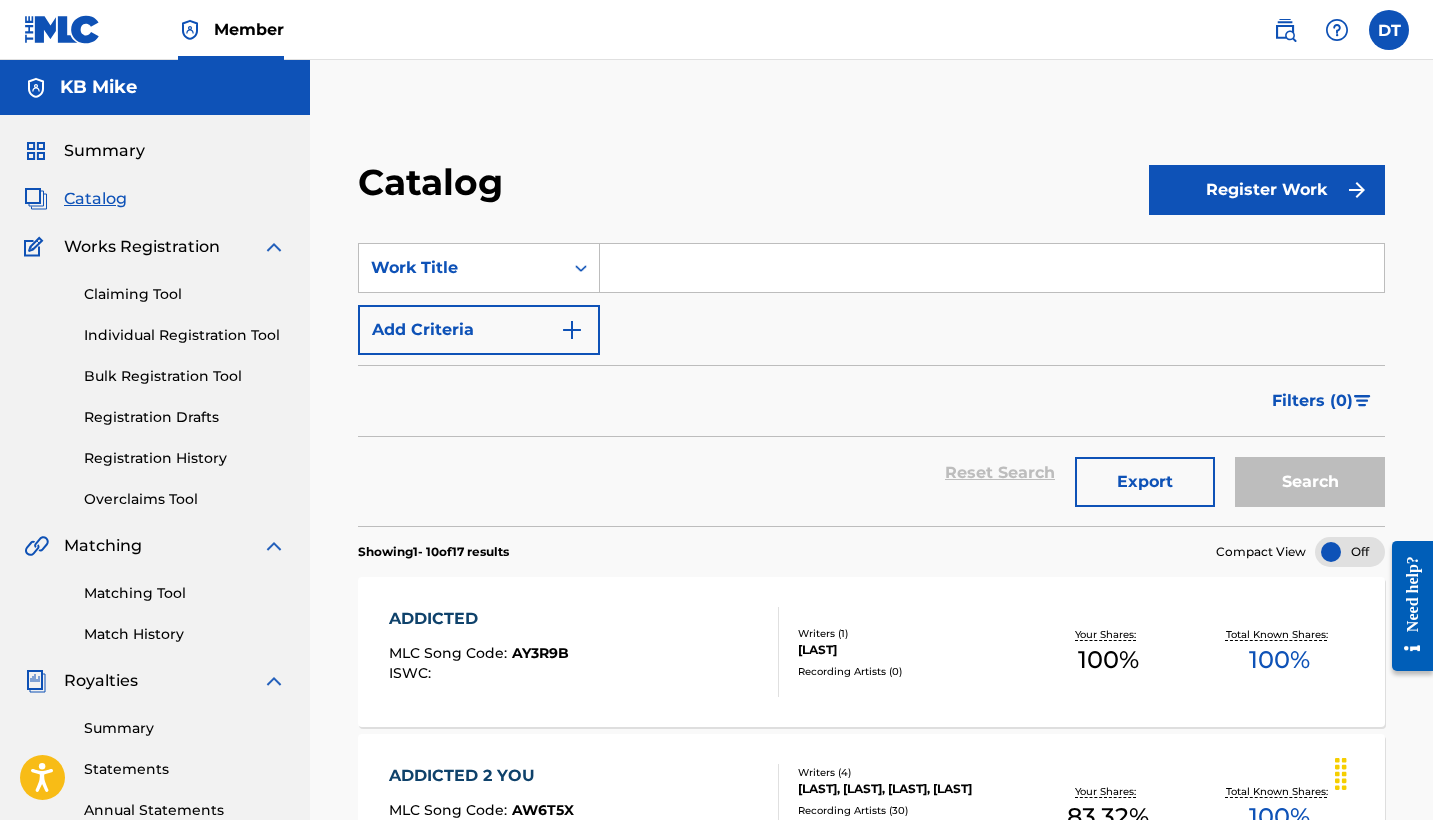 click on "Register Work" at bounding box center [1267, 190] 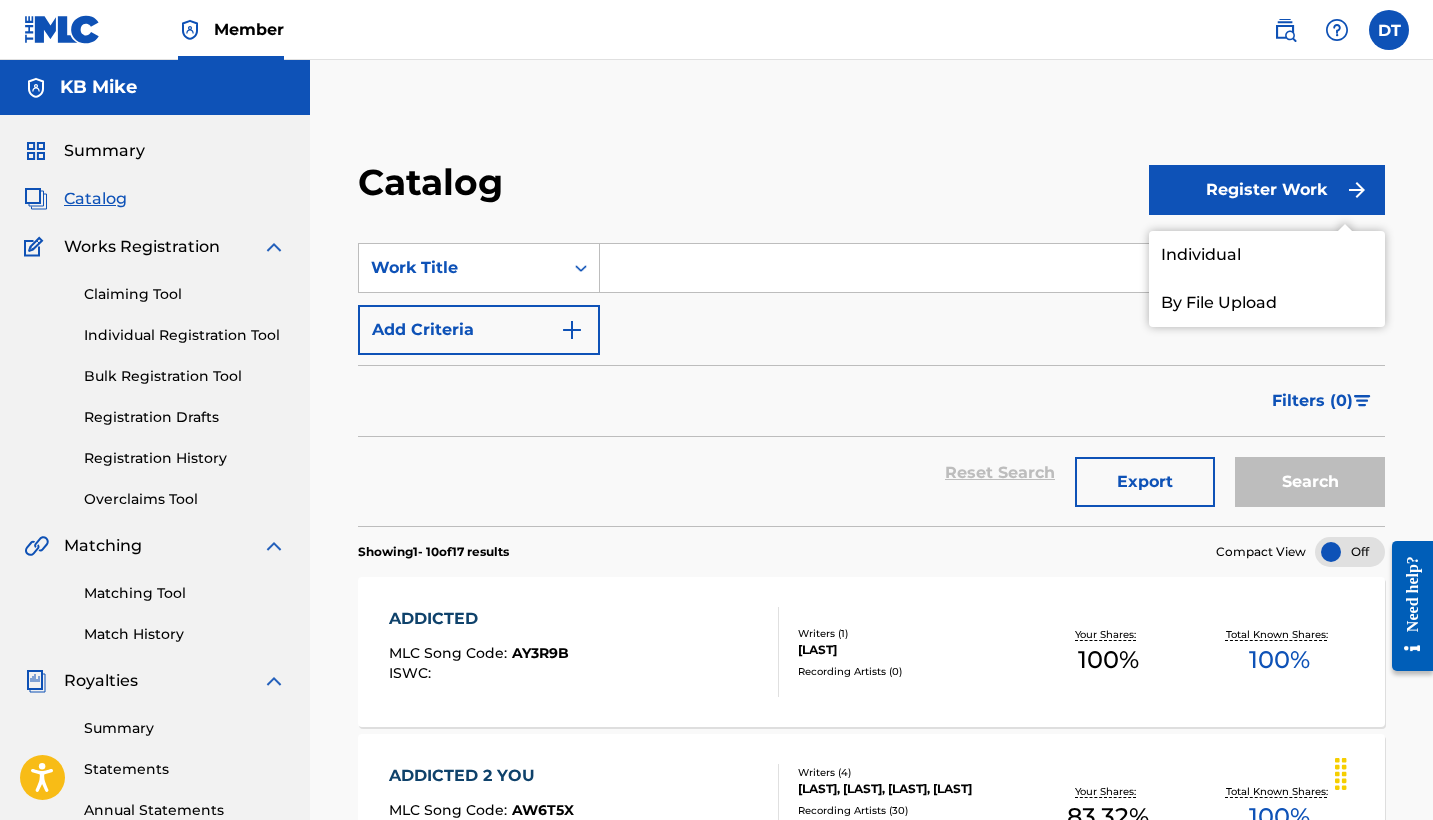 click on "Individual" at bounding box center (1267, 255) 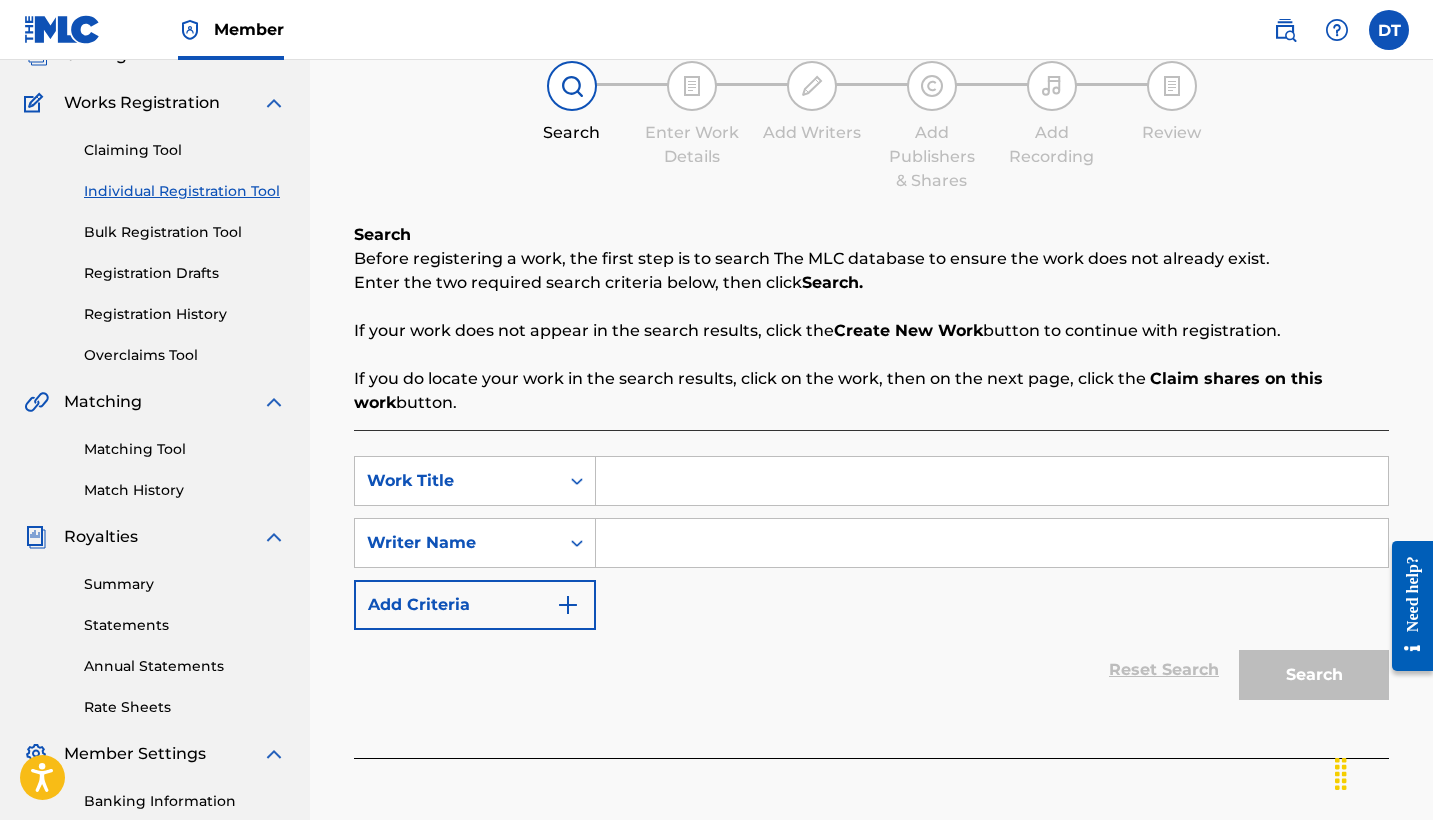scroll, scrollTop: 148, scrollLeft: 0, axis: vertical 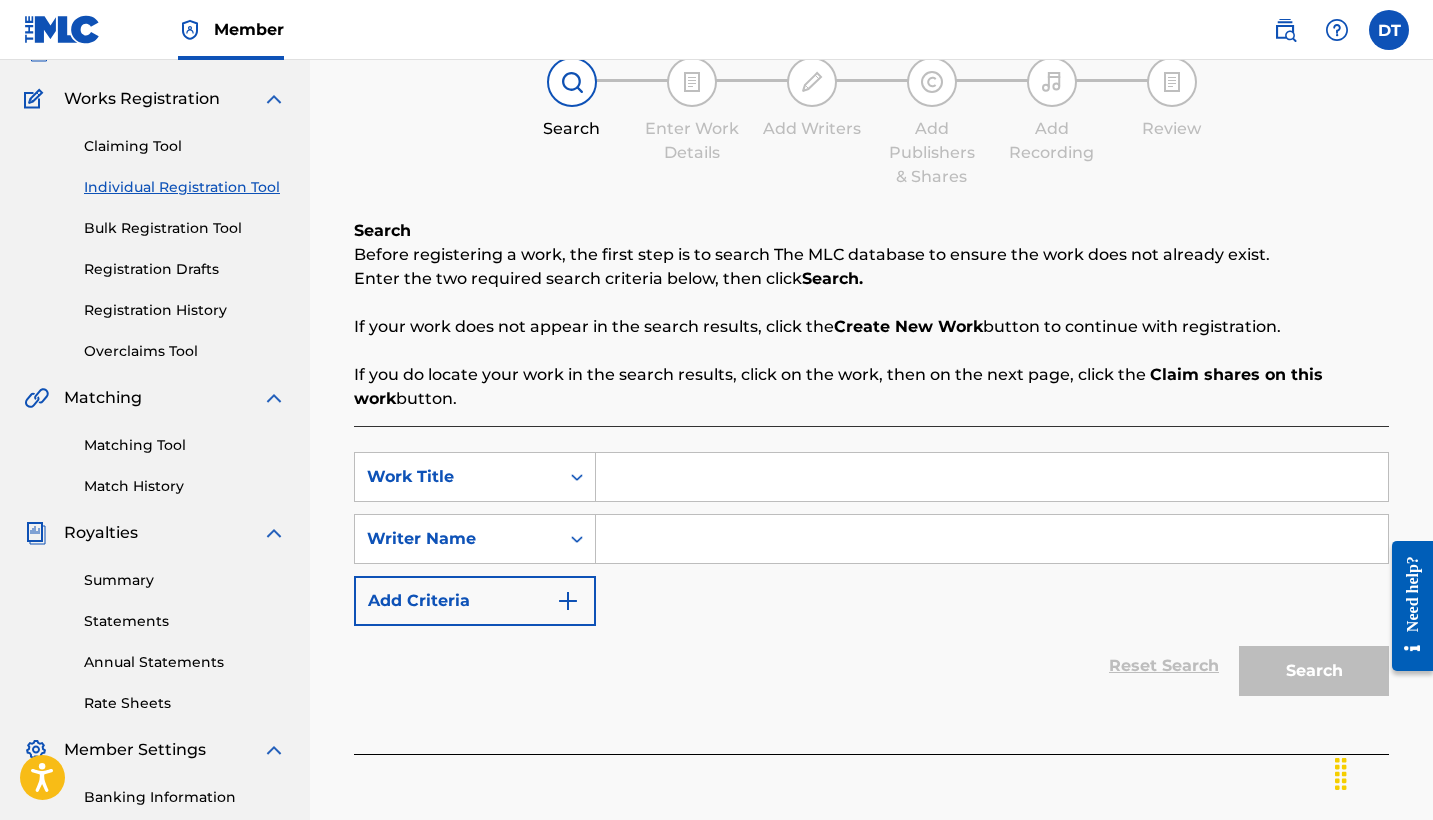 click at bounding box center [992, 477] 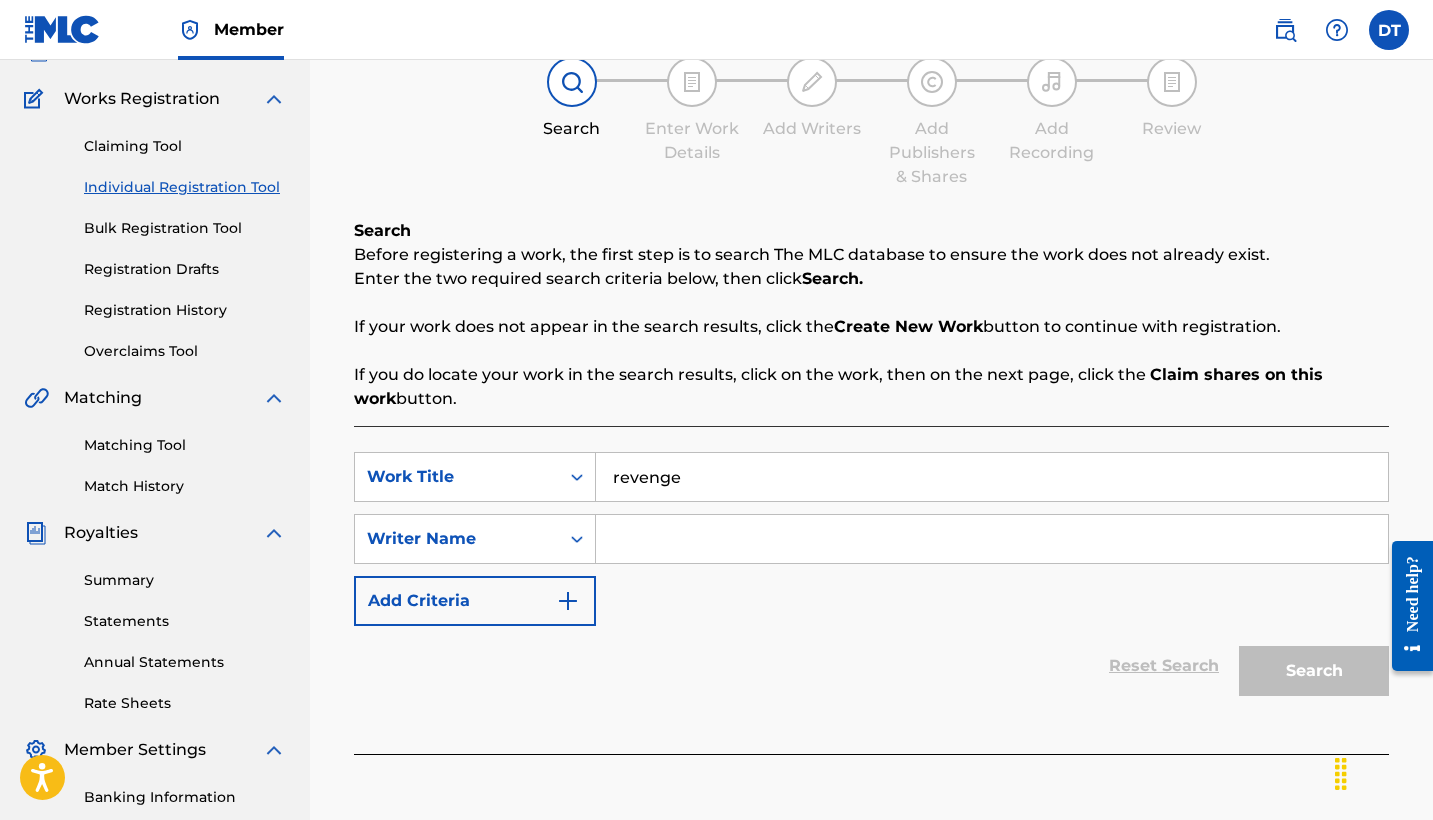 type on "revenge" 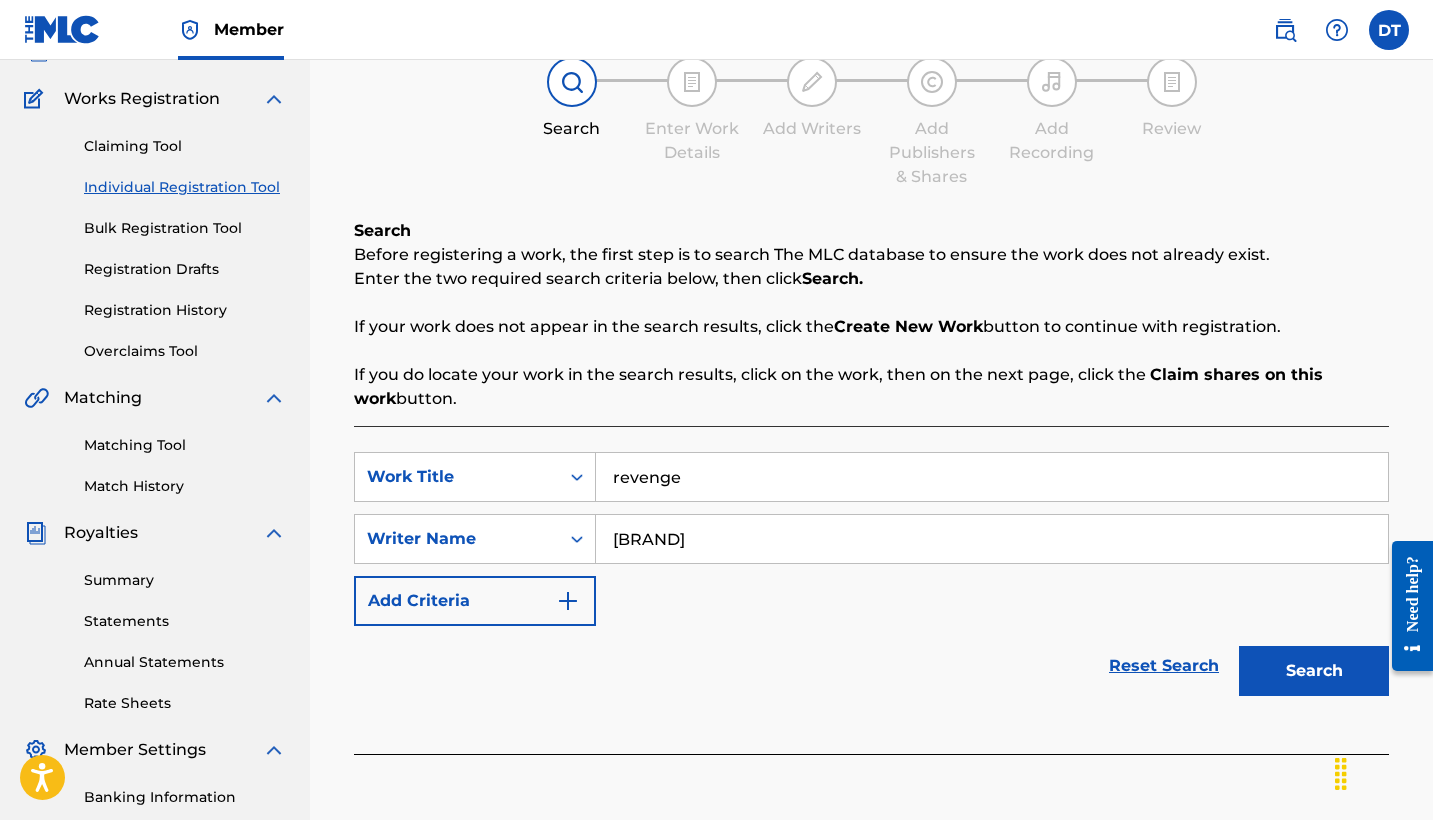 type on "[BRAND]" 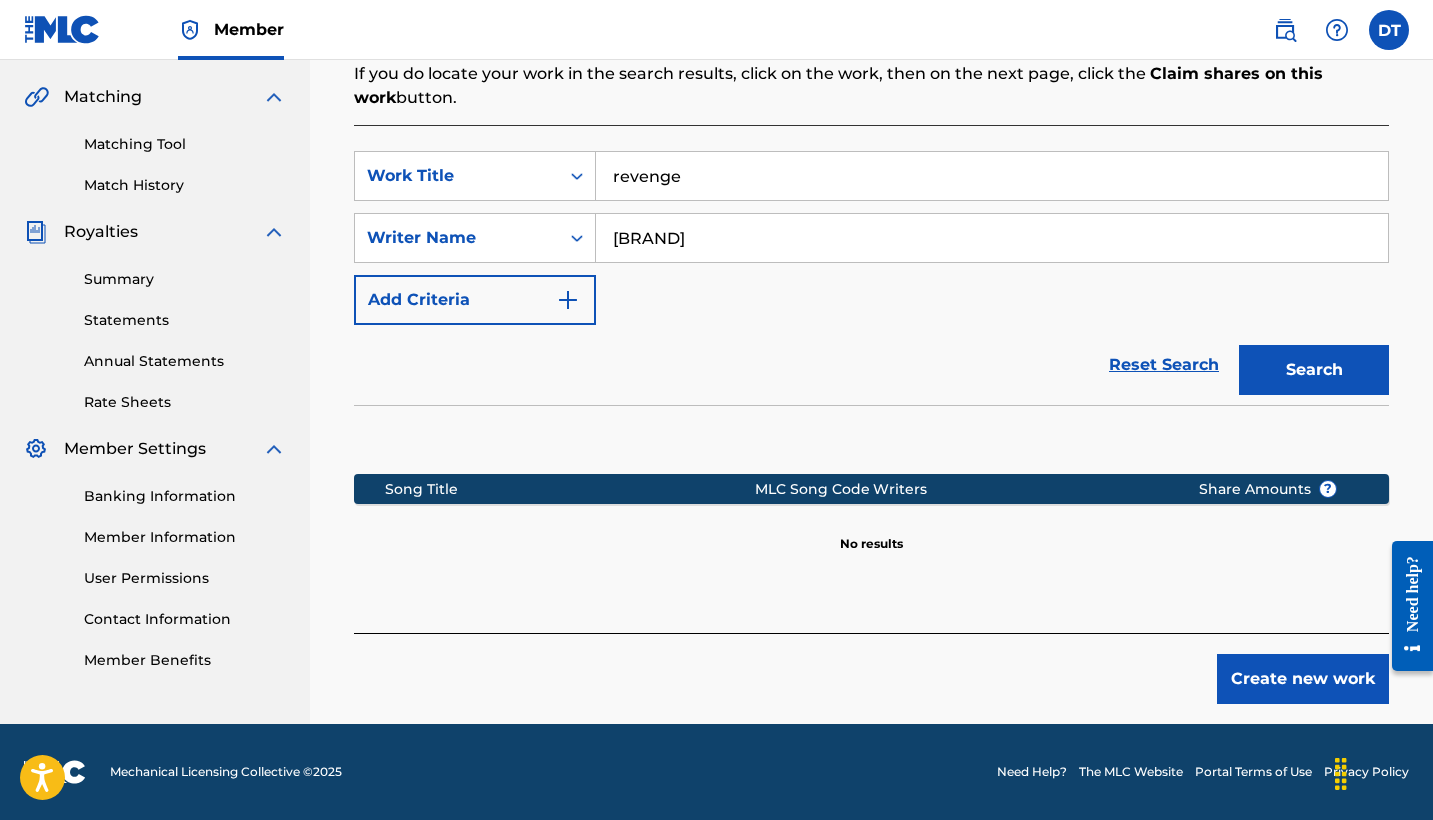 scroll, scrollTop: 449, scrollLeft: 0, axis: vertical 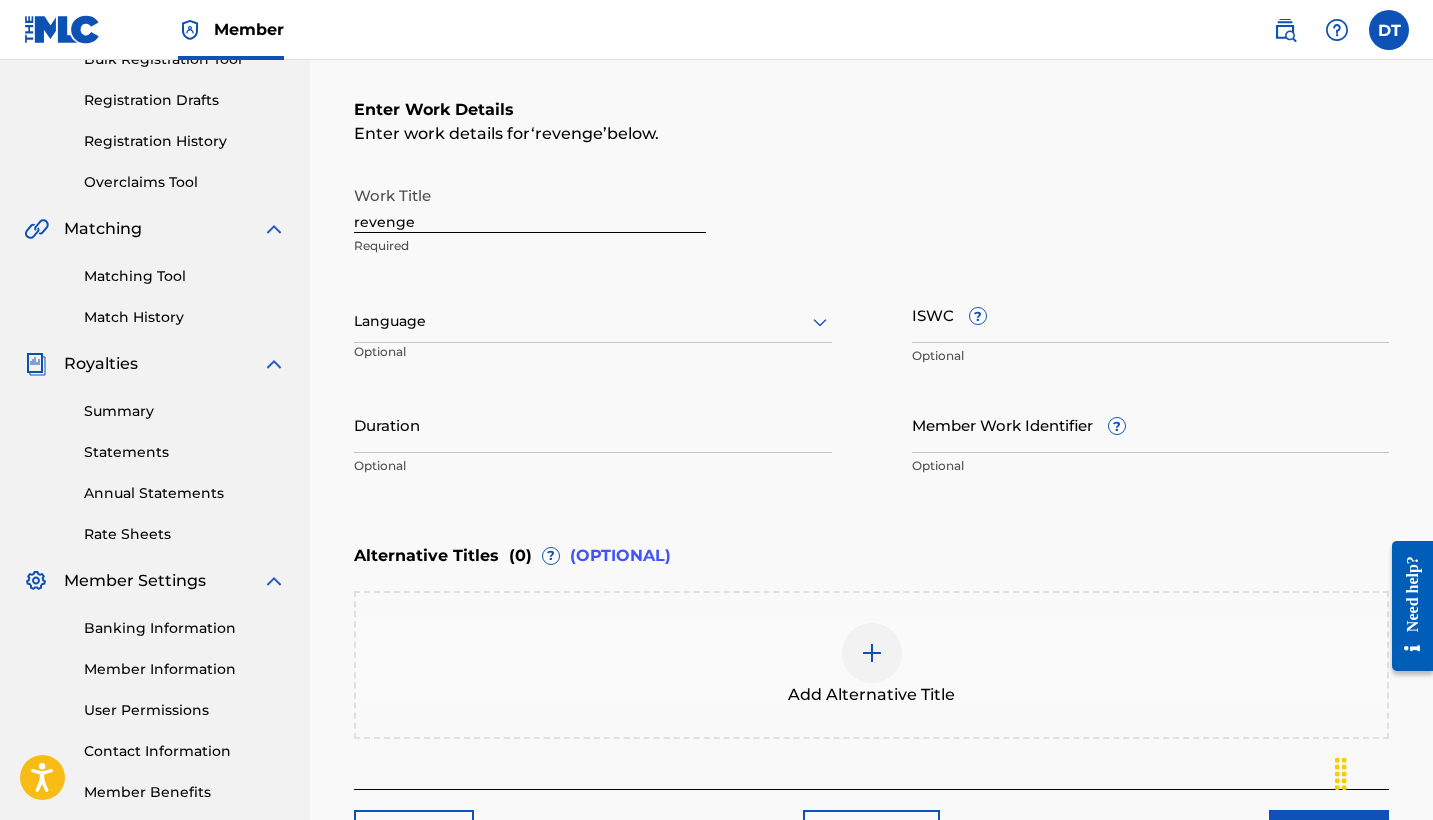 click on "Duration" at bounding box center [593, 424] 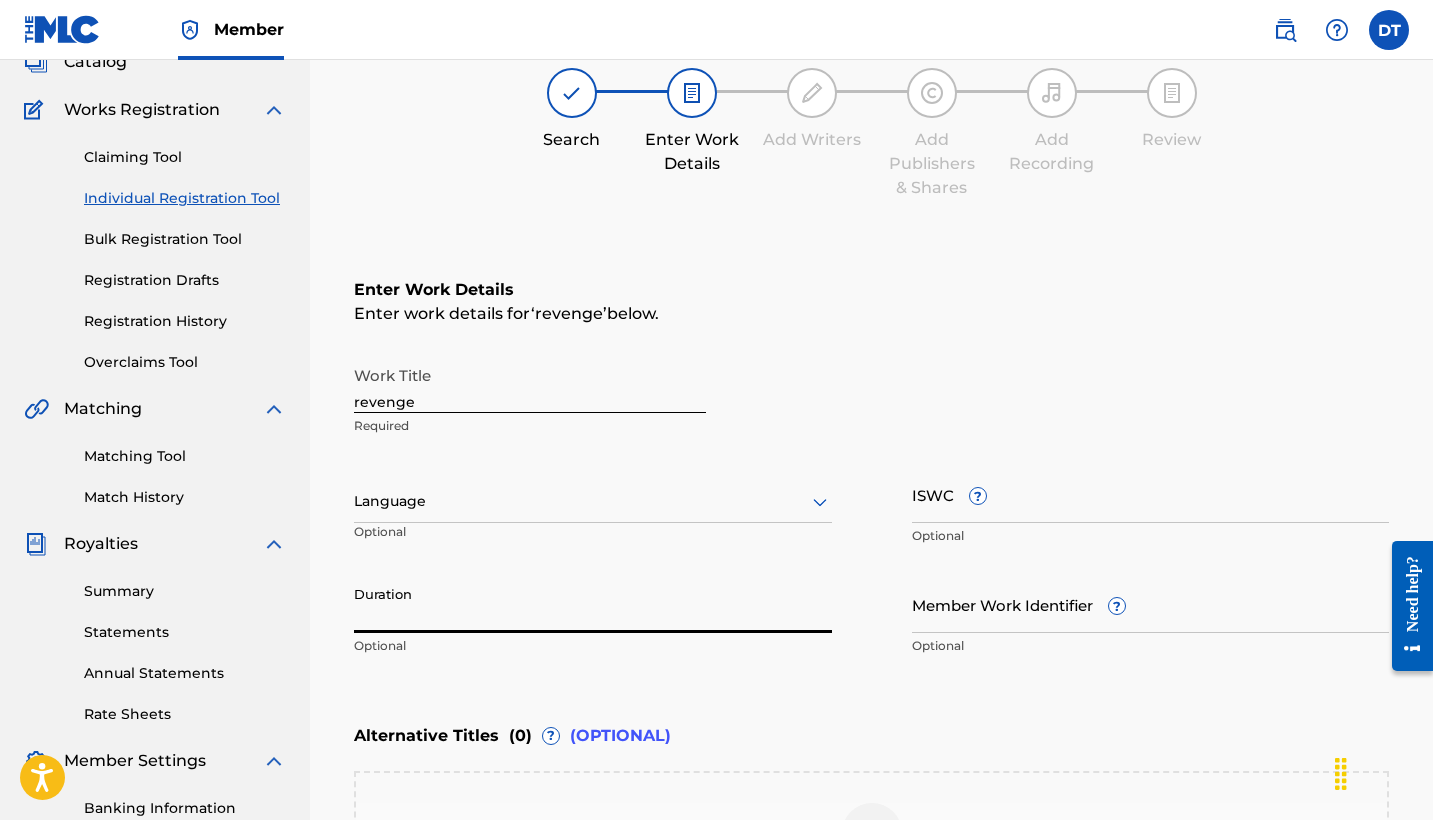 scroll, scrollTop: 79, scrollLeft: 0, axis: vertical 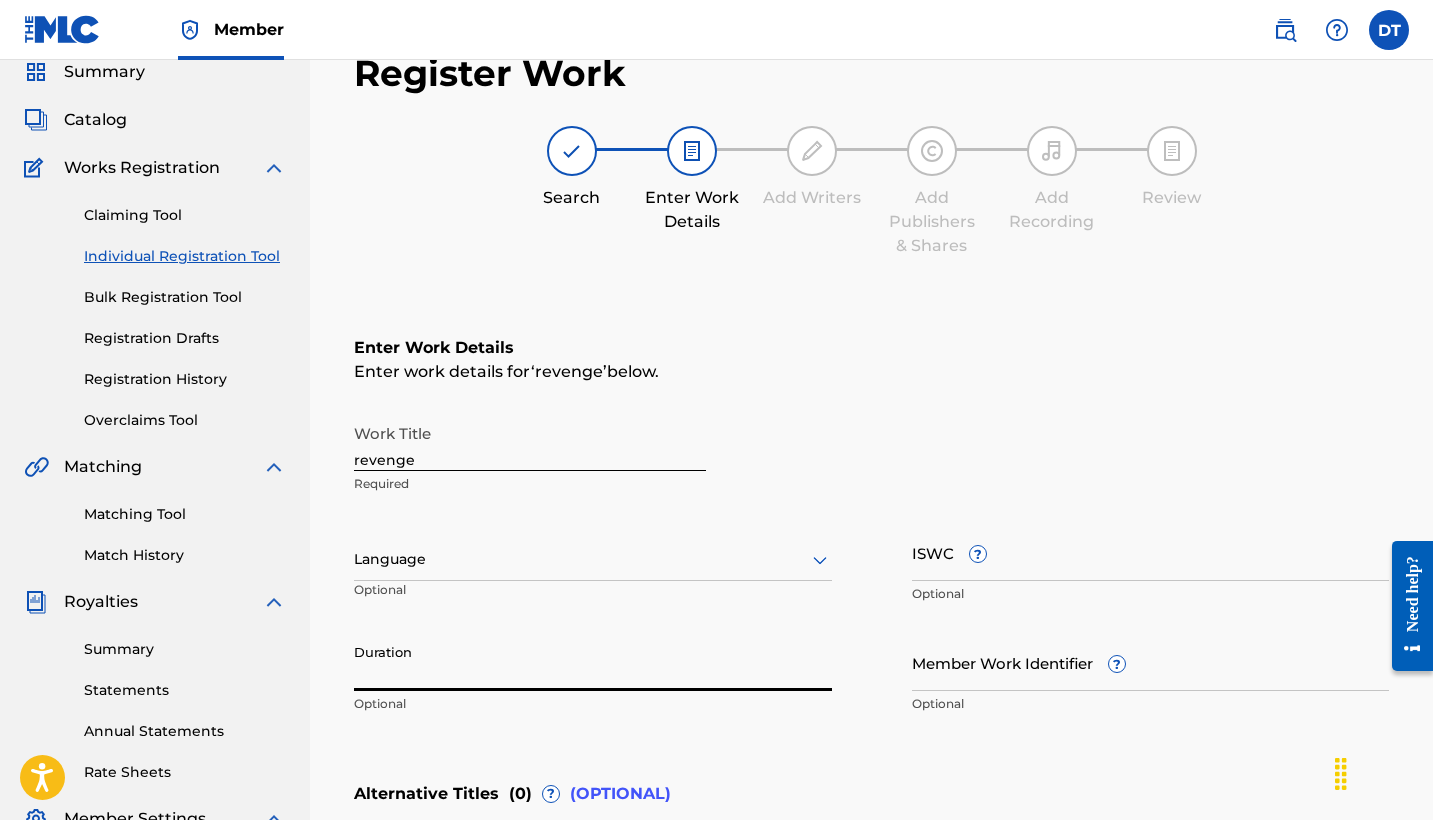 click on "Claiming Tool Individual Registration Tool Bulk Registration Tool Registration Drafts Registration History Overclaims Tool" at bounding box center [155, 305] 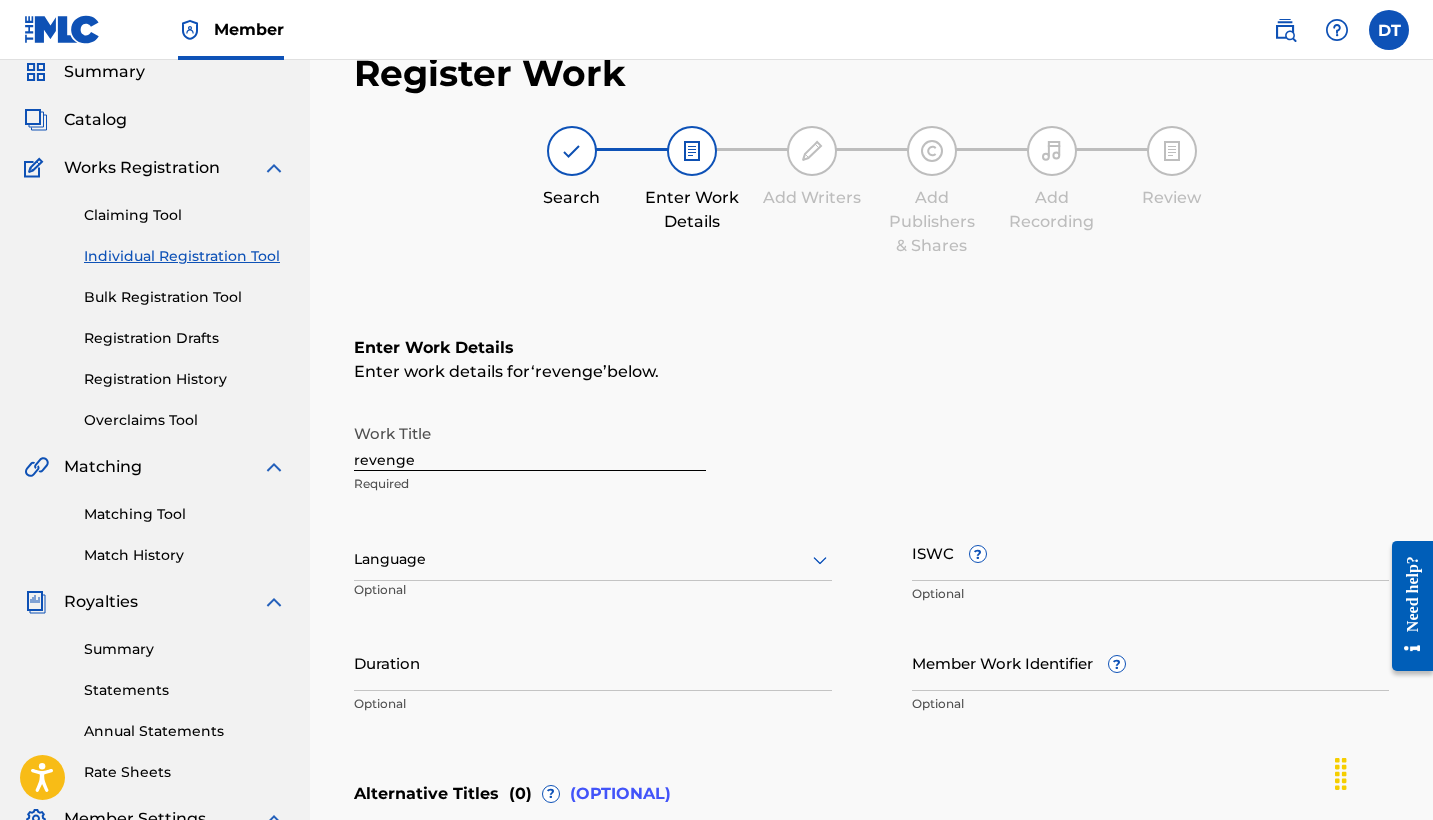click on "Claiming Tool" at bounding box center (185, 215) 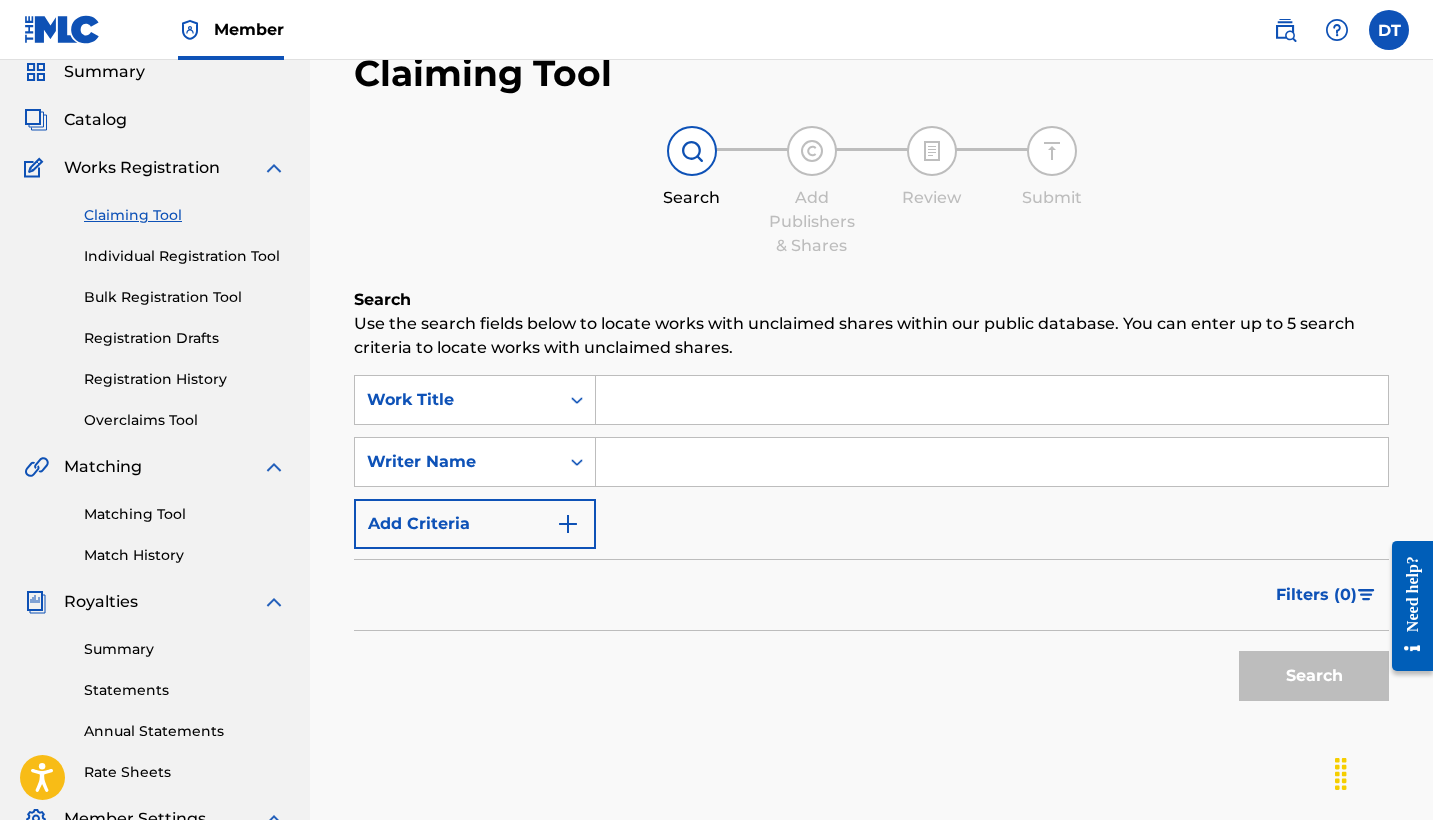 scroll, scrollTop: 0, scrollLeft: 0, axis: both 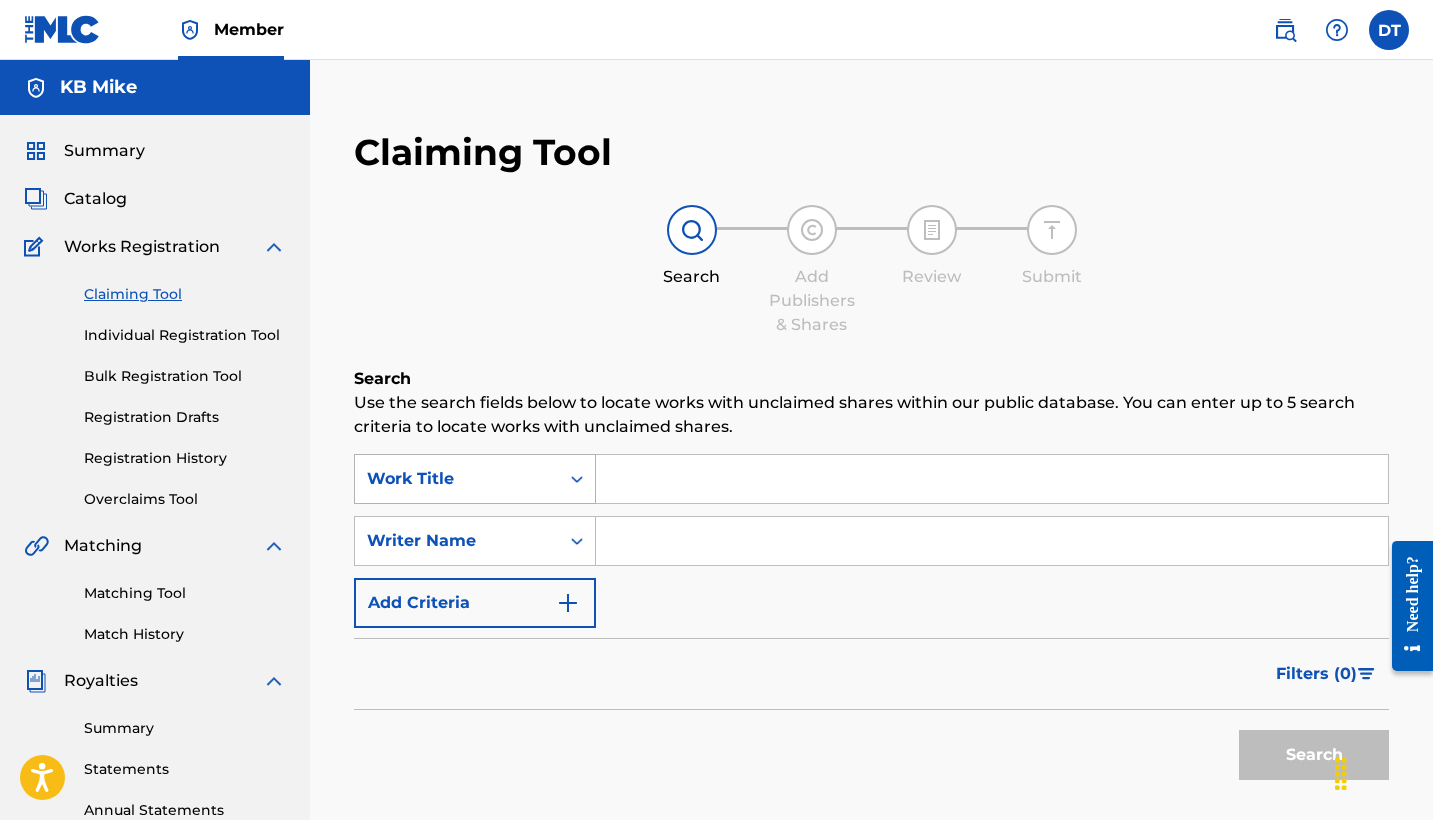 click on "Work Title" at bounding box center (457, 479) 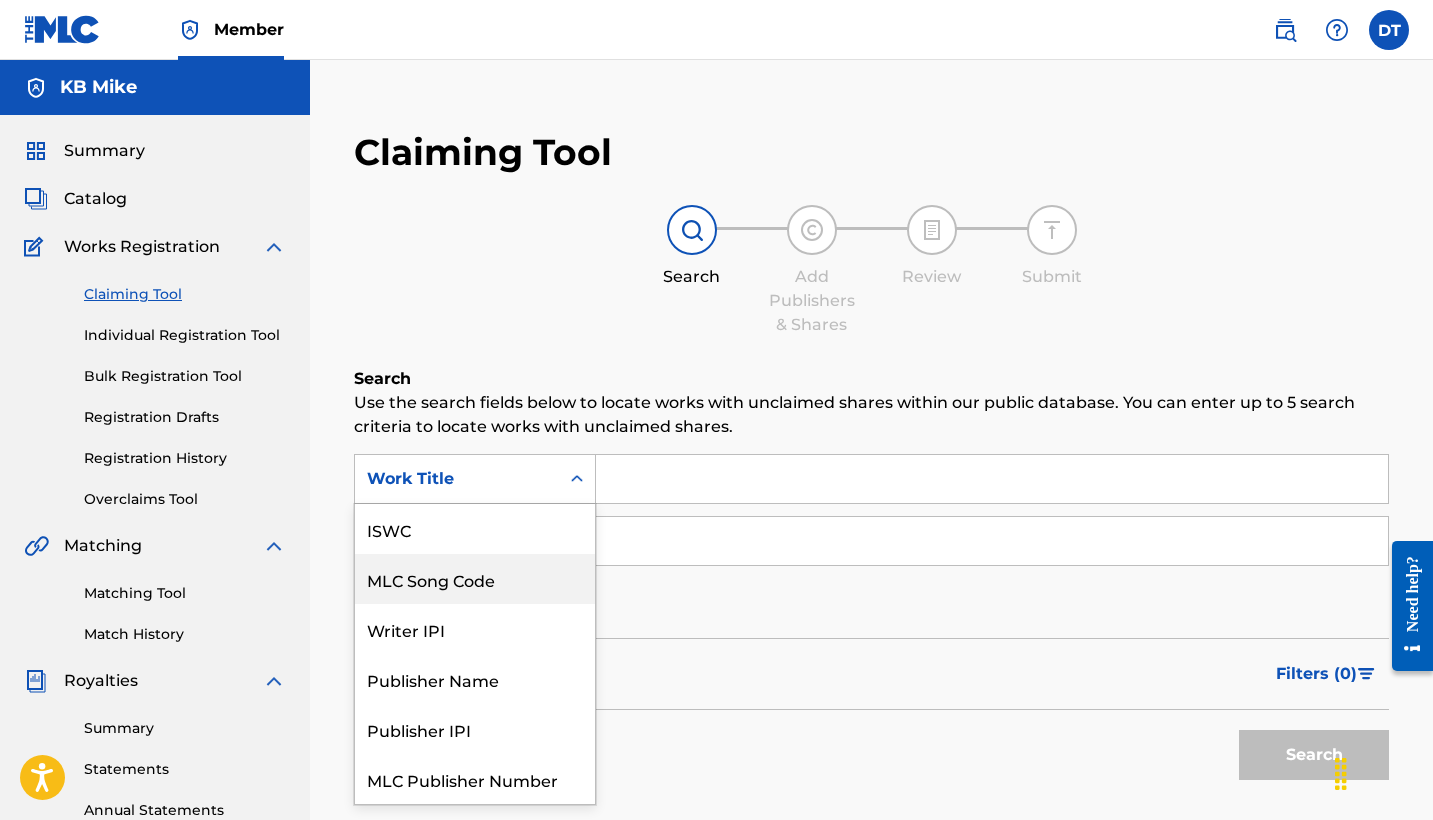 scroll, scrollTop: 0, scrollLeft: 0, axis: both 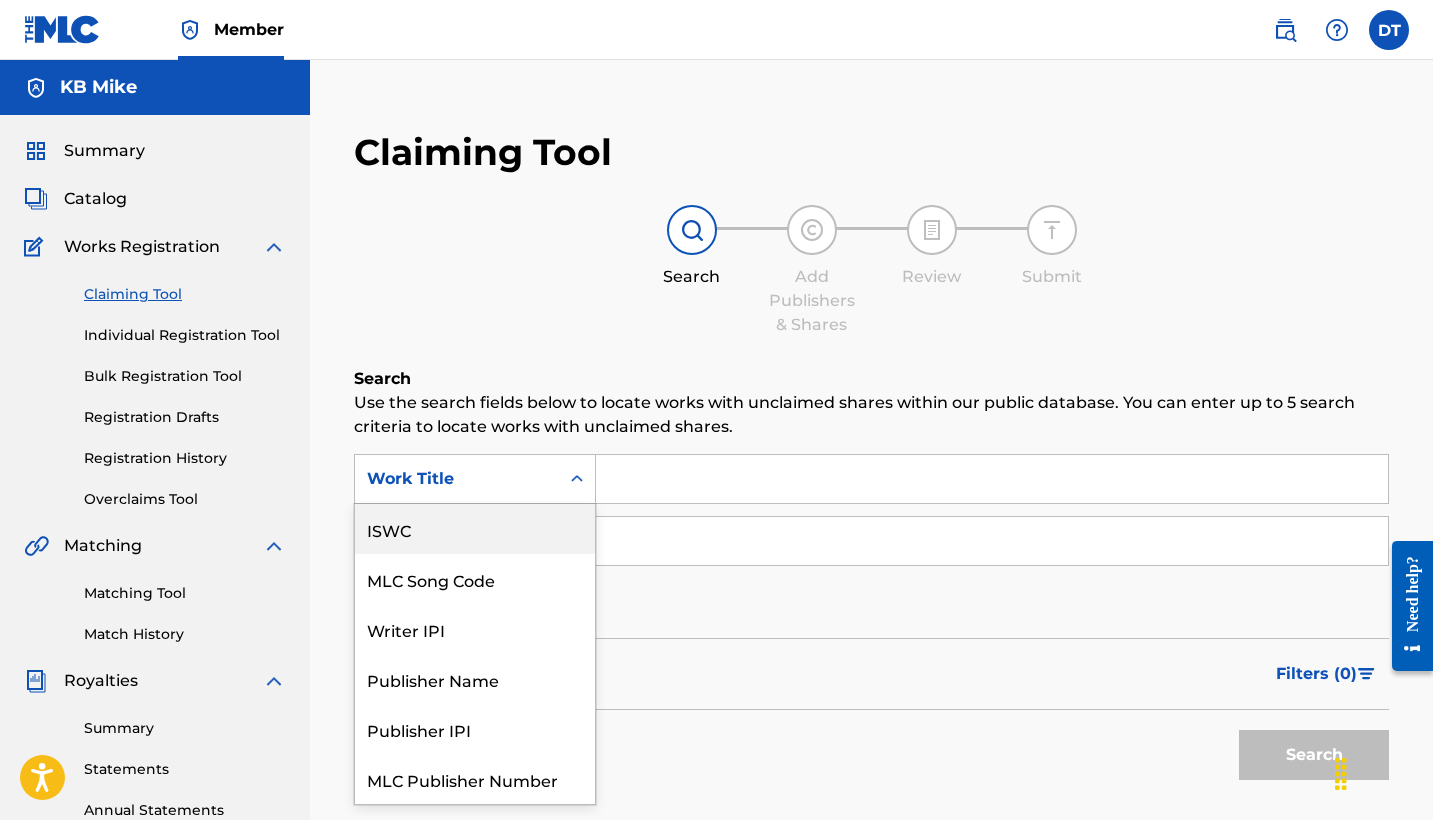 click on "Claiming Tool Search Add Publishers & Shares Review Submit Search Use the search fields below to locate works with unclaimed shares within our public database. You can enter up
to 5 search criteria to locate works with unclaimed shares. SearchWithCriteriadd0d237d-d6b1-4a5f-940c-cb7de076cadc ISWC, 1 of 7. 7 results available. Use Up and Down to choose options, press Enter to select the currently focused option, press Escape to exit the menu, press Tab to select the option and exit the menu. Work Title ISWC MLC Song Code Writer IPI Publisher Name Publisher IPI MLC Publisher Number Work Title SearchWithCriteriacee77425-49b3-4eaf-a37f-1a06920a8d40 Writer Name Add Criteria Filter Claim Search Filters Include works claimed by my Member   Remove Filters Apply Filters Filters ( 0 ) Search" at bounding box center (871, 510) 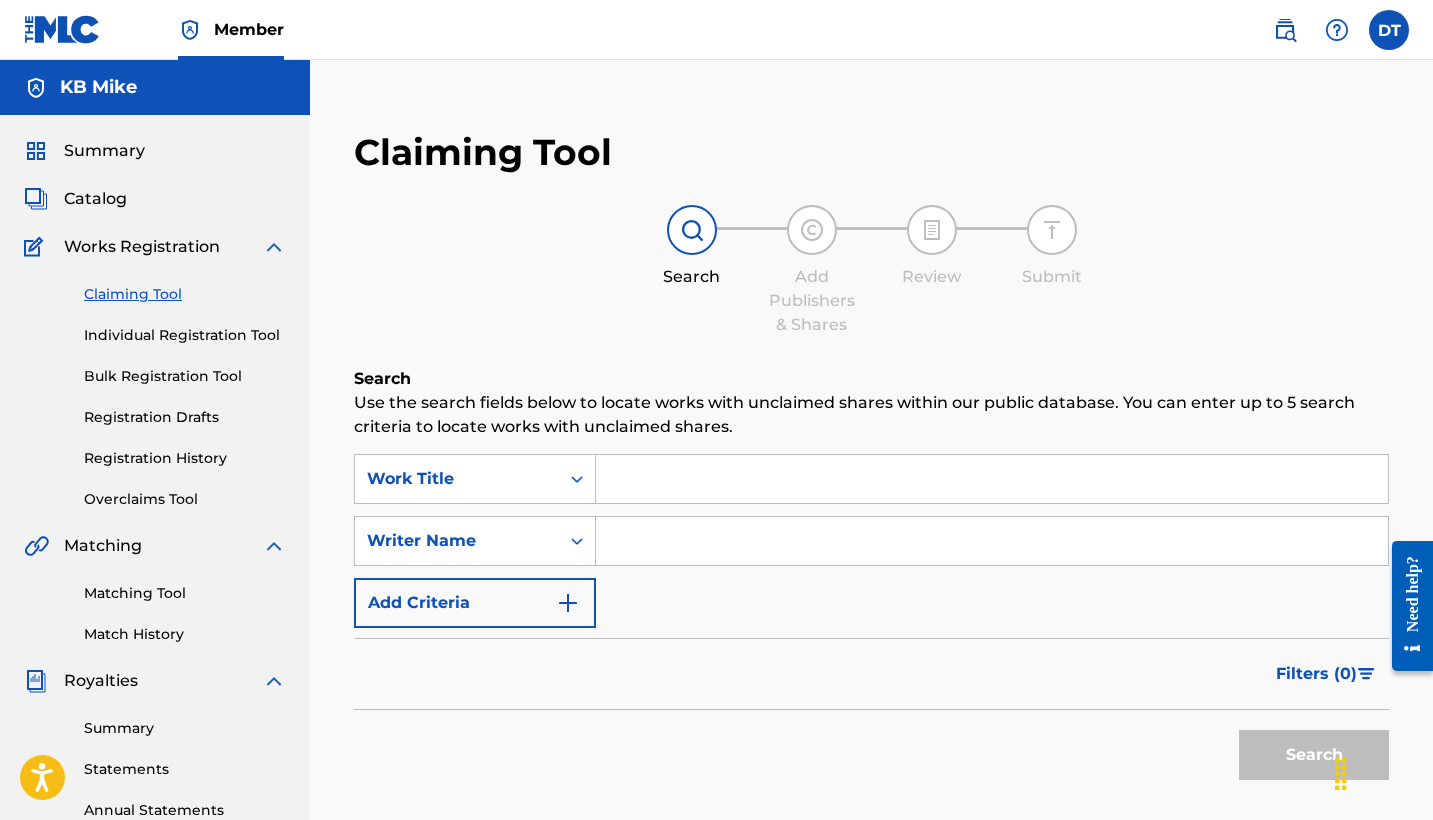 click at bounding box center [992, 541] 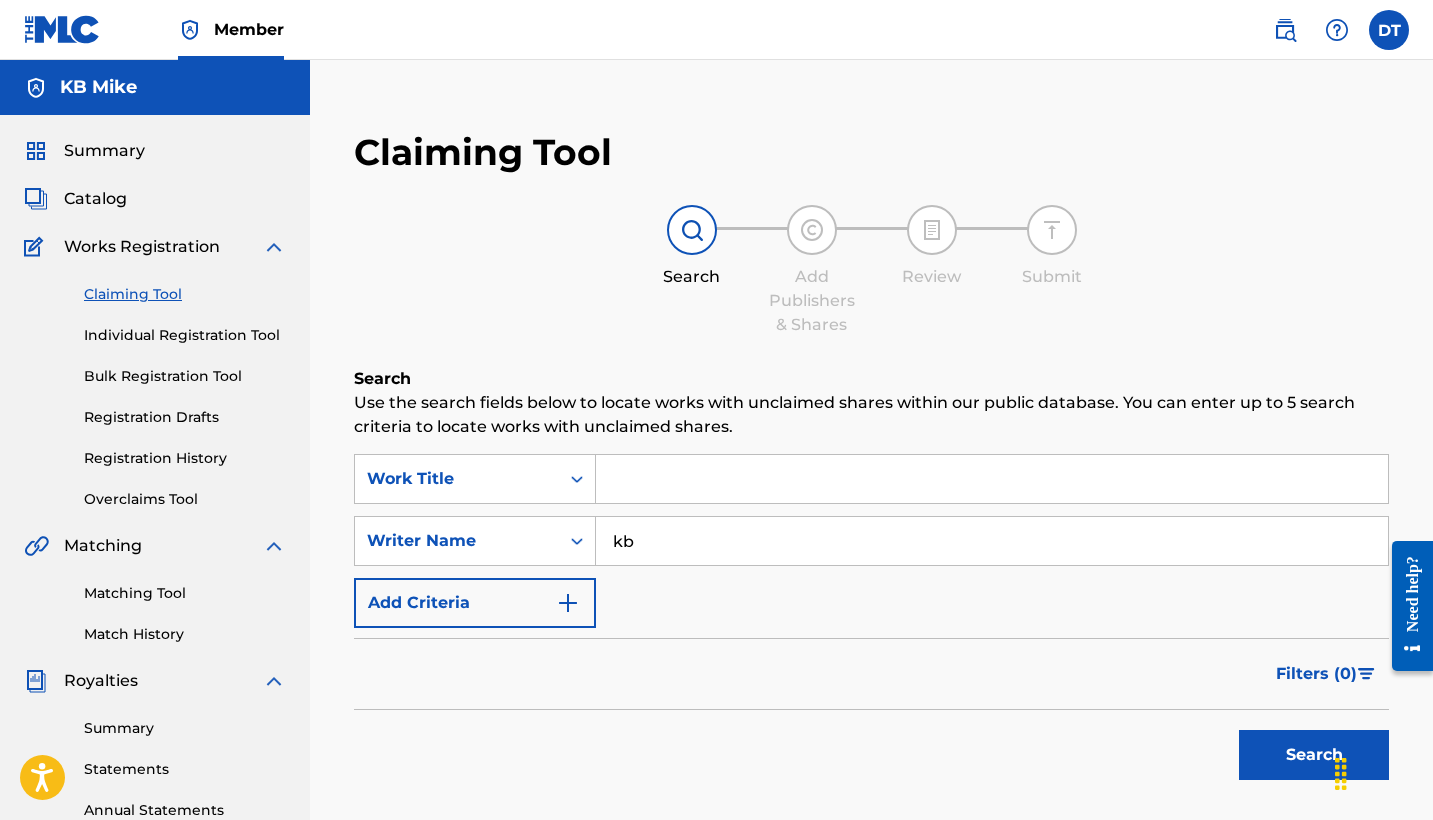 type on "k" 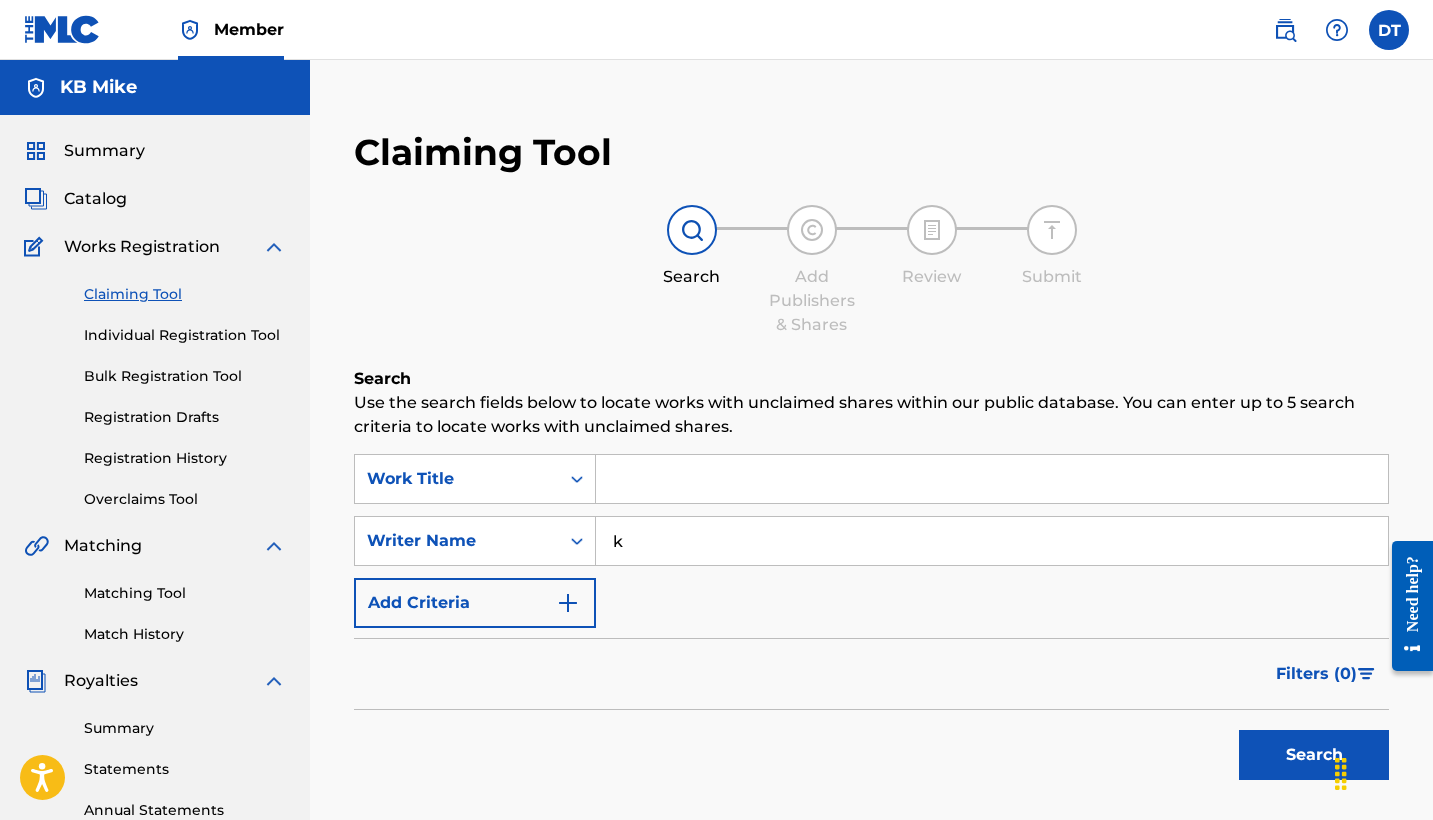 type 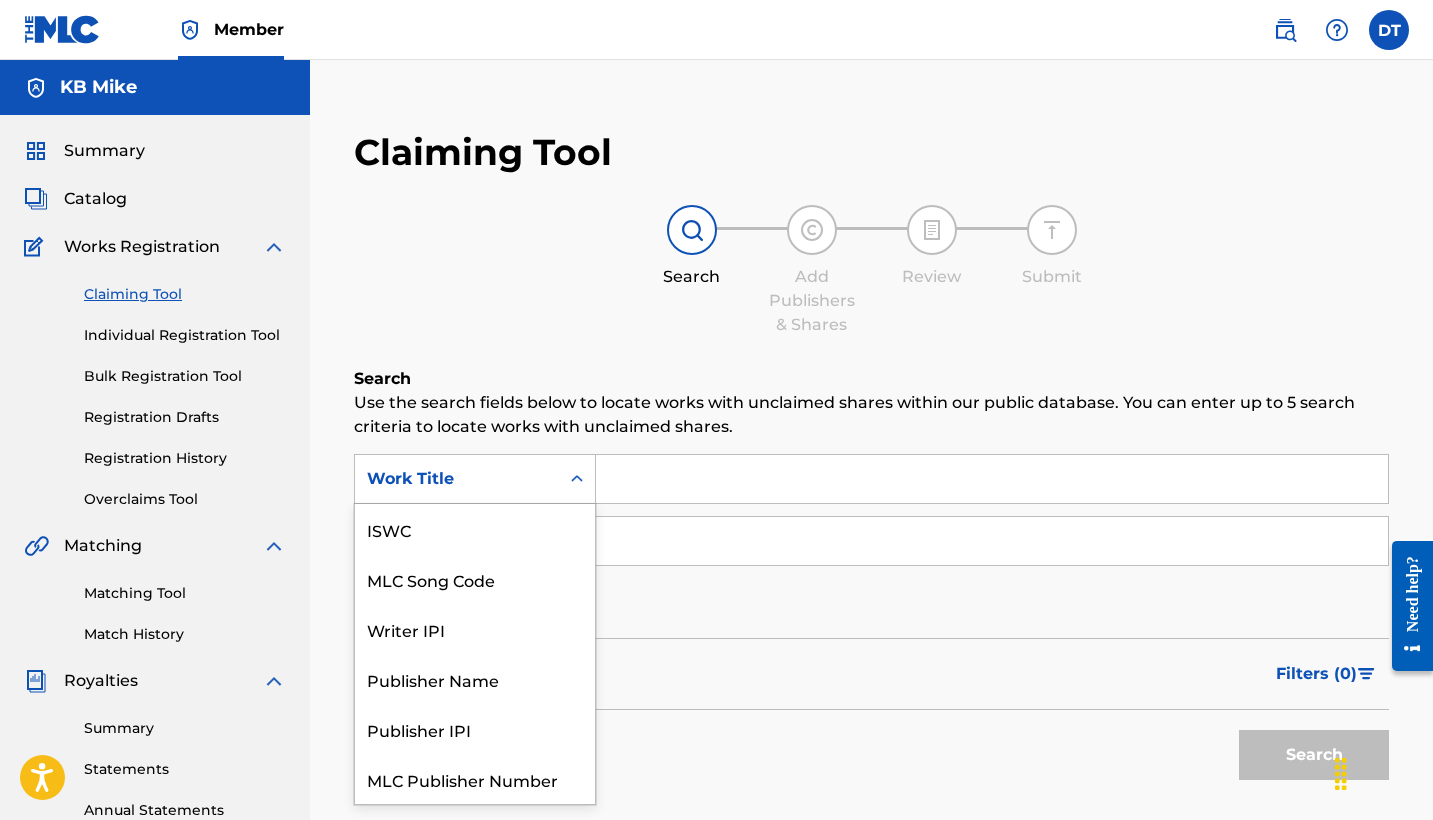 click on "Work Title" at bounding box center (457, 479) 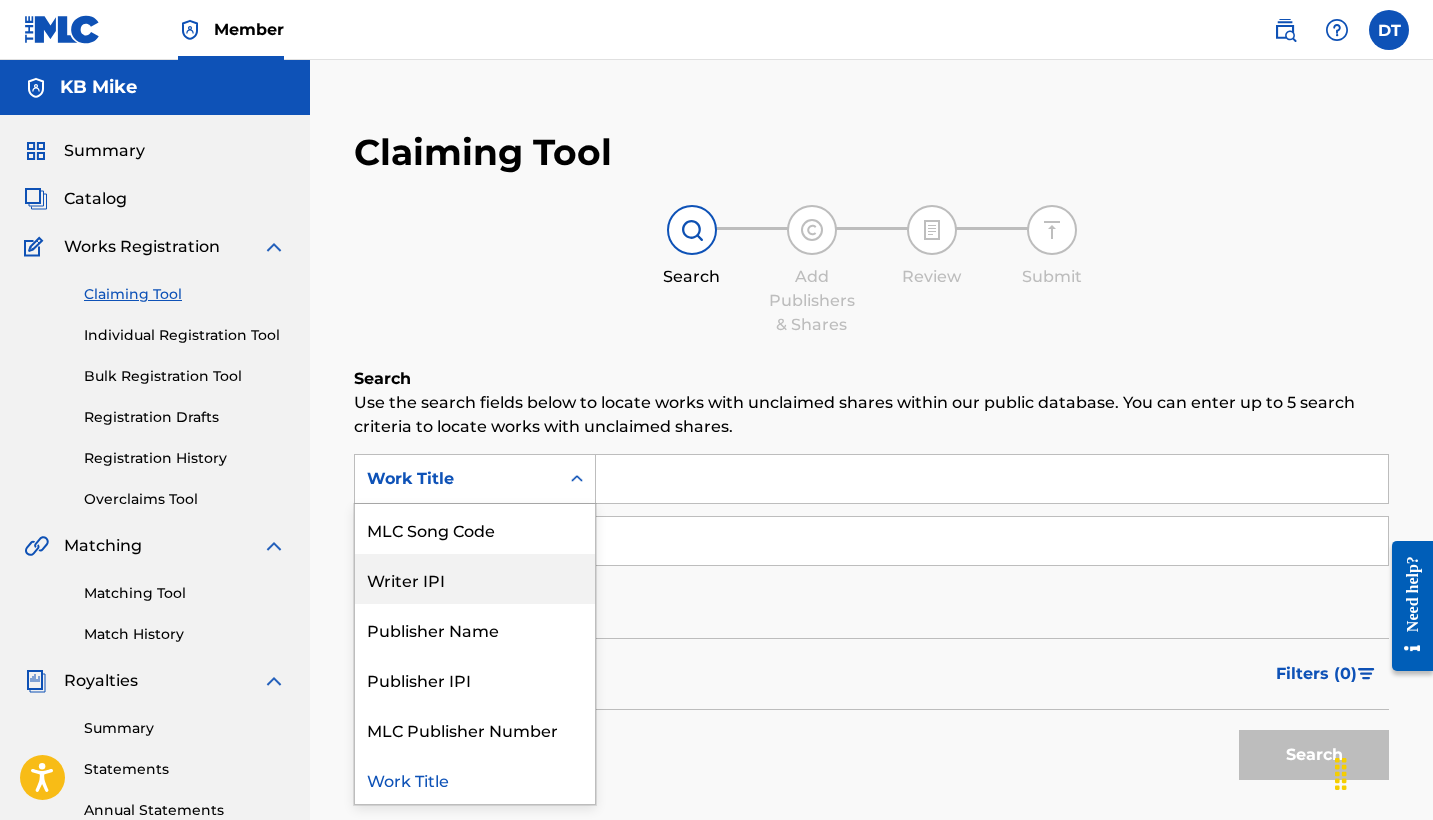 click on "Writer IPI" at bounding box center [475, 579] 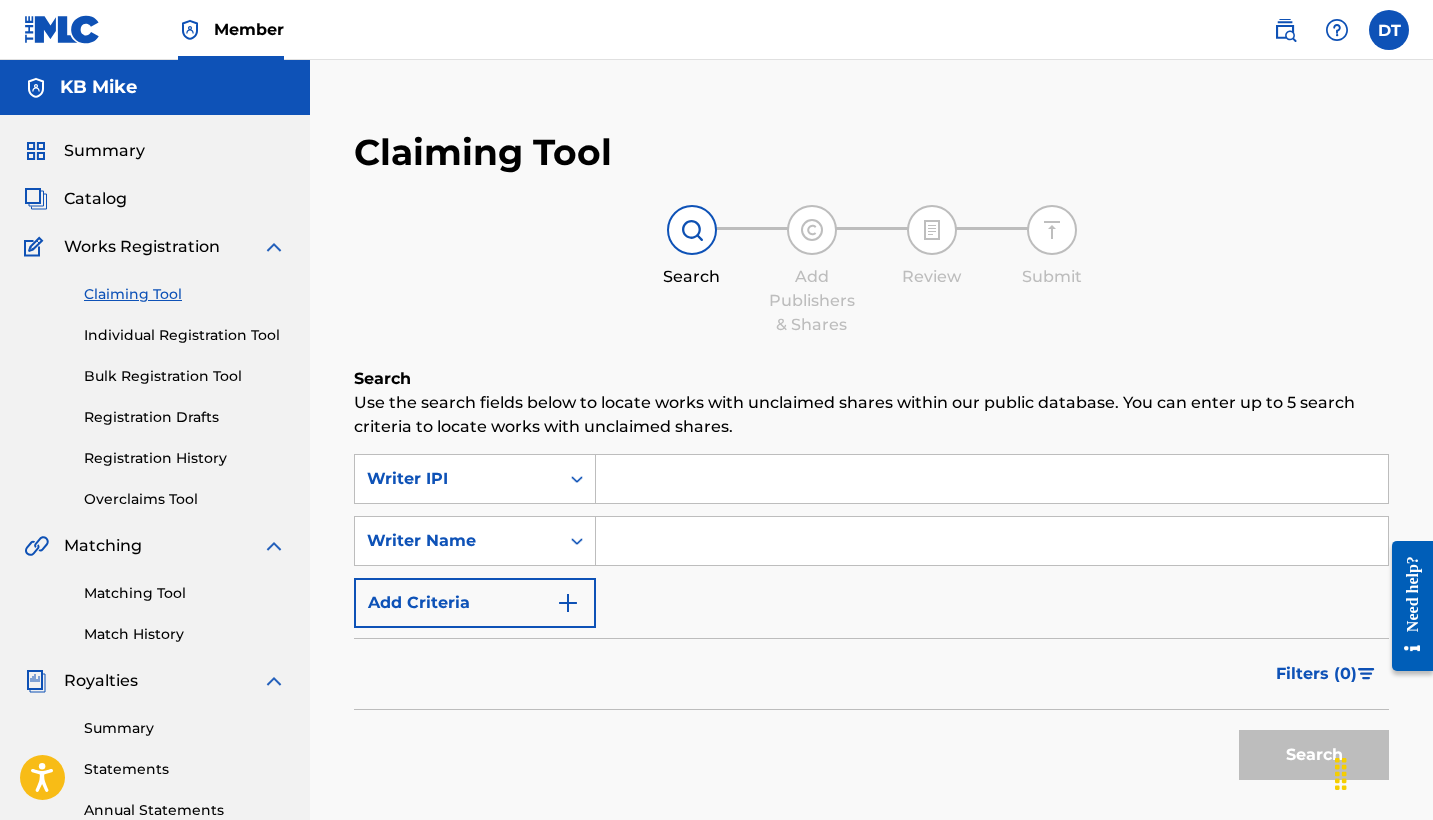 paste on "01072350979" 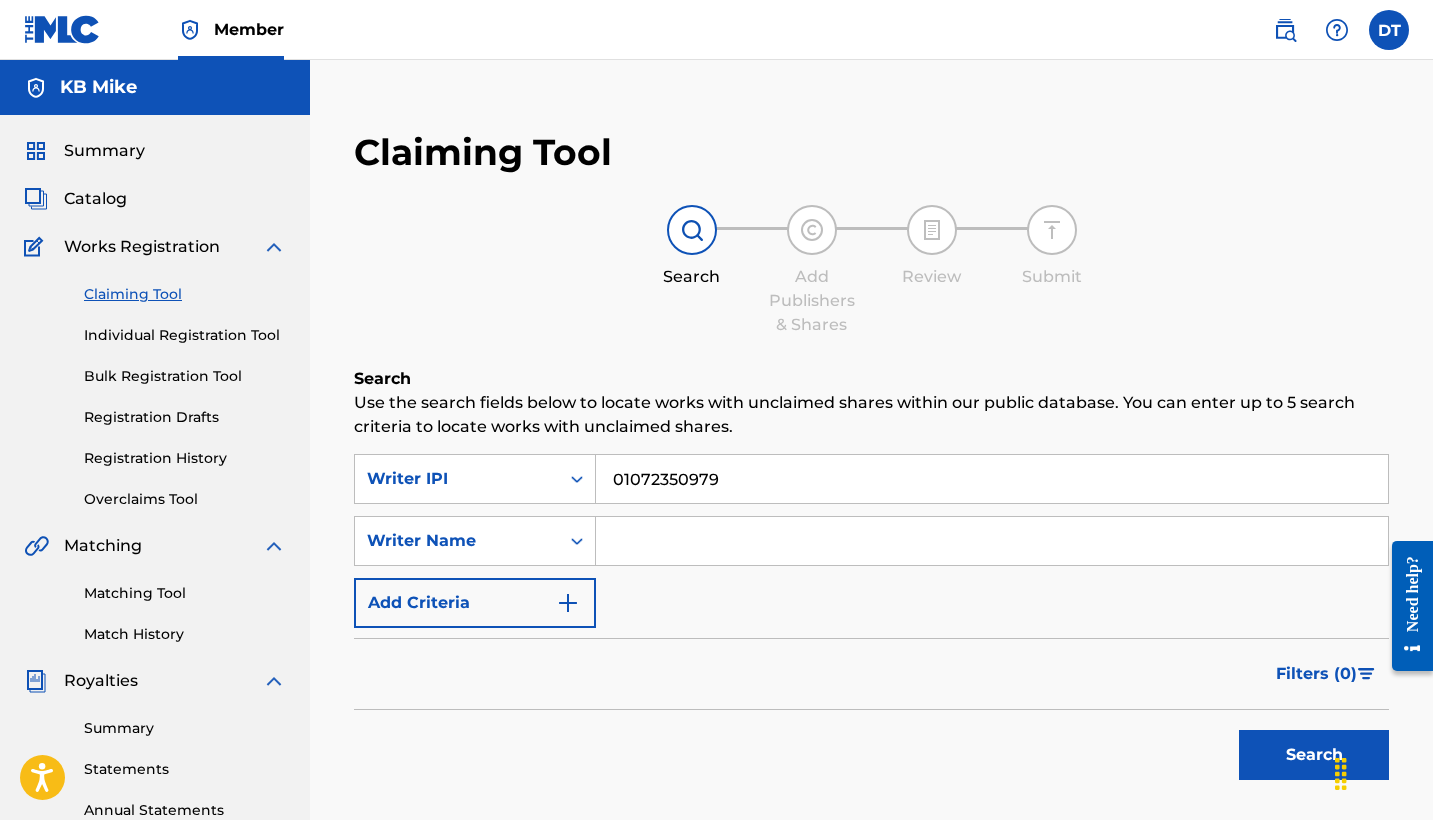 type on "01072350979" 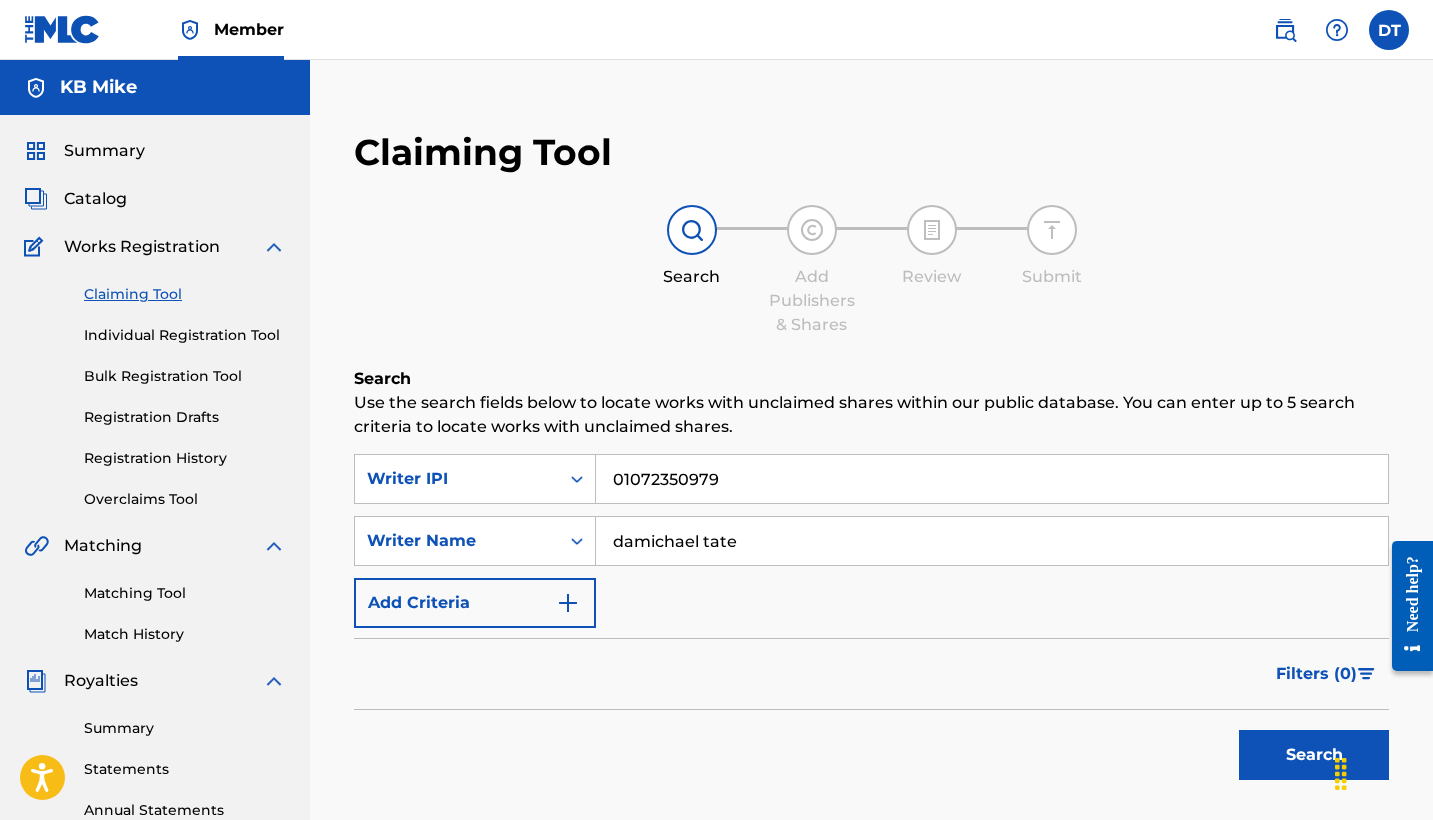 click on "Search" at bounding box center [1314, 755] 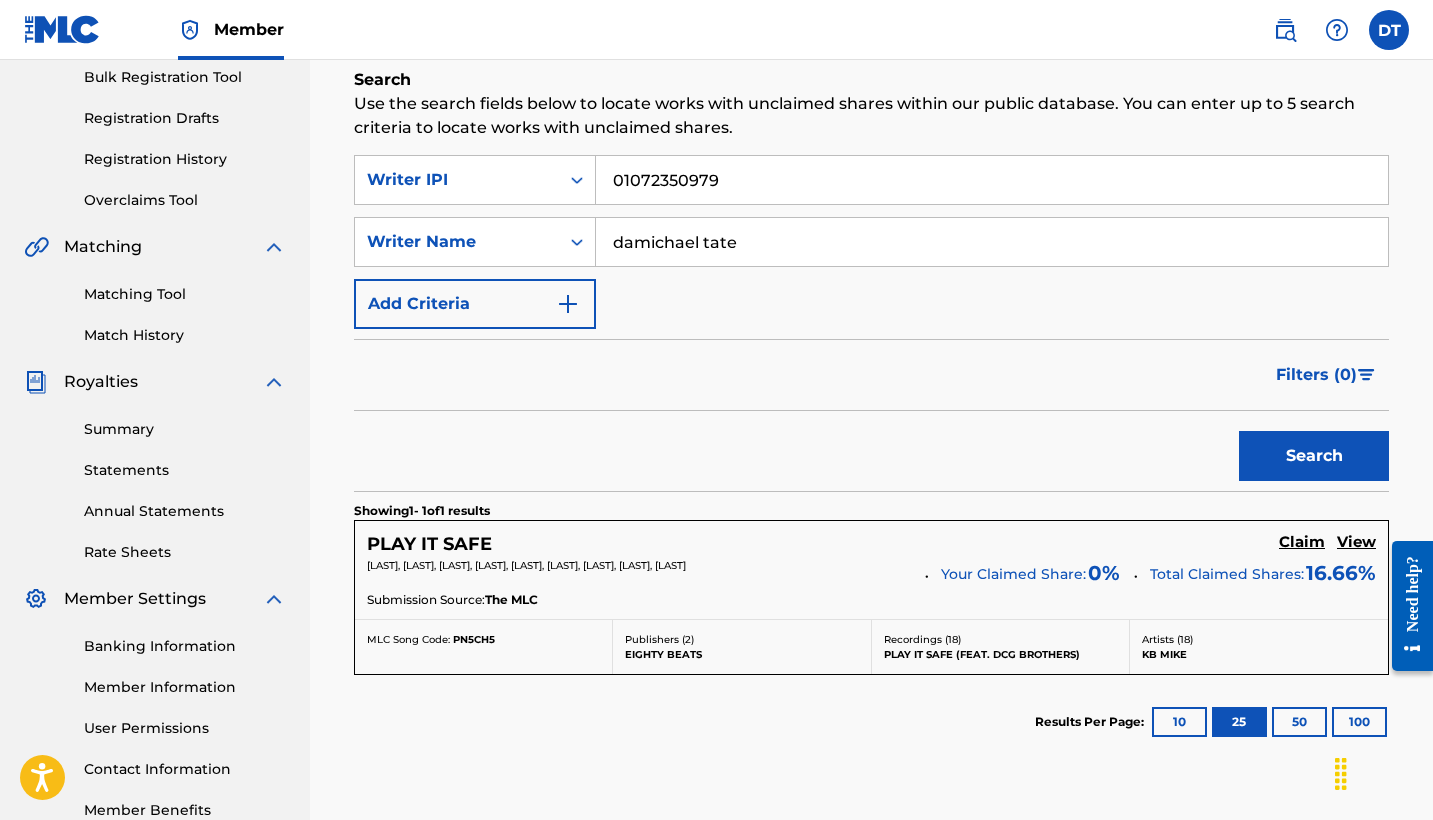 scroll, scrollTop: 173, scrollLeft: 0, axis: vertical 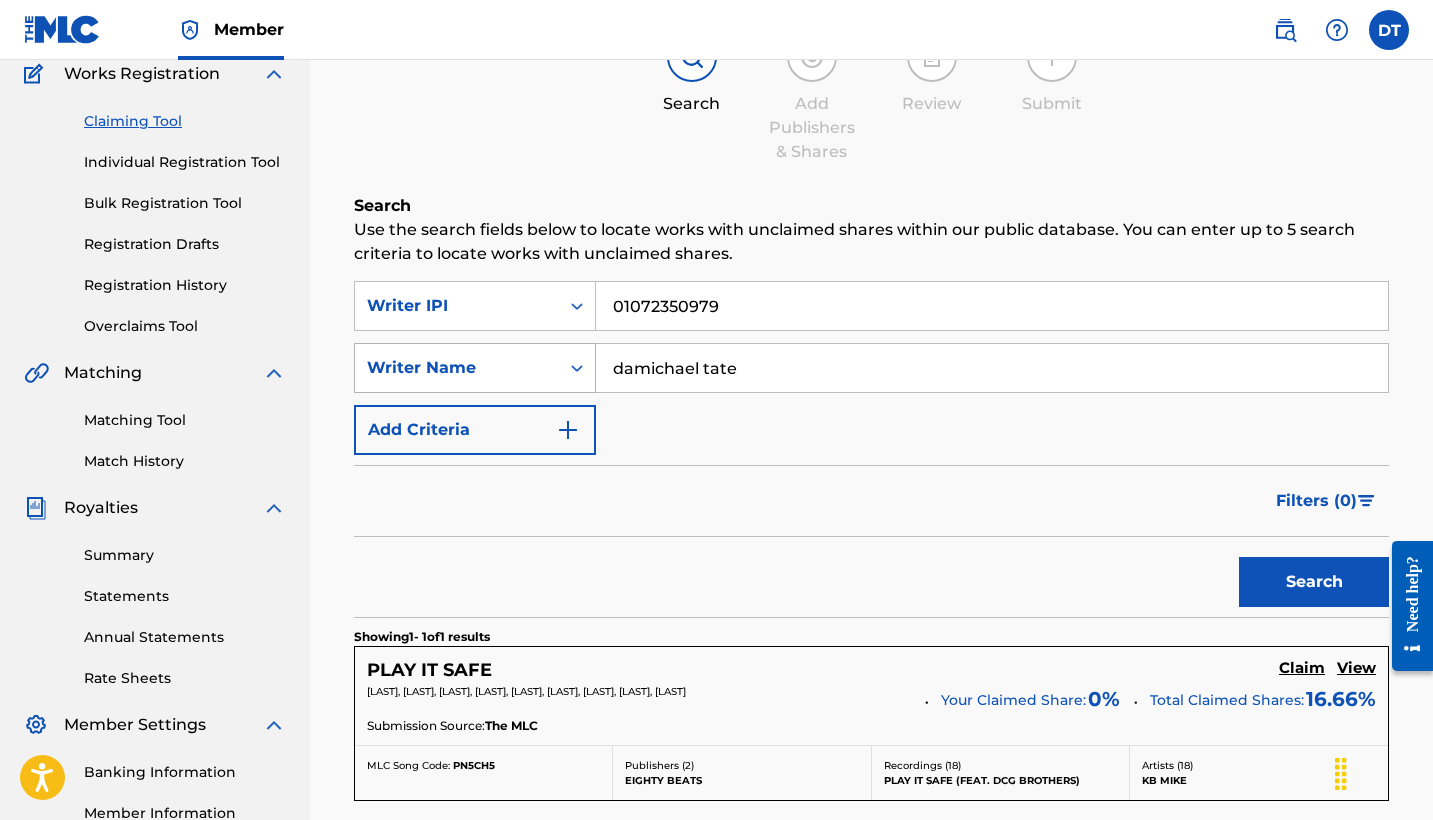 drag, startPoint x: 772, startPoint y: 371, endPoint x: 480, endPoint y: 372, distance: 292.0017 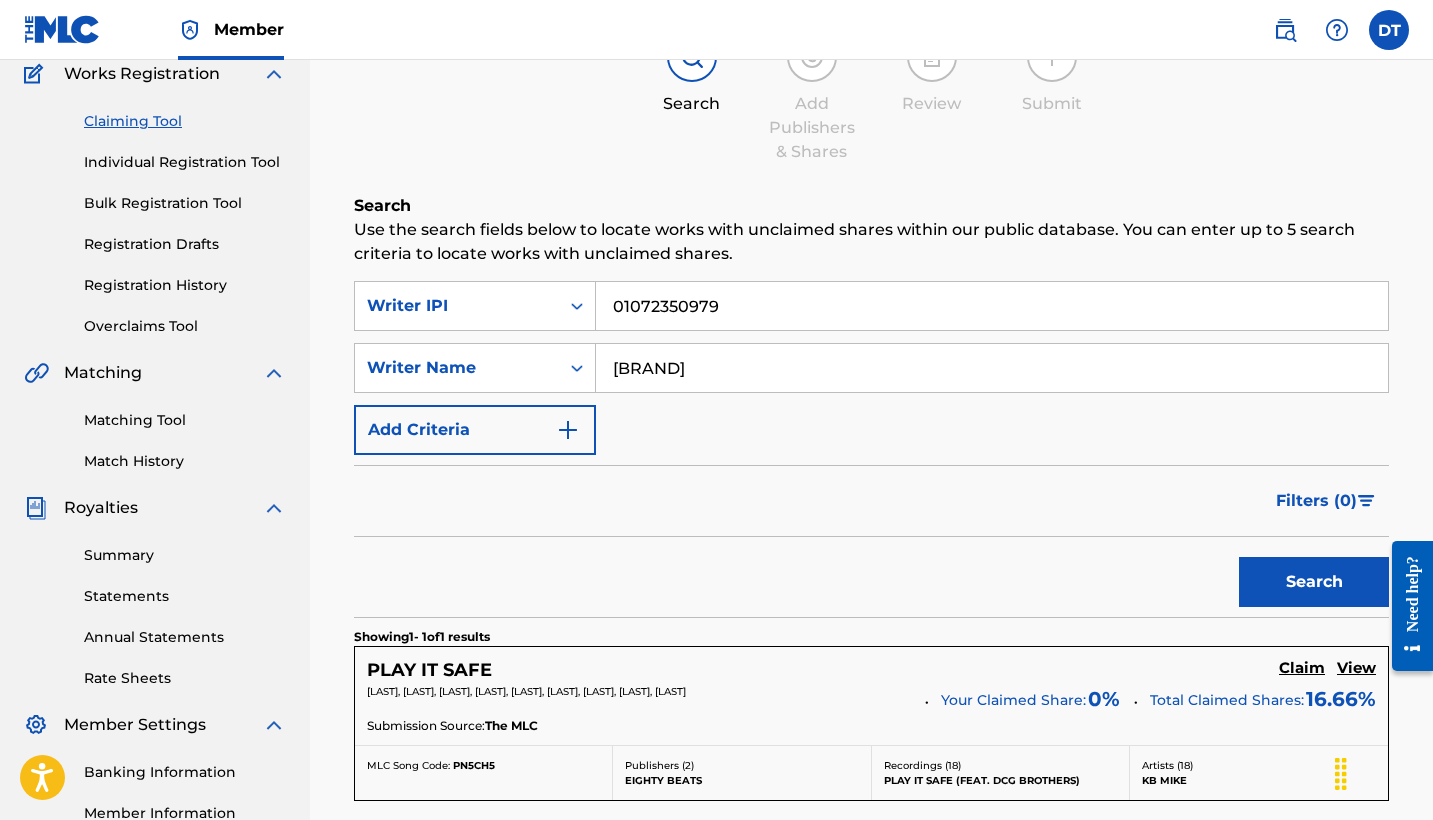type on "[BRAND]" 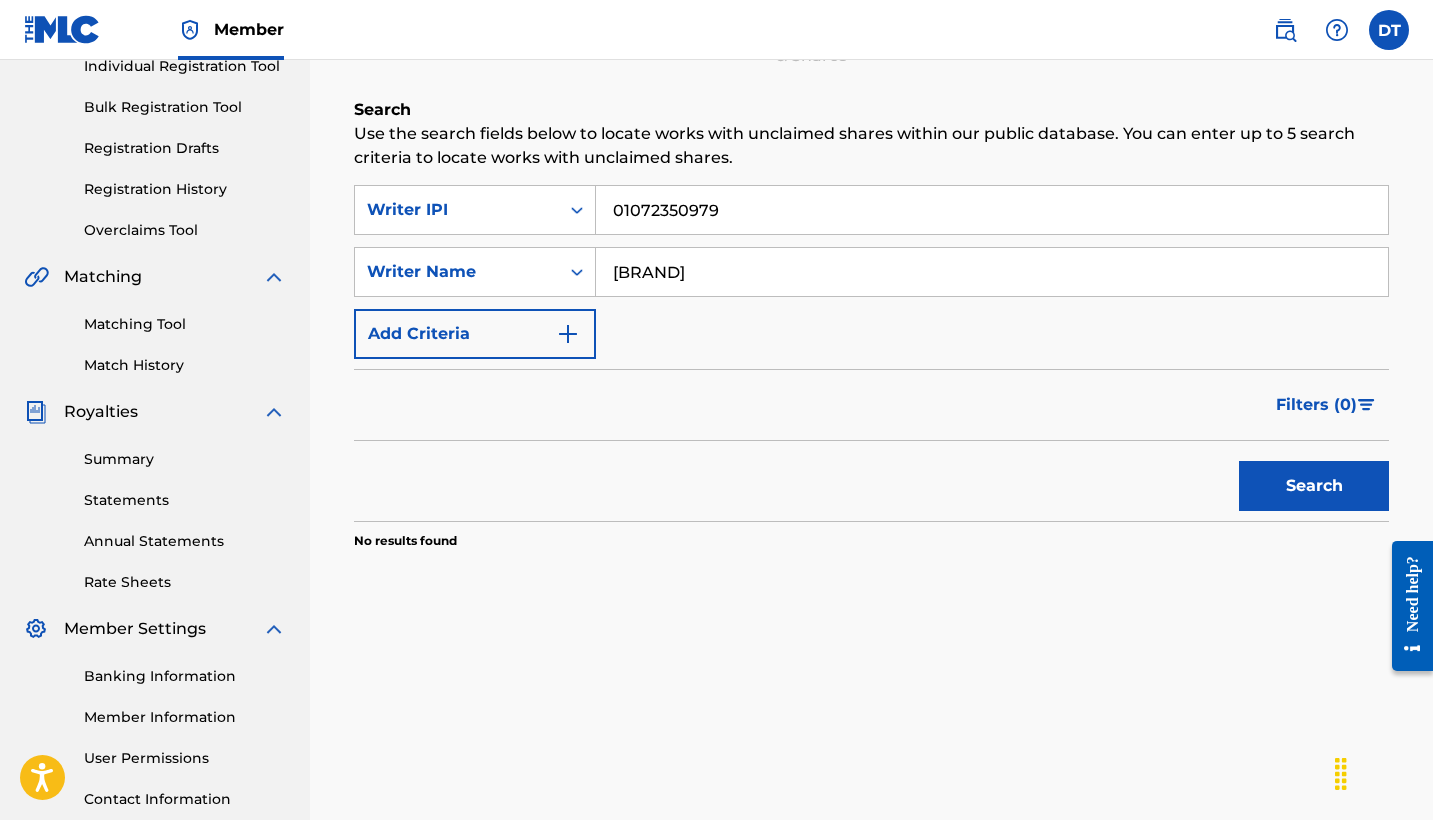 scroll, scrollTop: 294, scrollLeft: 0, axis: vertical 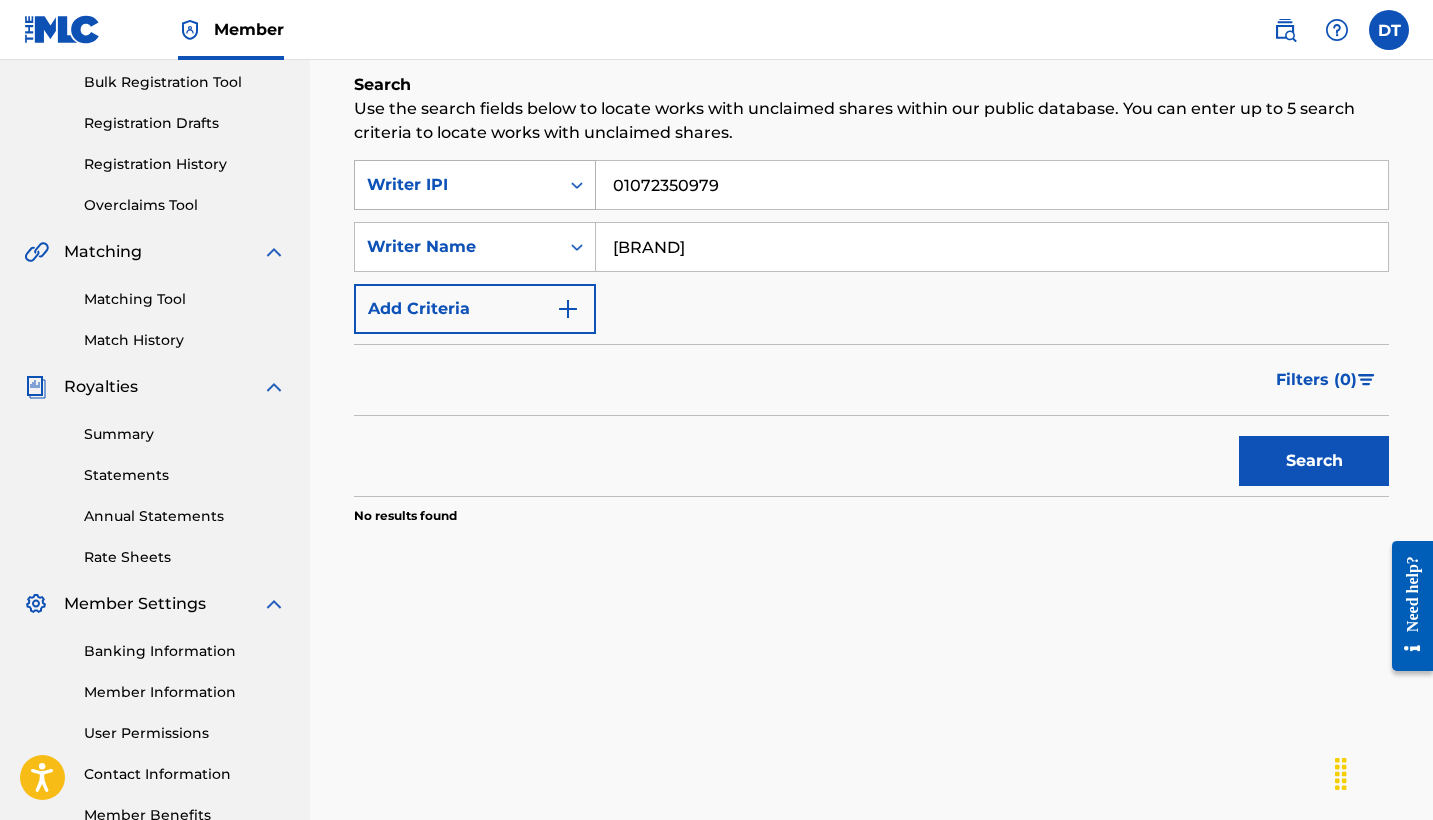 click on "Writer IPI" at bounding box center (457, 185) 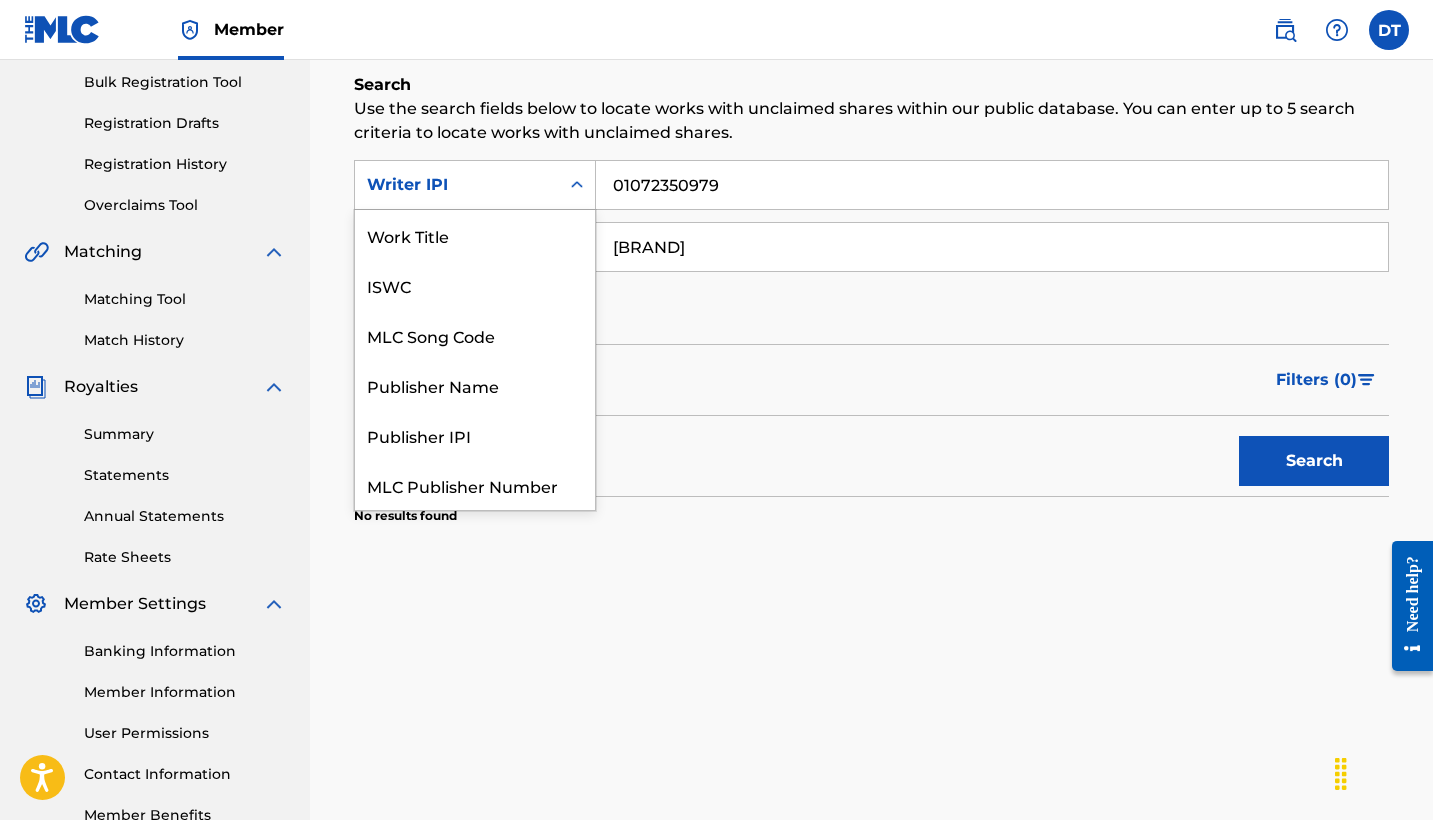 scroll, scrollTop: 50, scrollLeft: 0, axis: vertical 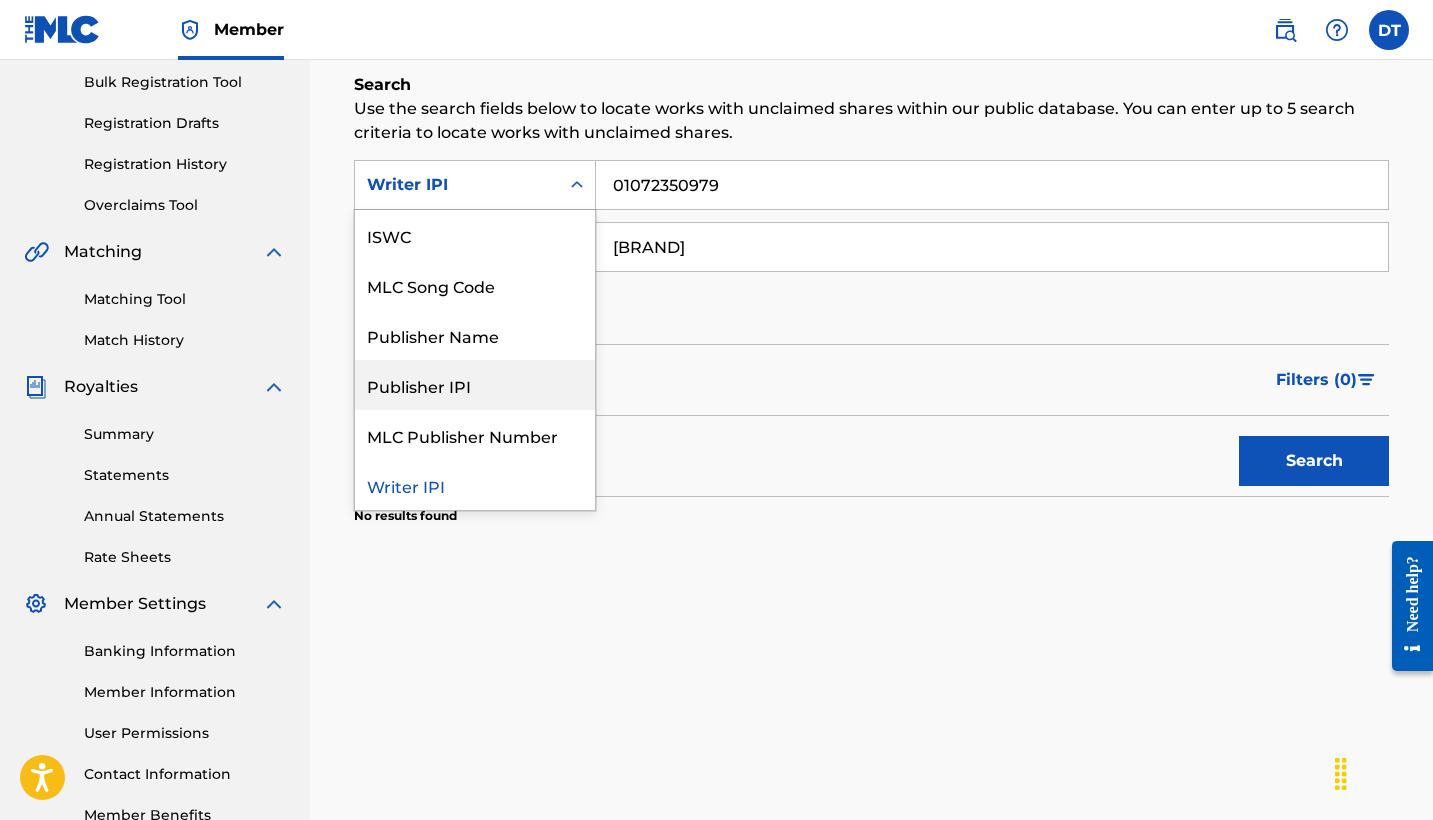click on "Publisher IPI" at bounding box center (475, 385) 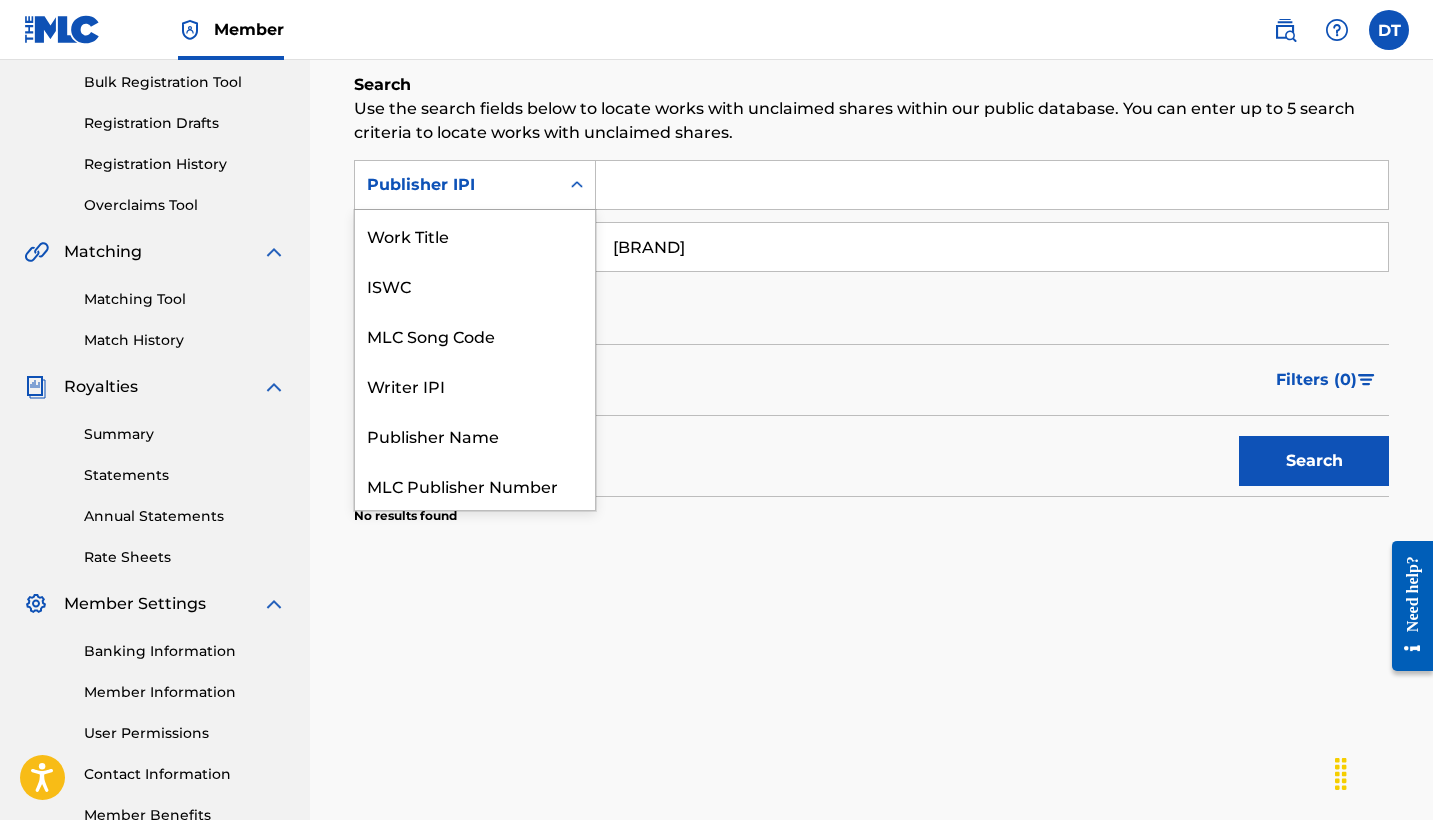 click on "Publisher IPI" at bounding box center [457, 185] 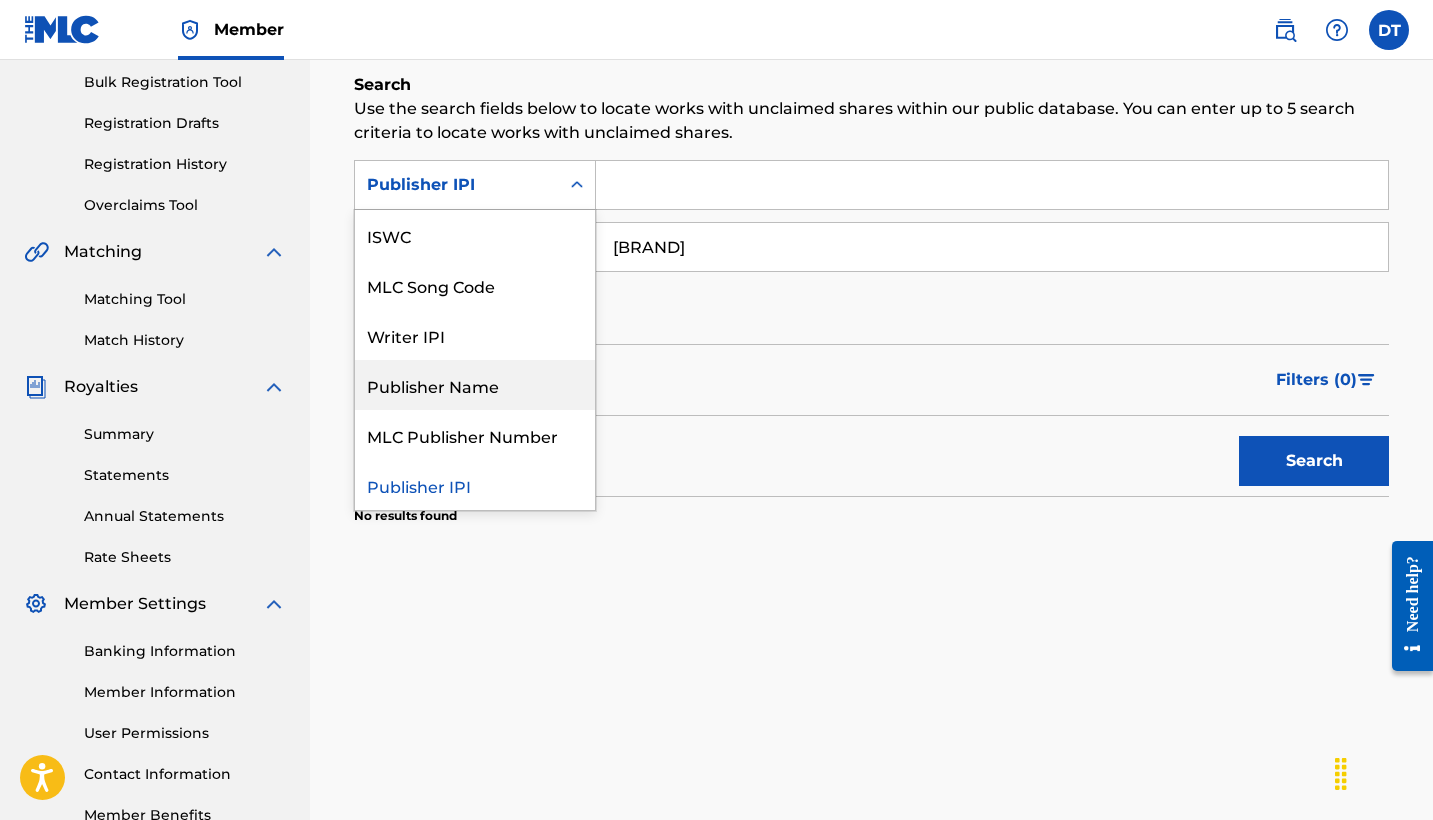 click on "Publisher Name" at bounding box center (475, 385) 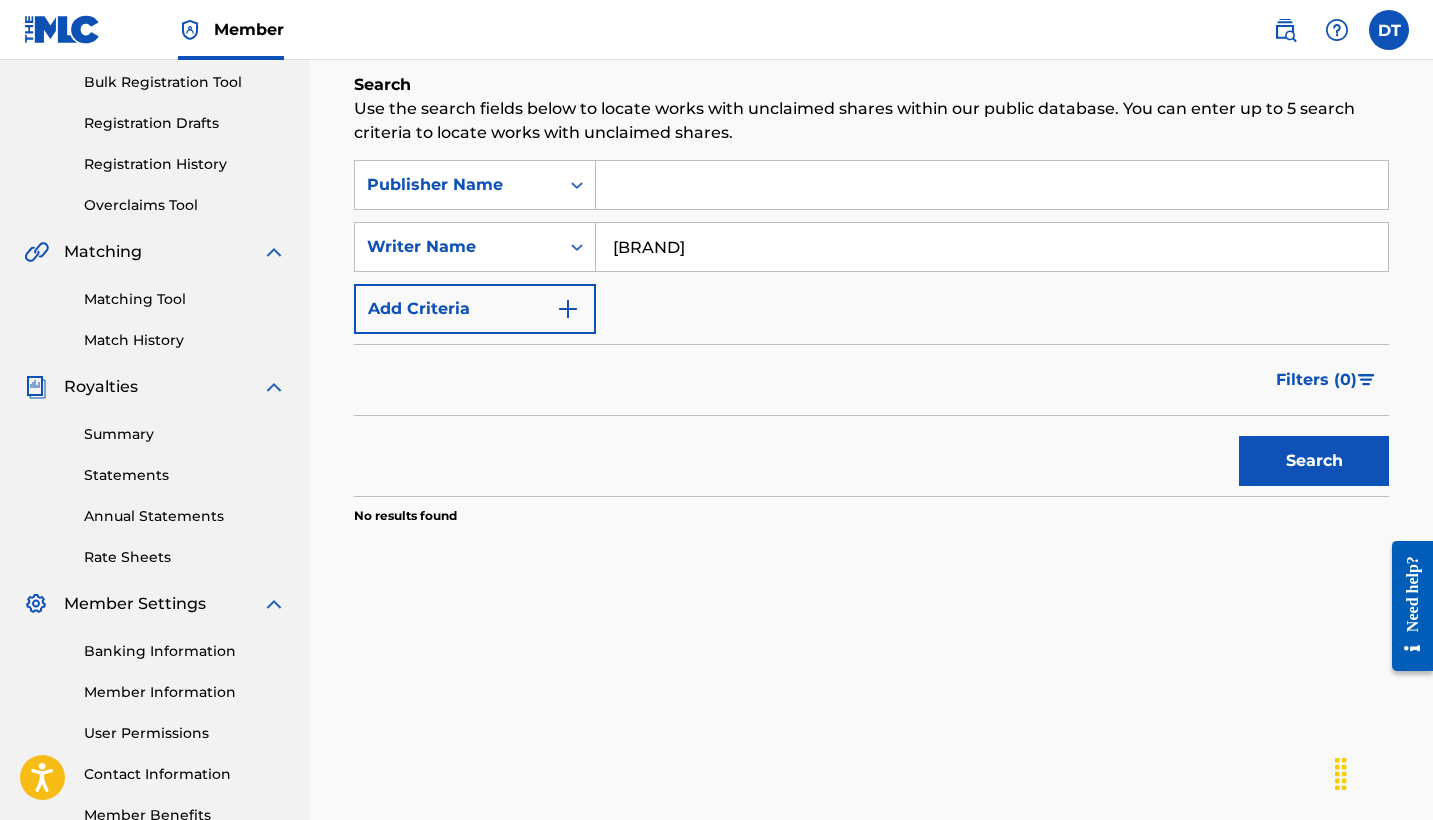 click at bounding box center [992, 185] 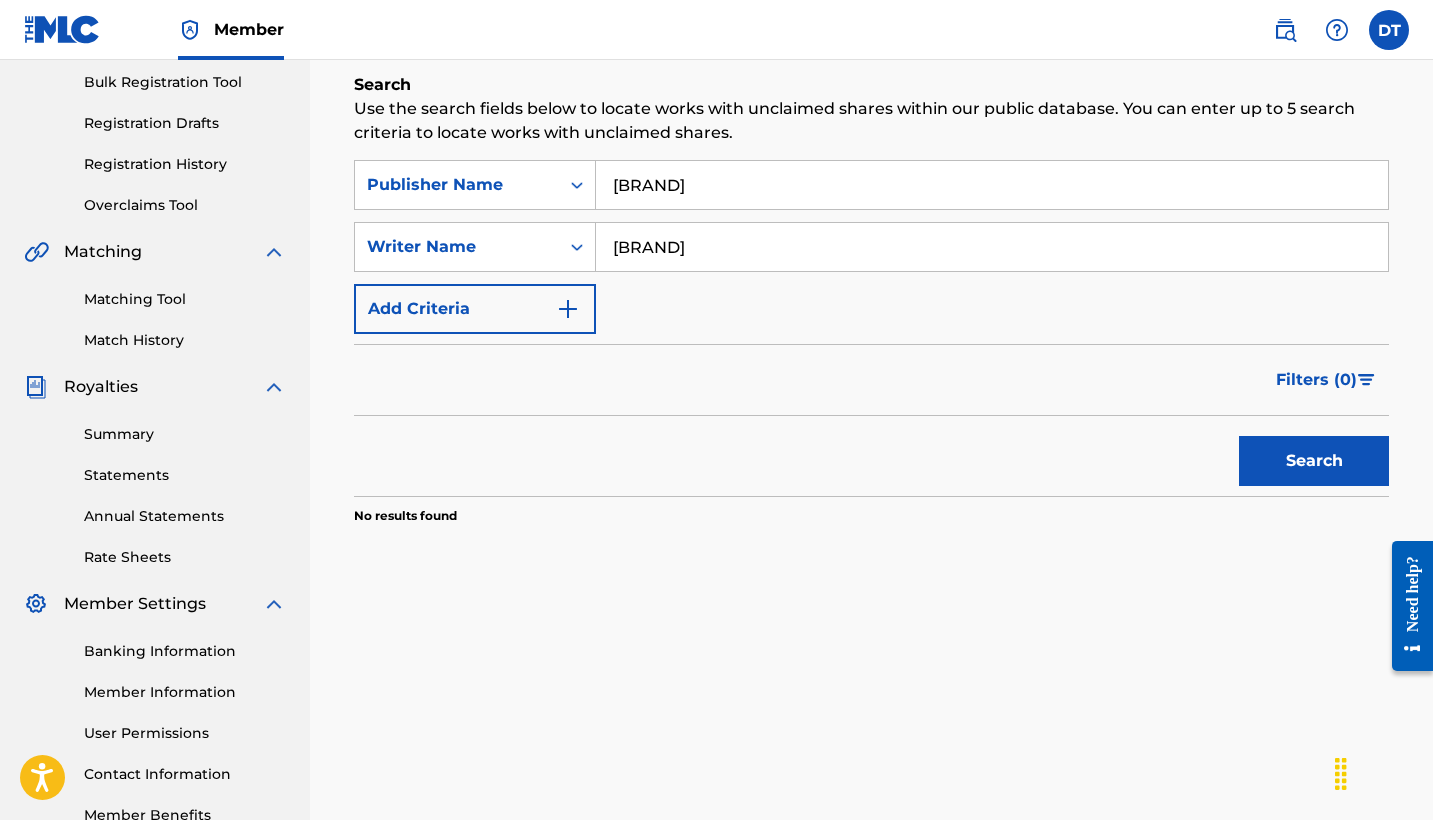 type on "[BRAND]" 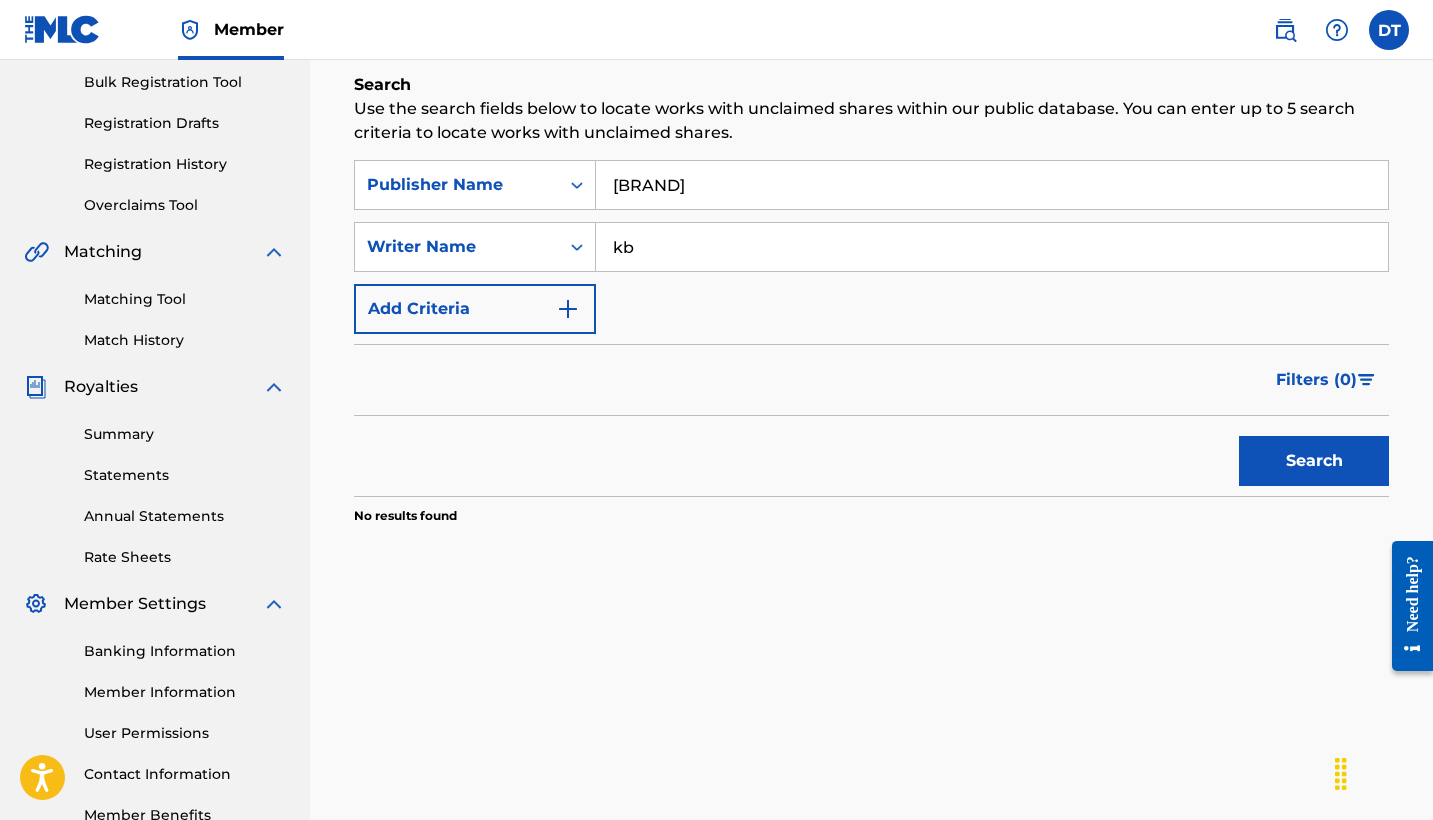 type on "k" 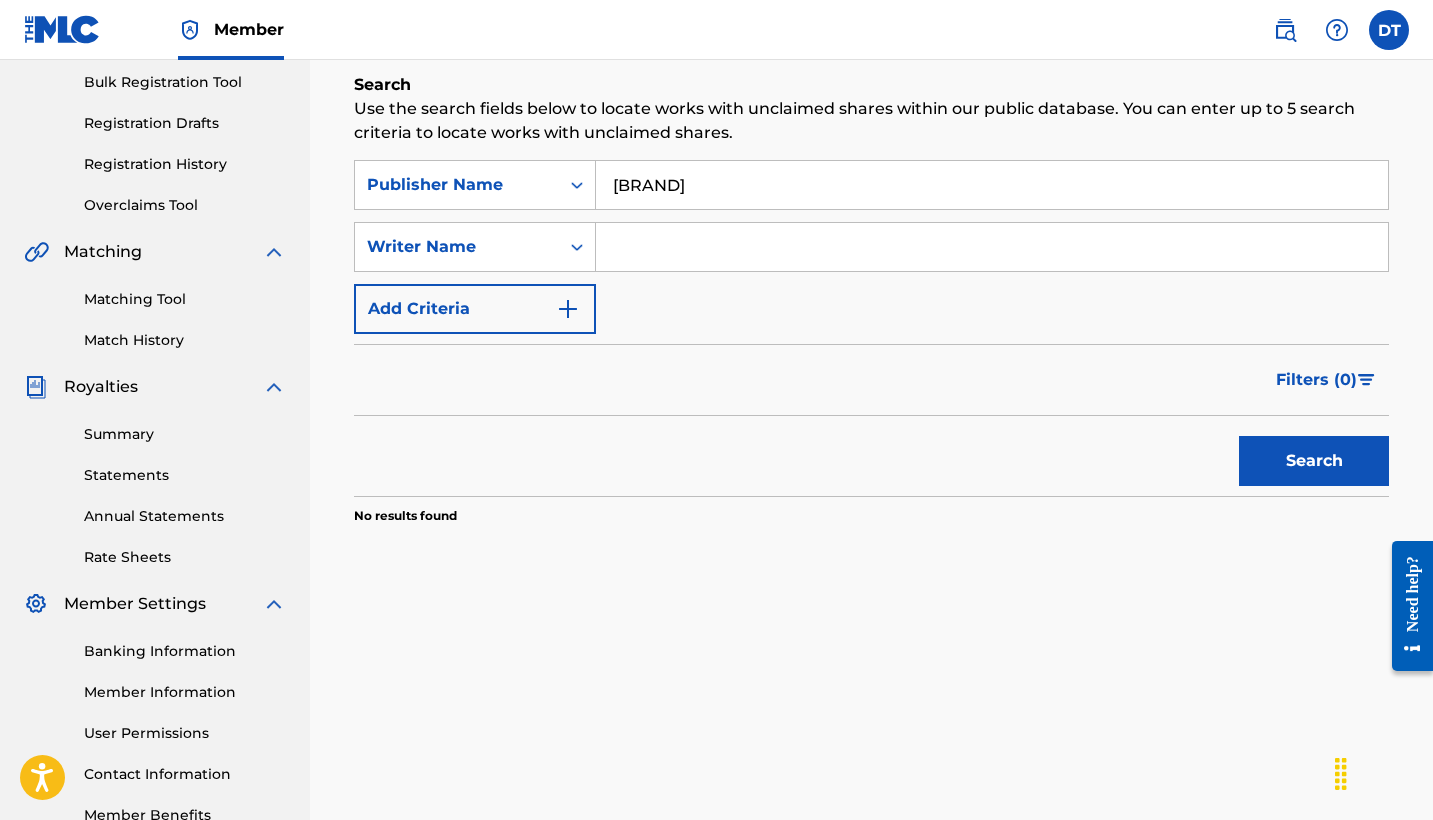 type 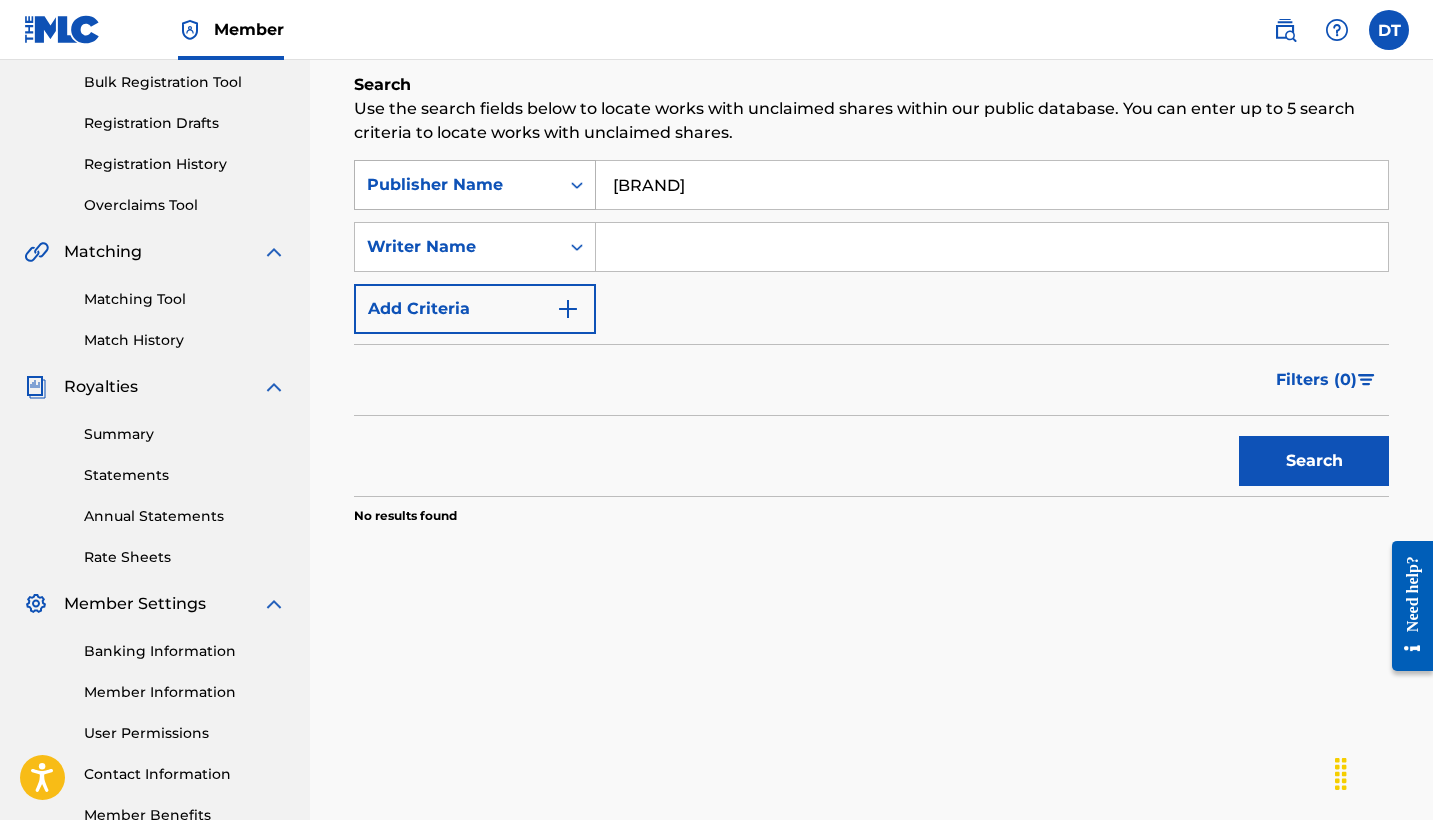 drag, startPoint x: 801, startPoint y: 189, endPoint x: 553, endPoint y: 189, distance: 248 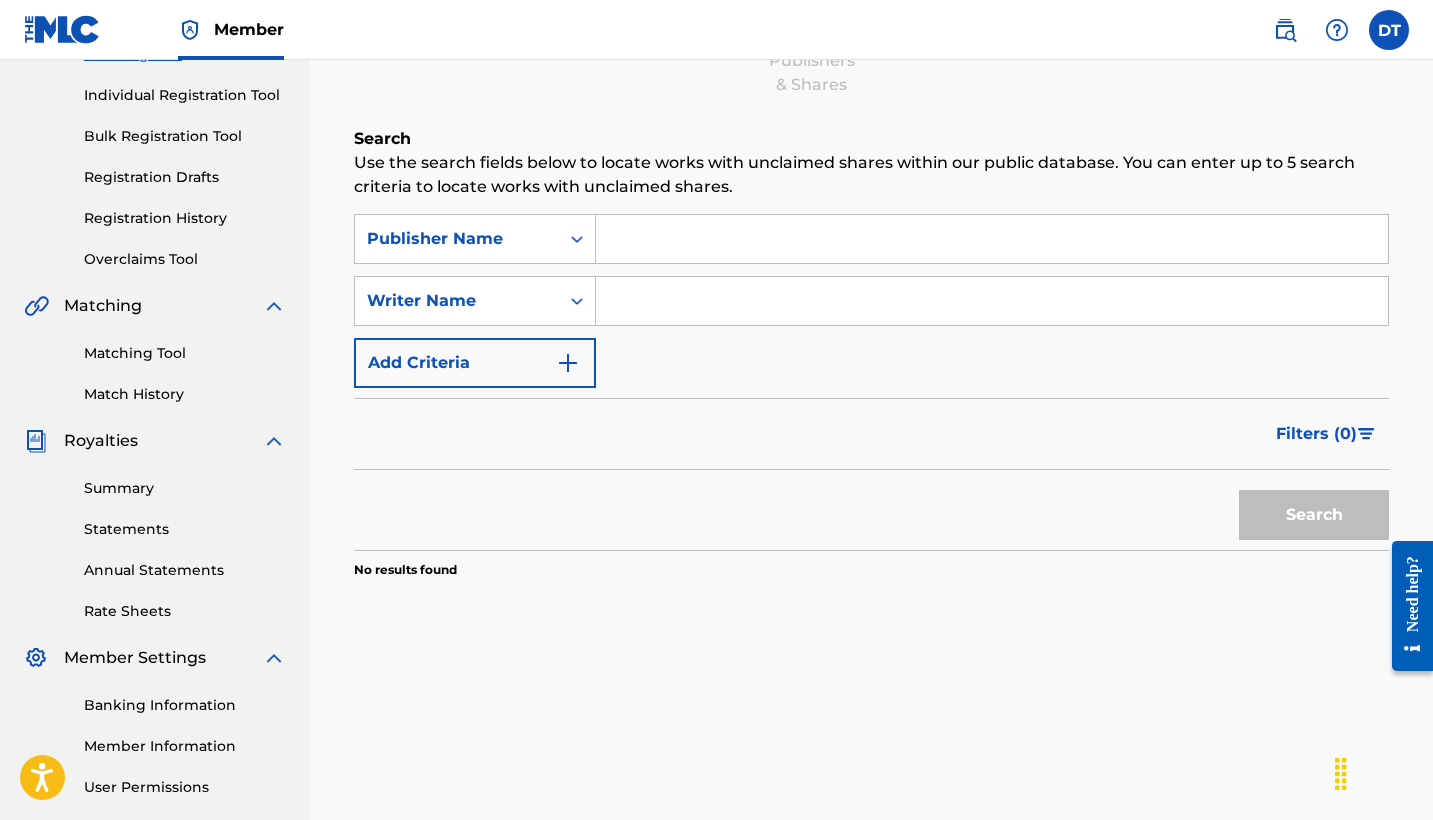 scroll, scrollTop: 224, scrollLeft: 0, axis: vertical 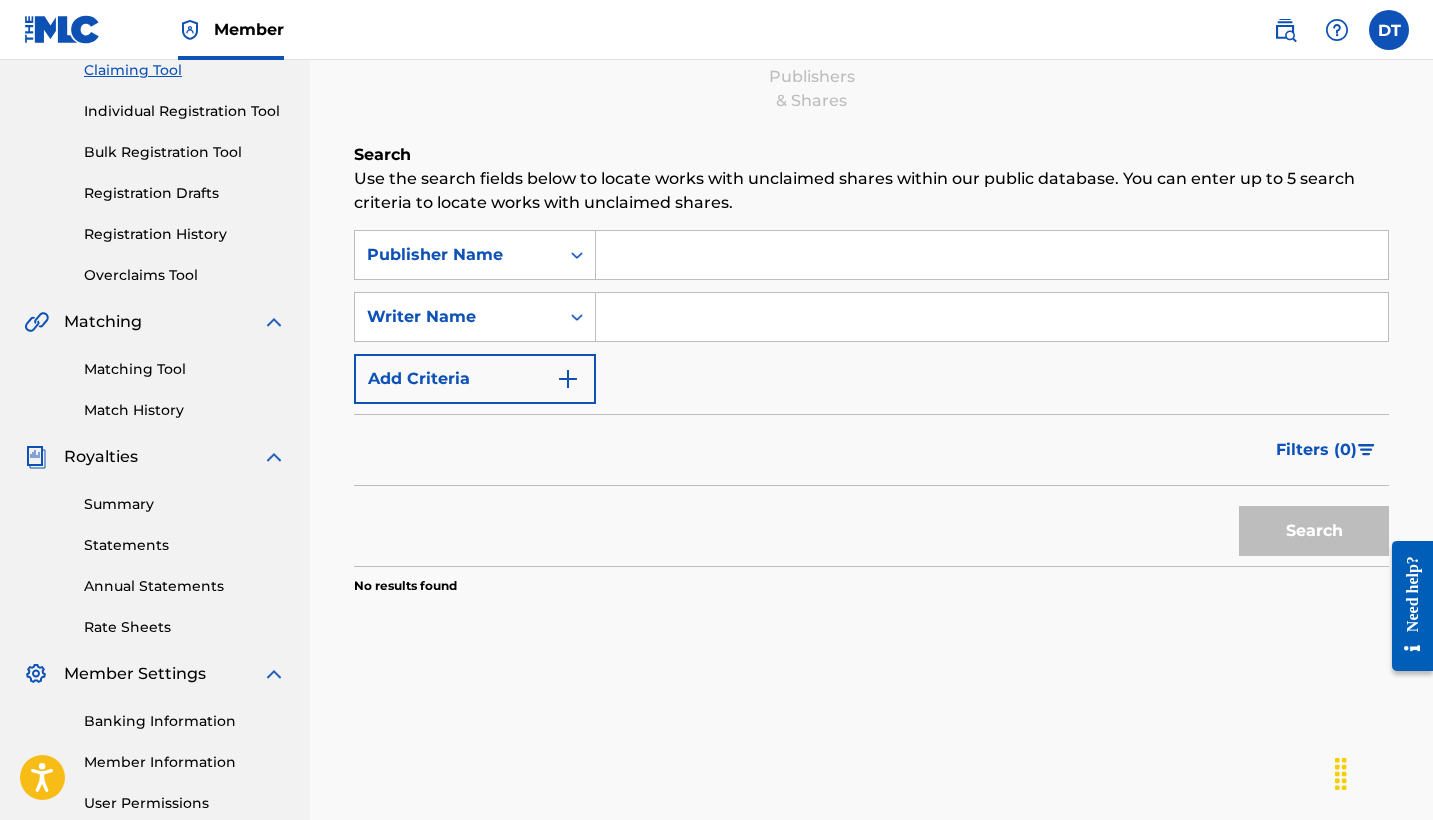 type 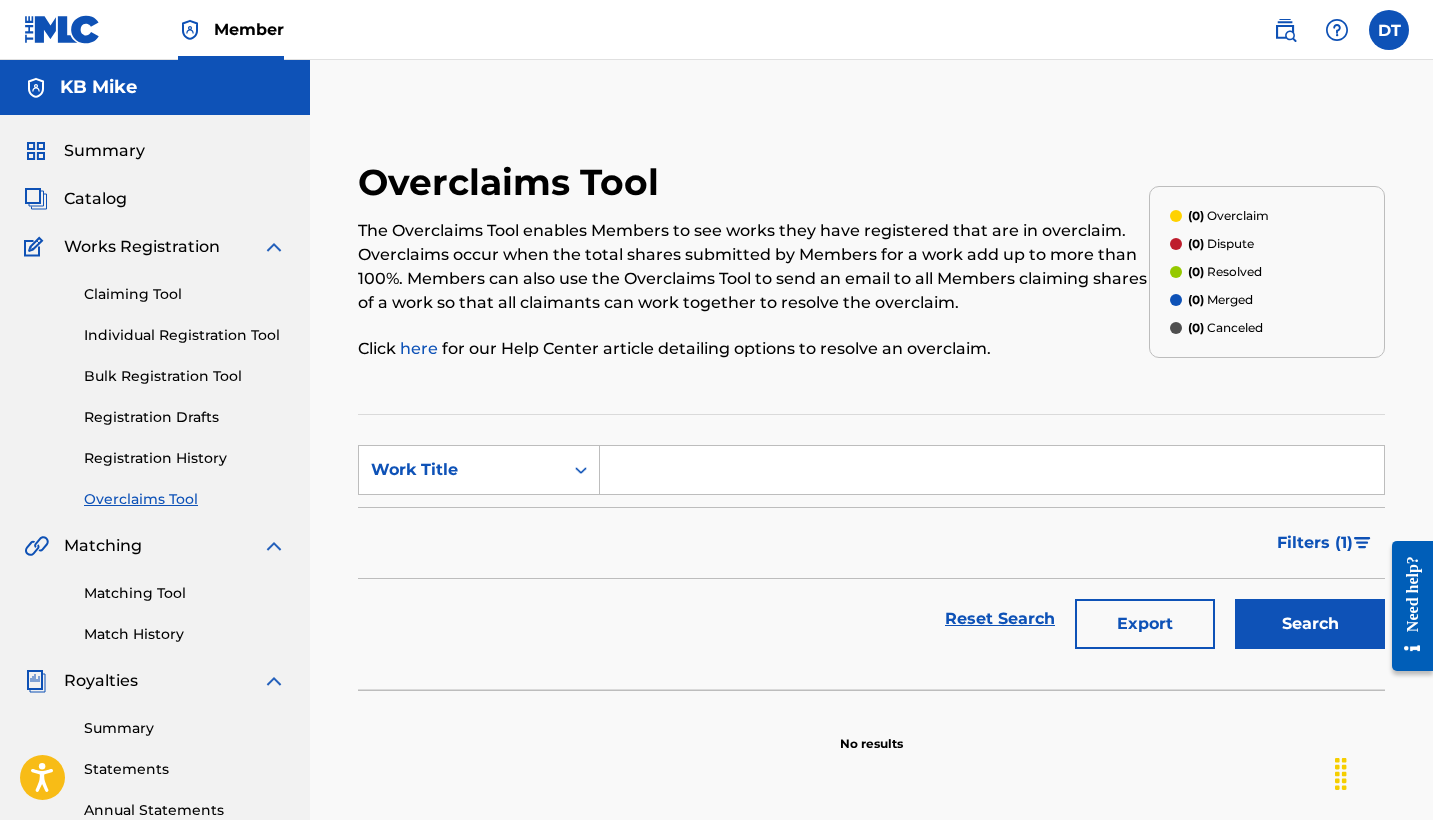 click on "Registration History" at bounding box center [185, 458] 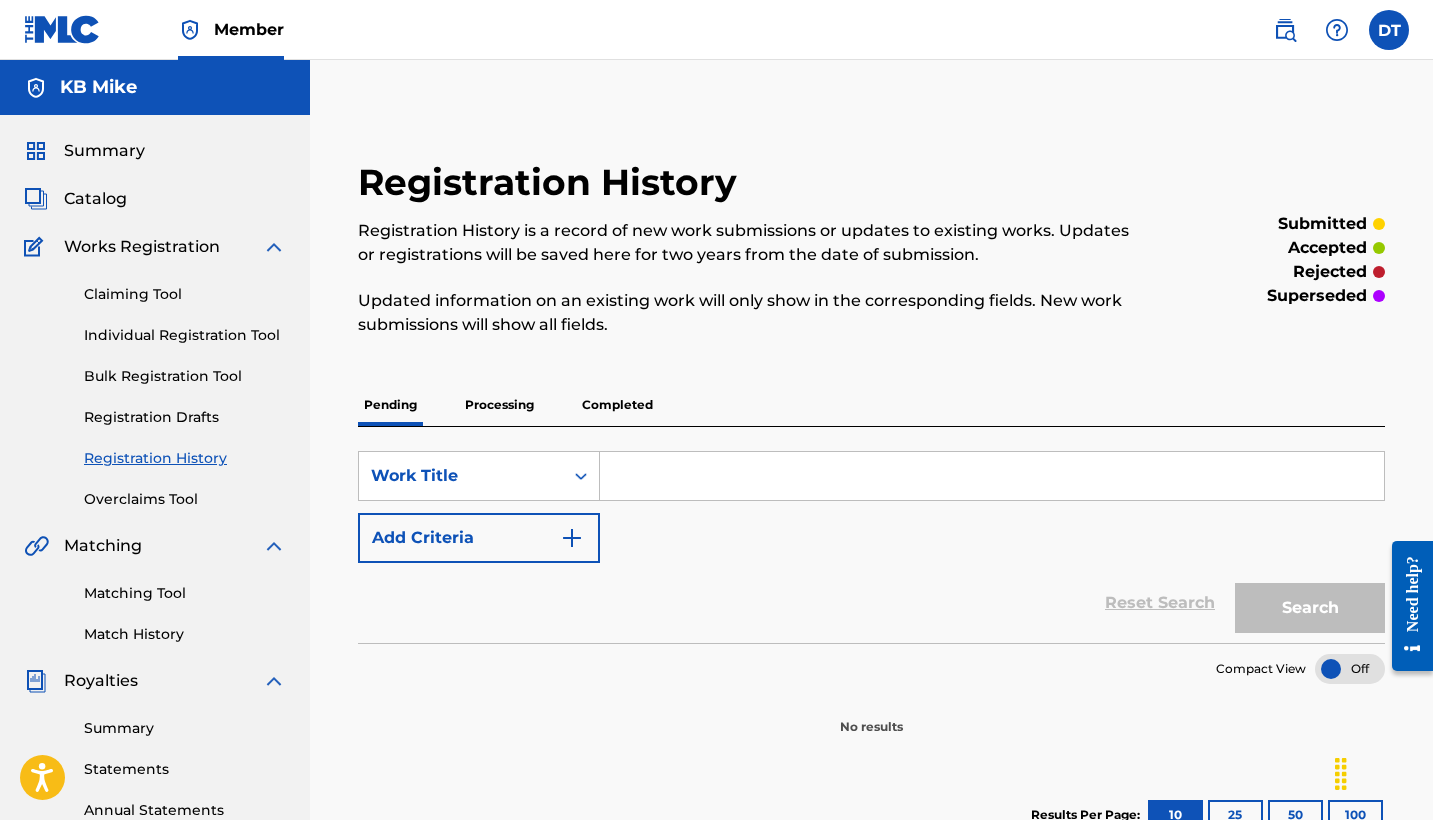 click on "Processing" at bounding box center [499, 405] 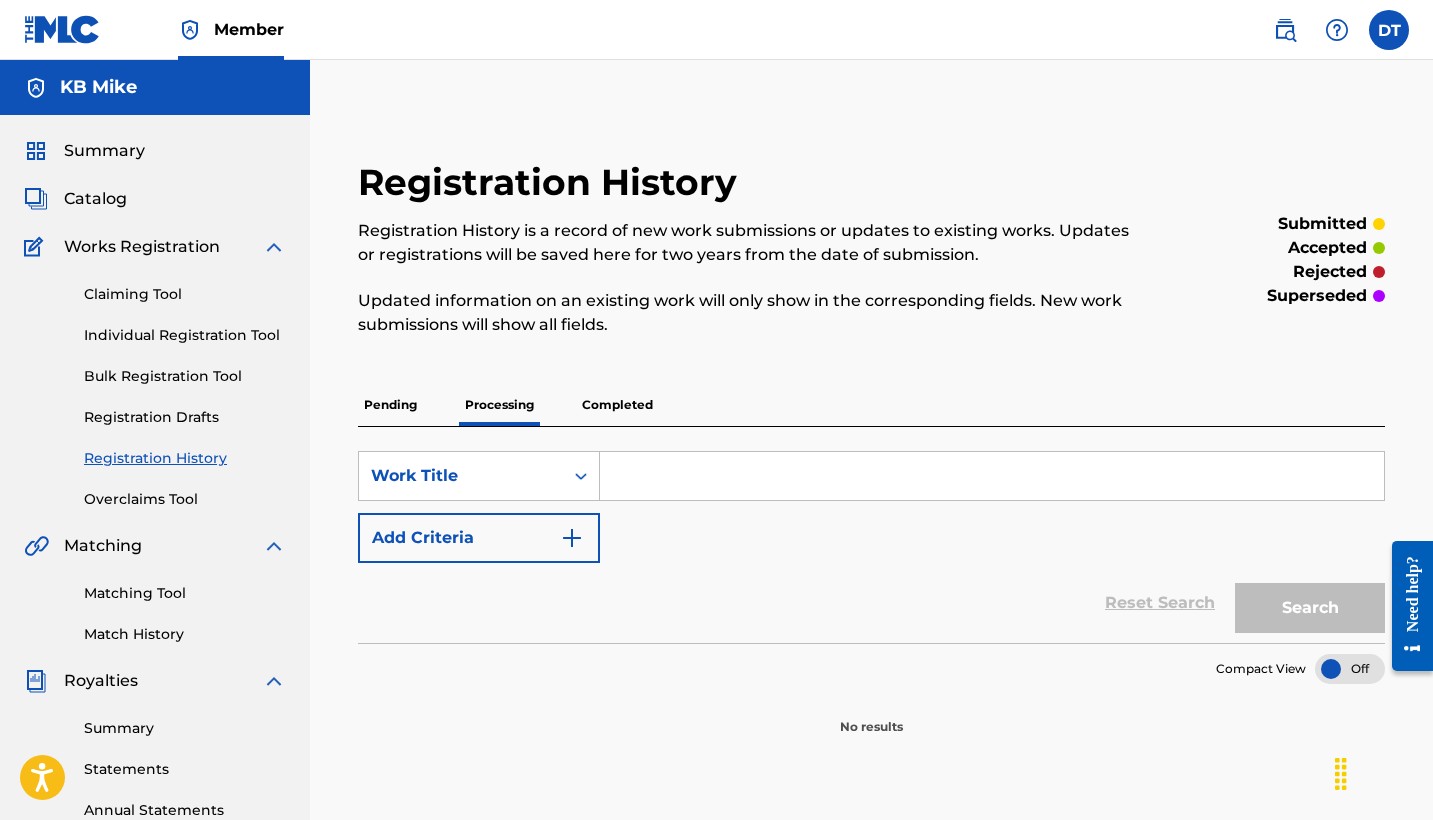 click on "Pending" at bounding box center (390, 405) 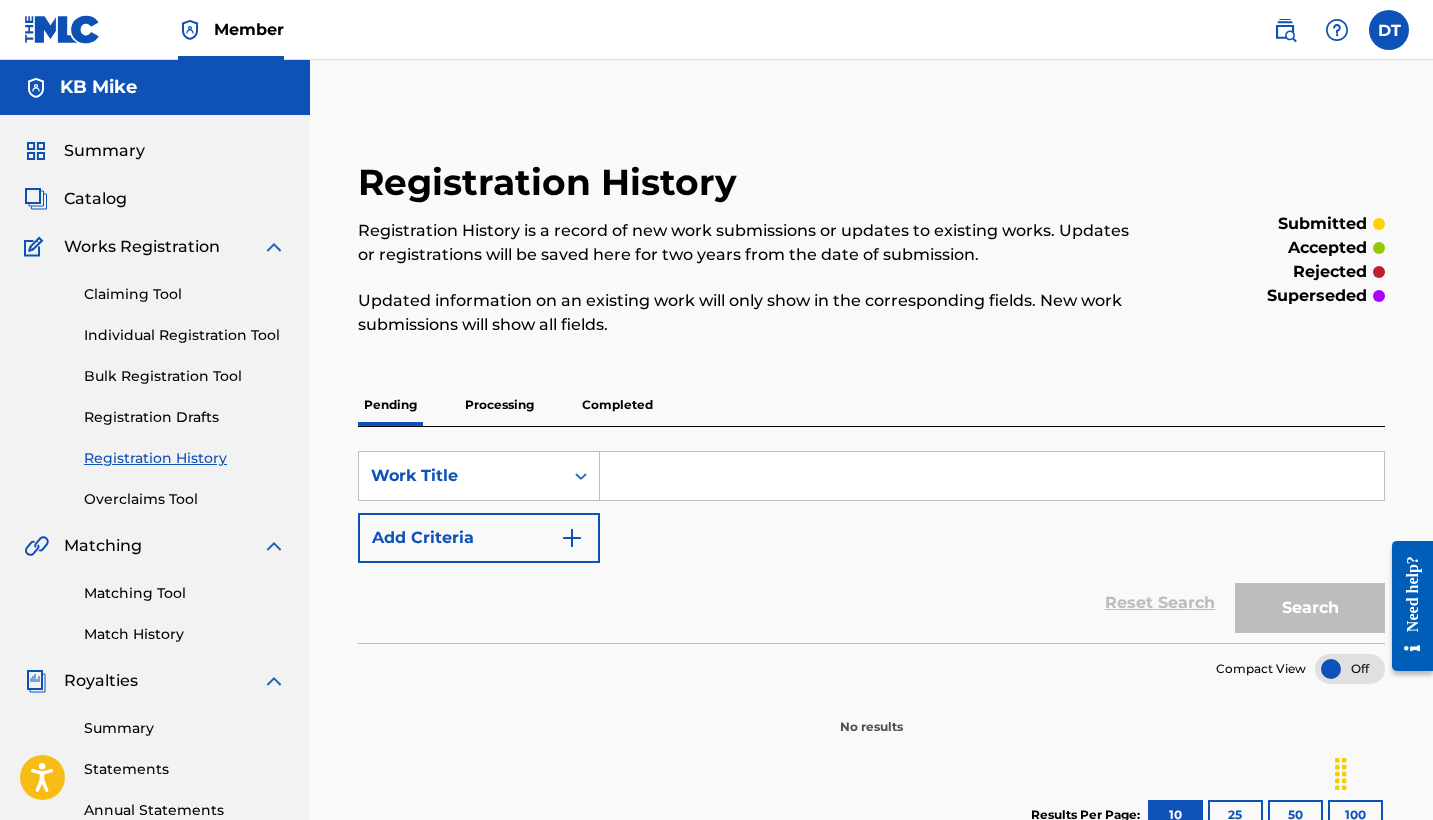 click on "Completed" at bounding box center [617, 405] 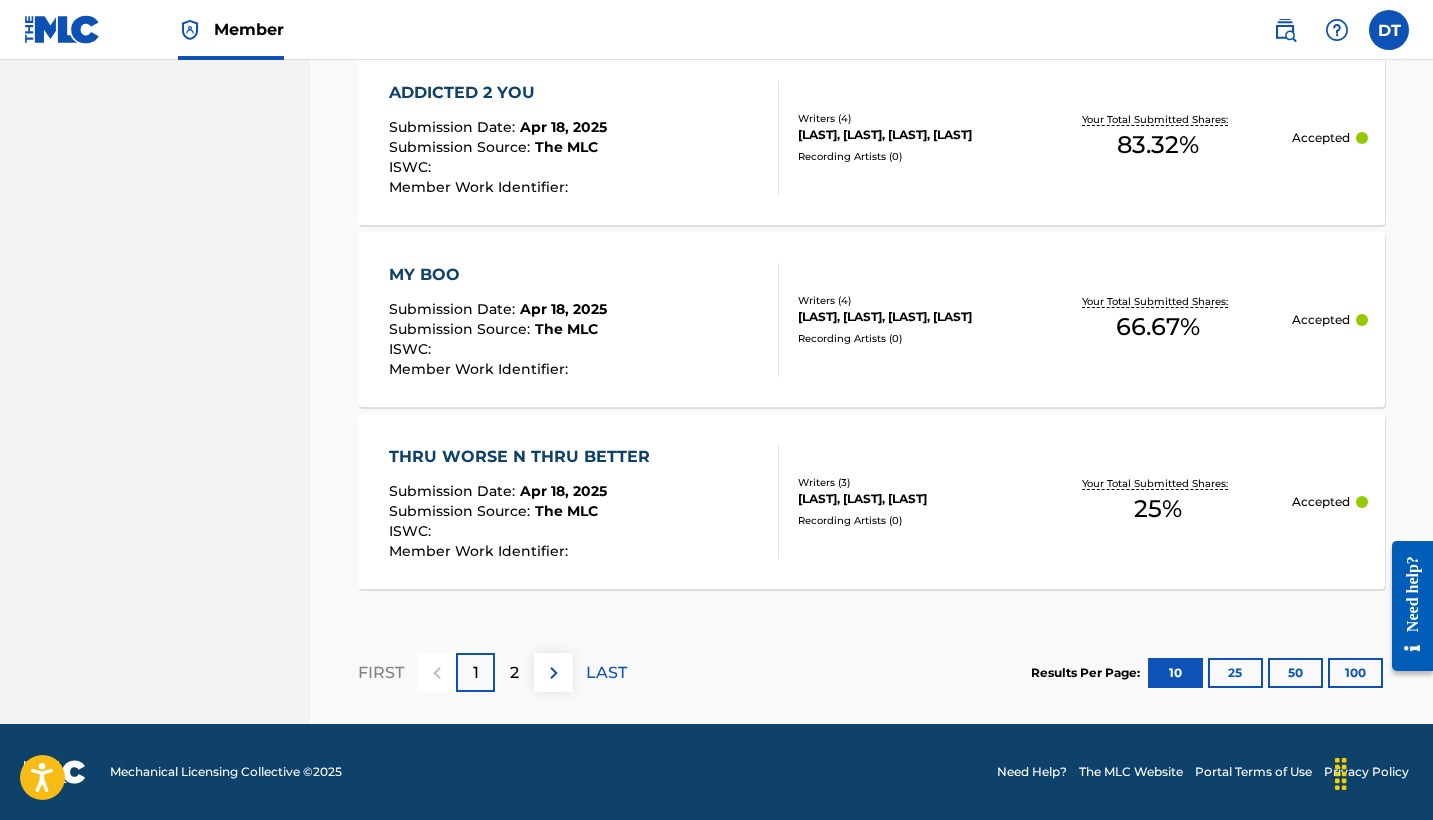 click on "2" at bounding box center [514, 673] 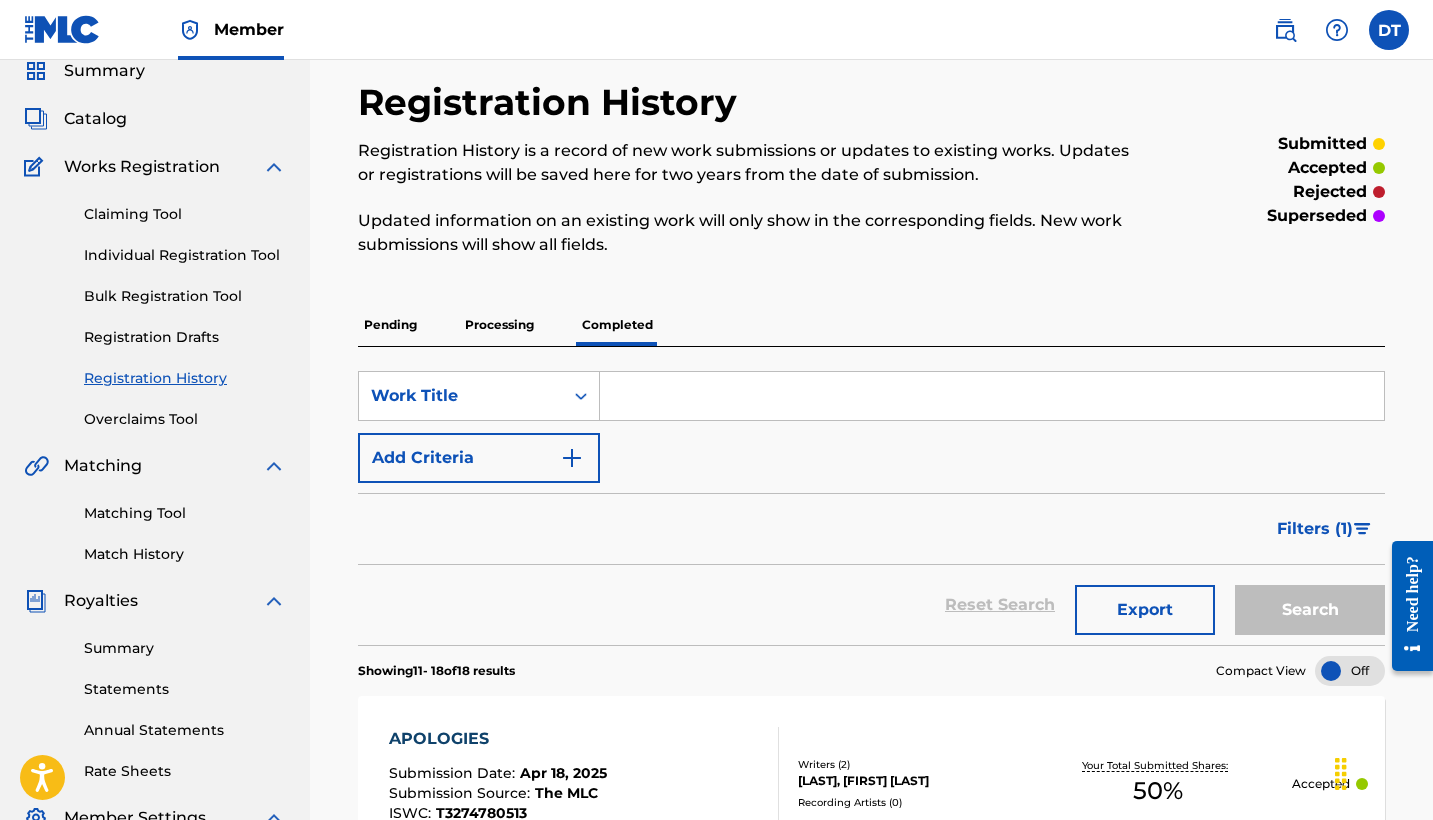 scroll, scrollTop: 86, scrollLeft: 0, axis: vertical 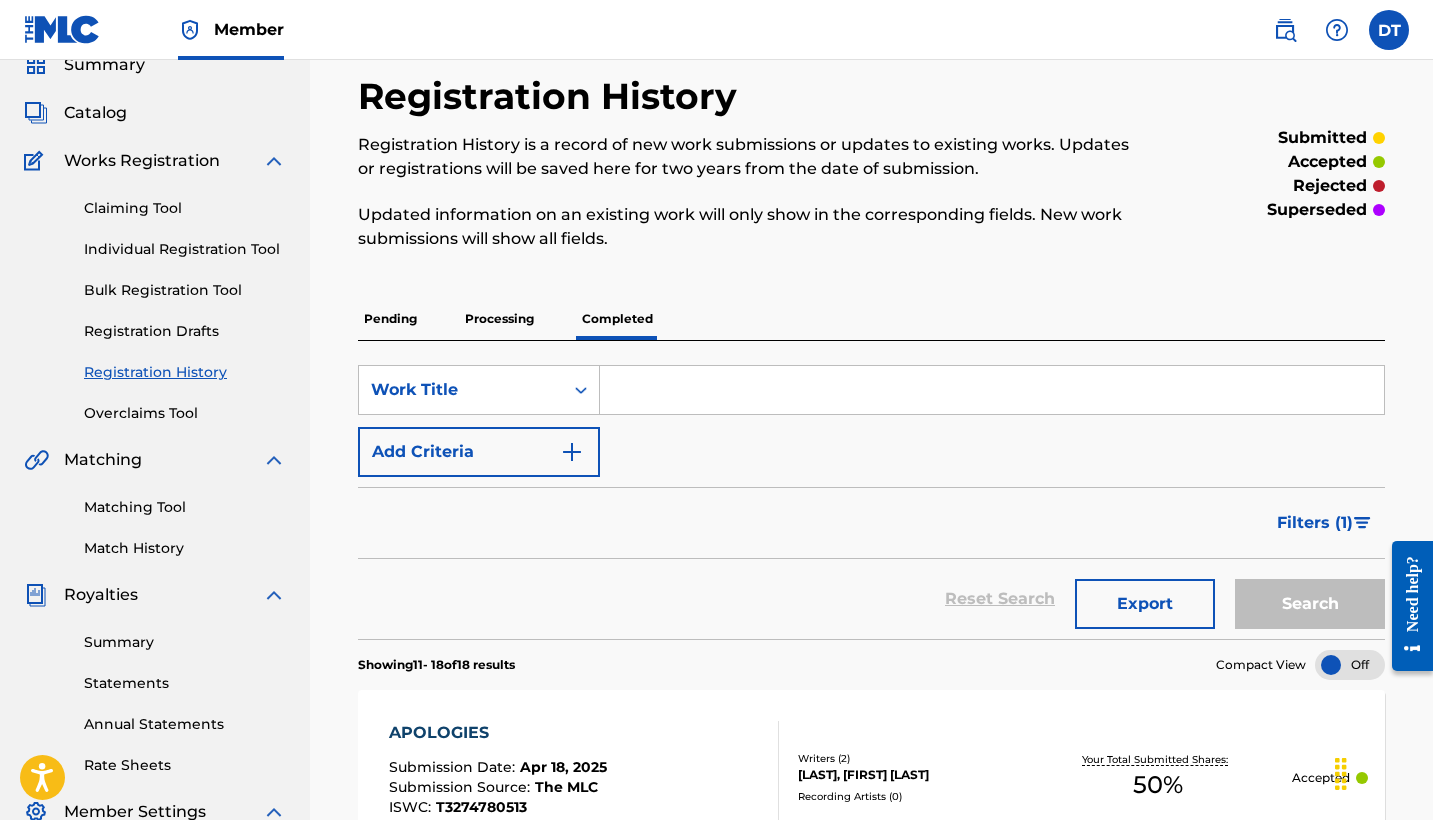 click on "Pending" at bounding box center [390, 319] 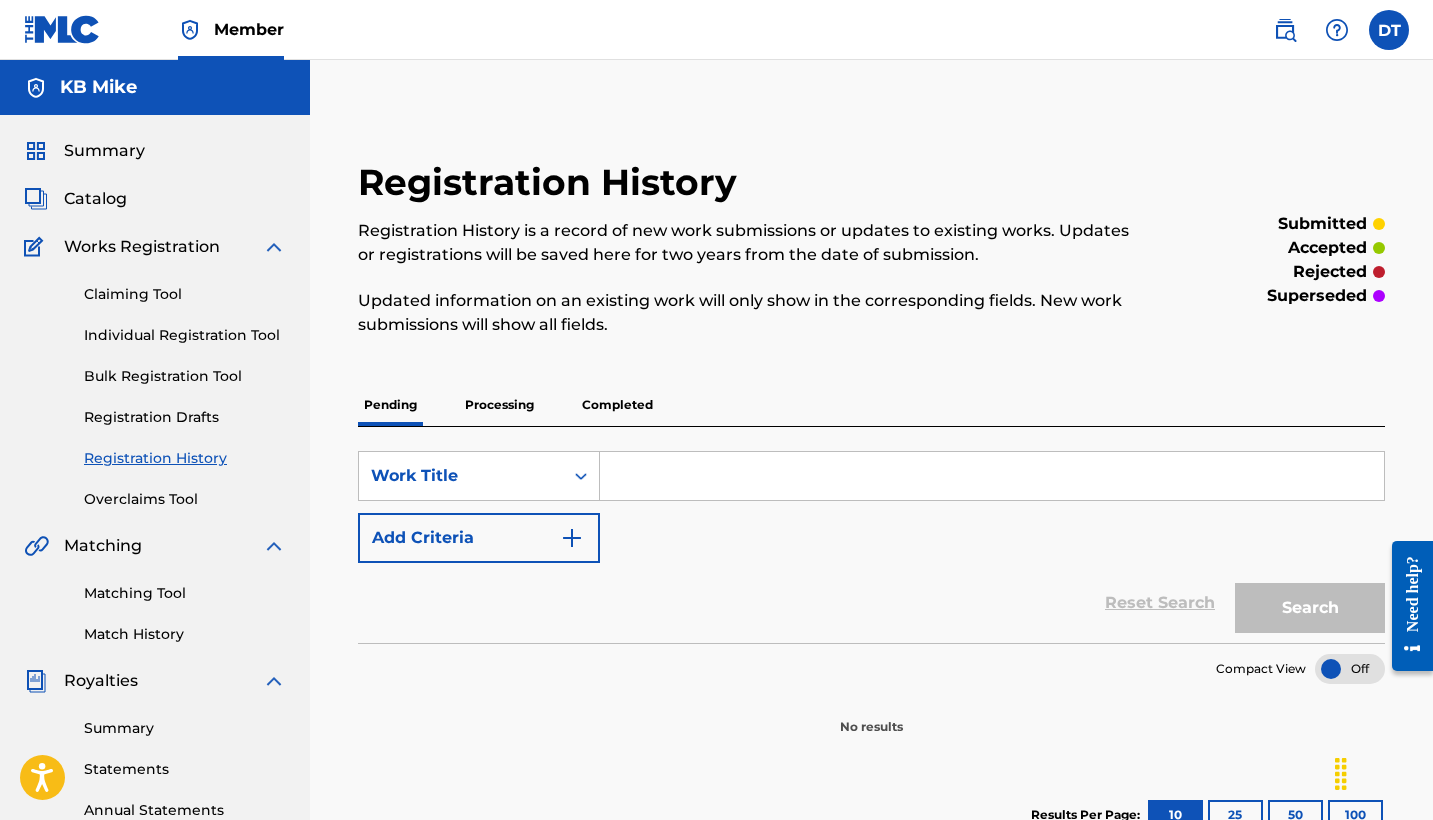 click on "Processing" at bounding box center (499, 405) 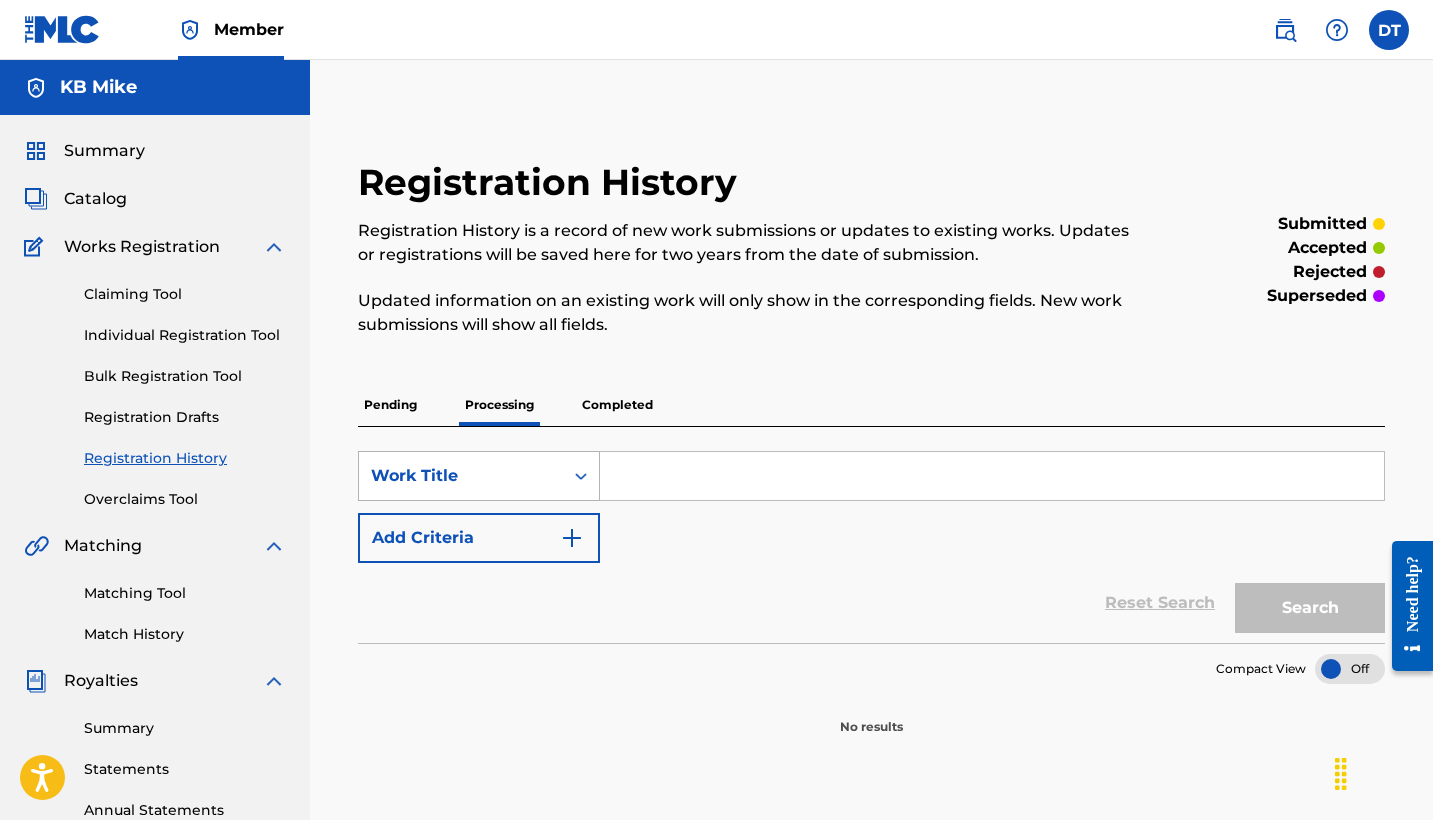 scroll, scrollTop: 0, scrollLeft: 0, axis: both 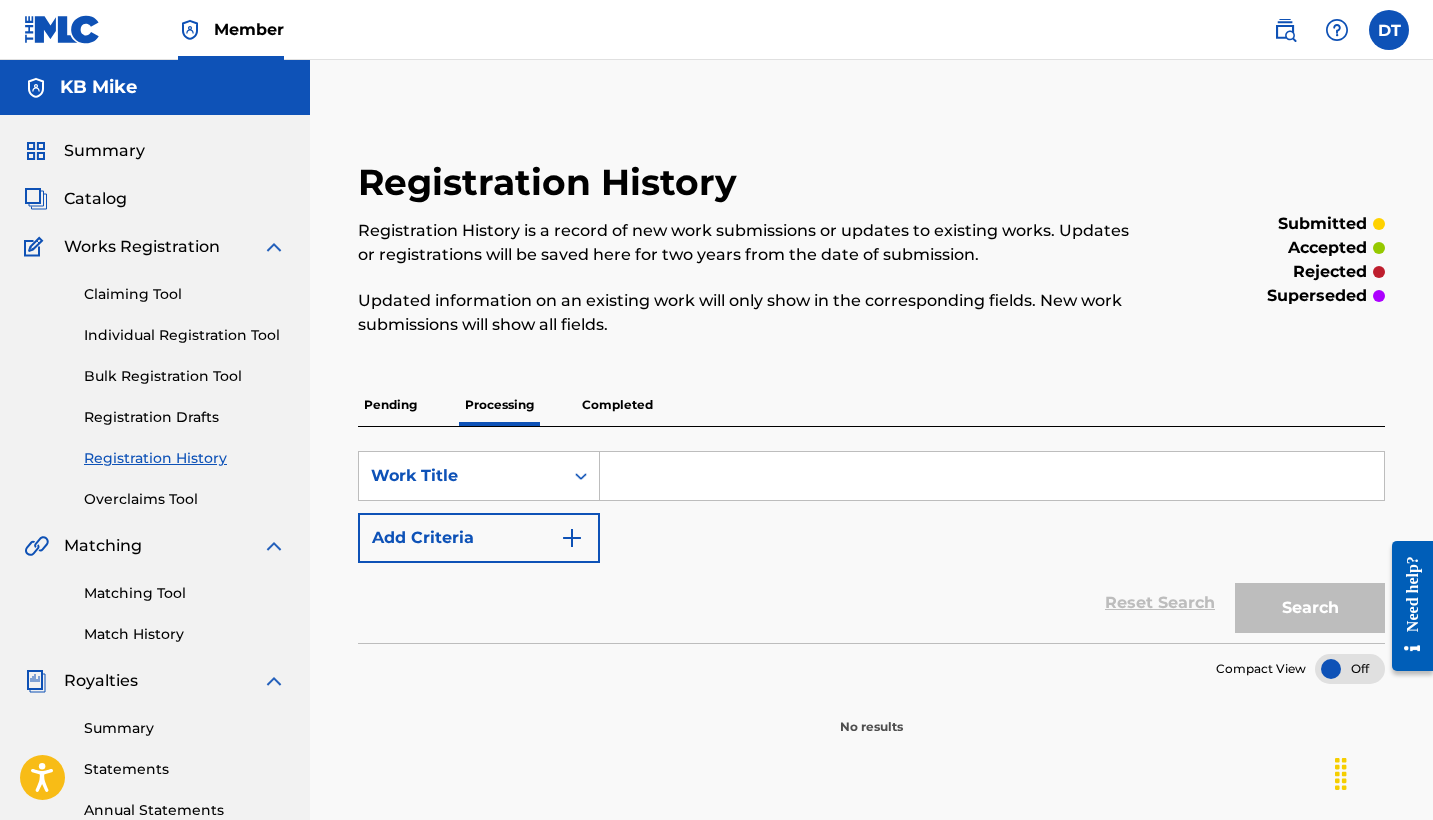 click on "Matching Tool" at bounding box center (185, 593) 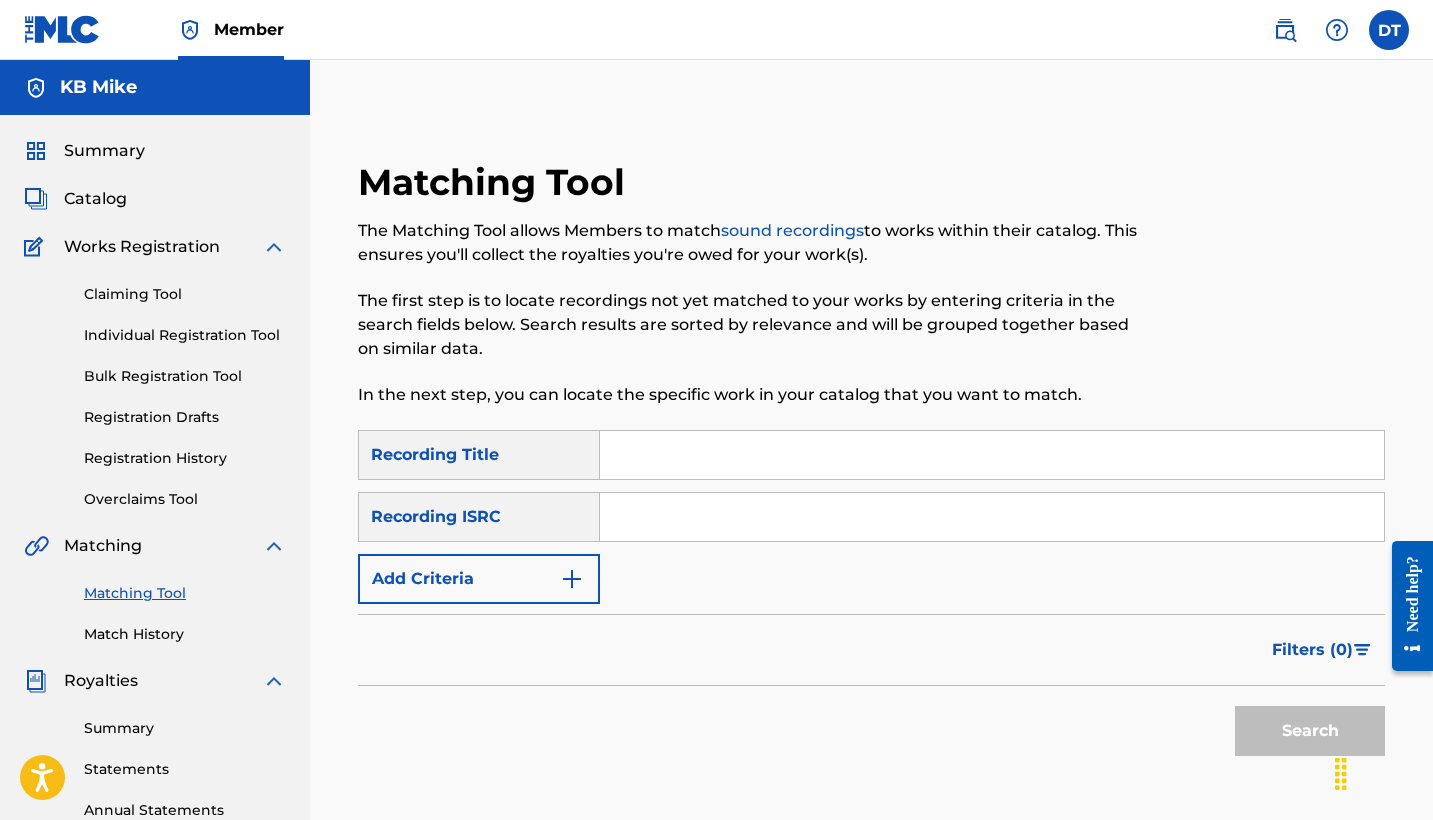 click on "Match History" at bounding box center (185, 634) 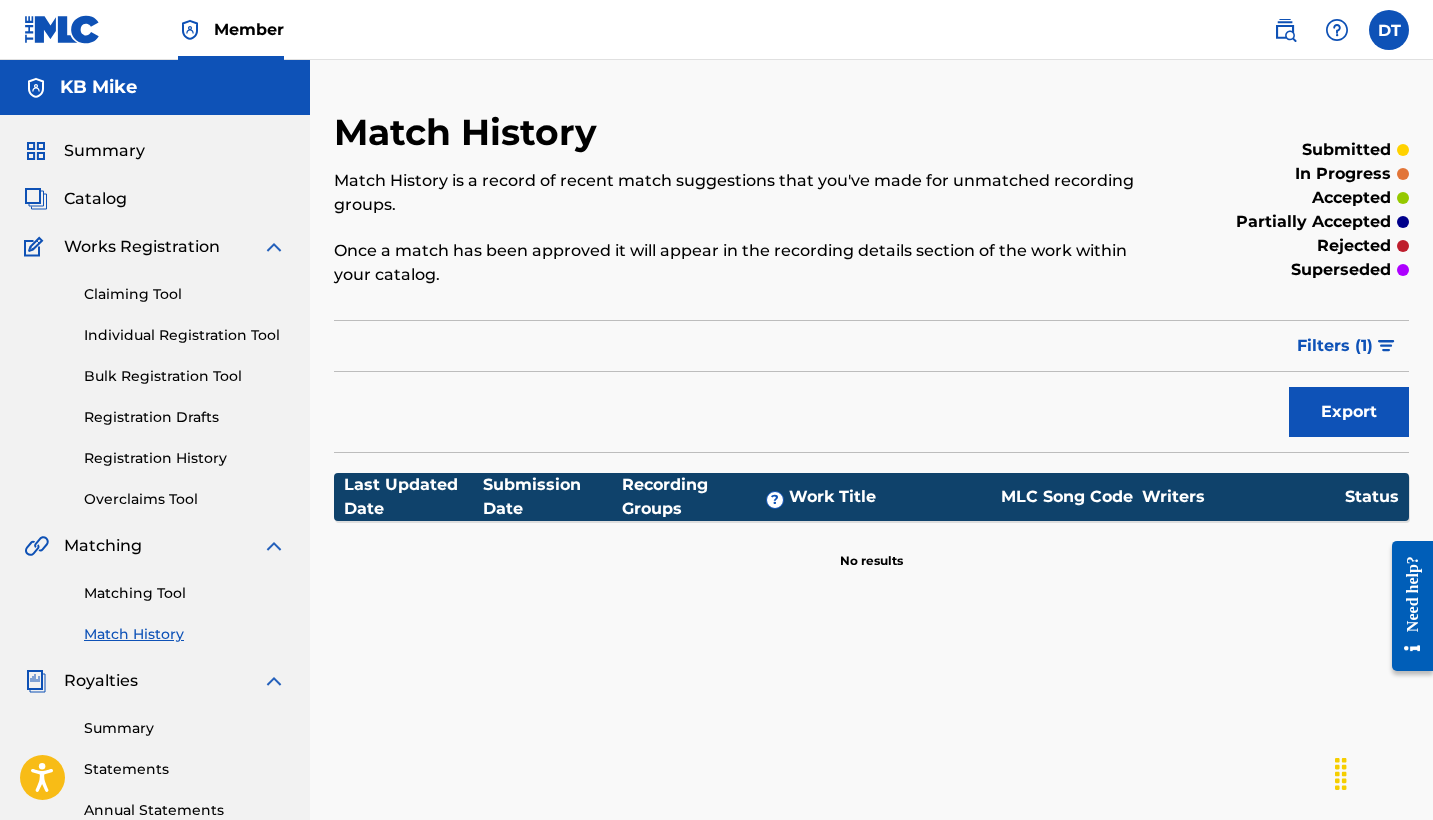 scroll, scrollTop: 112, scrollLeft: 0, axis: vertical 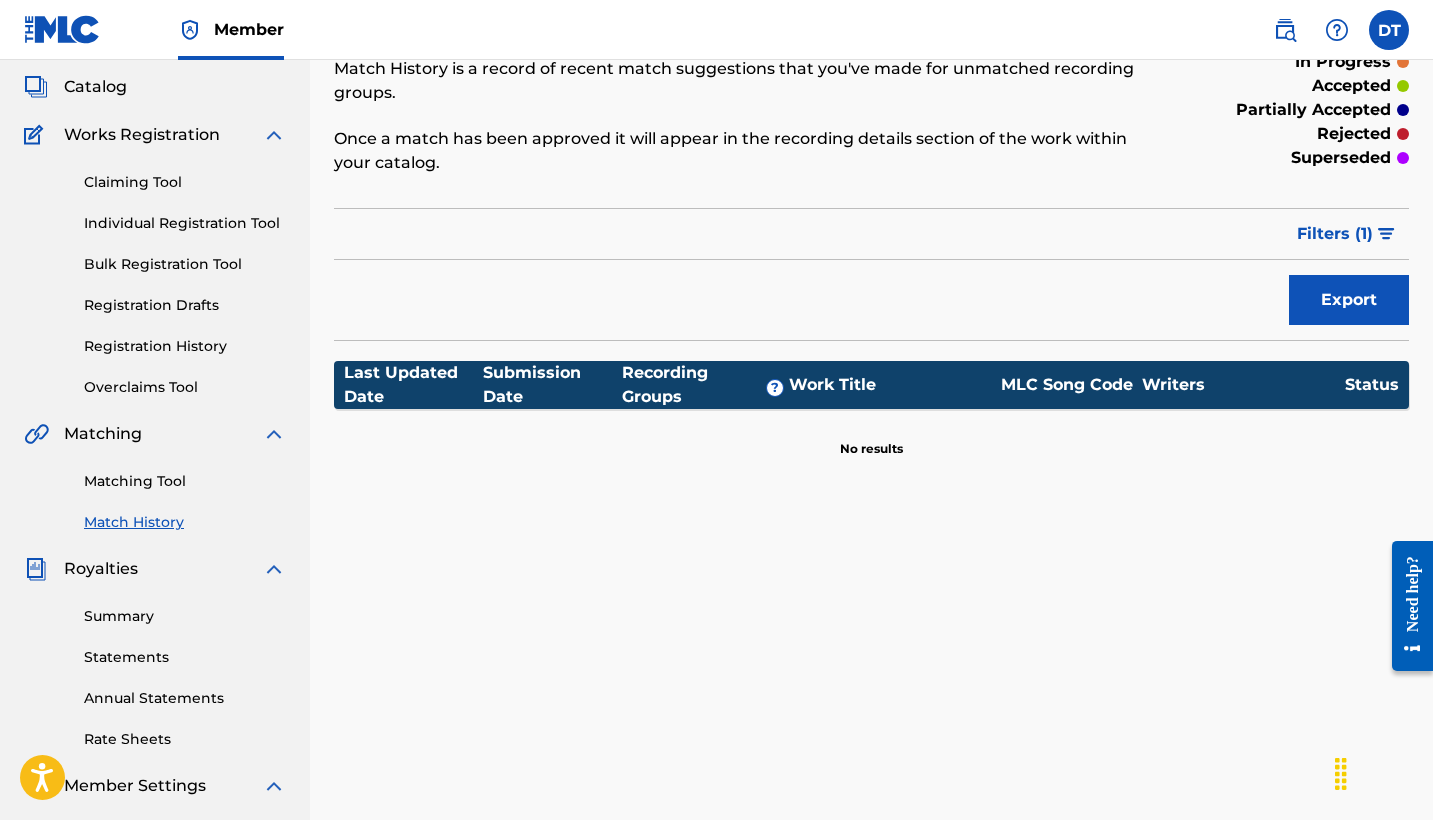 click on "Matching Tool" at bounding box center (185, 481) 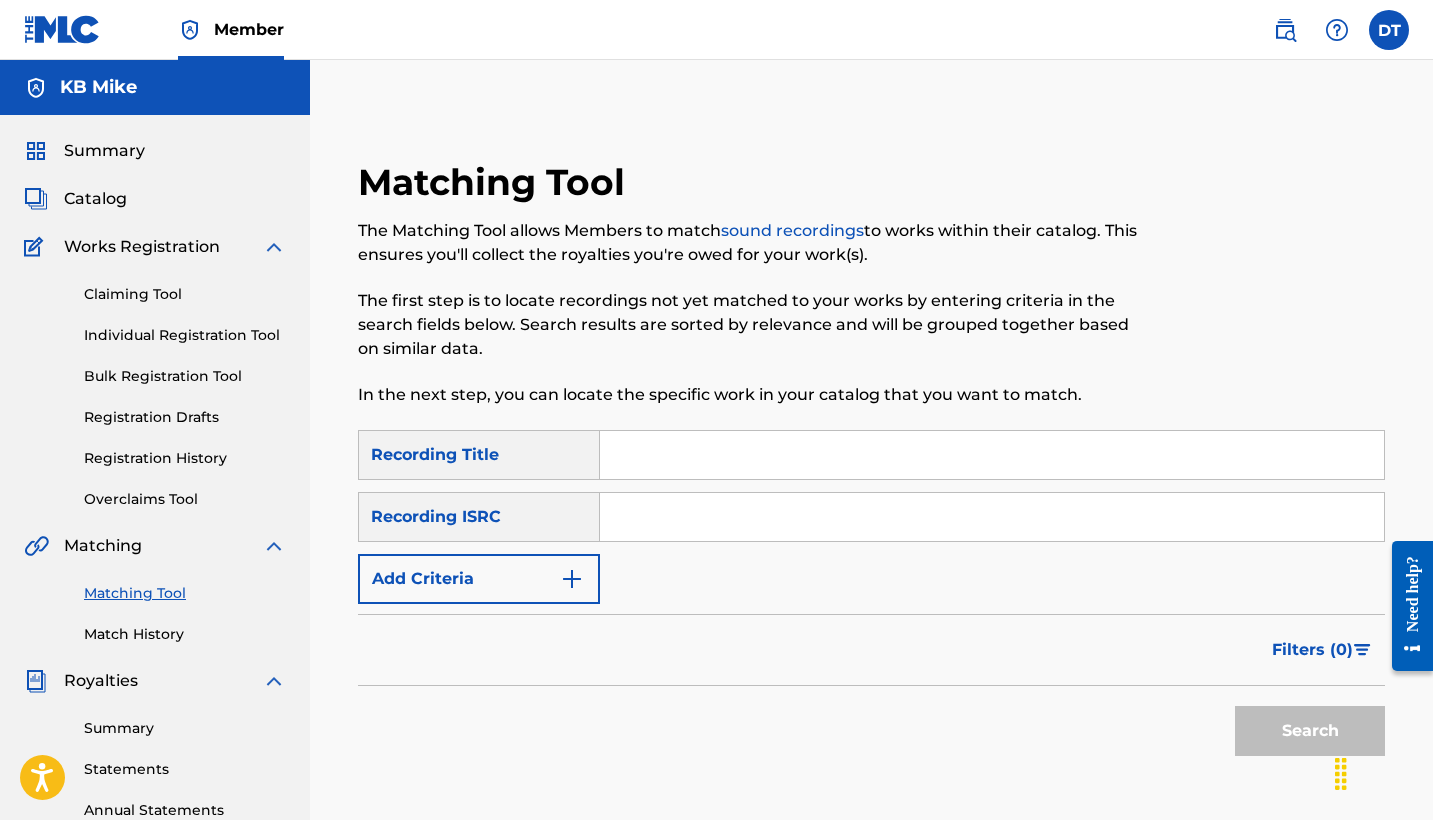 scroll, scrollTop: 0, scrollLeft: 0, axis: both 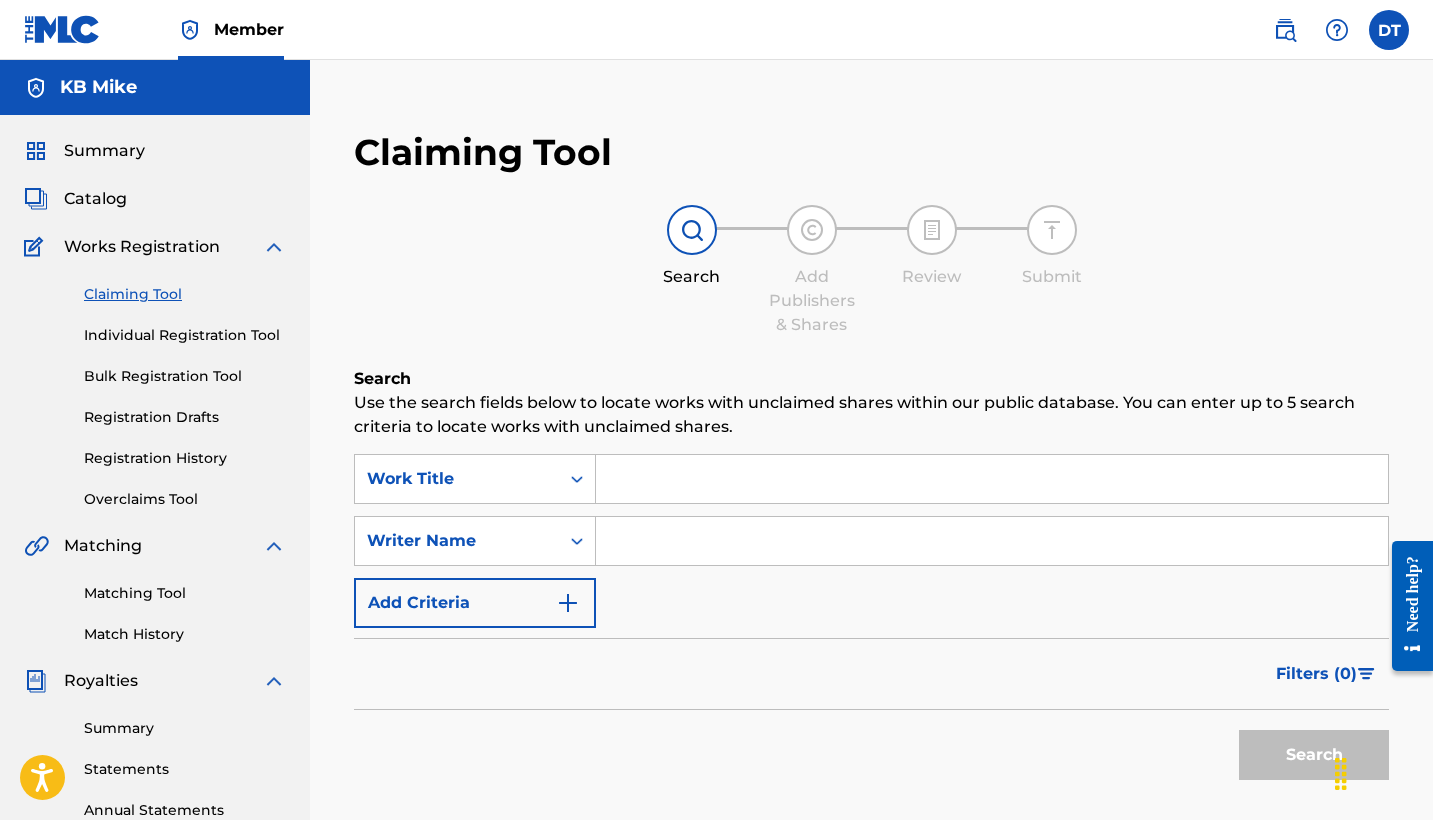 click on "Summary" at bounding box center [104, 151] 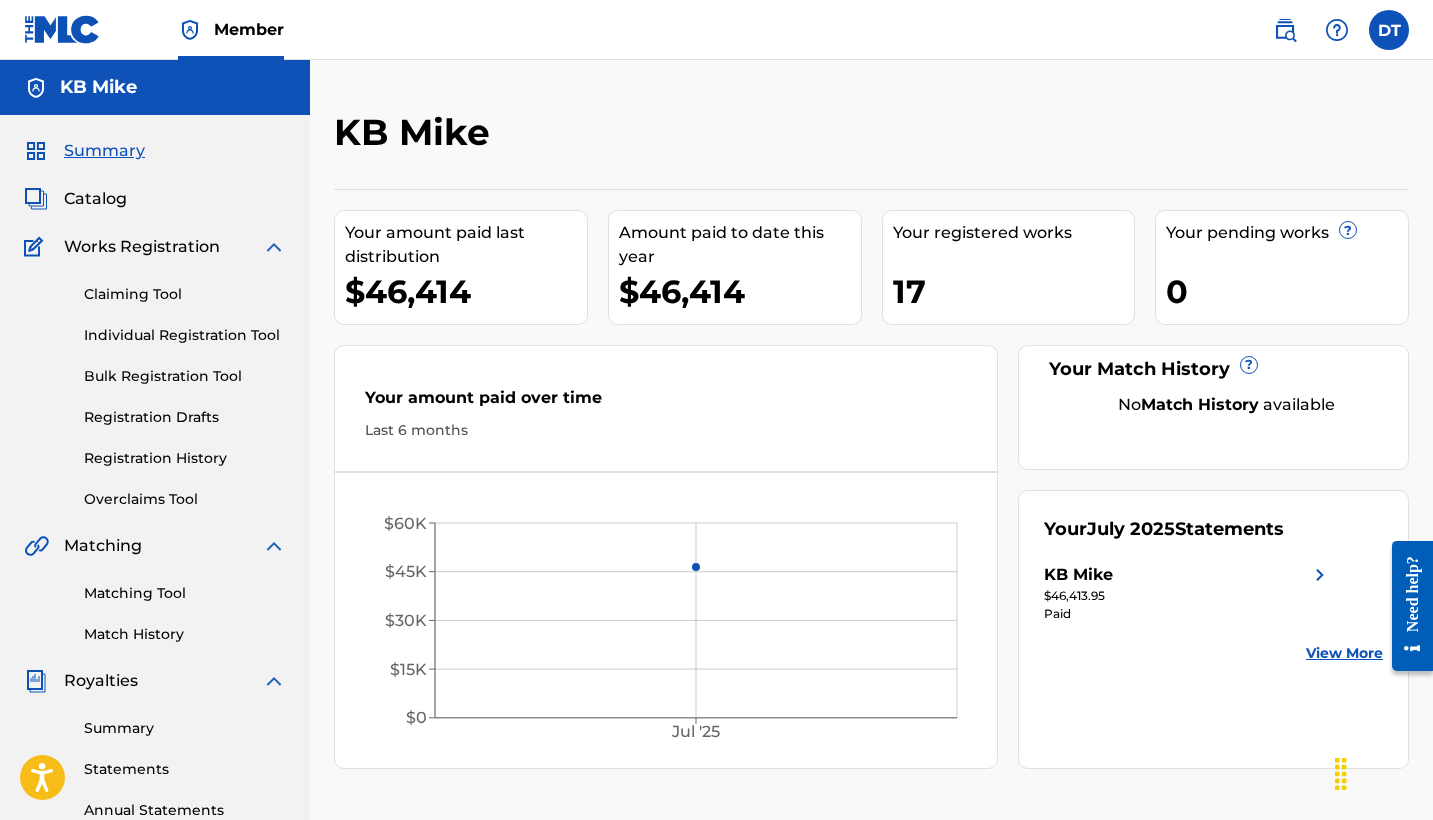 click on "Catalog" at bounding box center [95, 199] 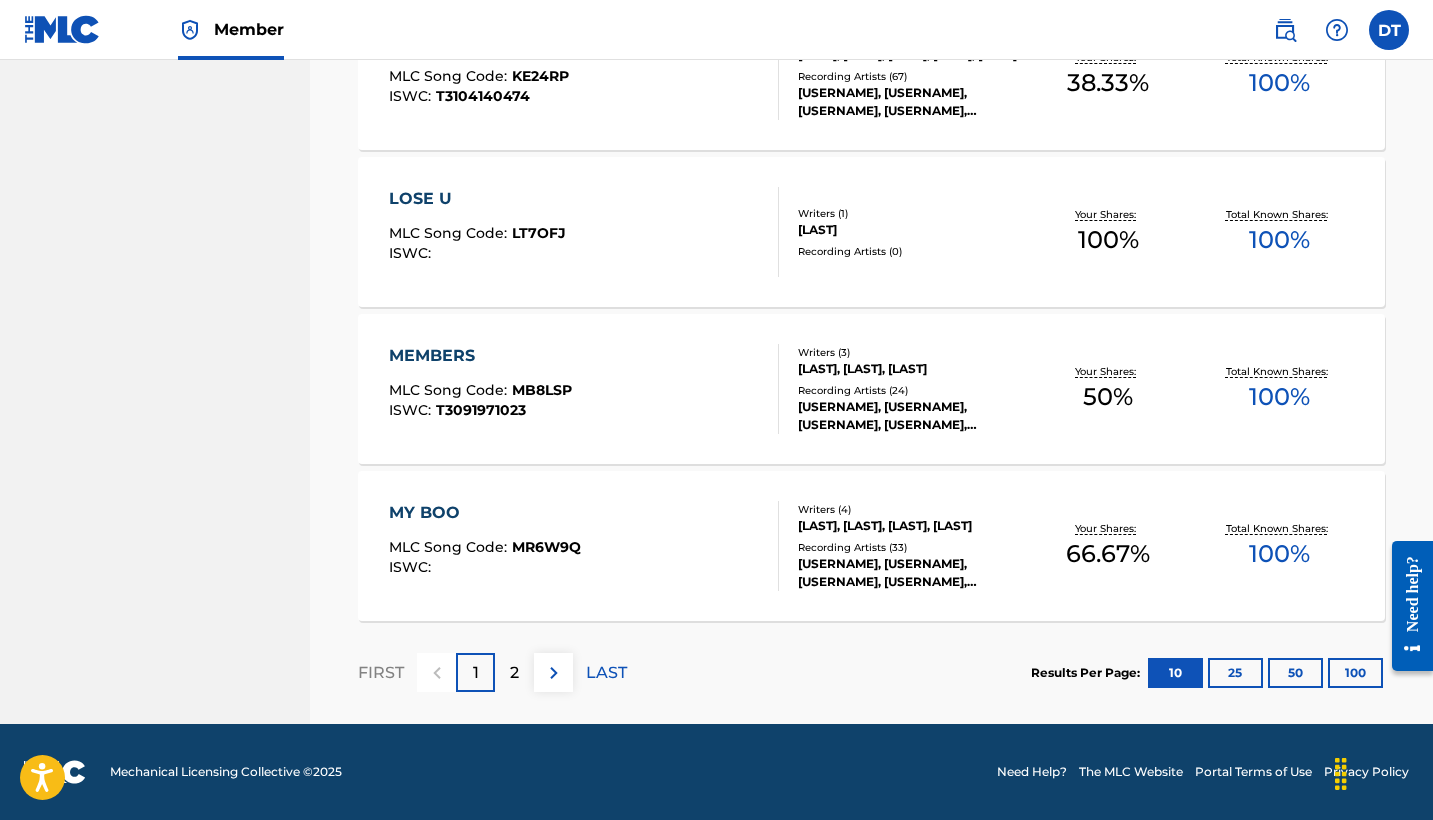 click on "2" at bounding box center [514, 673] 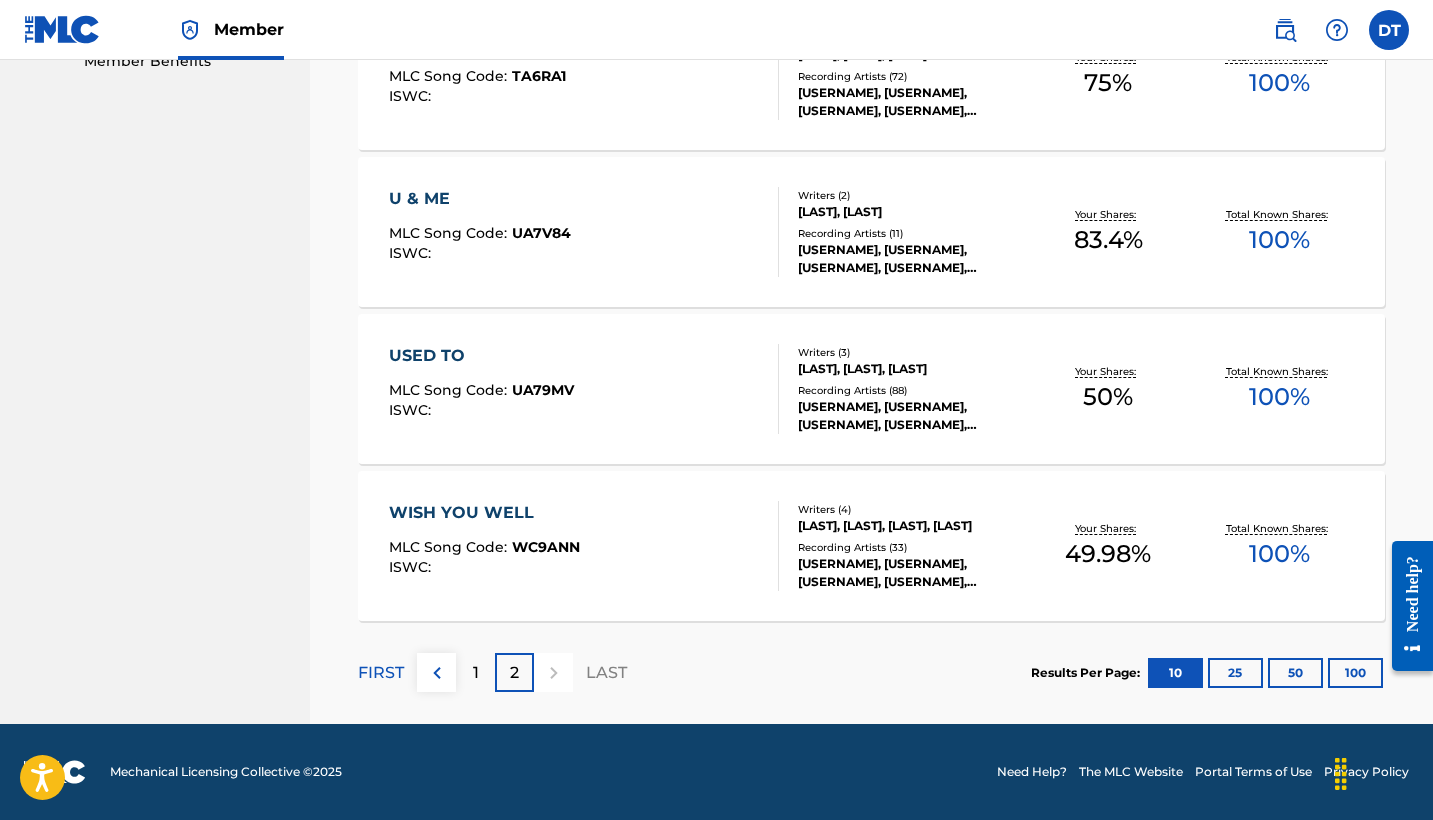 click at bounding box center [437, 673] 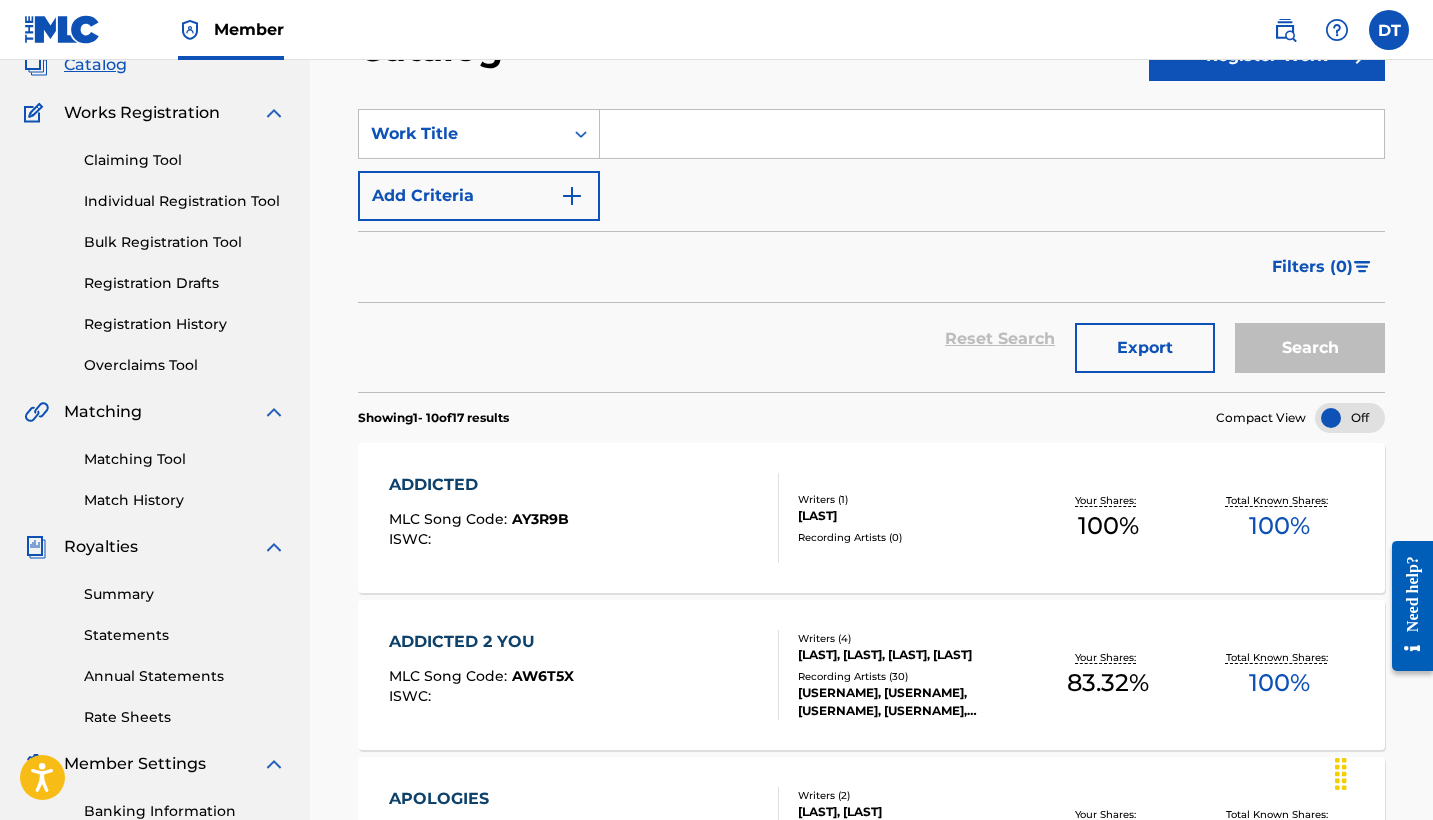 scroll, scrollTop: 132, scrollLeft: 0, axis: vertical 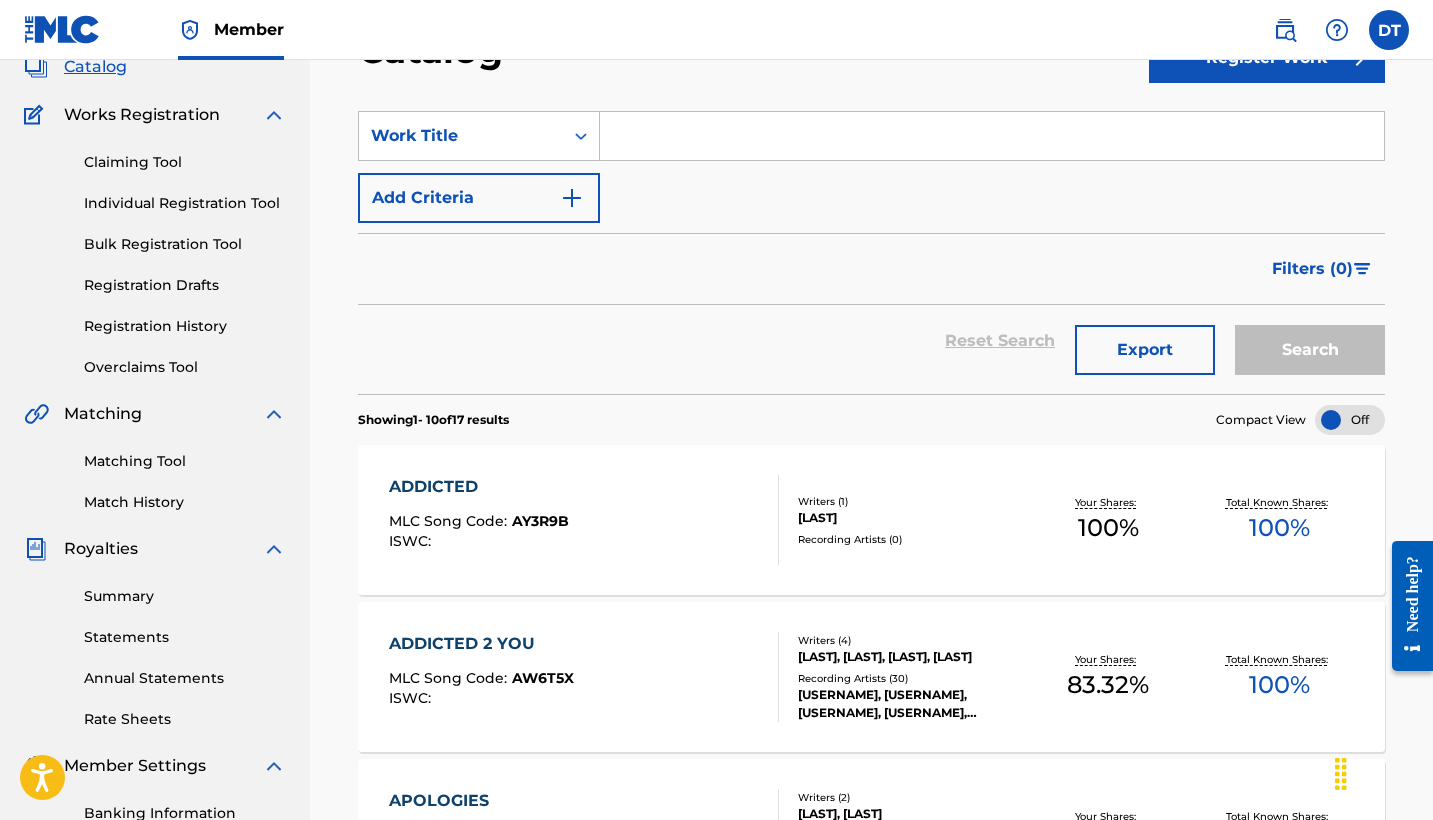 click on "Registration History" at bounding box center (185, 326) 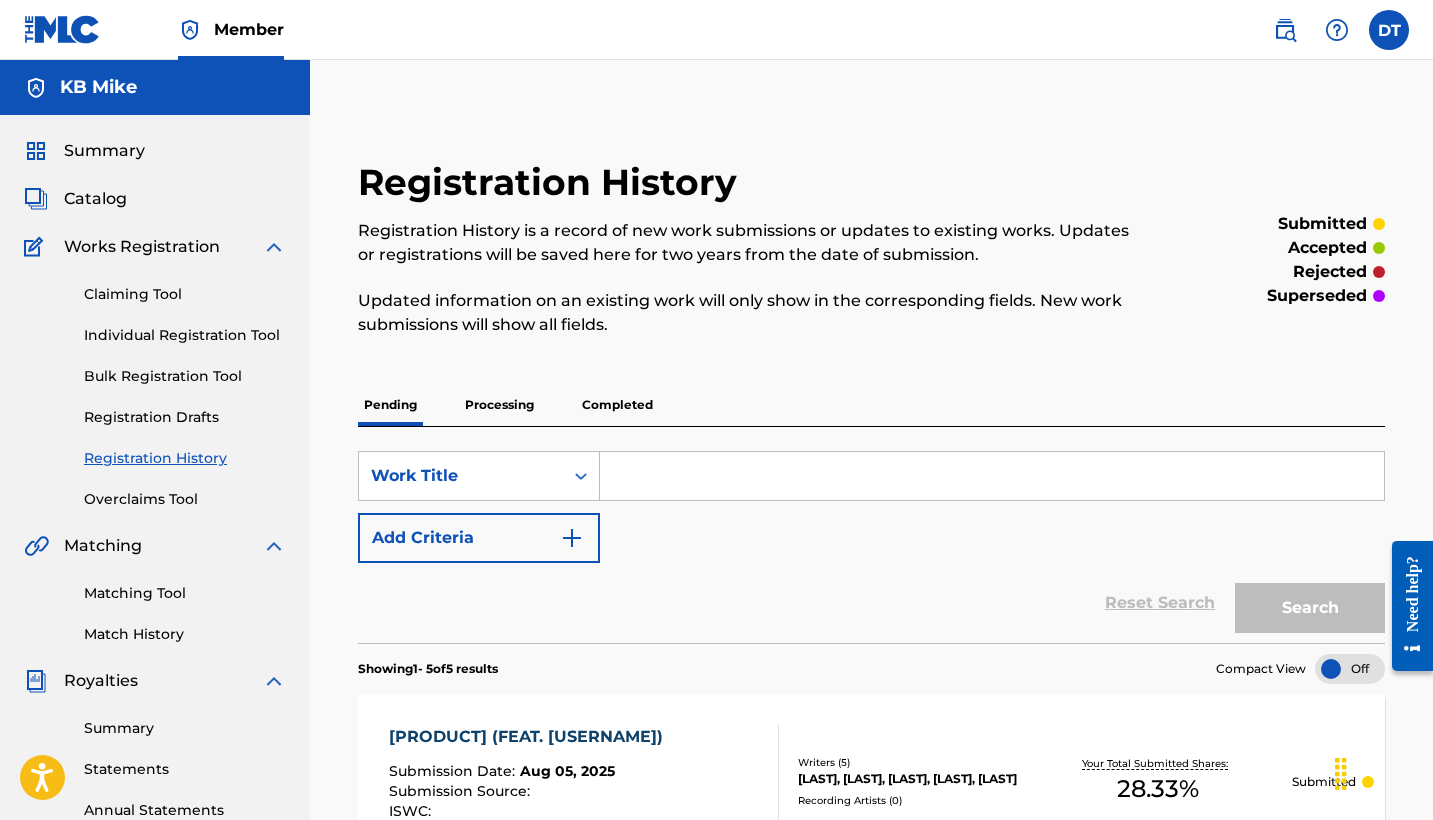 scroll, scrollTop: 0, scrollLeft: 0, axis: both 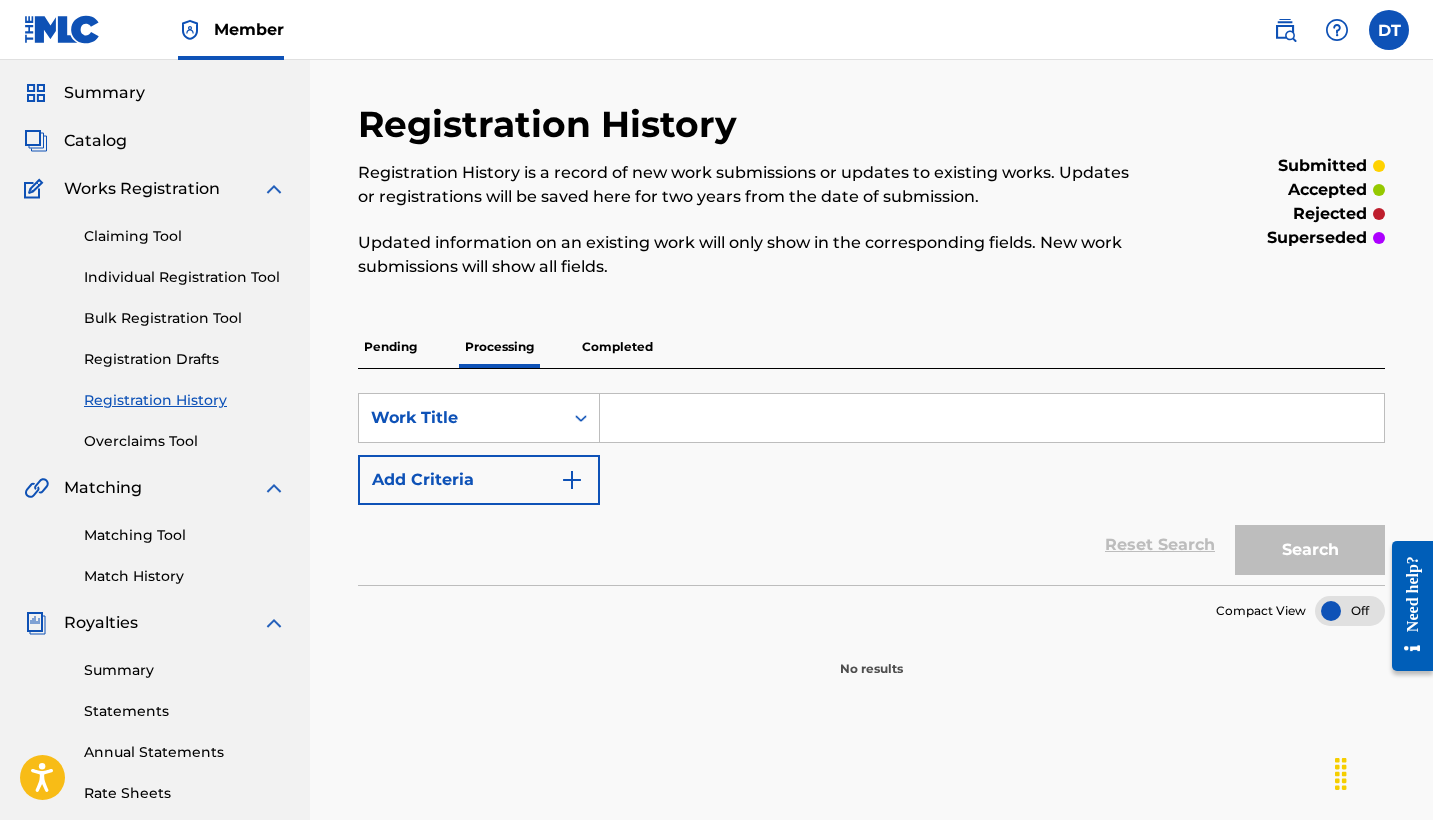 click on "Pending" at bounding box center (390, 347) 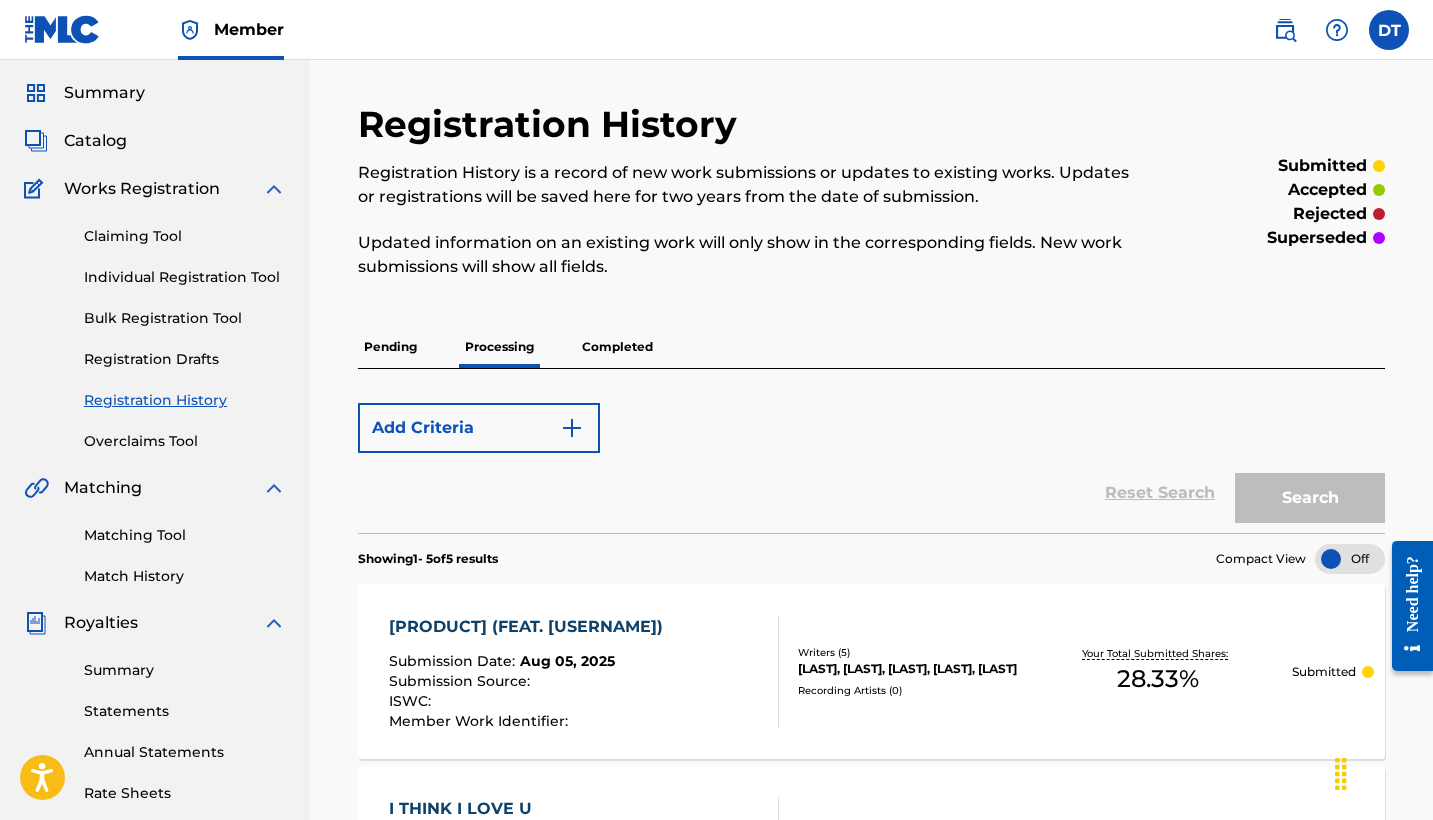 scroll, scrollTop: 0, scrollLeft: 0, axis: both 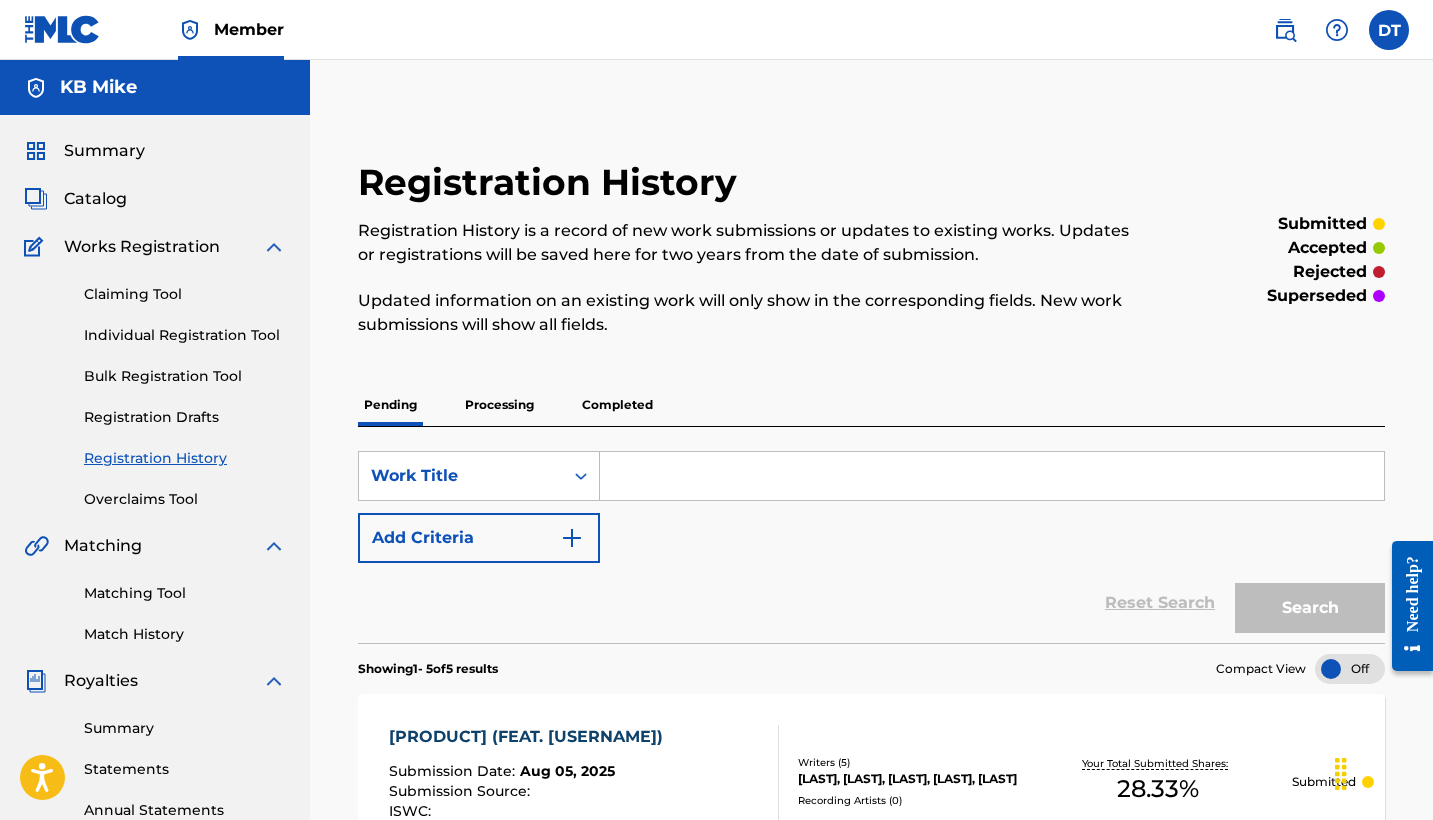 click on "Claiming Tool" at bounding box center [185, 294] 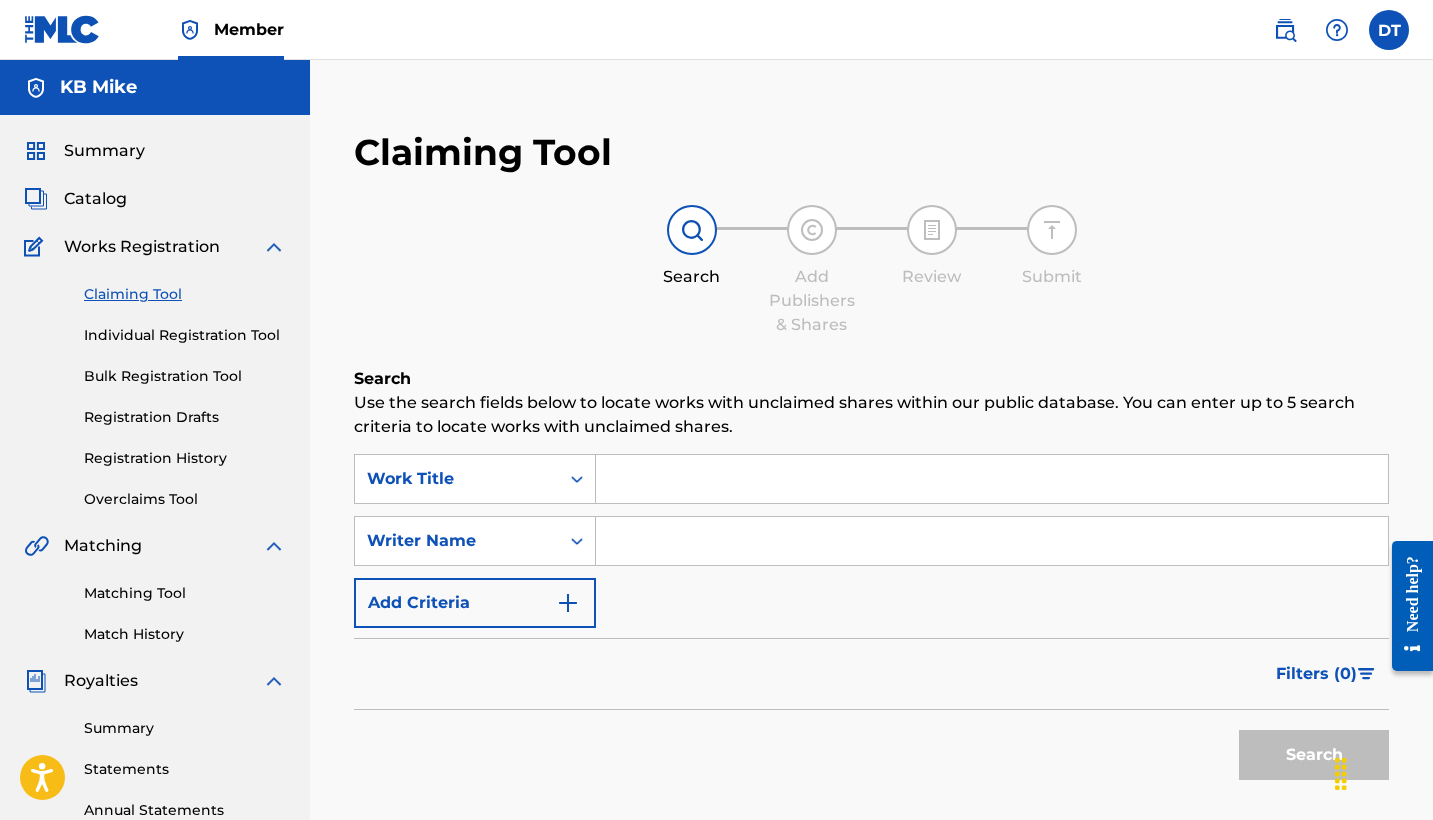scroll, scrollTop: 0, scrollLeft: 0, axis: both 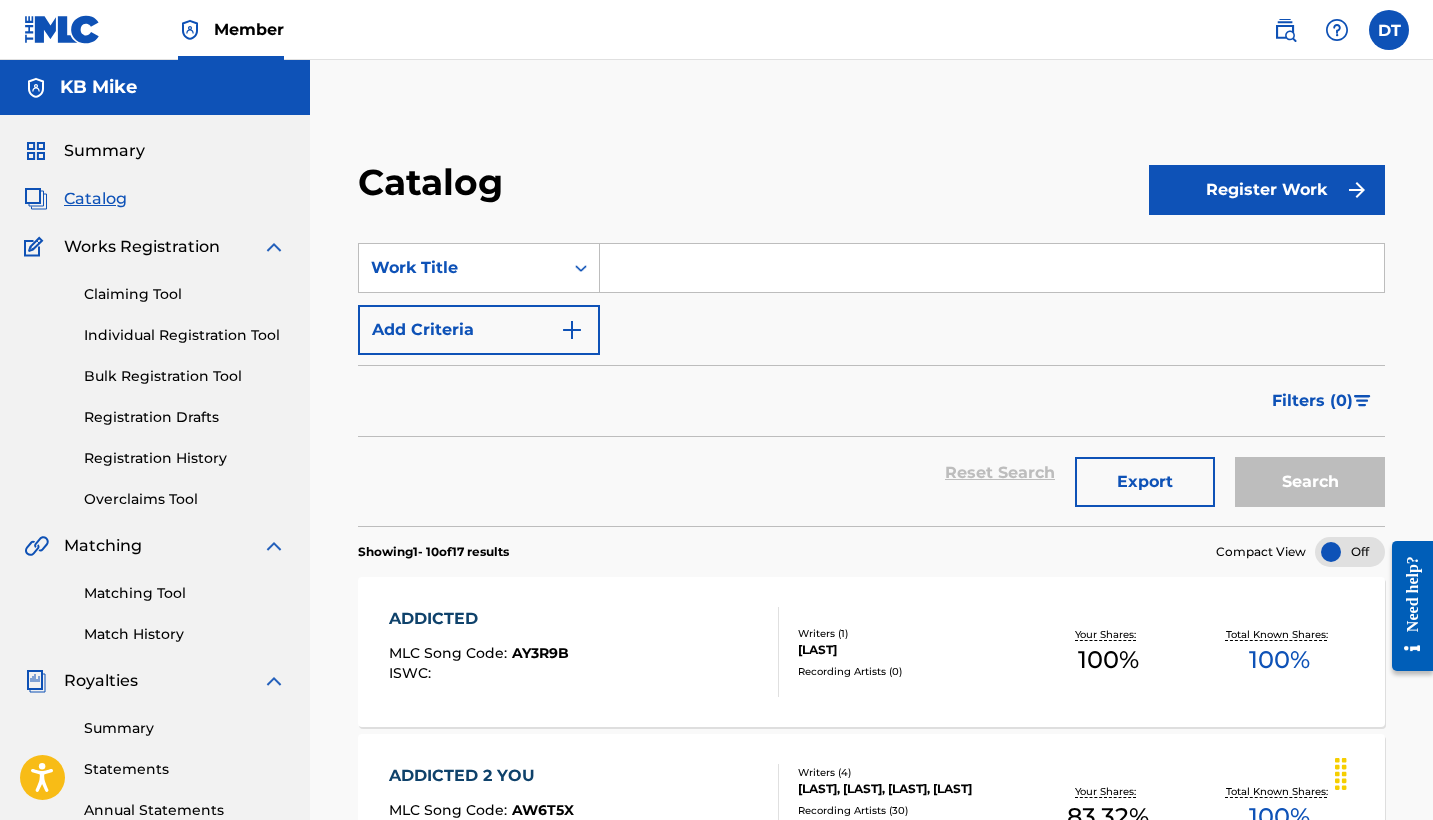 click at bounding box center [992, 268] 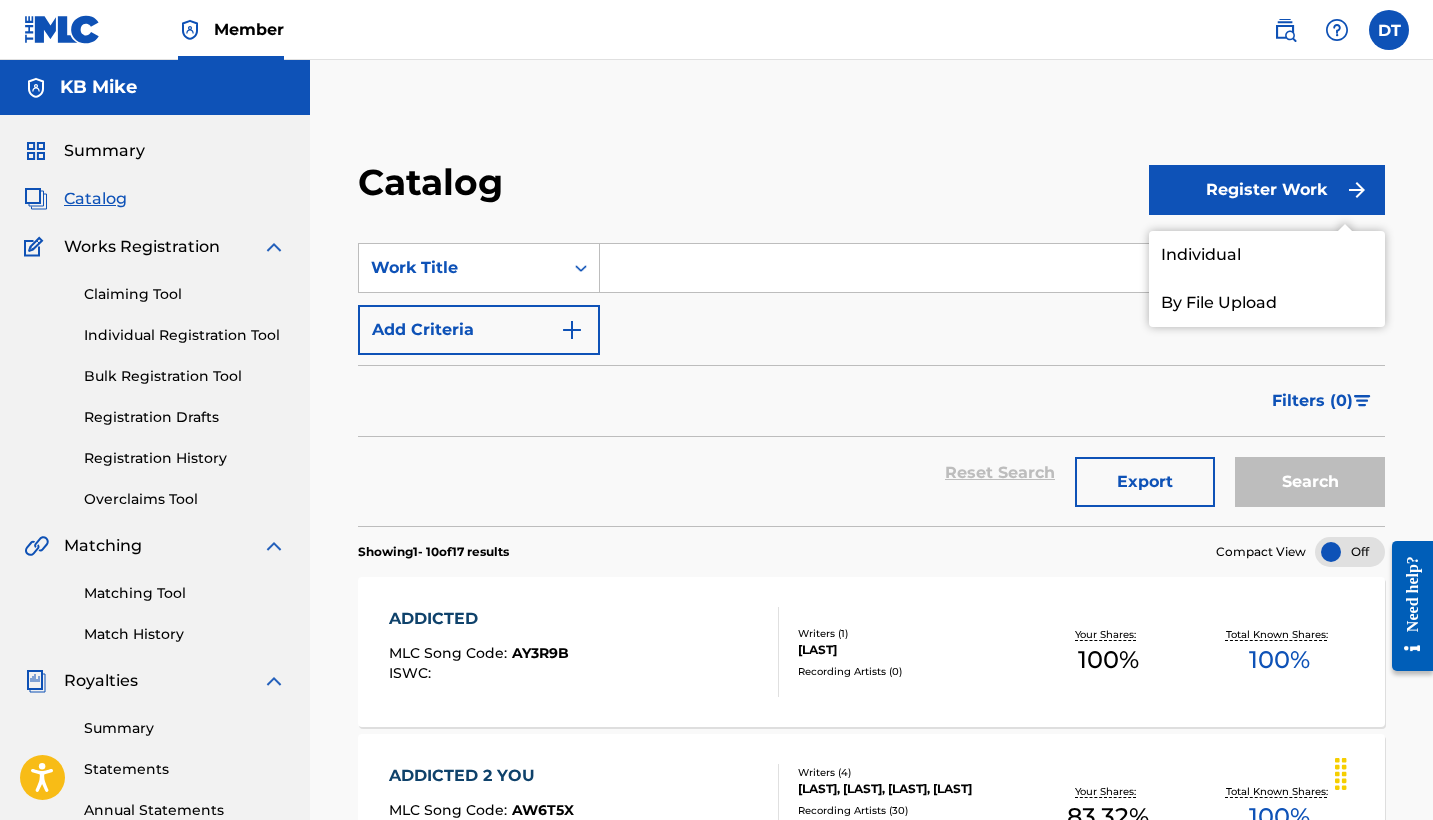 click on "Individual" at bounding box center [1267, 255] 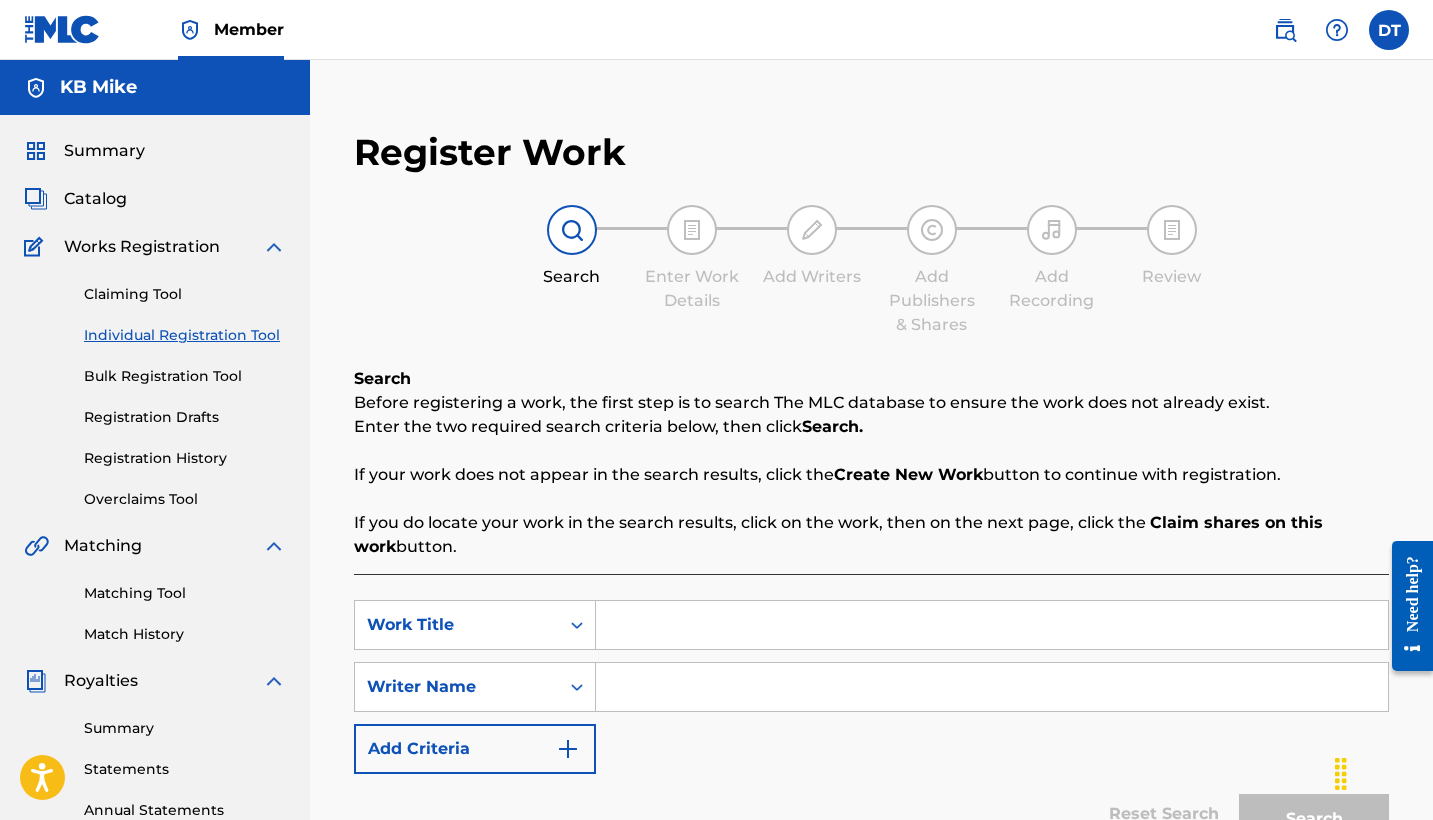 click at bounding box center (992, 625) 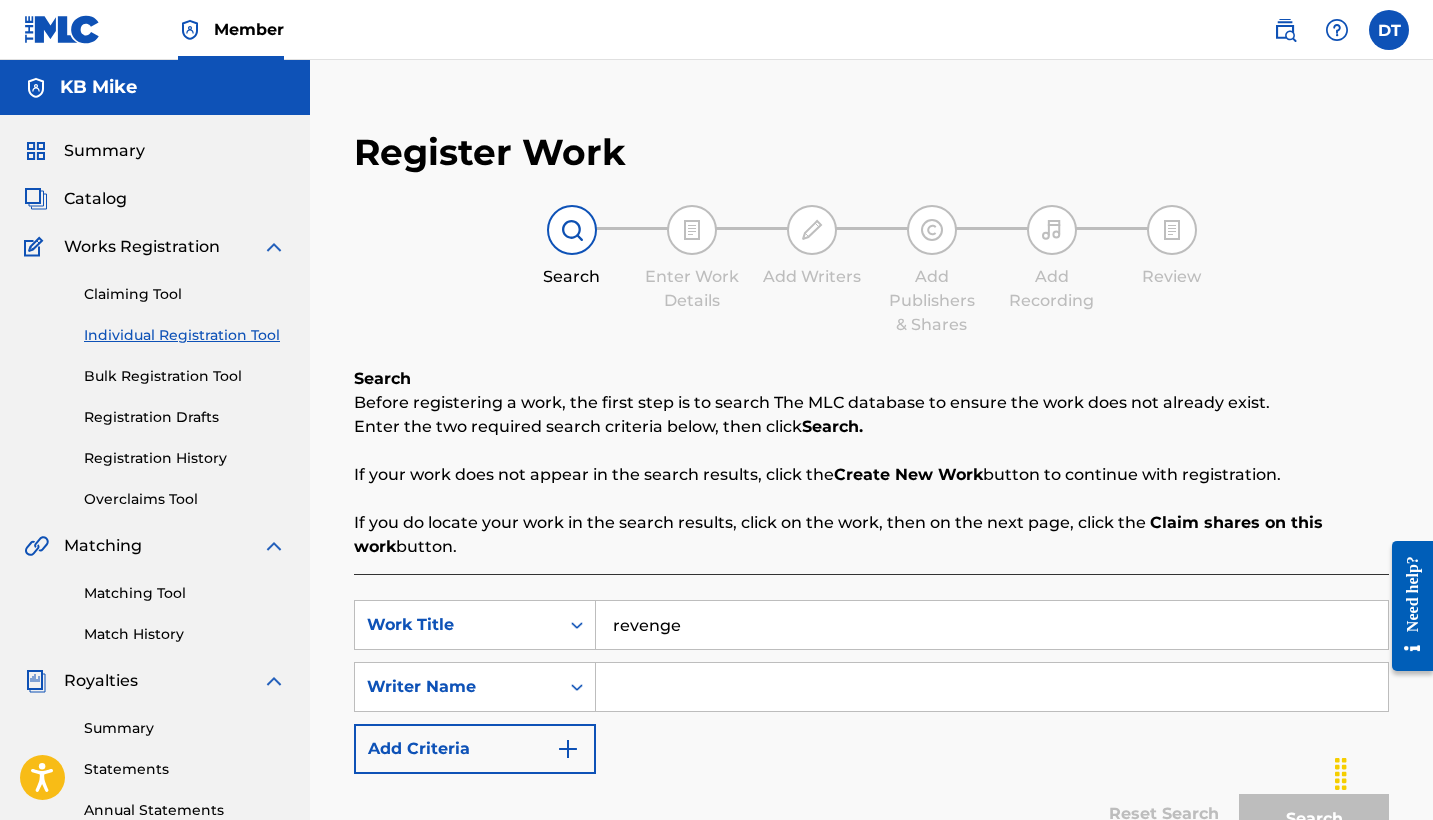 type on "revenge" 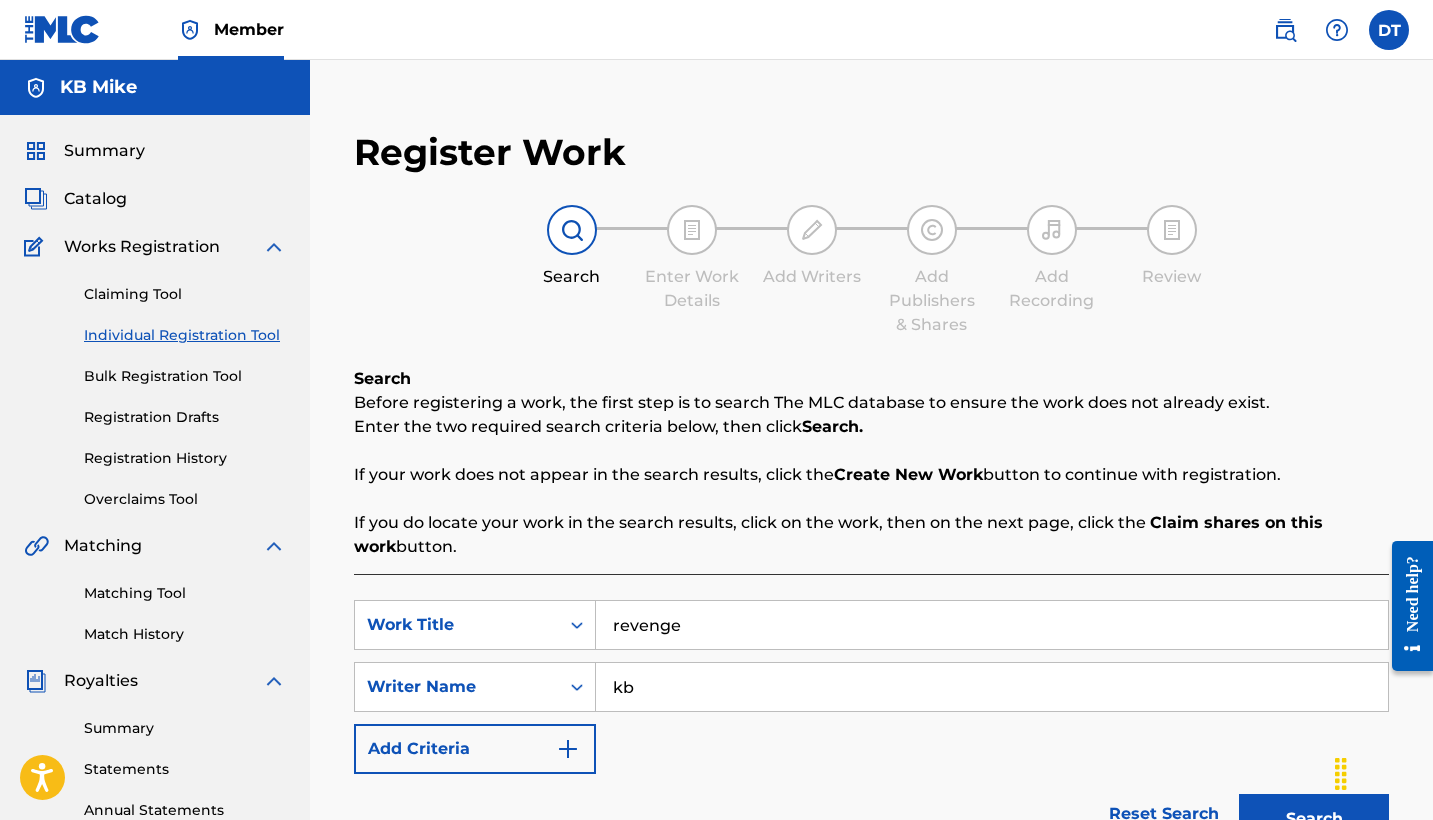 type on "k" 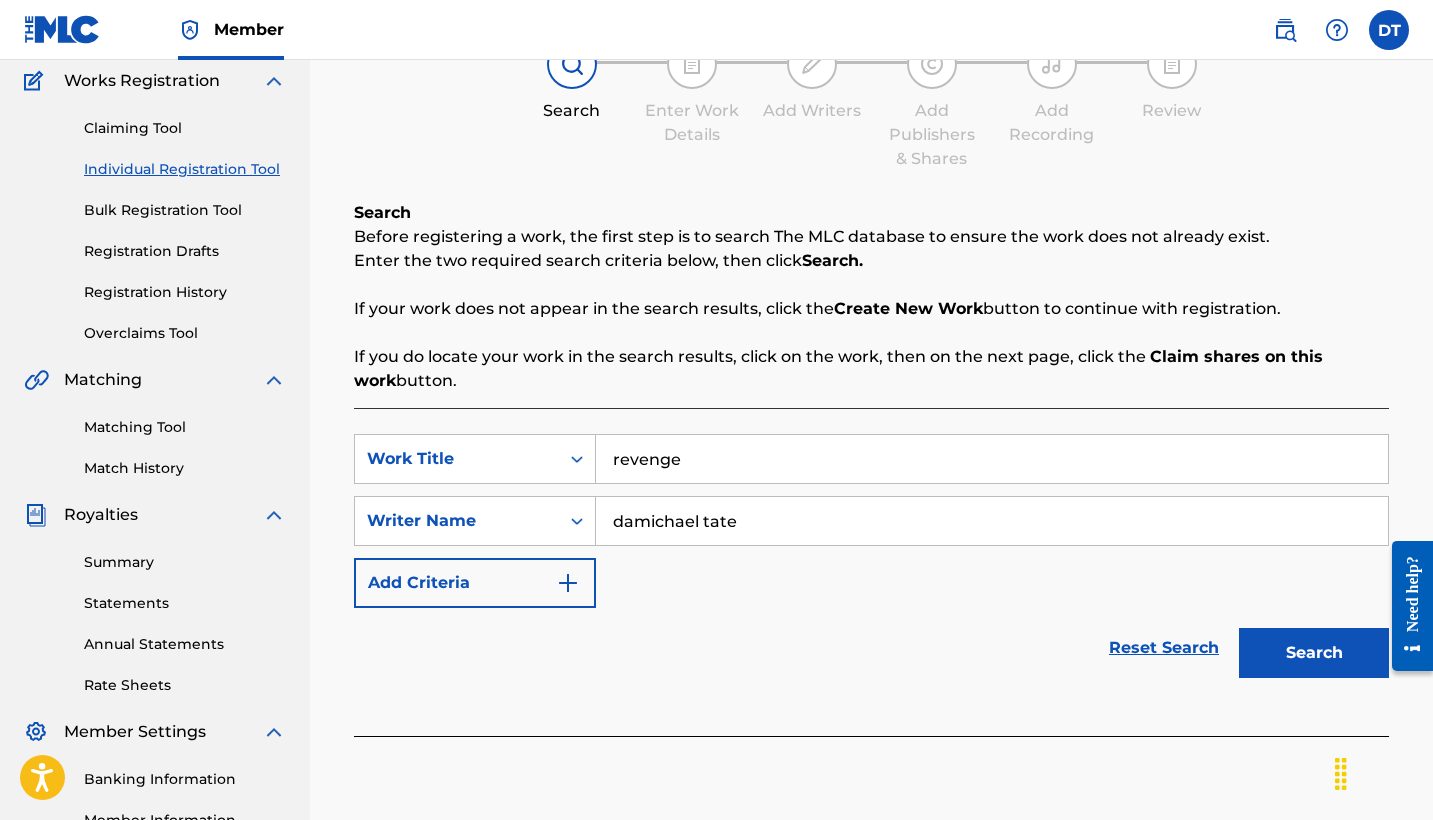 scroll, scrollTop: 170, scrollLeft: 0, axis: vertical 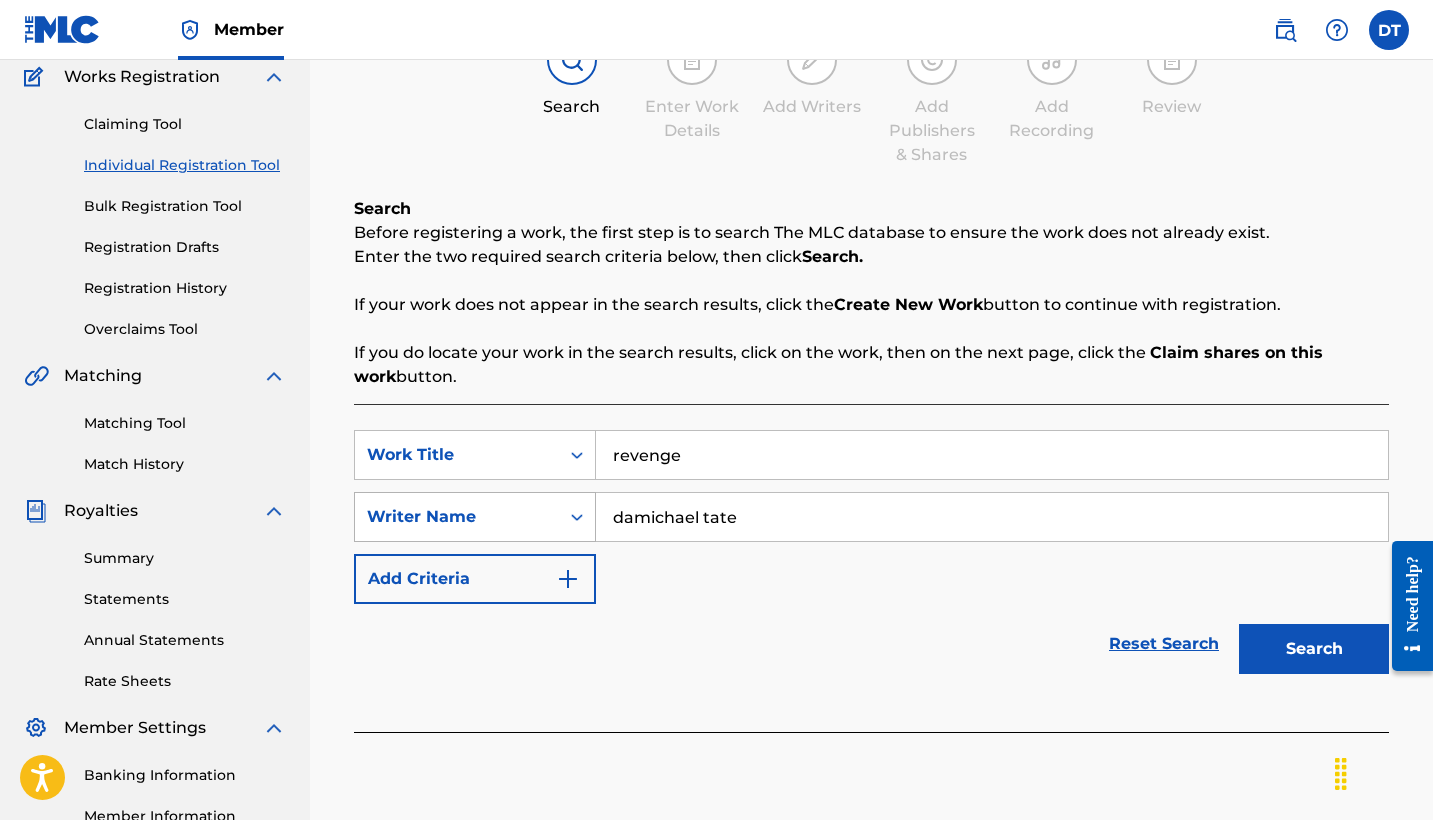 drag, startPoint x: 783, startPoint y: 510, endPoint x: 537, endPoint y: 508, distance: 246.00813 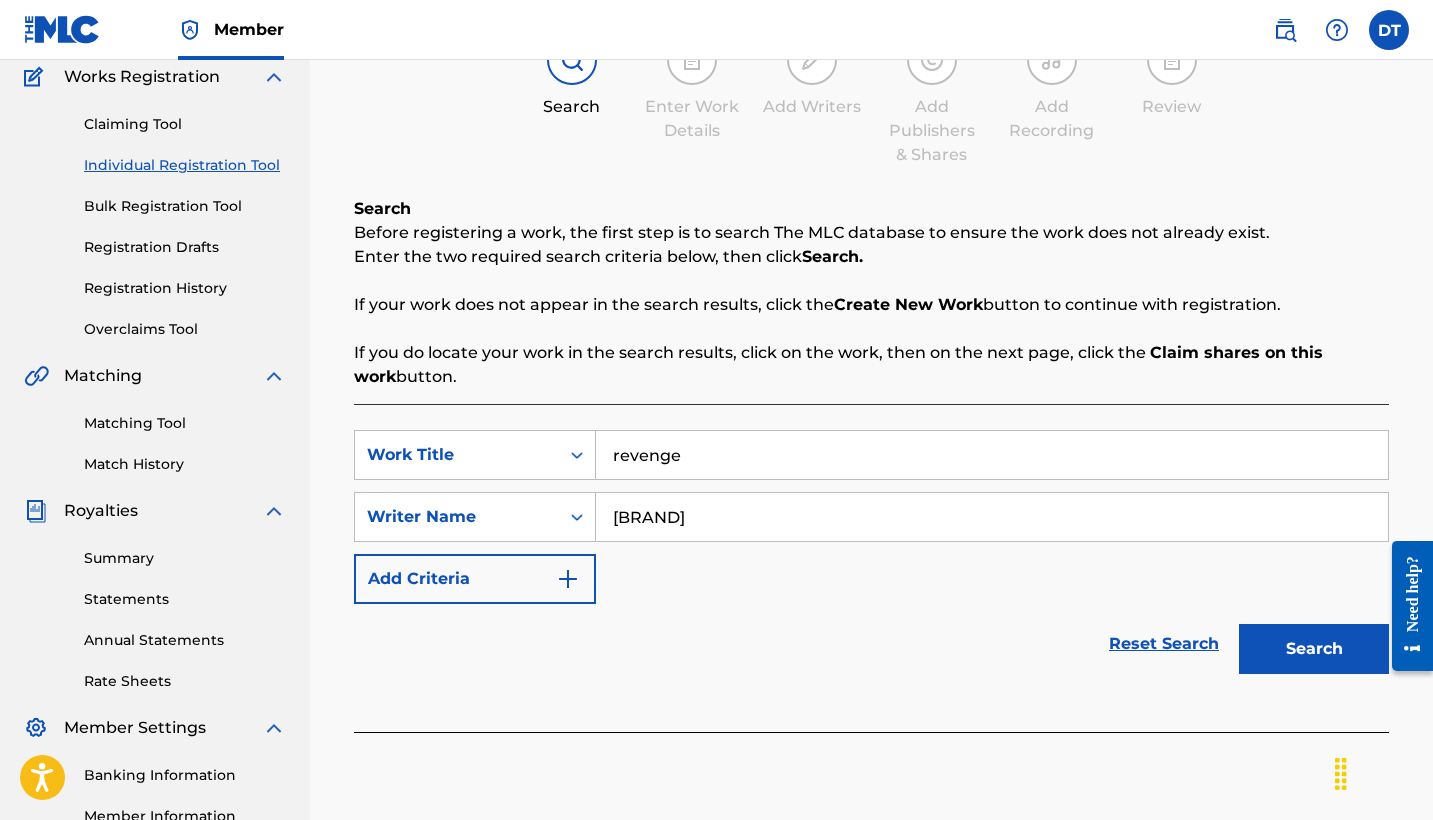 click on "Search" at bounding box center (1314, 649) 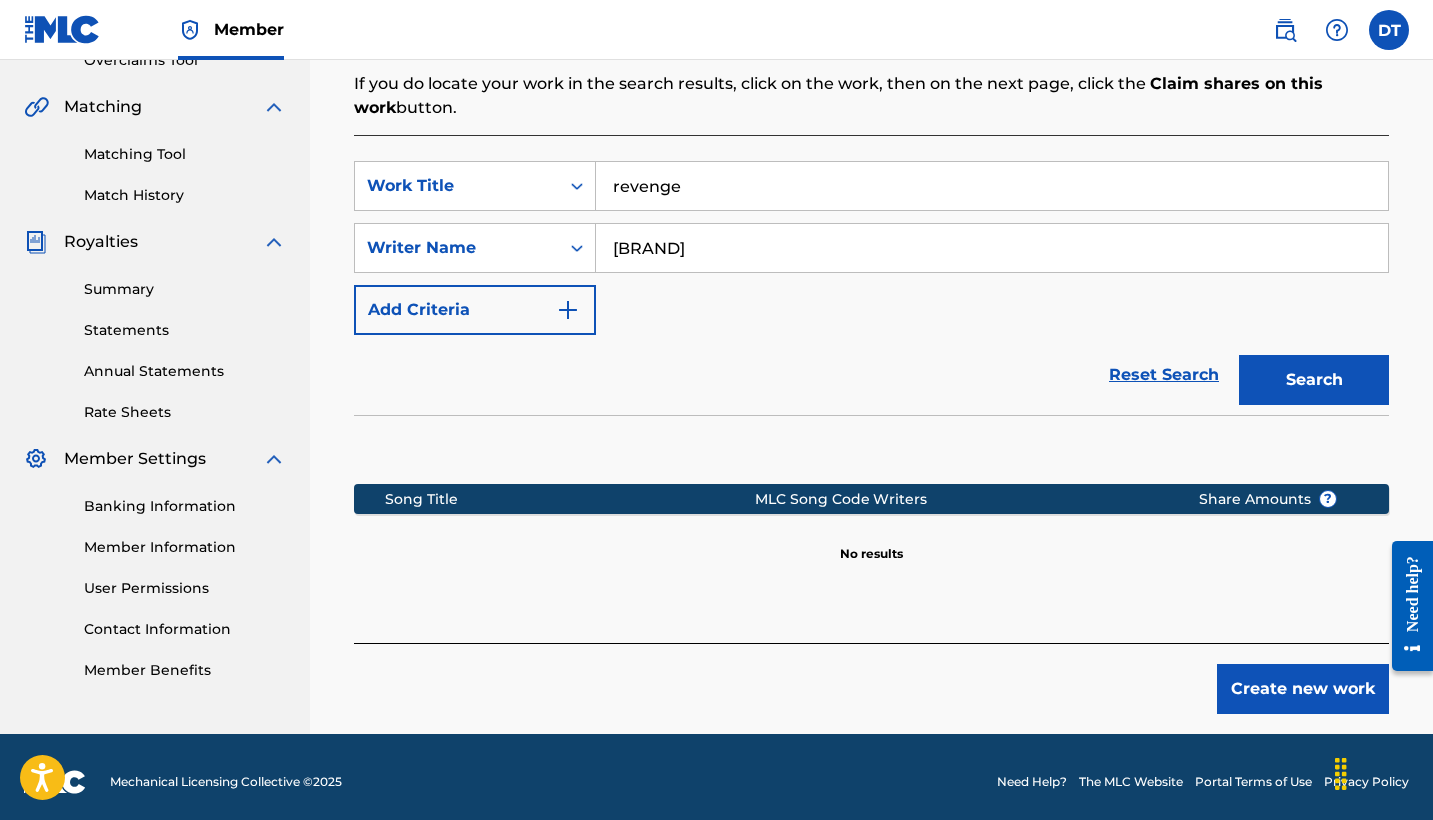 scroll, scrollTop: 442, scrollLeft: 0, axis: vertical 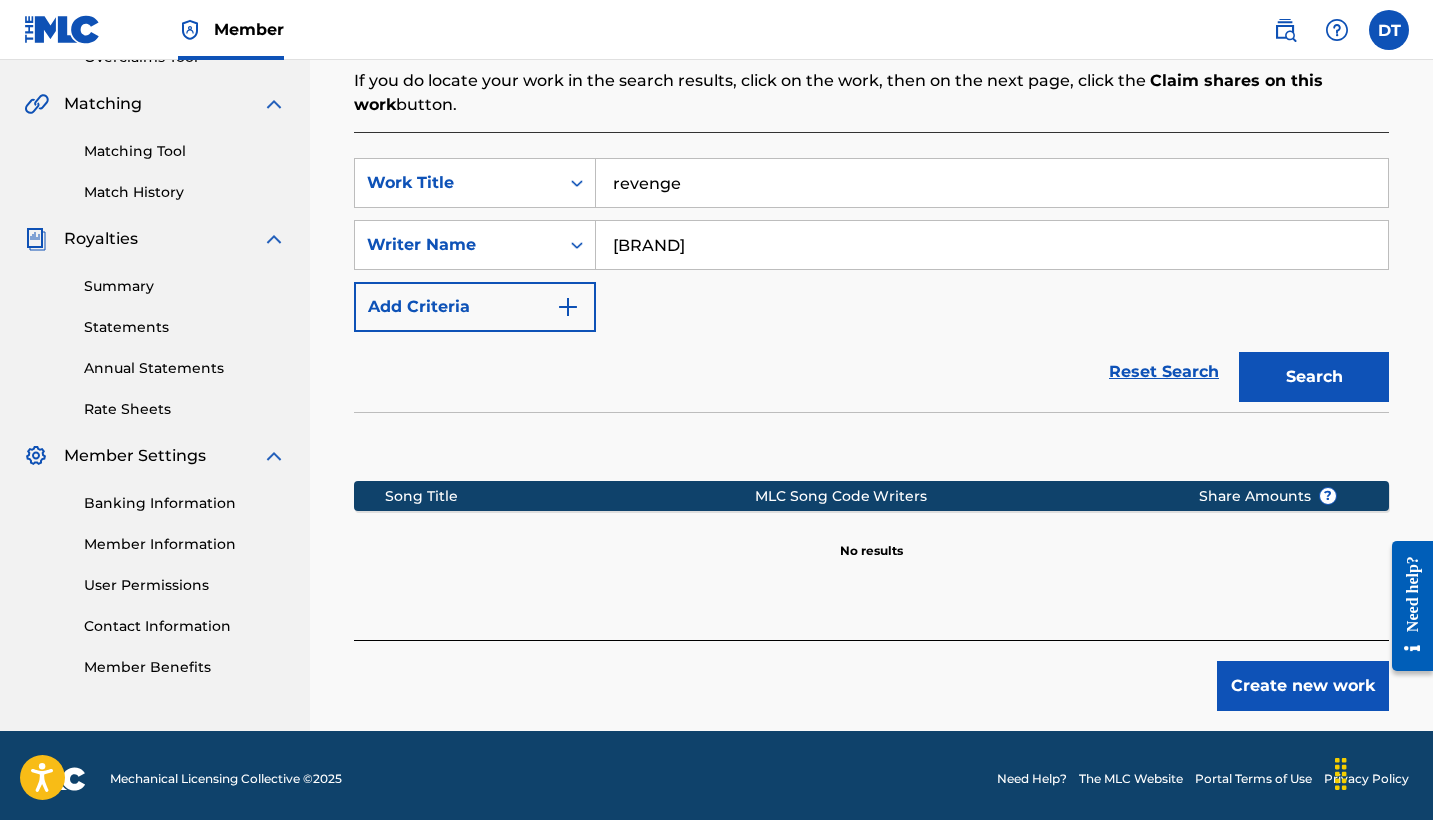 drag, startPoint x: 920, startPoint y: 224, endPoint x: 707, endPoint y: 250, distance: 214.581 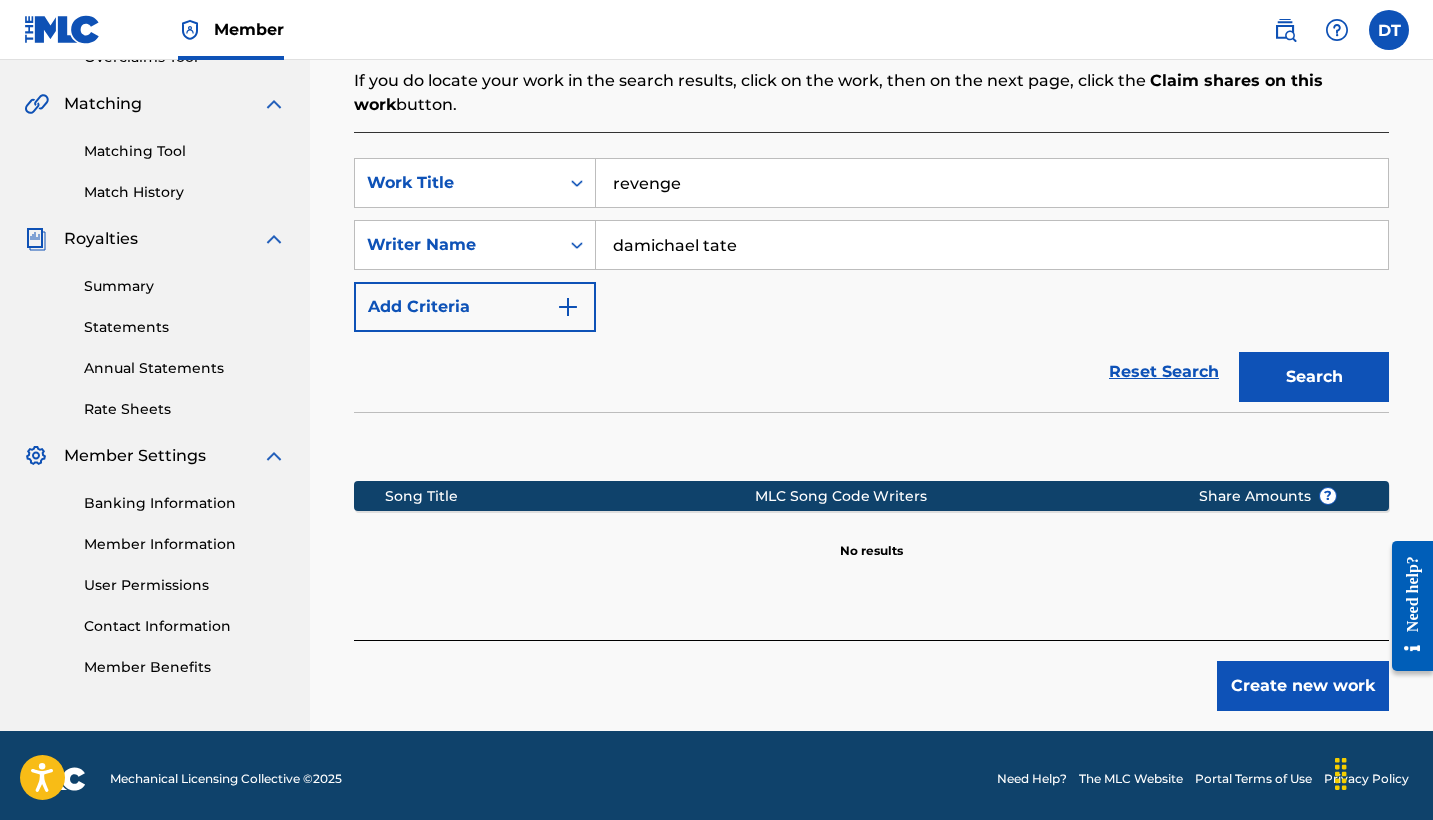 type on "damichael tate" 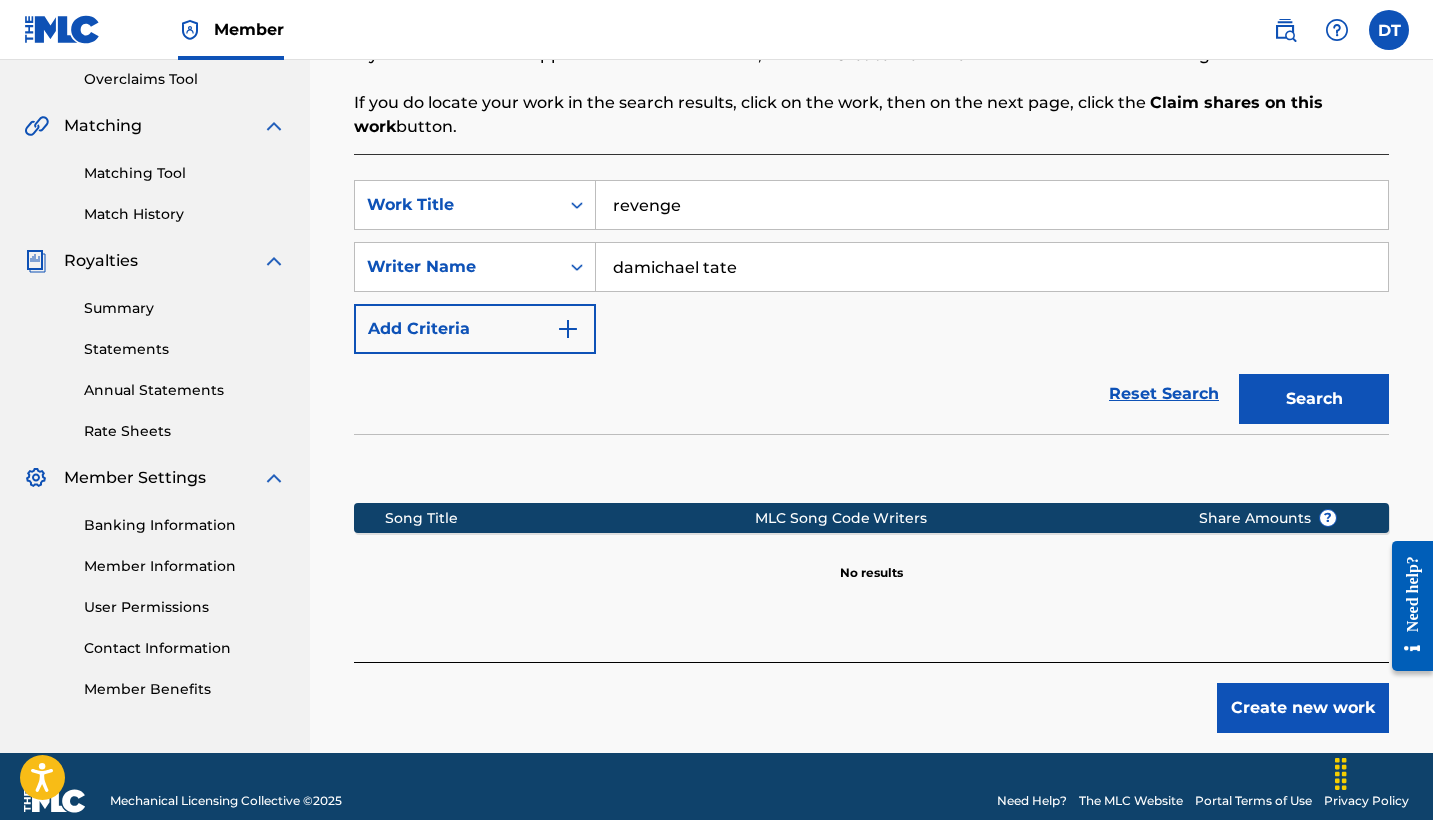 click on "Create new work" at bounding box center [1303, 708] 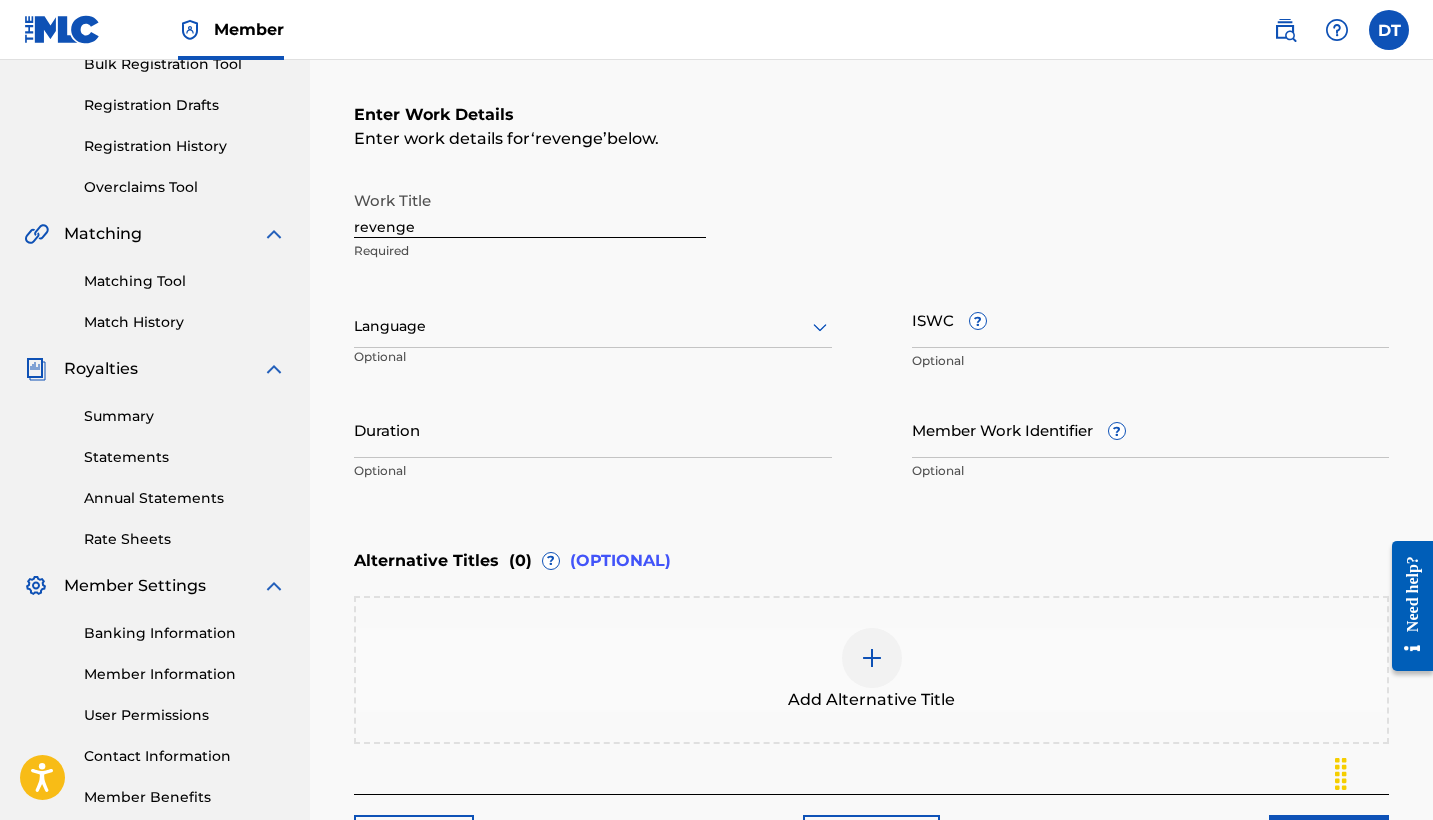 scroll, scrollTop: 313, scrollLeft: 0, axis: vertical 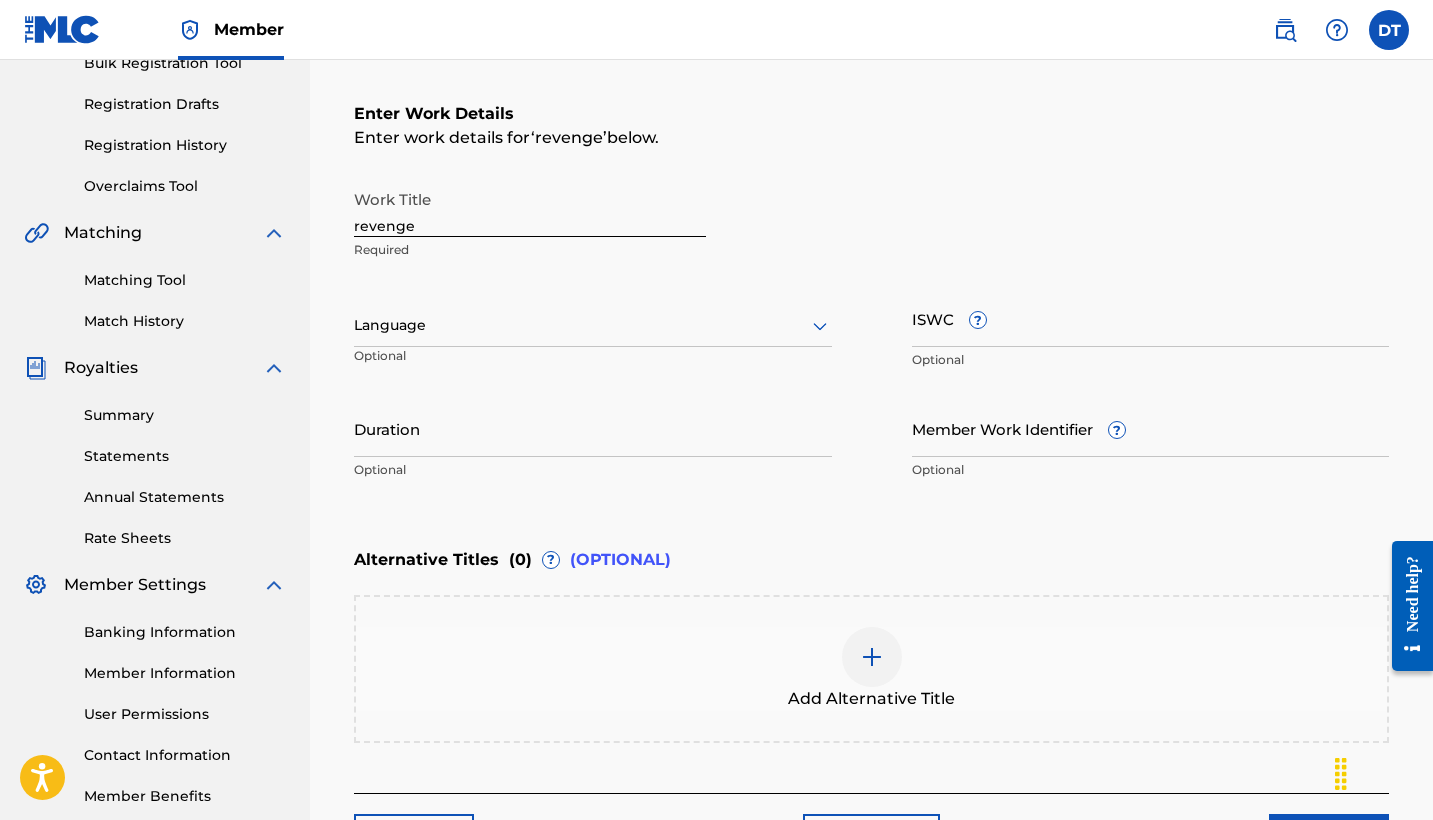 click on "Duration" at bounding box center [593, 428] 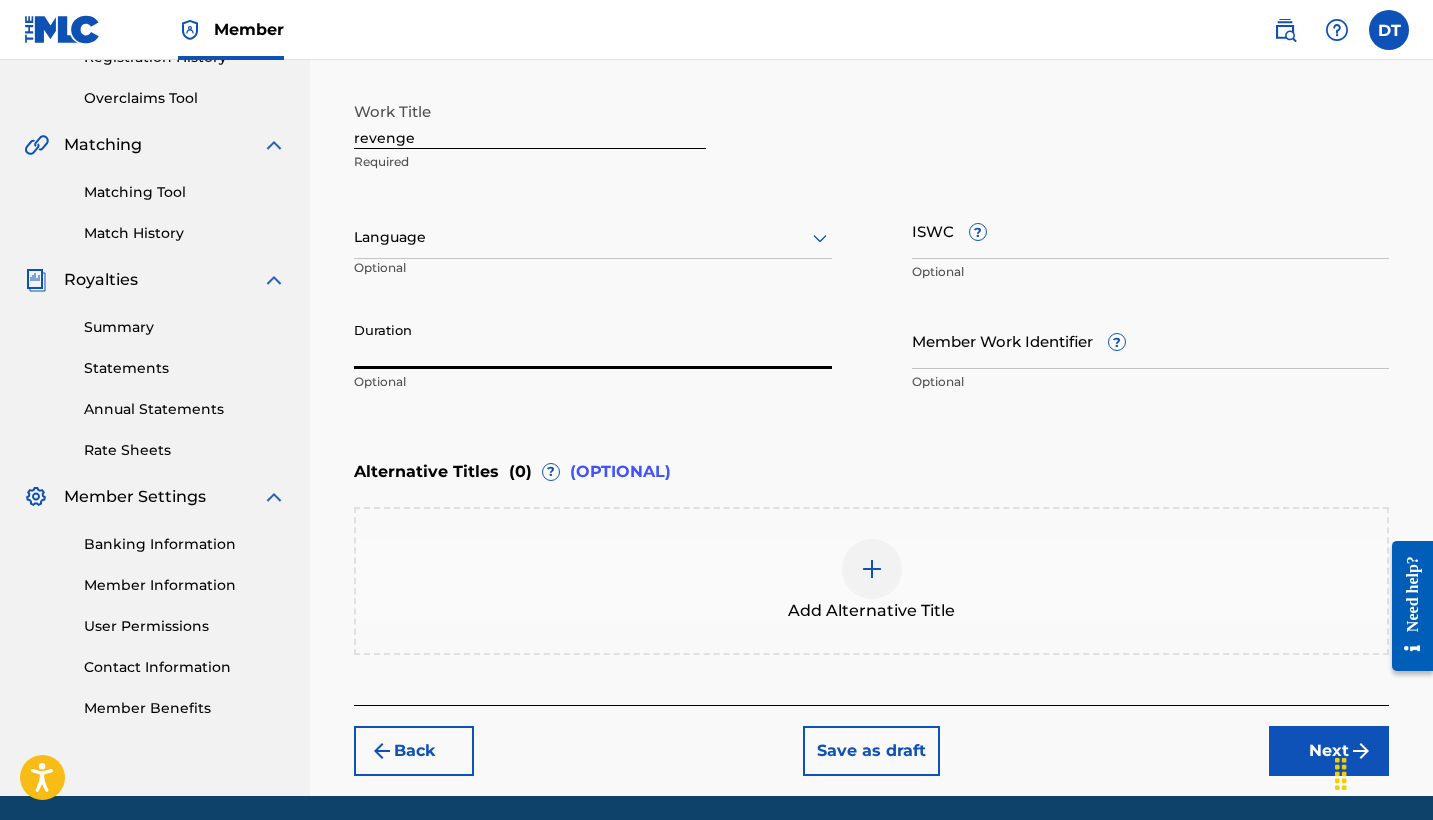 scroll, scrollTop: 403, scrollLeft: 0, axis: vertical 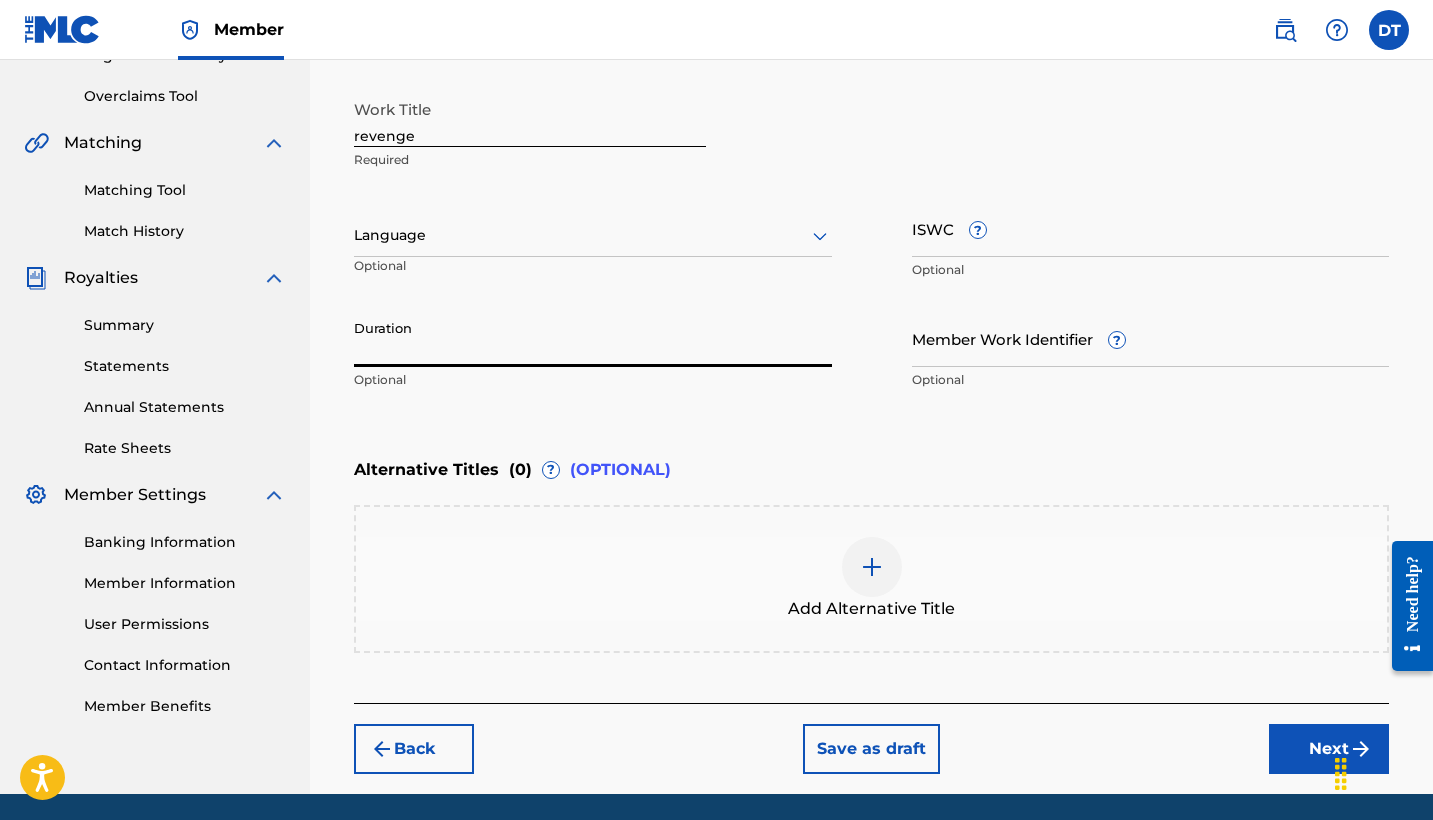 click on "Next" at bounding box center [1329, 749] 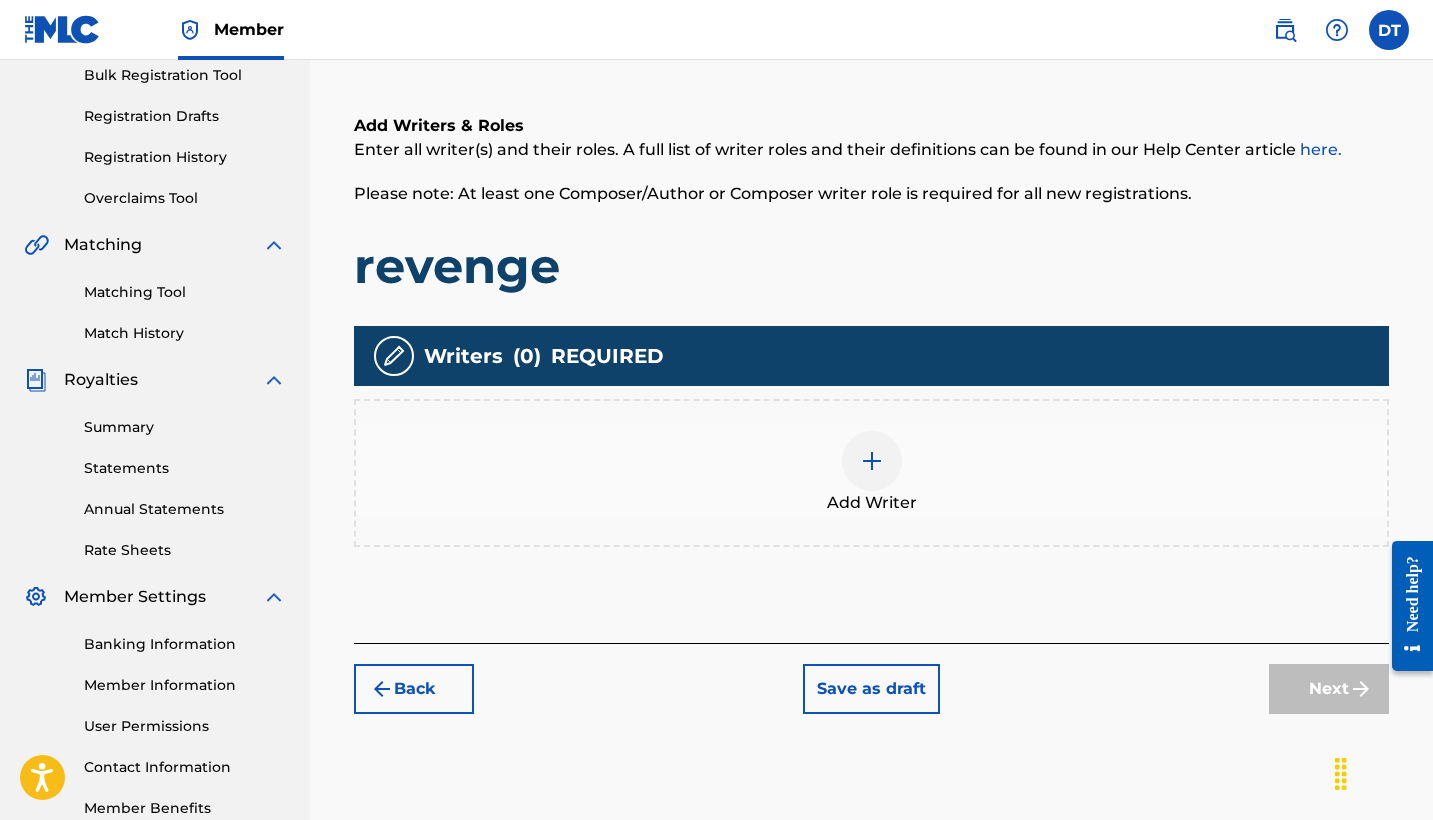 scroll, scrollTop: 332, scrollLeft: 0, axis: vertical 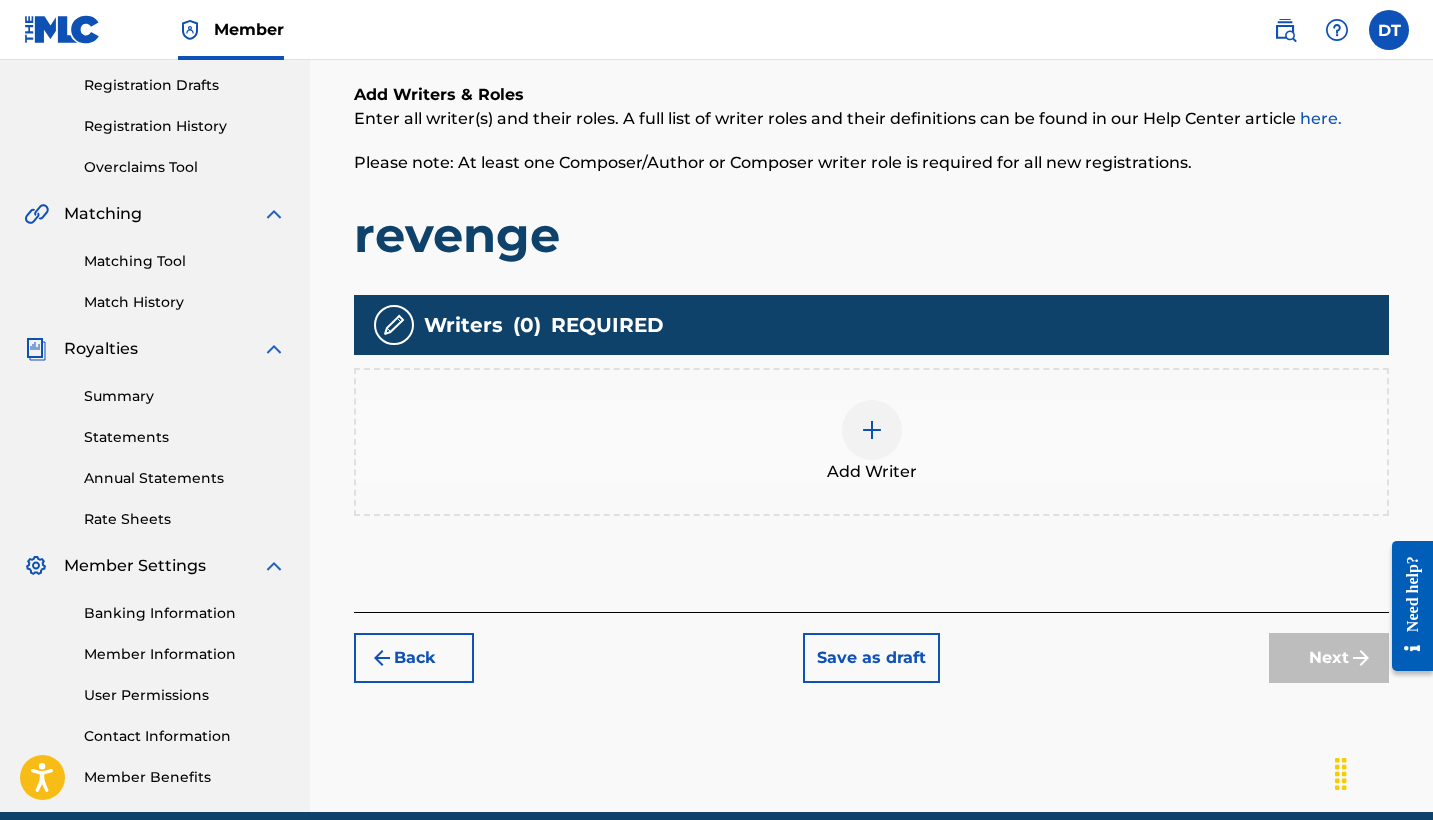 click at bounding box center [872, 430] 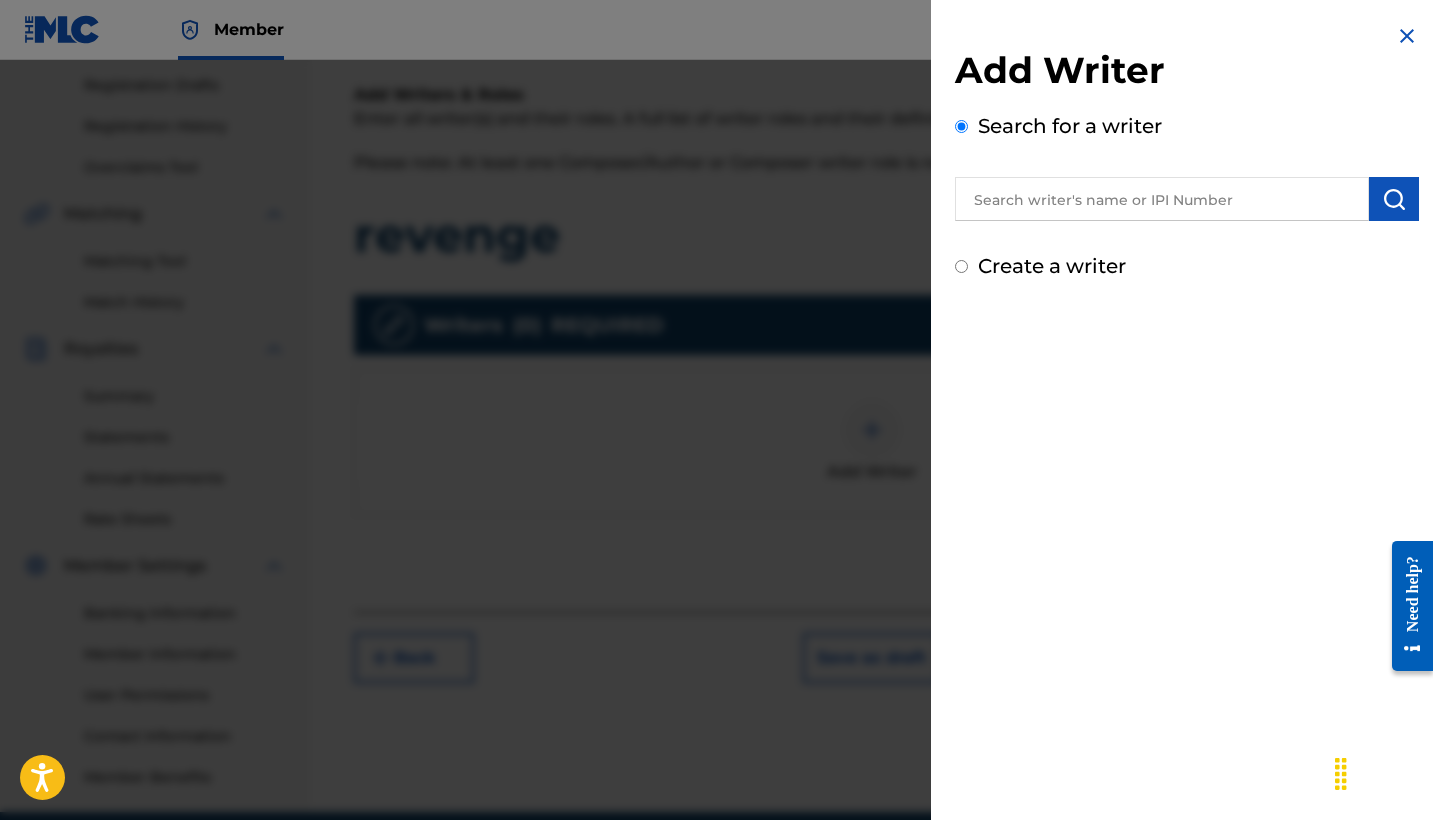 click at bounding box center (1162, 199) 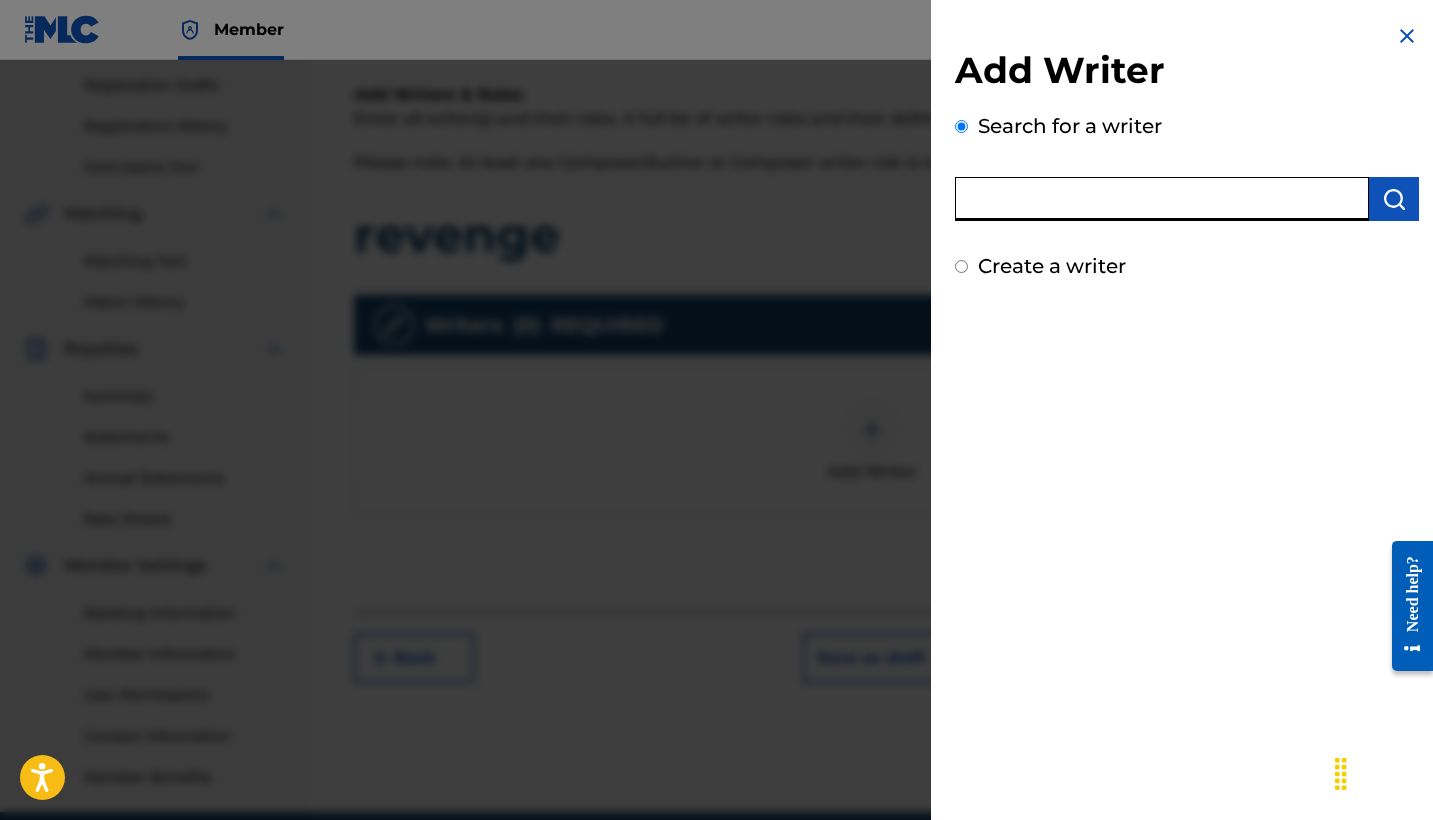 paste on "01072350979" 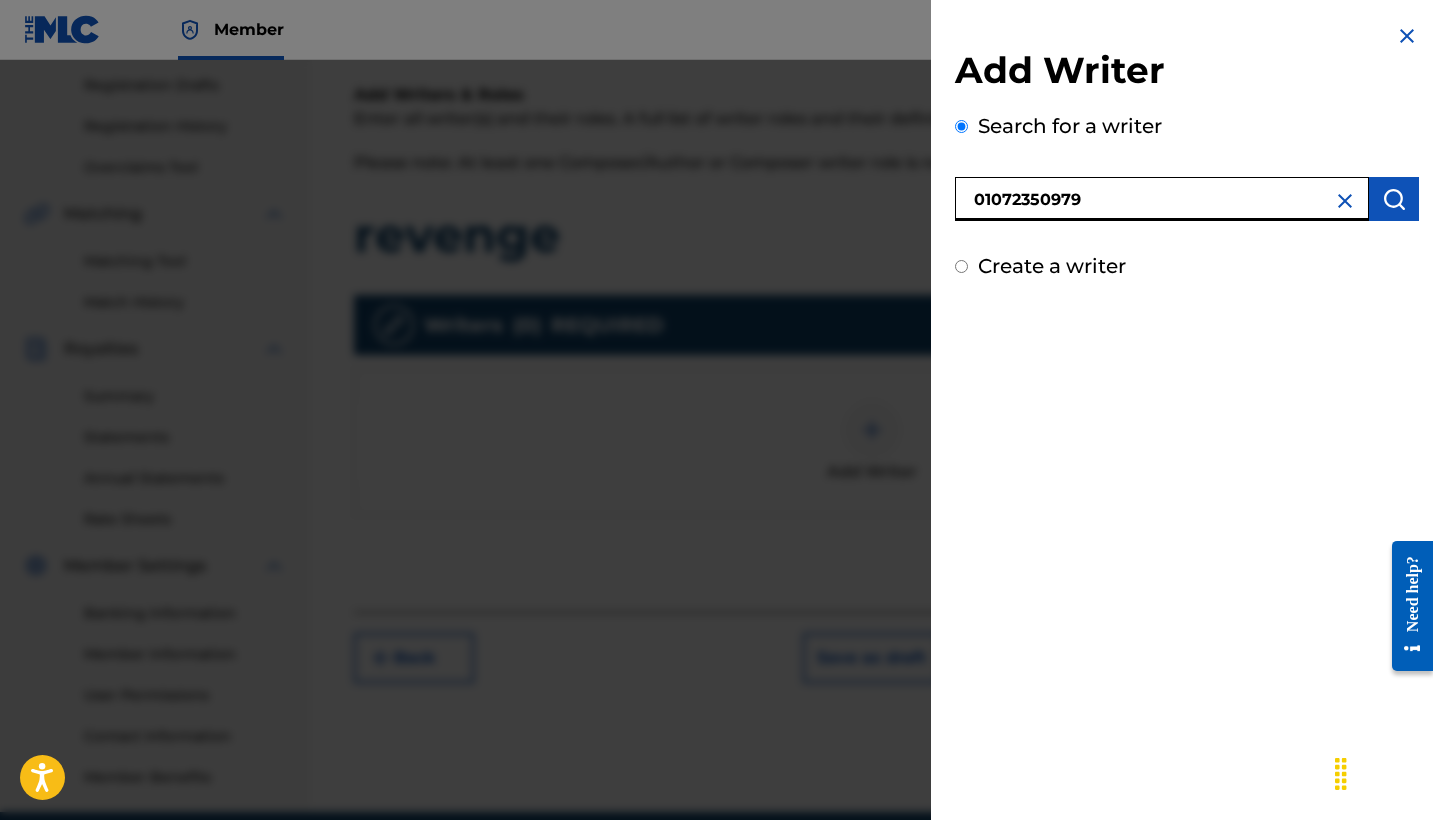 type on "01072350979" 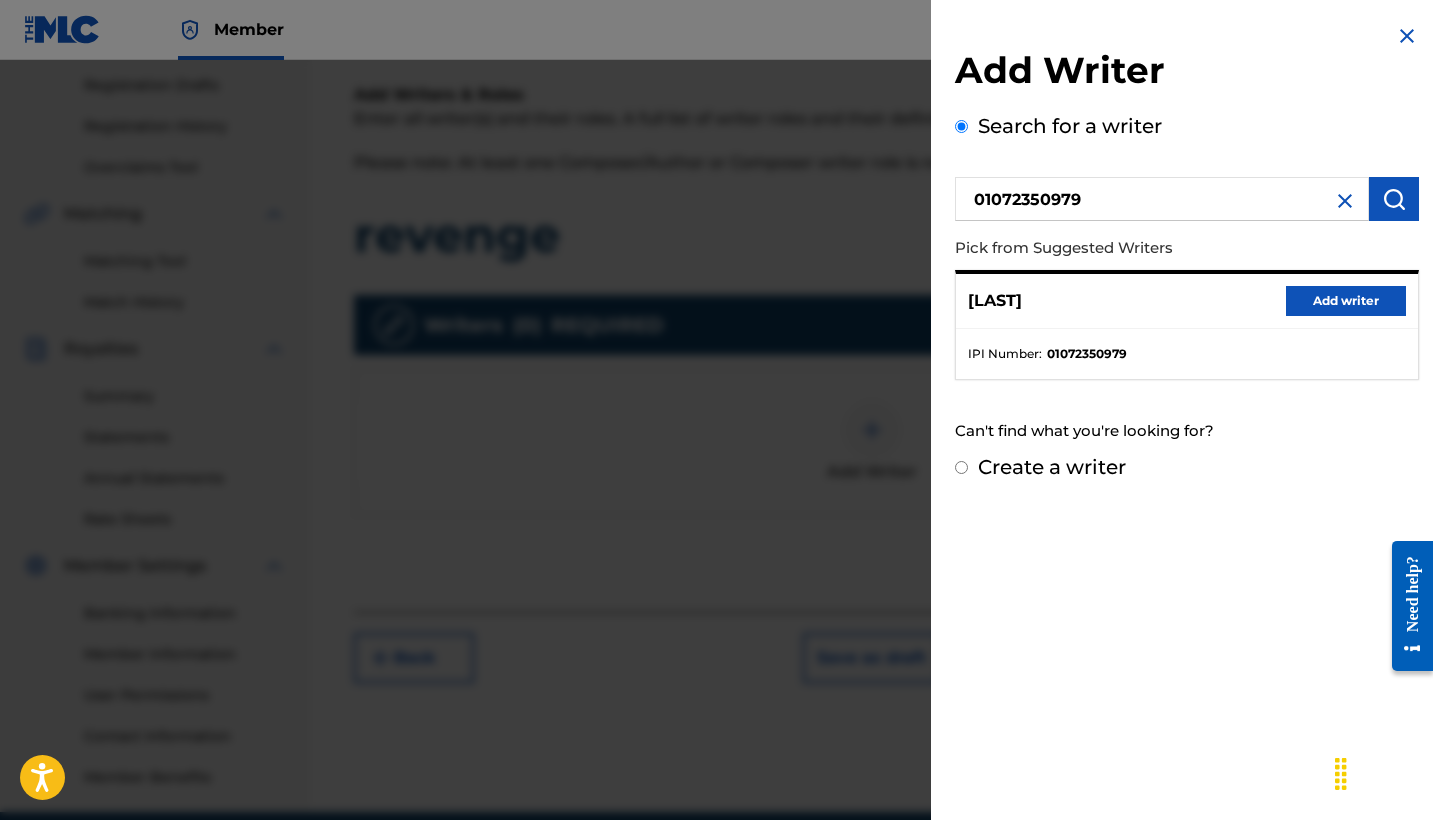 click on "Add writer" at bounding box center [1346, 301] 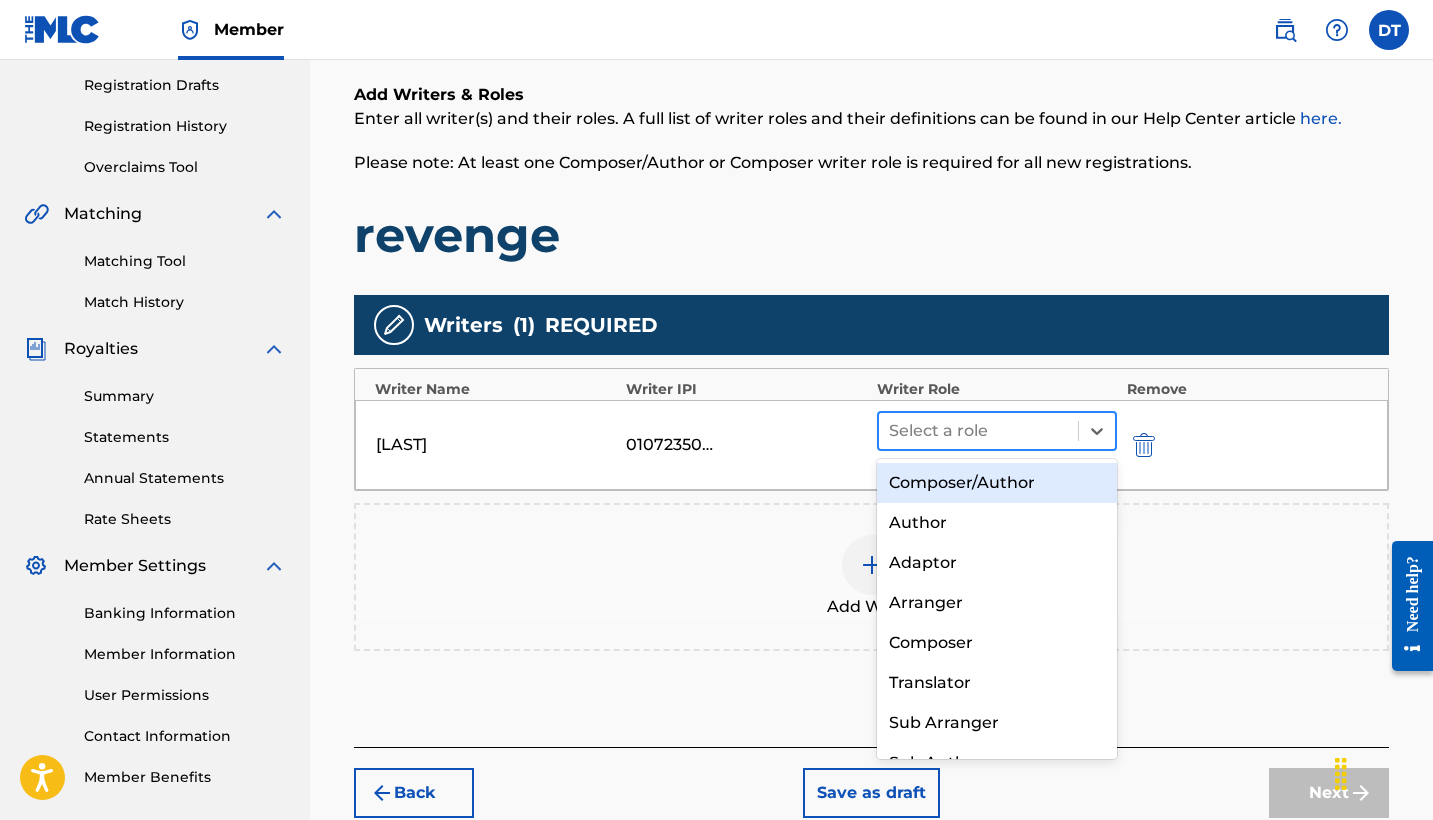 click at bounding box center [978, 431] 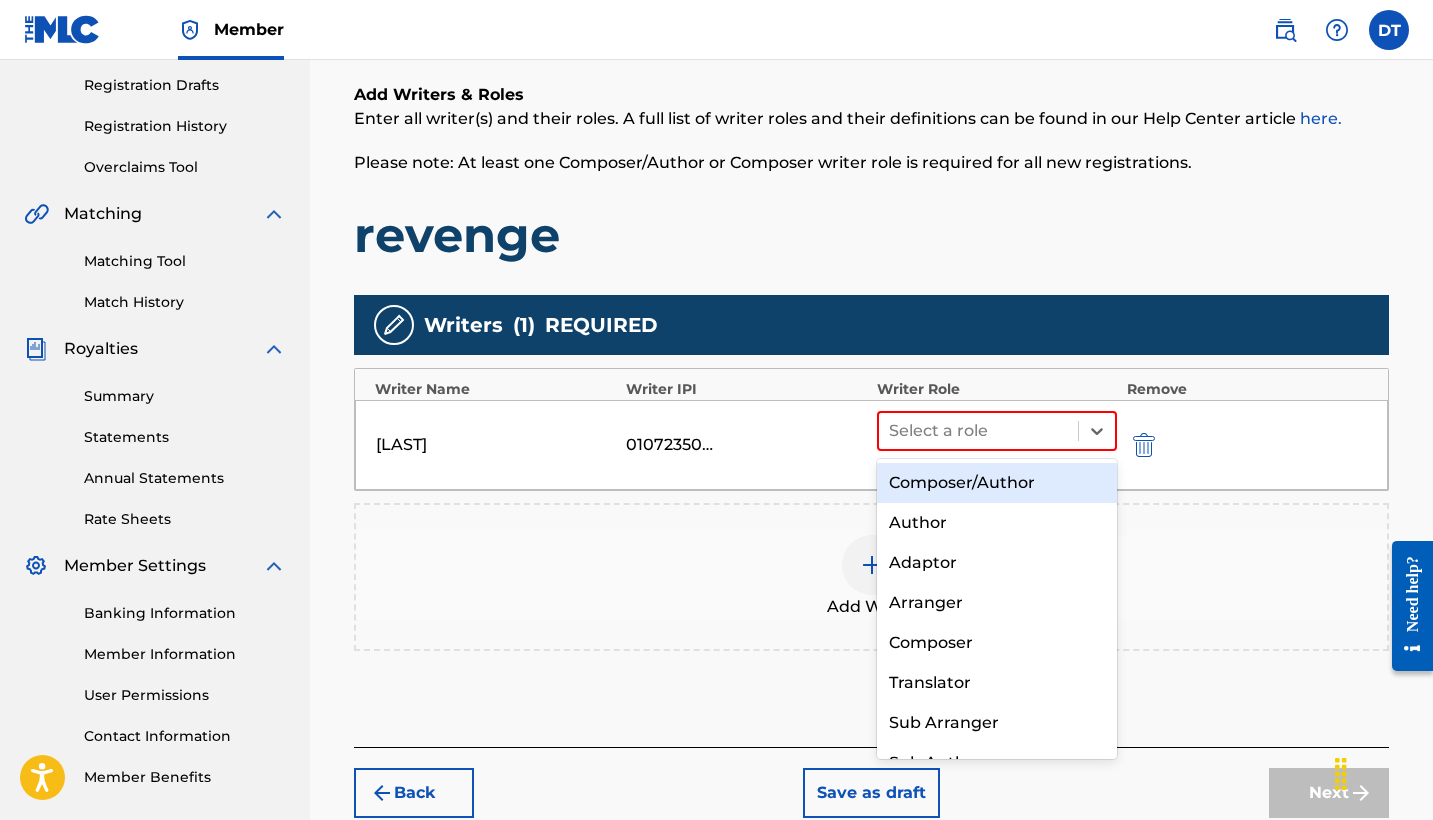 click on "Composer/Author" at bounding box center (997, 483) 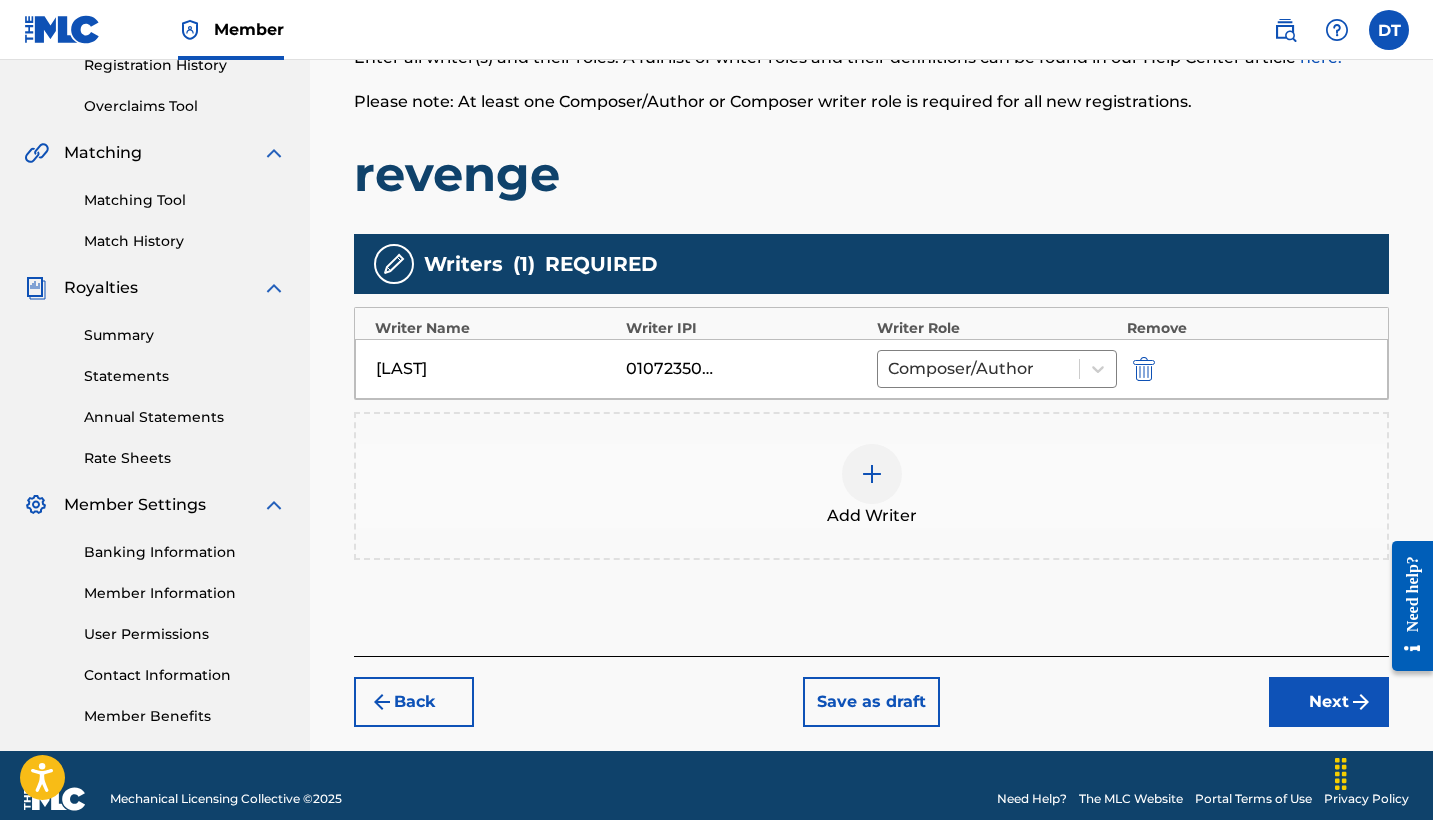 scroll, scrollTop: 417, scrollLeft: 0, axis: vertical 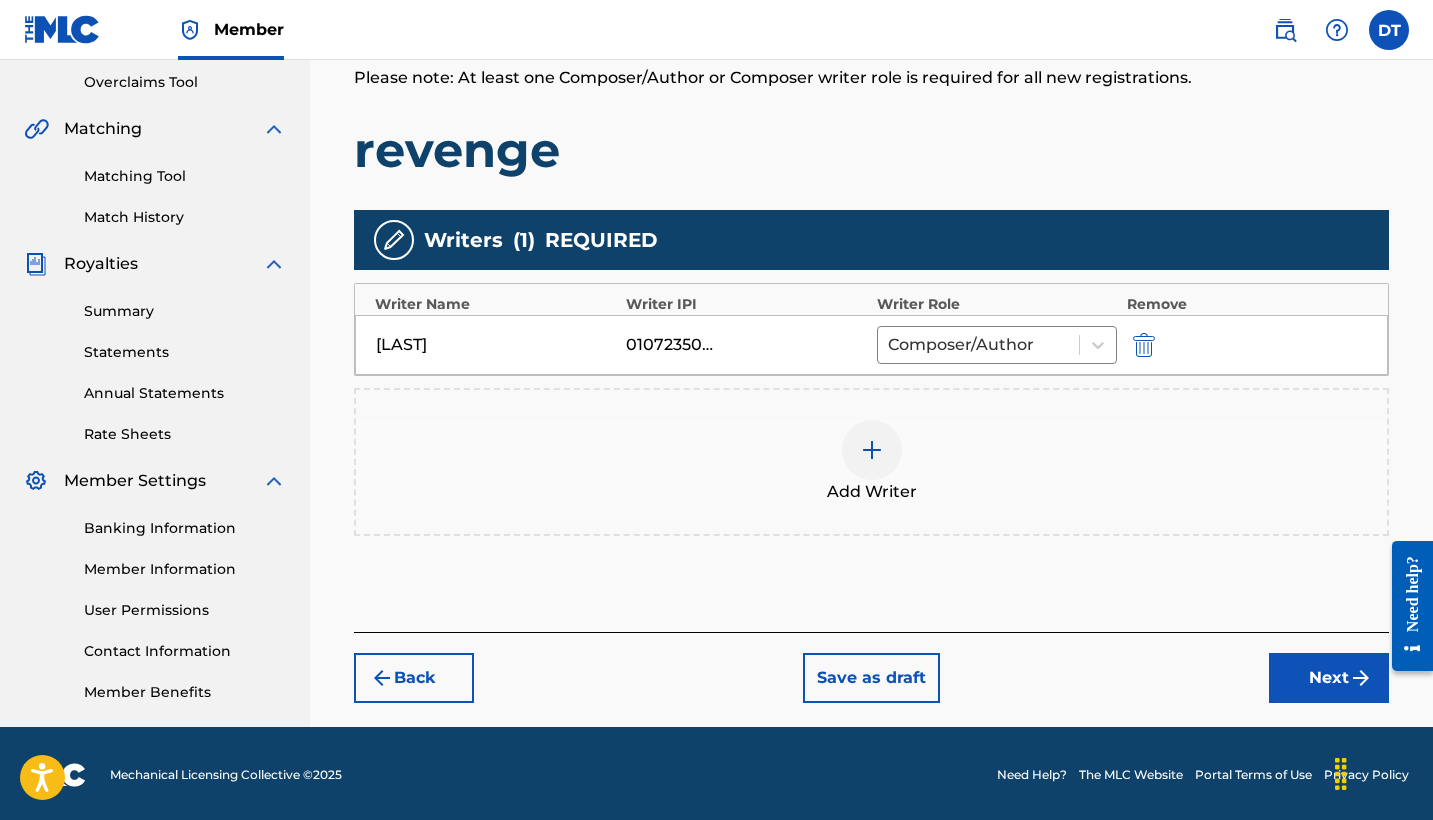 click on "Next" at bounding box center [1329, 678] 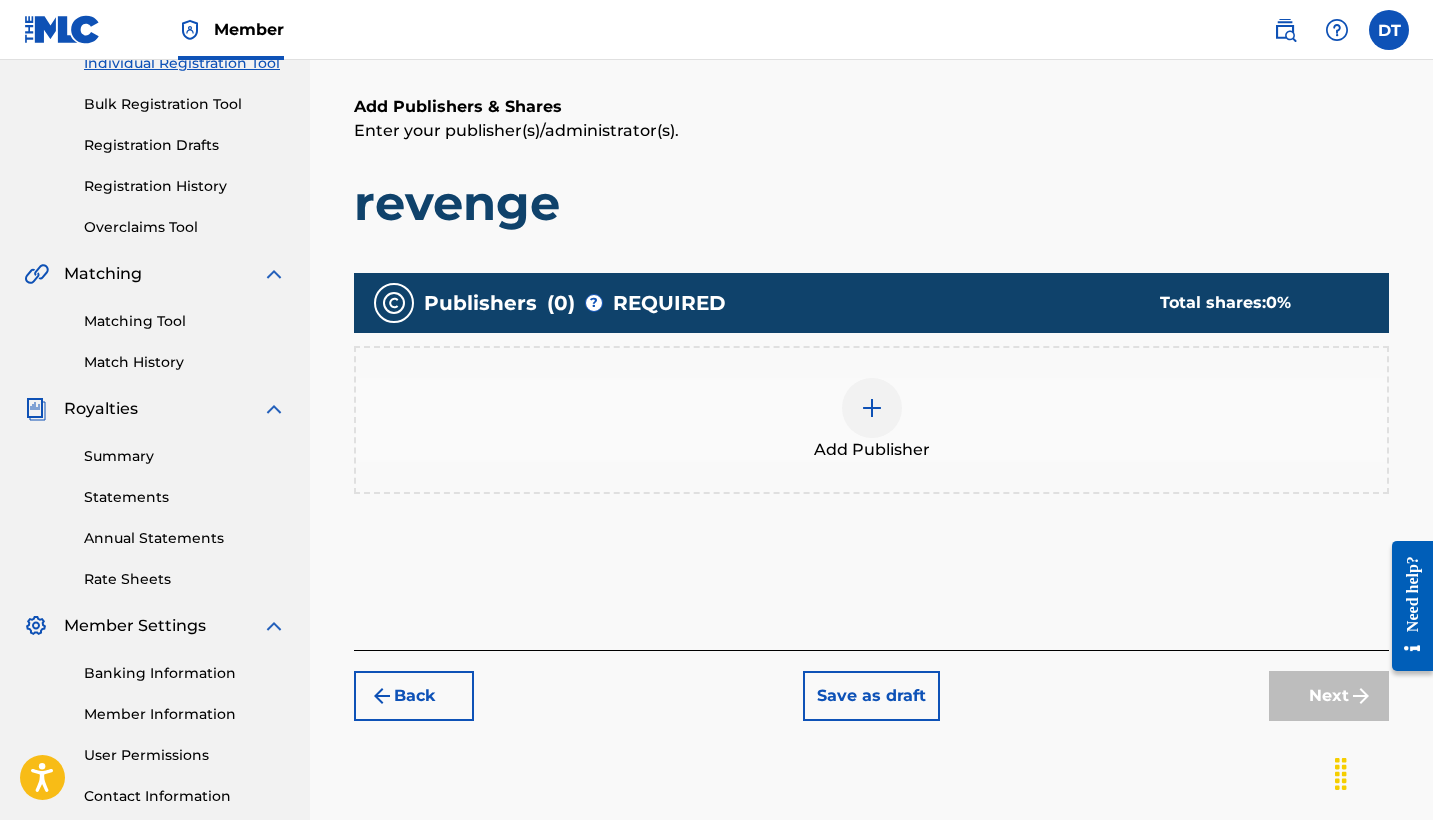 scroll, scrollTop: 274, scrollLeft: 0, axis: vertical 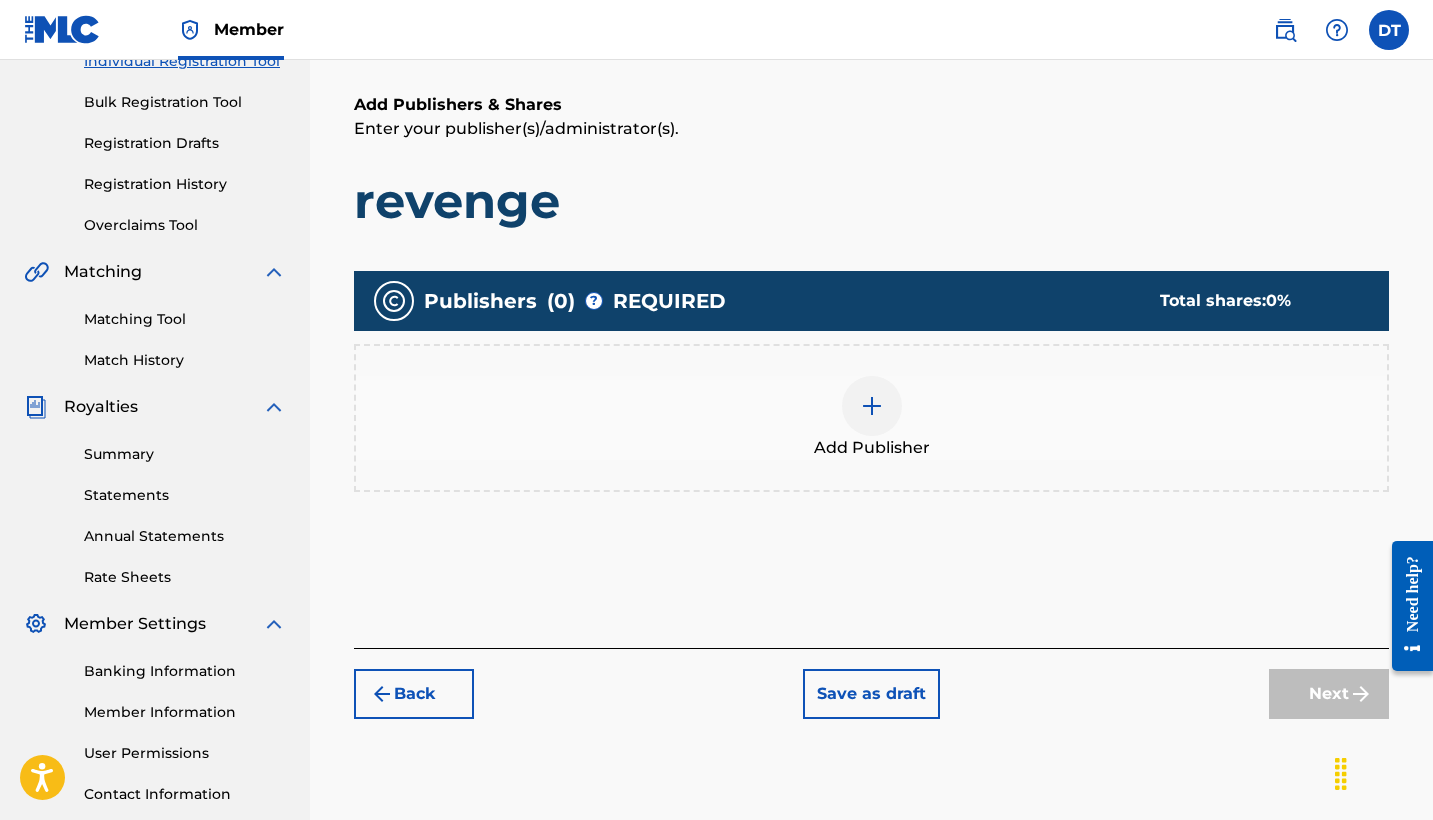 click on "Add Publisher" at bounding box center (872, 448) 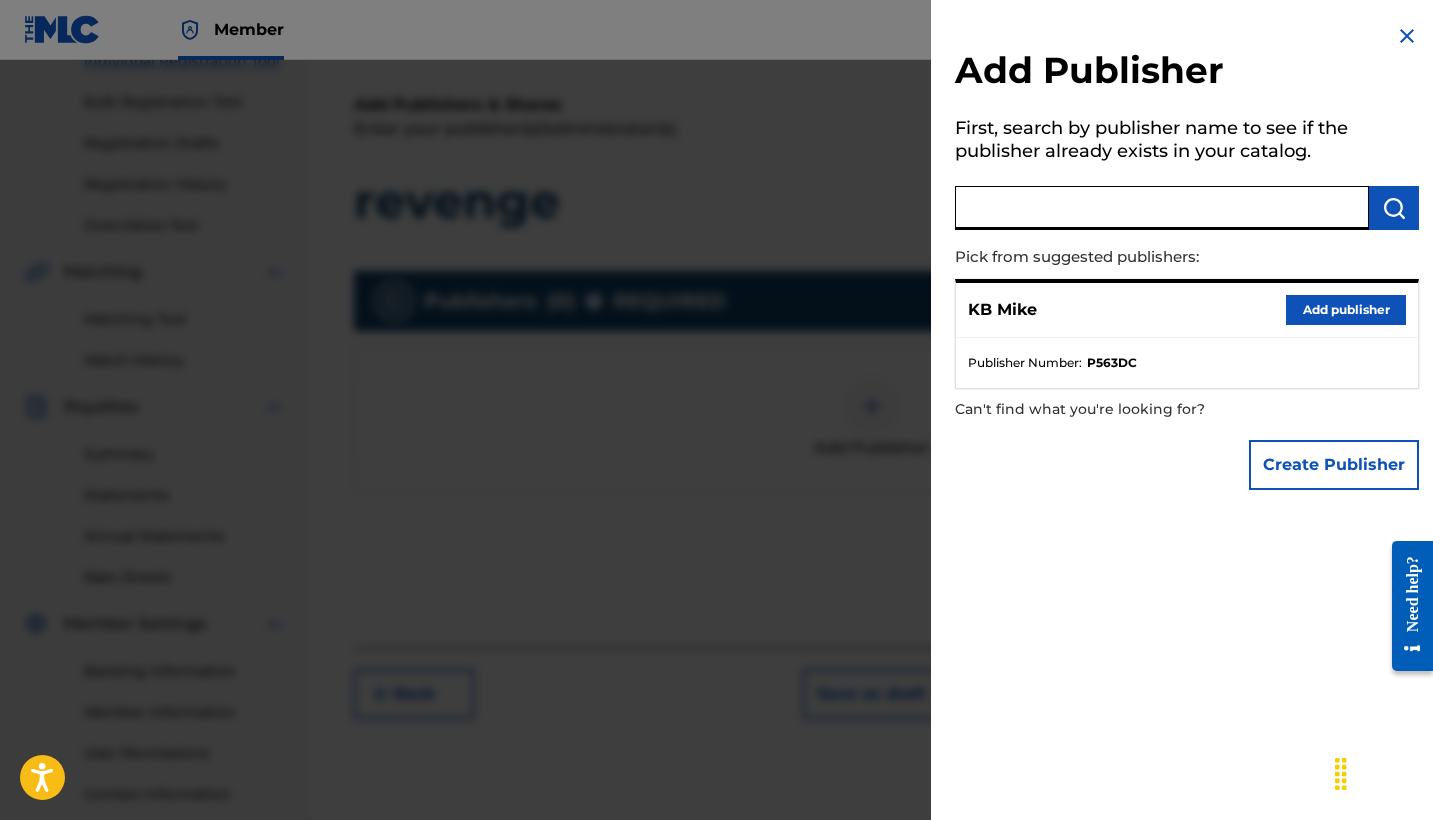 click at bounding box center (1162, 208) 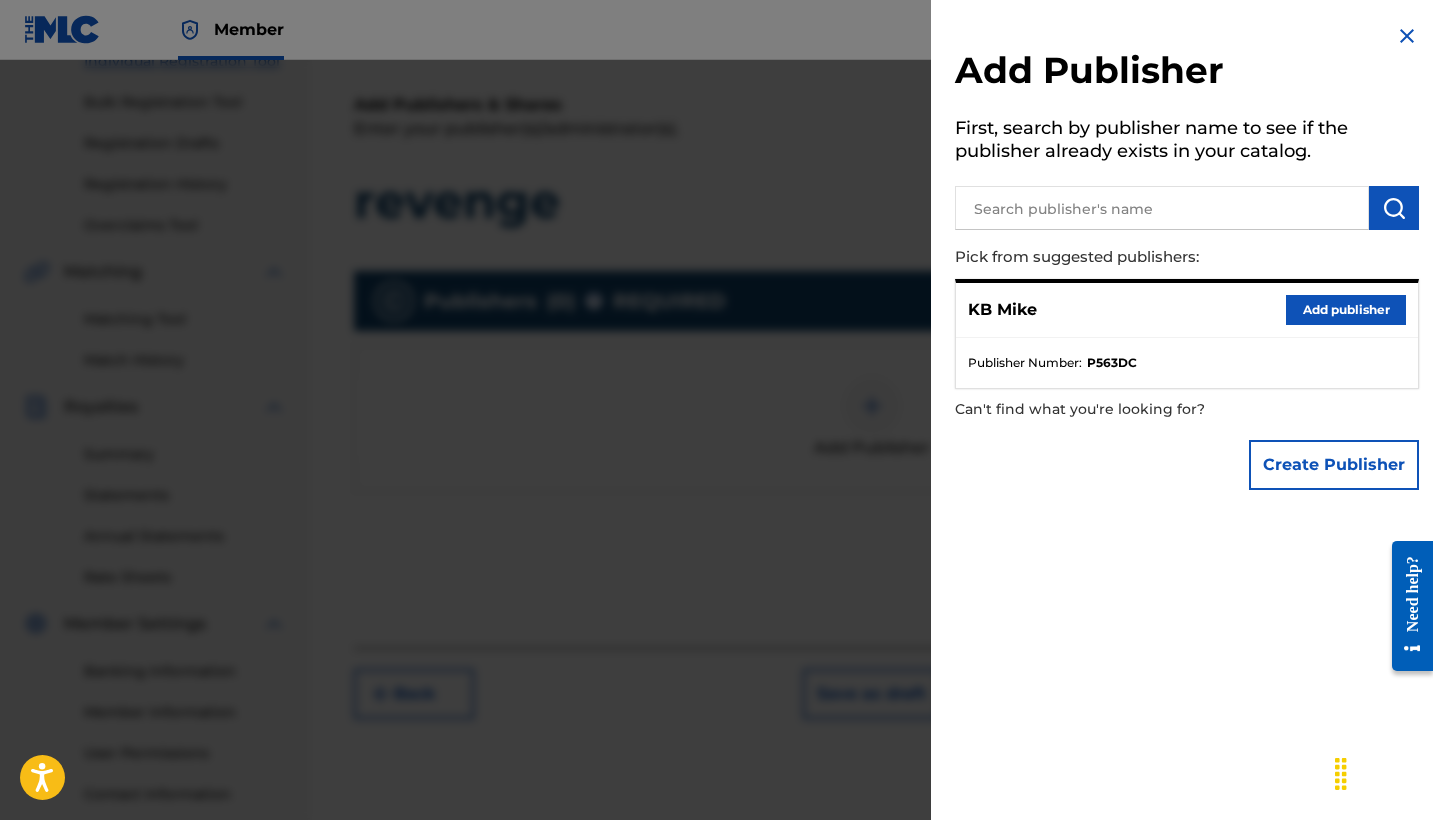 click on "Add publisher" at bounding box center [1346, 310] 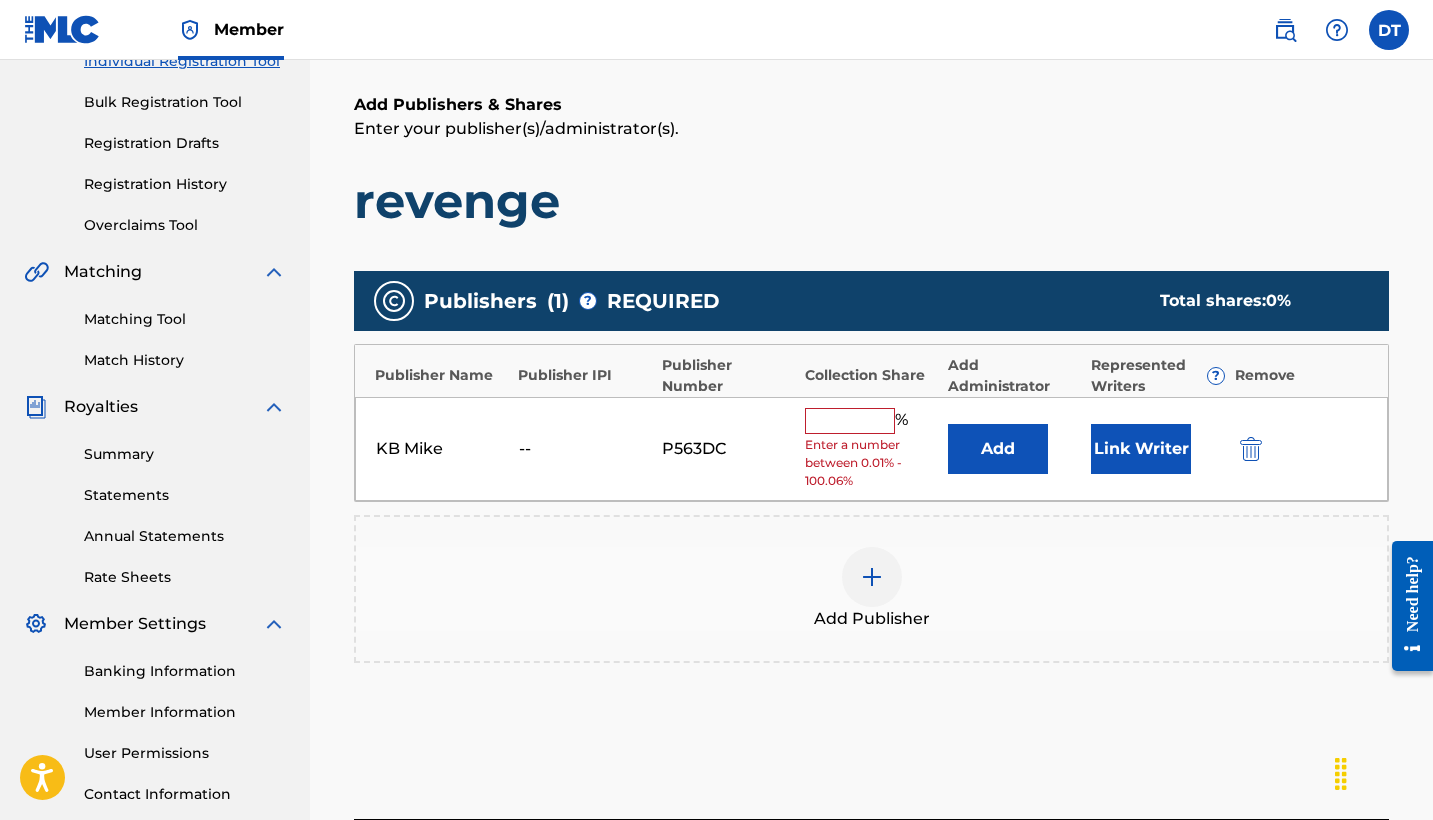 click at bounding box center (850, 421) 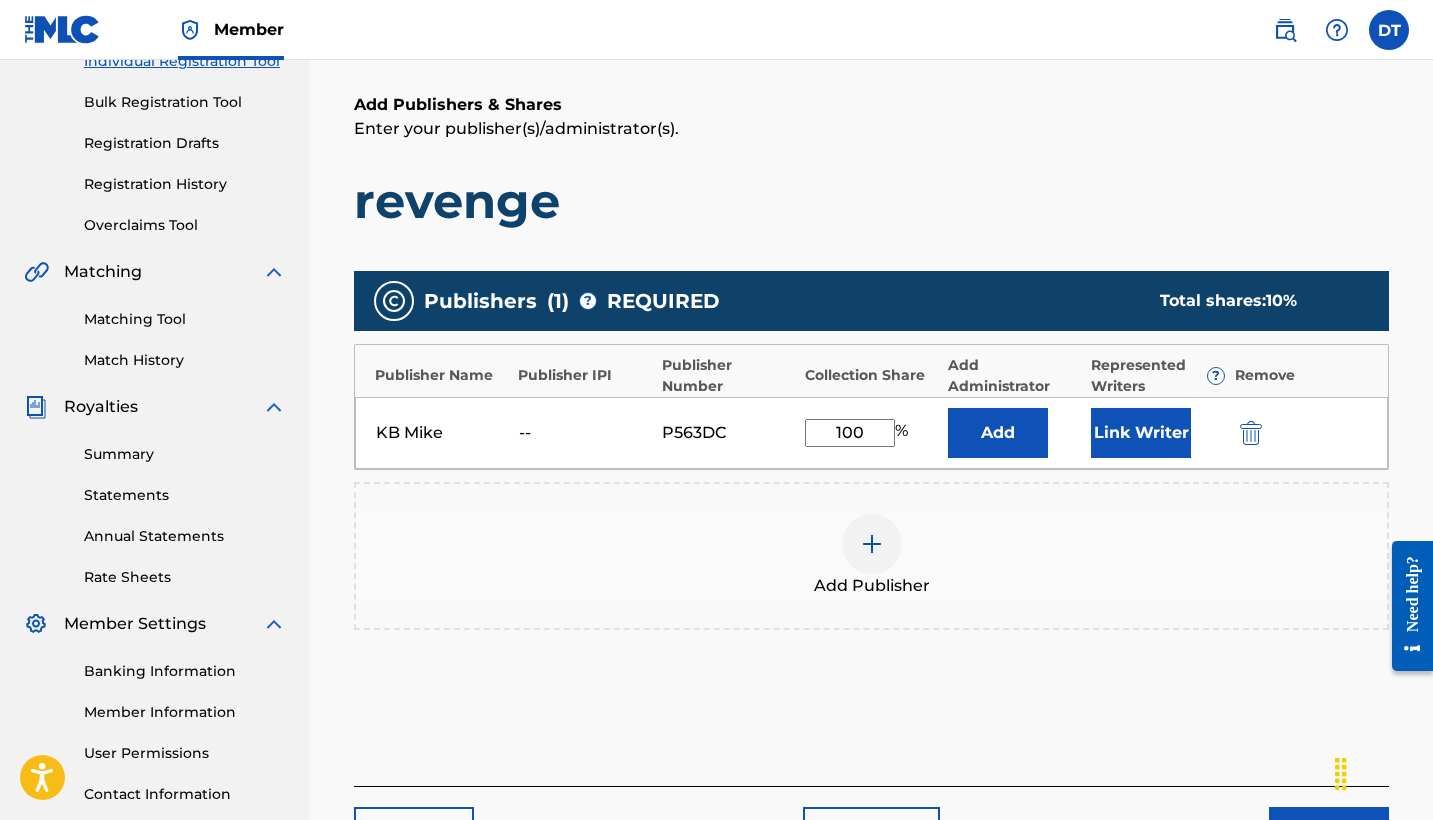 type on "100" 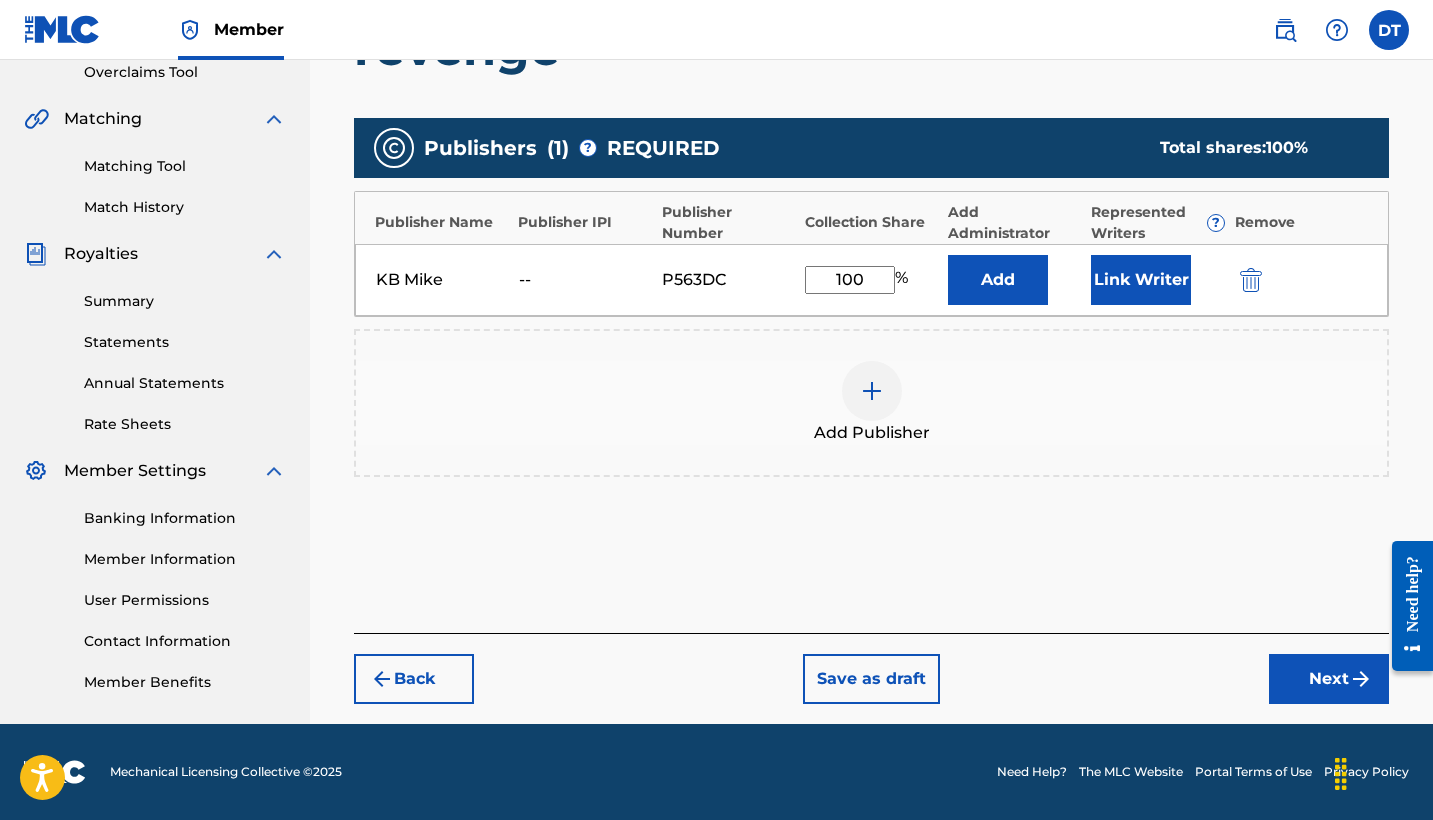 click on "Next" at bounding box center [1329, 679] 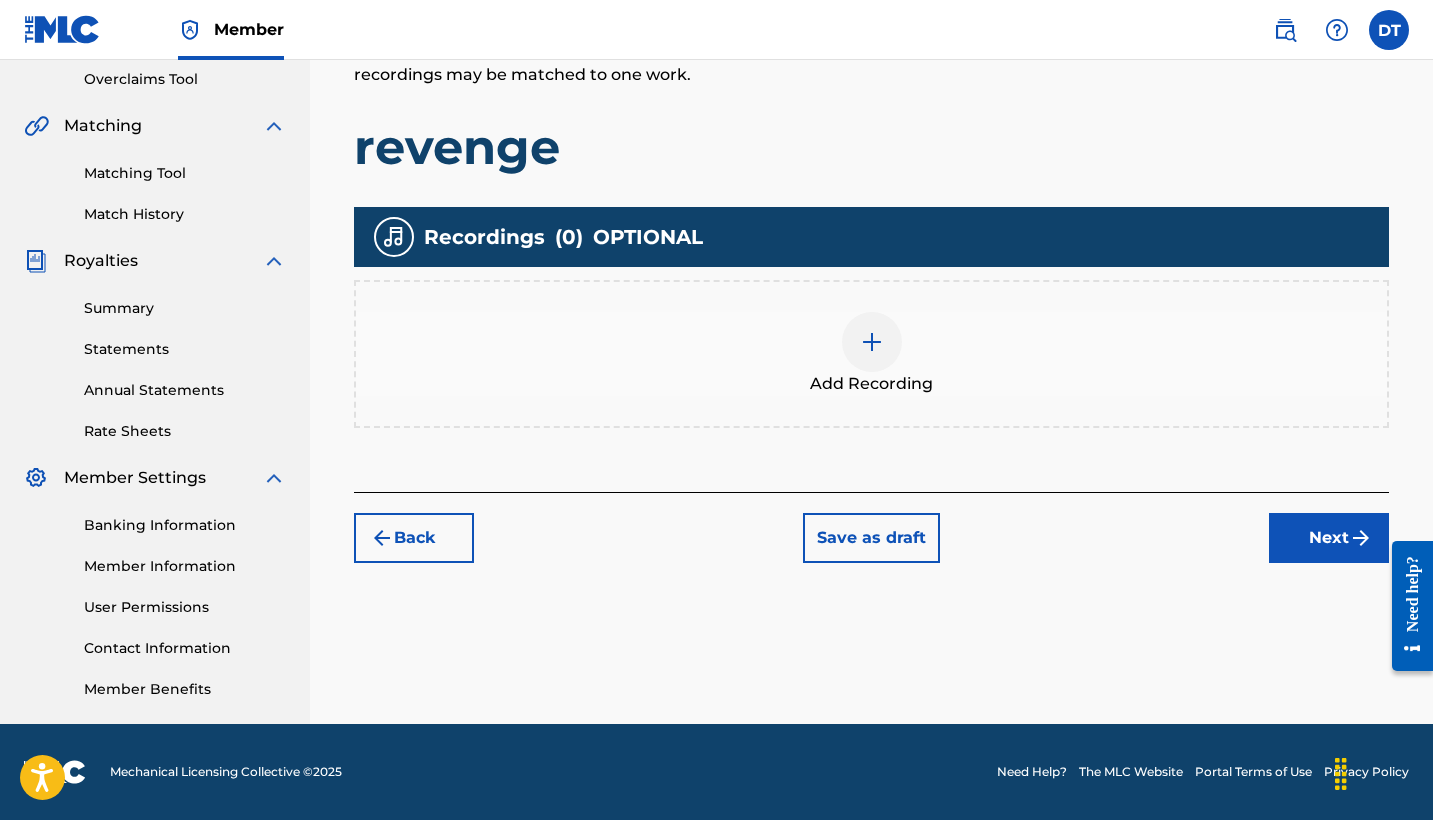 scroll, scrollTop: 420, scrollLeft: 0, axis: vertical 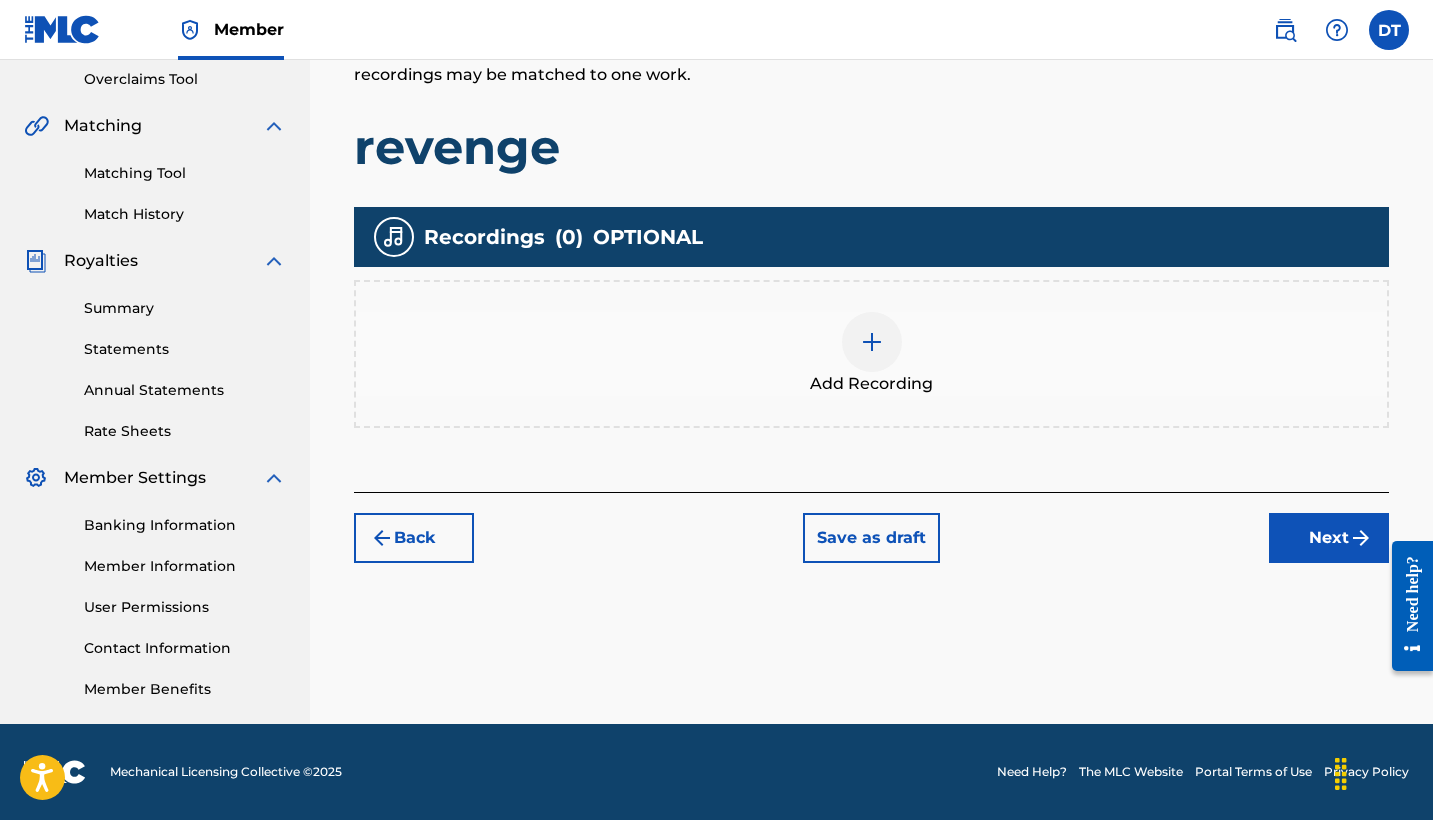 click on "Add Recording" at bounding box center (871, 384) 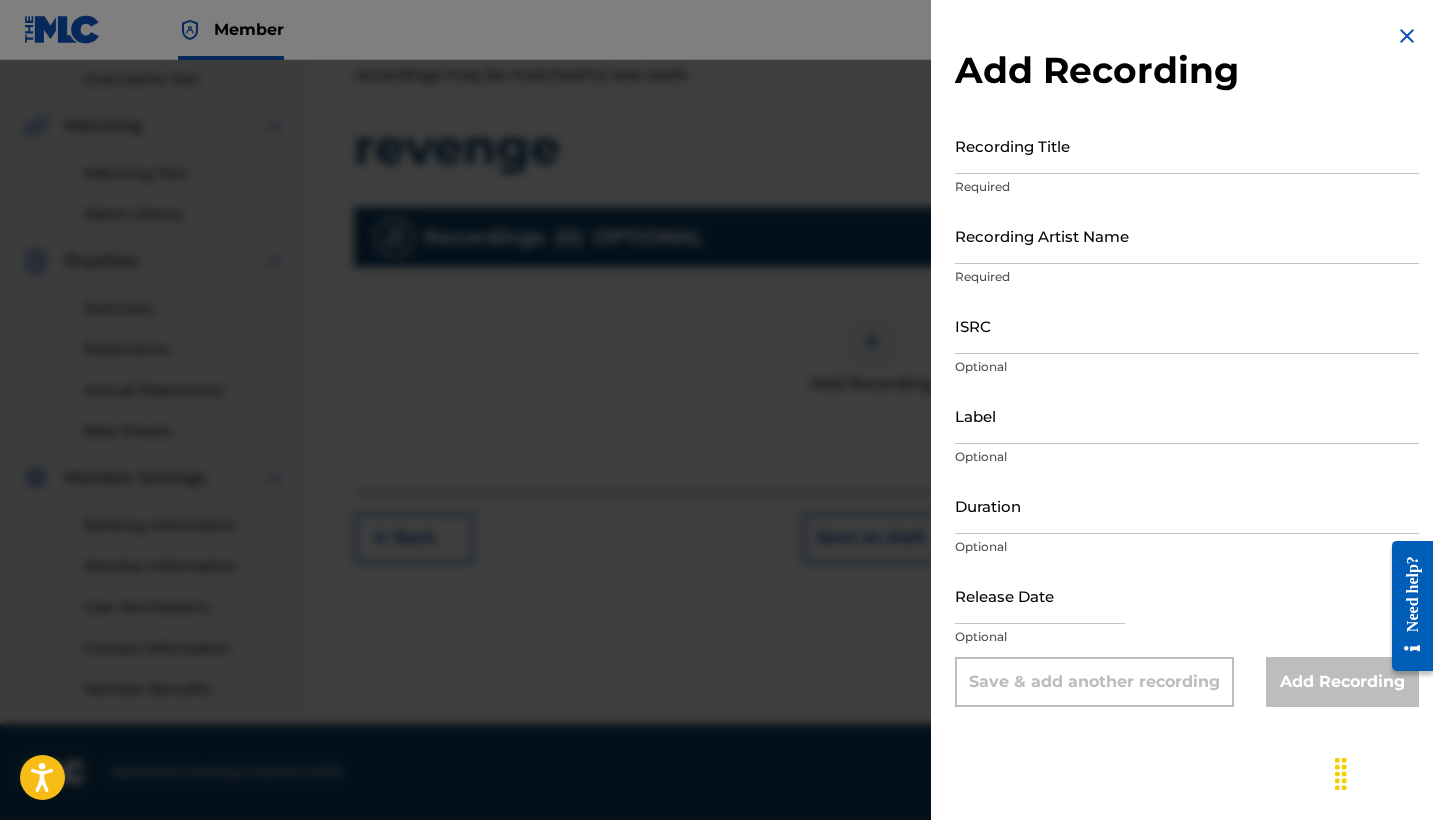 click at bounding box center [716, 470] 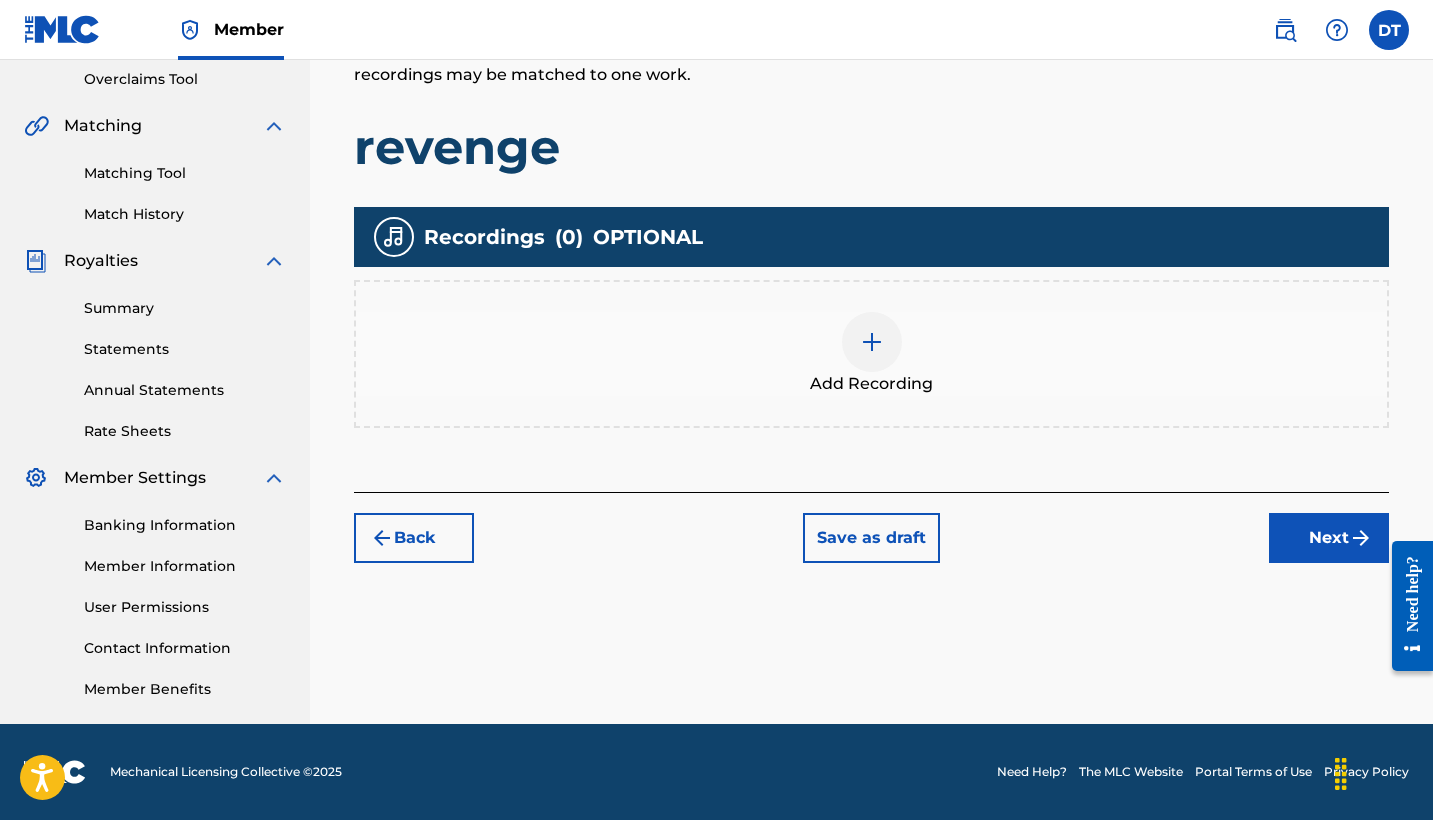 click on "Next" at bounding box center [1329, 538] 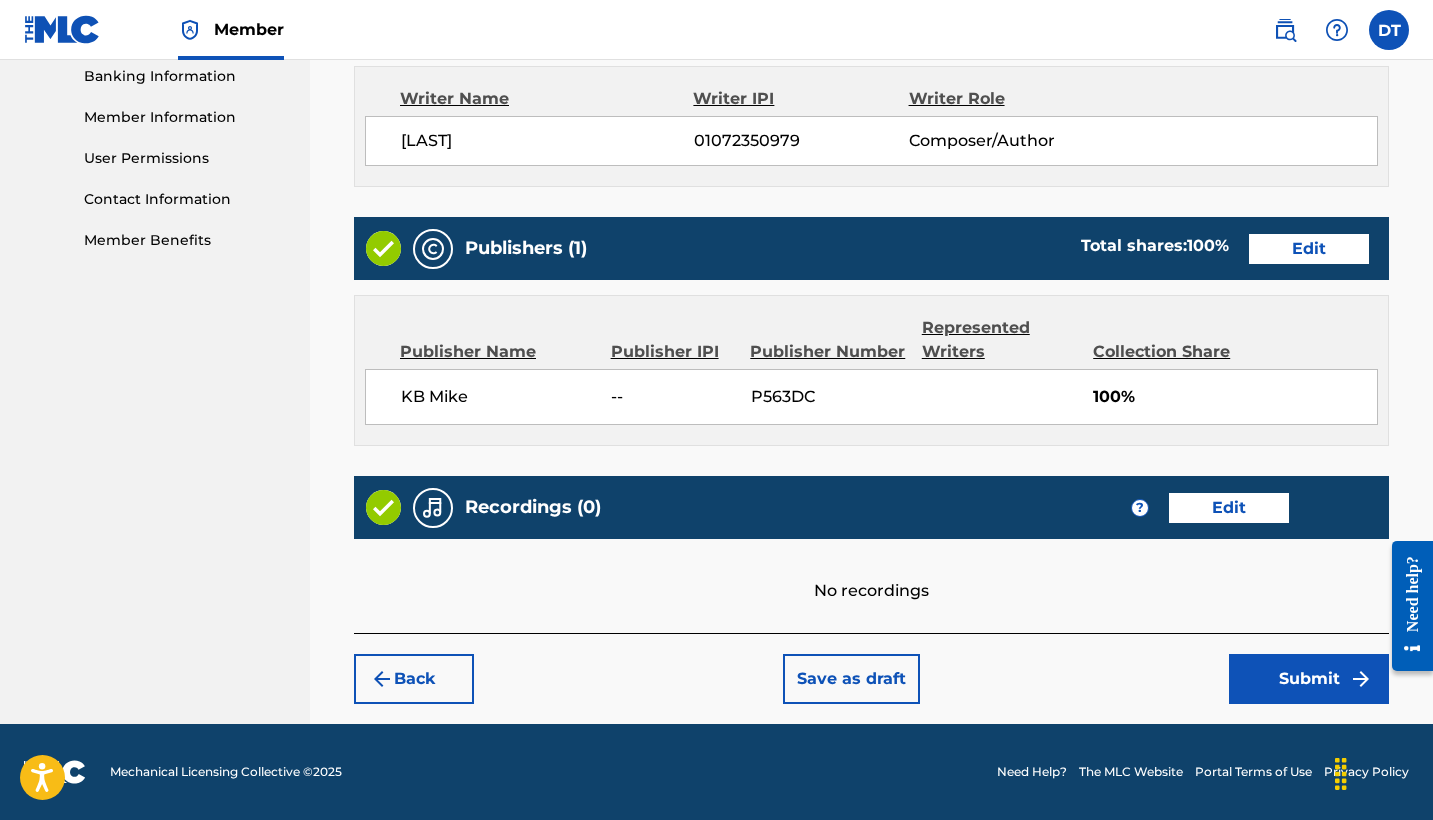 scroll, scrollTop: 868, scrollLeft: 0, axis: vertical 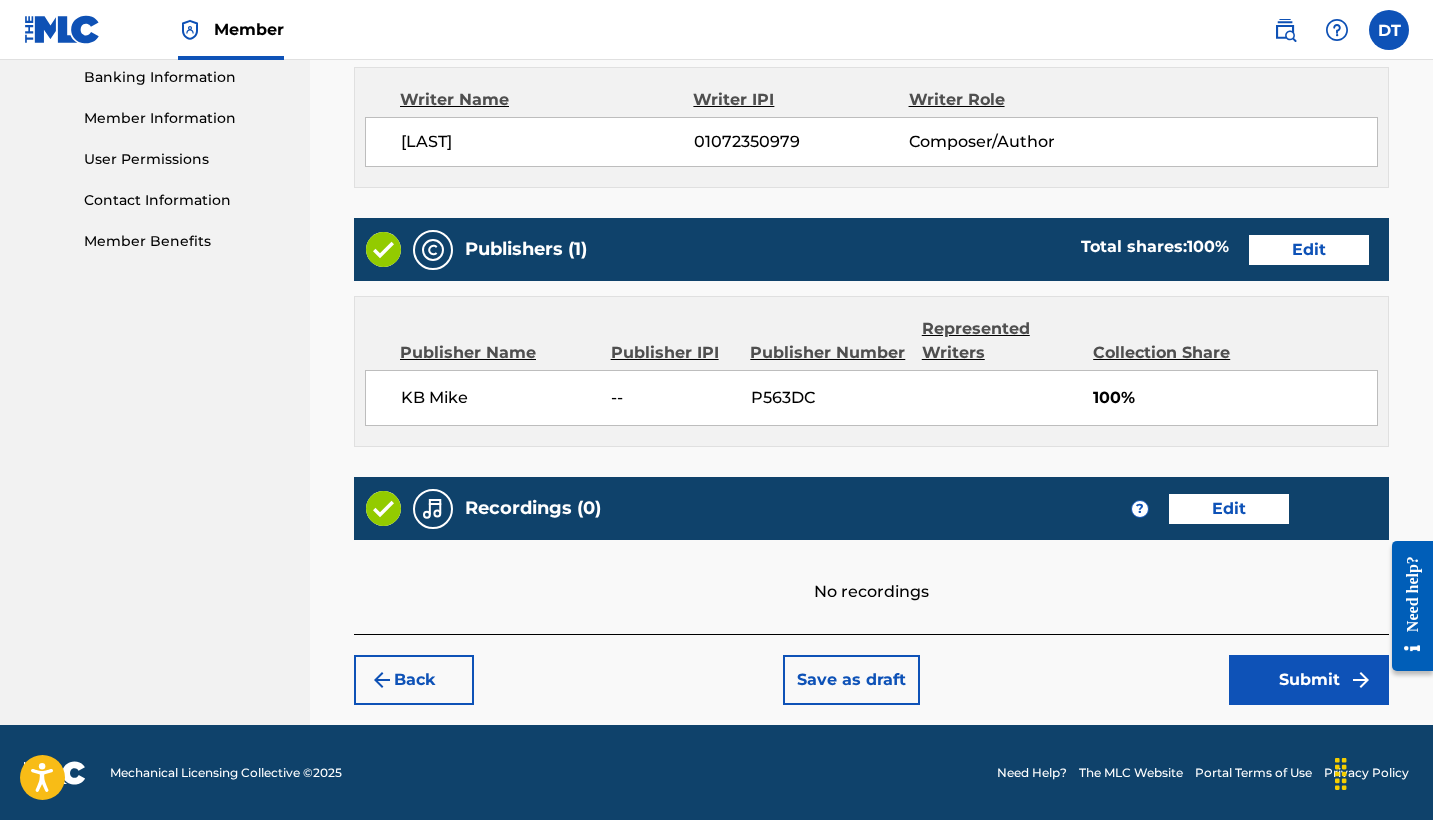click on "Submit" at bounding box center (1309, 680) 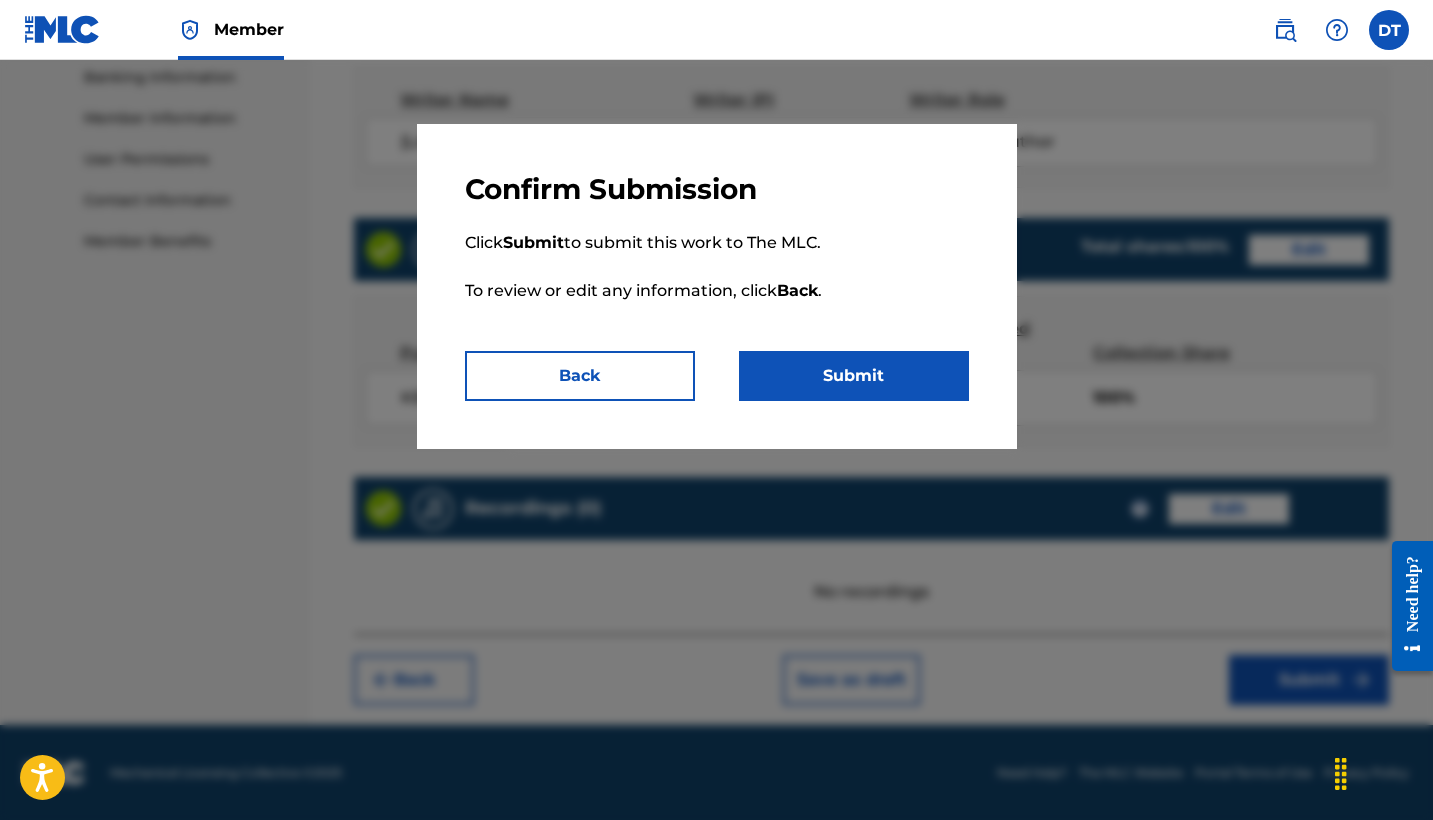 click on "Submit" at bounding box center (854, 376) 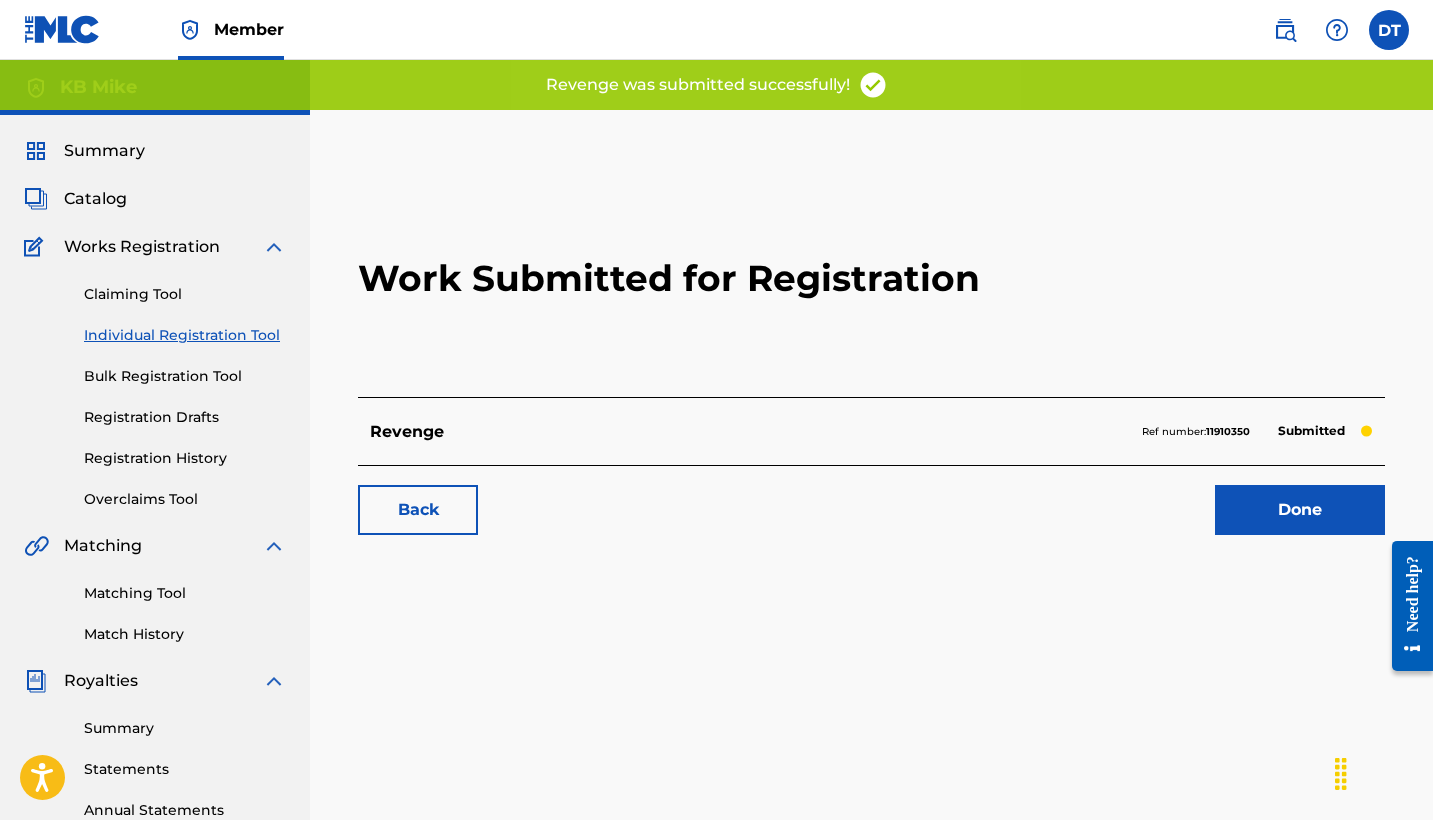 scroll, scrollTop: 0, scrollLeft: 0, axis: both 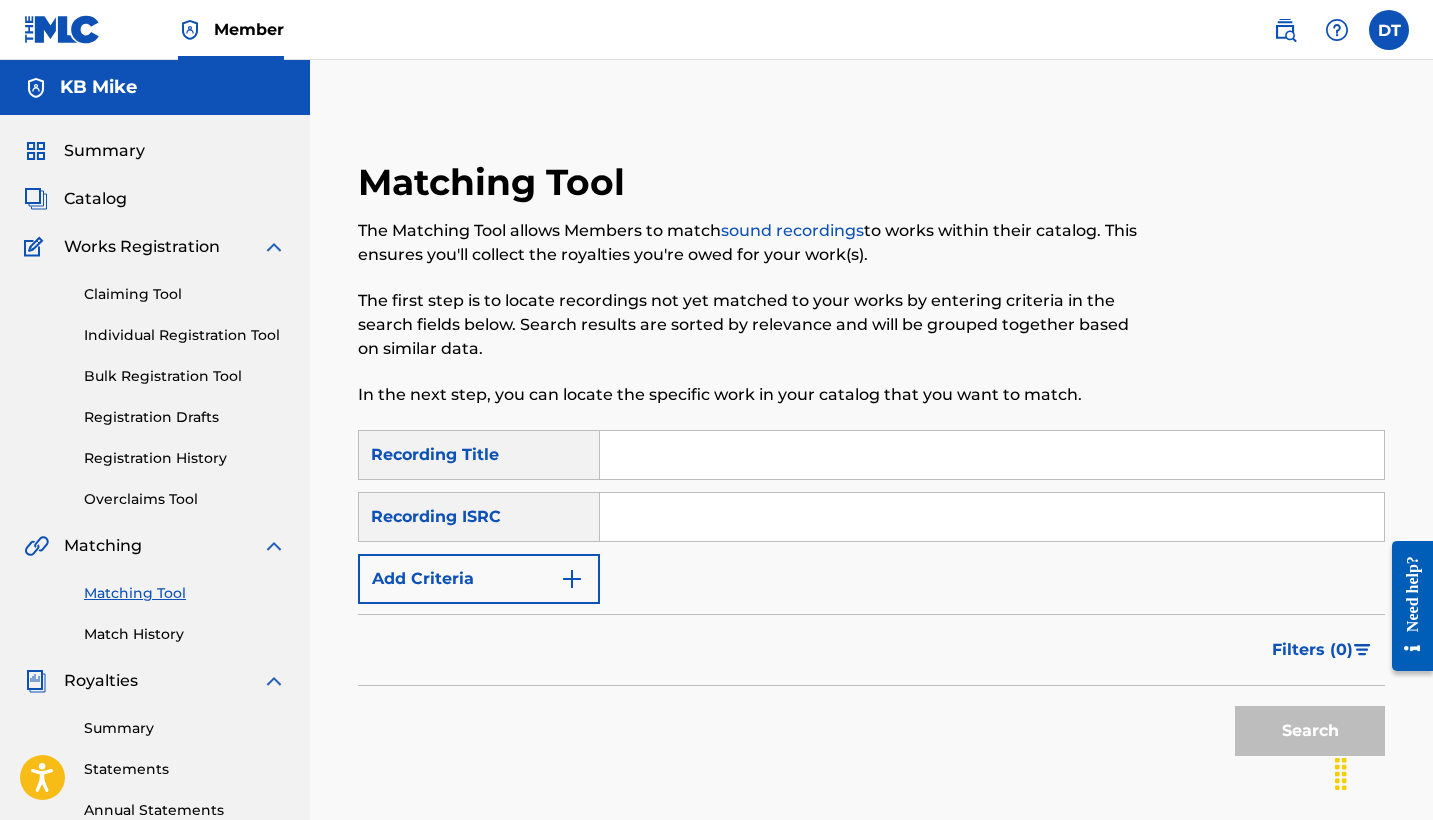 click at bounding box center (992, 455) 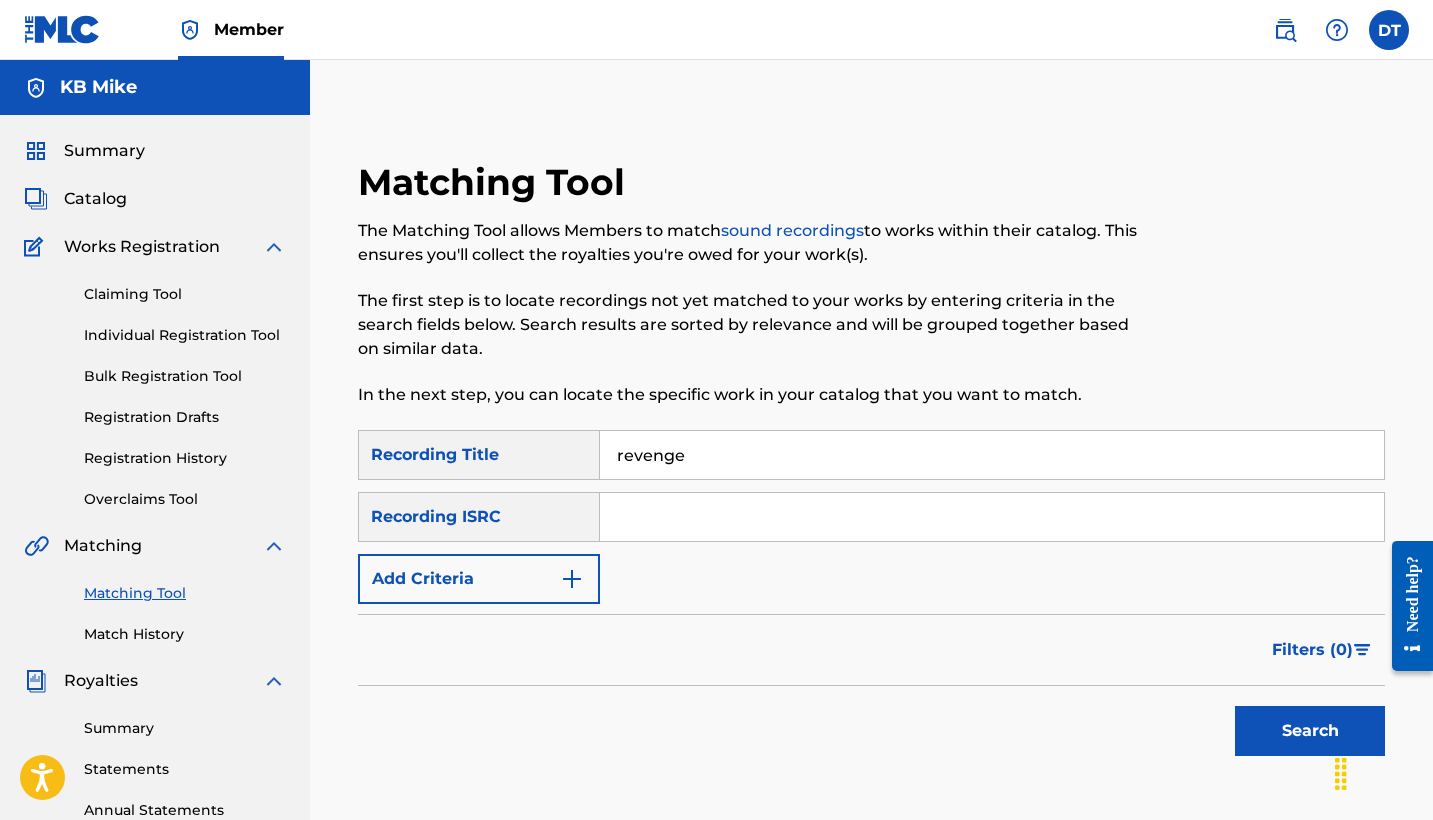 type on "revenge" 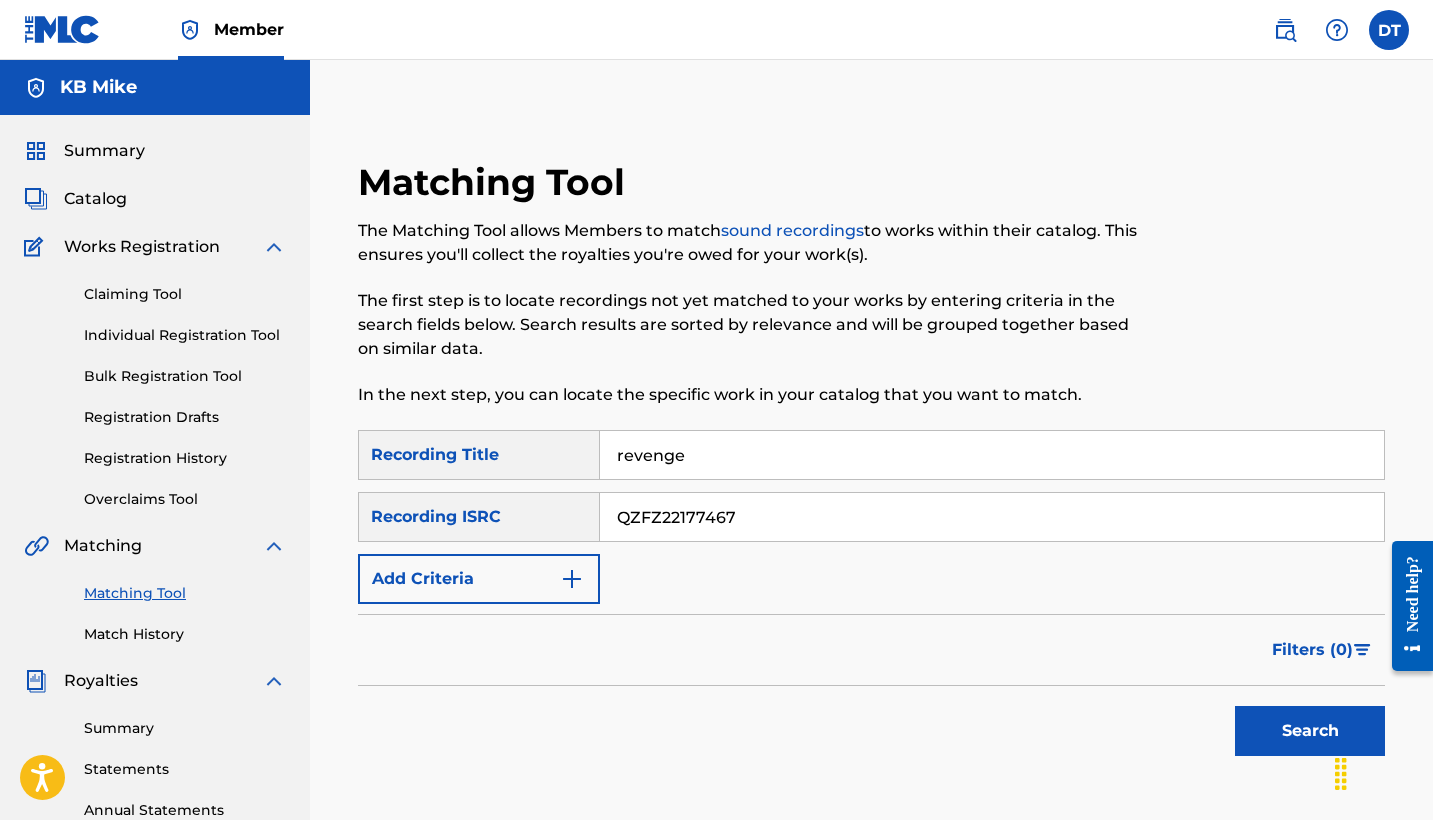 type on "QZFZ22177467" 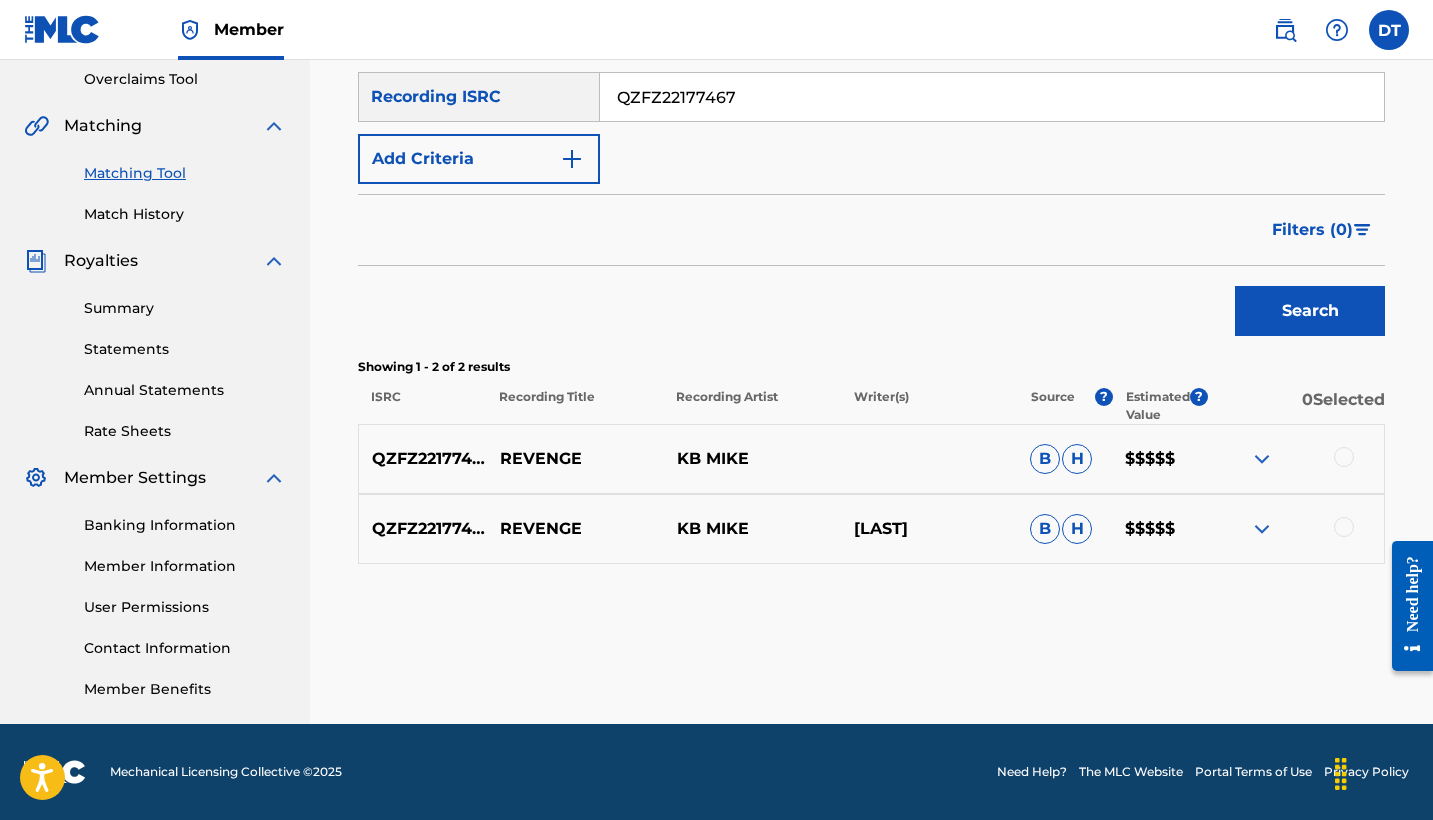scroll, scrollTop: 420, scrollLeft: 0, axis: vertical 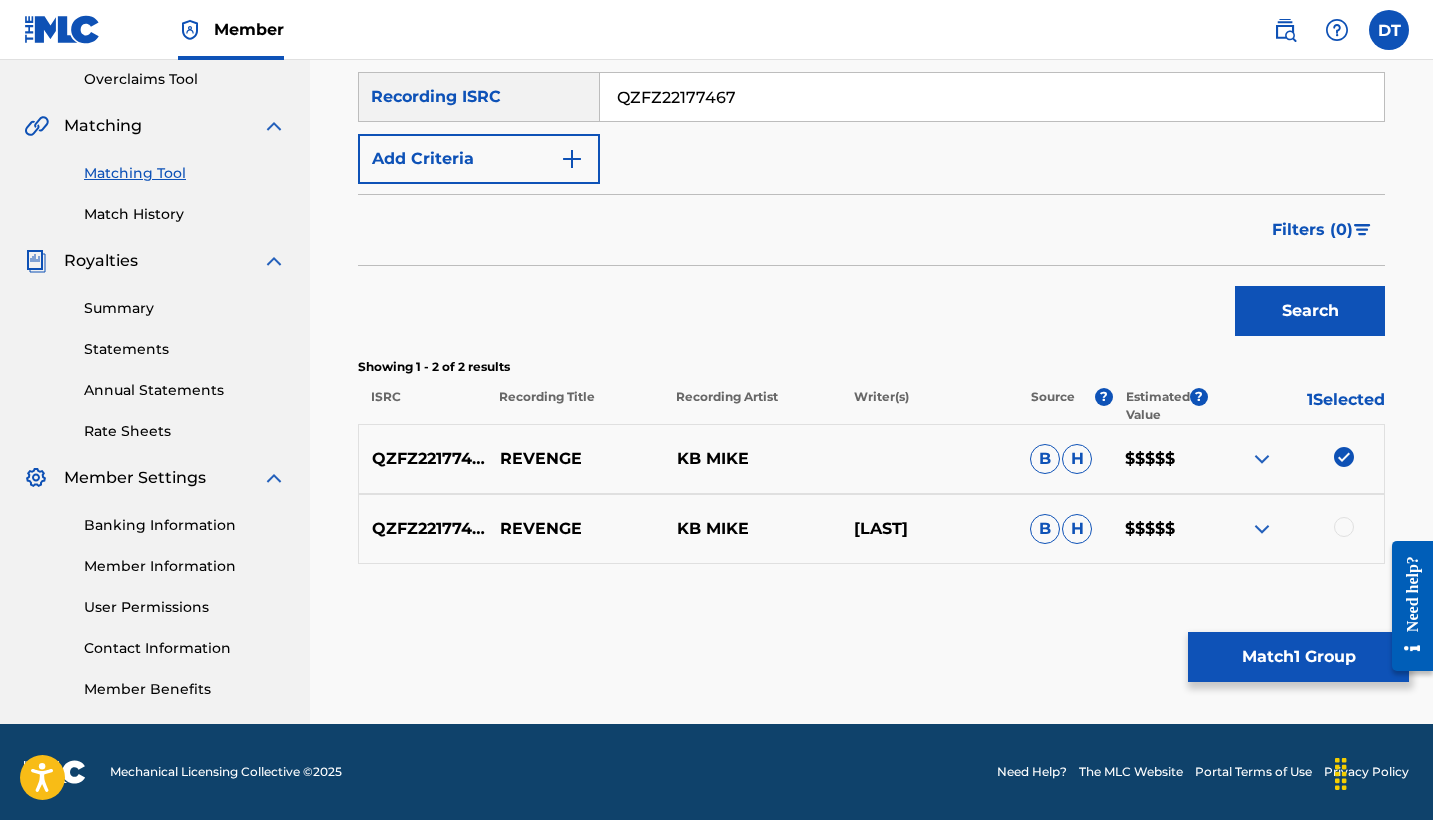 click at bounding box center (1344, 527) 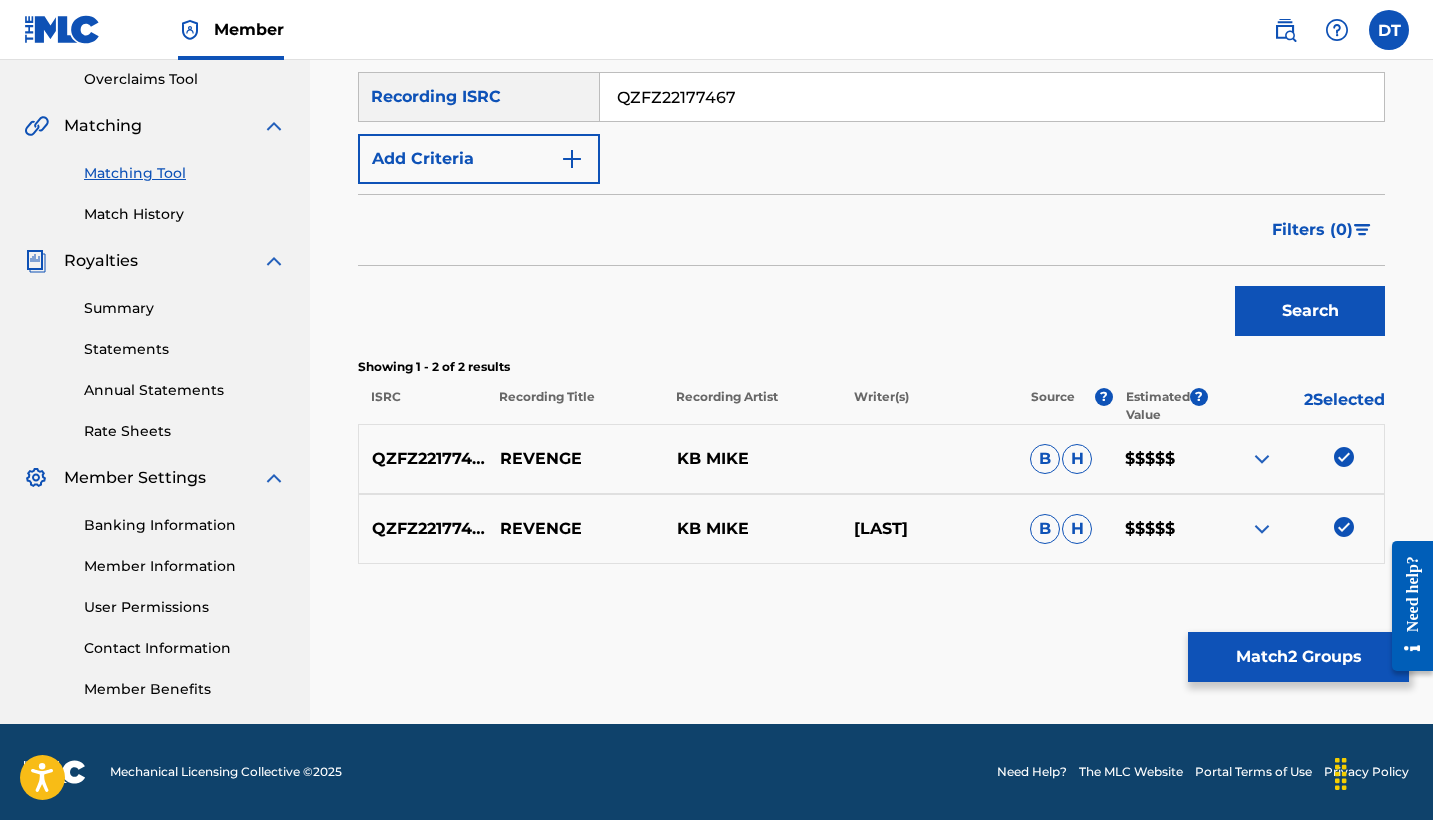 click on "Match  2 Groups" at bounding box center [1298, 657] 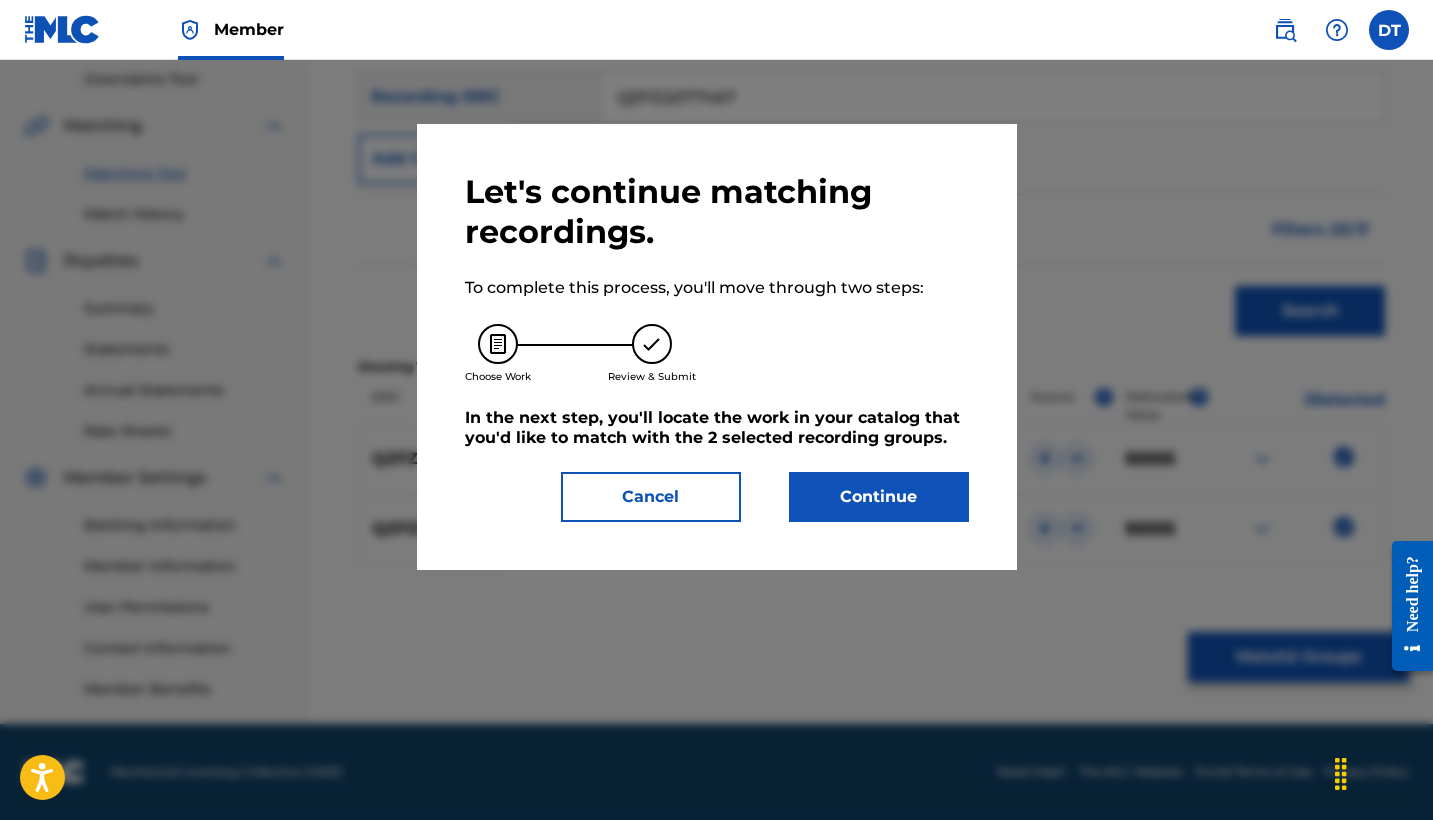 click on "Continue" at bounding box center [879, 497] 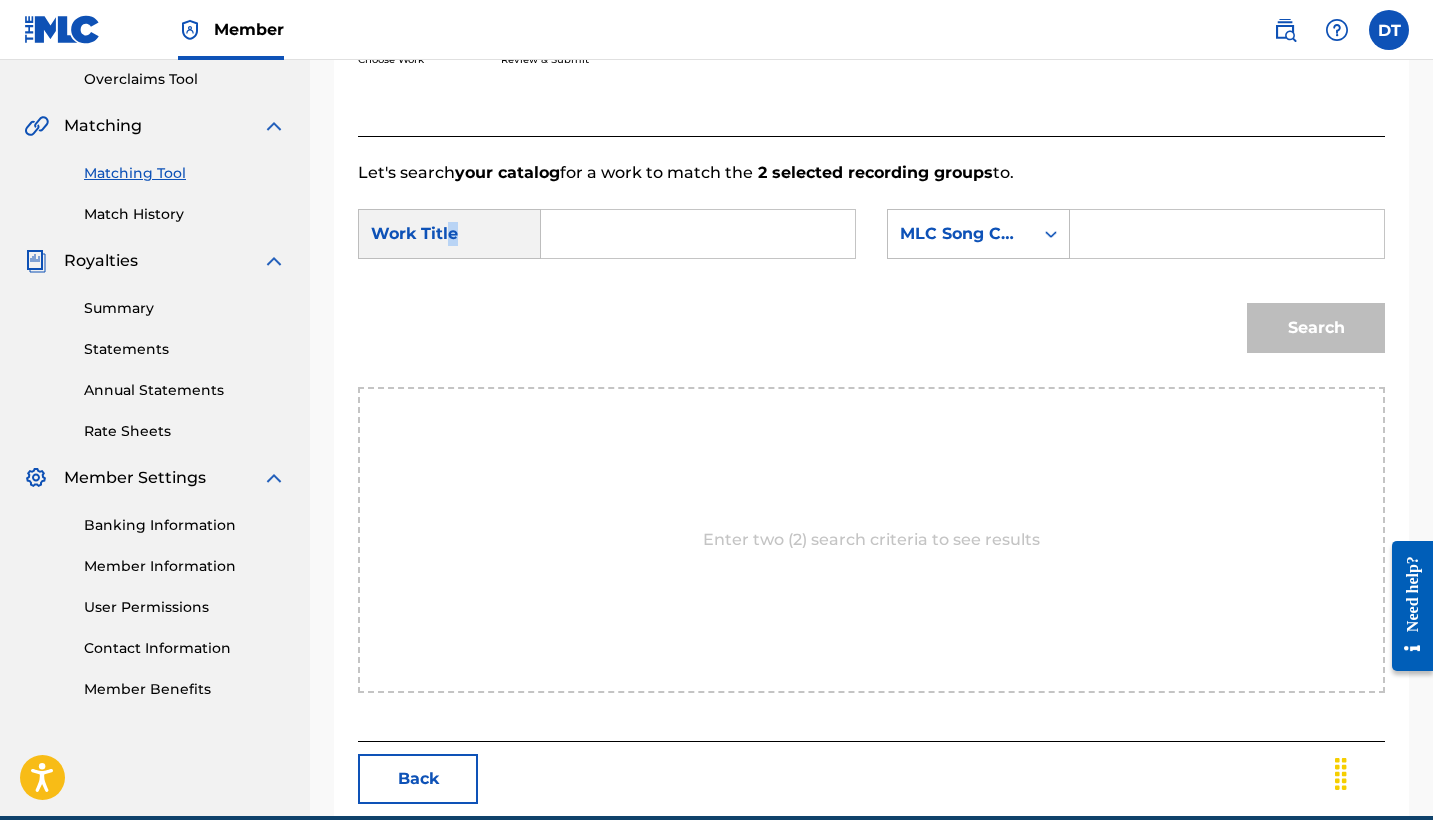 click on "Work Title" at bounding box center (449, 234) 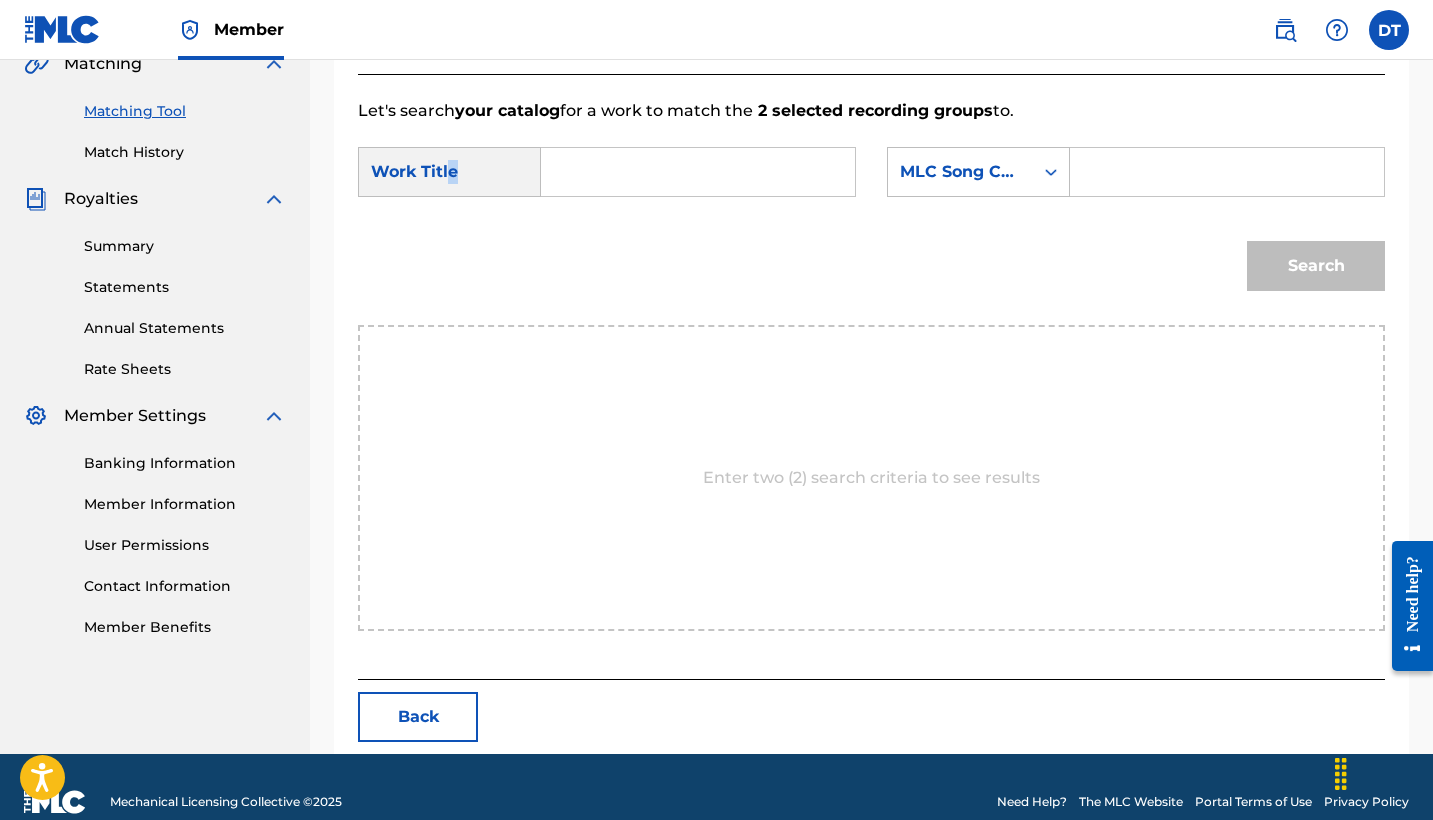 scroll, scrollTop: 498, scrollLeft: 0, axis: vertical 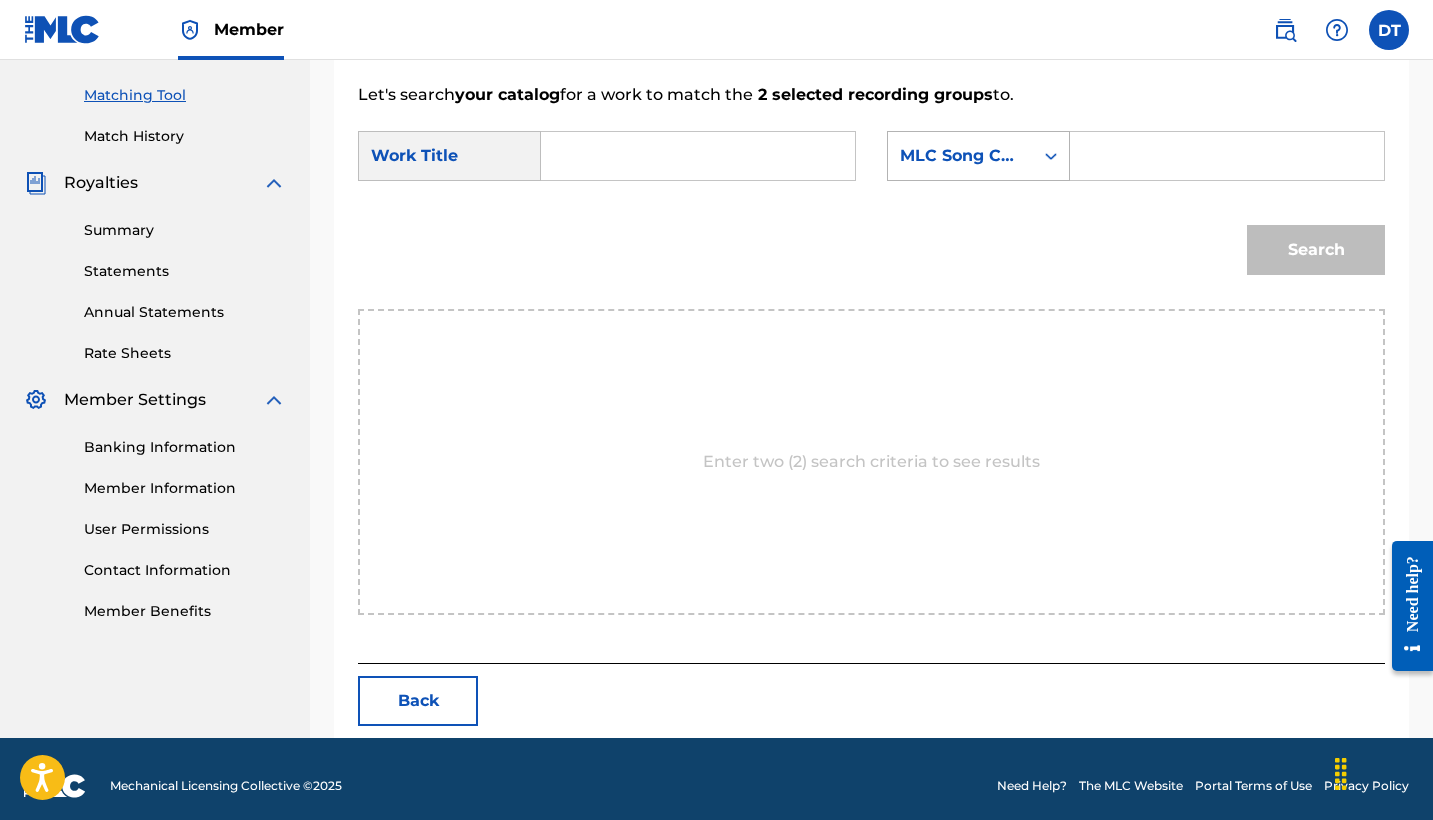 click on "MLC Song Code" at bounding box center (960, 156) 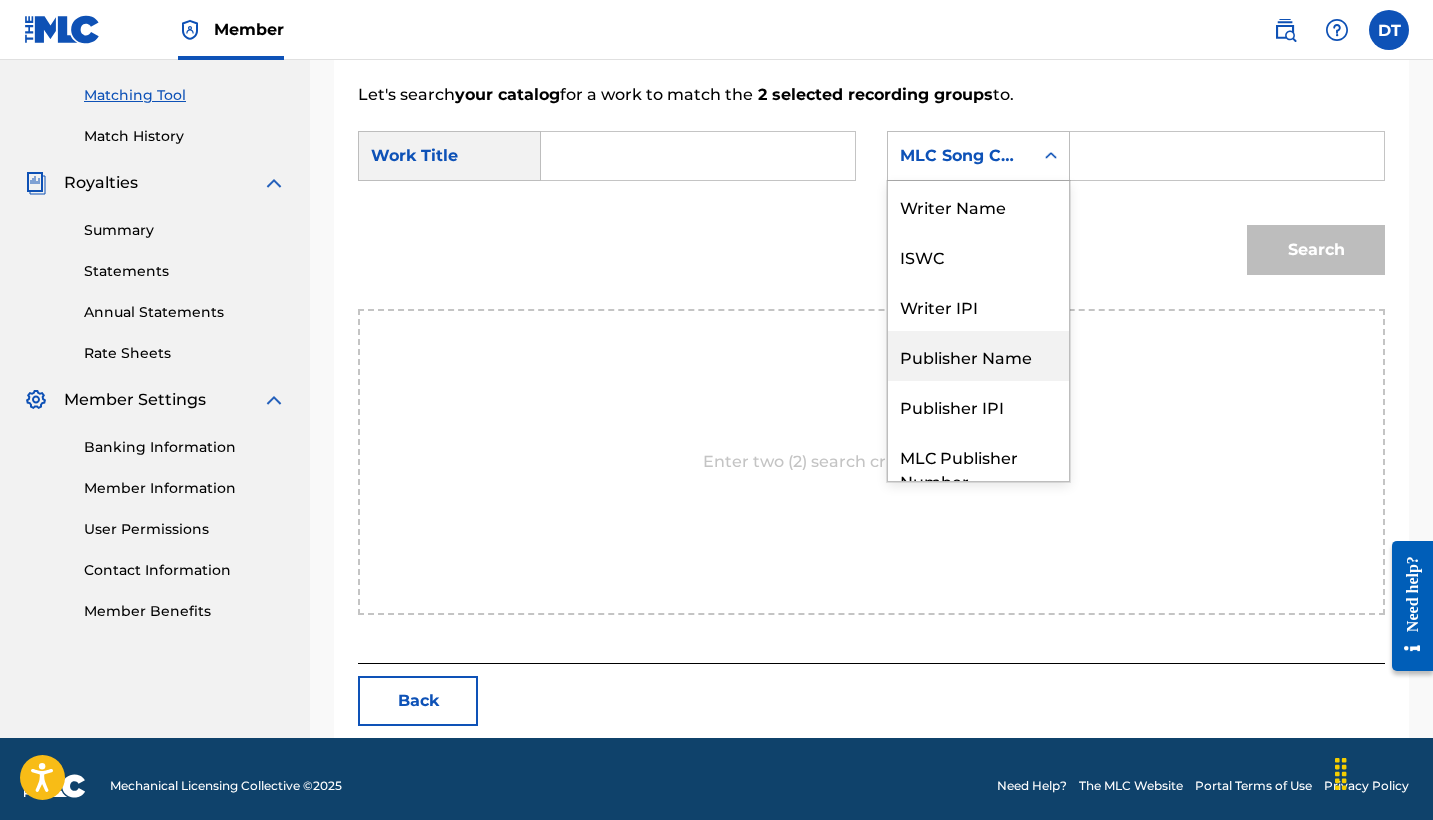 scroll, scrollTop: 0, scrollLeft: 0, axis: both 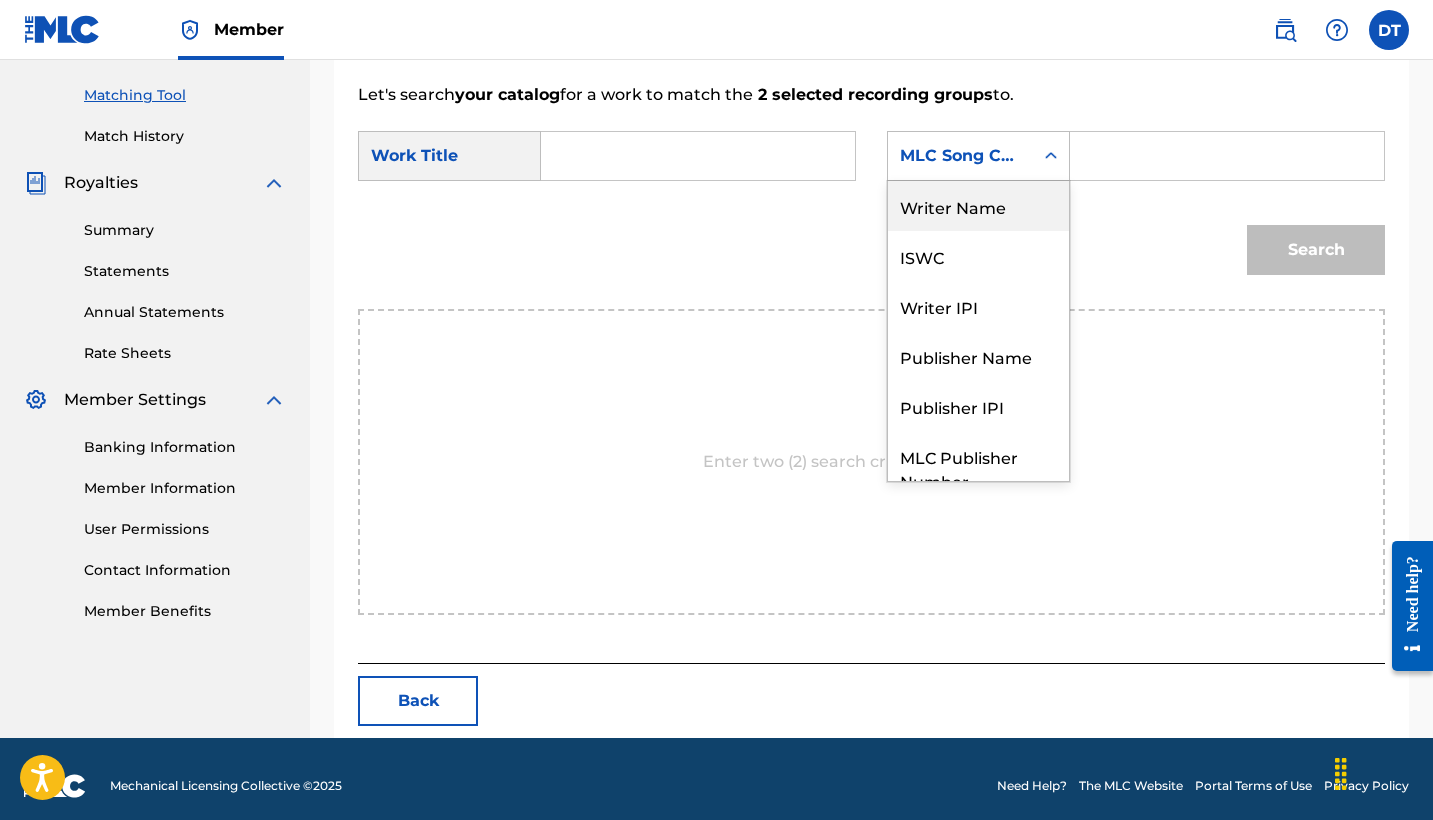 click on "SearchWithCriteriadd0d237d-d6b1-4a5f-940c-cb7de076cadc Work Title SearchWithCriteria4554f933-e418-4e3c-8f1e-0ceee8f1c3b2 Writer Name, 1 of 7. 7 results available. Use Up and Down to choose options, press Enter to select the currently focused option, press Escape to exit the menu, press Tab to select the option and exit the menu. MLC Song Code Writer Name ISWC Writer IPI Publisher Name Publisher IPI MLC Publisher Number MLC Song Code" at bounding box center (871, 162) 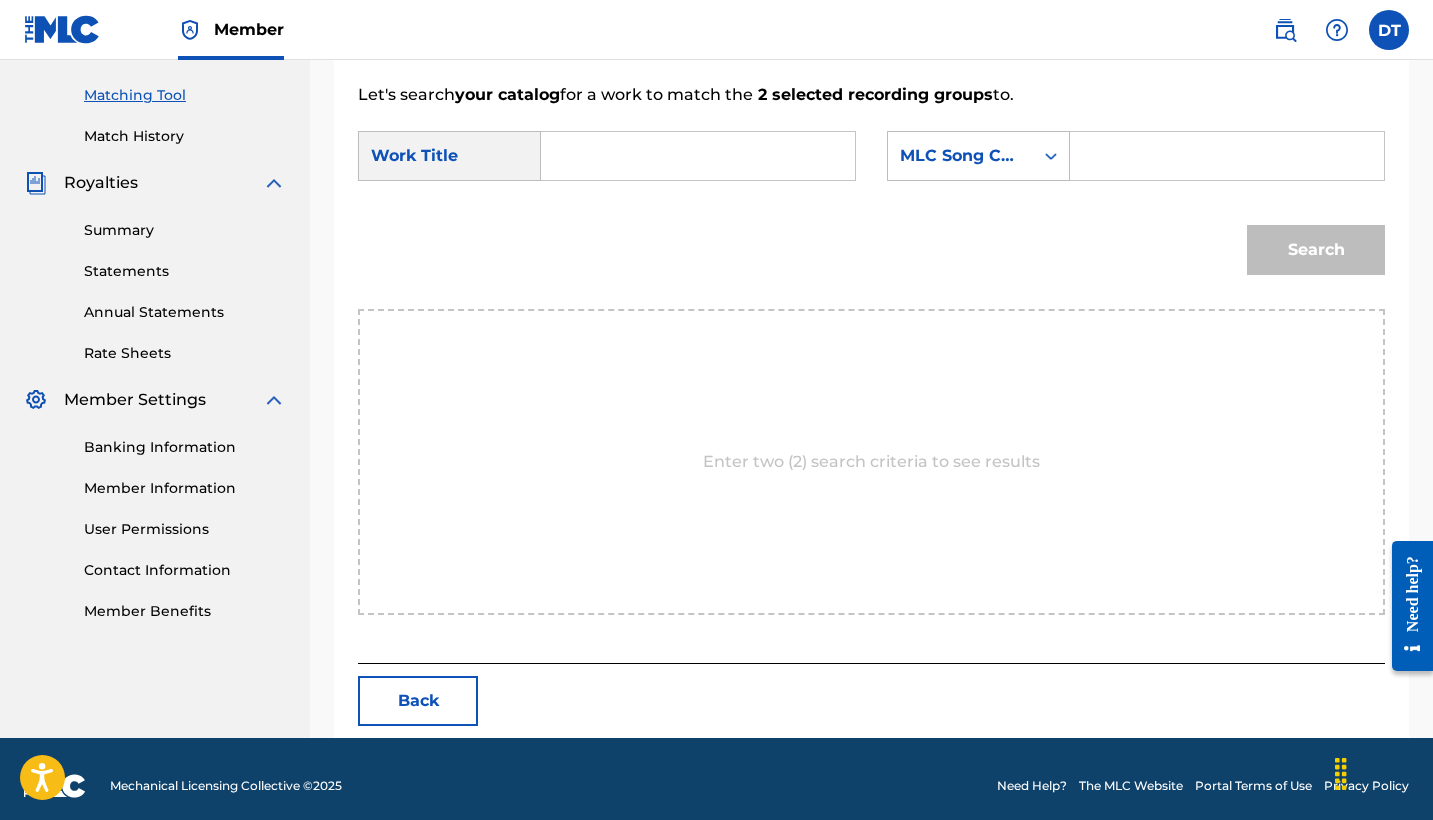 click at bounding box center (698, 156) 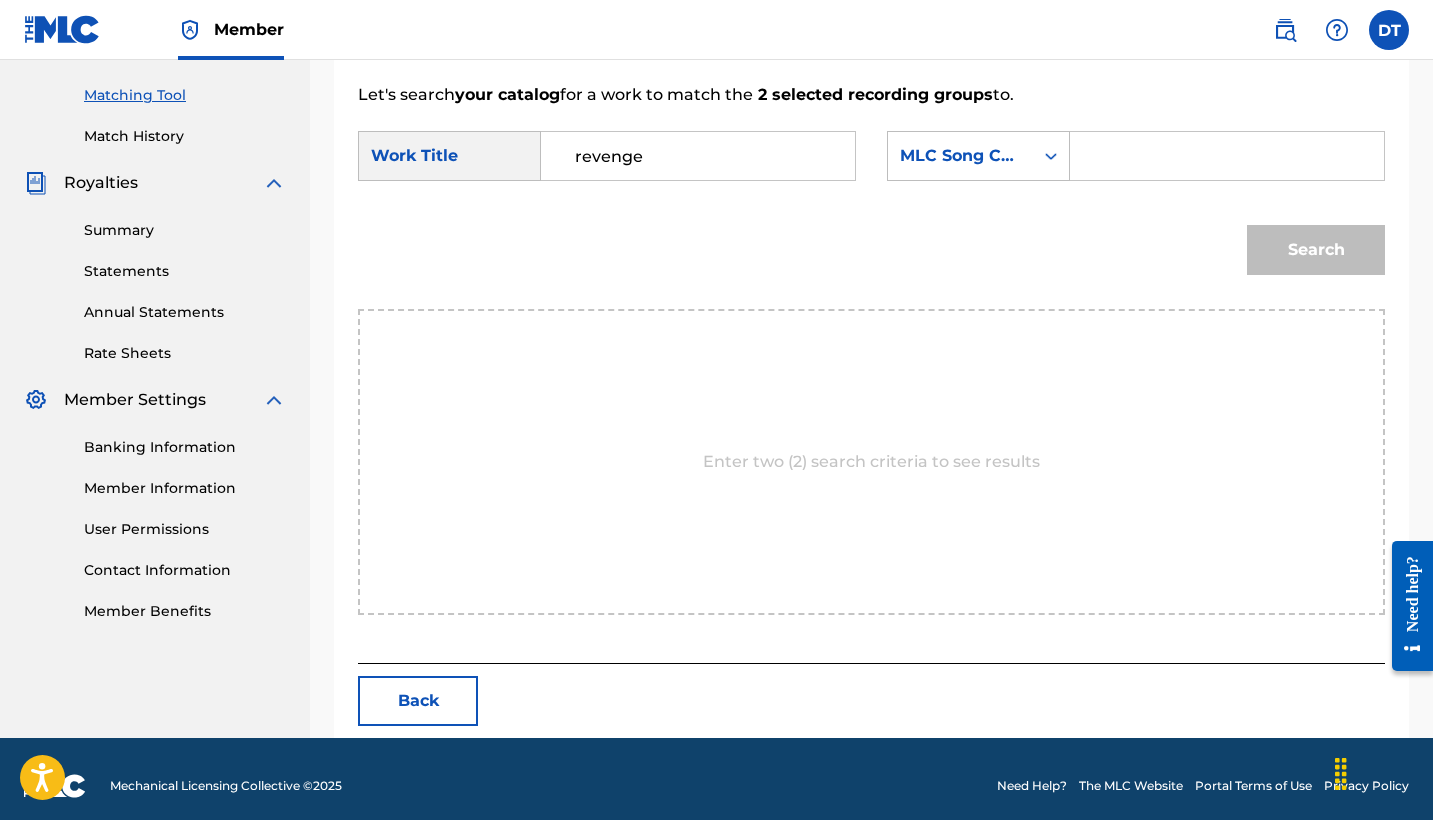 type on "revenge" 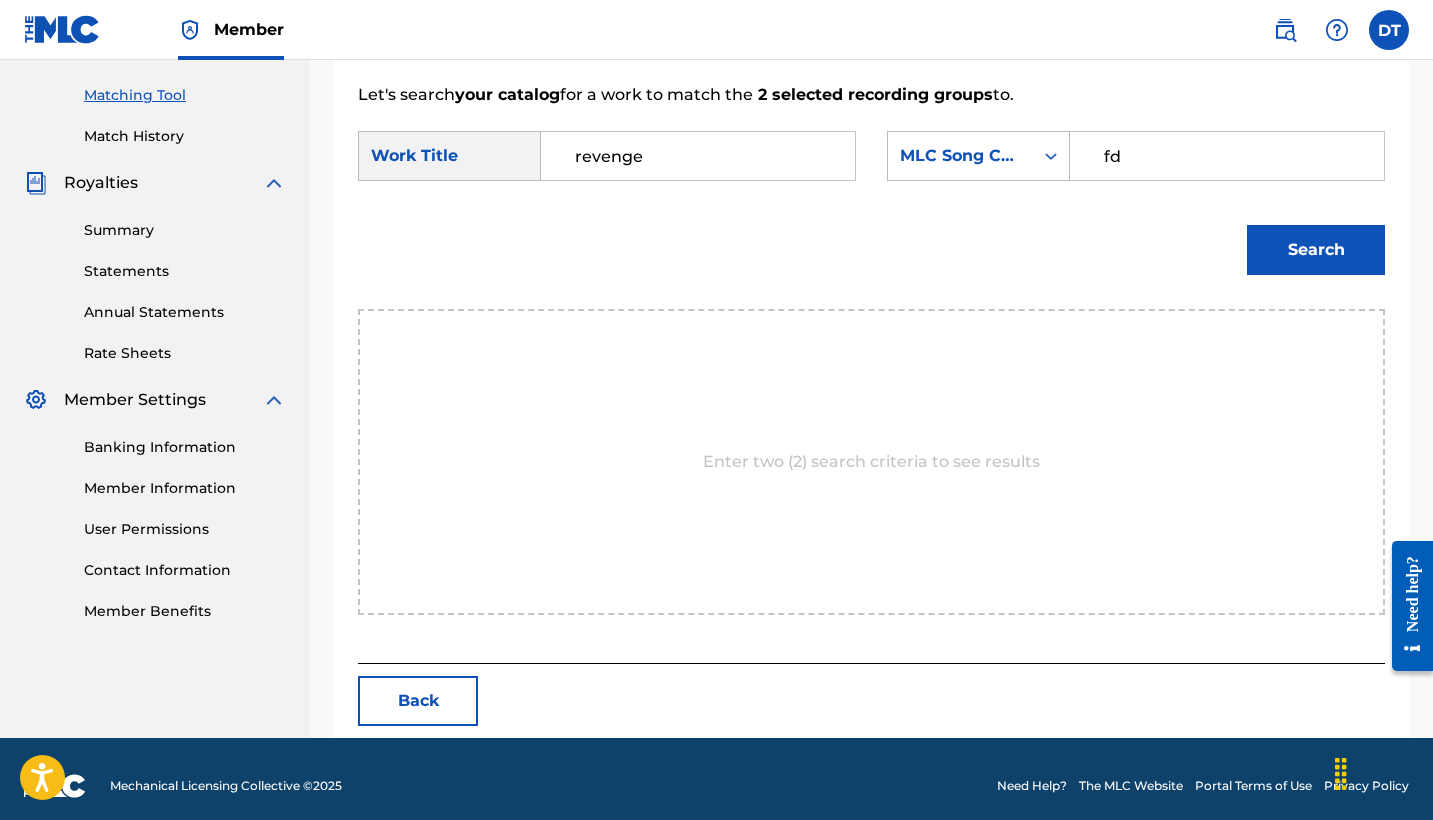 type on "f" 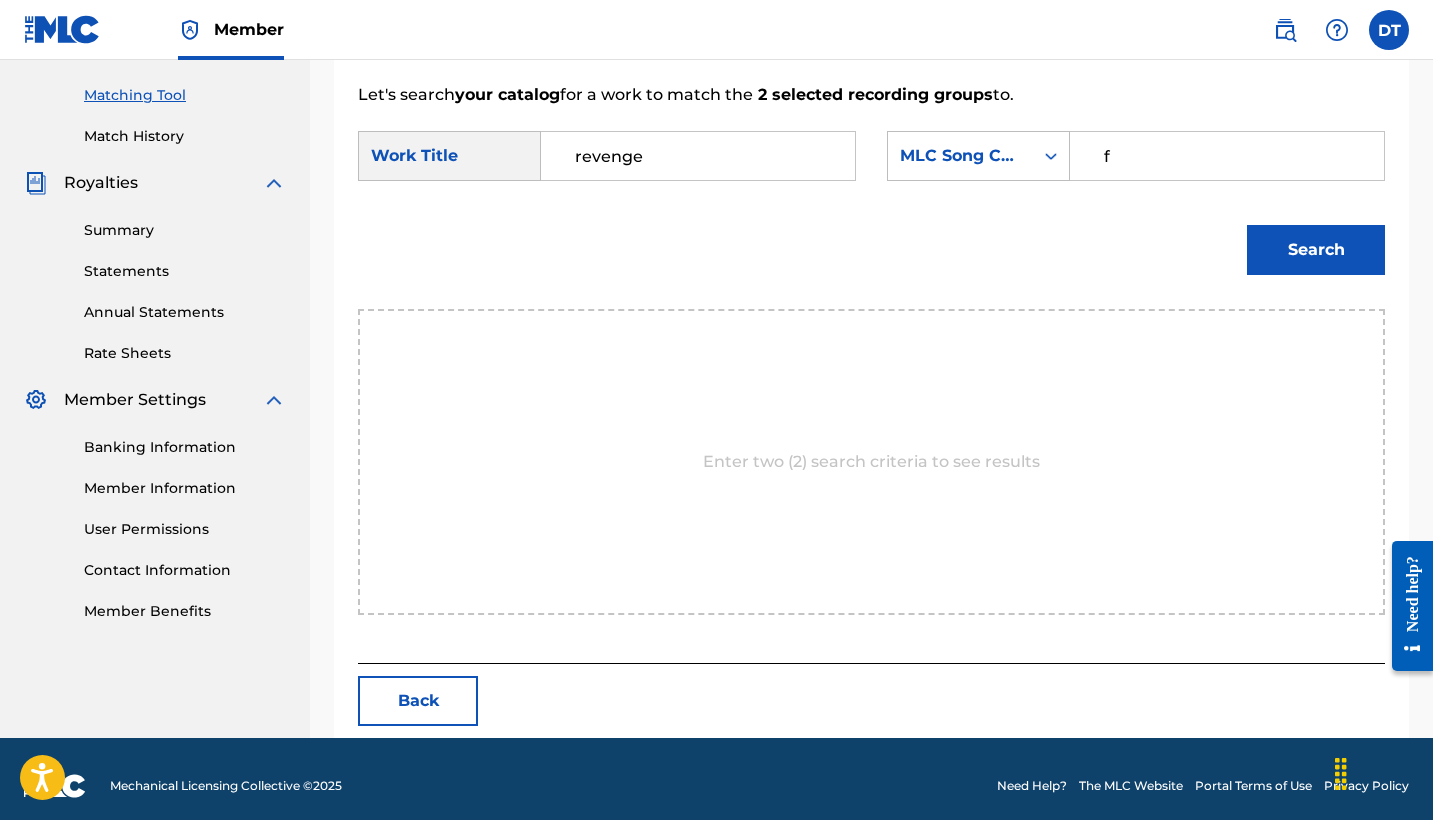 type 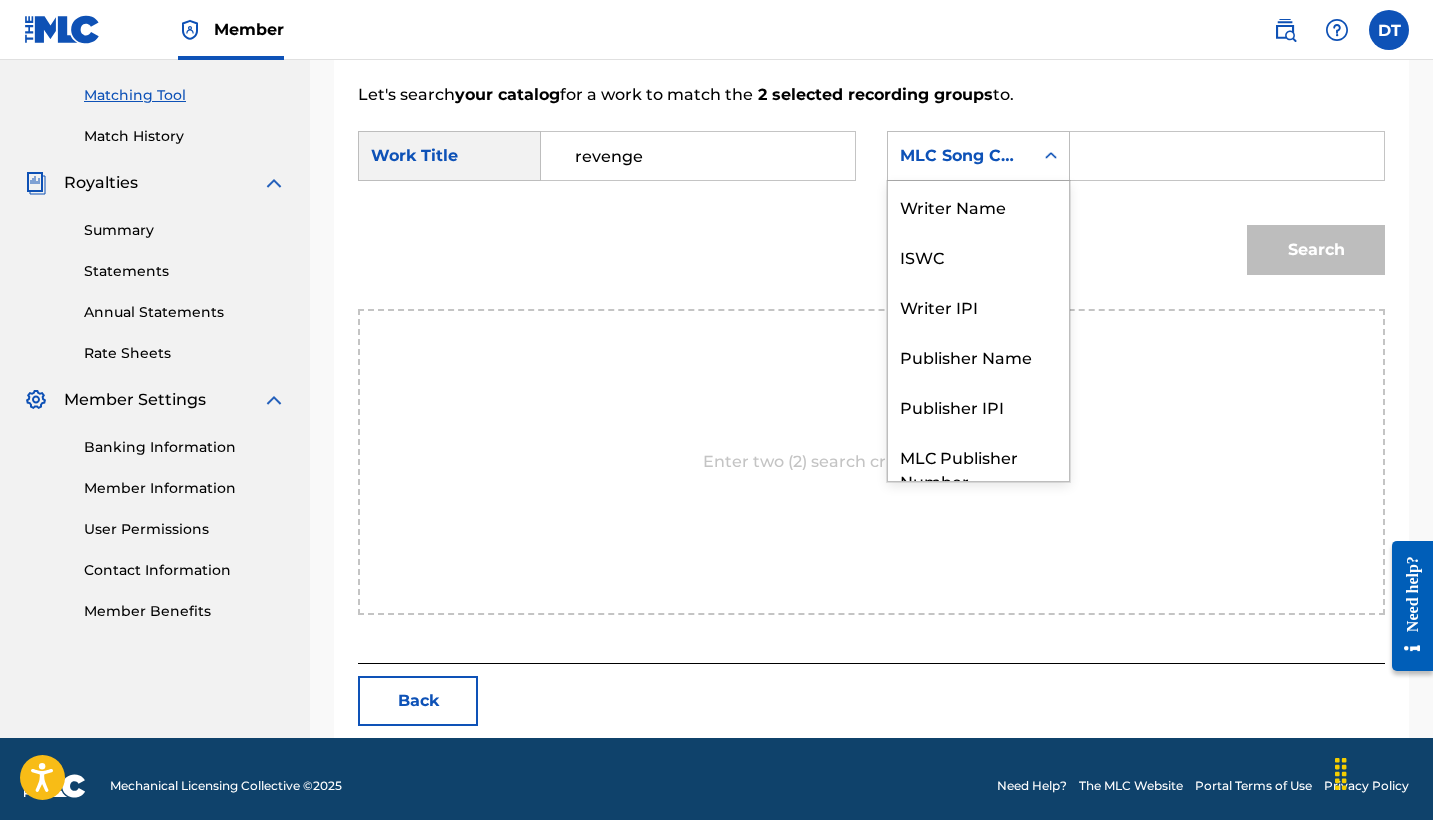 click 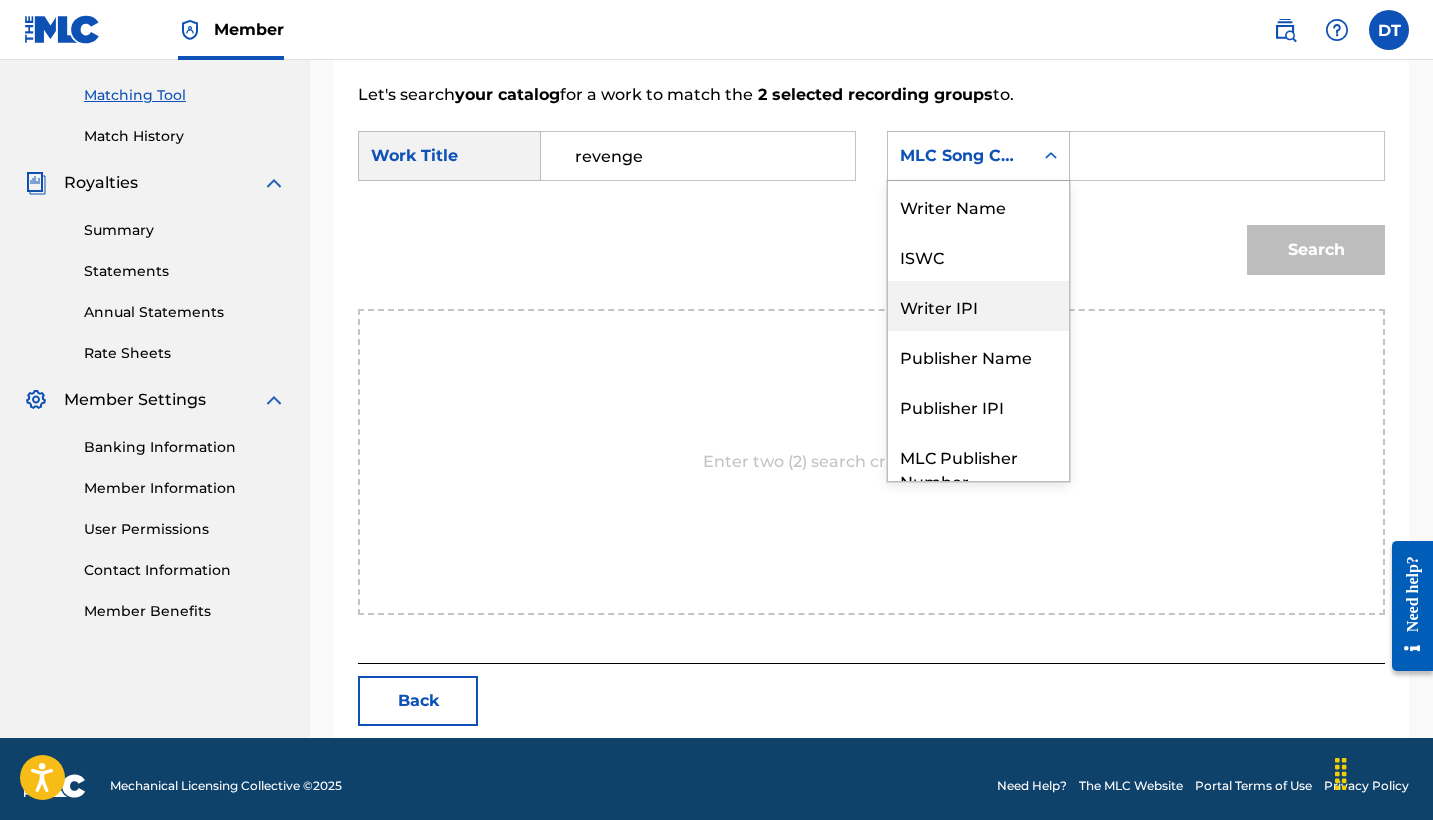 scroll, scrollTop: 0, scrollLeft: 0, axis: both 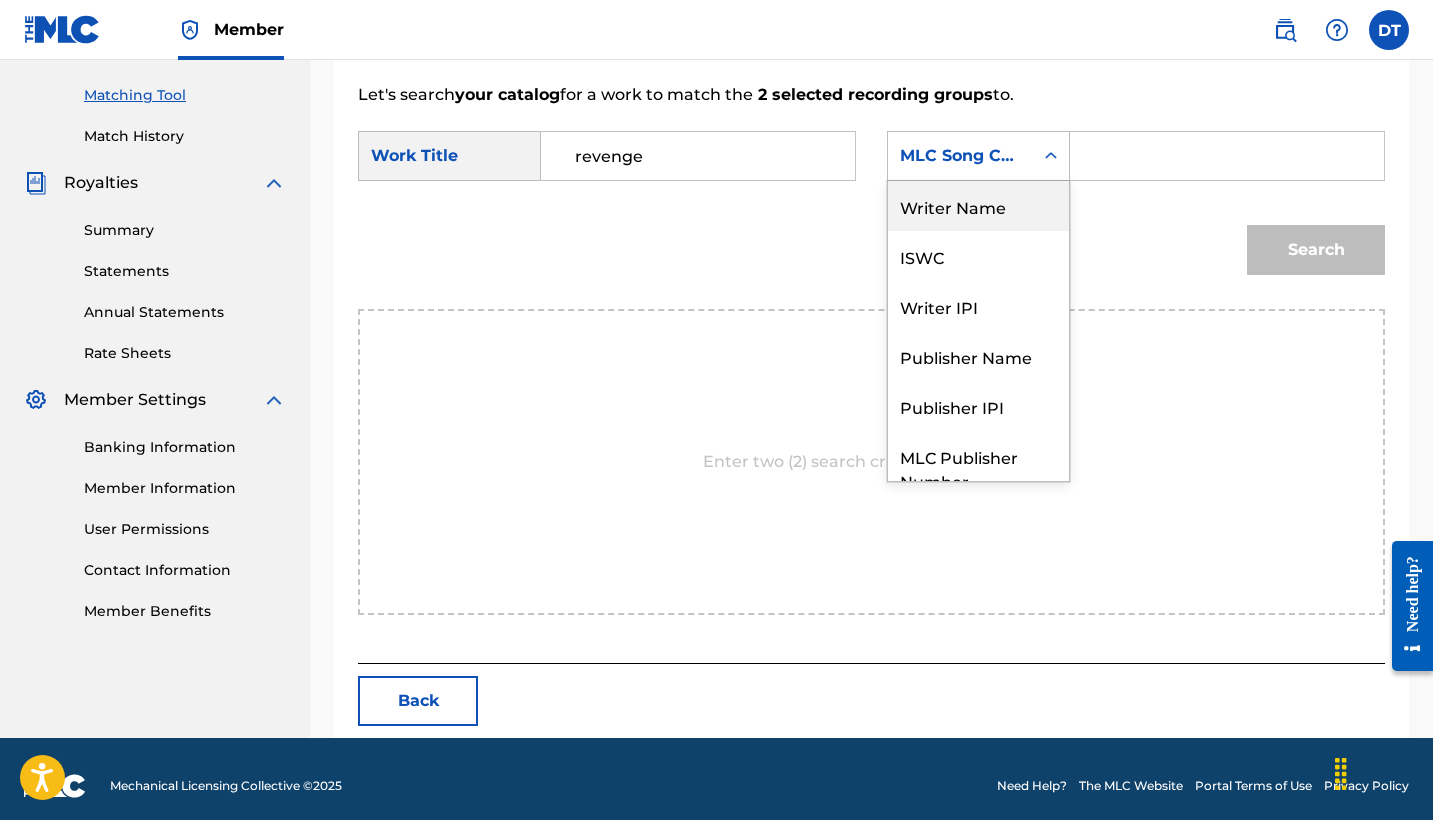 click on "Writer Name" at bounding box center (978, 206) 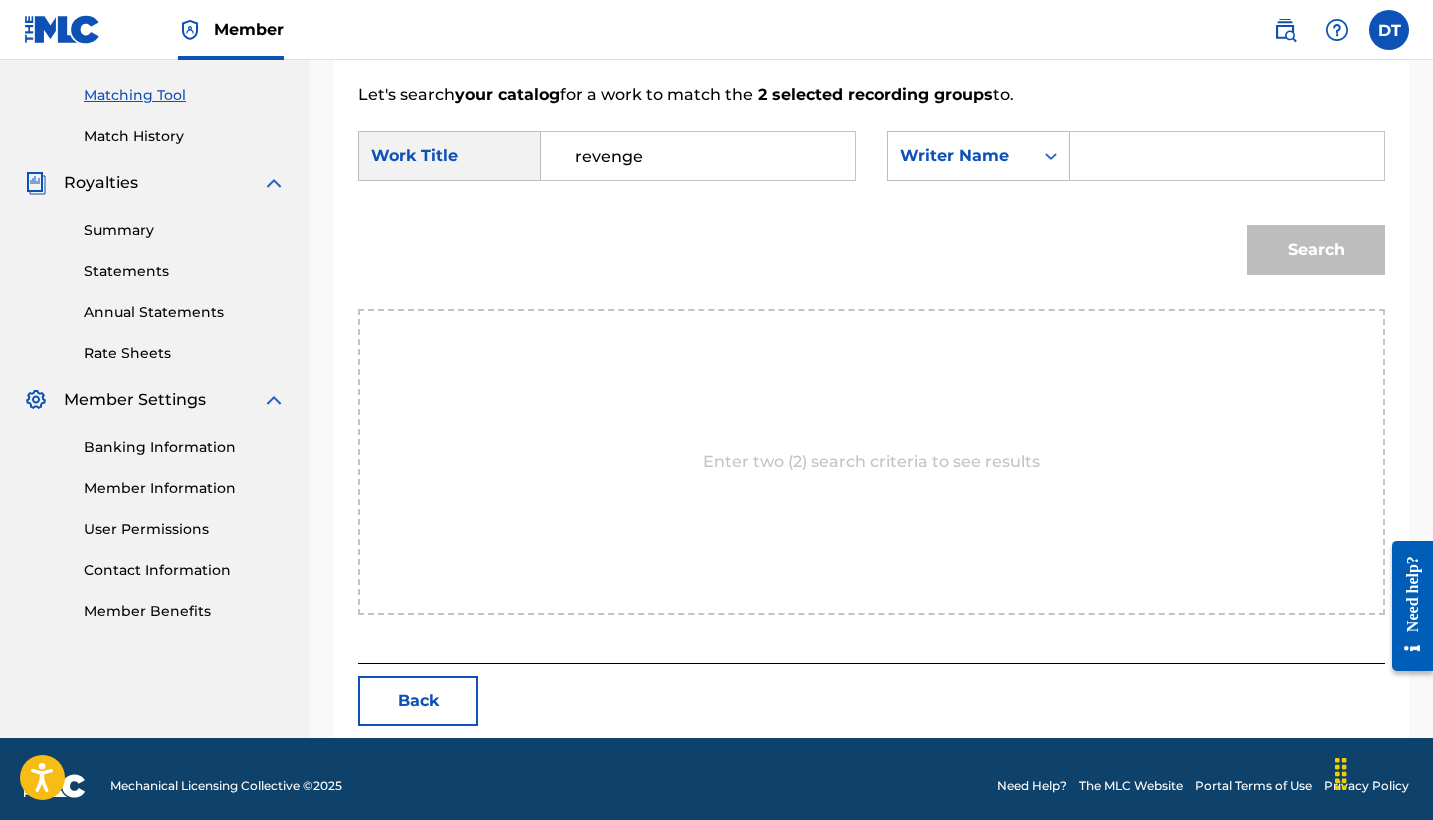 click at bounding box center (1227, 156) 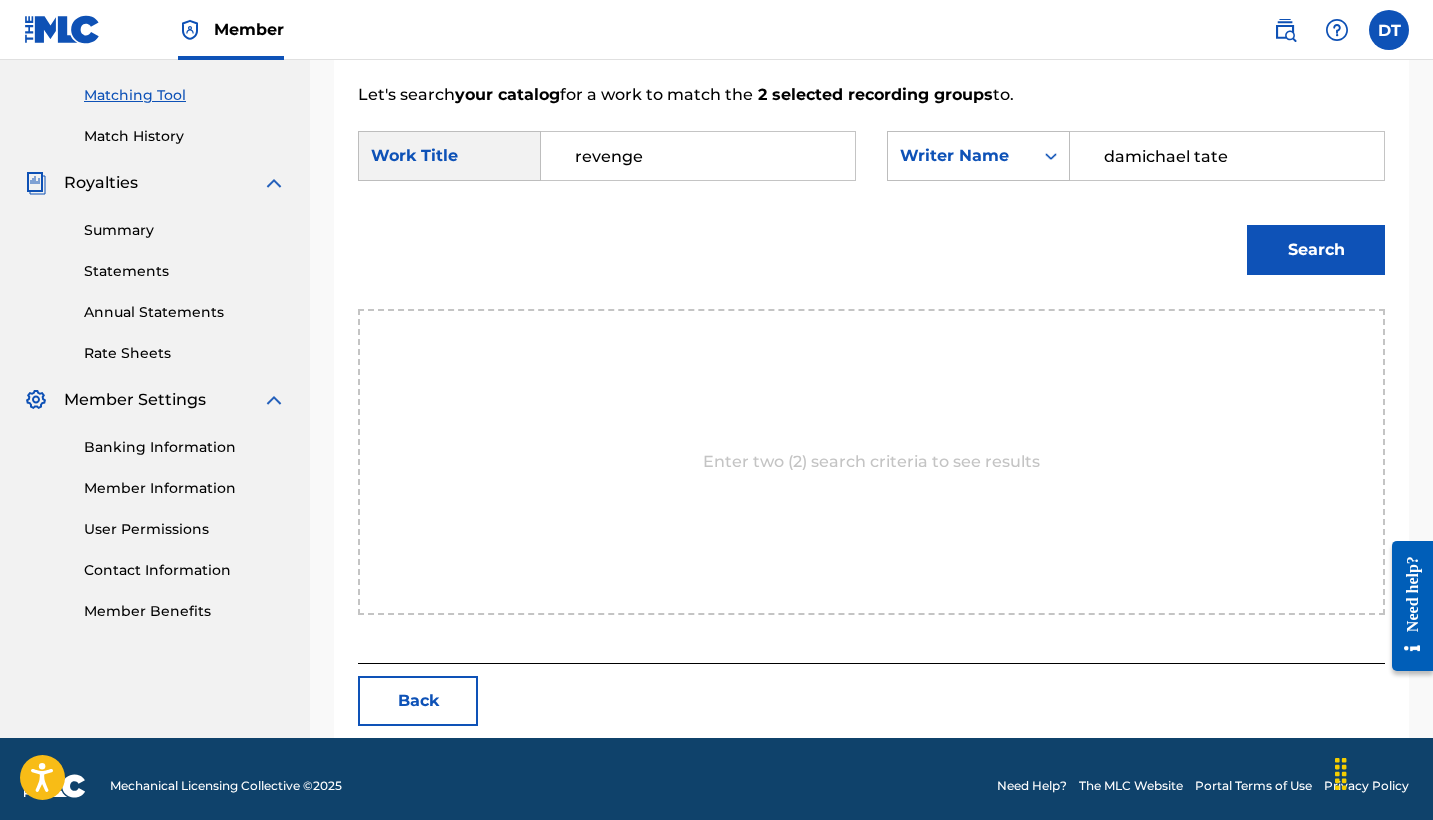 click on "Search" at bounding box center [1316, 250] 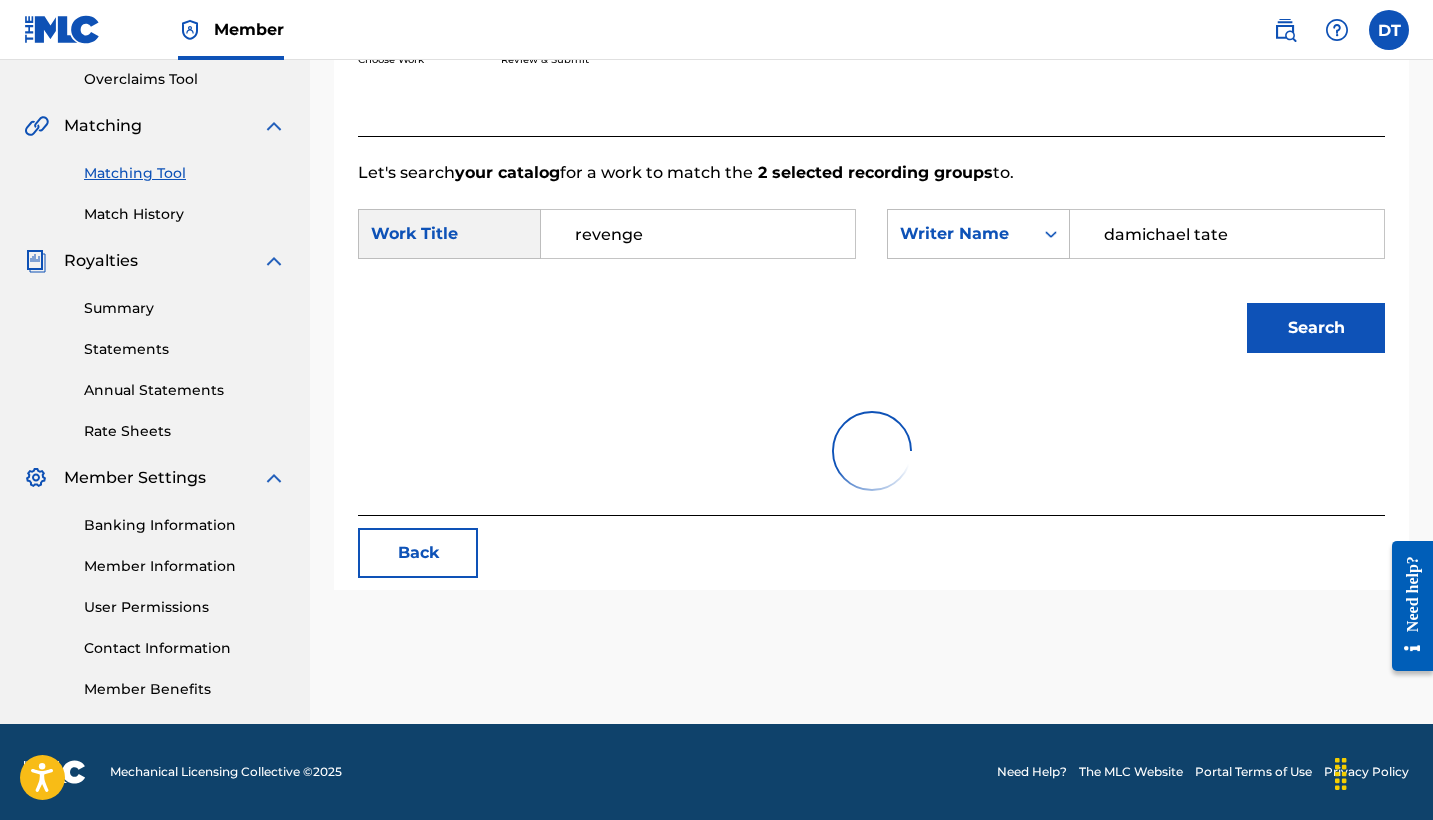 scroll, scrollTop: 420, scrollLeft: 0, axis: vertical 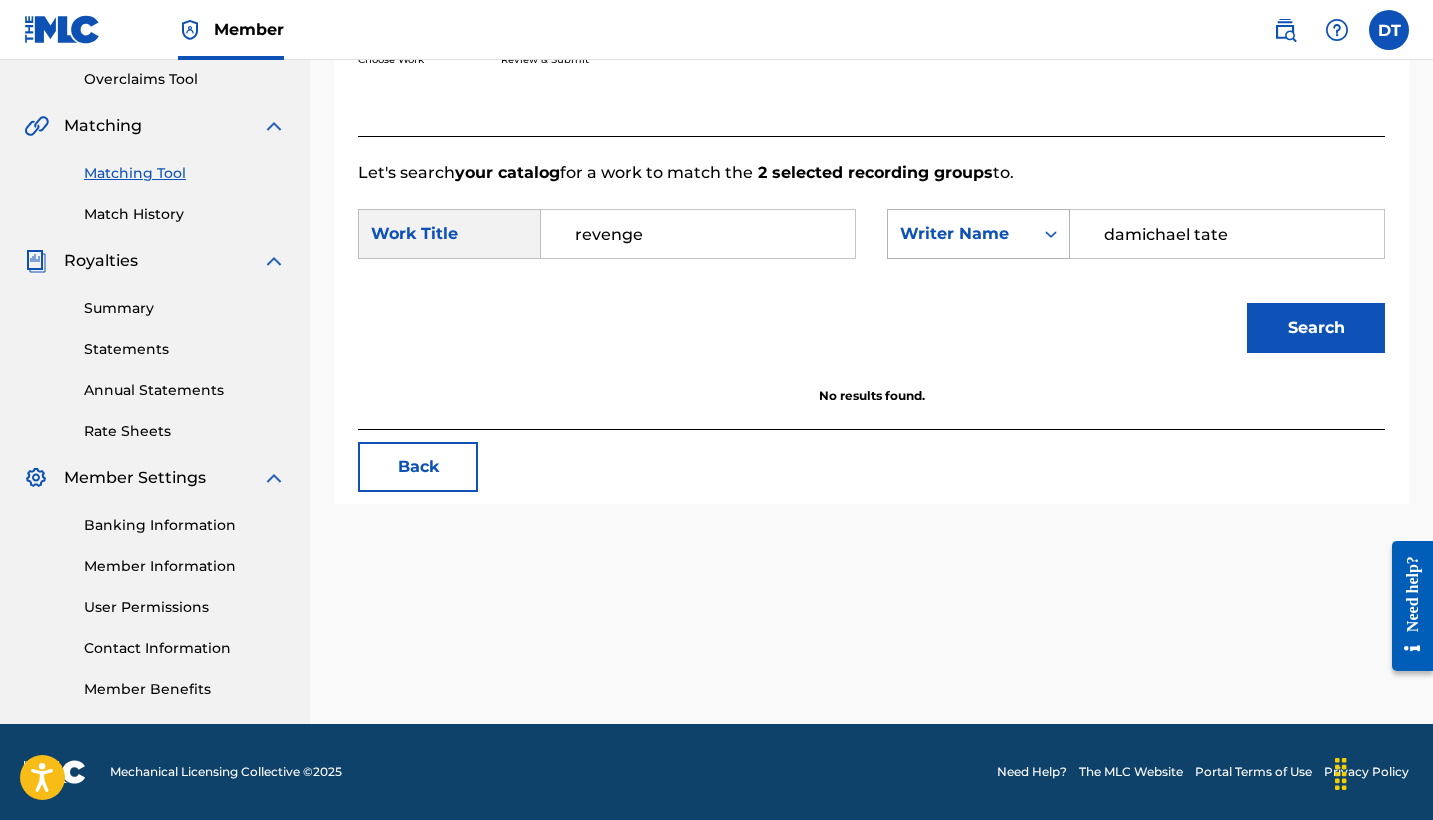 drag, startPoint x: 1253, startPoint y: 233, endPoint x: 997, endPoint y: 236, distance: 256.01758 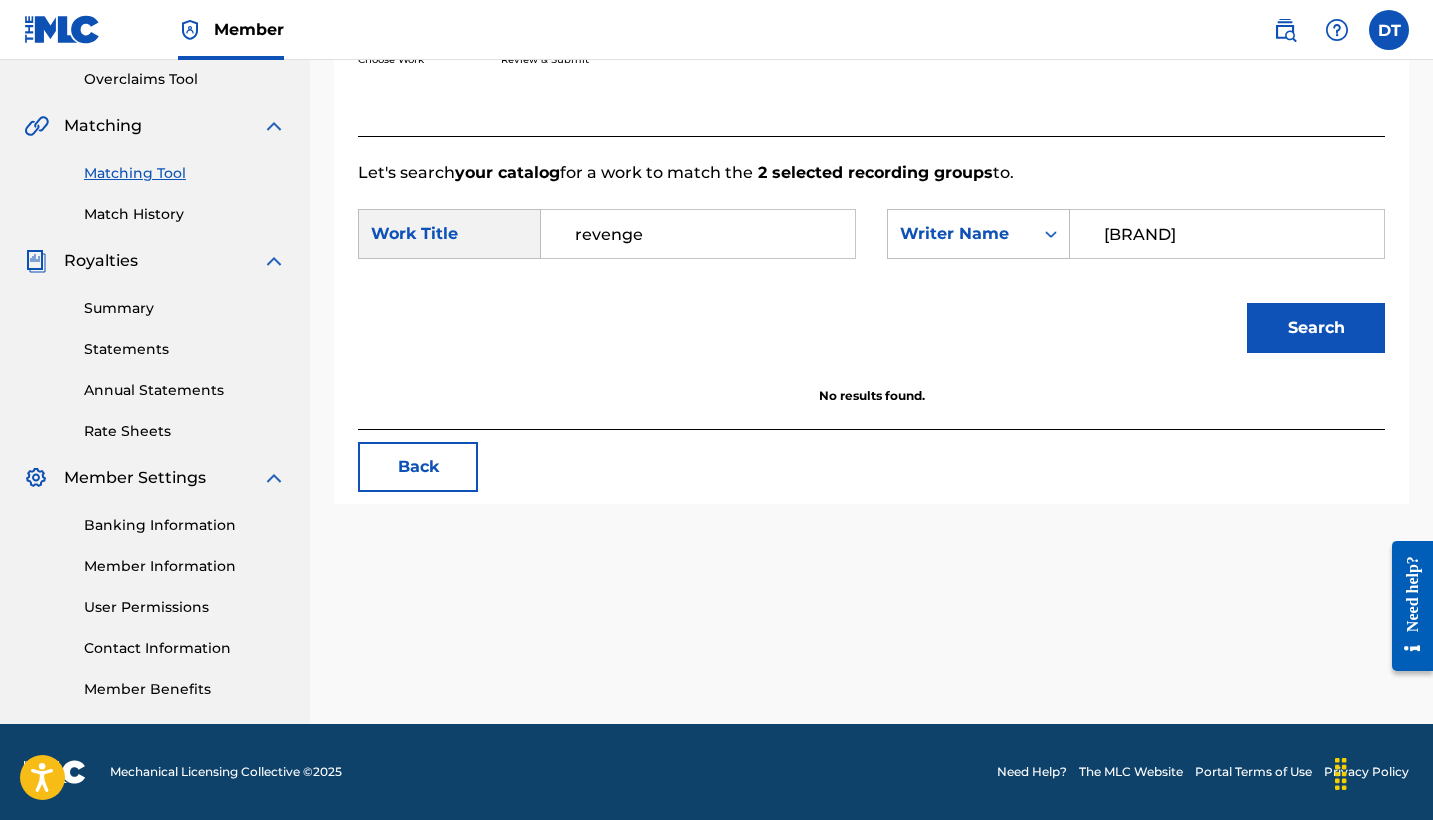 type on "[BRAND]" 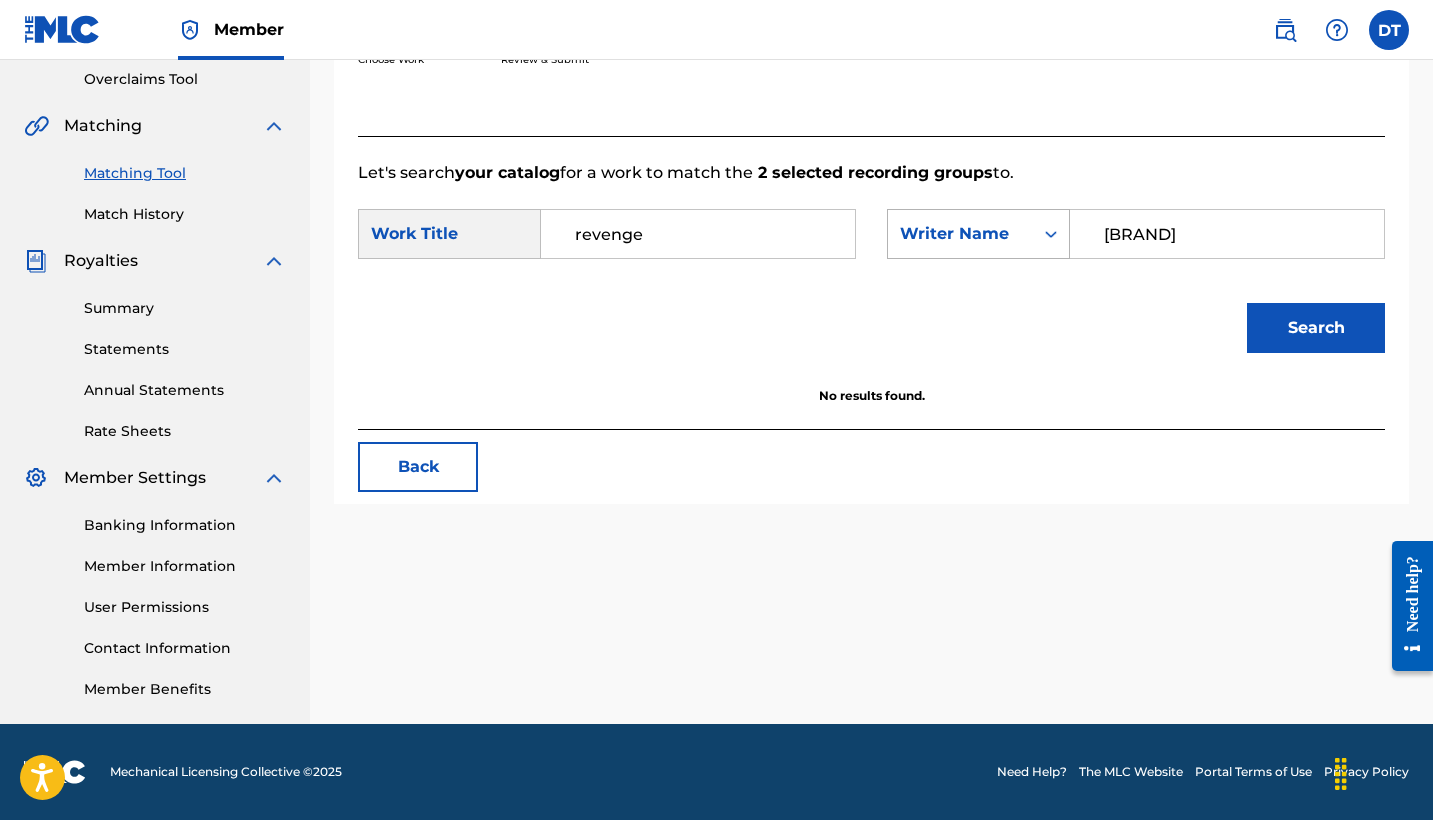 drag, startPoint x: 1249, startPoint y: 225, endPoint x: 988, endPoint y: 224, distance: 261.00192 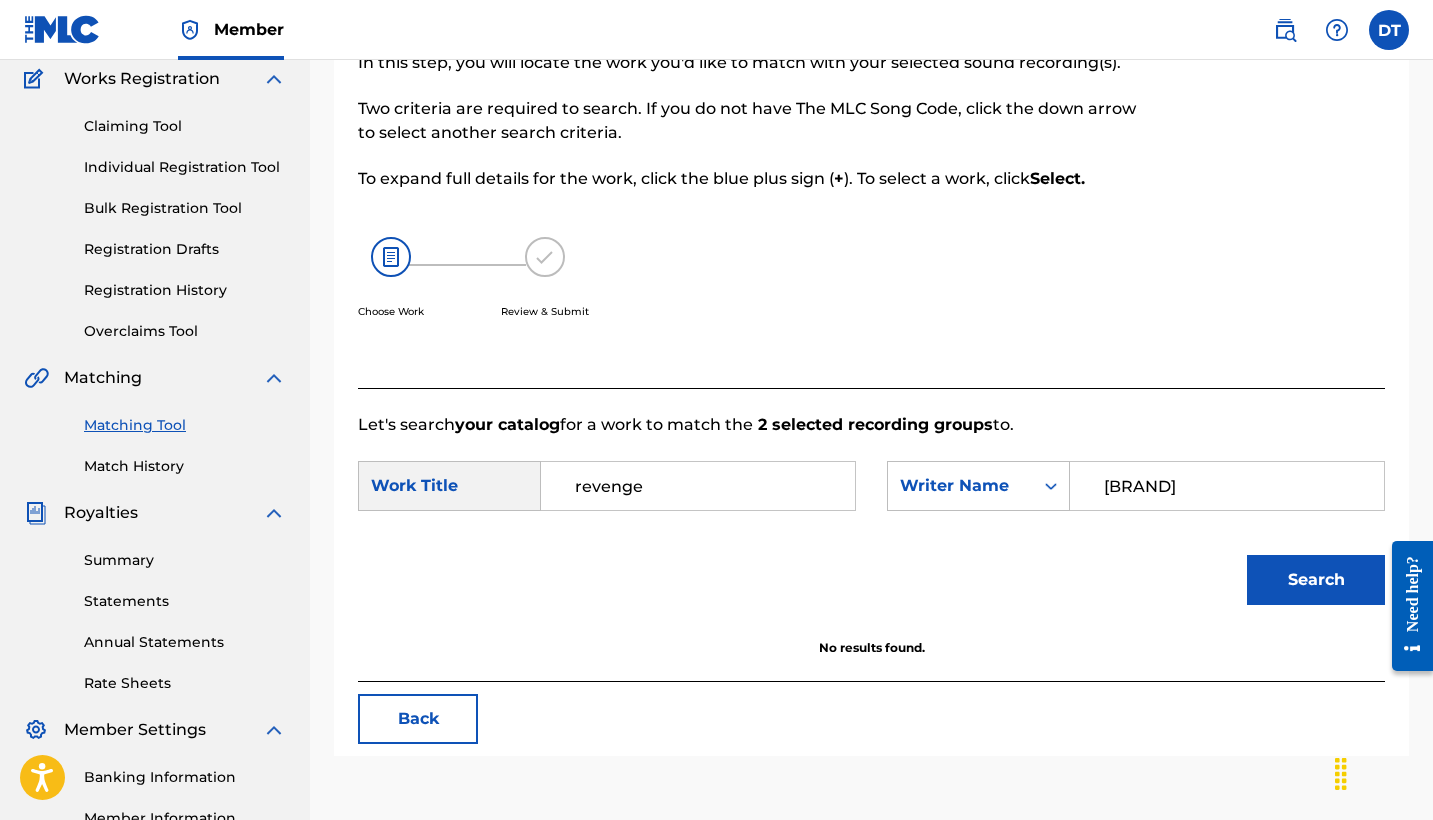 scroll, scrollTop: 169, scrollLeft: 0, axis: vertical 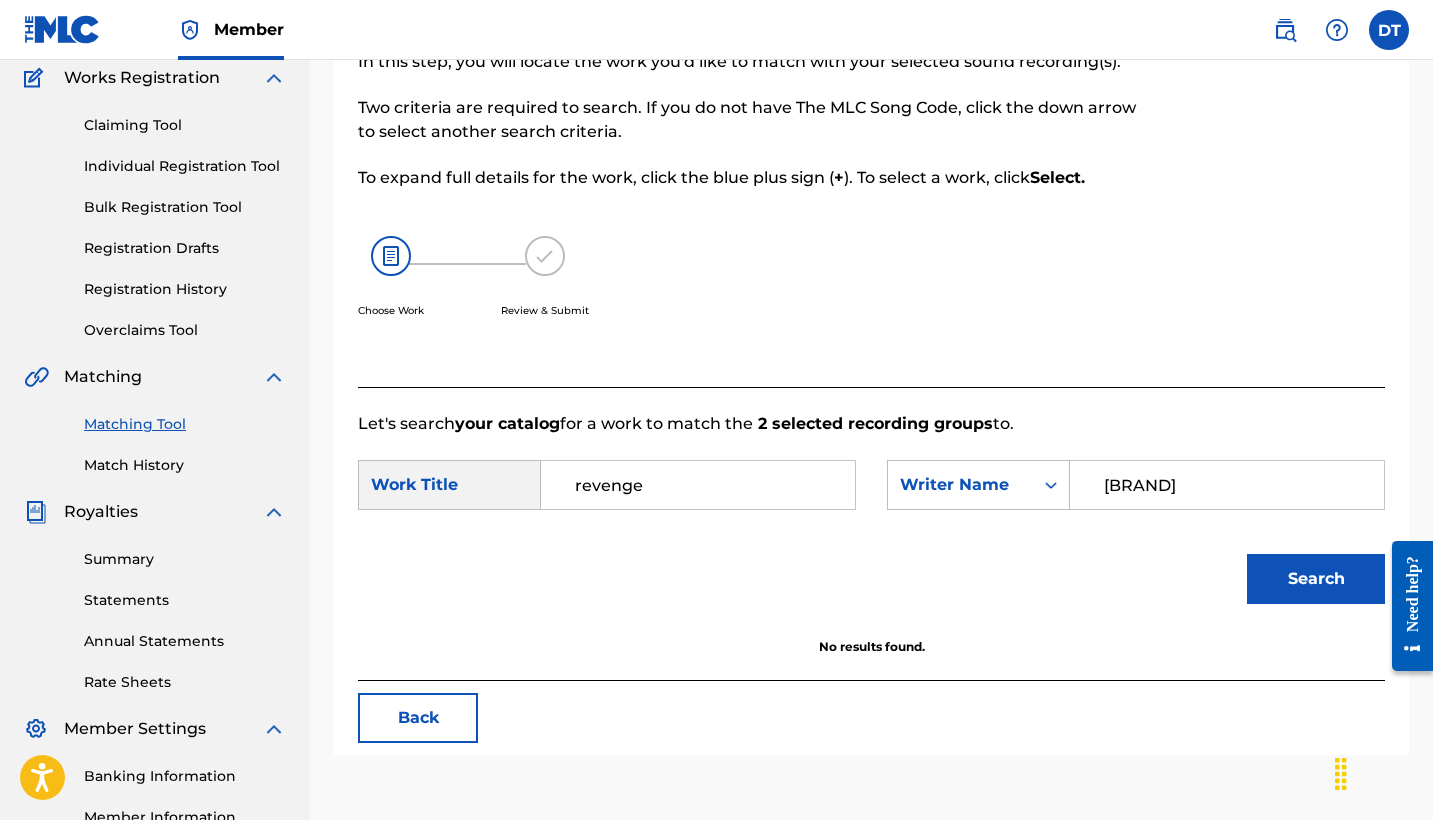 click on "Claiming Tool" at bounding box center (185, 125) 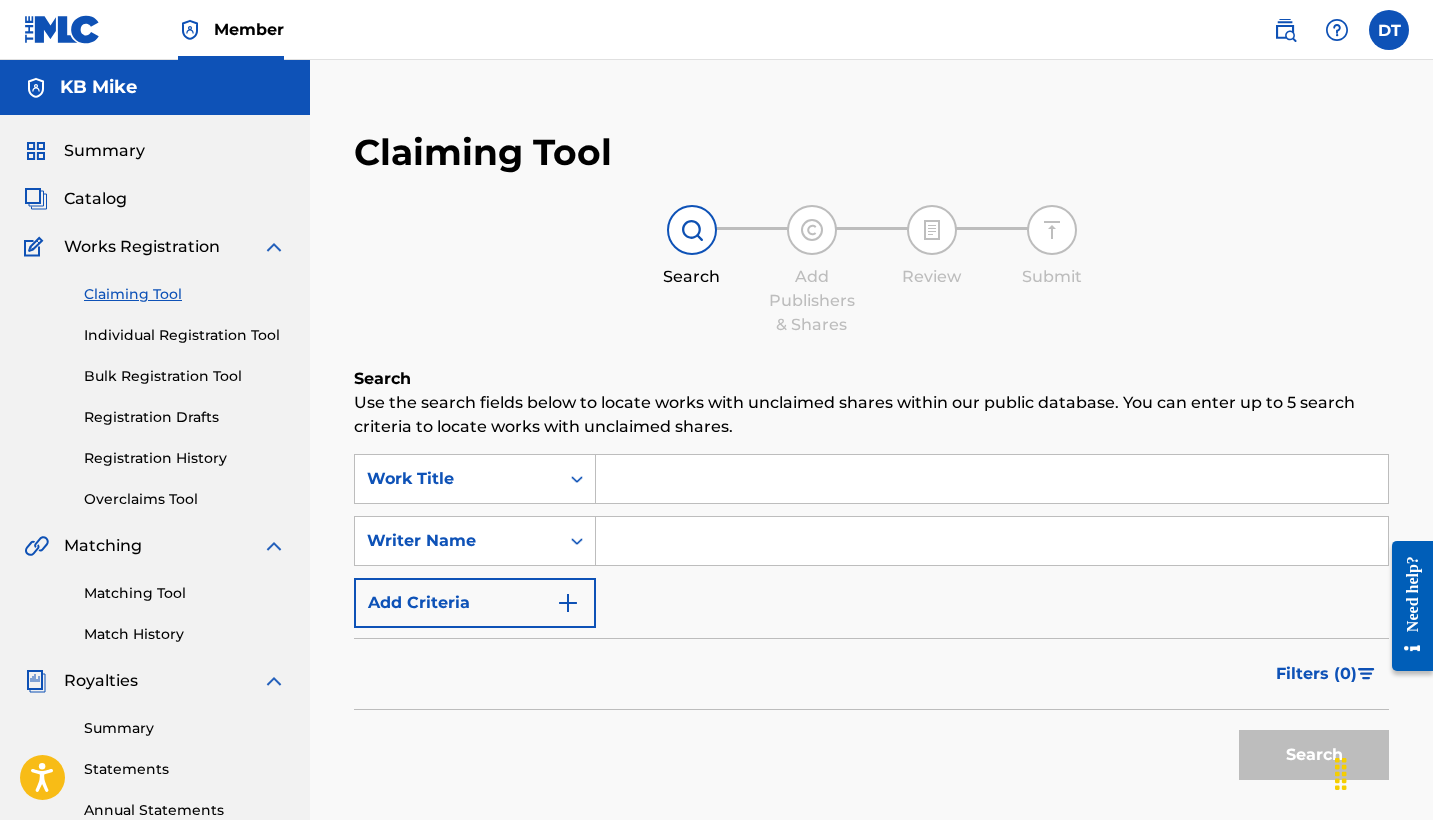 click at bounding box center (992, 479) 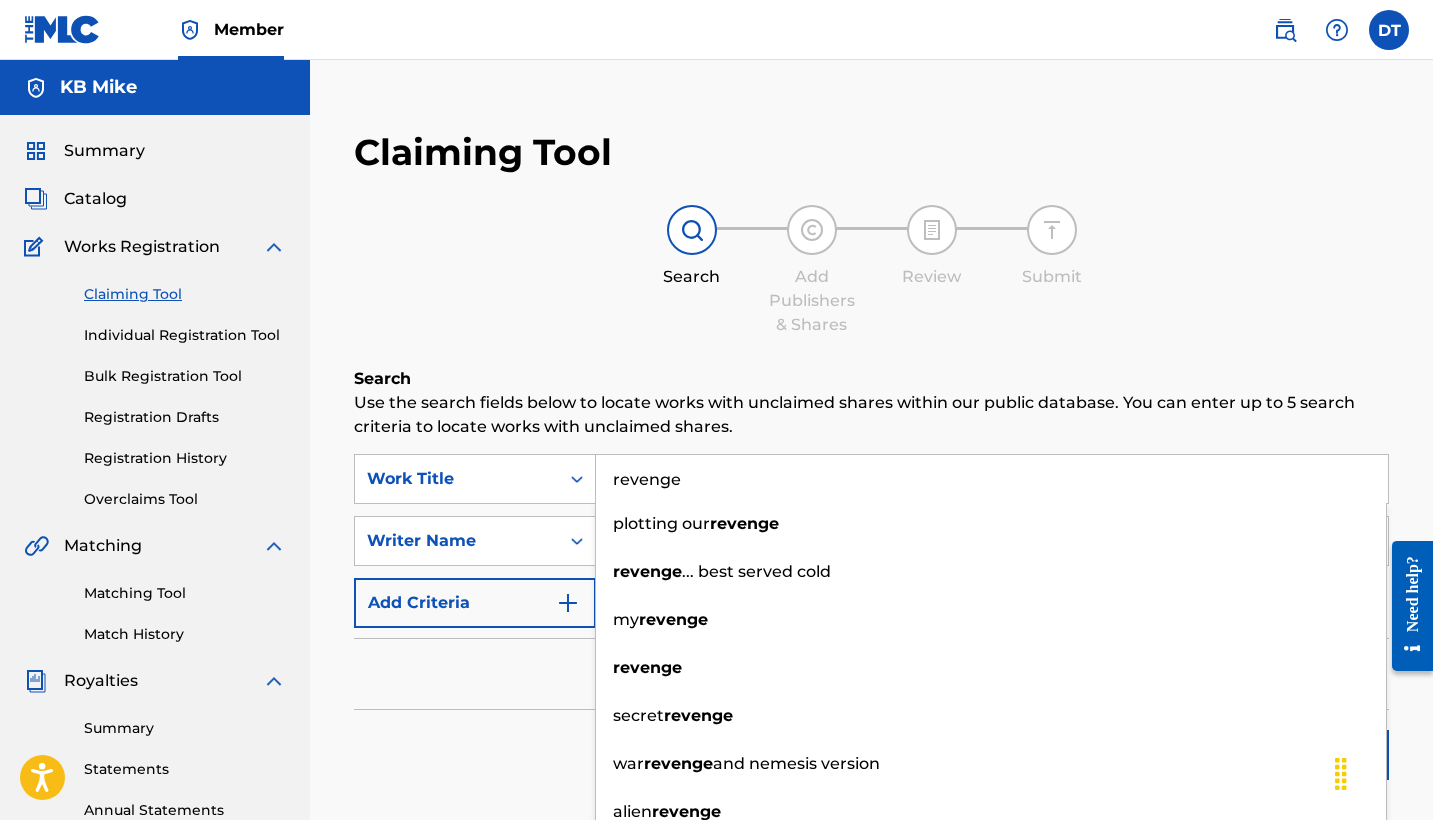 type on "revenge" 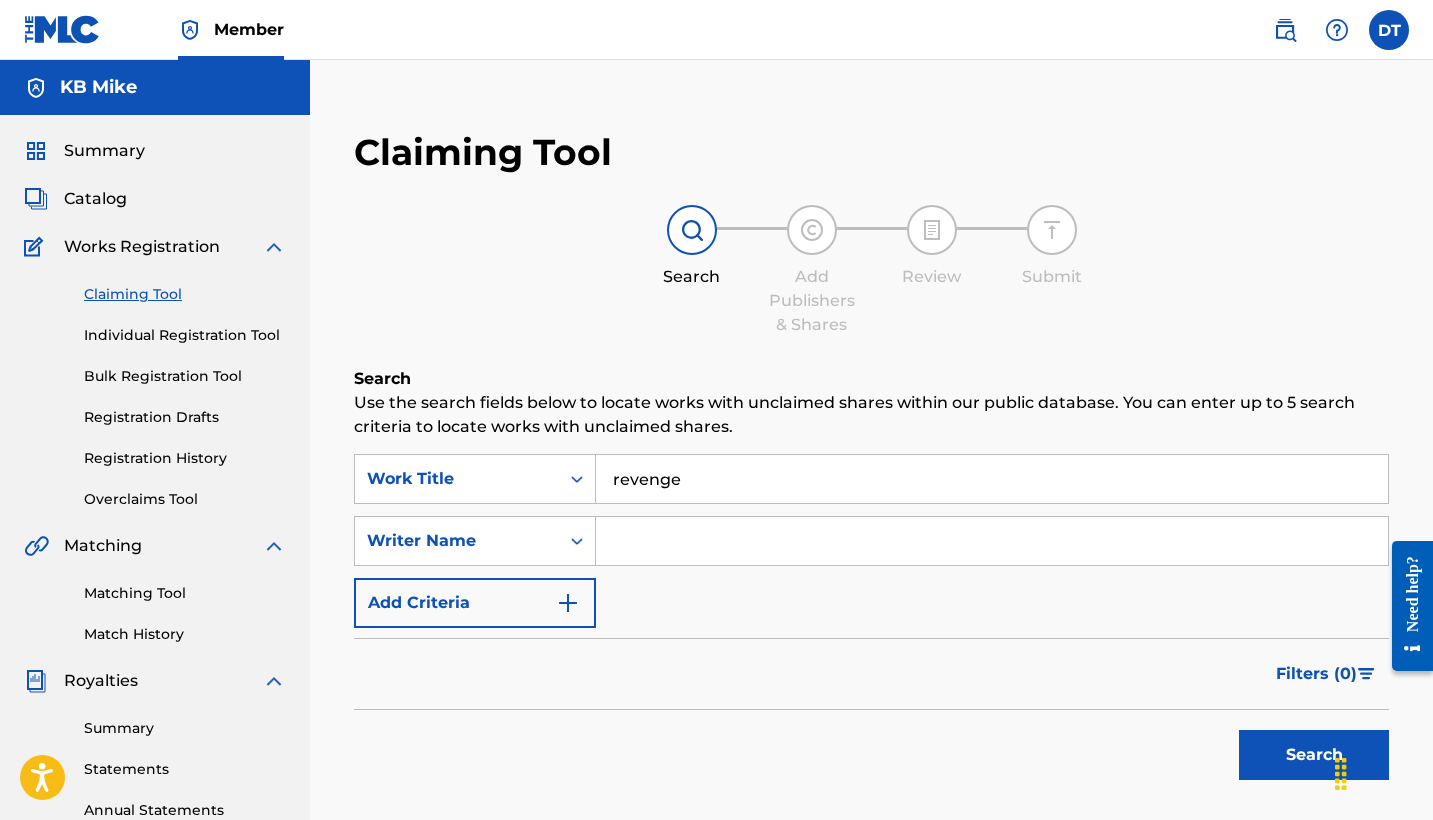 click at bounding box center (992, 541) 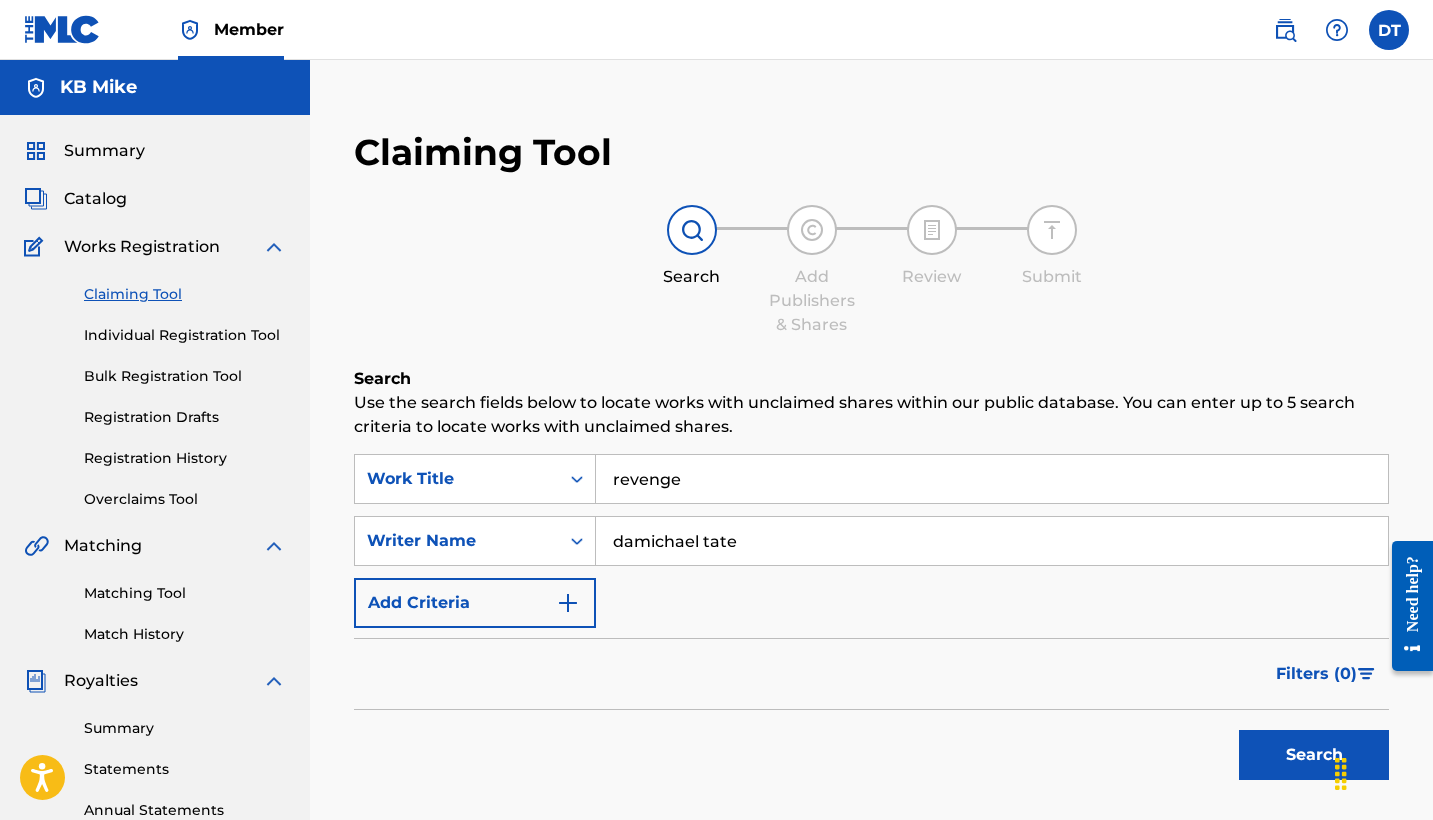 click on "Search" at bounding box center [1314, 755] 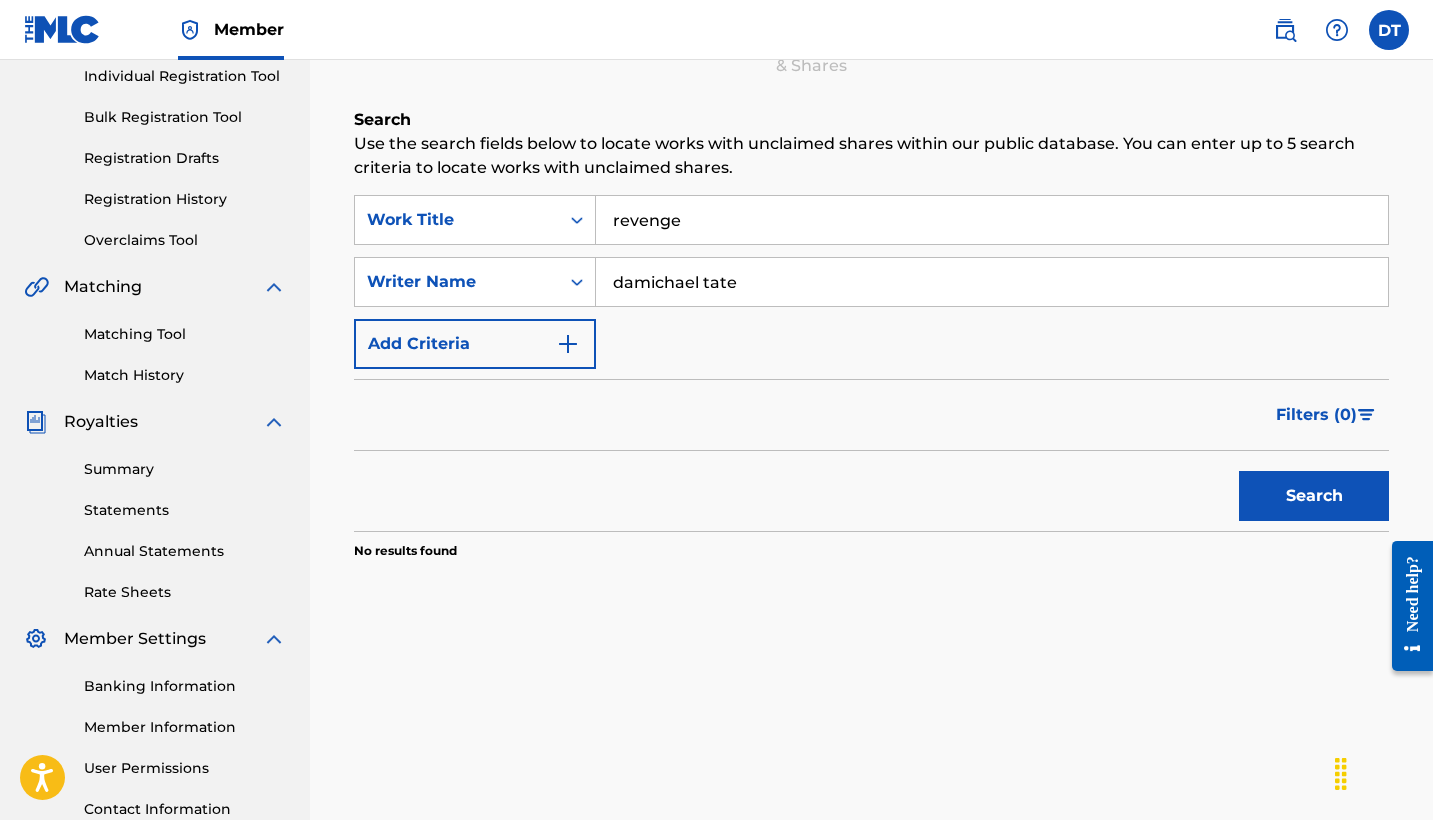 scroll, scrollTop: 280, scrollLeft: 0, axis: vertical 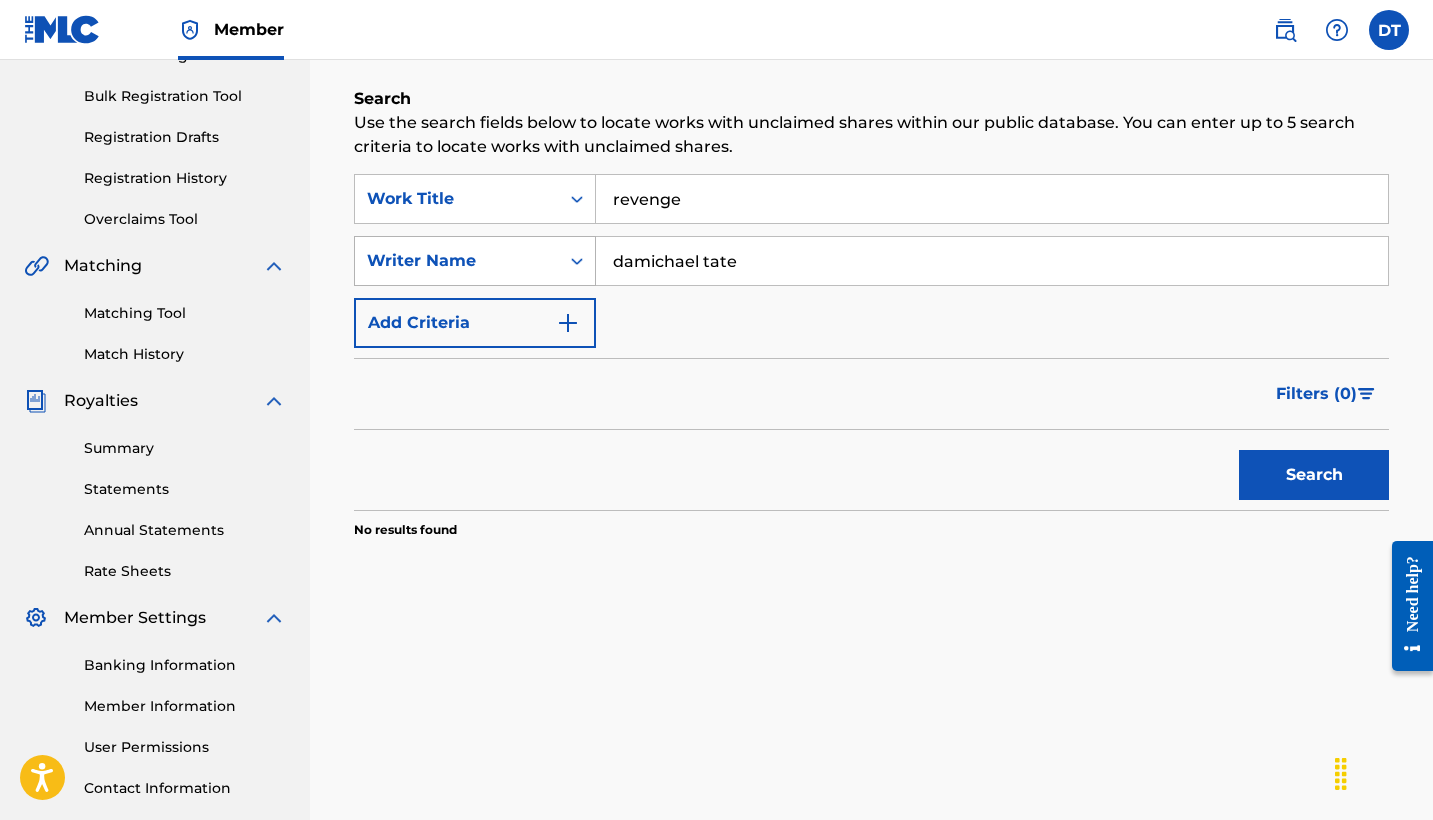 drag, startPoint x: 773, startPoint y: 254, endPoint x: 487, endPoint y: 254, distance: 286 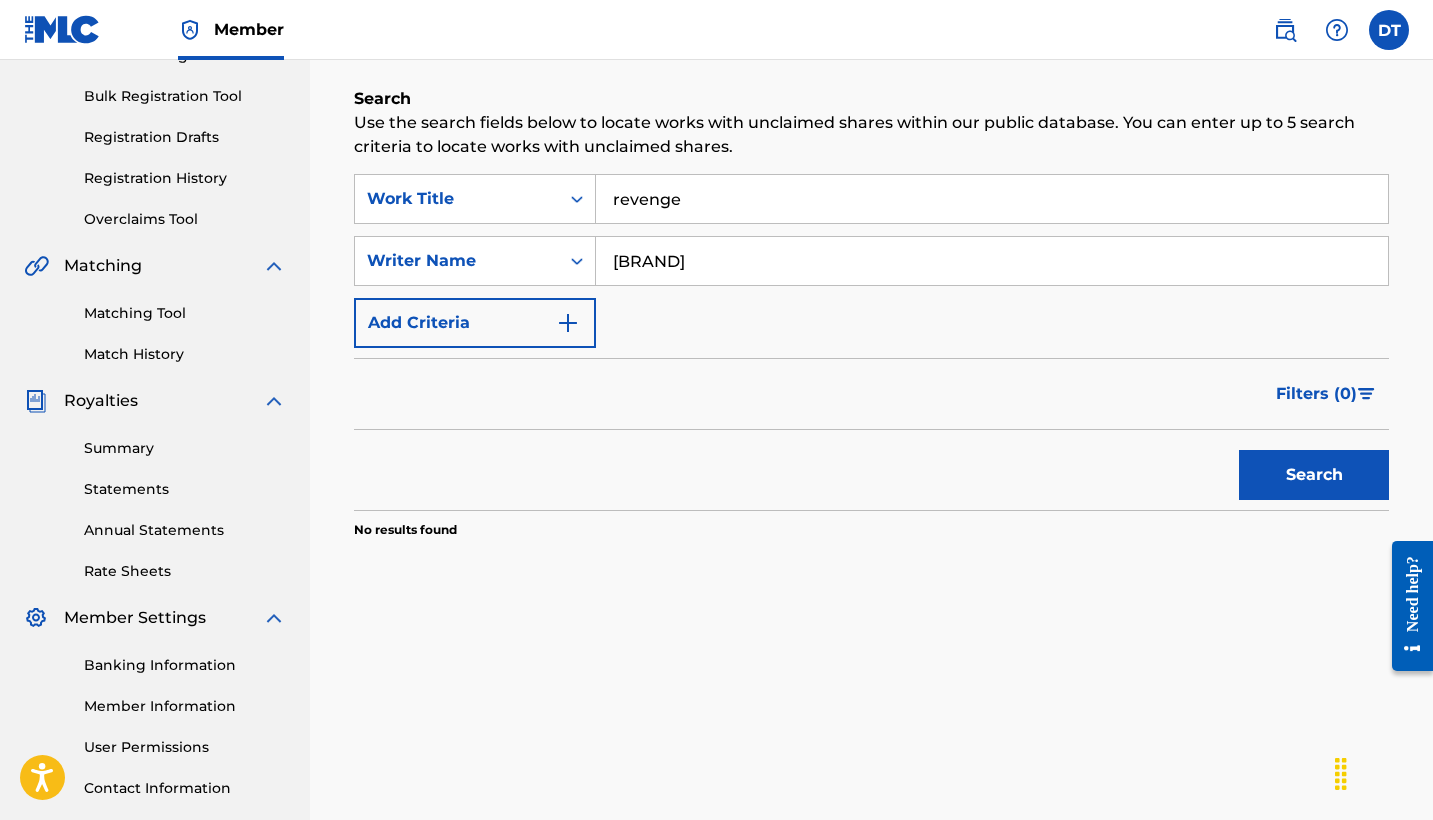type on "[BRAND]" 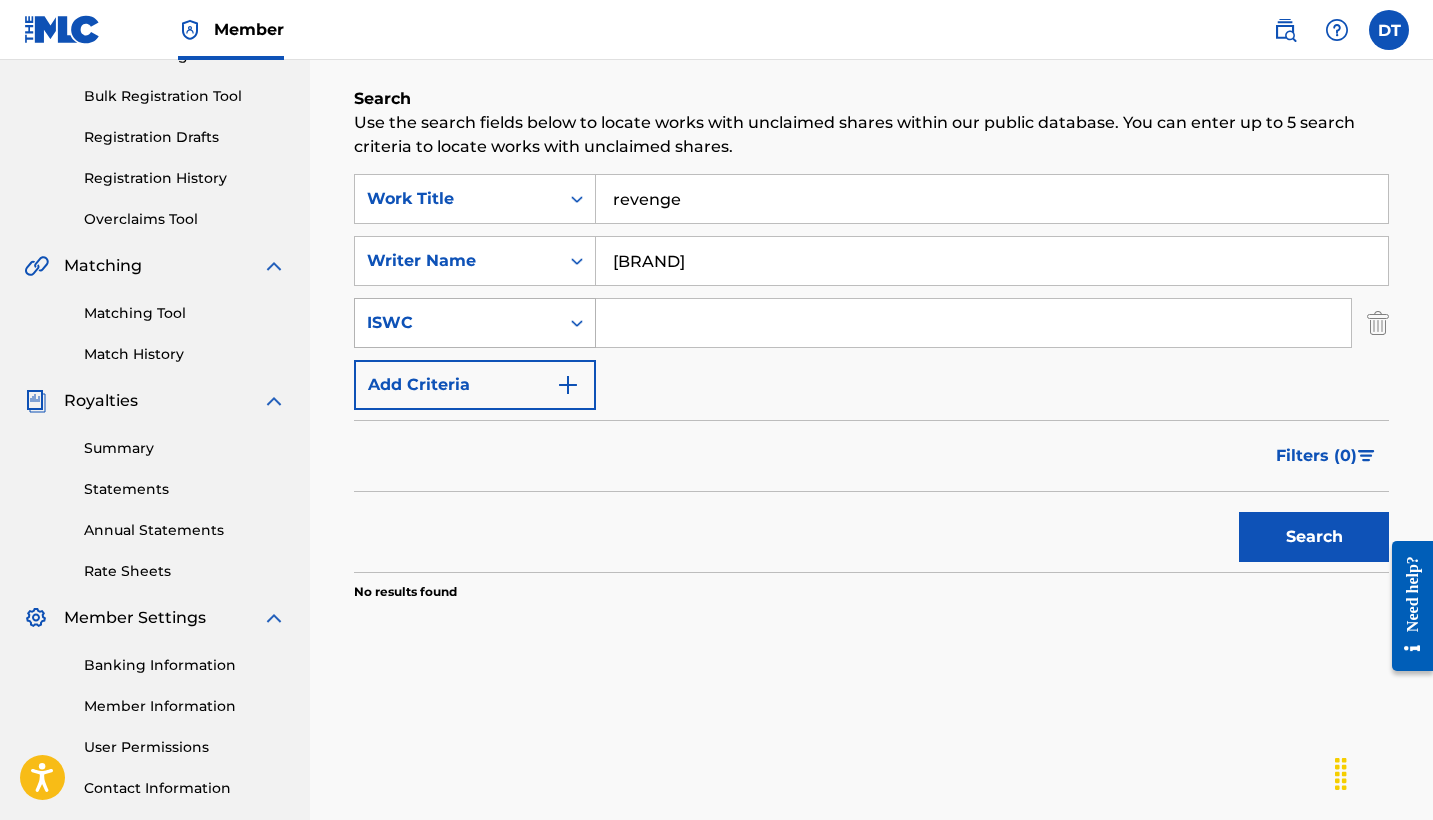 click on "ISWC" at bounding box center [457, 323] 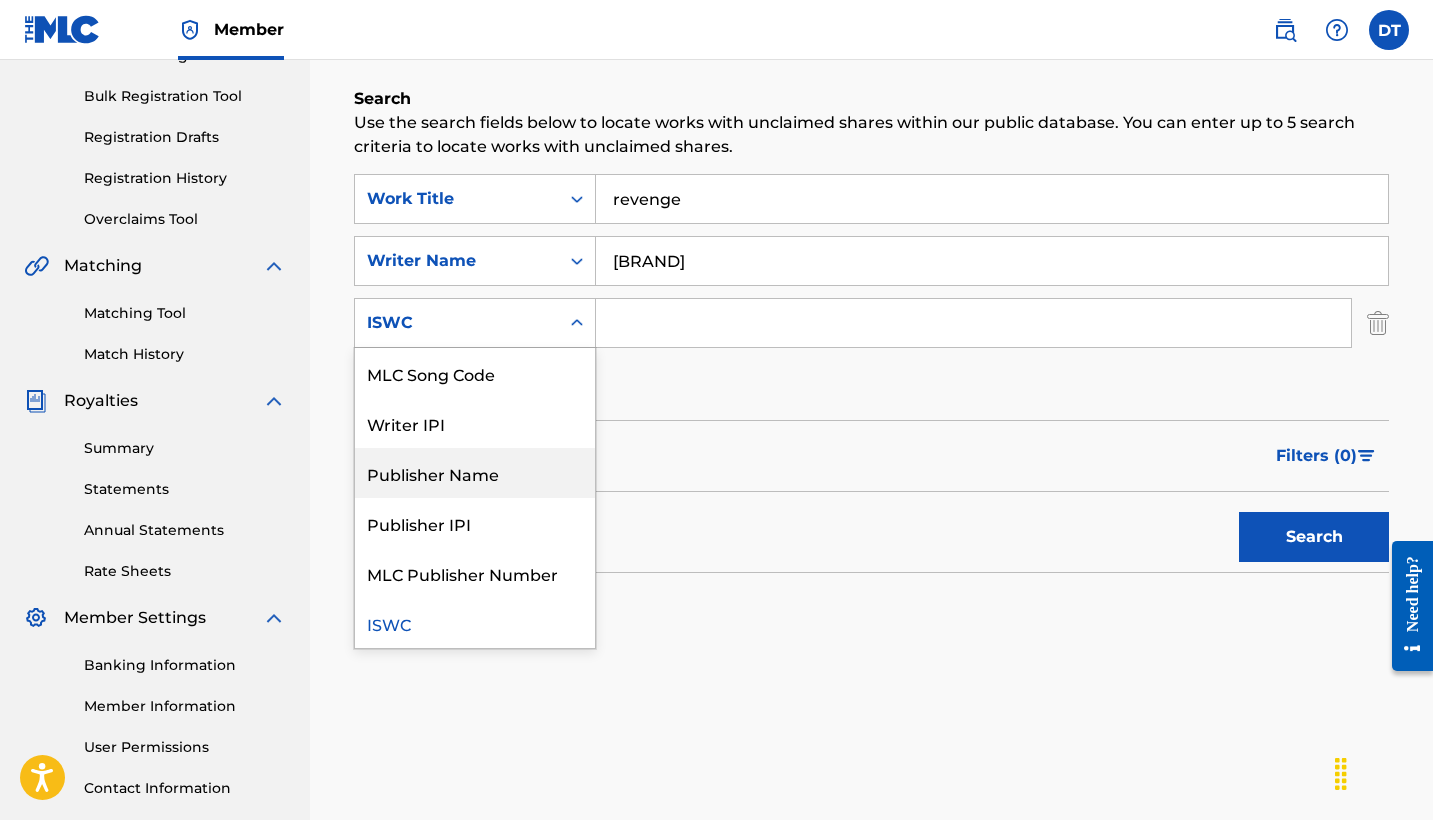 click on "Publisher Name" at bounding box center (475, 473) 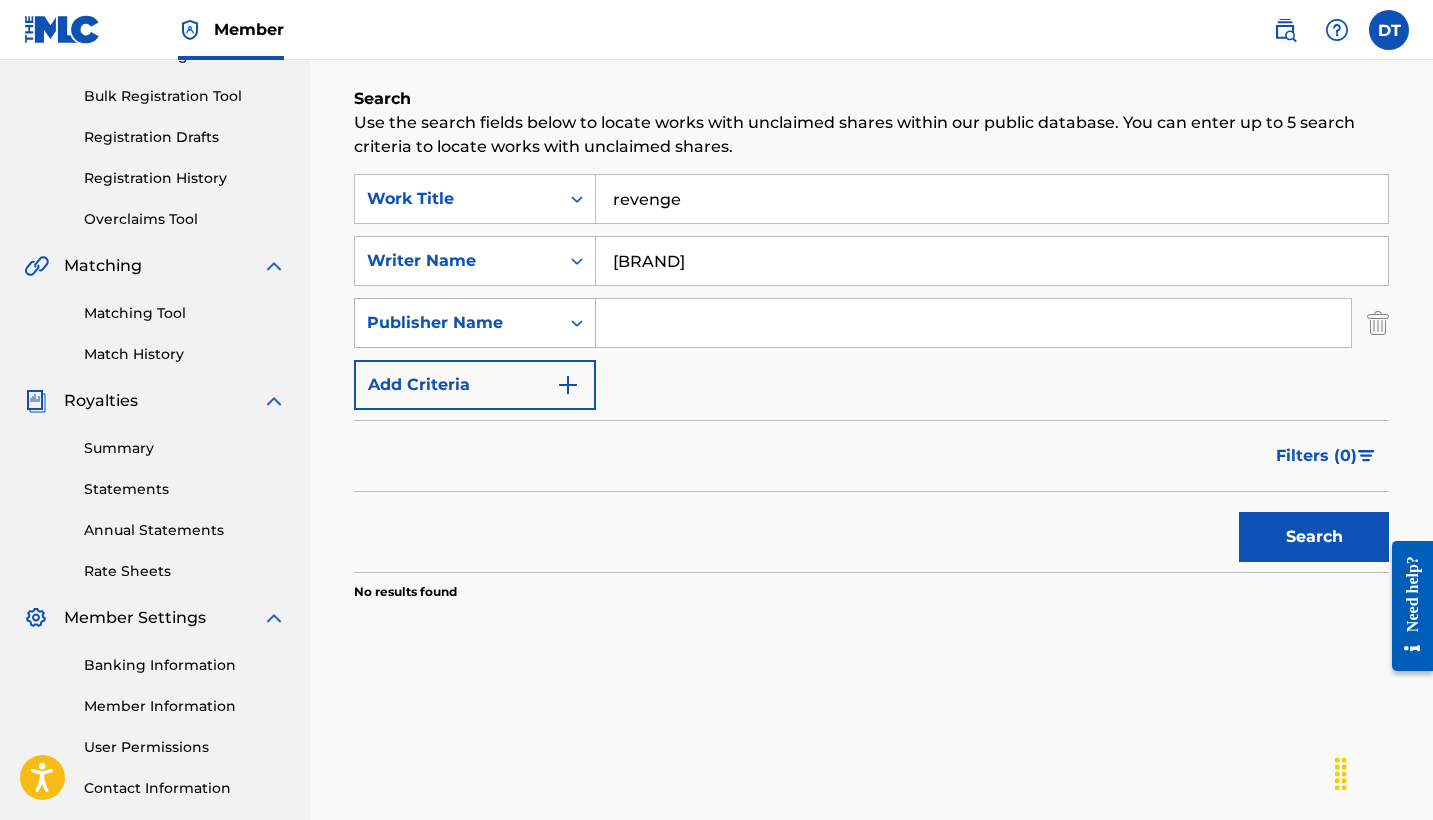 click on "Publisher Name" at bounding box center [457, 323] 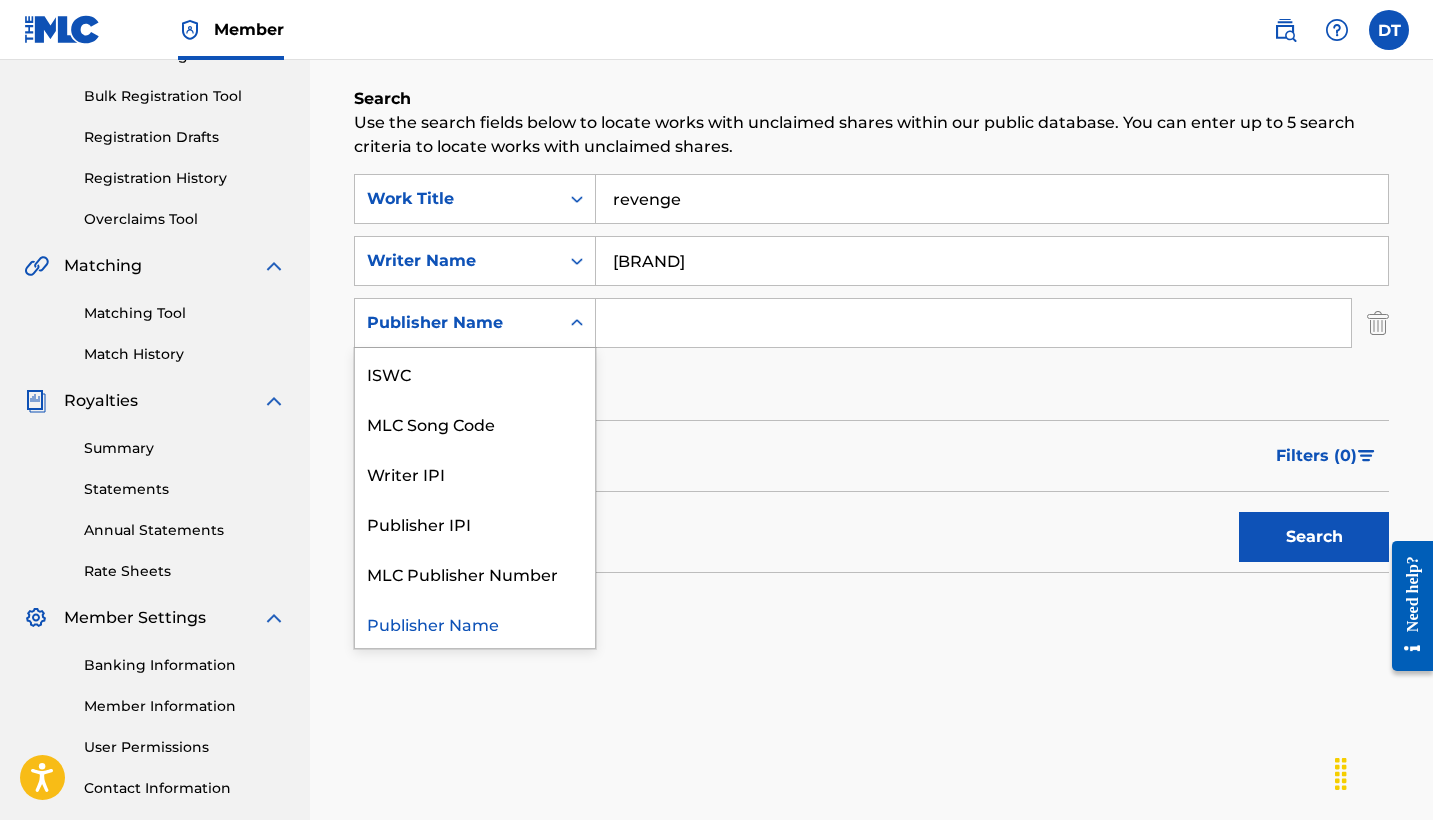 click on "Publisher Name" at bounding box center (457, 323) 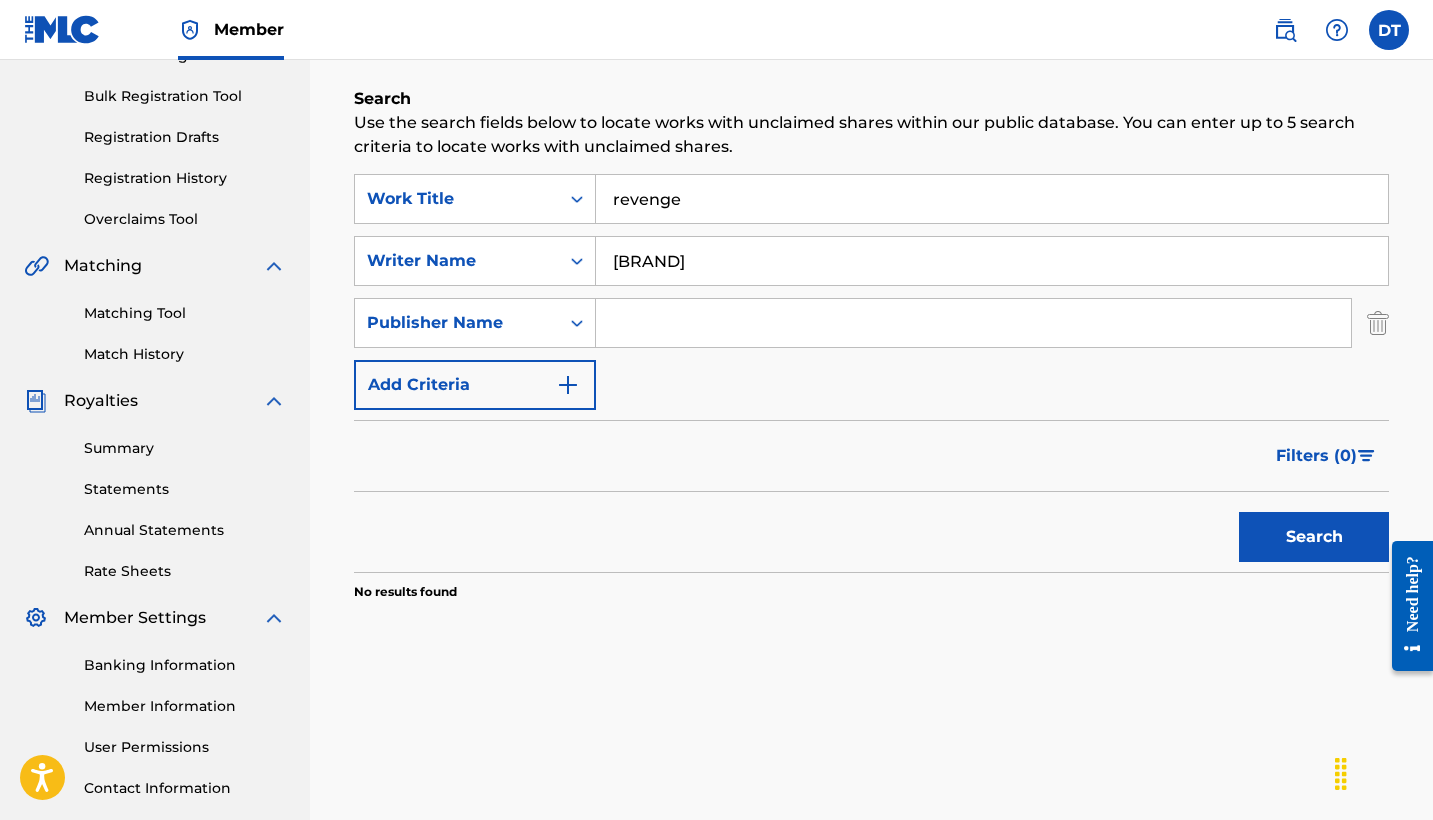 click on "Claiming Tool Search Add Publishers & Shares Review Submit Search Use the search fields below to locate works with unclaimed shares within our public database. You can enter up
to 5 search criteria to locate works with unclaimed shares. SearchWithCriteriadd0d237d-d6b1-4a5f-940c-cb7de076cadc Work Title revenge SearchWithCriteriacee77425-49b3-4eaf-a37f-1a06920a8d40 Writer Name kb mike SearchWithCriteria3724de30-3768-4f6e-9bc1-0bb3ef396751 Publisher Name Add Criteria Filter Claim Search Filters Include works claimed by my Member   Remove Filters Apply Filters Filters ( 0 ) Search No results found" at bounding box center [871, 275] 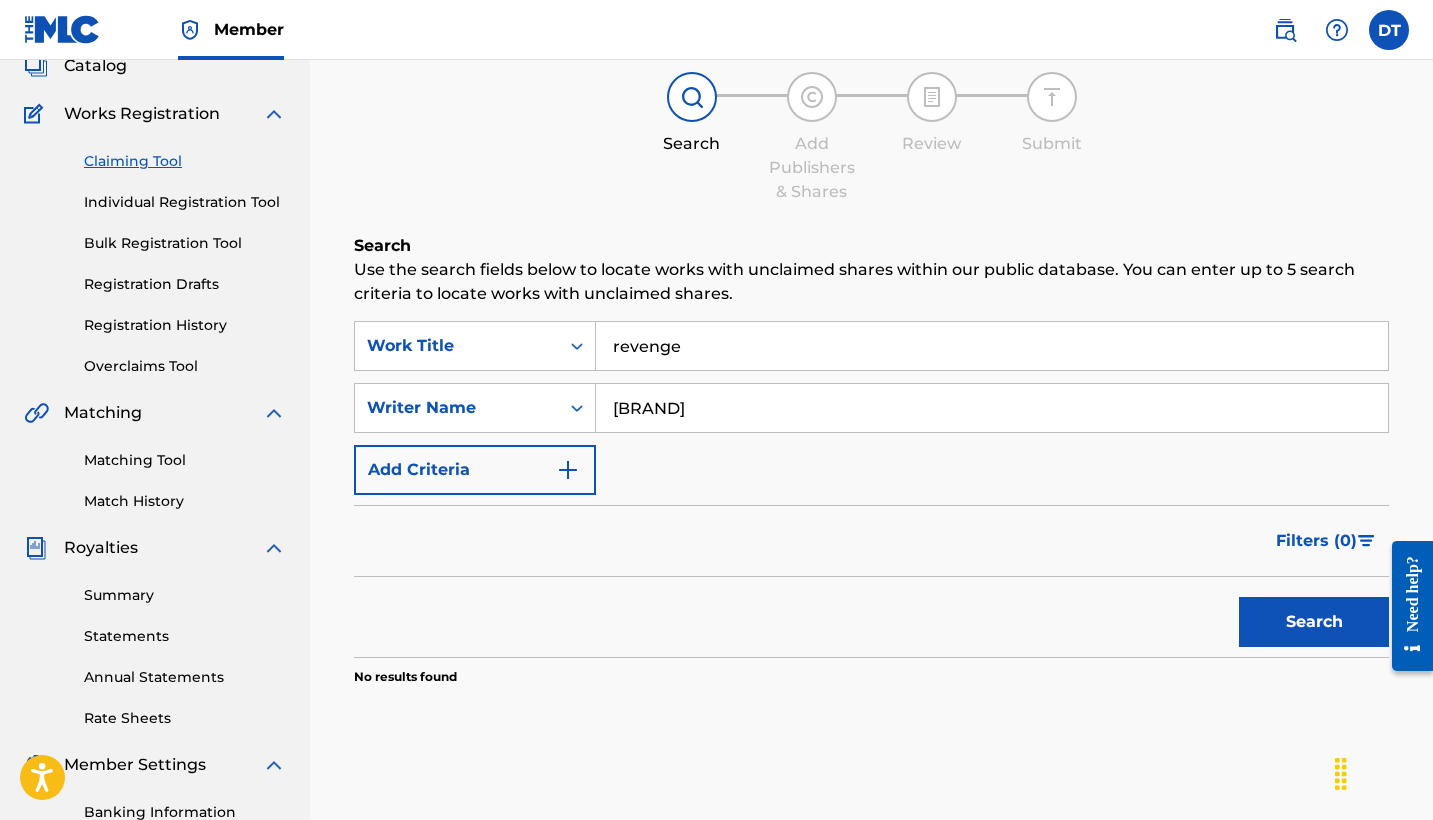 scroll, scrollTop: 132, scrollLeft: 0, axis: vertical 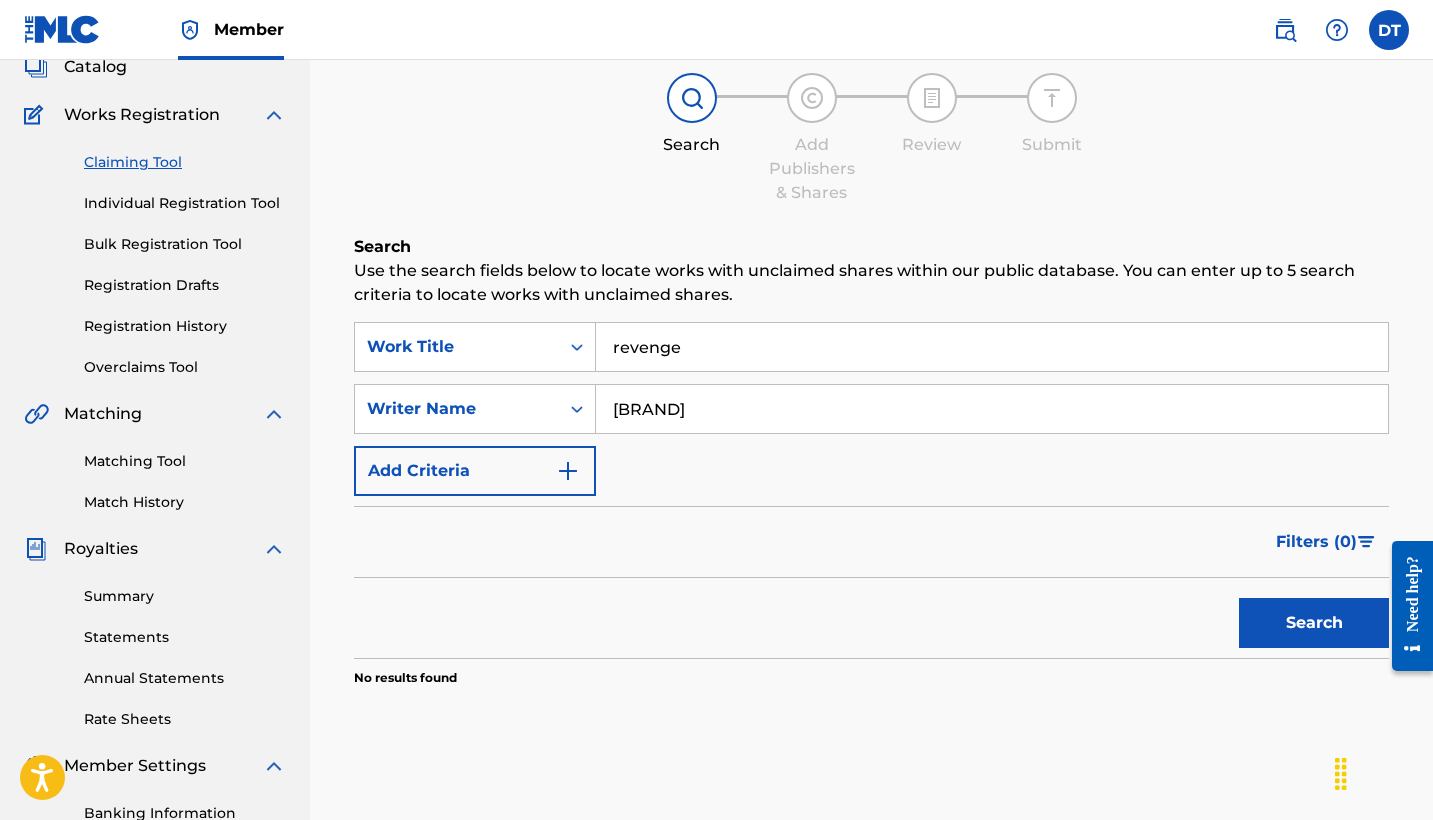 click on "Overclaims Tool" at bounding box center [185, 367] 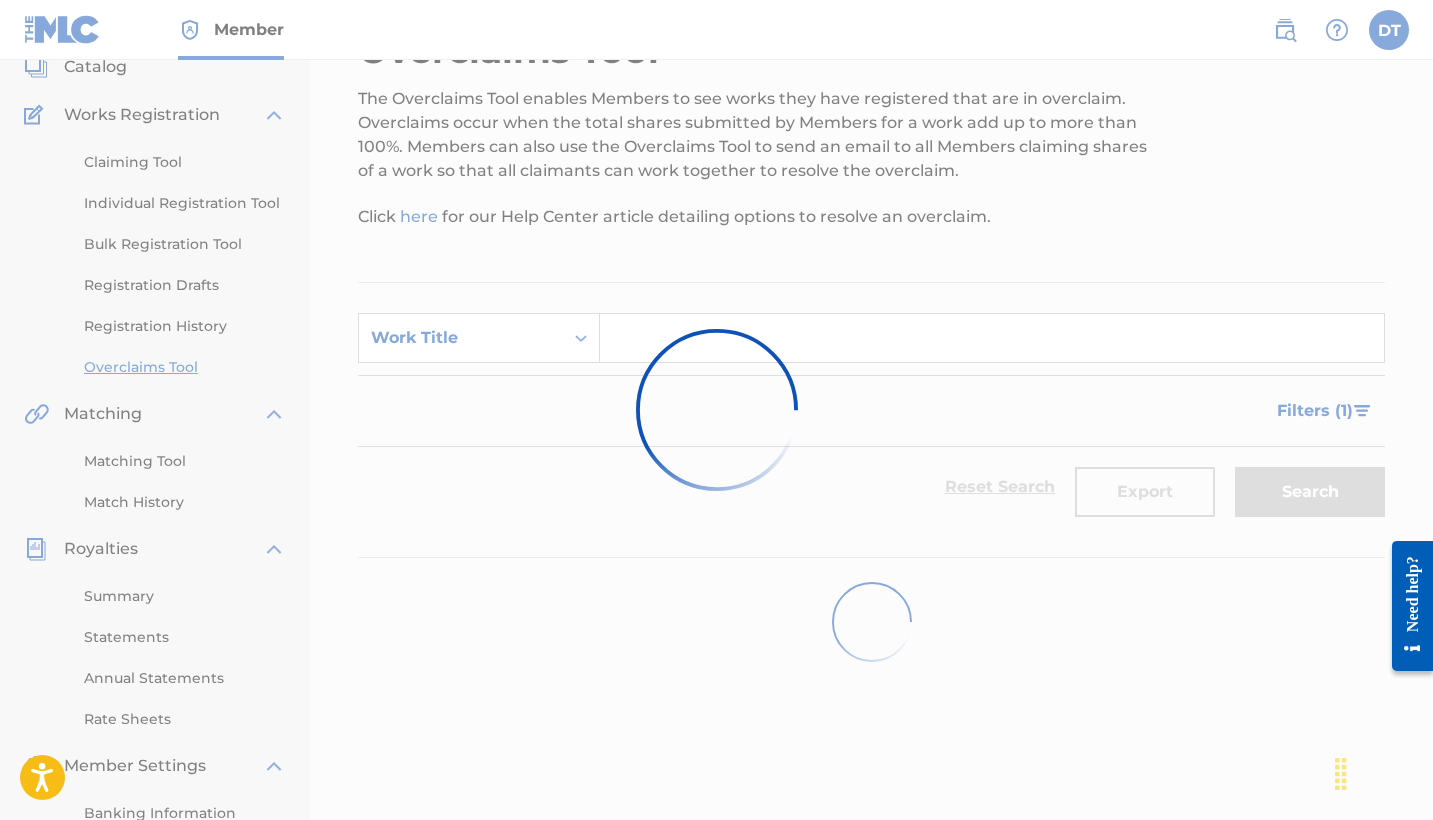 scroll, scrollTop: 0, scrollLeft: 0, axis: both 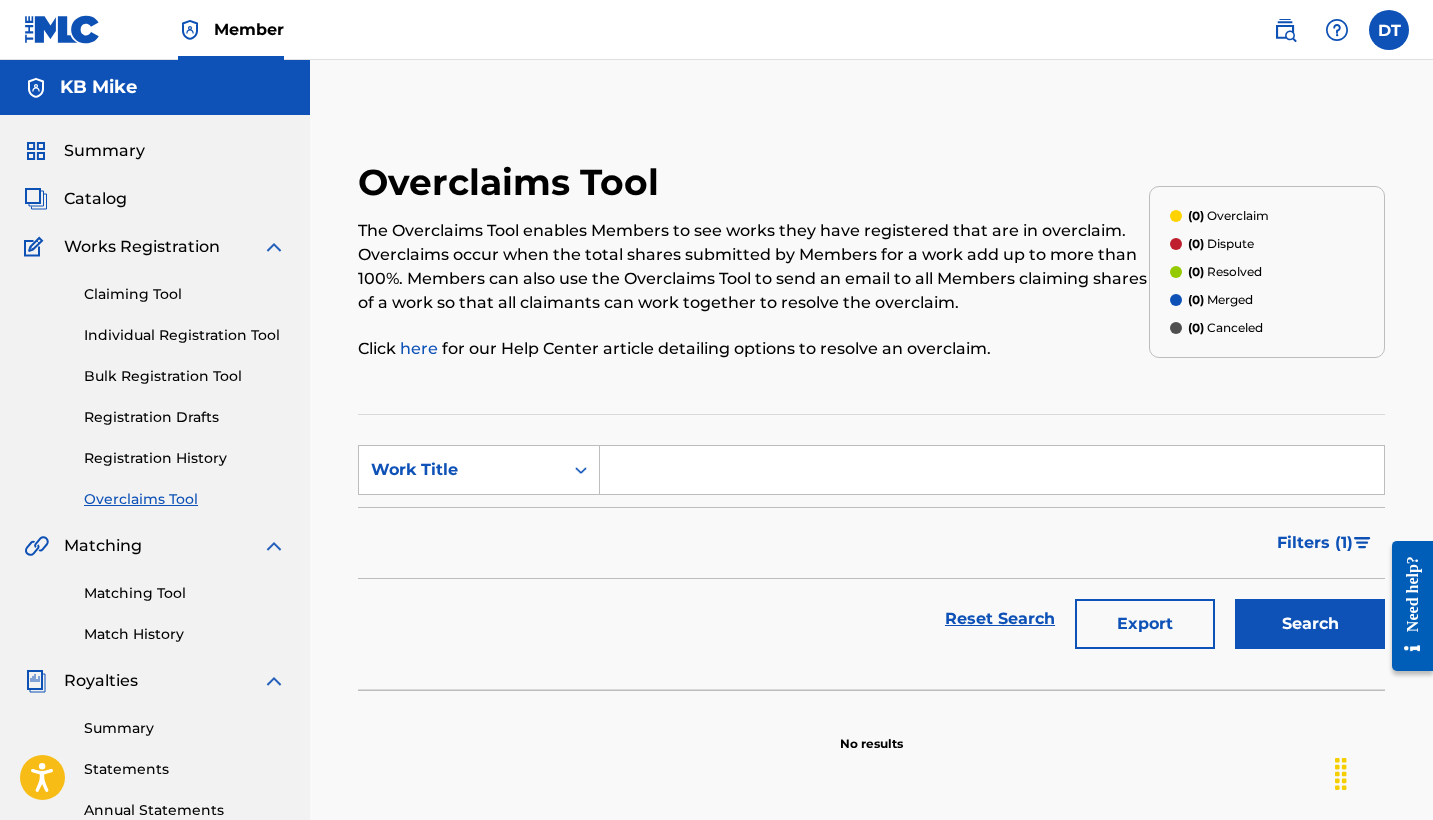 click on "Matching Tool" at bounding box center [185, 593] 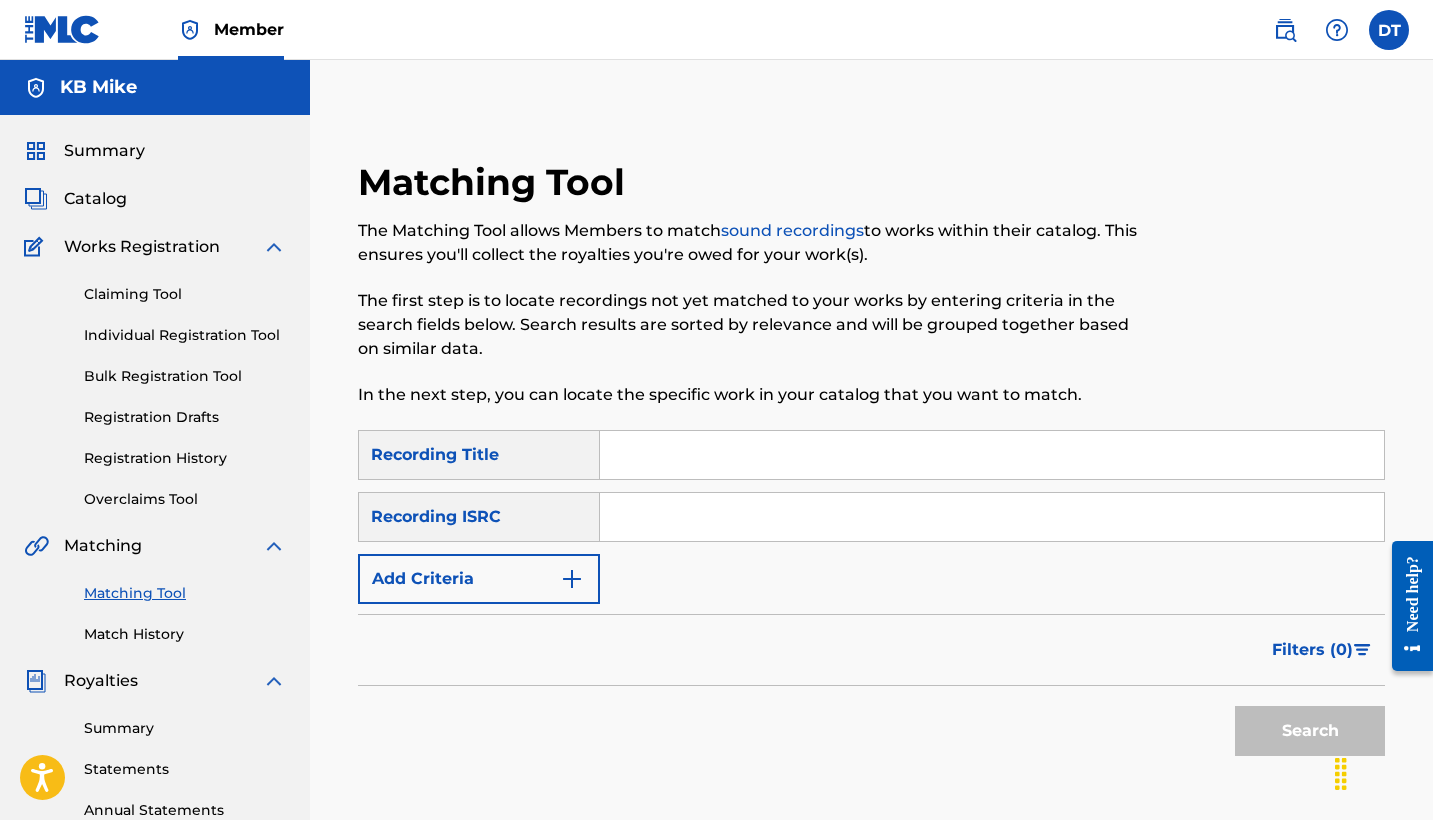 click at bounding box center (992, 455) 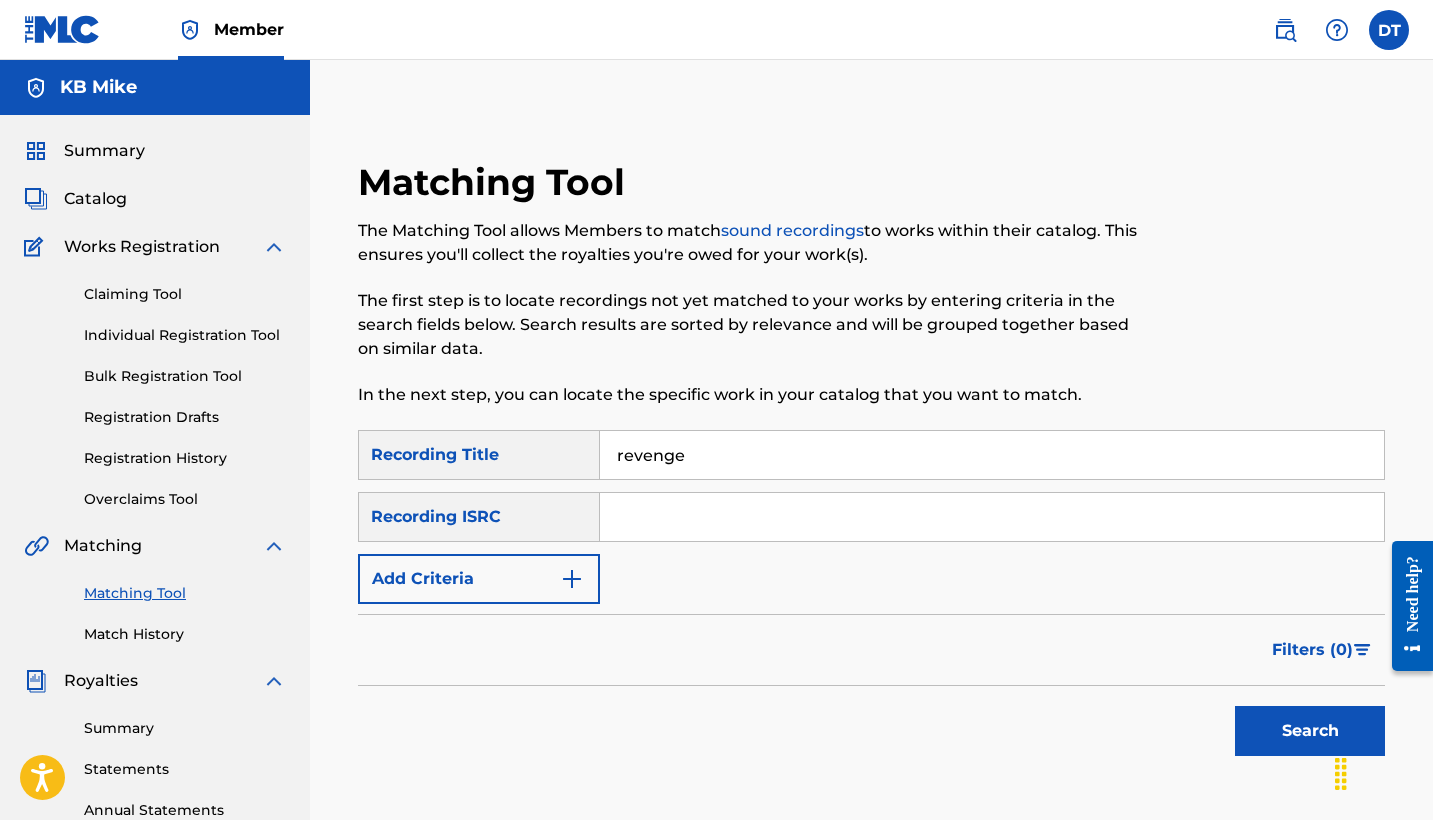 type on "revenge" 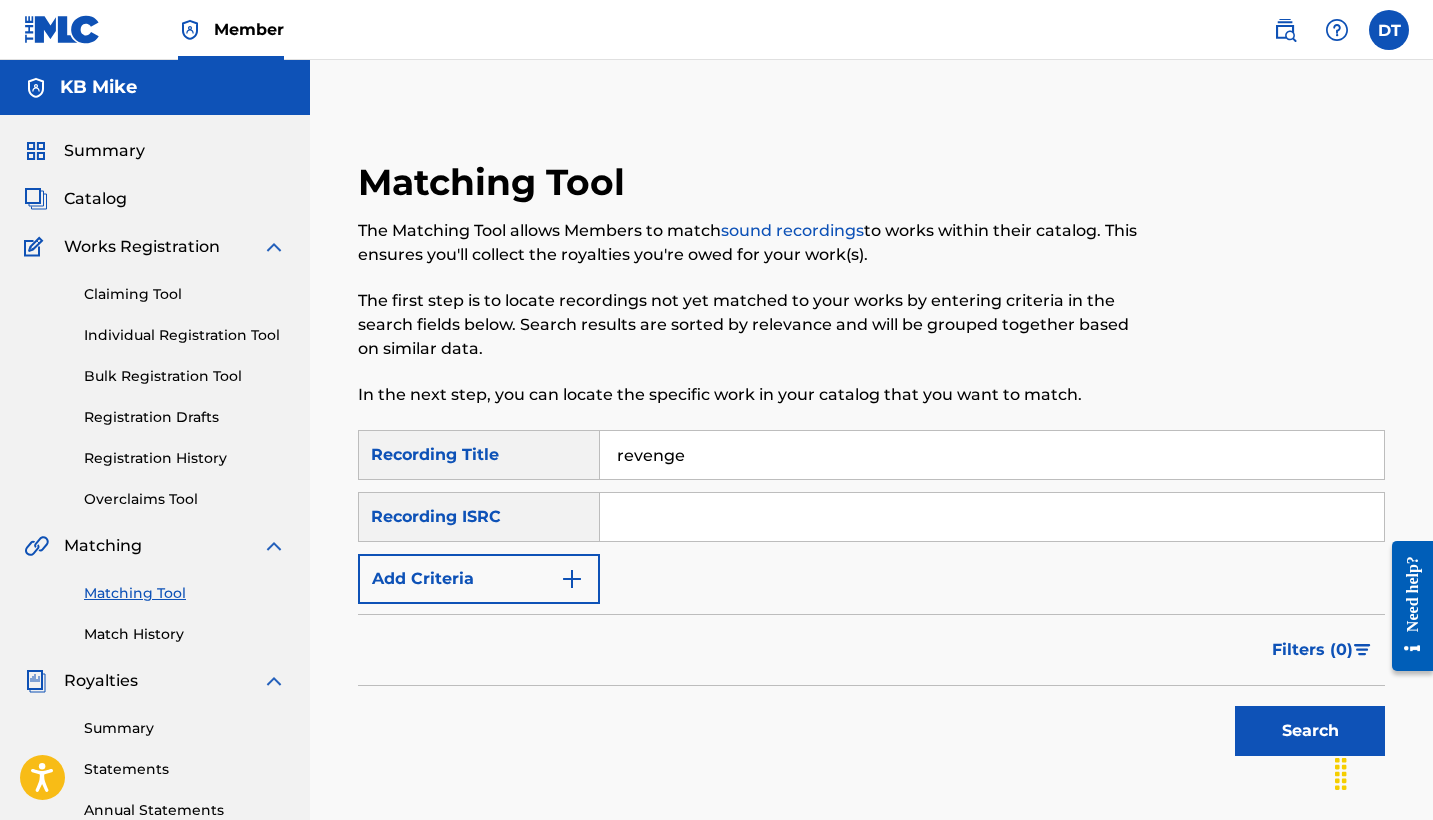 paste on "QZFZ22177467" 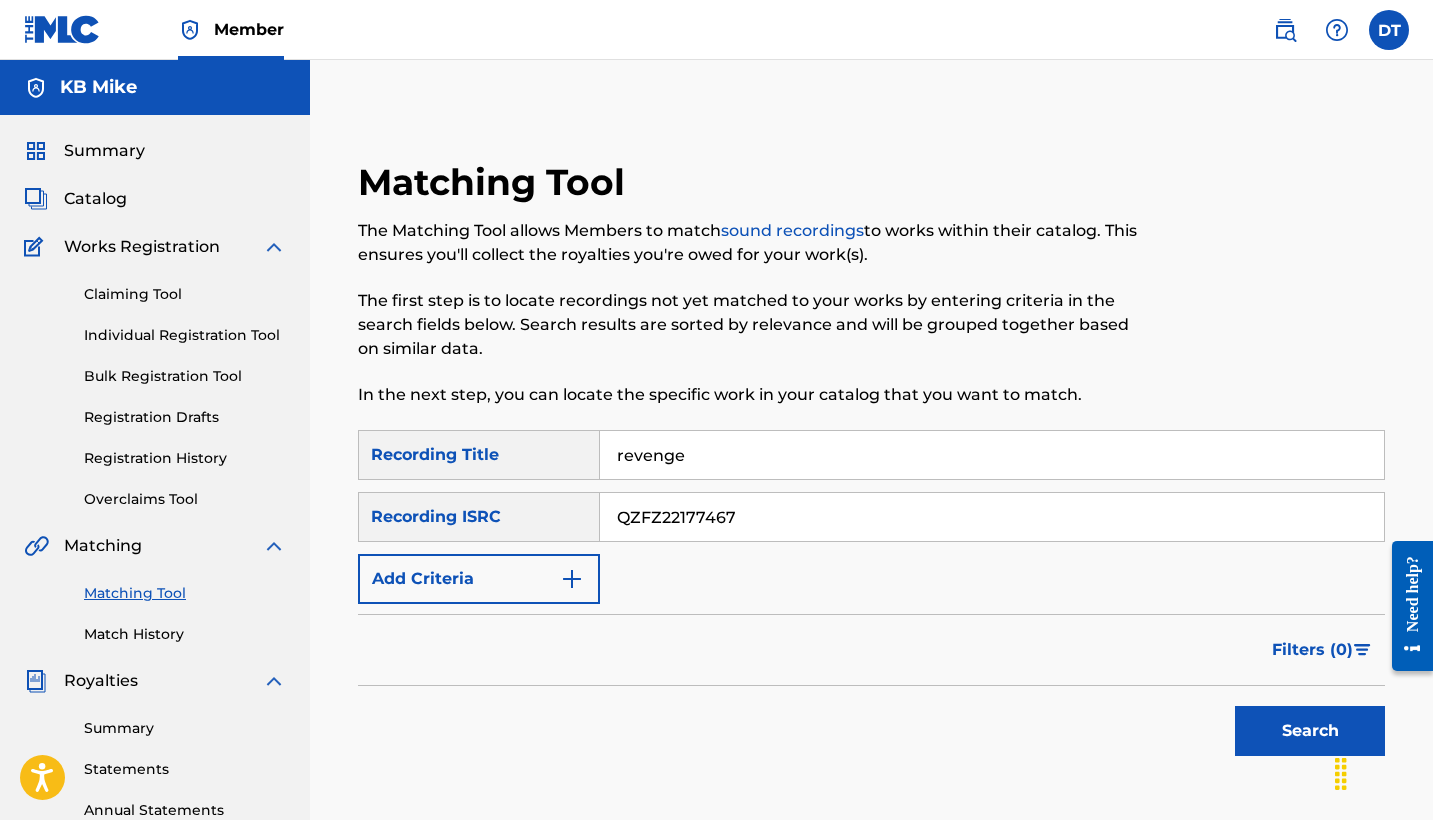 type on "QZFZ22177467" 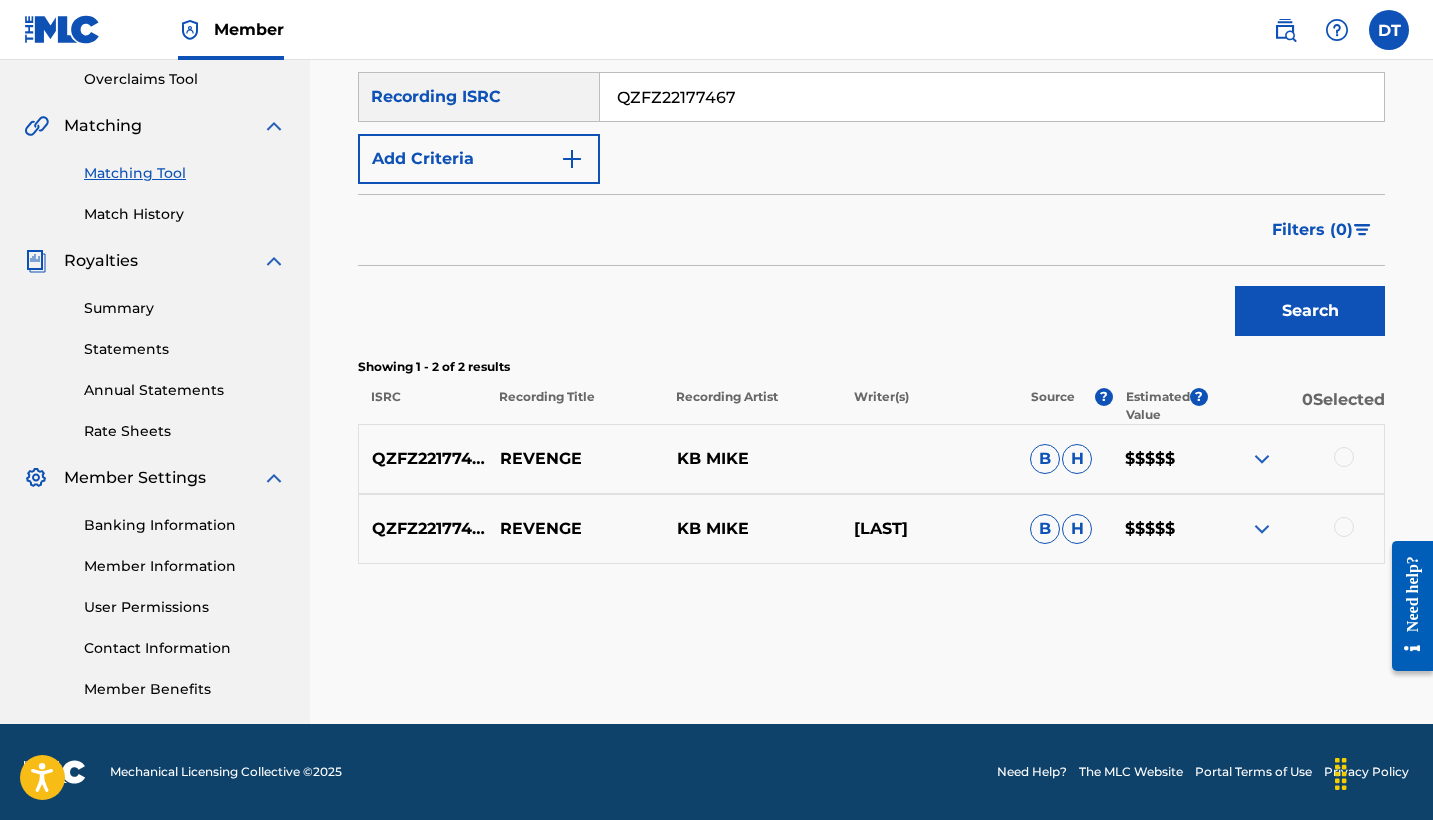 scroll, scrollTop: 420, scrollLeft: 0, axis: vertical 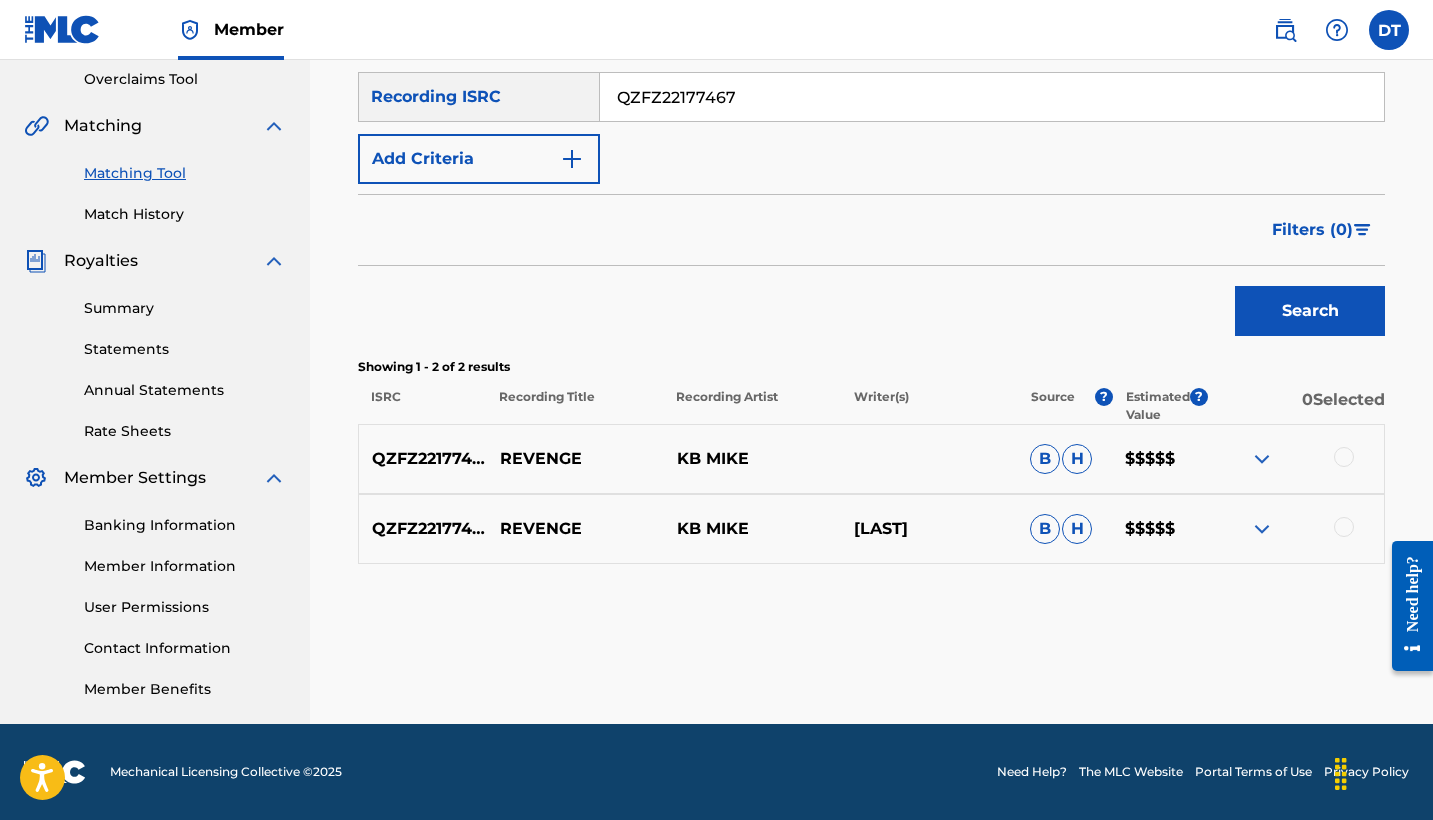 click at bounding box center (1262, 459) 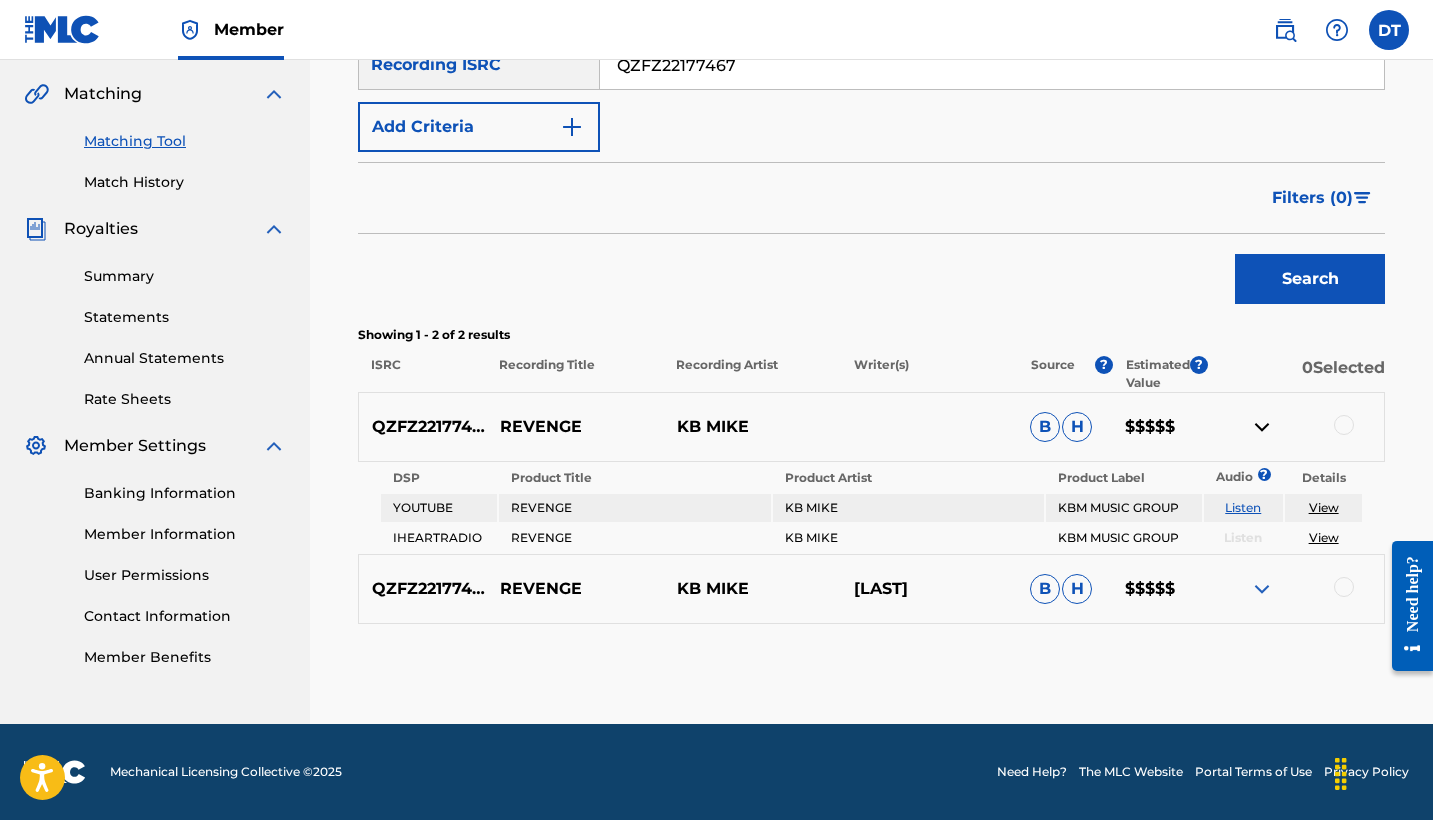 scroll, scrollTop: 452, scrollLeft: 0, axis: vertical 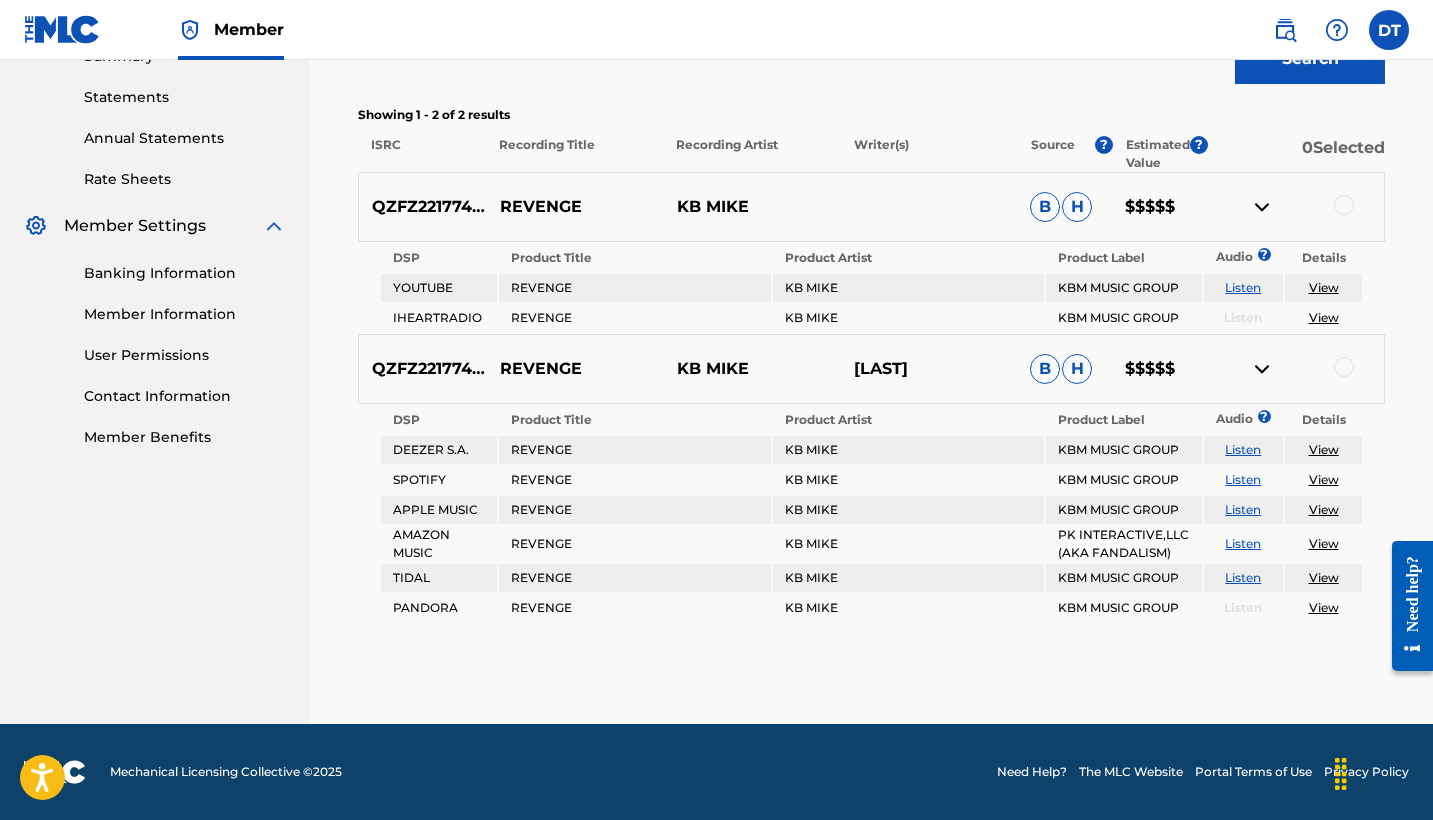 click at bounding box center (1262, 369) 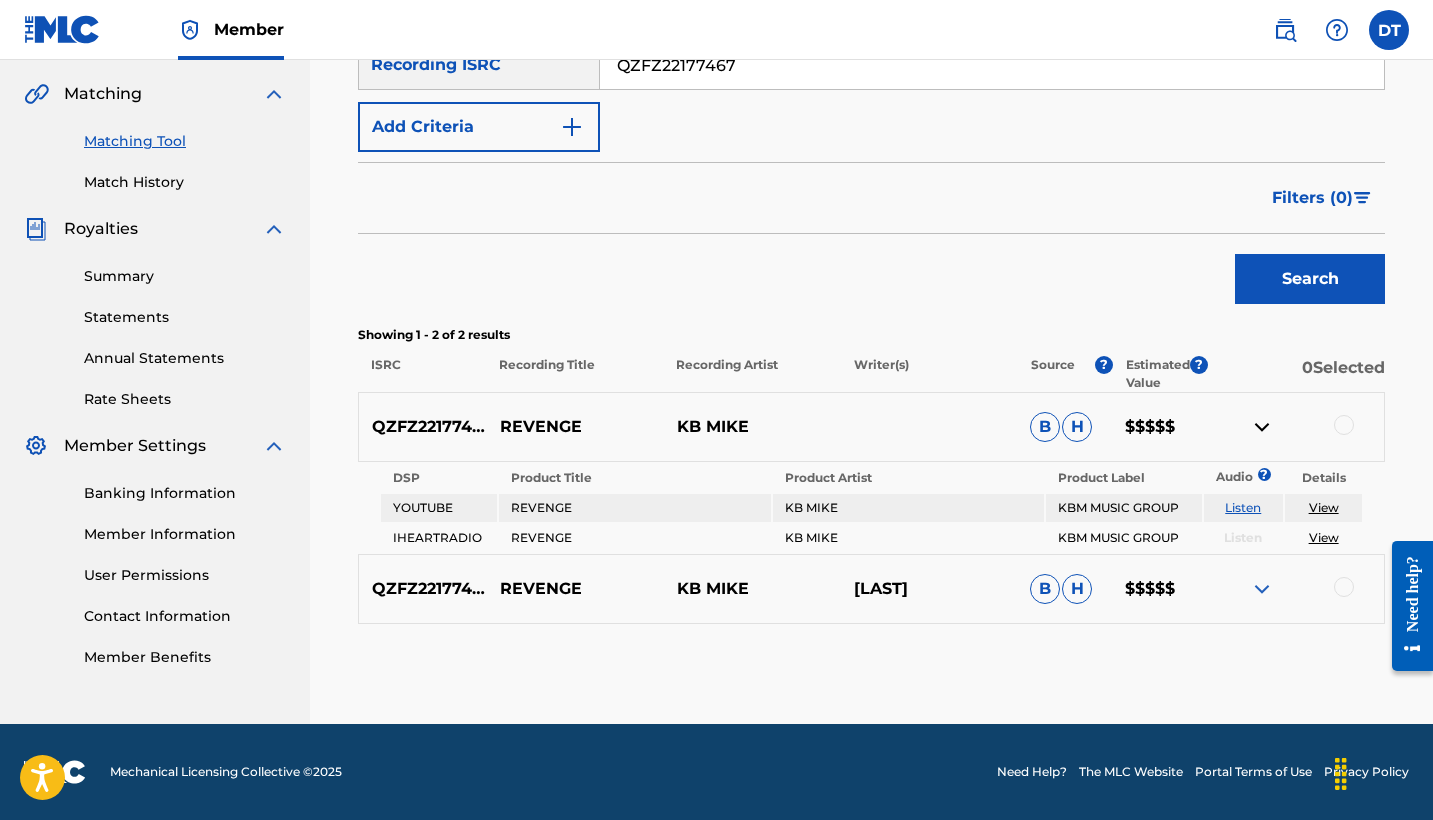 scroll, scrollTop: 452, scrollLeft: 0, axis: vertical 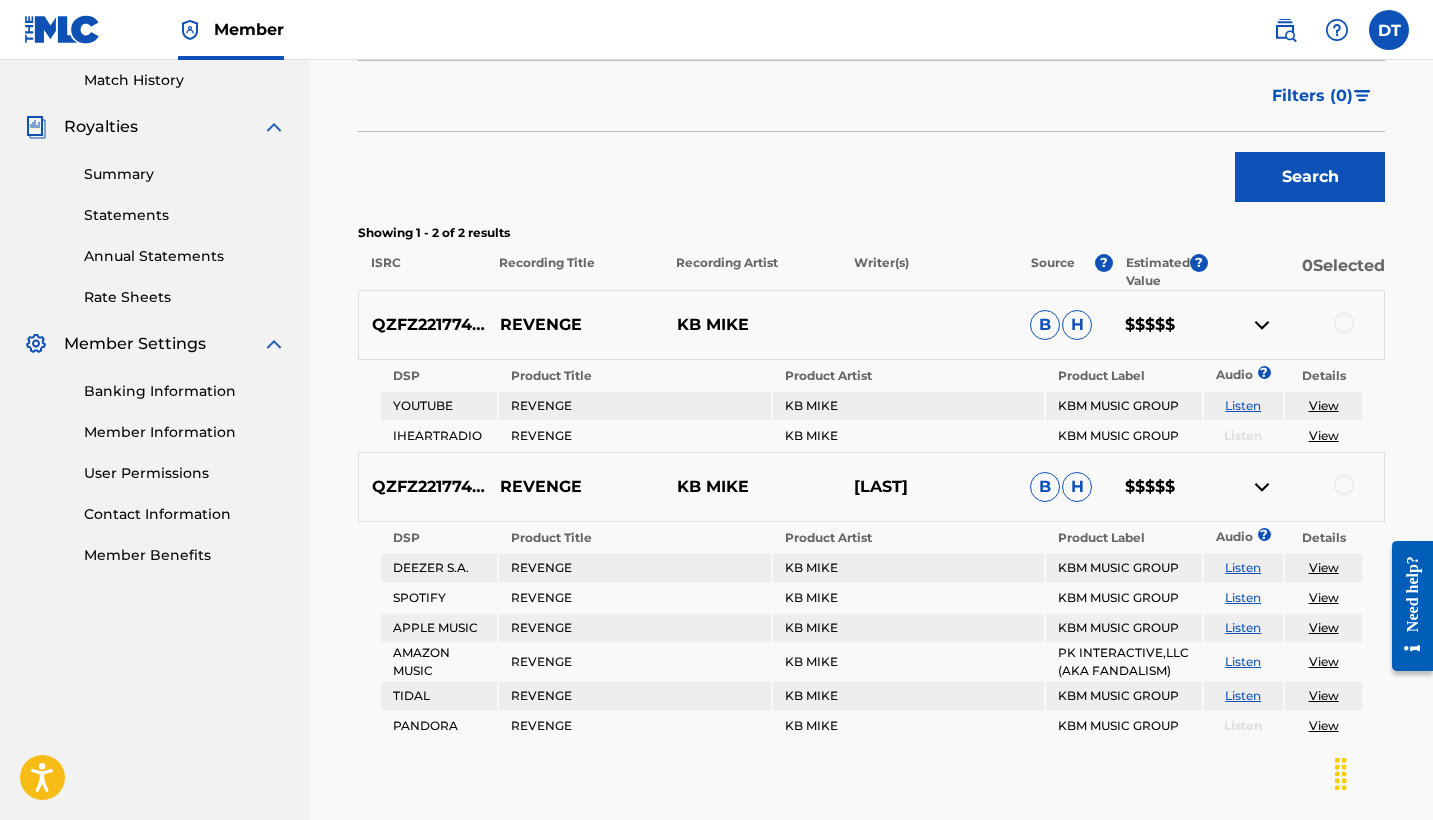 click at bounding box center [1262, 487] 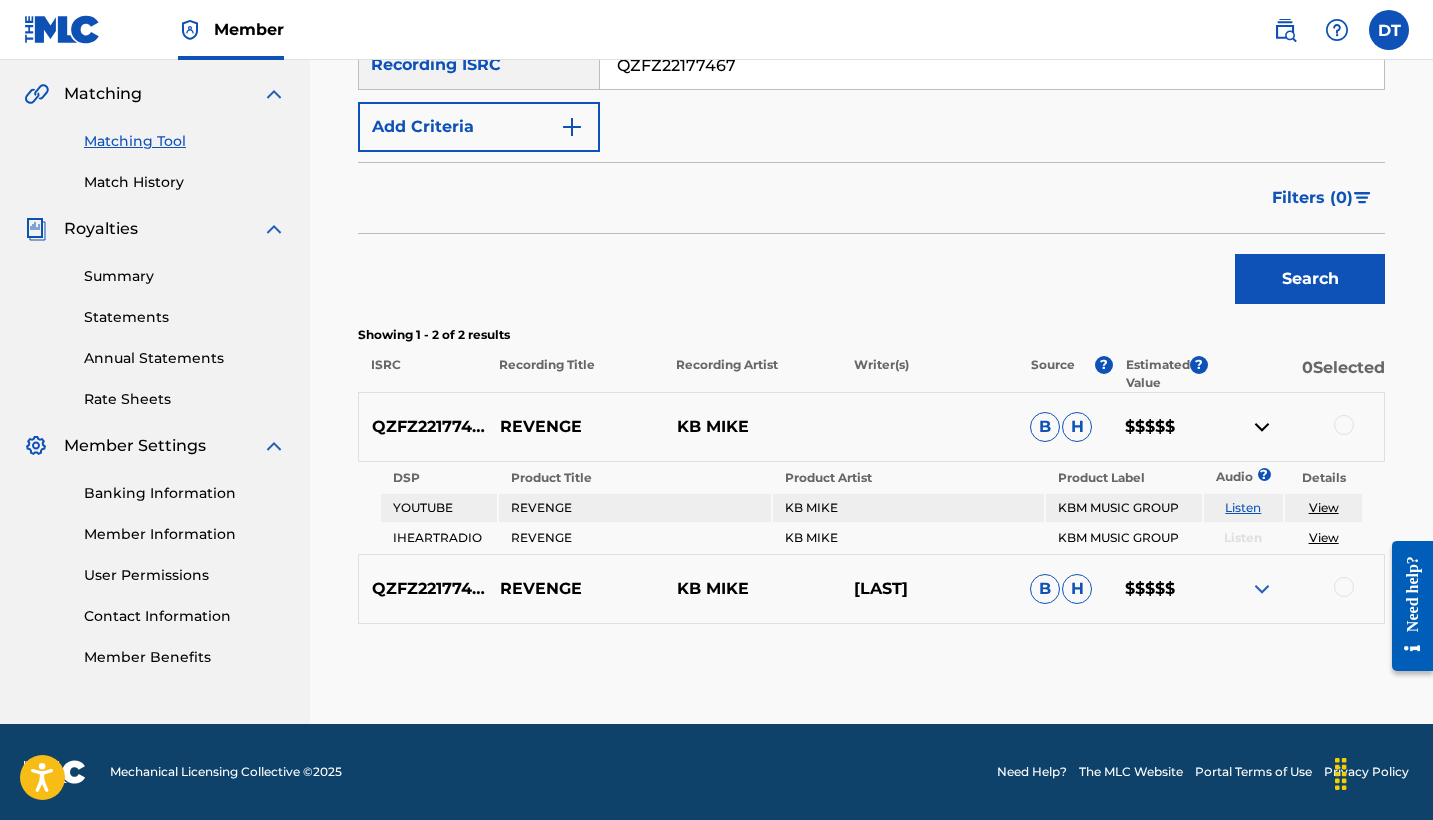 click at bounding box center (1262, 427) 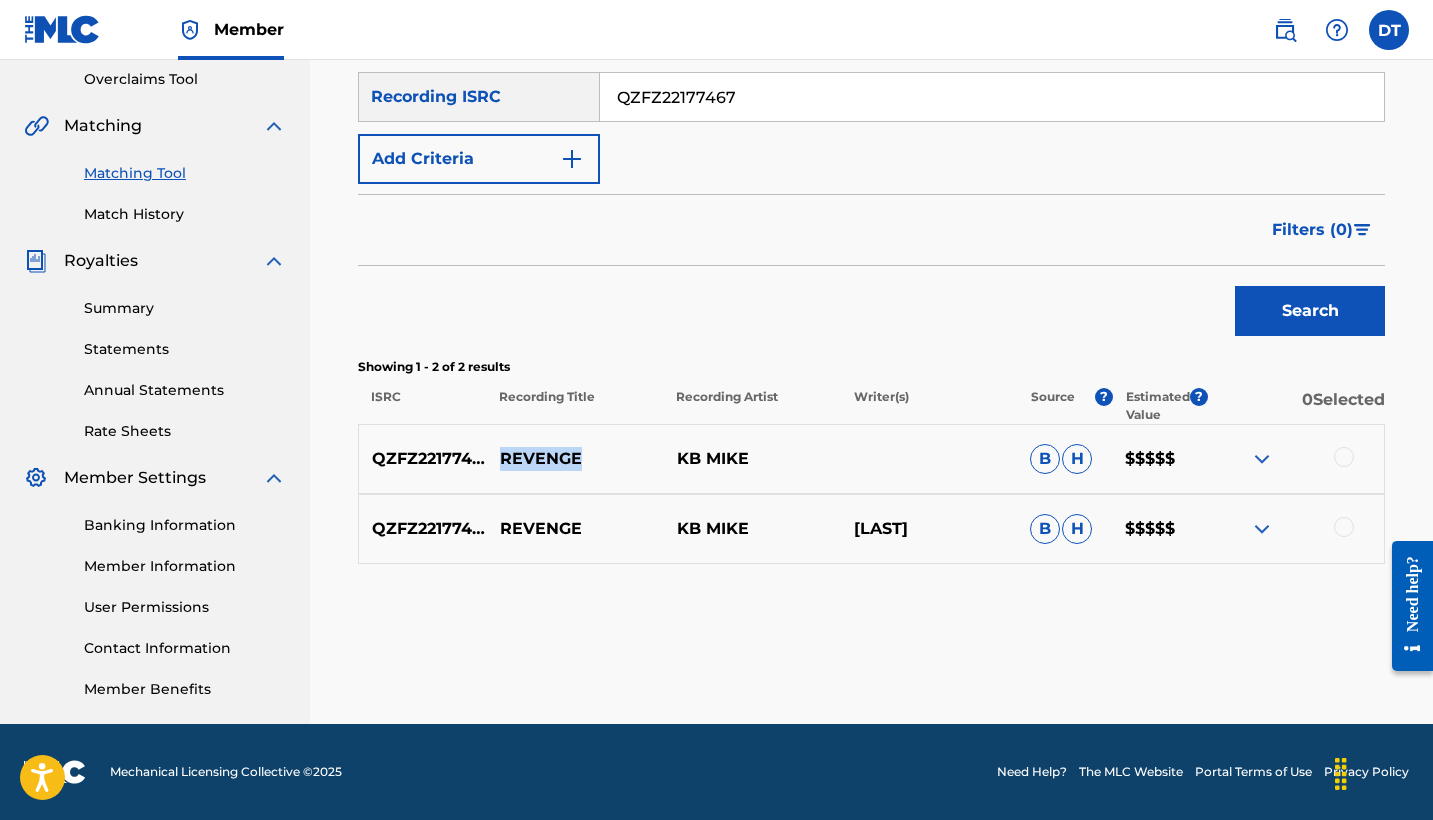 drag, startPoint x: 501, startPoint y: 459, endPoint x: 579, endPoint y: 461, distance: 78.025635 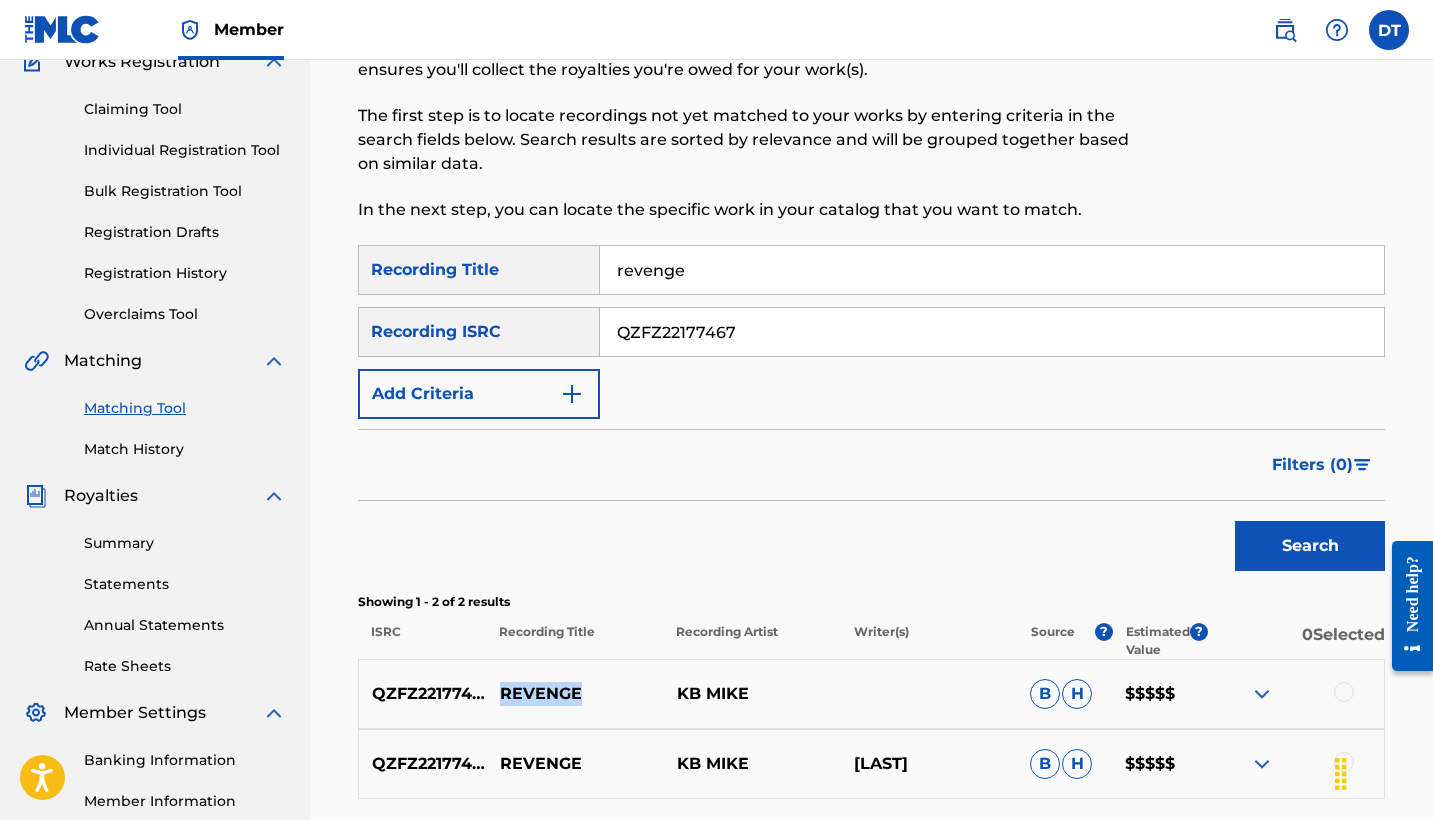 scroll, scrollTop: 165, scrollLeft: 0, axis: vertical 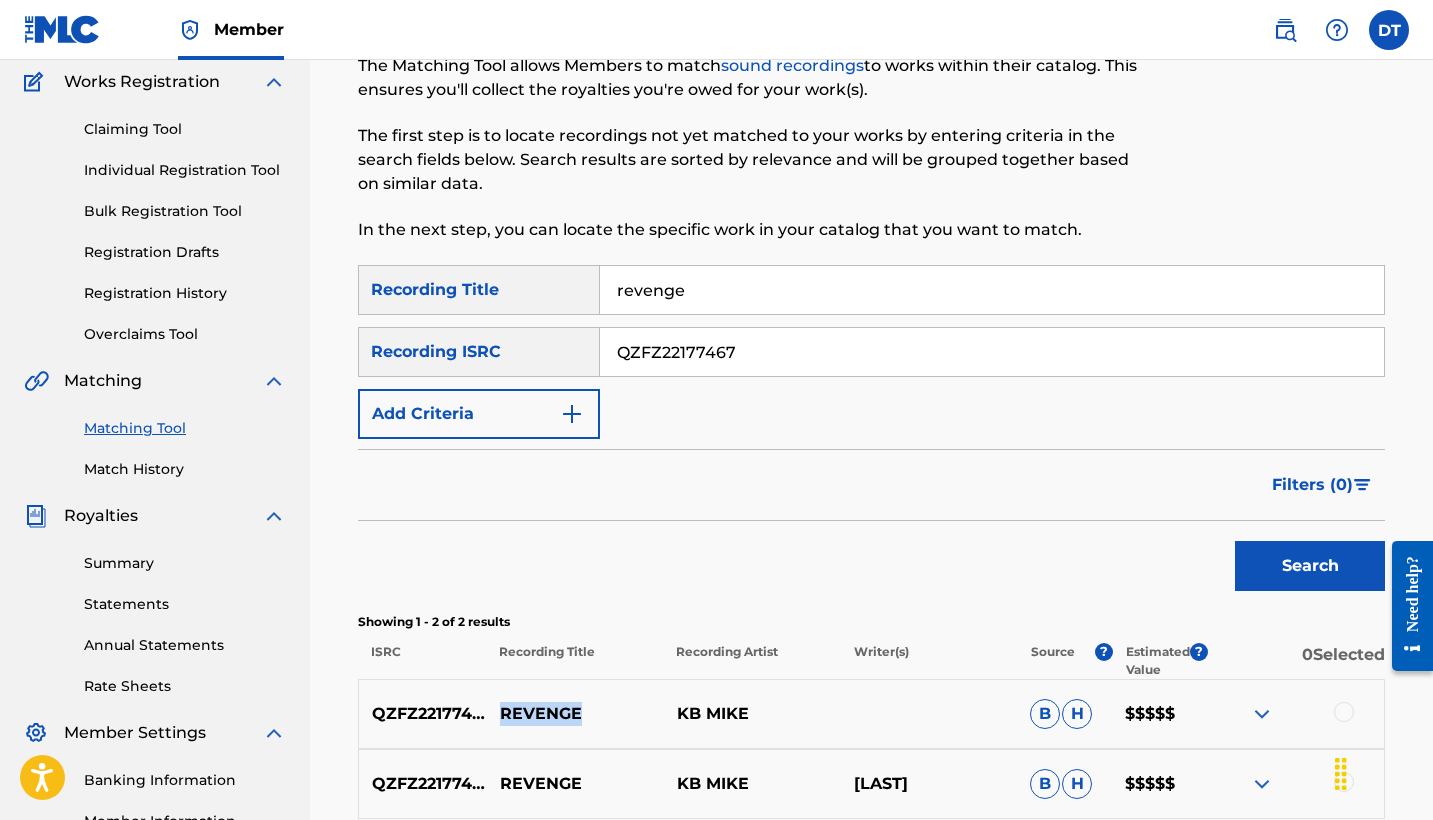 click on "Claiming Tool" at bounding box center [185, 129] 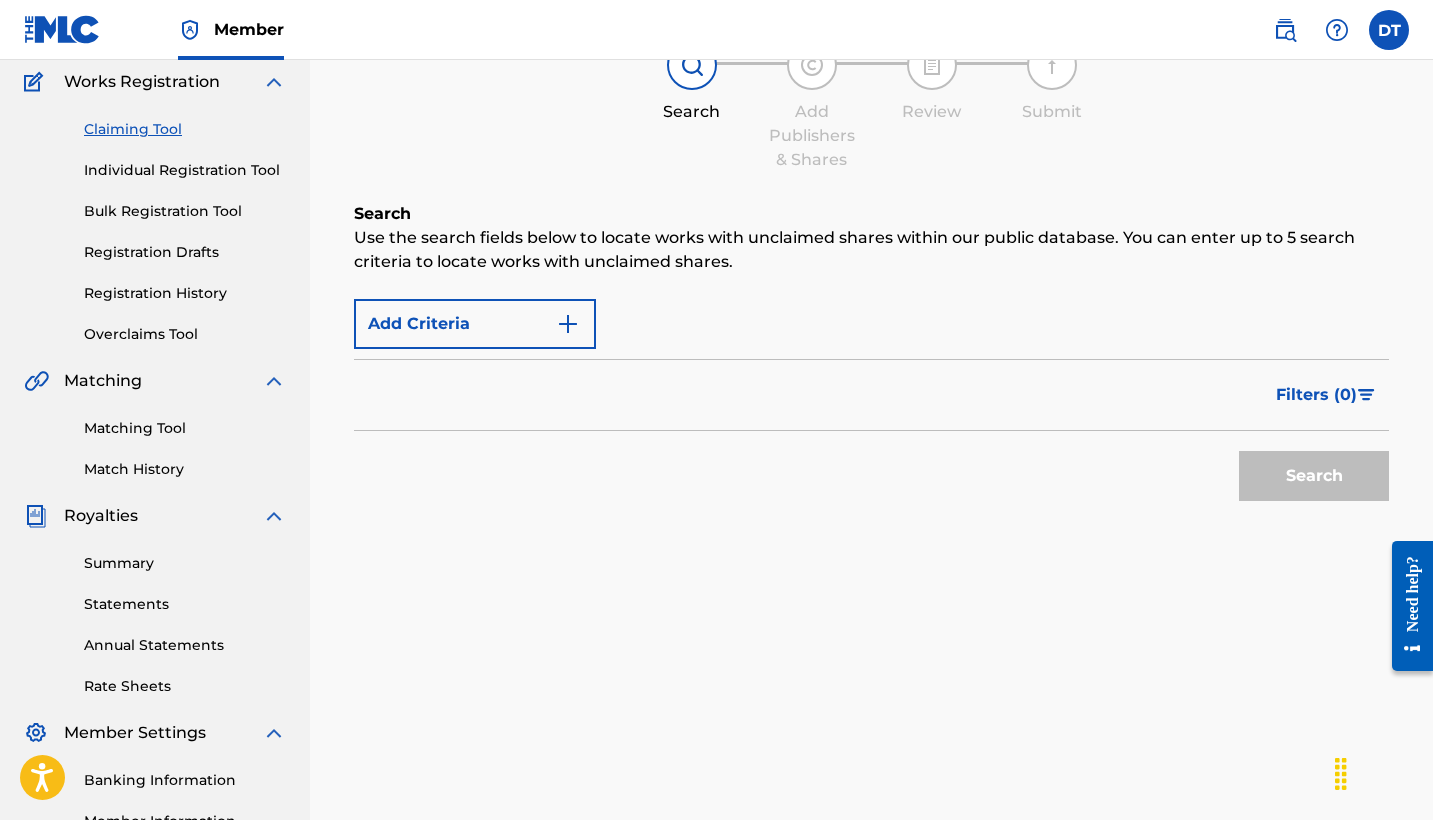 scroll, scrollTop: 0, scrollLeft: 0, axis: both 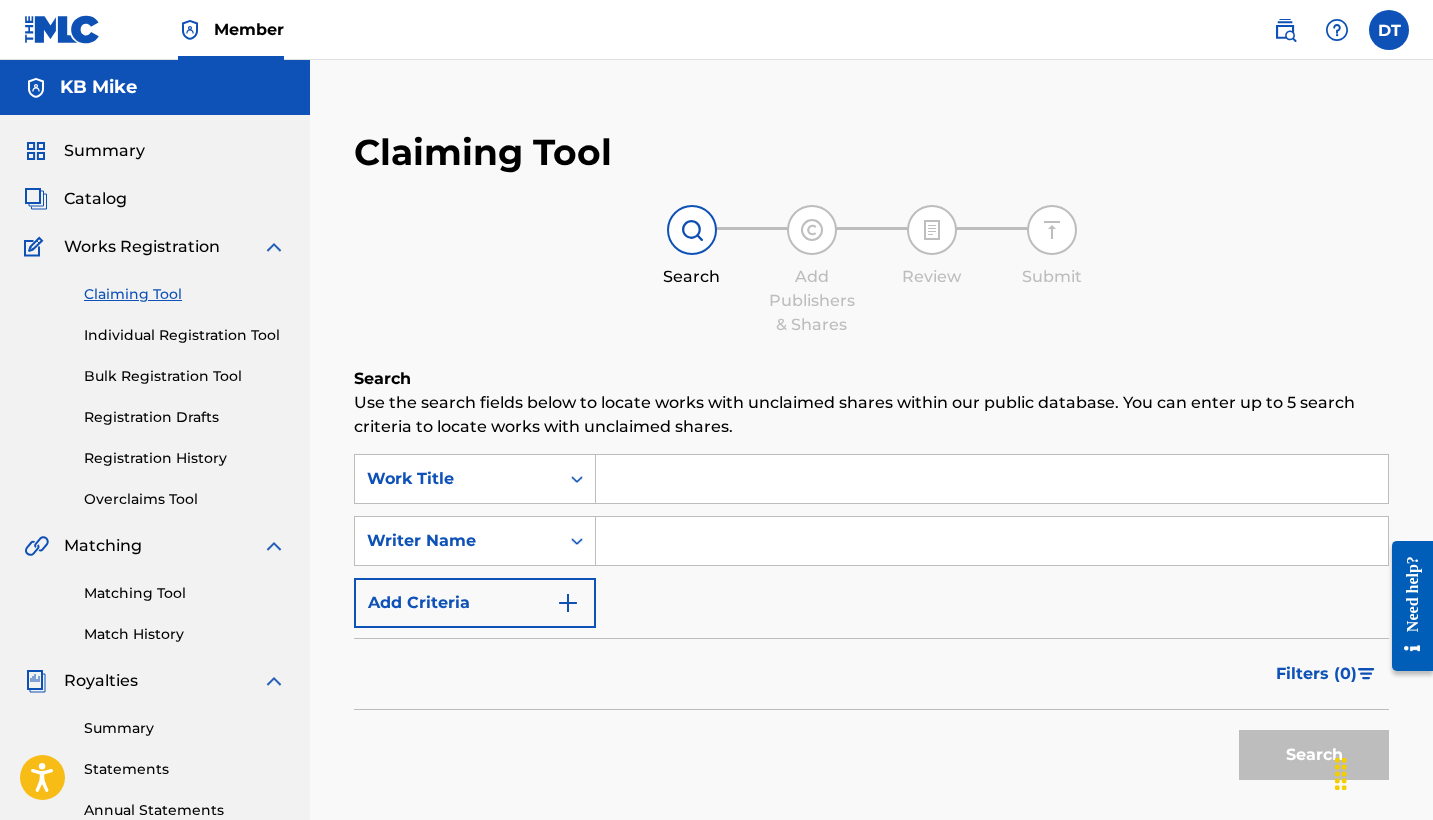 click at bounding box center (992, 479) 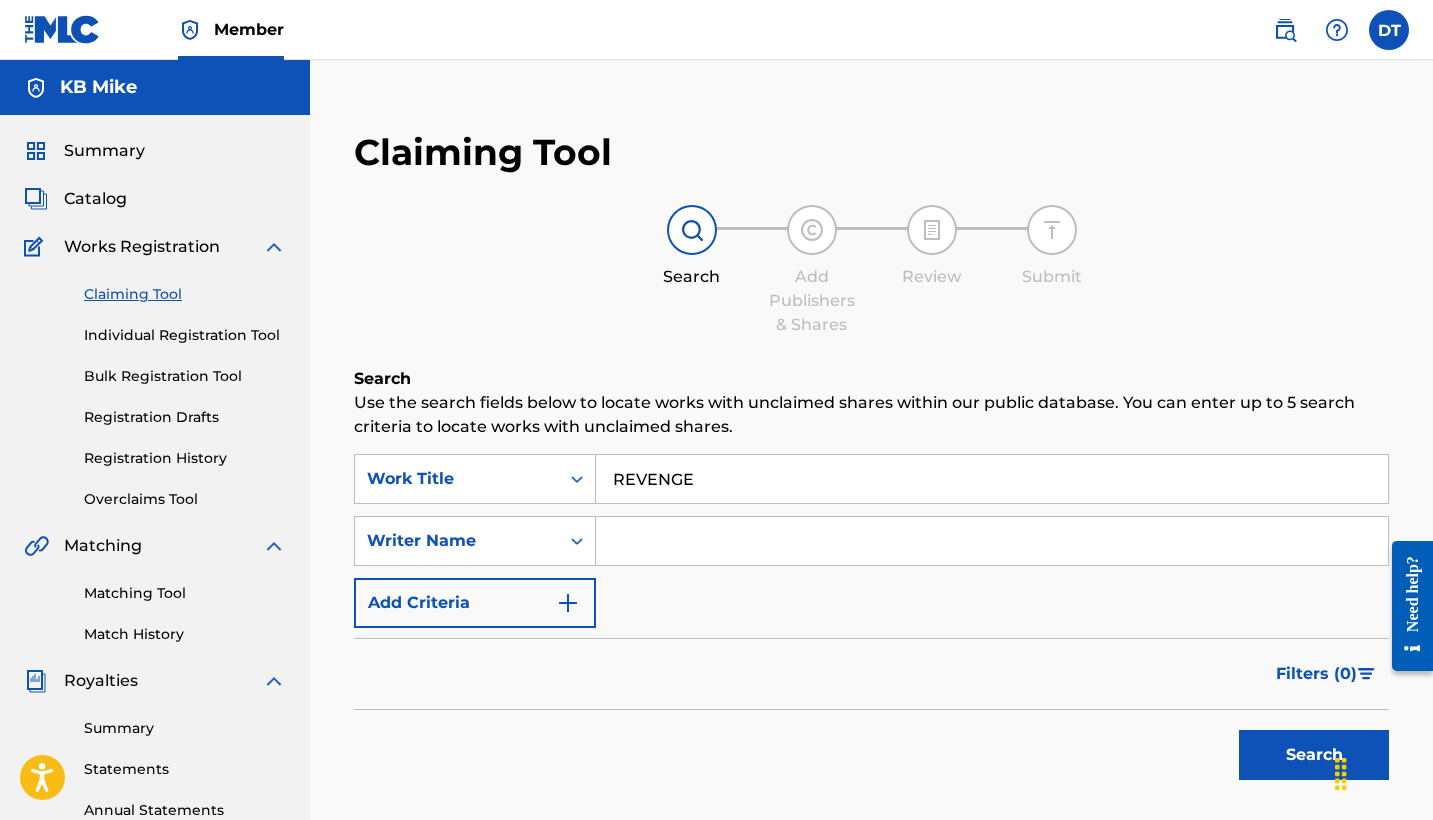 type on "REVENGE" 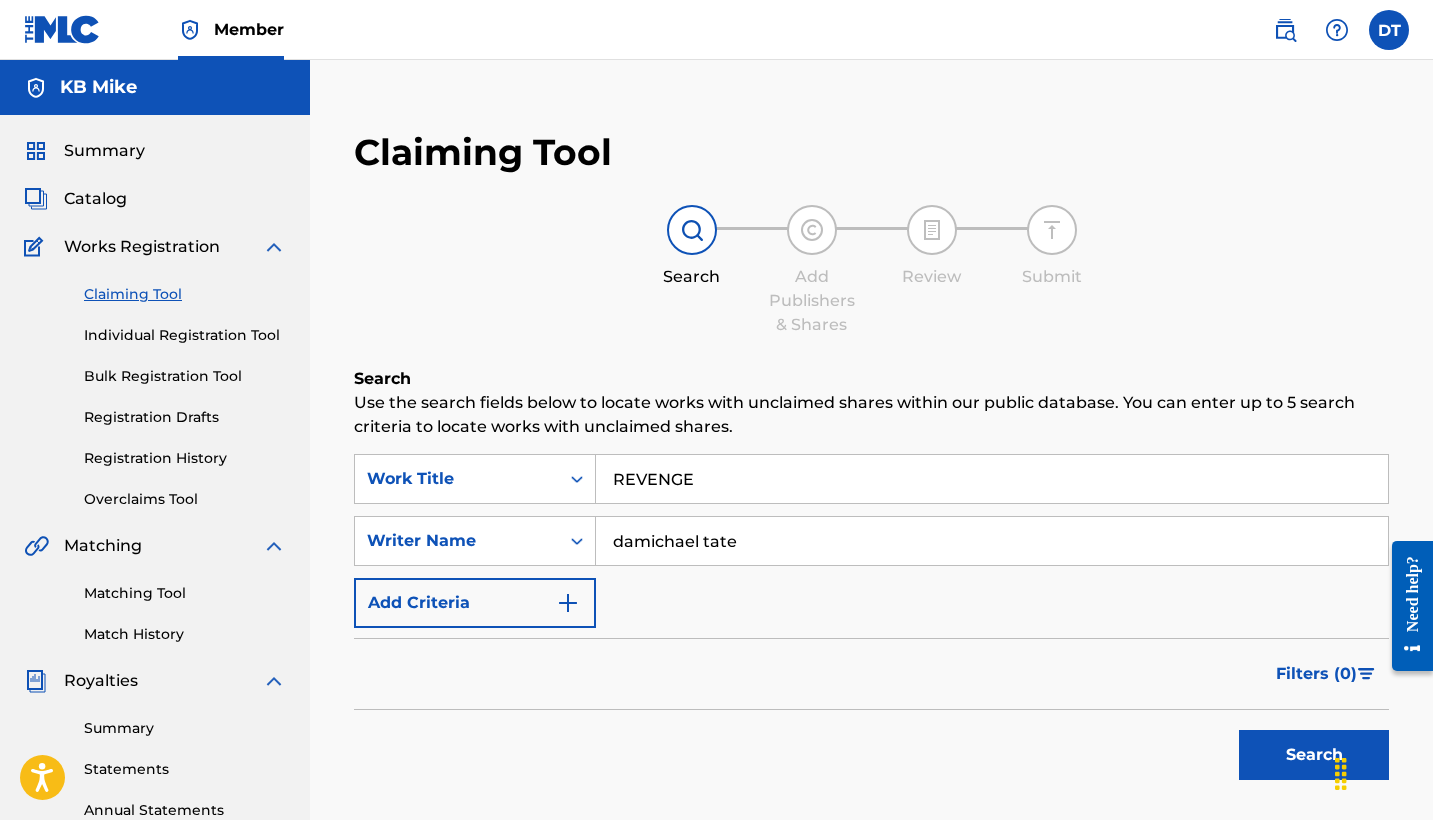 type on "damichael tate" 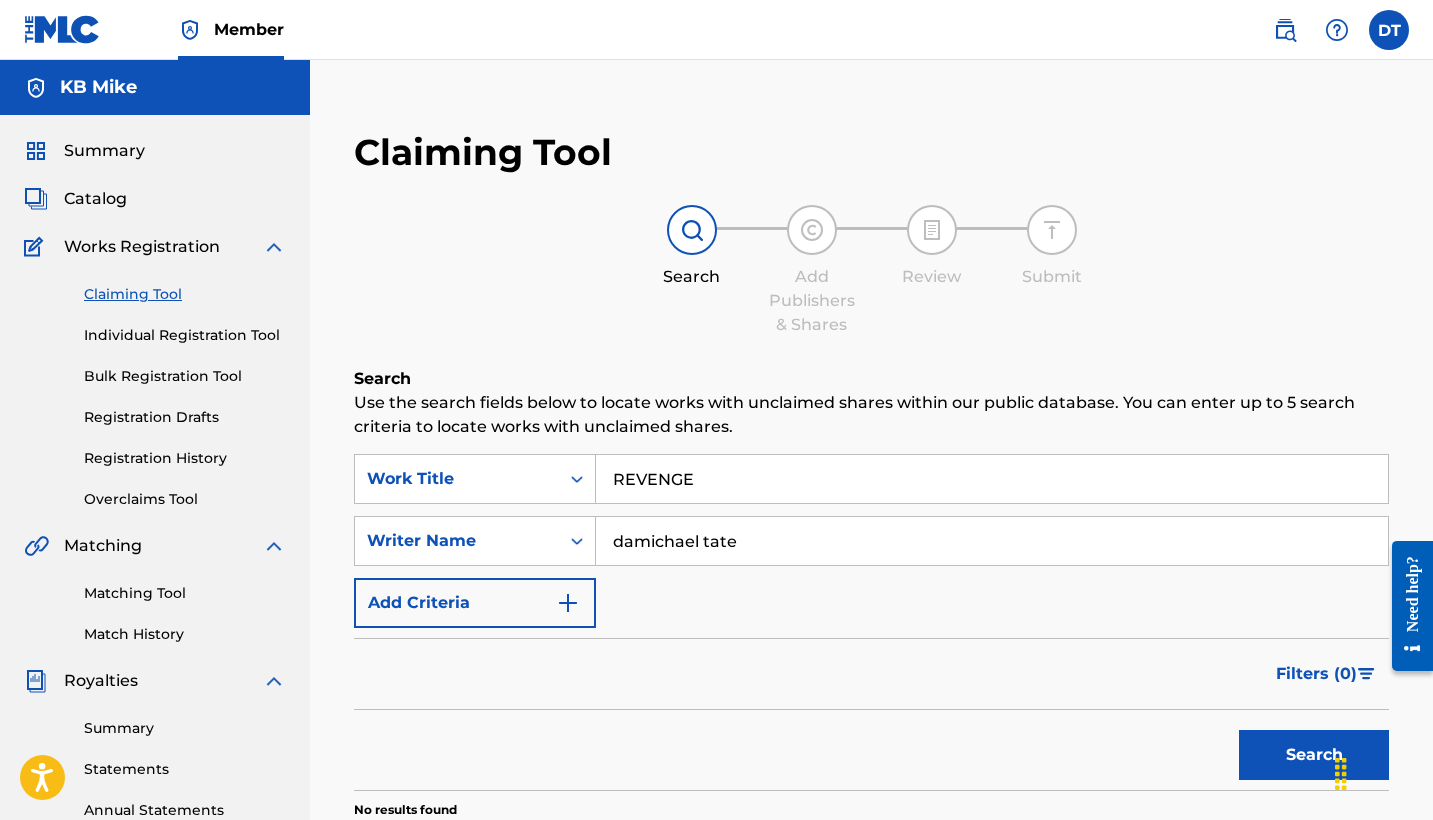 scroll, scrollTop: 0, scrollLeft: 0, axis: both 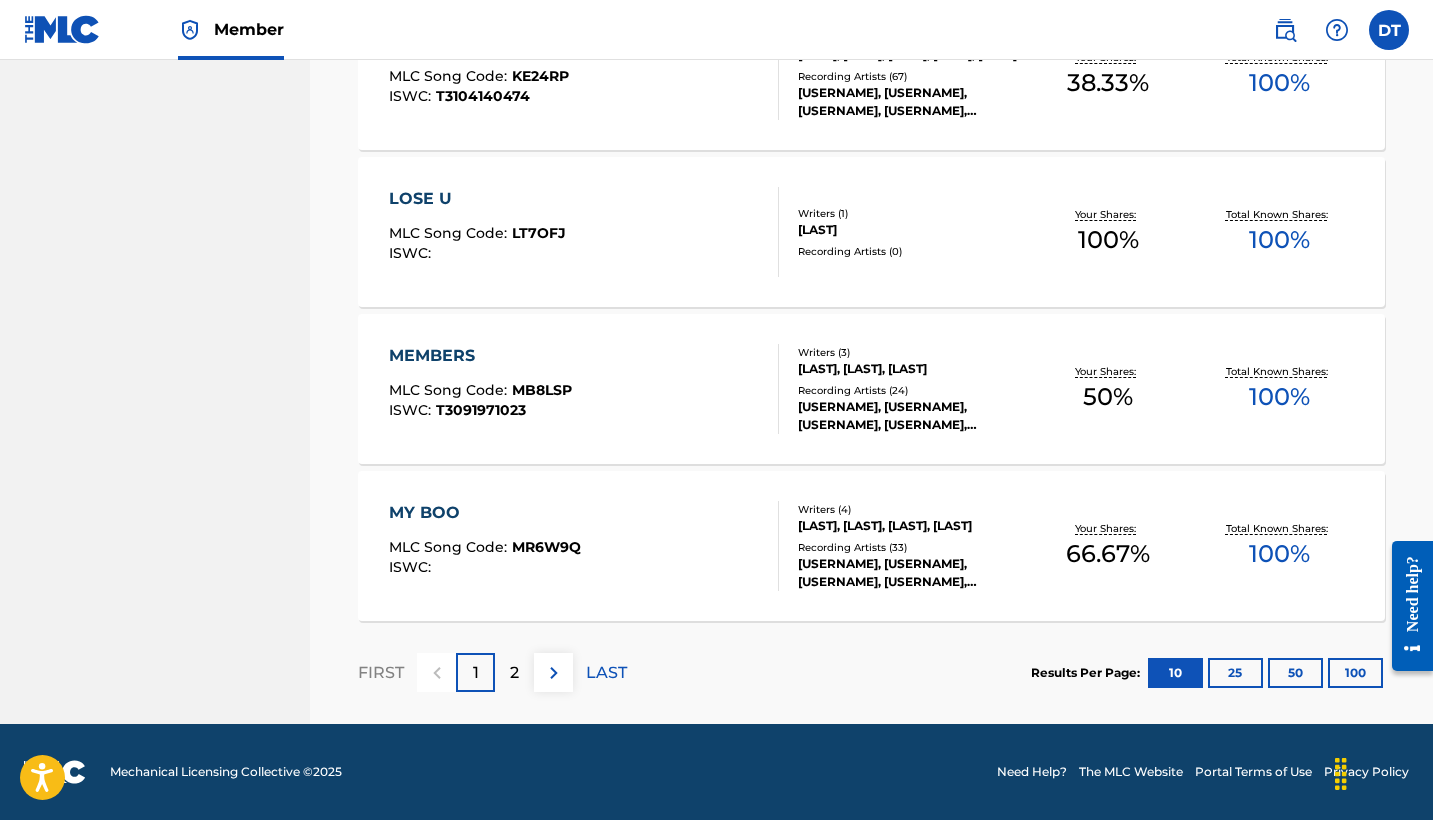 click on "2" at bounding box center [514, 672] 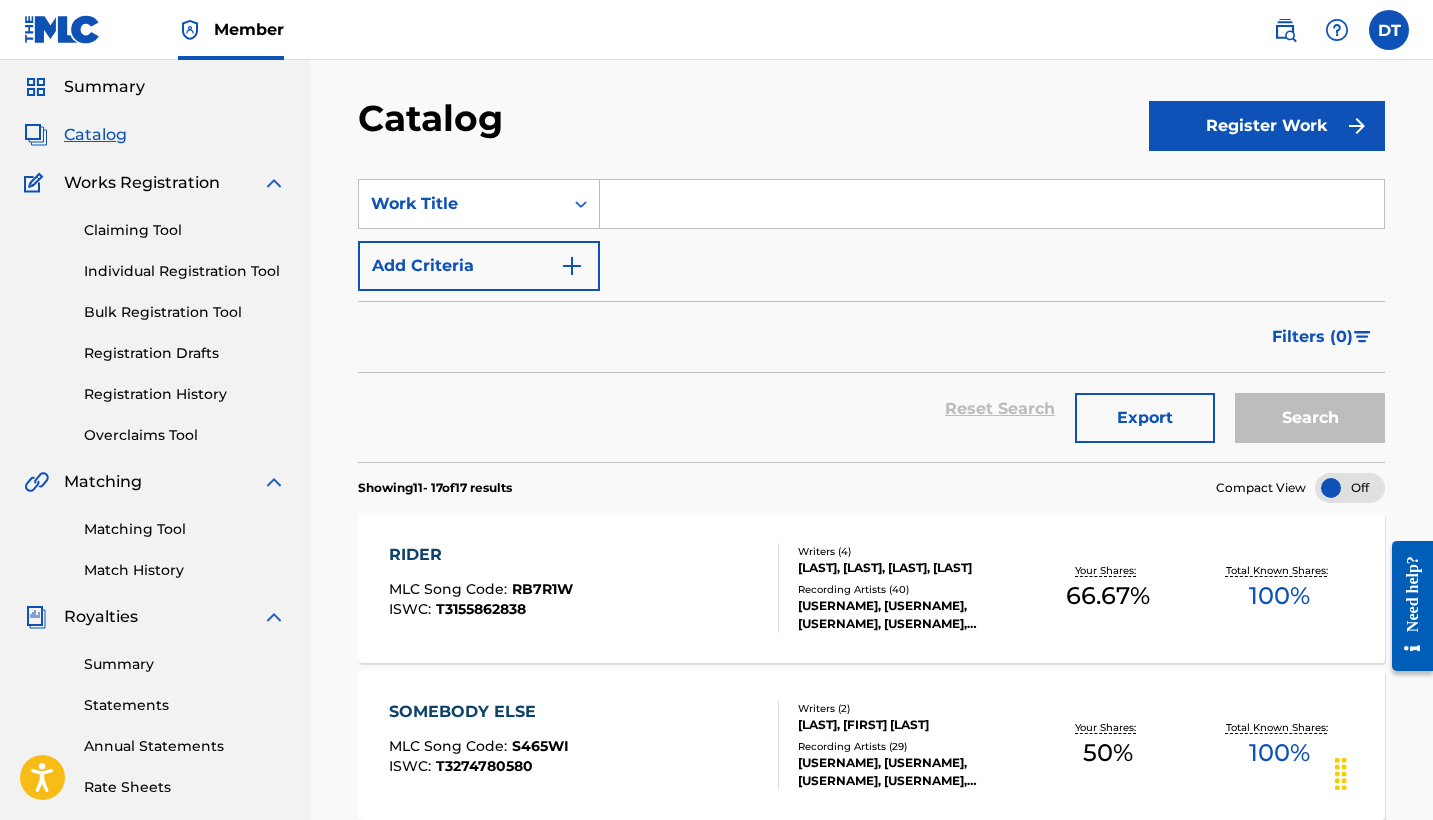 scroll, scrollTop: 57, scrollLeft: 0, axis: vertical 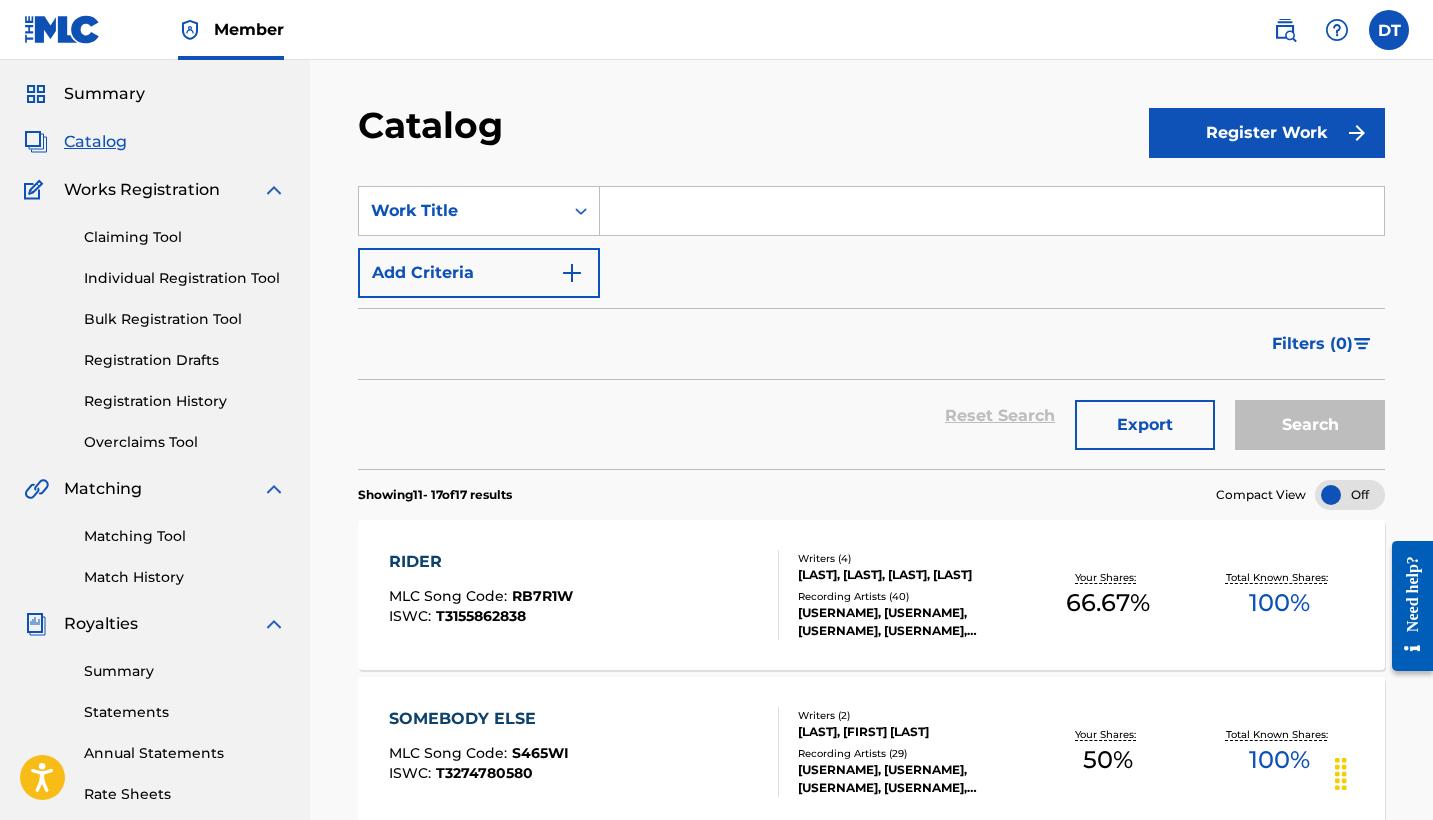 click on "Summary" at bounding box center (104, 94) 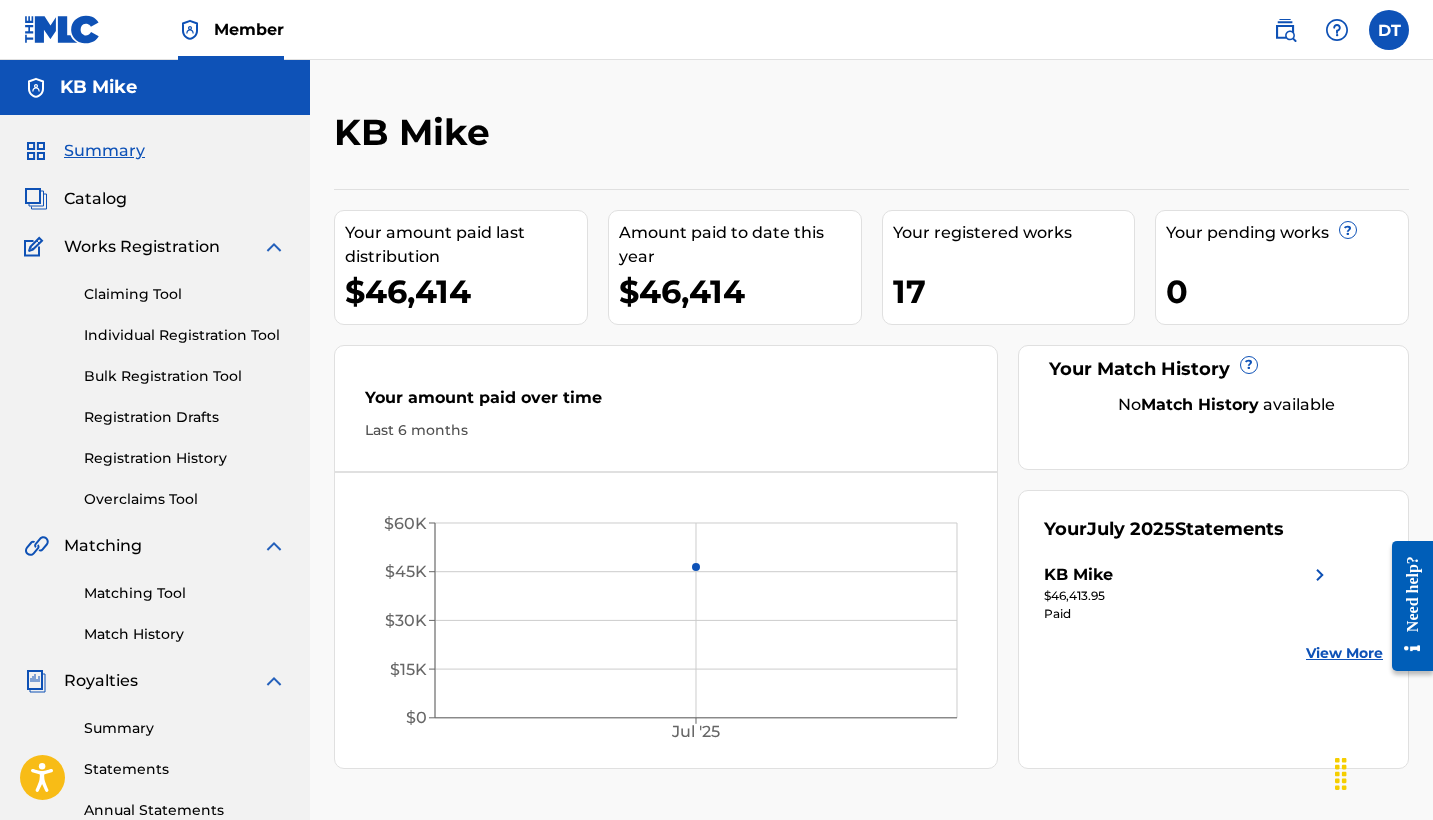 click on "Catalog" at bounding box center [95, 199] 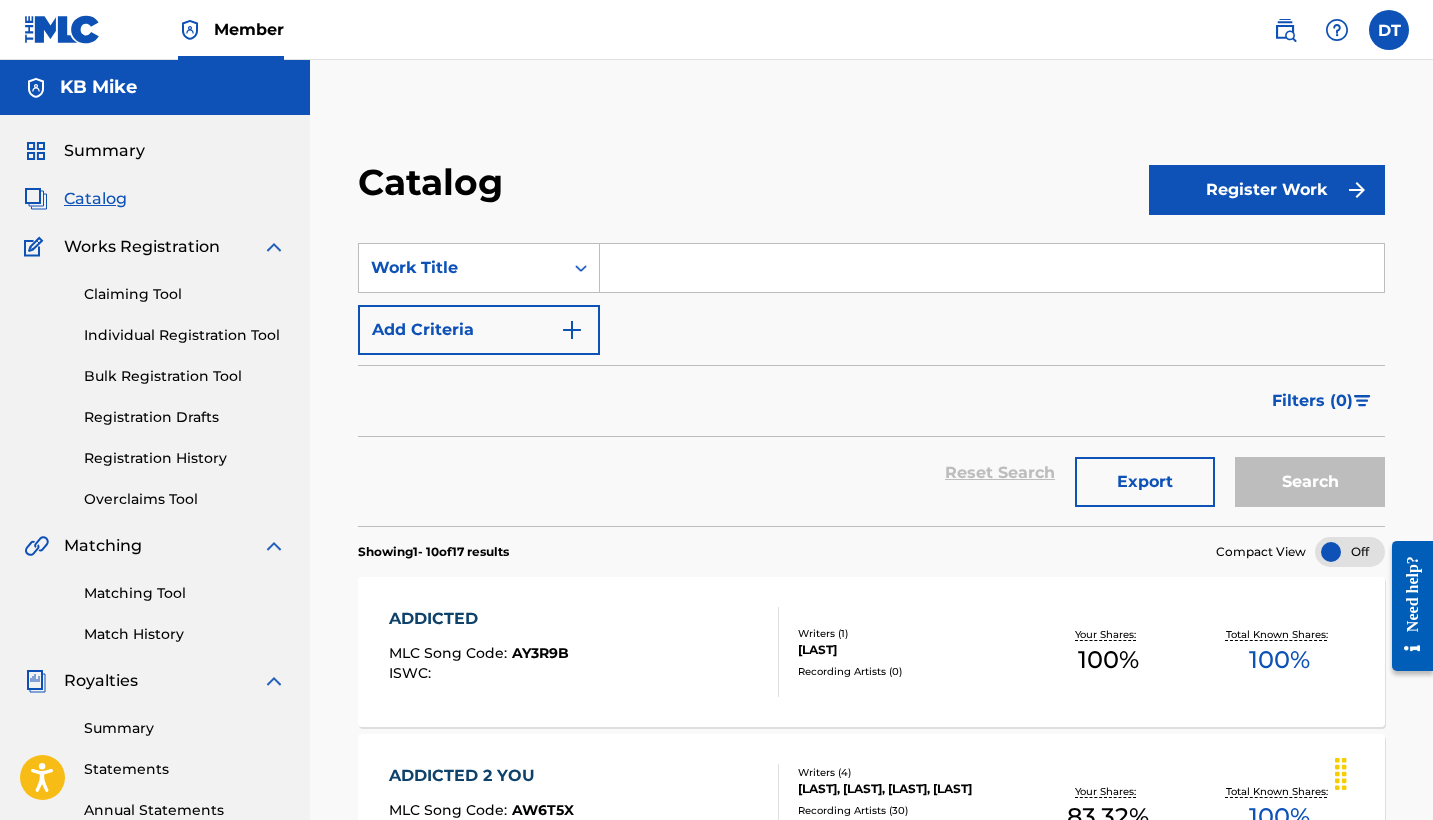 click on "Matching Tool" at bounding box center [185, 593] 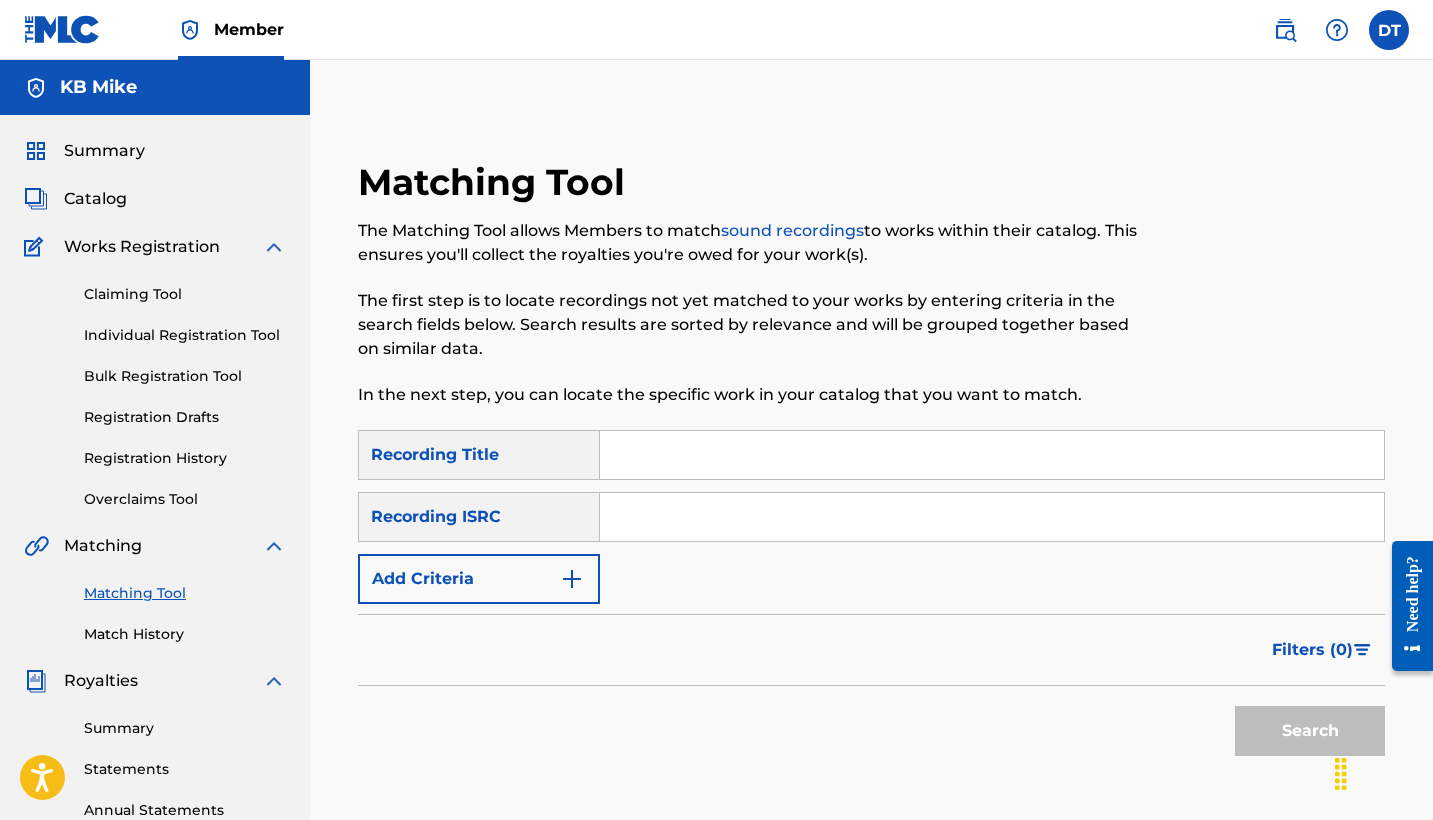 click at bounding box center (992, 455) 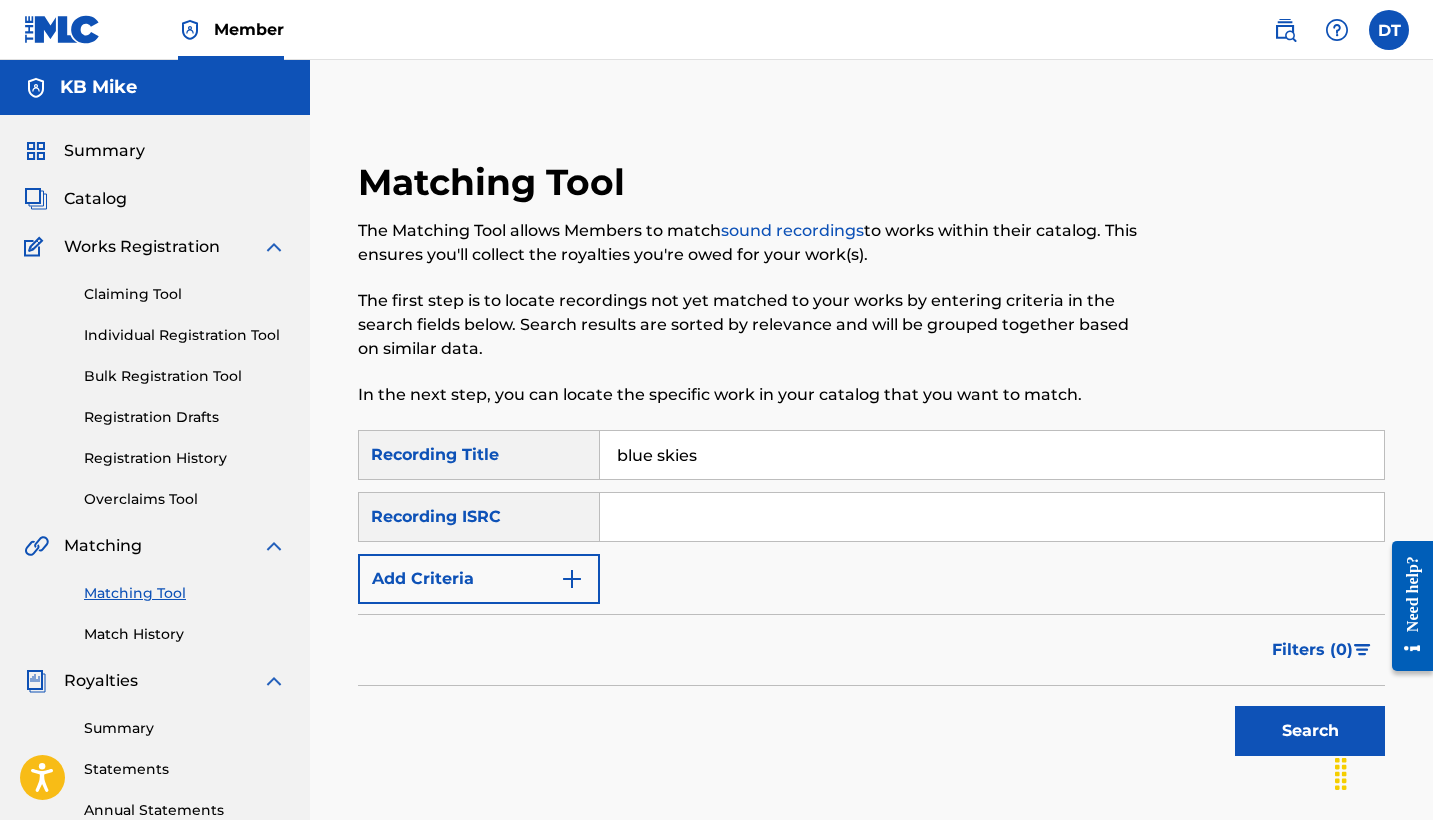type on "blue skies" 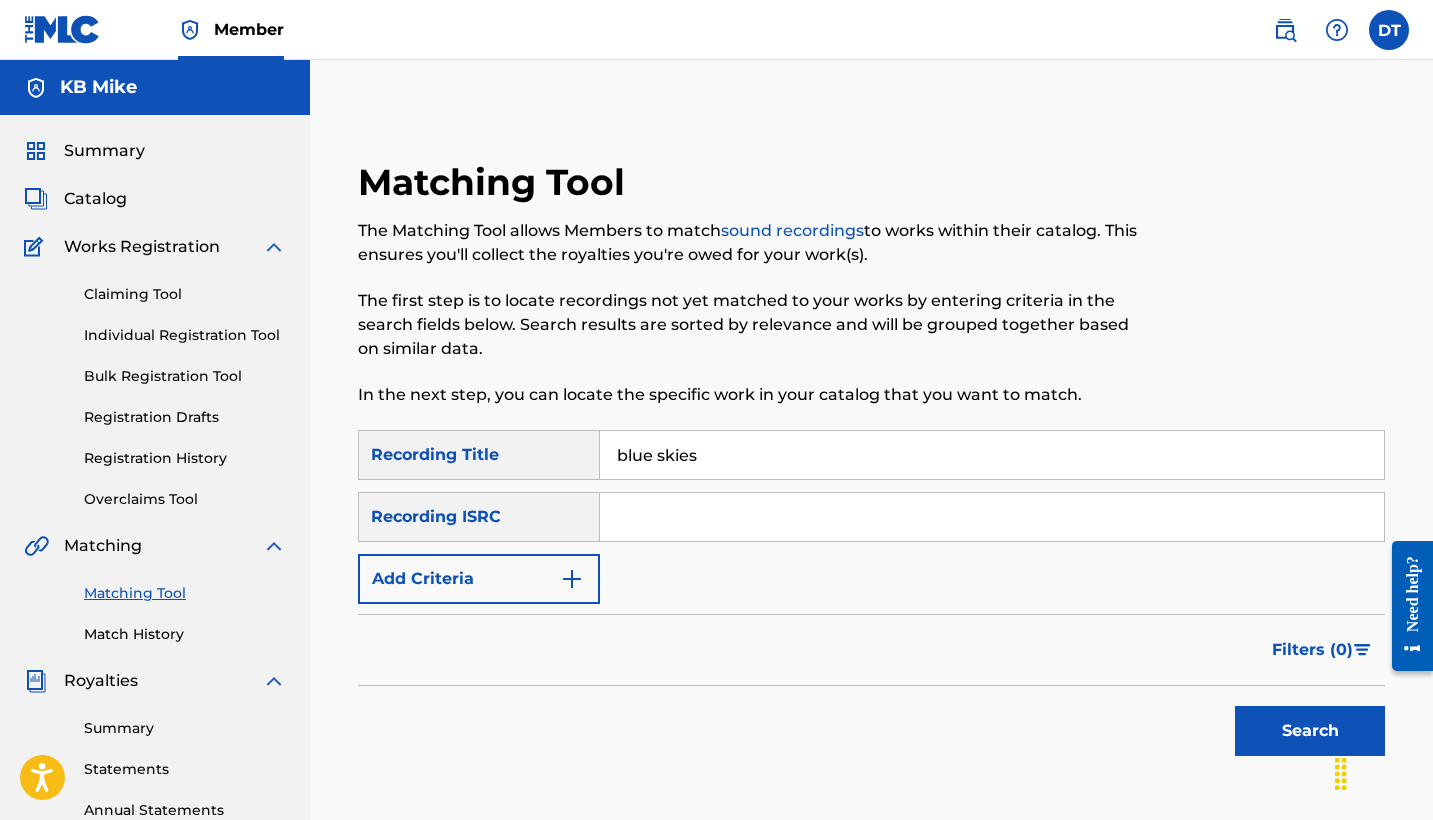 paste on "[ID]" 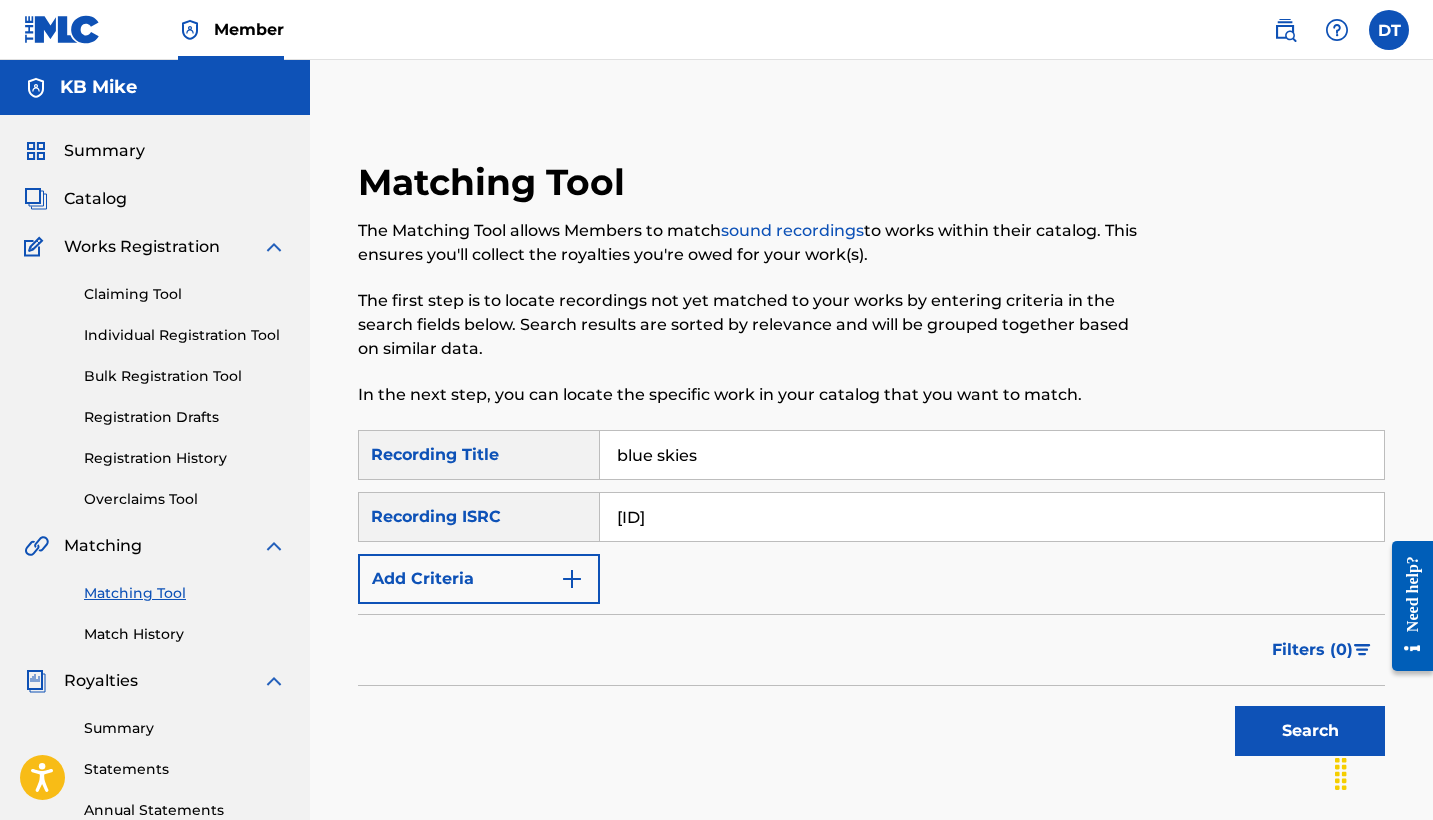 type on "[ID]" 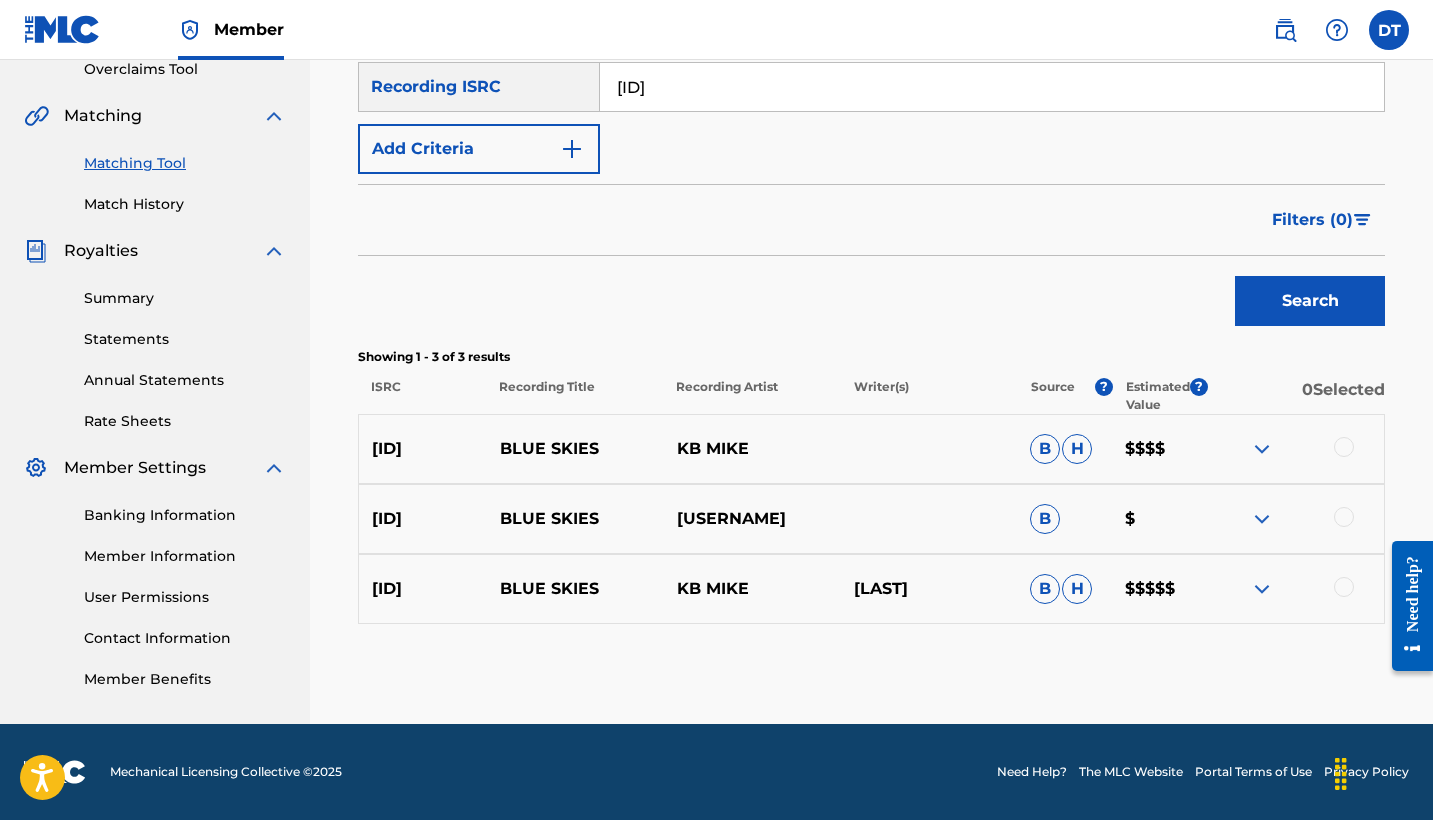 scroll, scrollTop: 430, scrollLeft: 0, axis: vertical 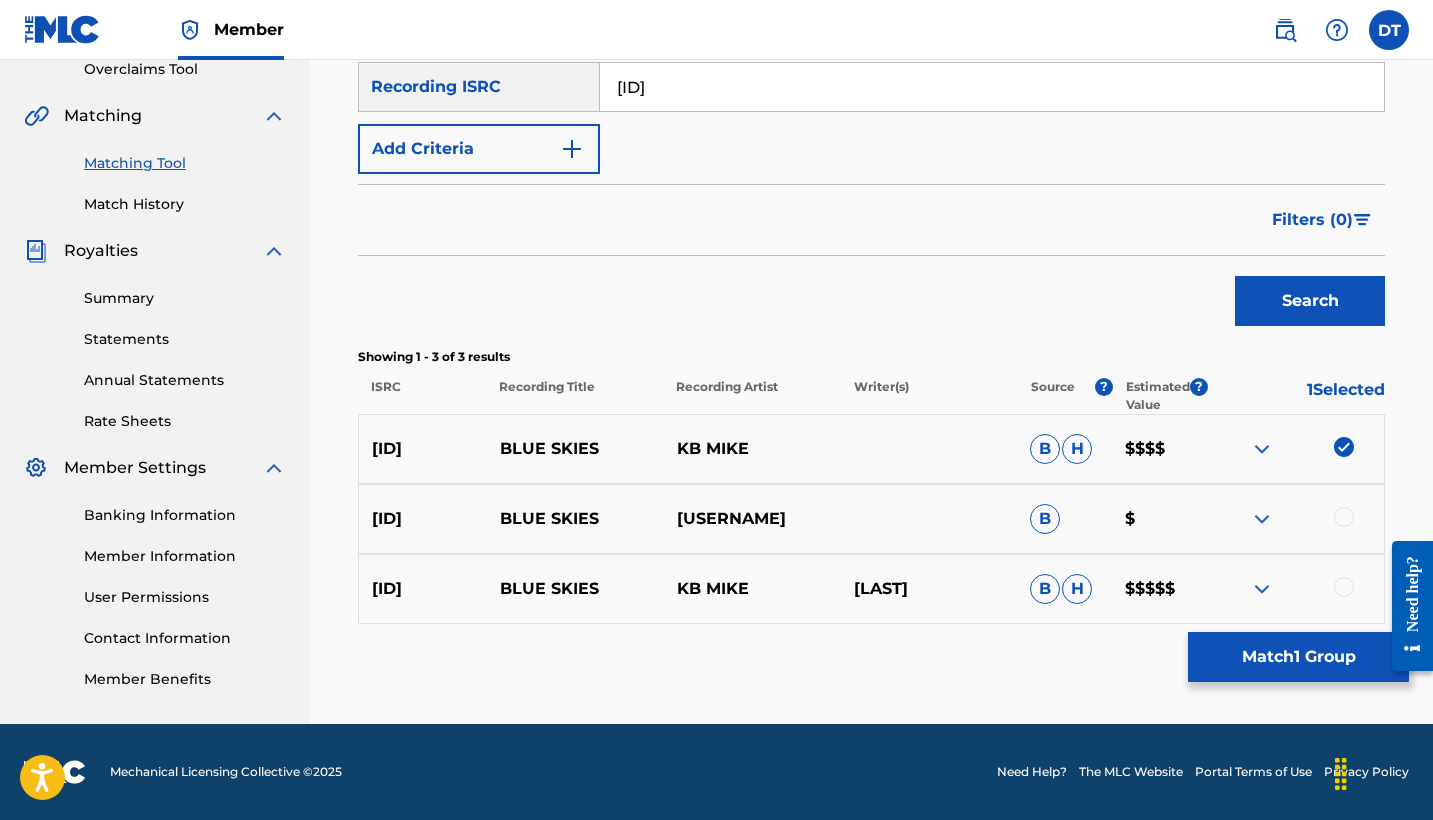 click on "[ID] [PRODUCT] [USERNAME] [LAST] [CURRENCY]" at bounding box center [871, 519] 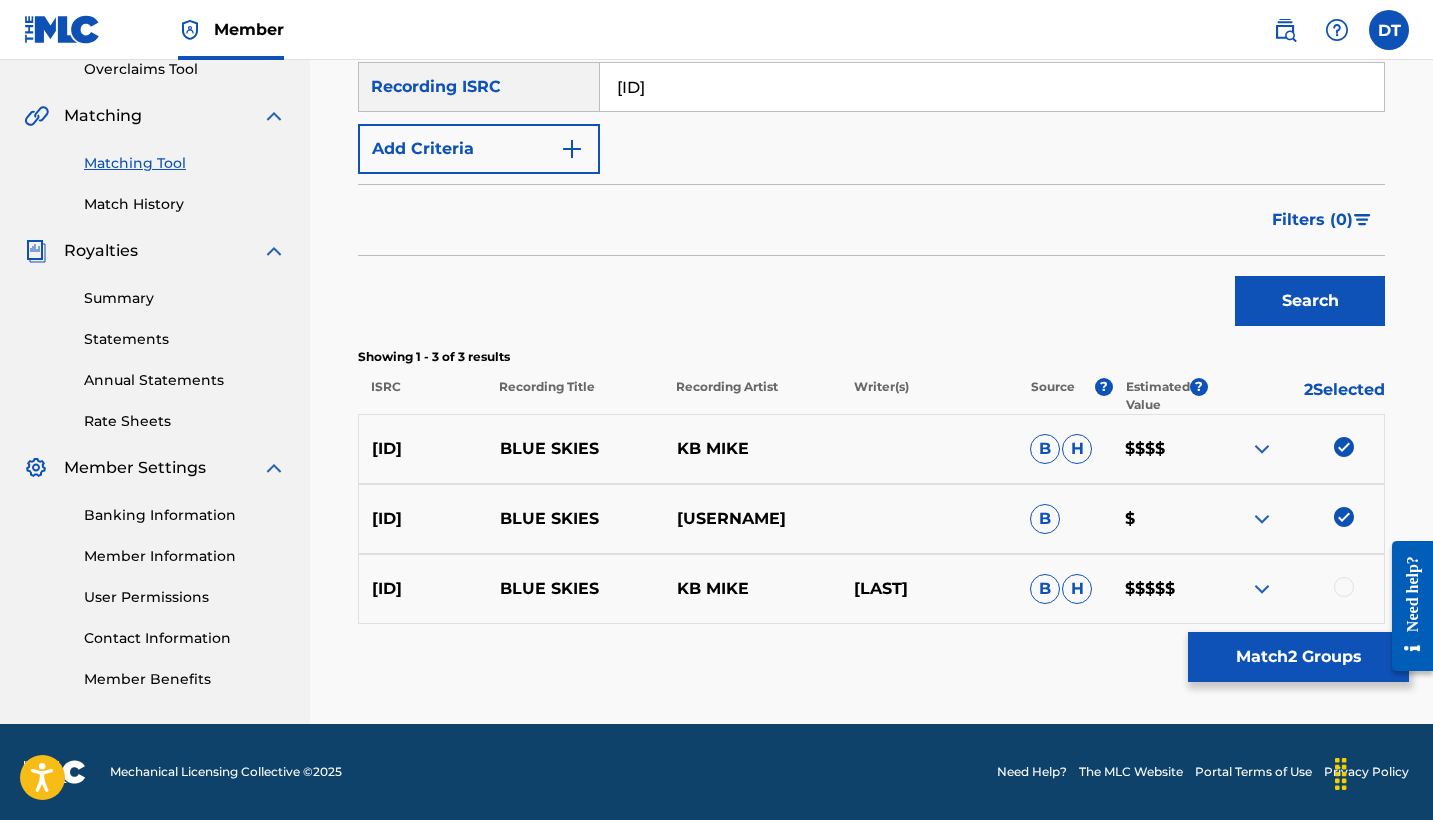 click at bounding box center [1344, 587] 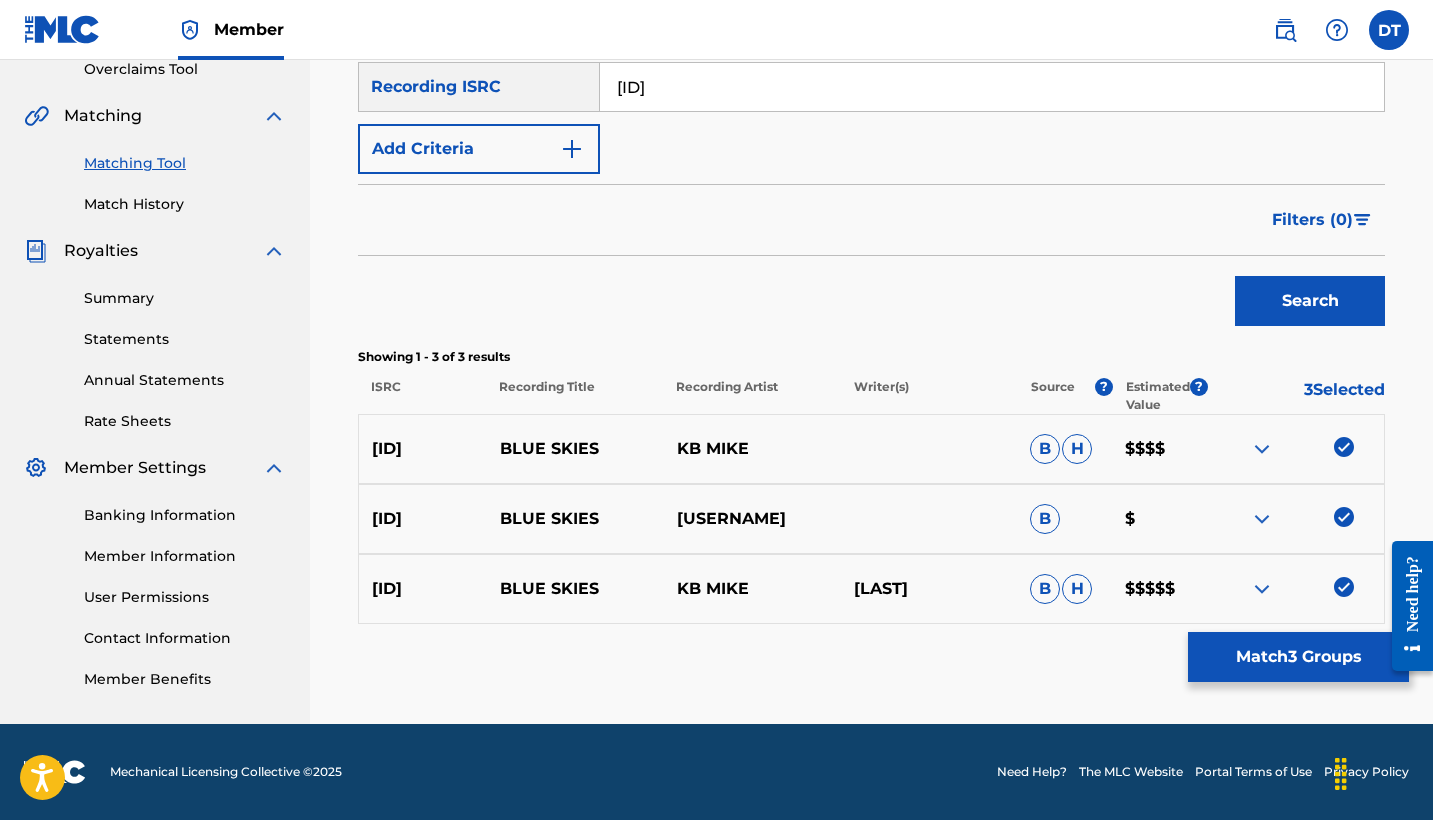 click on "Filters ( 0 )" at bounding box center [1312, 220] 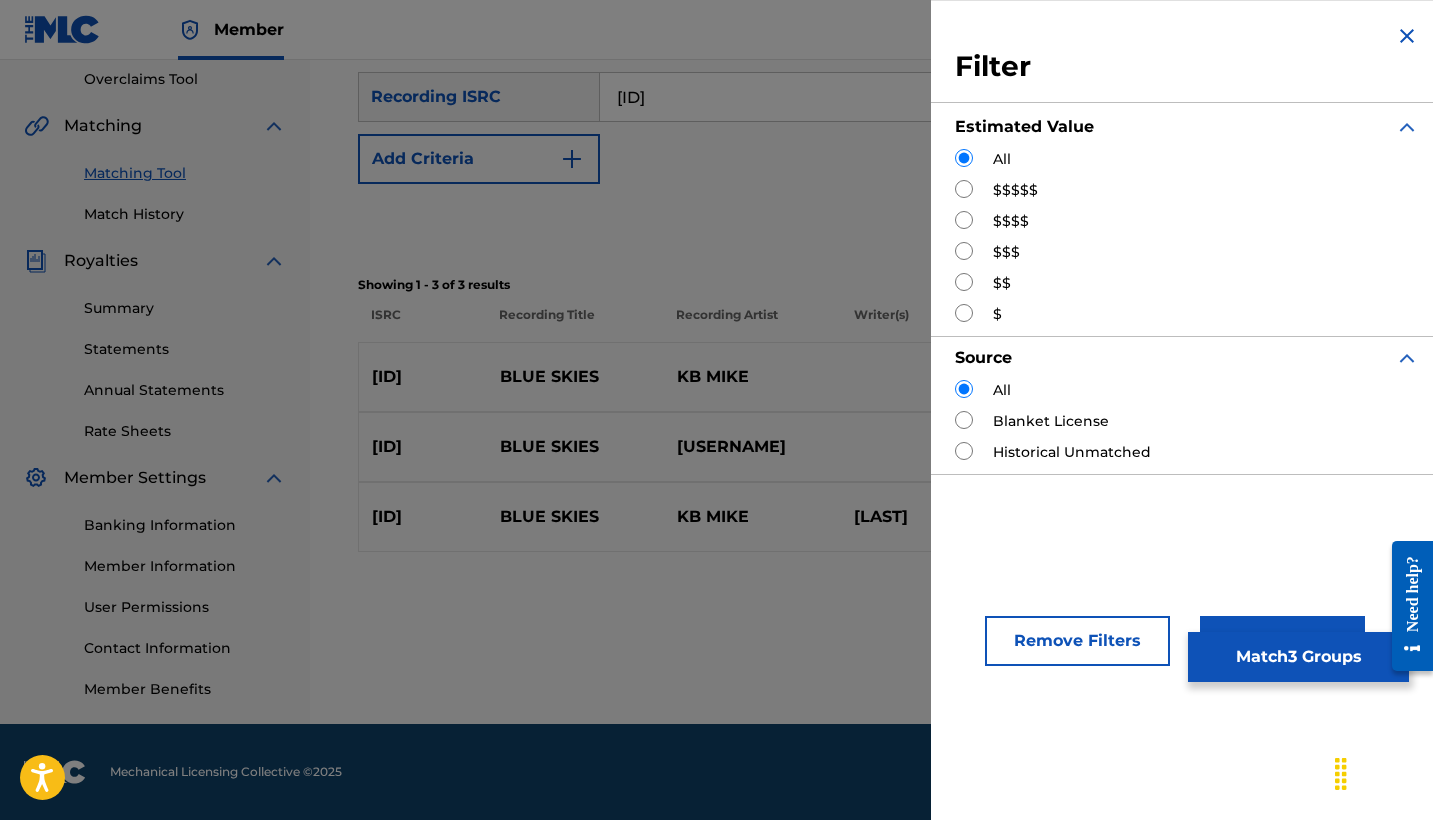 click at bounding box center [1407, 36] 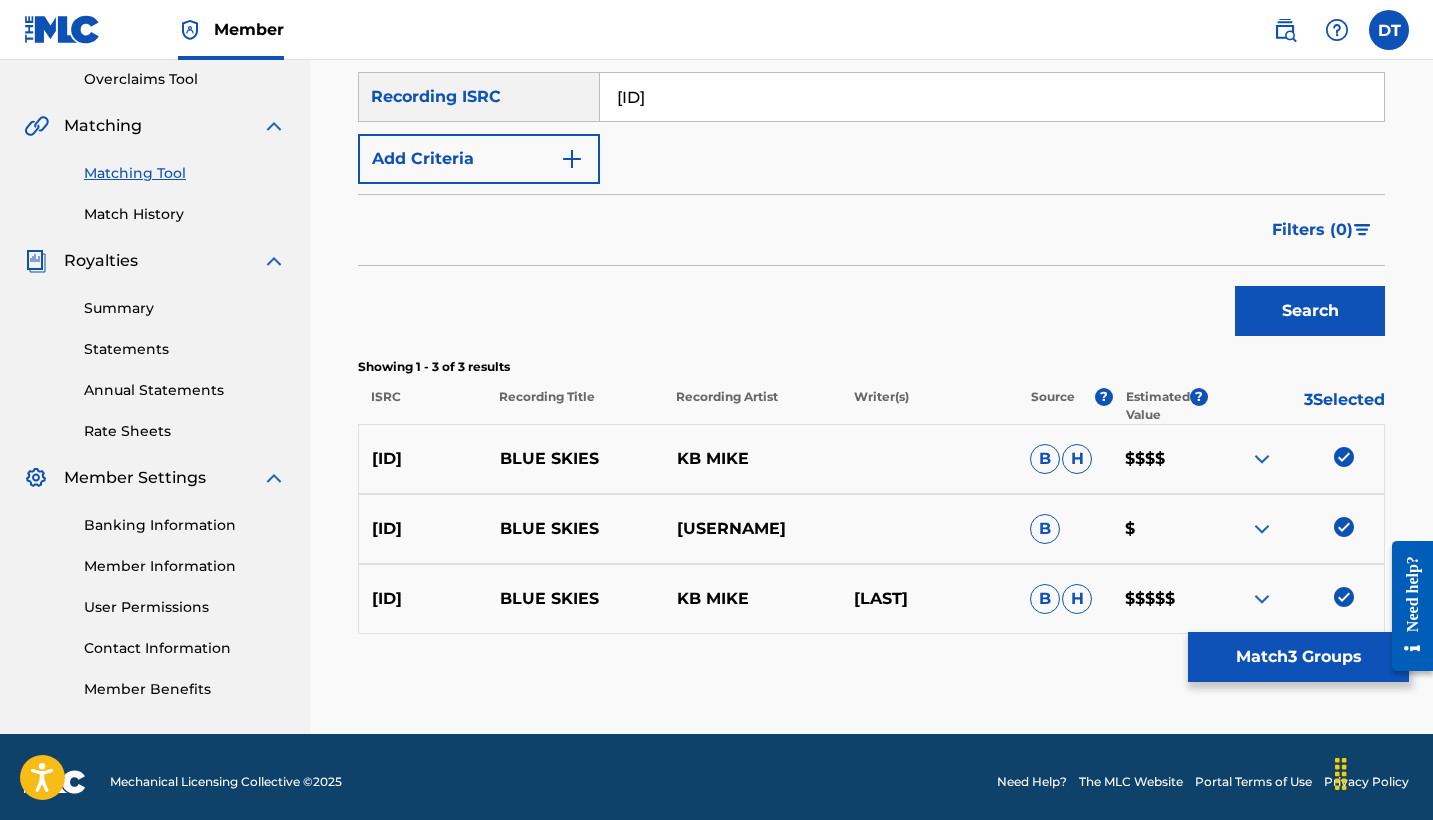 click on "Search" at bounding box center [1310, 311] 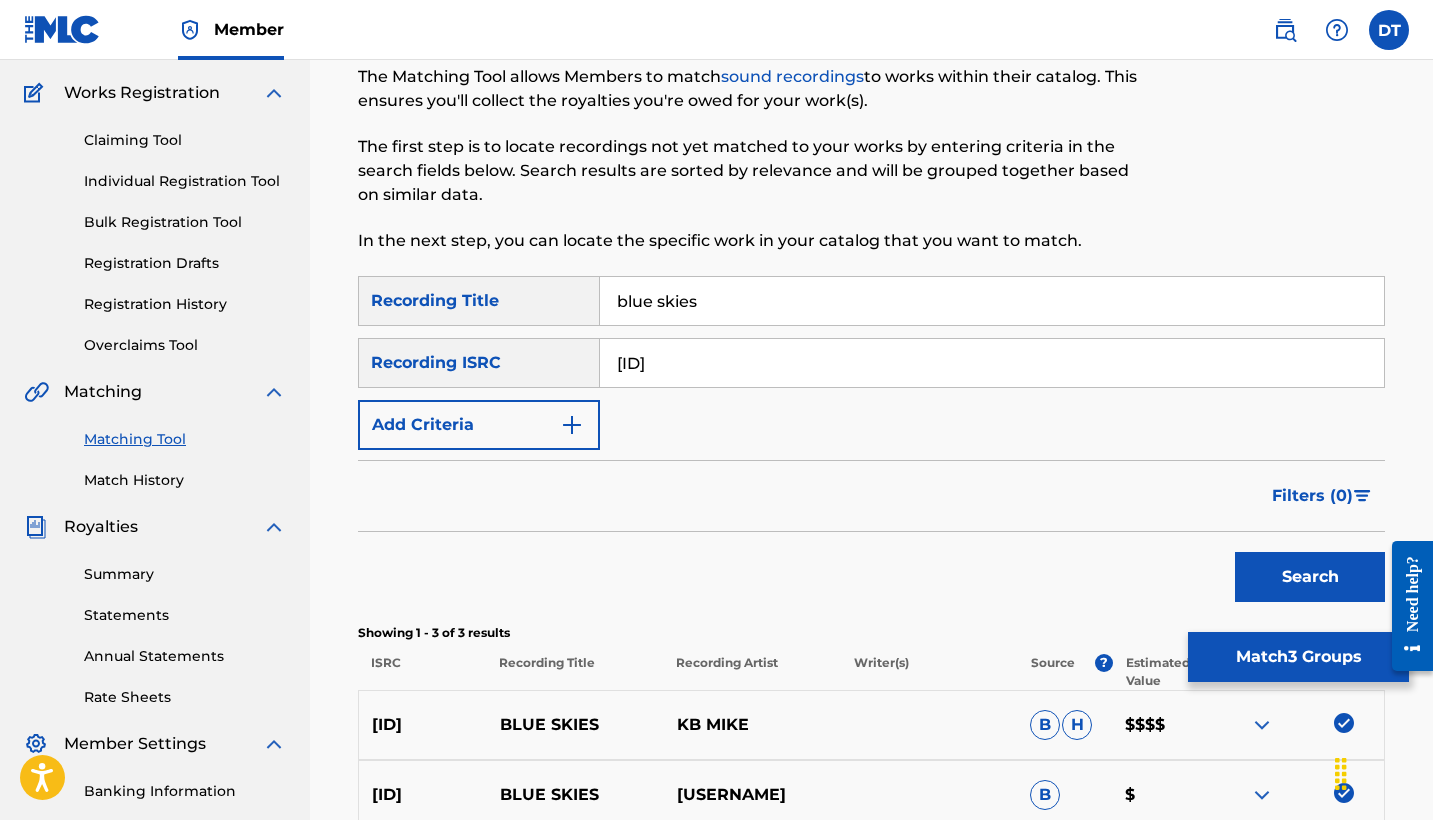 scroll, scrollTop: 151, scrollLeft: 0, axis: vertical 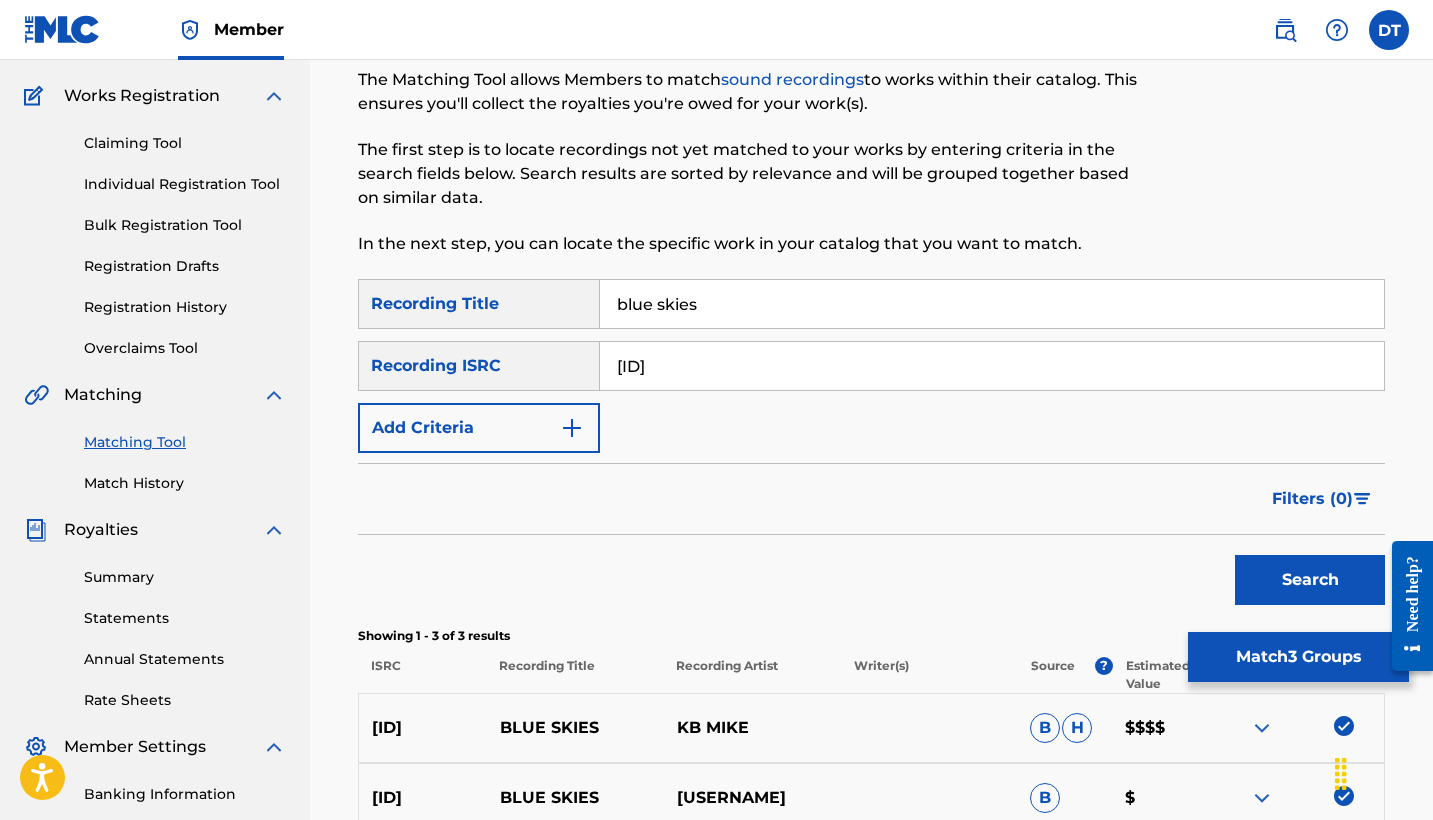 click on "Bulk Registration Tool" at bounding box center (185, 225) 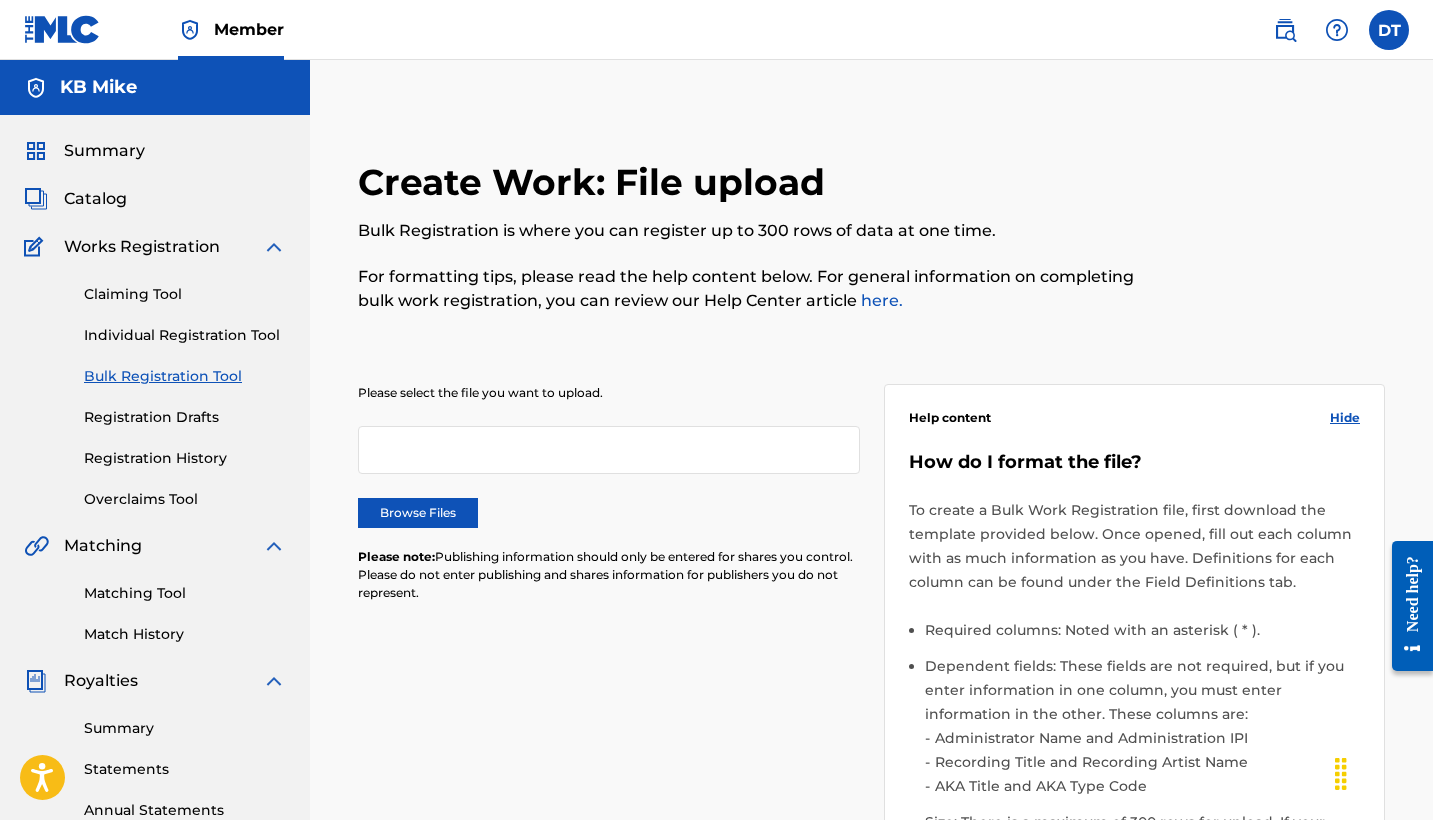 click on "Claiming Tool" at bounding box center [185, 294] 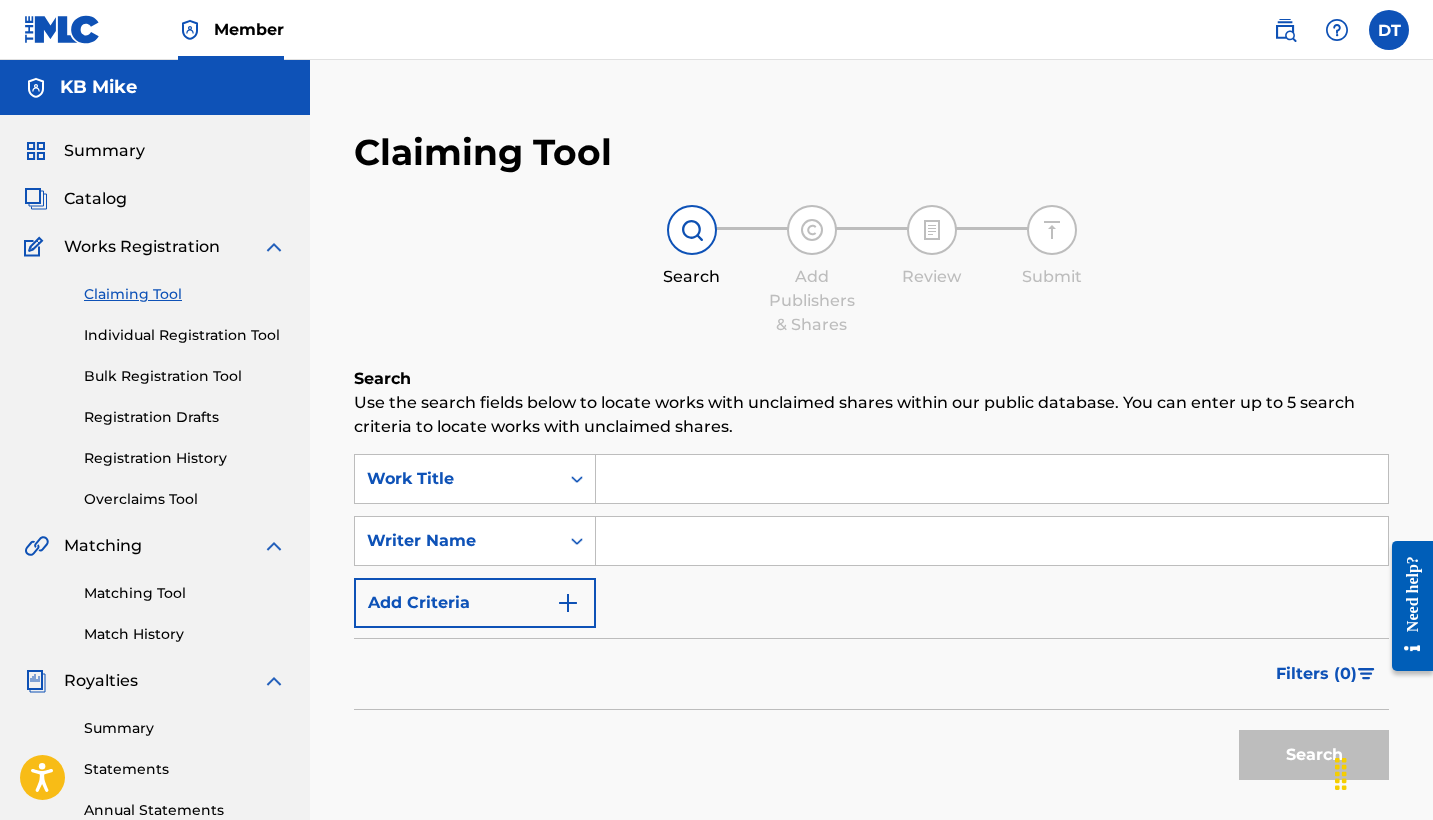 click at bounding box center (992, 479) 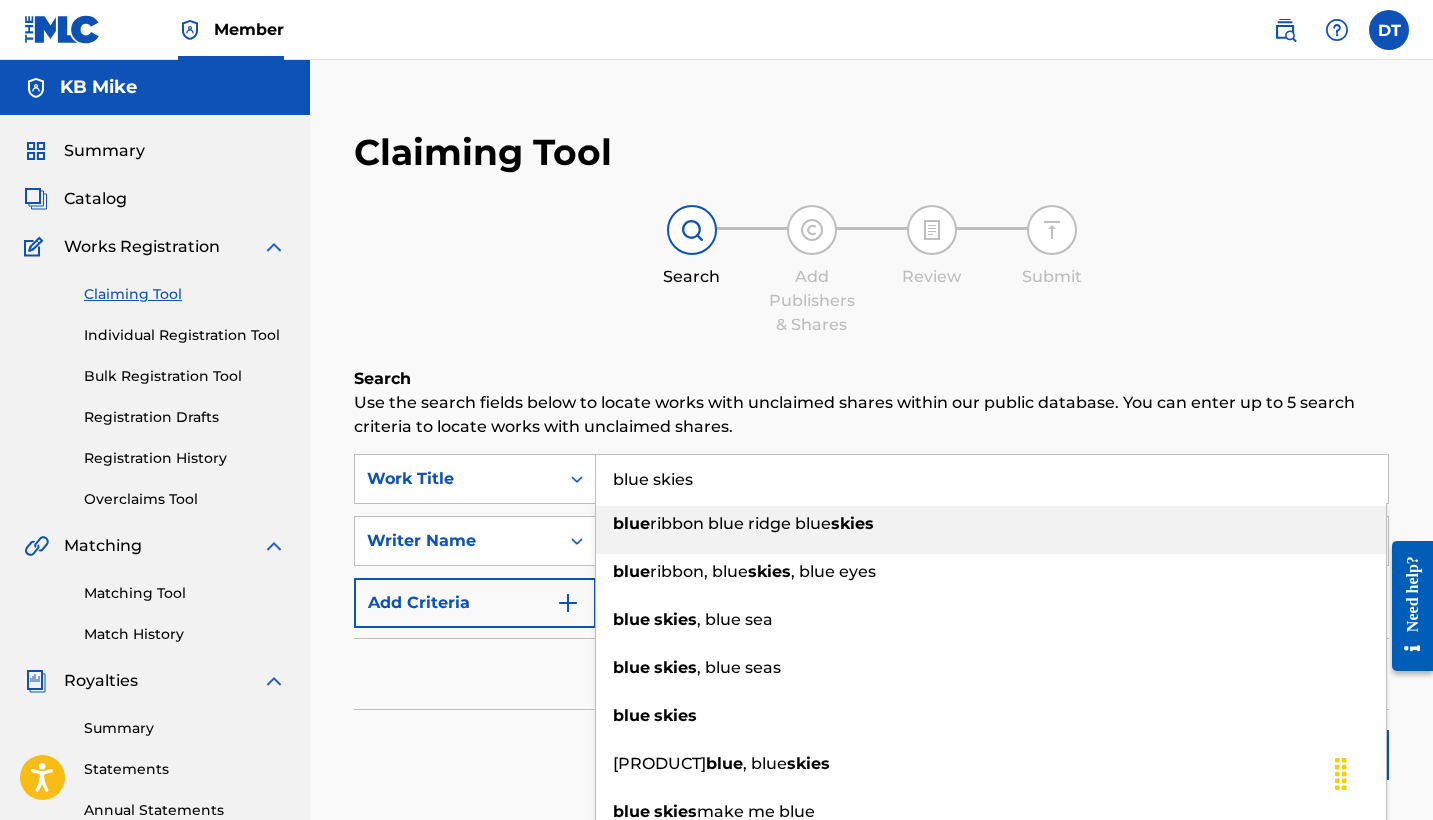 type on "blue skies" 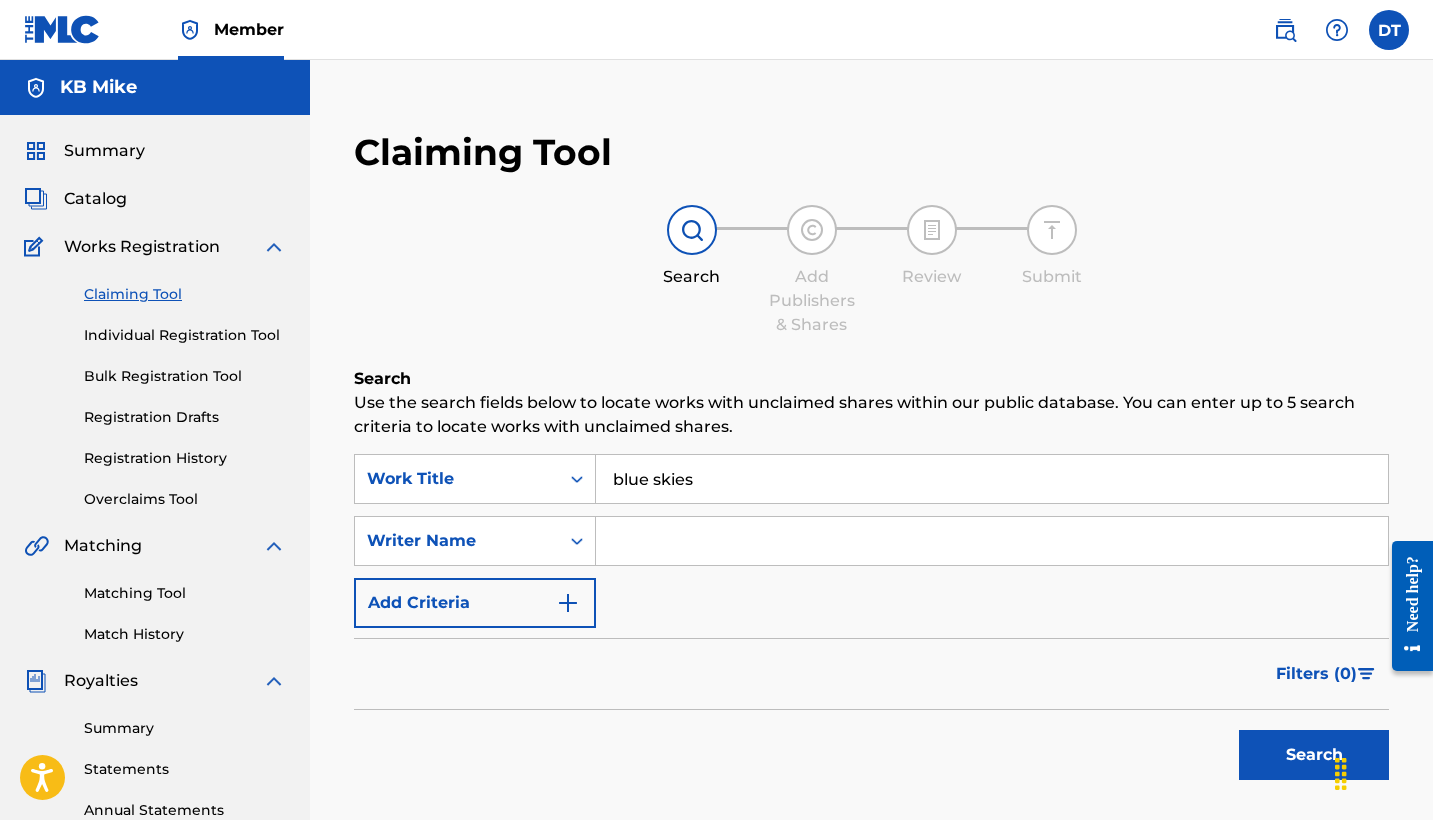 click on "Use the search fields below to locate works with unclaimed shares within our public database. You can enter up
to 5 search criteria to locate works with unclaimed shares." at bounding box center (871, 415) 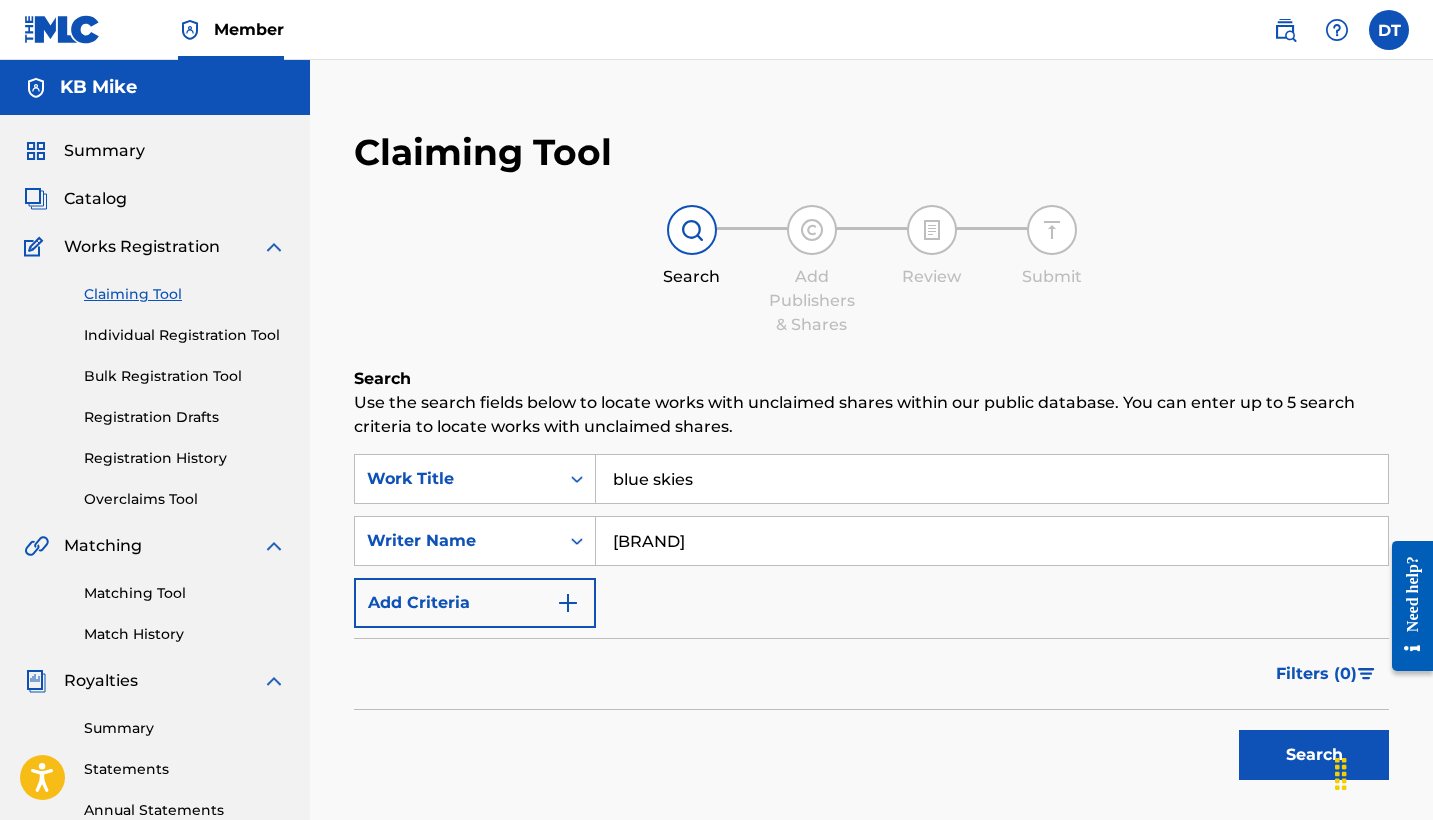 click on "Search" at bounding box center [871, 750] 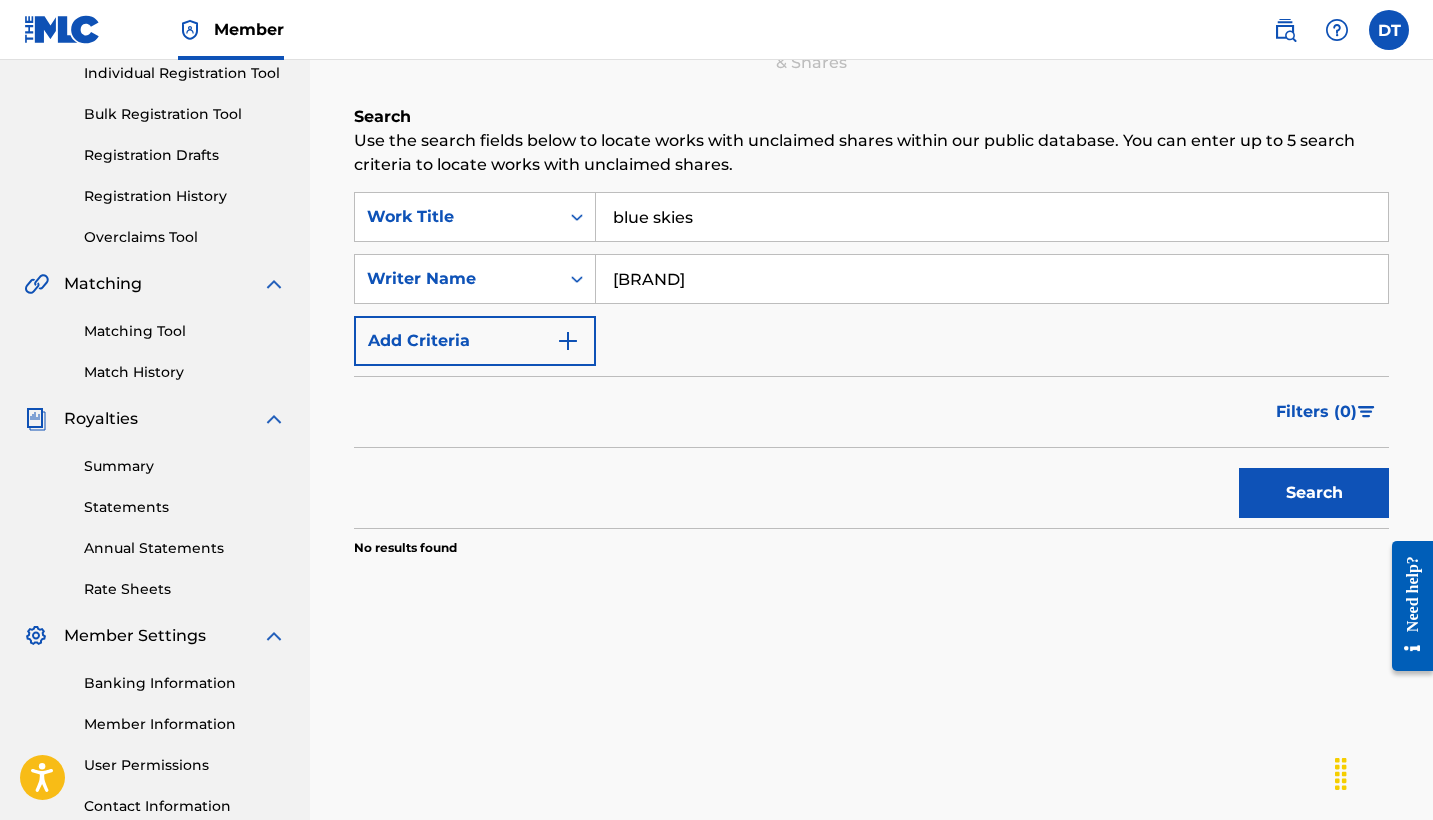 scroll, scrollTop: 279, scrollLeft: 0, axis: vertical 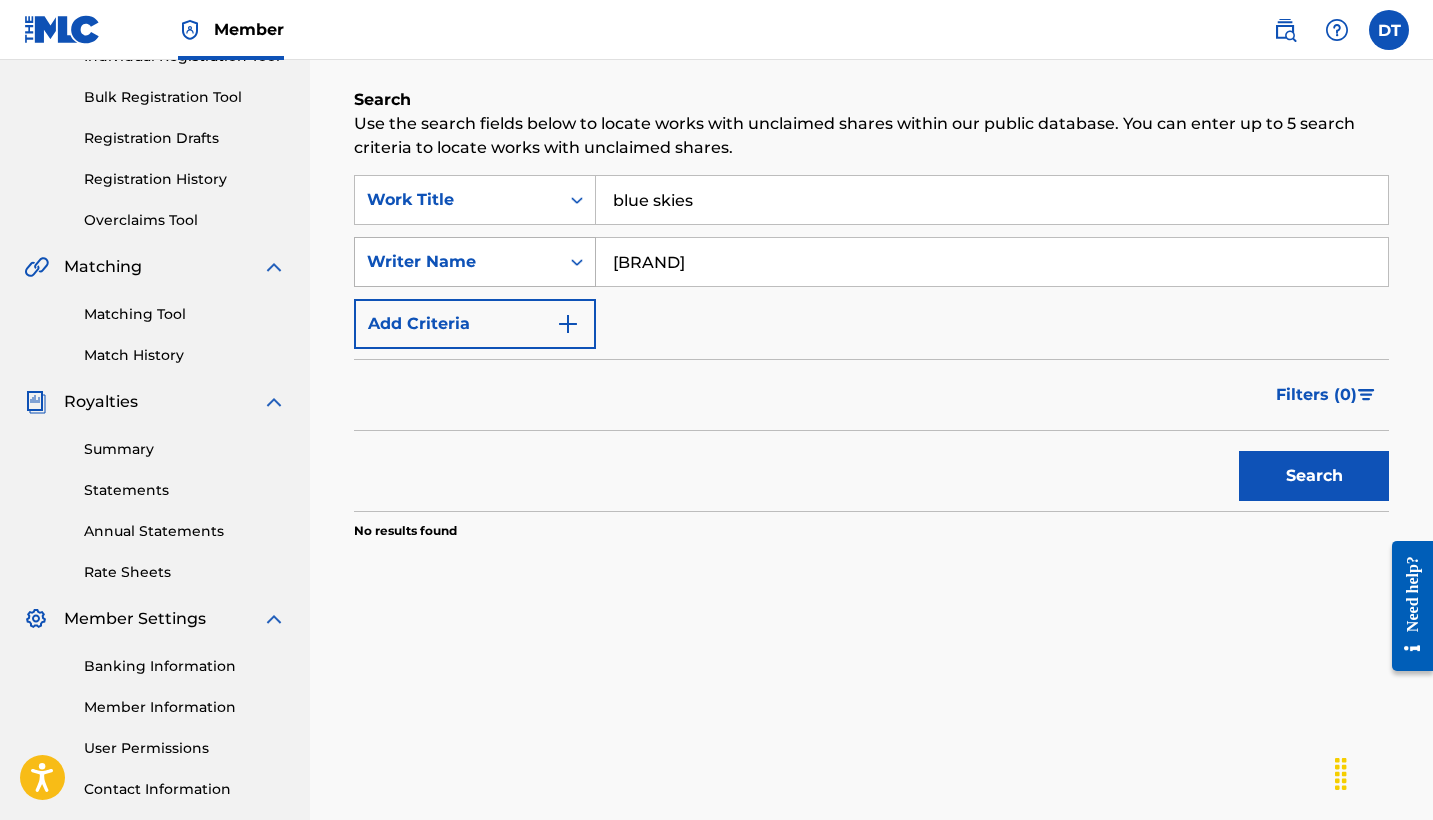 drag, startPoint x: 846, startPoint y: 283, endPoint x: 450, endPoint y: 276, distance: 396.06186 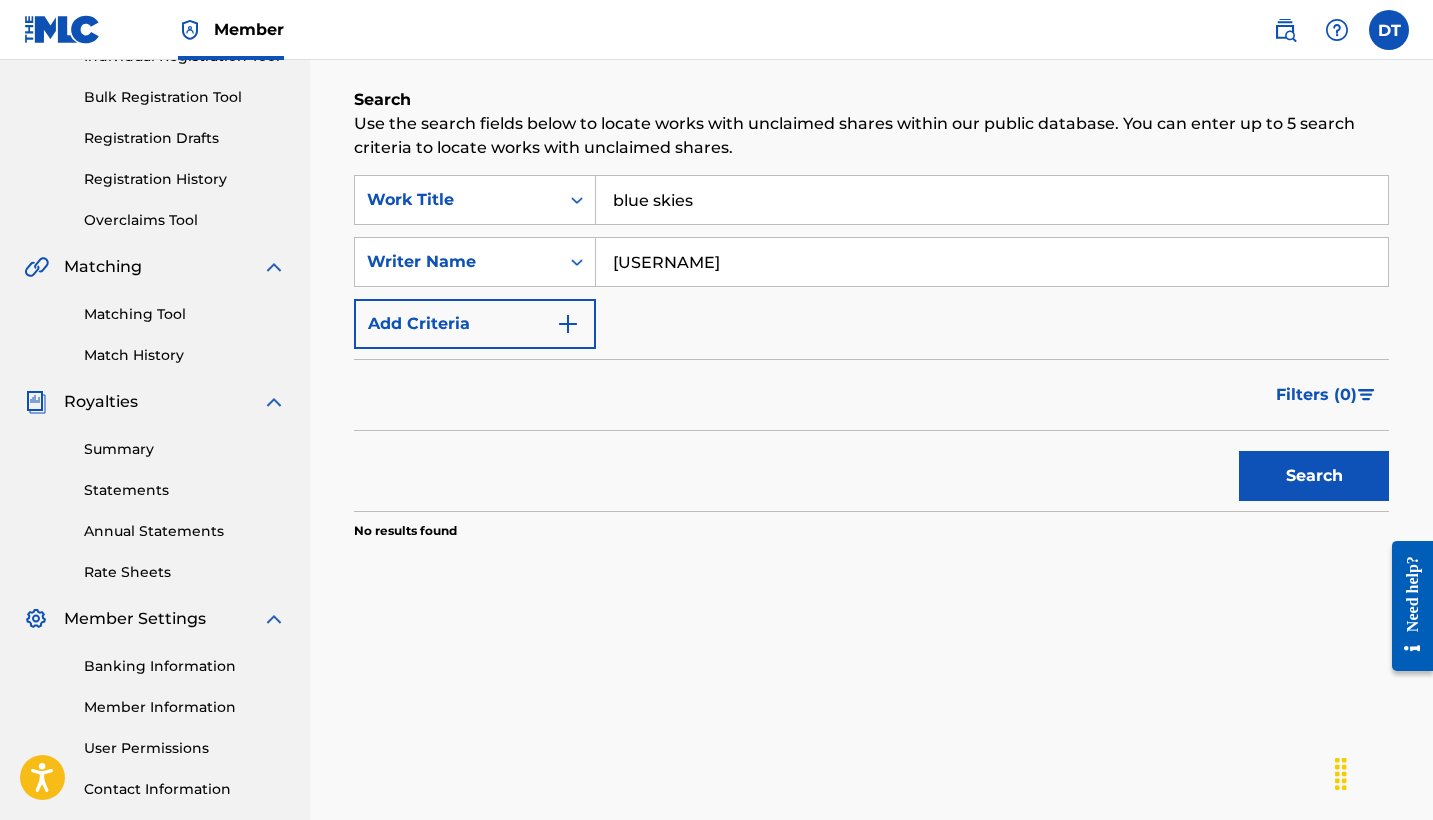 click on "Search" at bounding box center [1314, 476] 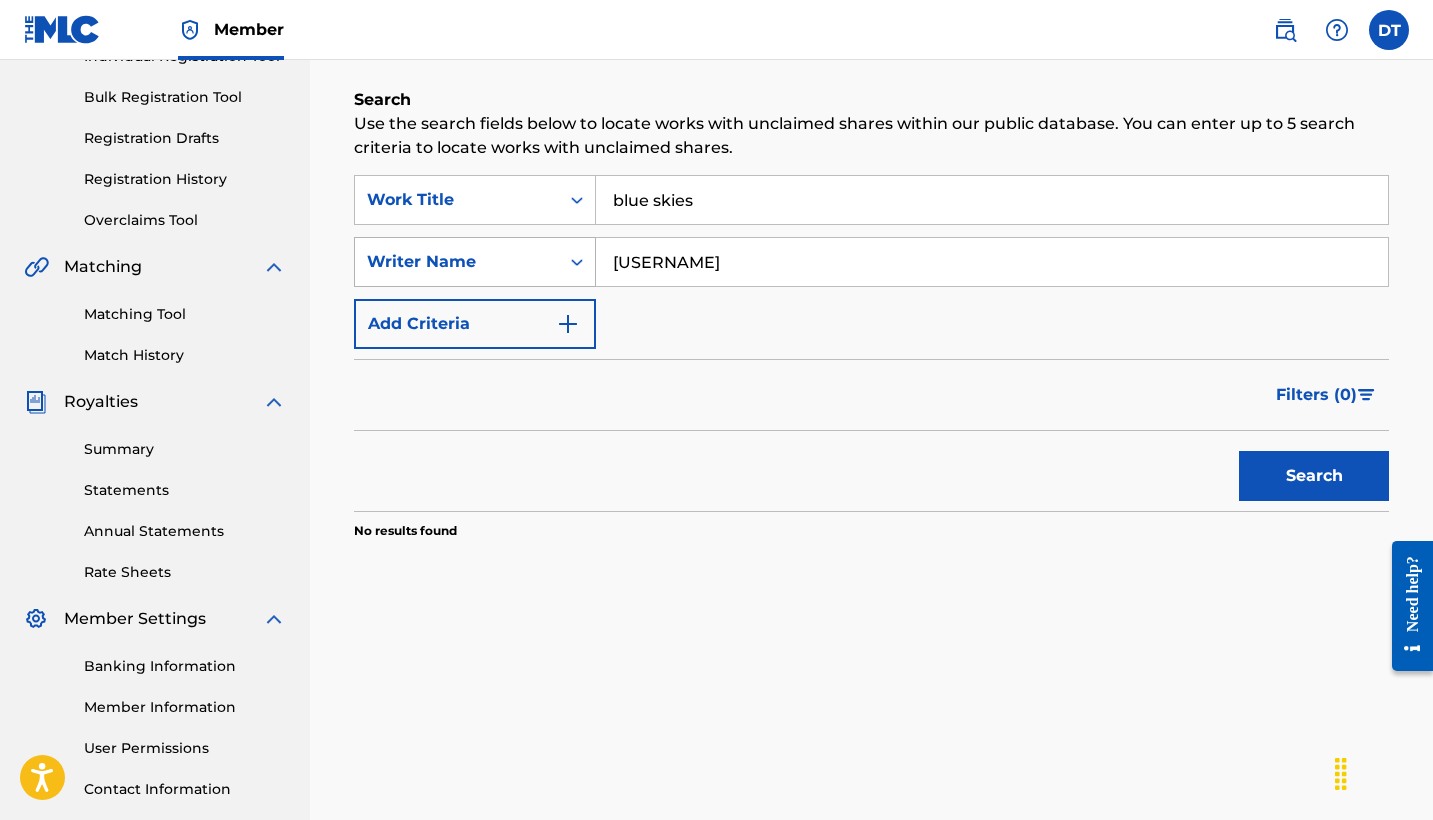 drag, startPoint x: 782, startPoint y: 274, endPoint x: 406, endPoint y: 280, distance: 376.04788 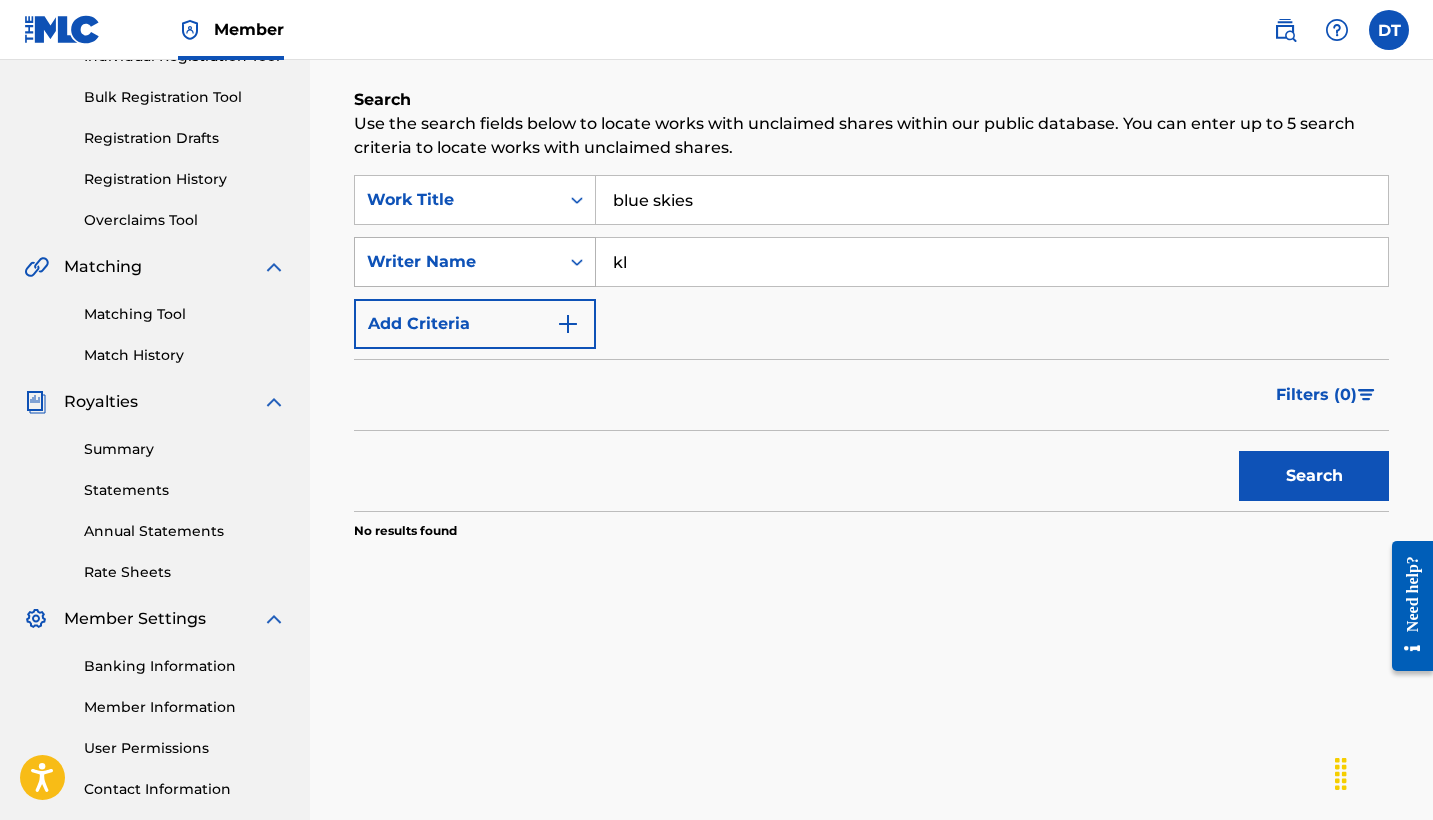 type on "k" 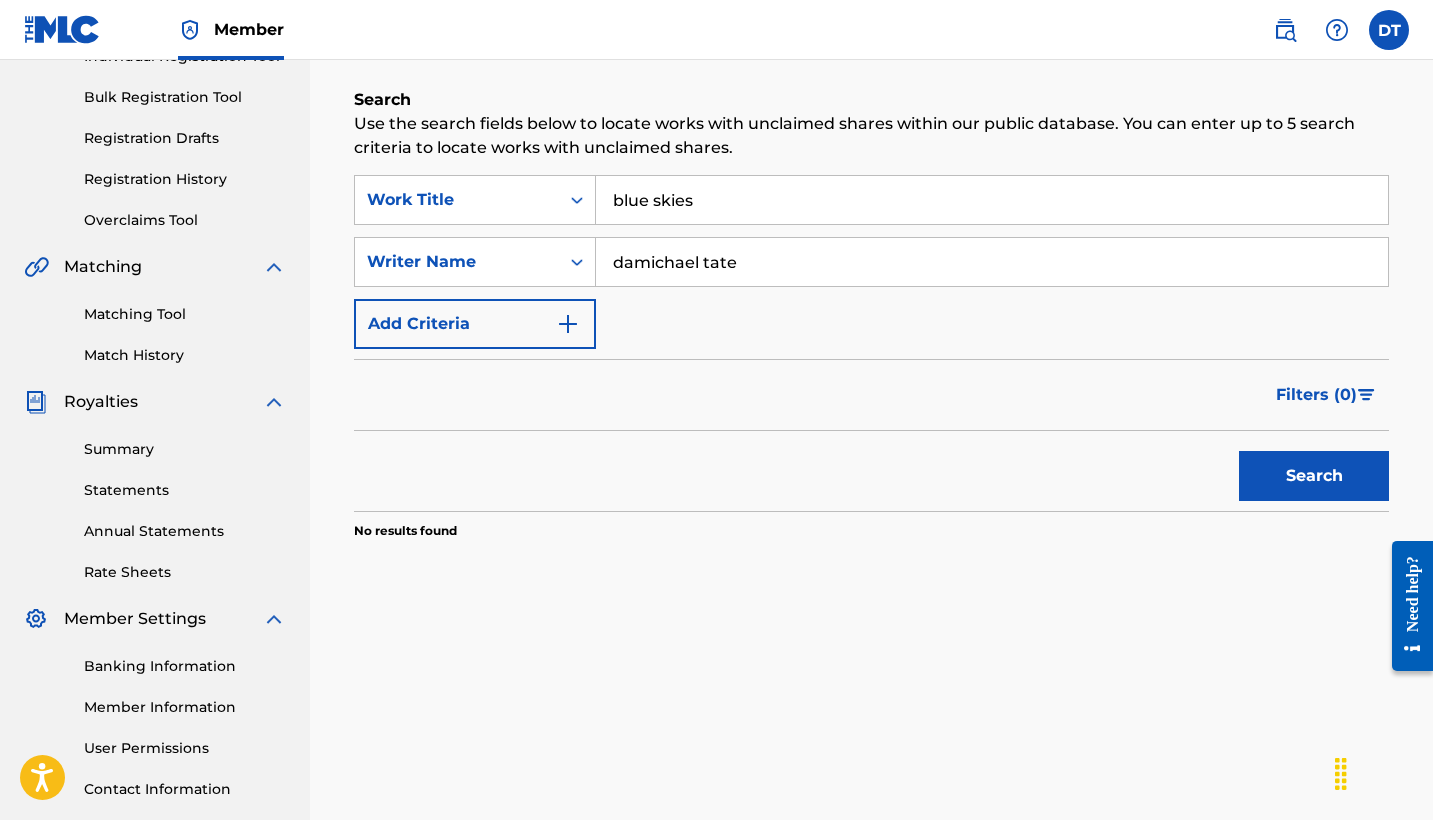 type on "damichael tate" 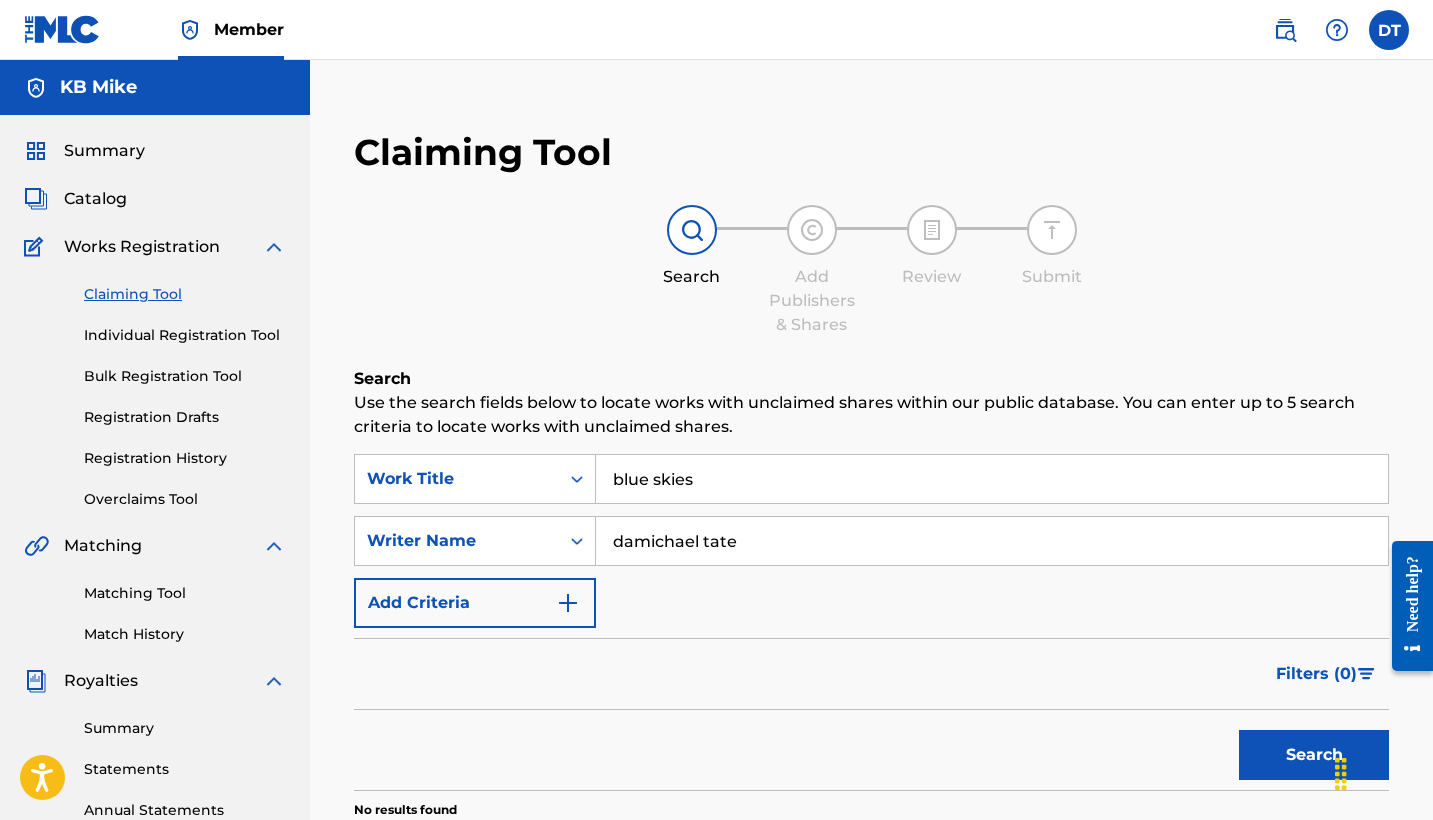 scroll, scrollTop: 0, scrollLeft: 0, axis: both 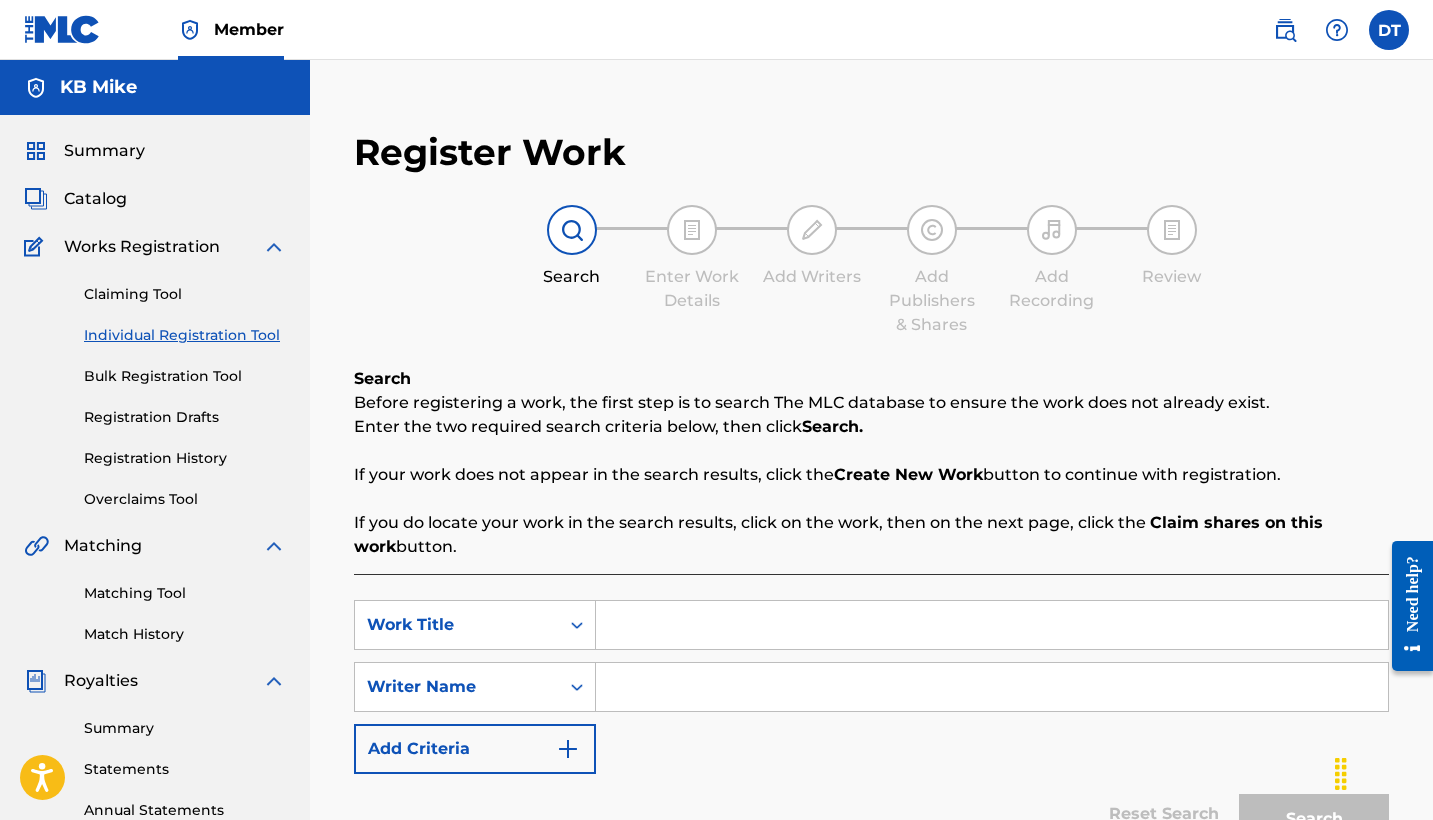 click on "Claiming Tool Individual Registration Tool Bulk Registration Tool Registration Drafts Registration History Overclaims Tool" at bounding box center [155, 384] 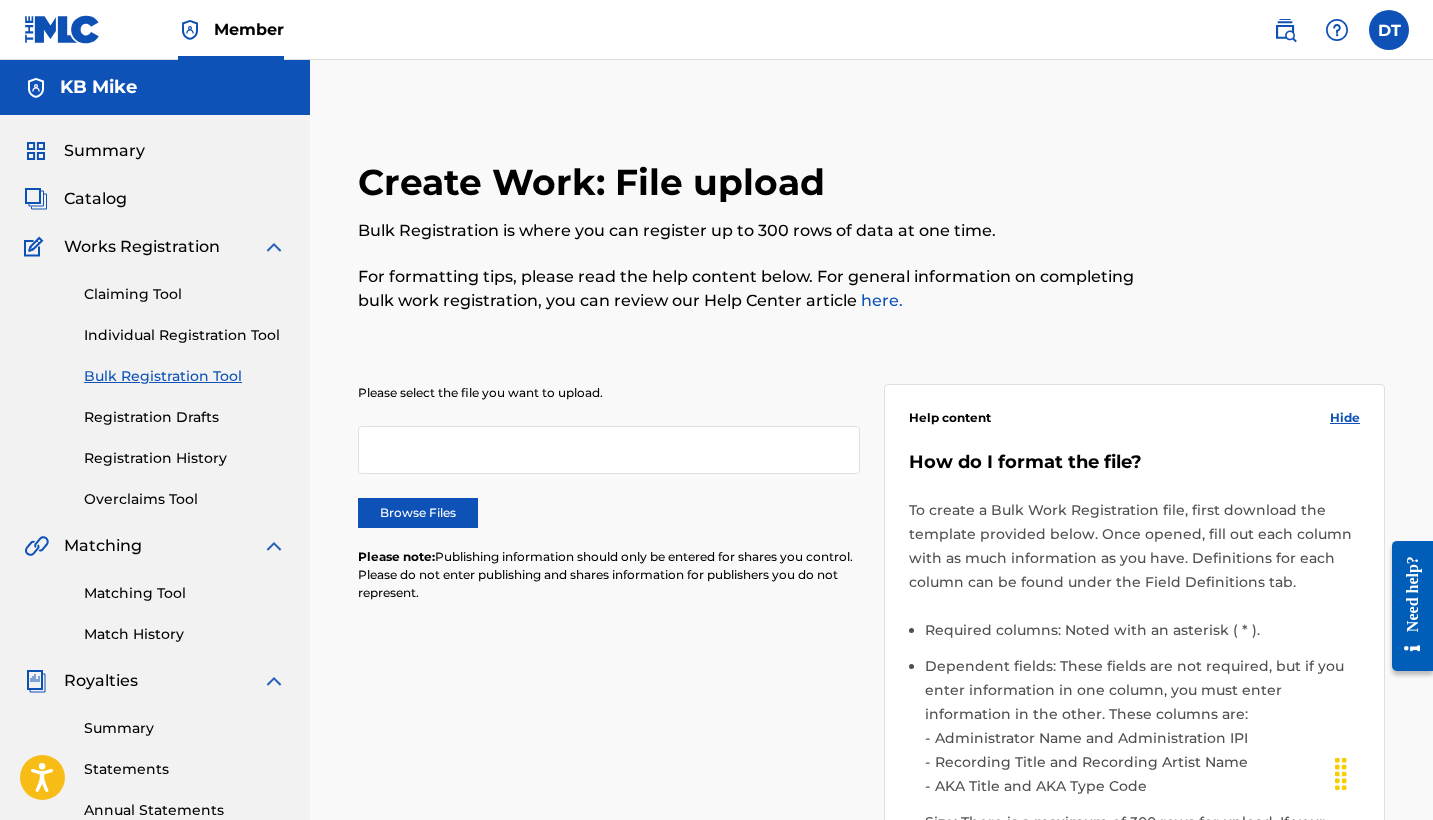 click on "Registration Drafts" at bounding box center (185, 417) 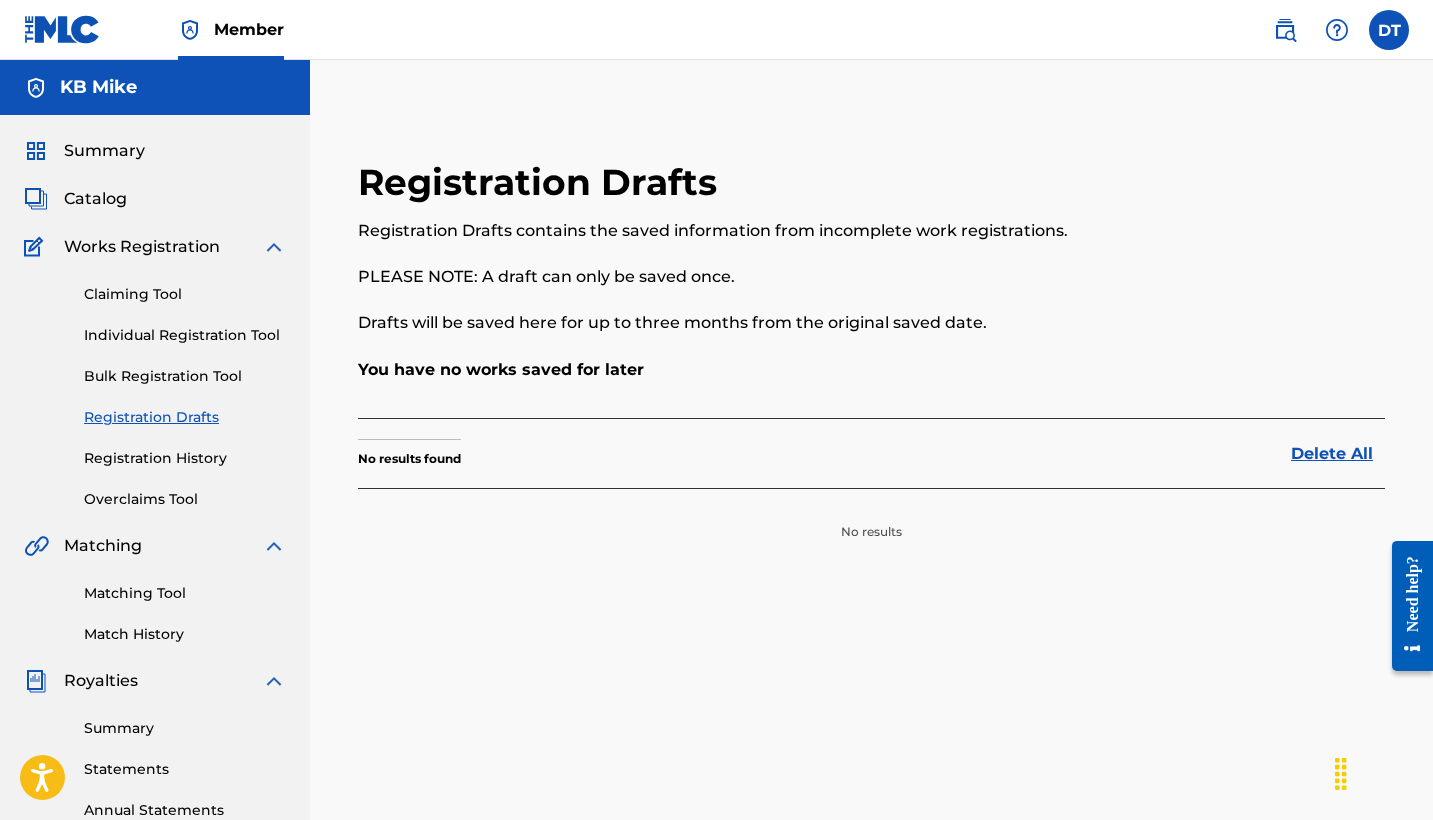 click on "Registration History" at bounding box center (185, 458) 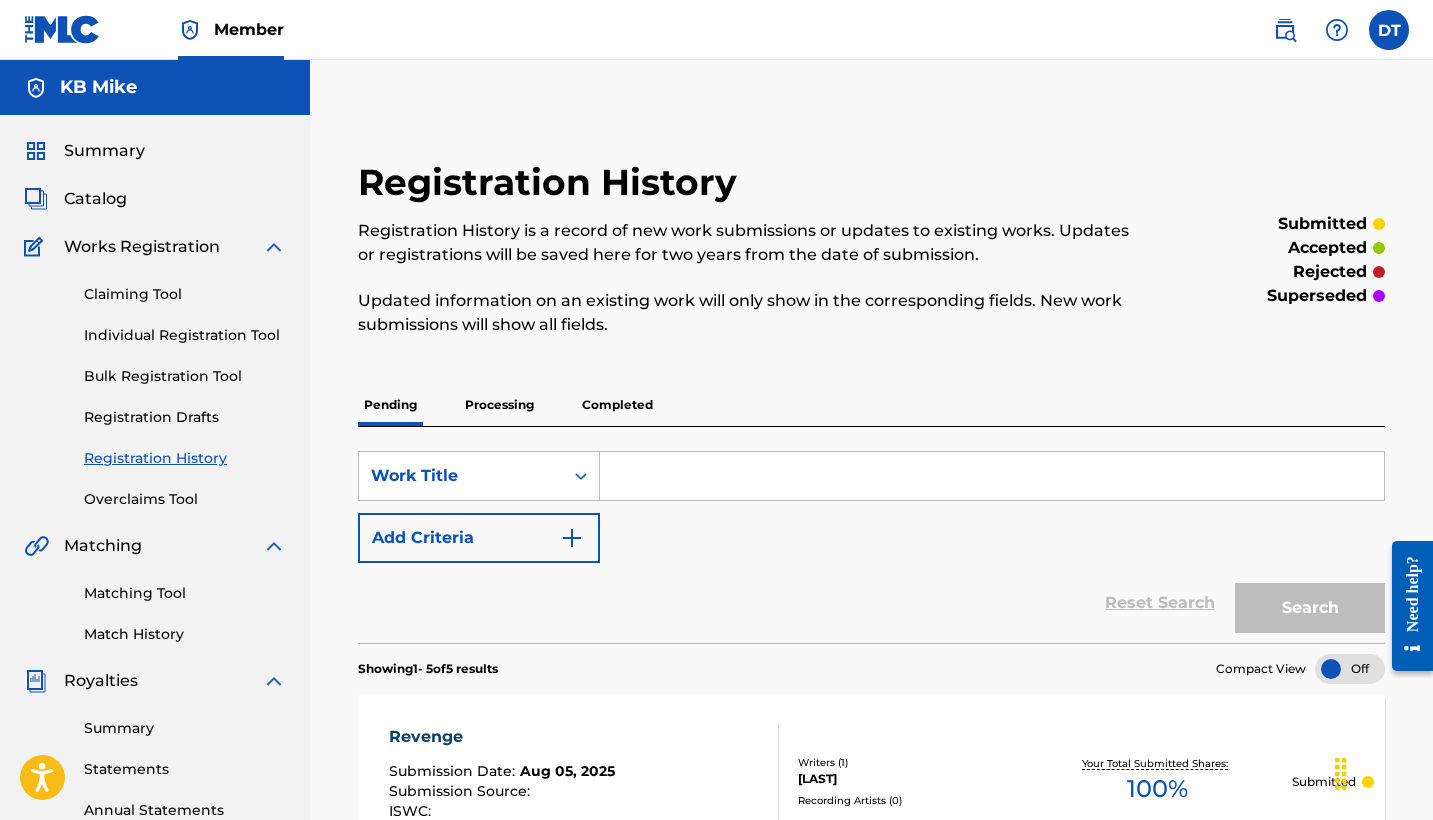 click on "Overclaims Tool" at bounding box center [185, 499] 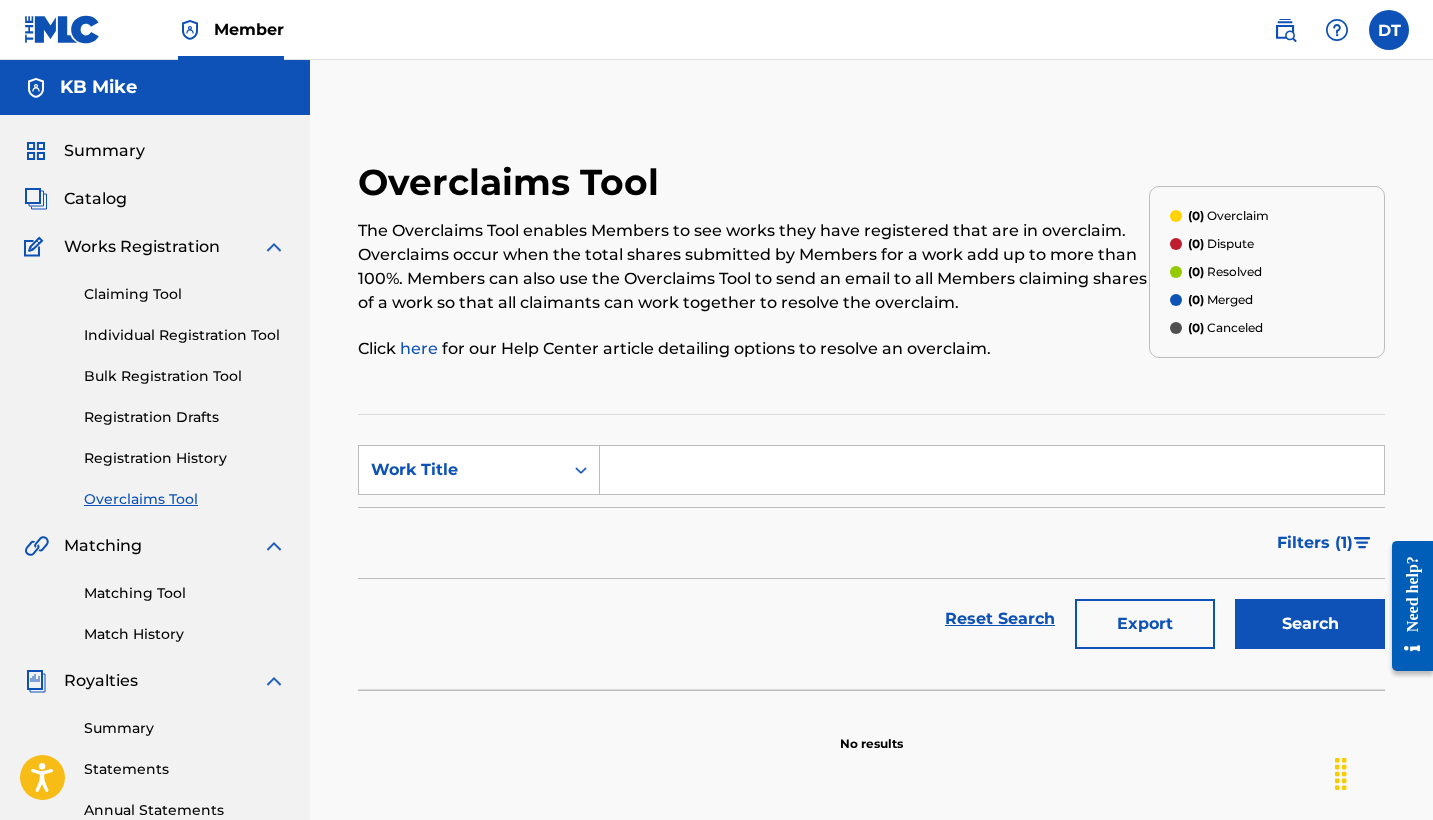 click on "Claiming Tool Individual Registration Tool Bulk Registration Tool Registration Drafts Registration History Overclaims Tool" at bounding box center (155, 384) 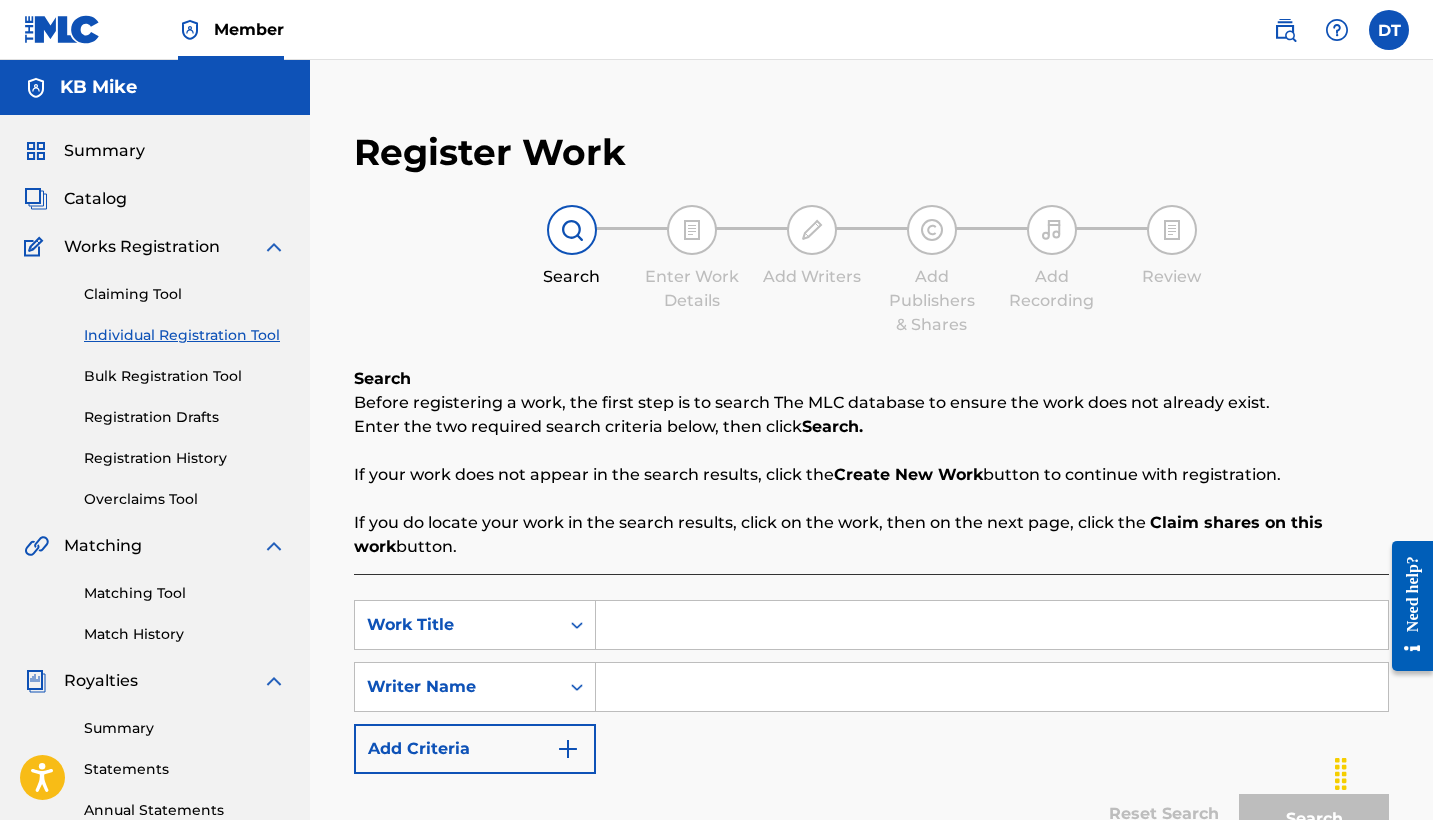 click at bounding box center (992, 625) 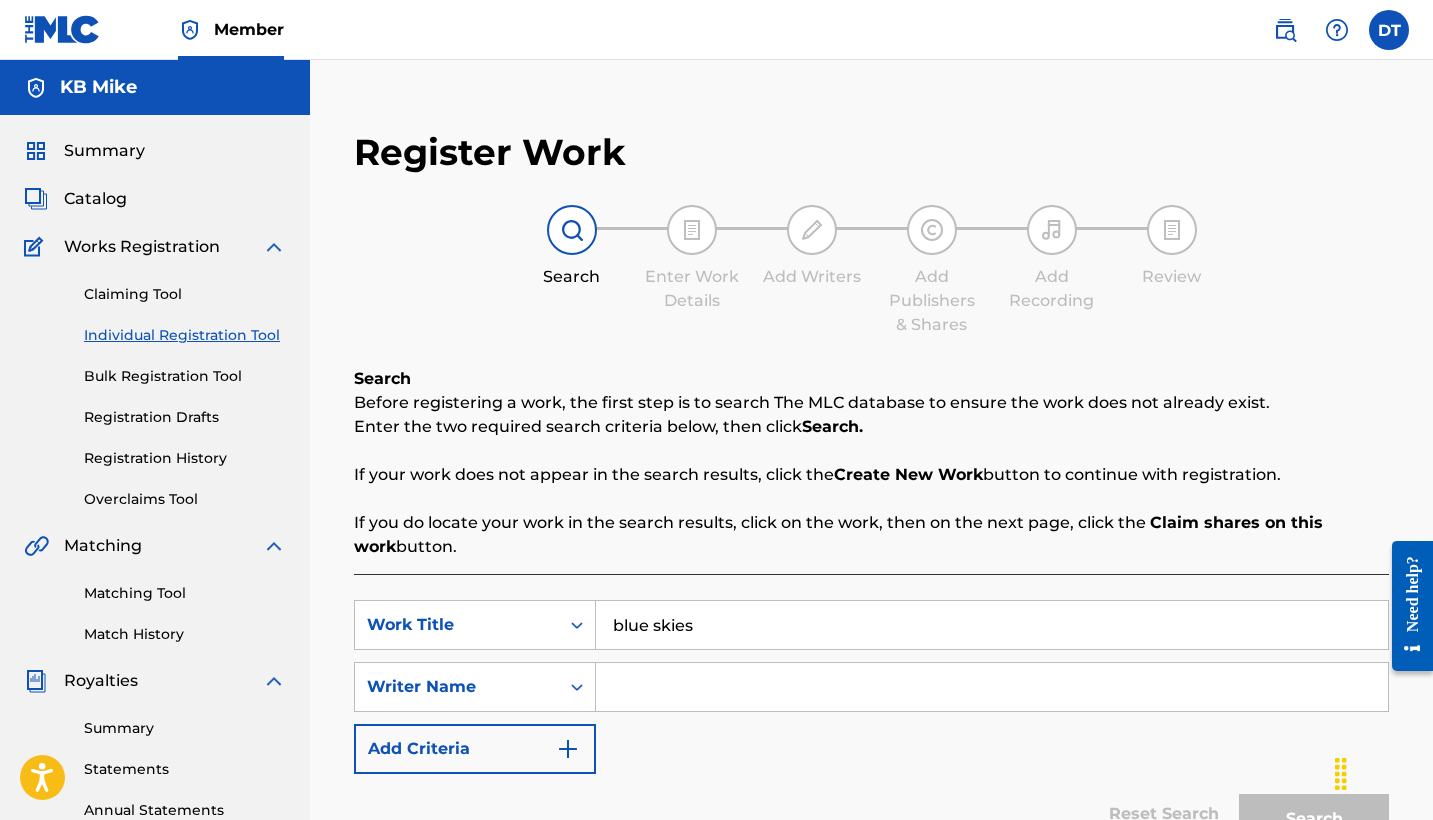 type on "blue skies" 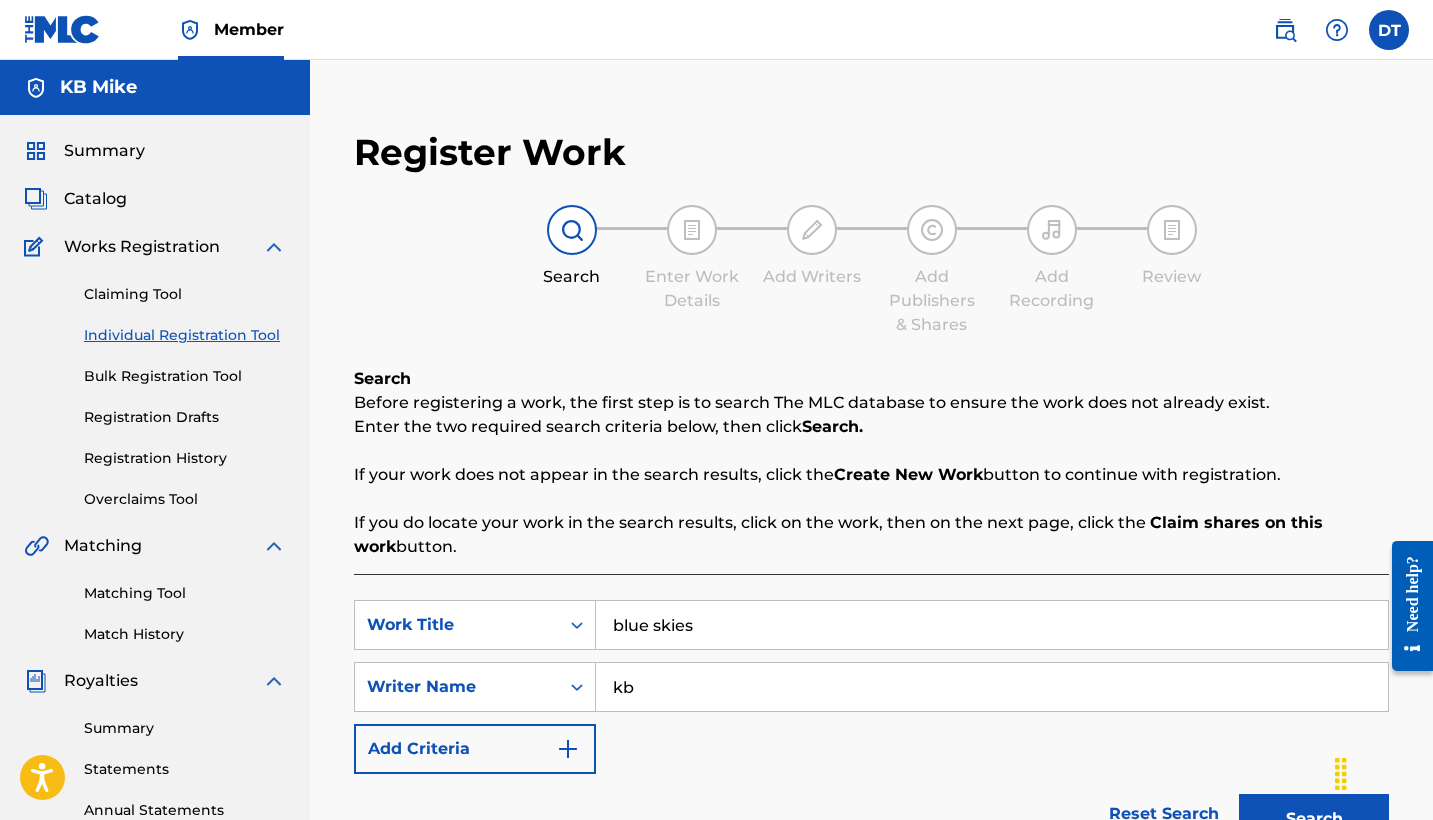 type on "k" 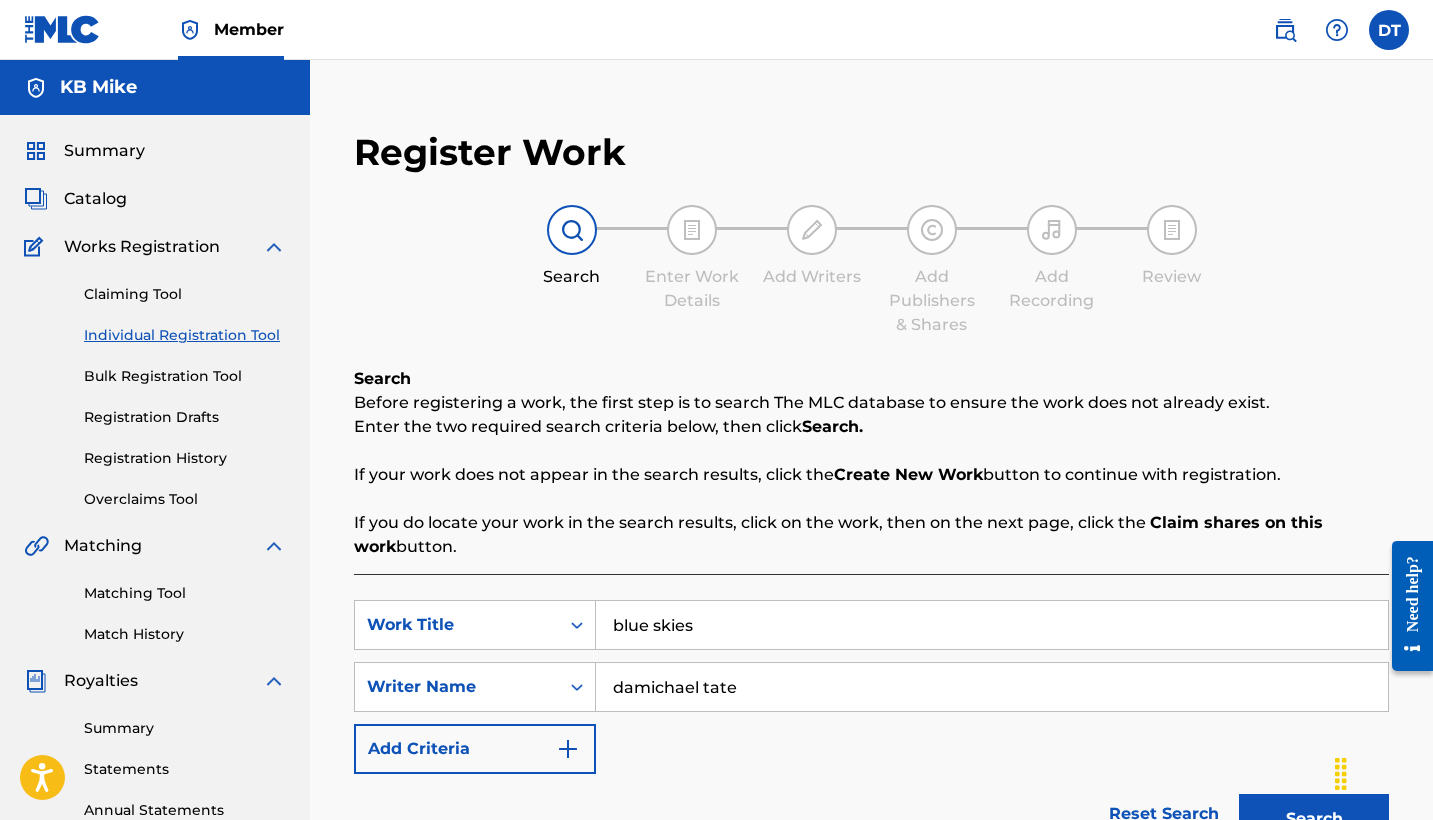 scroll, scrollTop: 127, scrollLeft: 0, axis: vertical 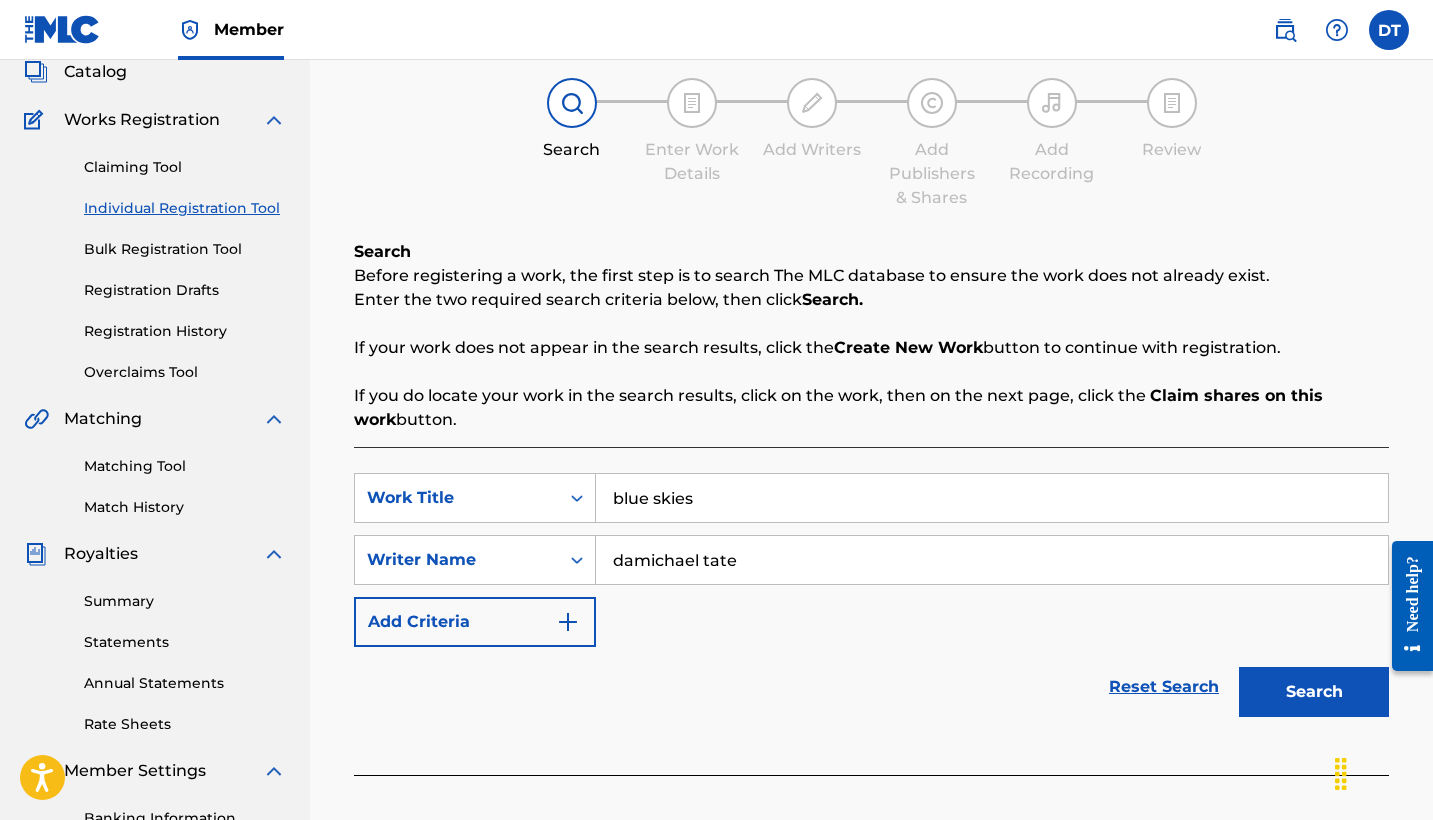 type on "damichael tate" 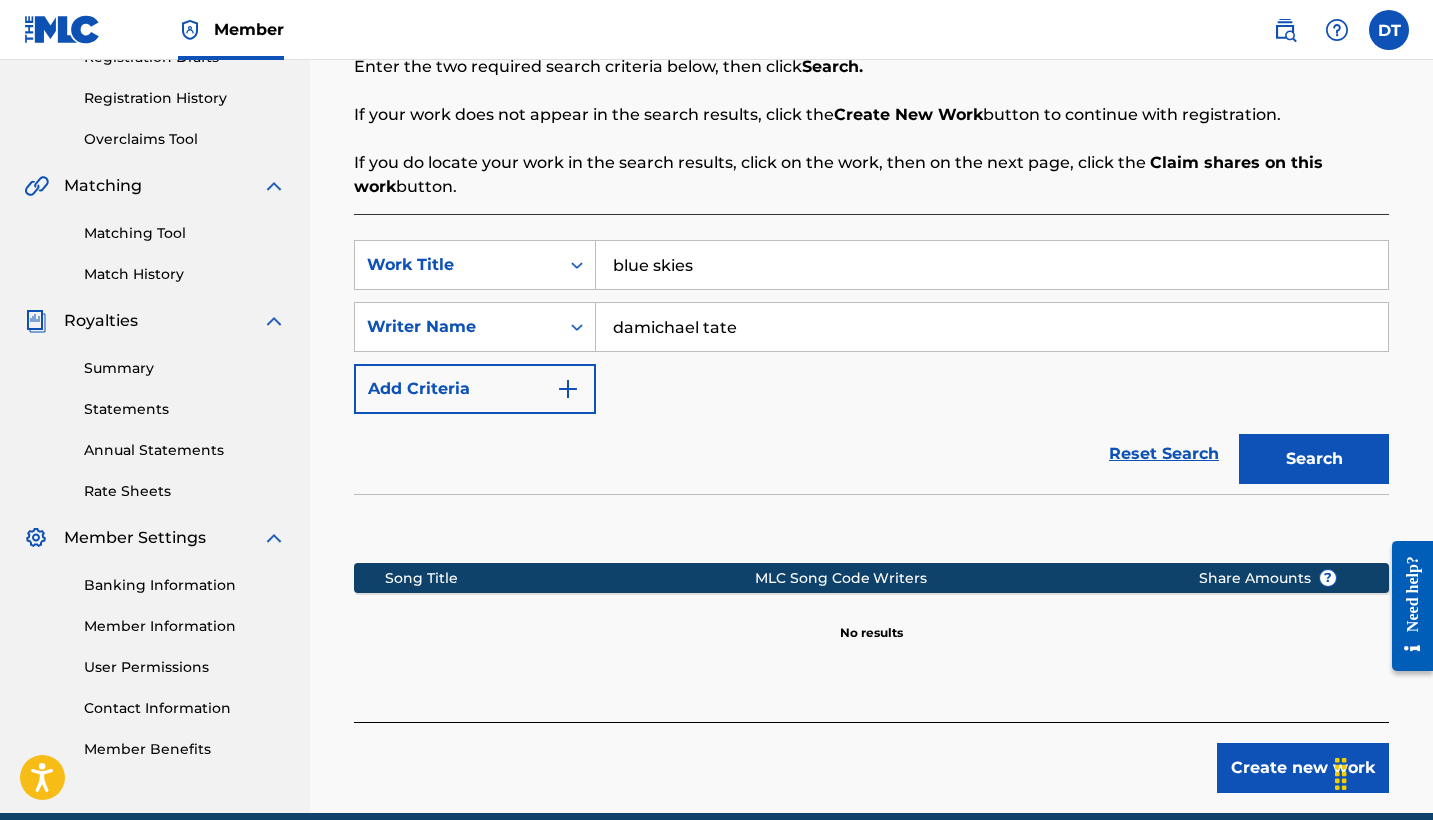 scroll, scrollTop: 375, scrollLeft: 0, axis: vertical 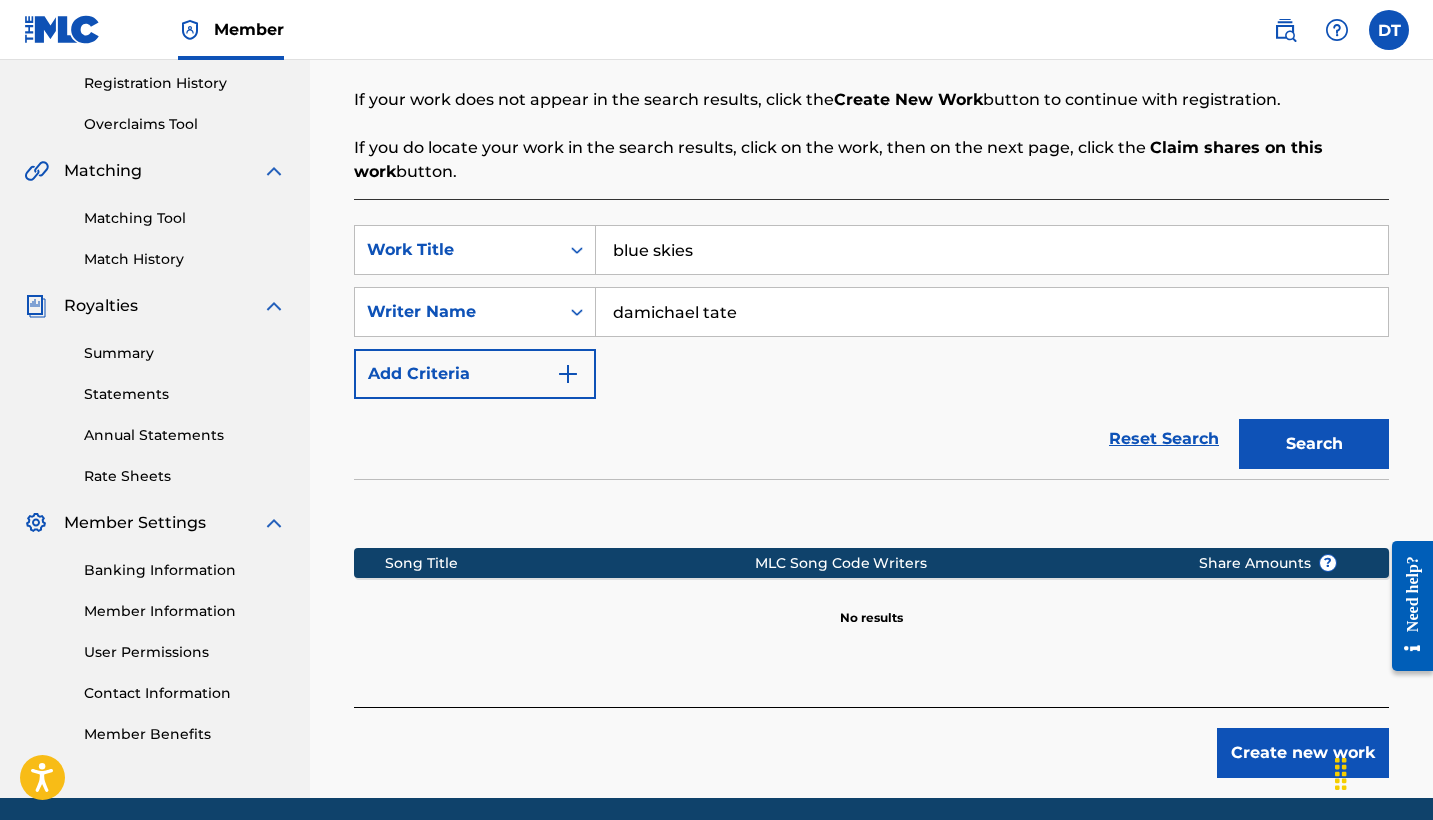 click on "Register Work Search Enter Work Details Add Writers Add Publishers & Shares Add Recording Review Search Before registering a work, the first step is to search The MLC database to ensure the work does not already exist. Enter the two required search criteria below, then click   Search.  If your work does not appear in the search results, click the  Create New Work   button to continue with registration. If you do locate your work in the search results, click on the work, then on the next page, click the   Claim shares on this work  button. SearchWithCriteriadd0d237d-d6b1-4a5f-940c-cb7de076cadc Work Title [PRODUCT] SearchWithCriteriacee77425-49b3-4eaf-a37f-1a06920a8d40 Writer Name [USERNAME] Add Criteria Reset Search Search Song Title MLC Song Code Writers Share Amounts ? No results Create new work" at bounding box center (871, 266) 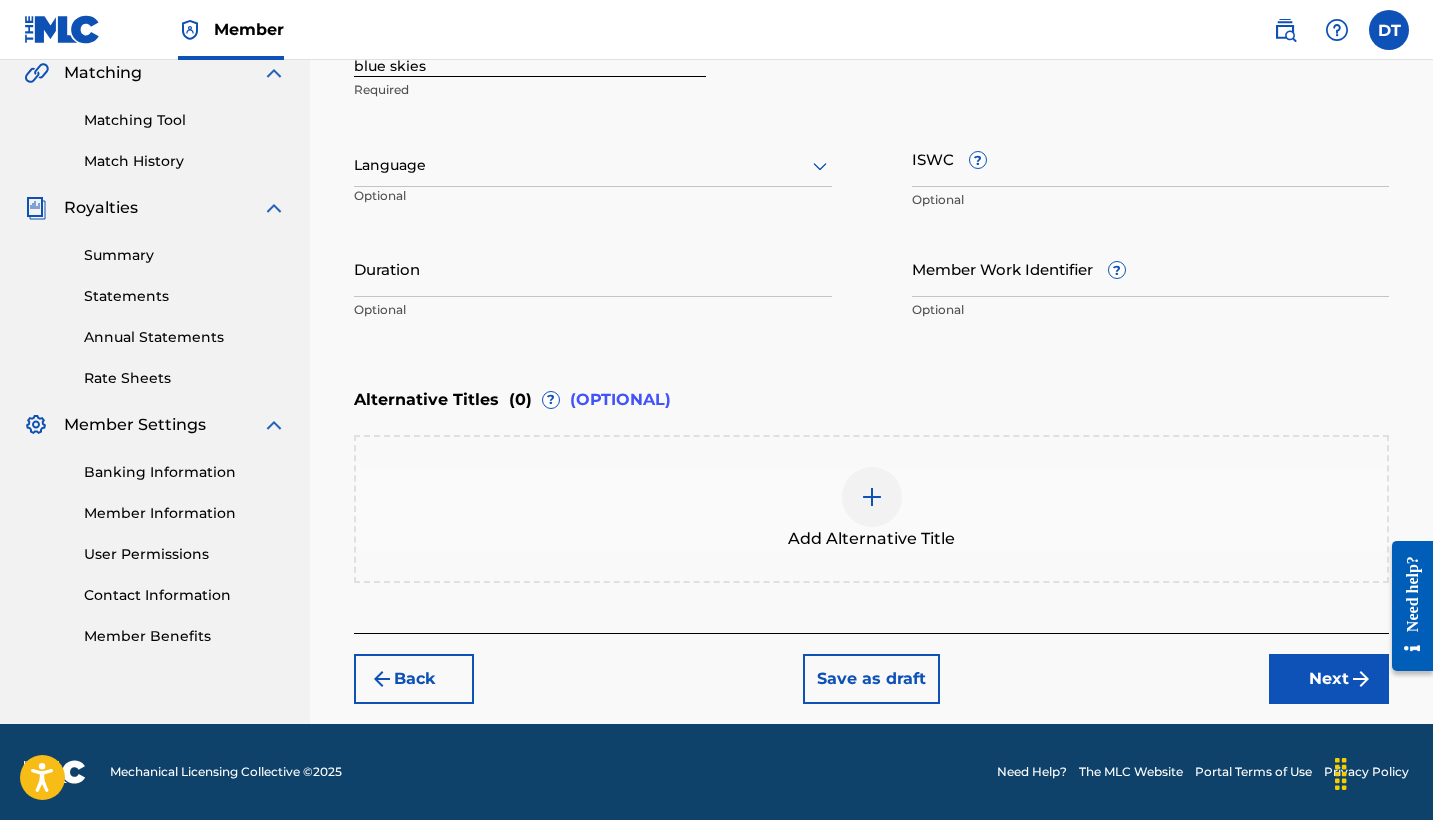 scroll, scrollTop: 473, scrollLeft: 0, axis: vertical 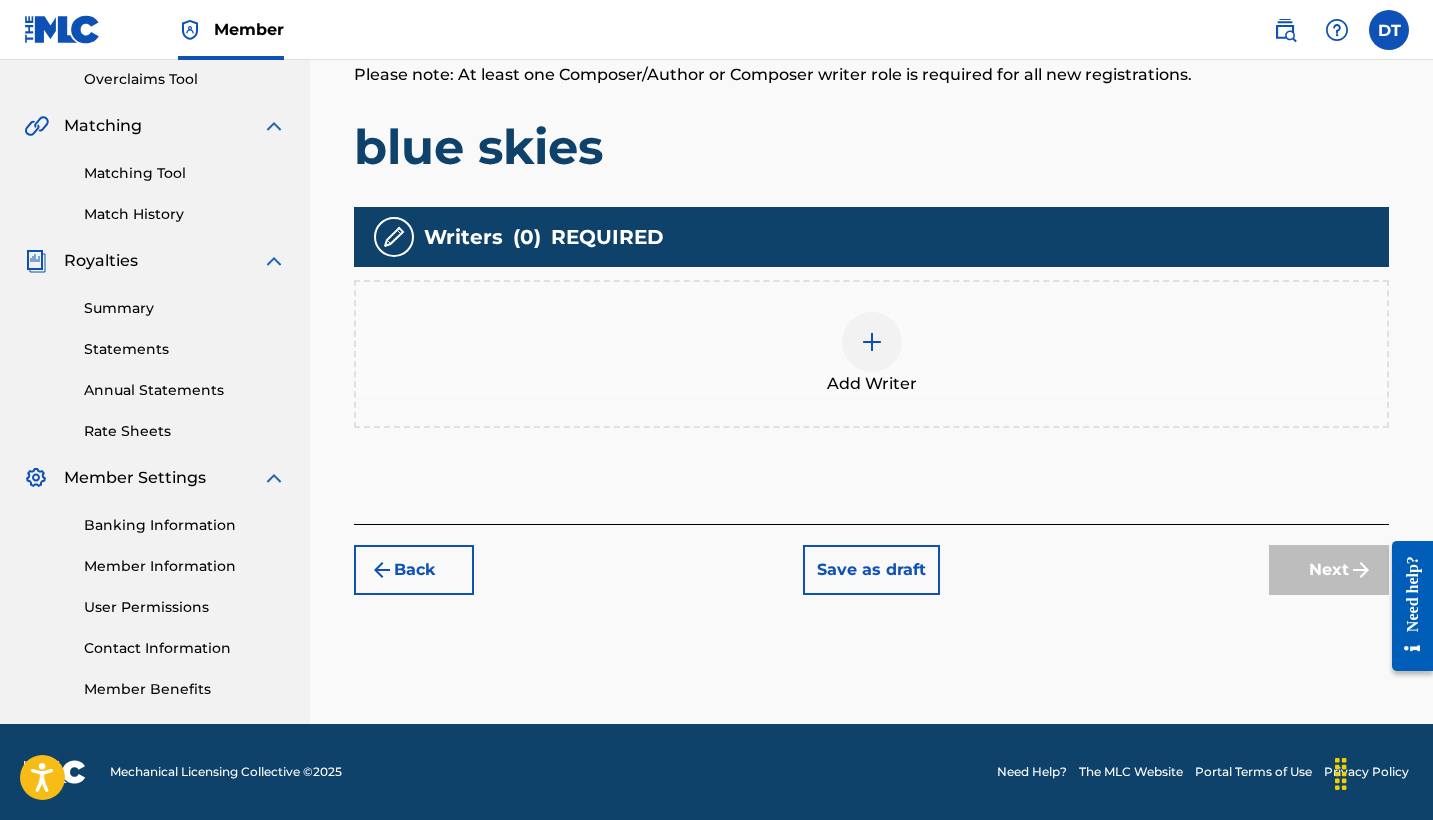 click at bounding box center (872, 342) 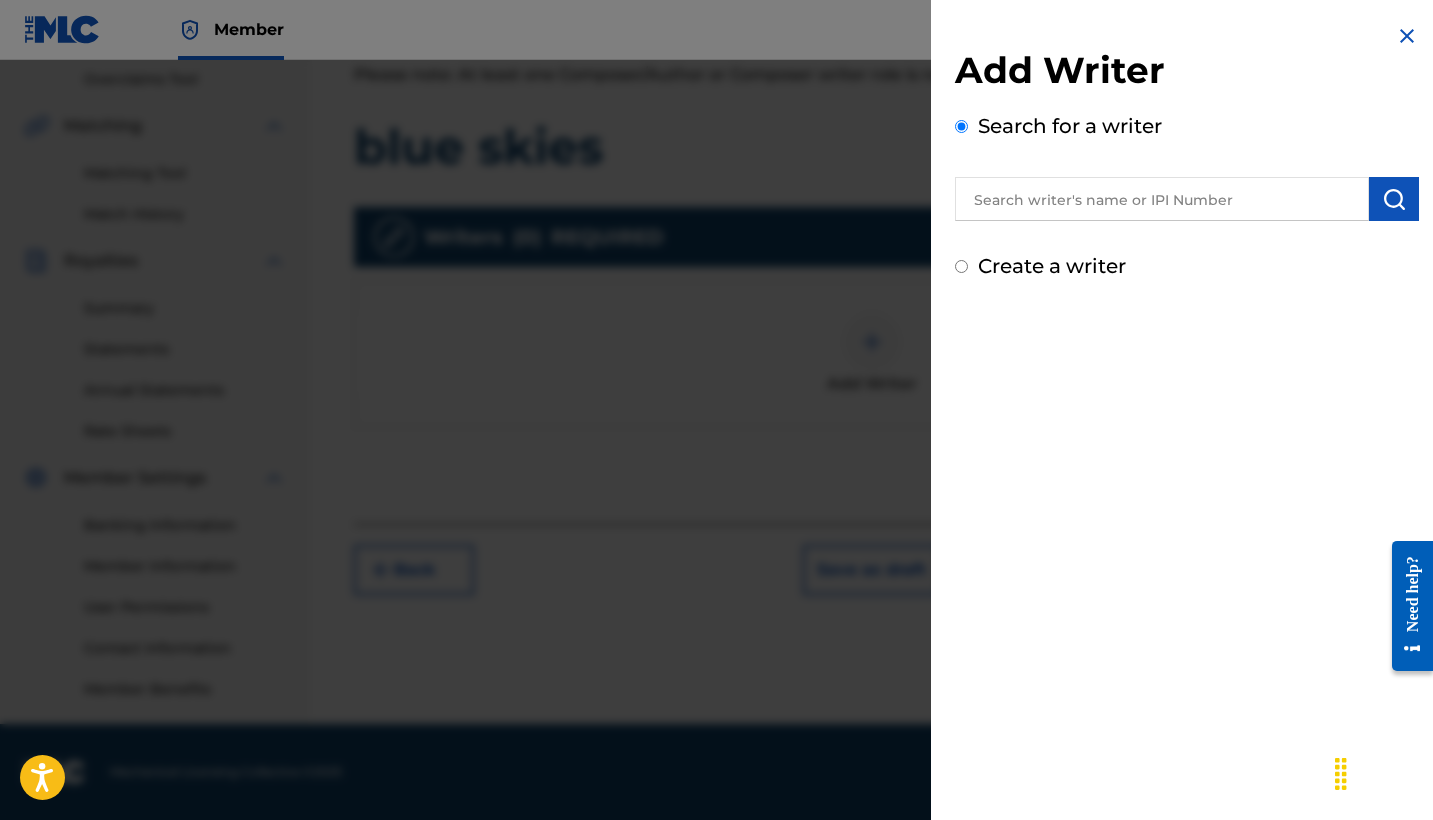 click at bounding box center [1162, 199] 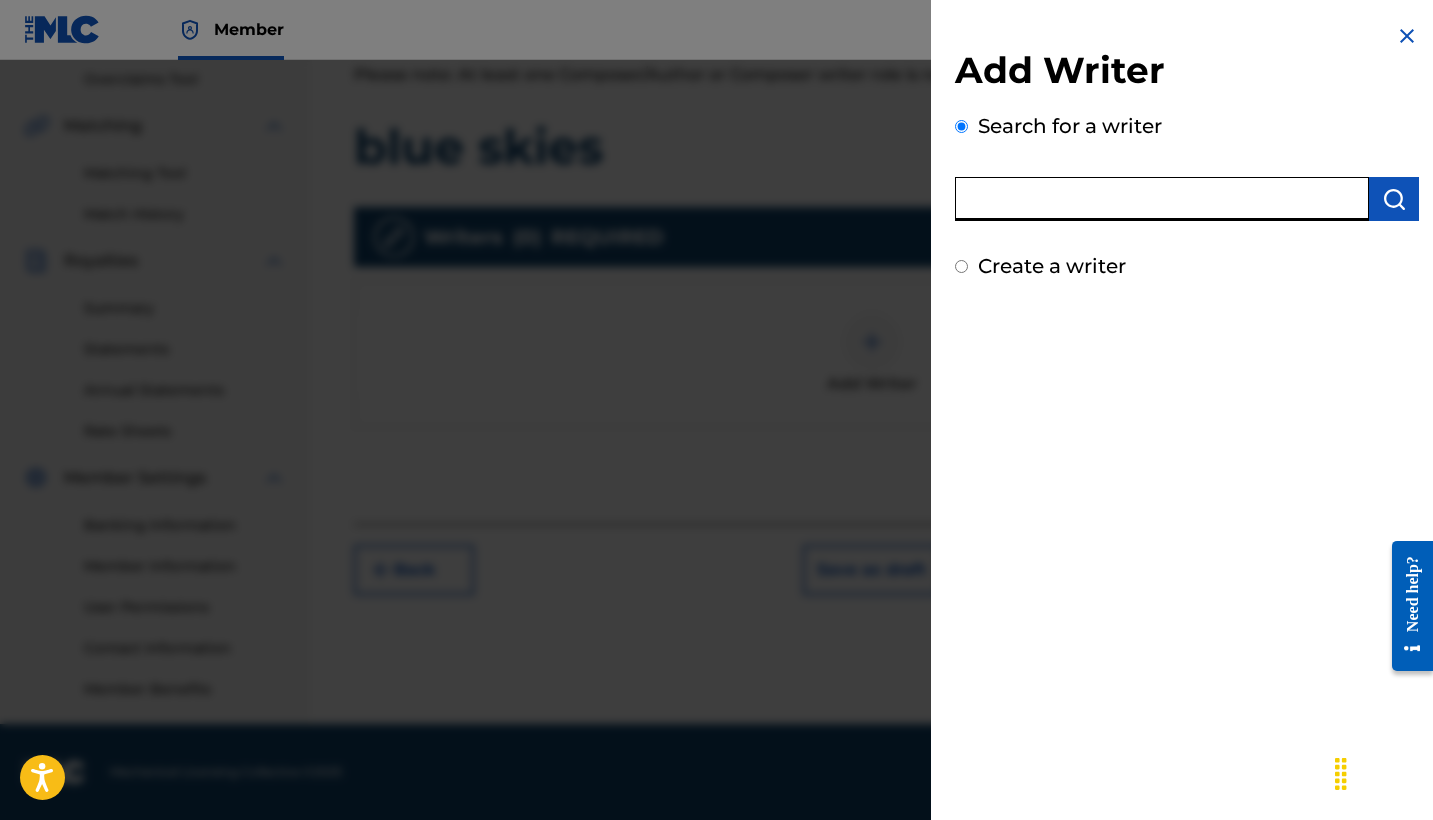 click on "Create a writer" at bounding box center (1052, 266) 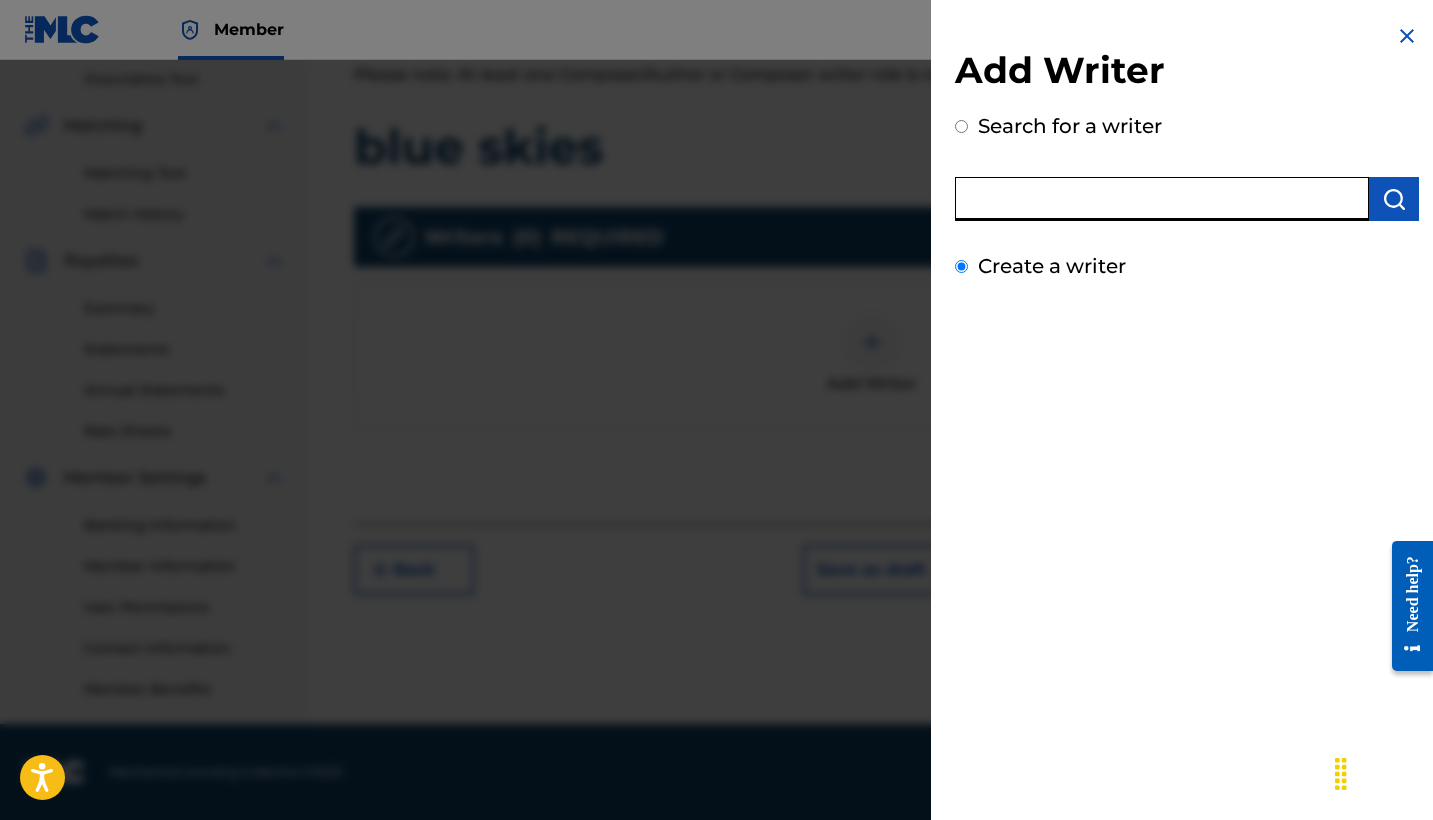 click on "Create a writer" at bounding box center [961, 266] 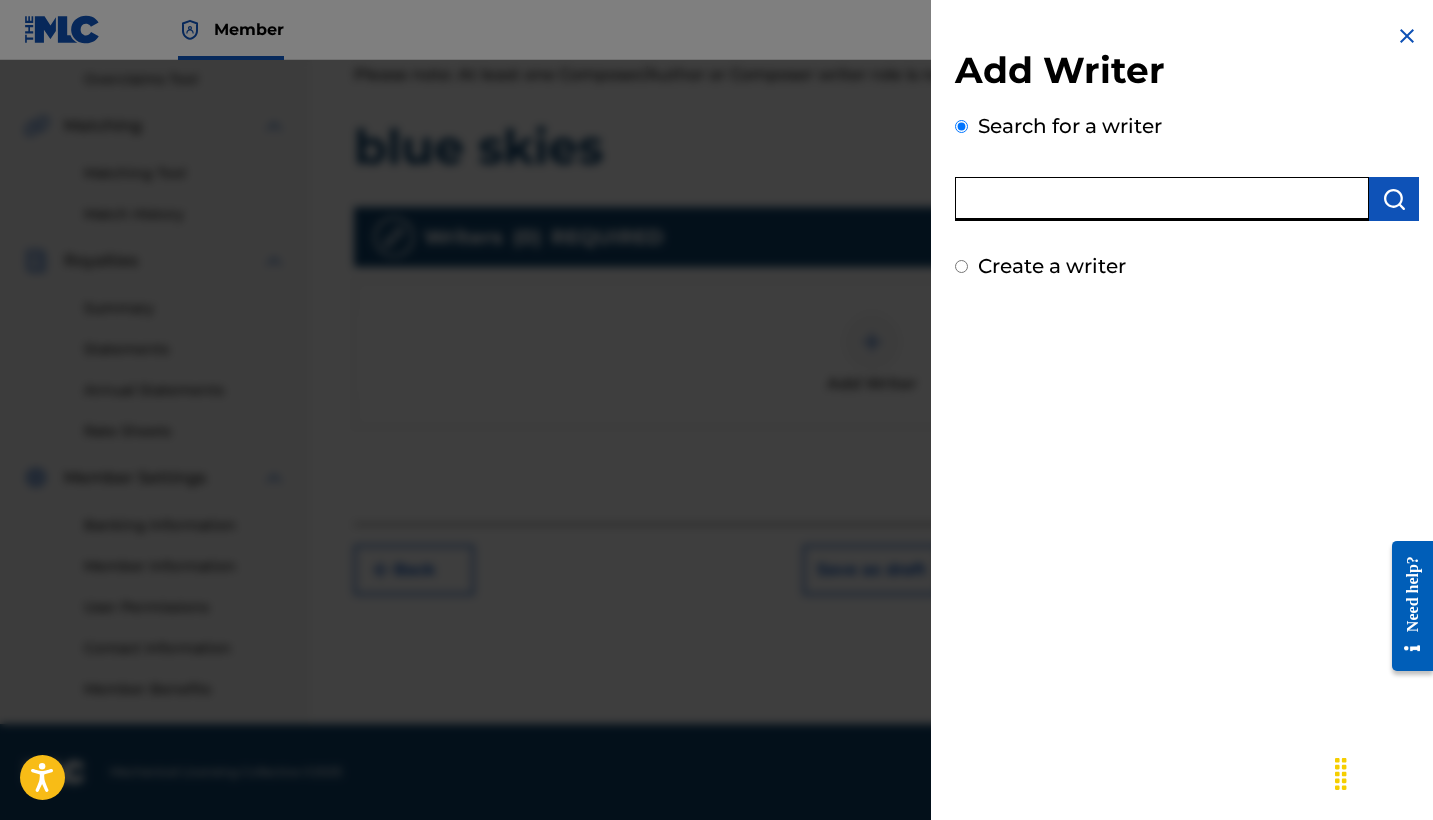 radio on "false" 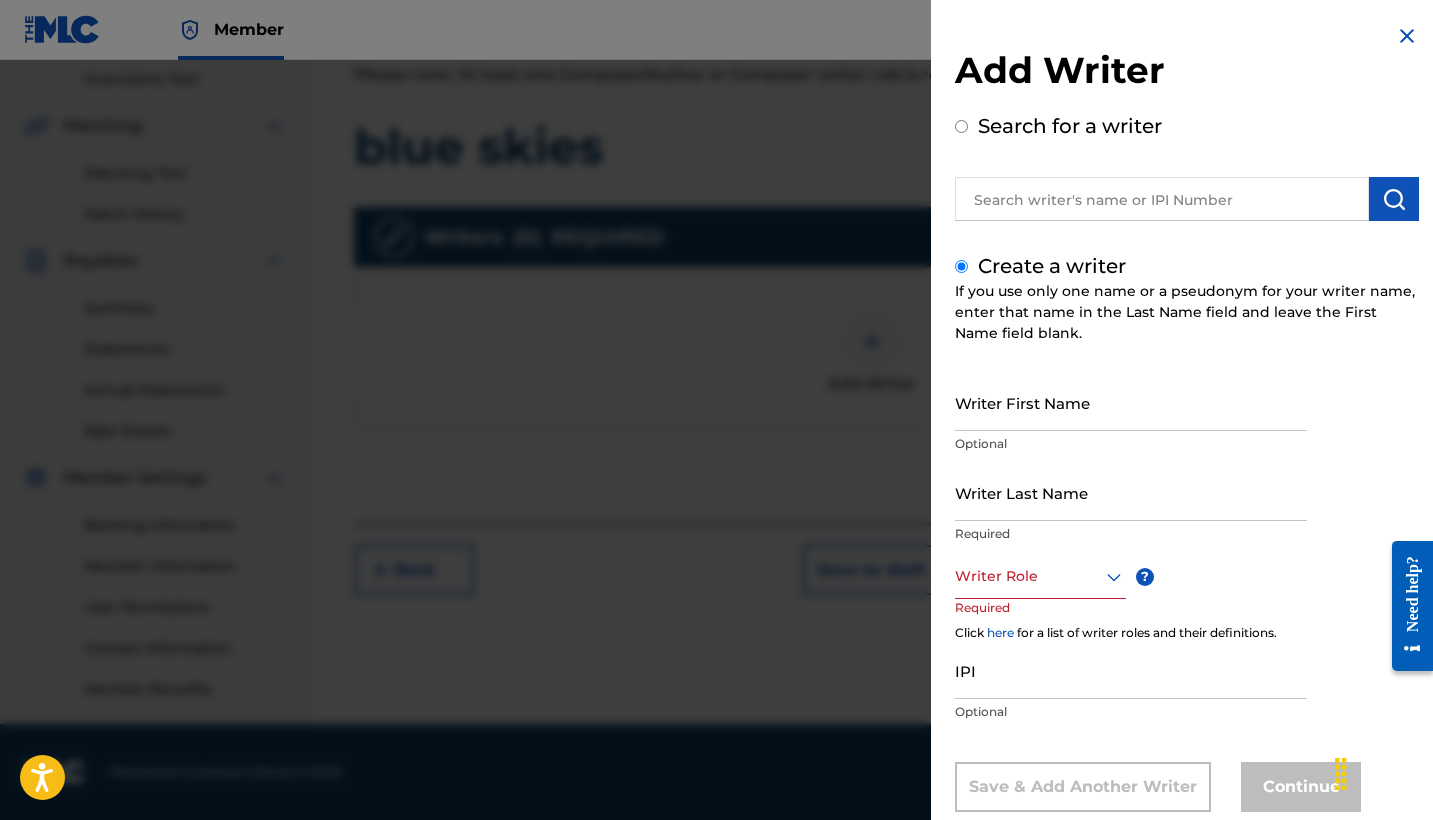 click at bounding box center [1162, 199] 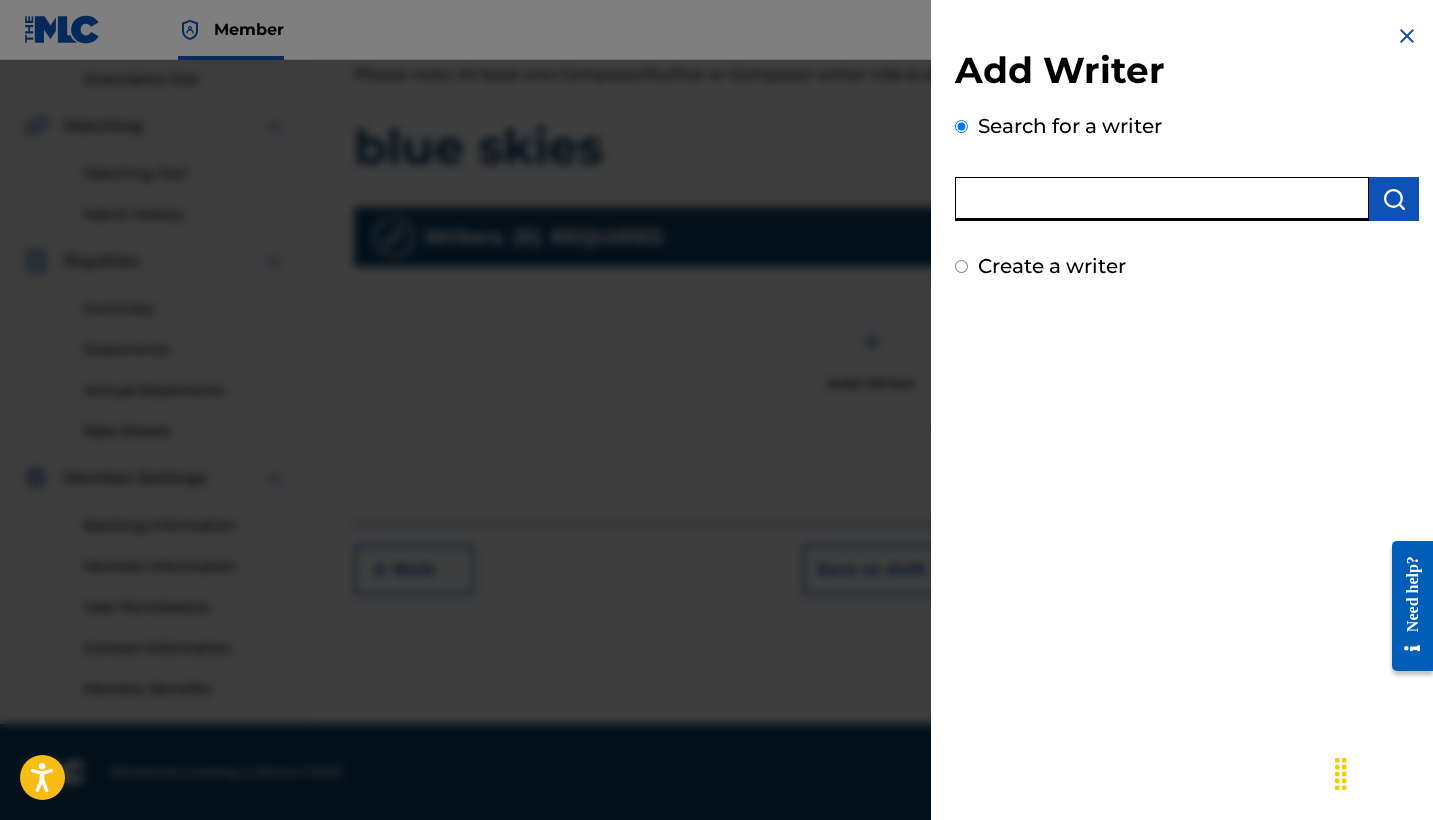 paste on "01072350979" 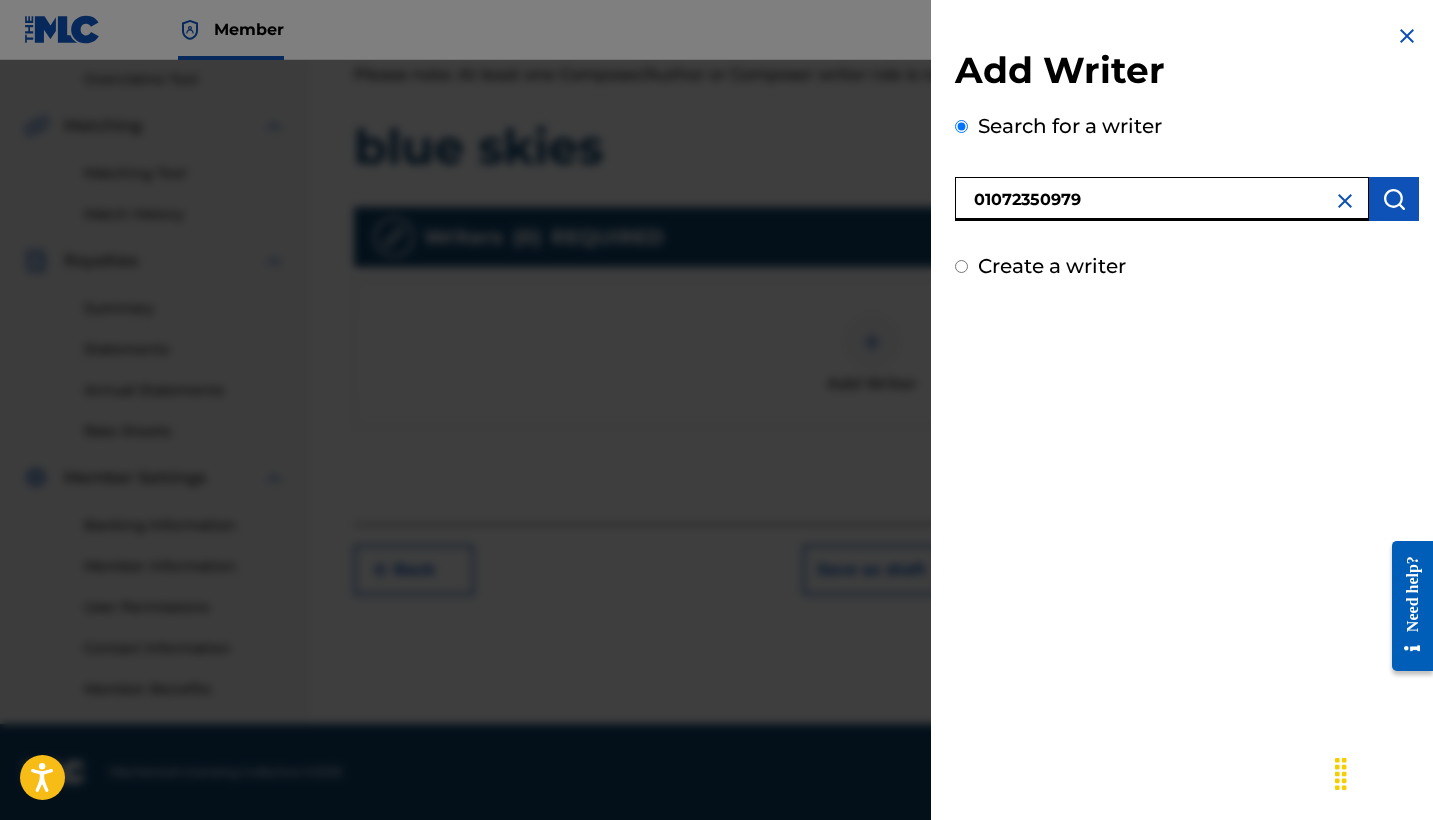 type on "01072350979" 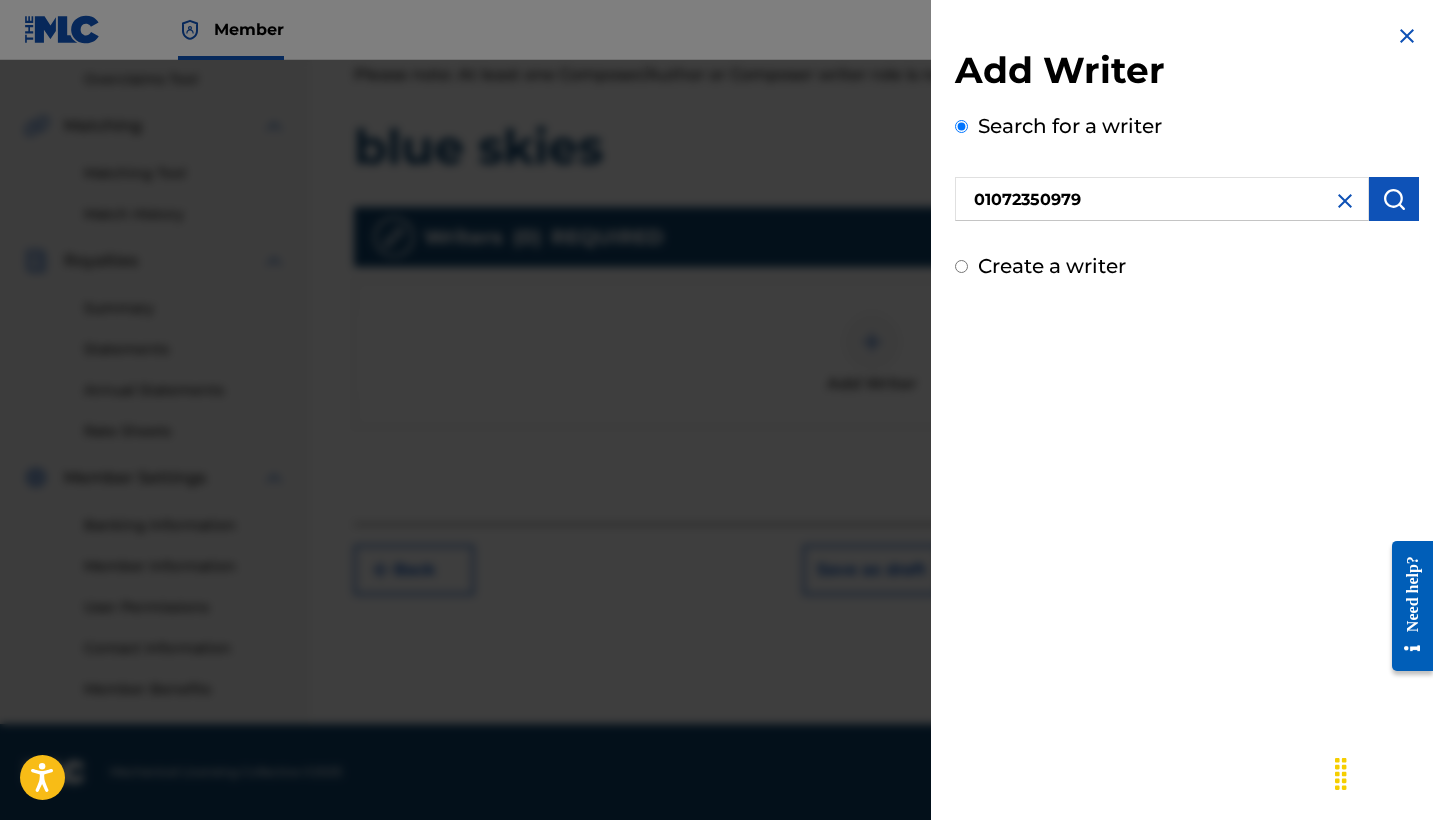 click at bounding box center [1394, 199] 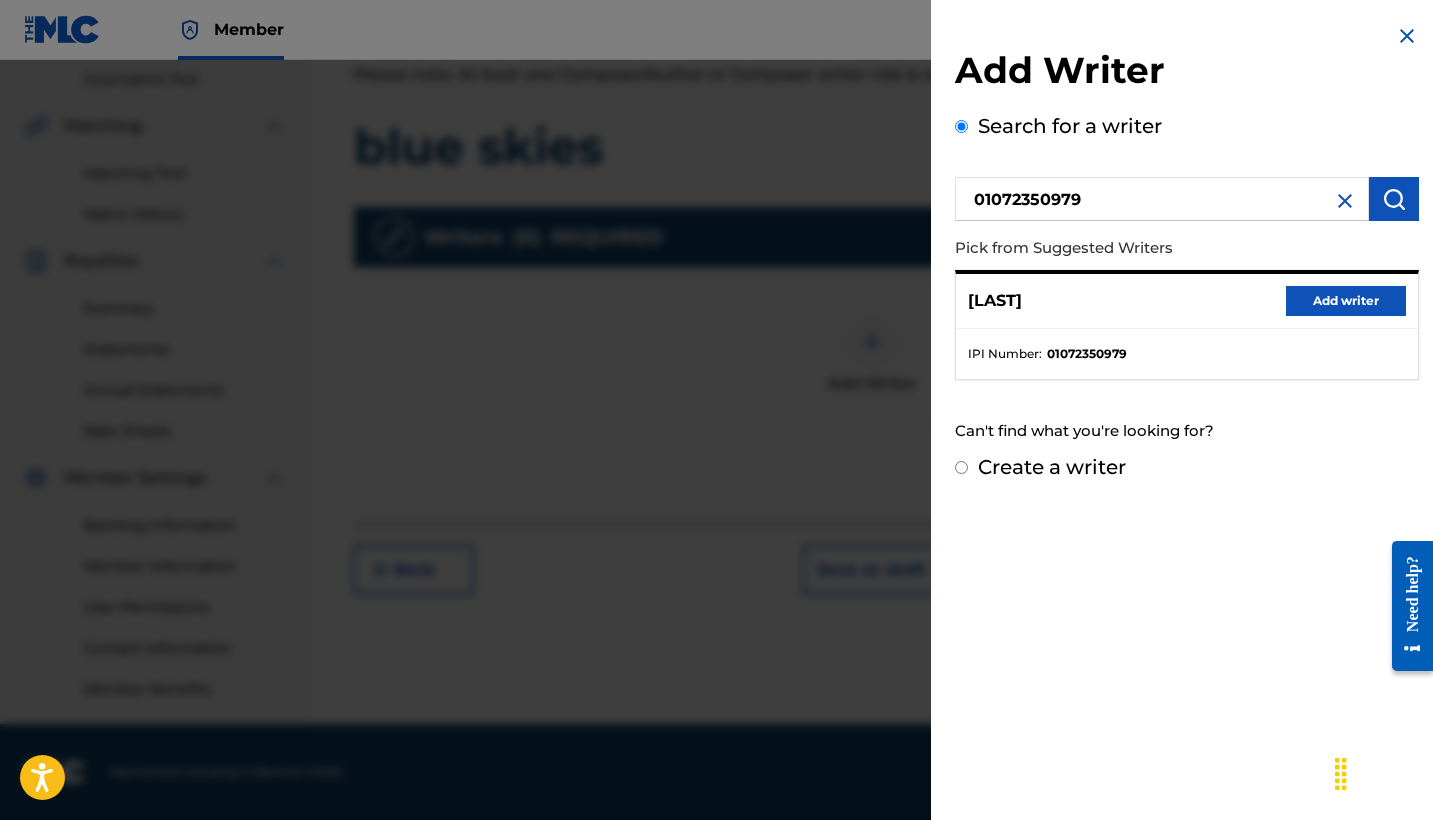 click on "Add writer" at bounding box center (1346, 301) 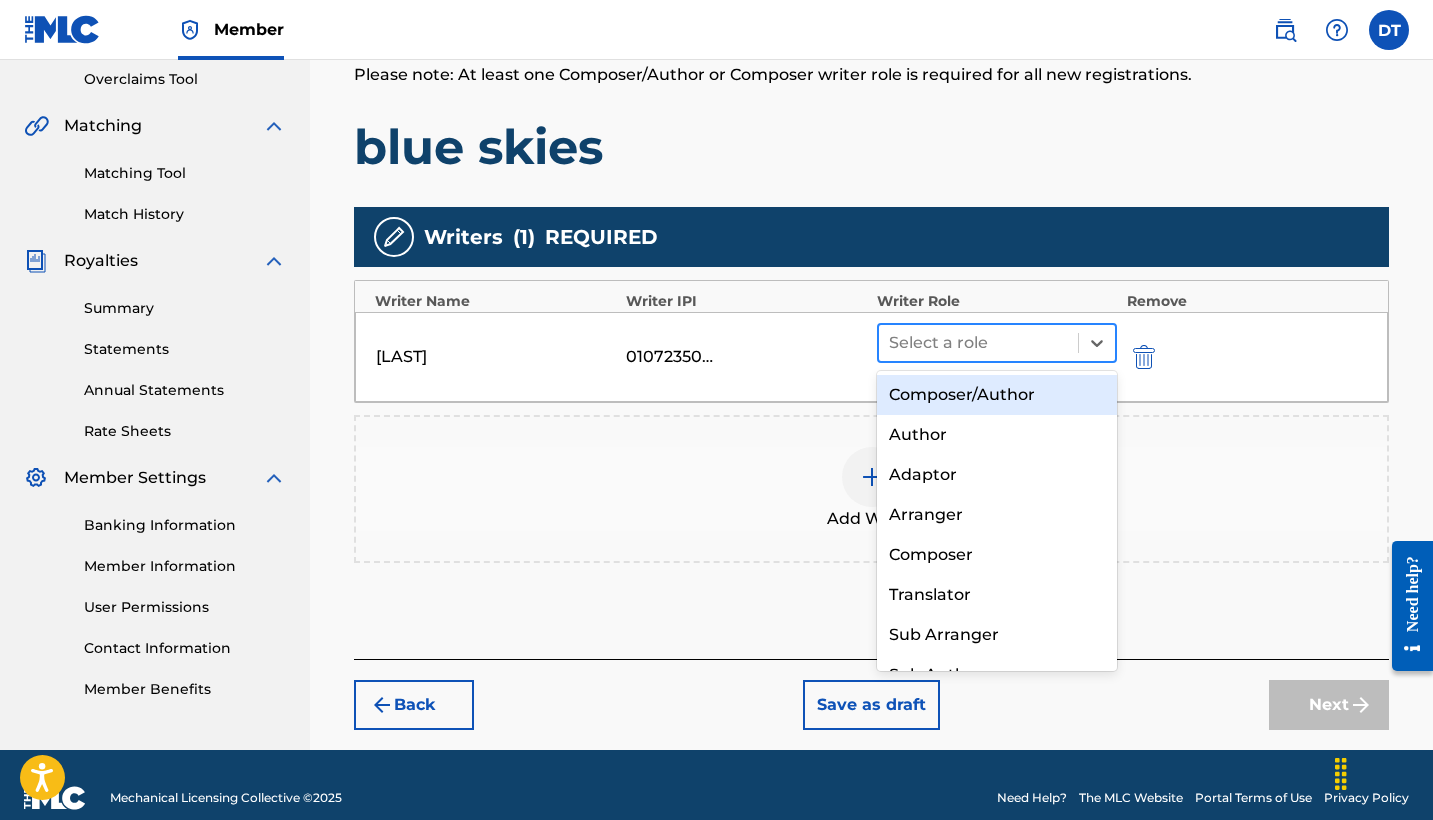 click at bounding box center (978, 343) 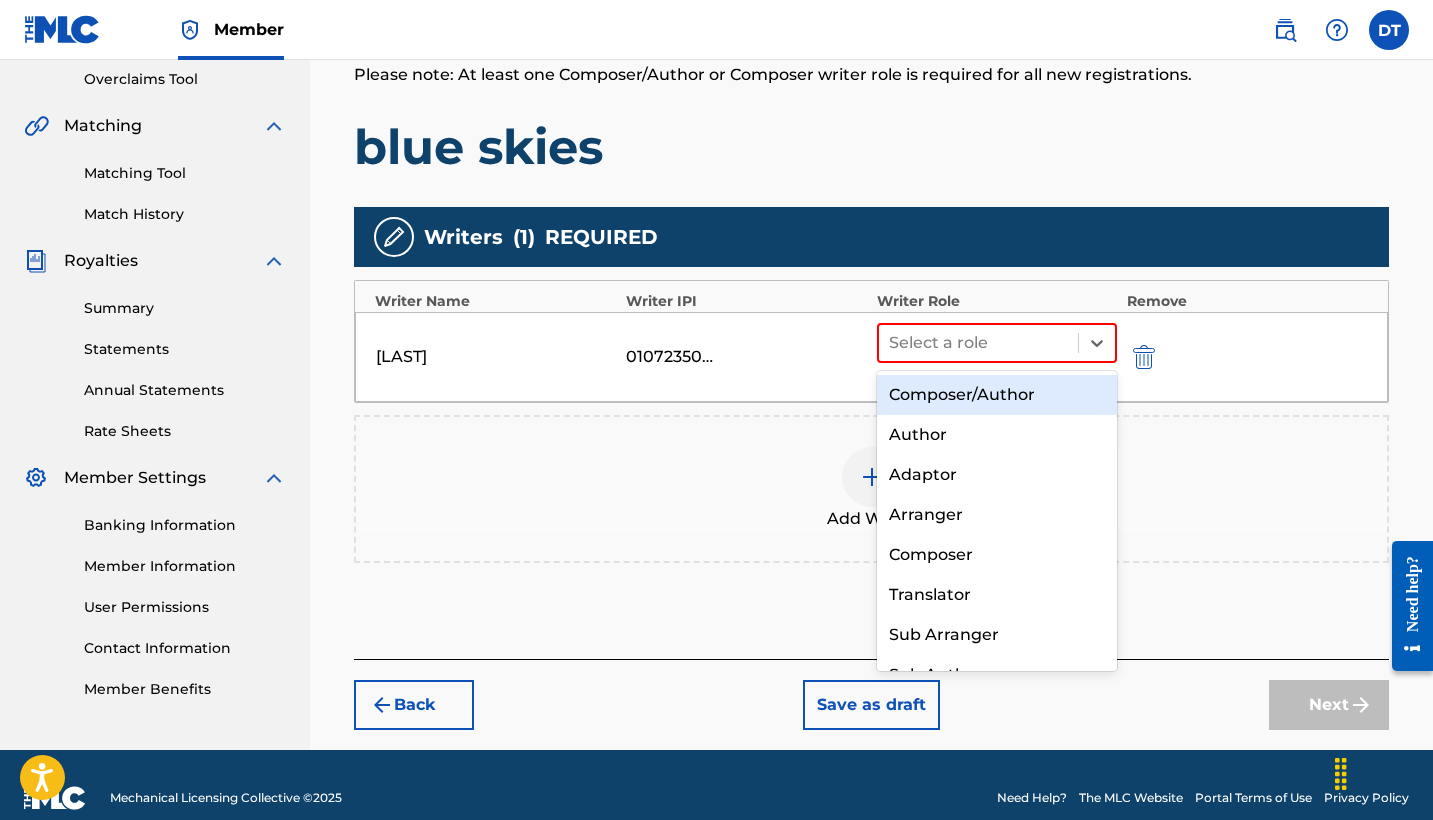 click on "Composer/Author" at bounding box center (997, 395) 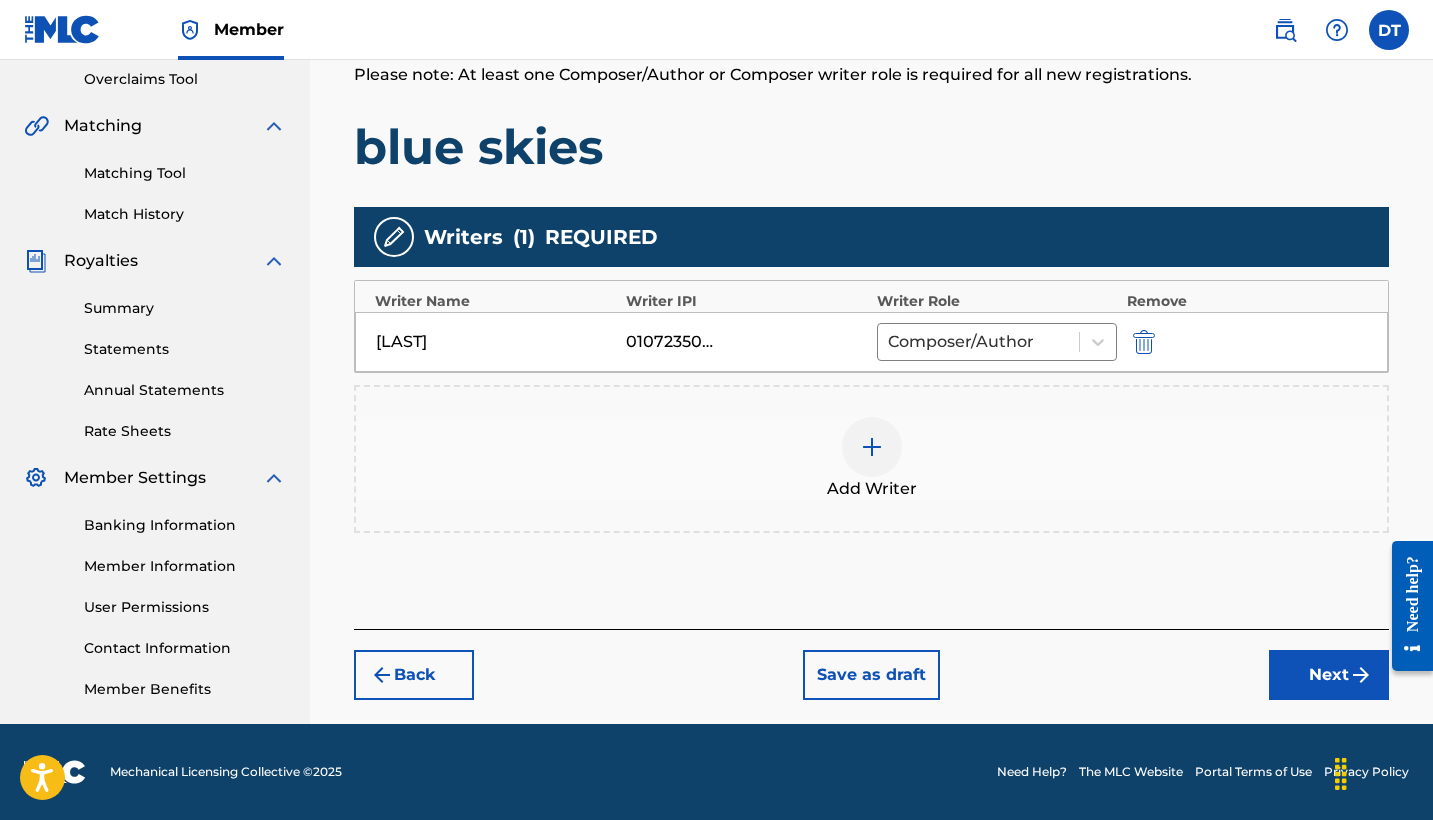 click on "Next" at bounding box center (1329, 675) 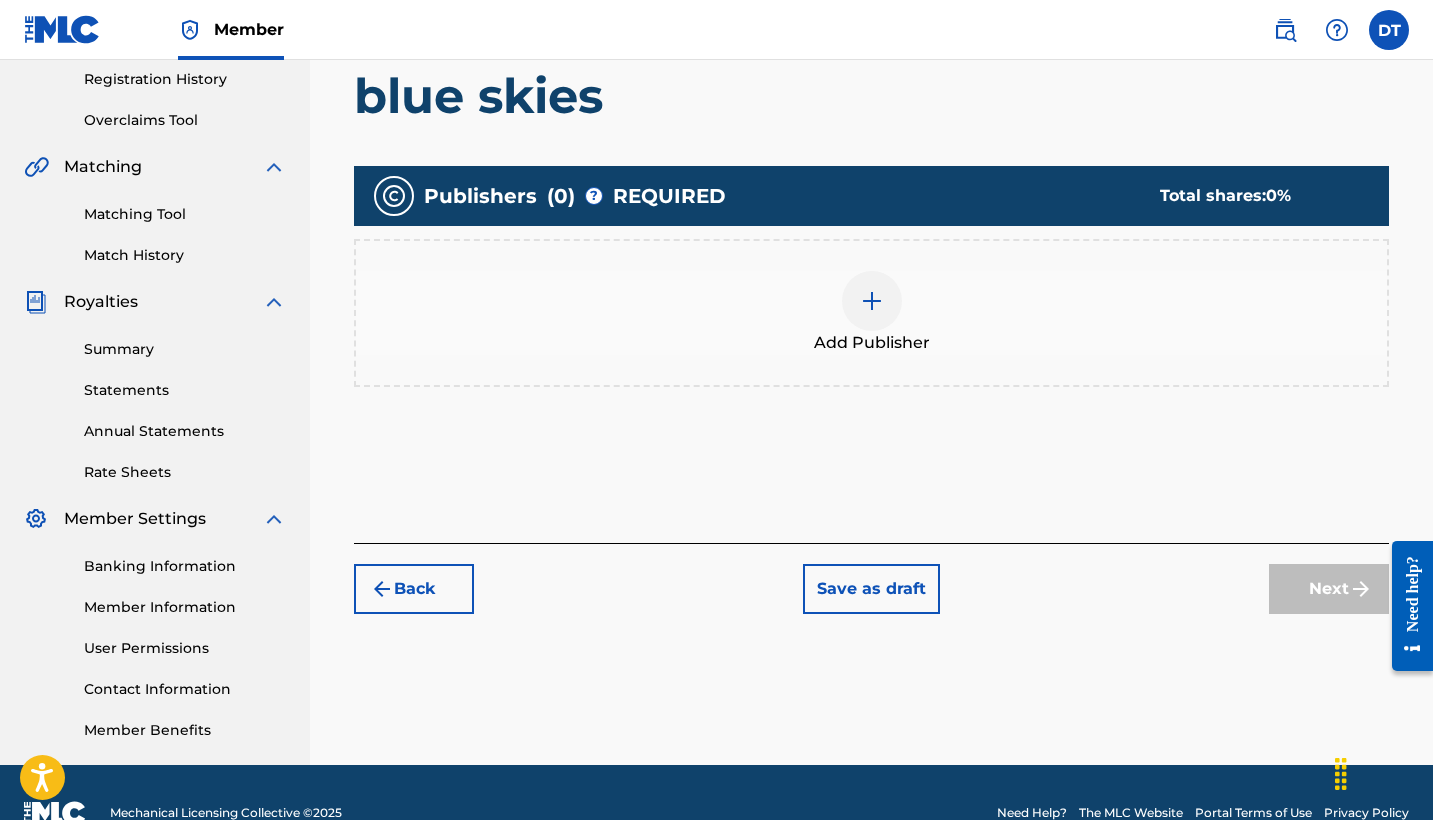 scroll, scrollTop: 405, scrollLeft: 0, axis: vertical 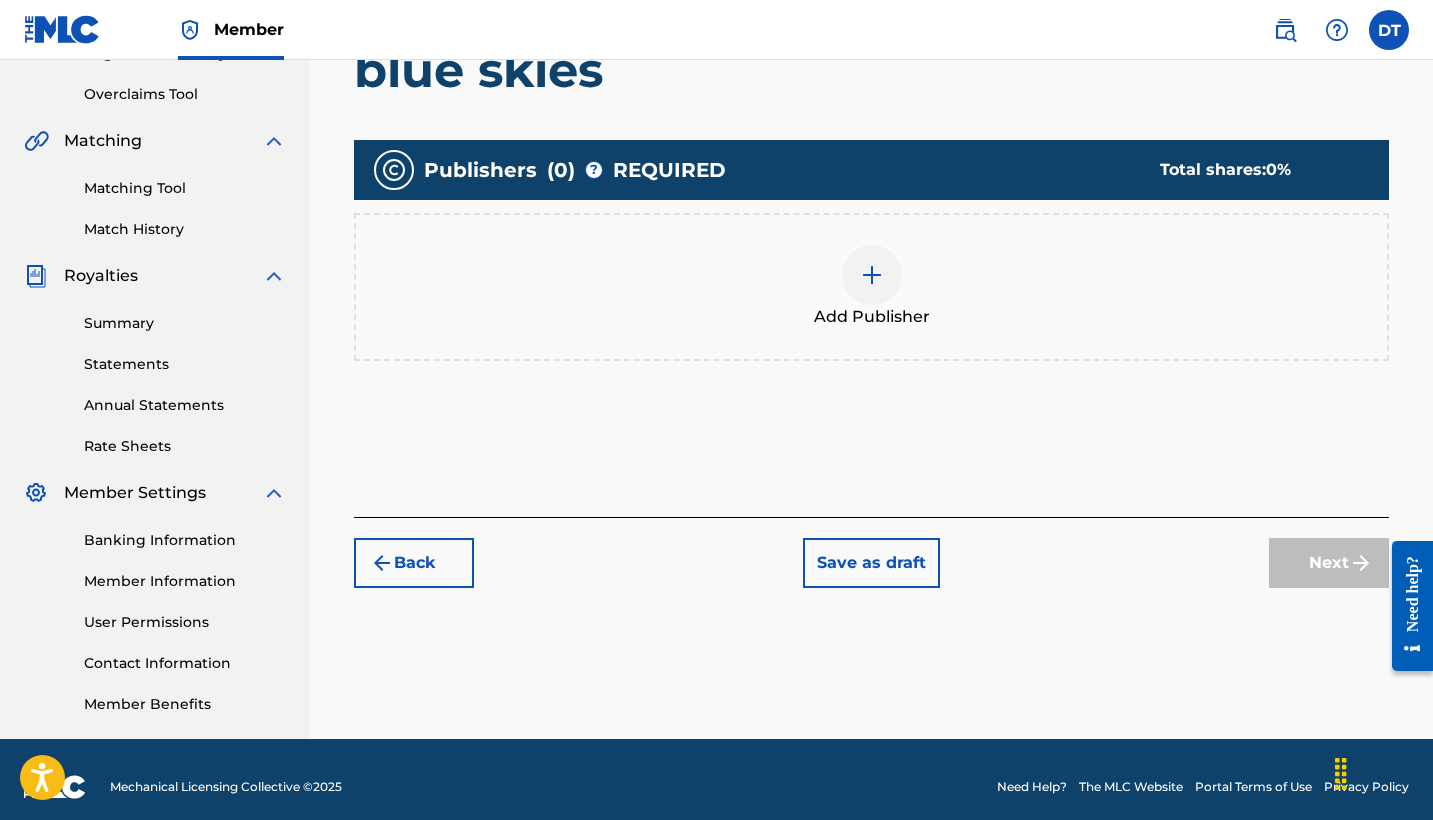 click on "Add Publisher" at bounding box center [871, 287] 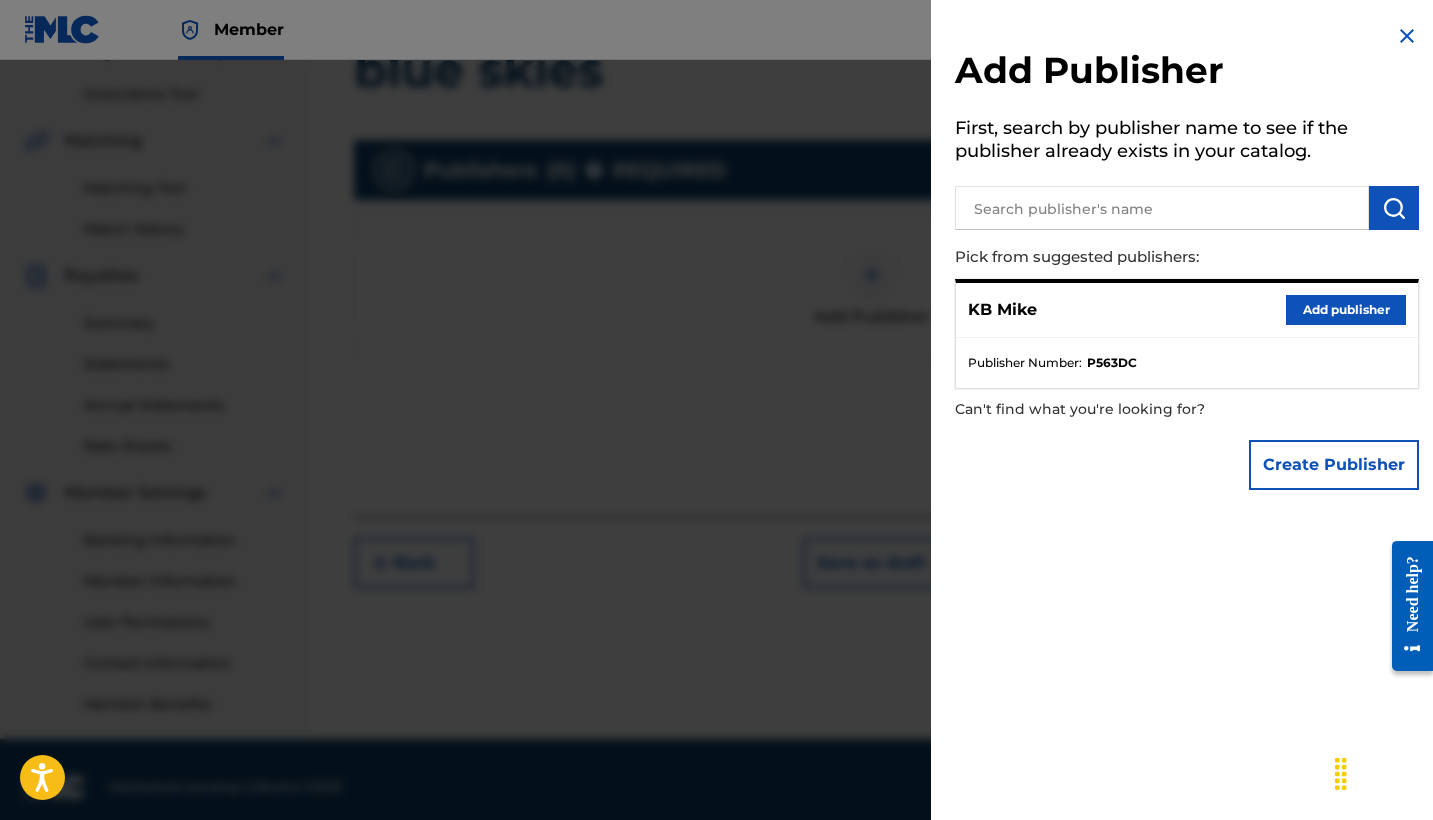 click on "Add publisher" at bounding box center (1346, 310) 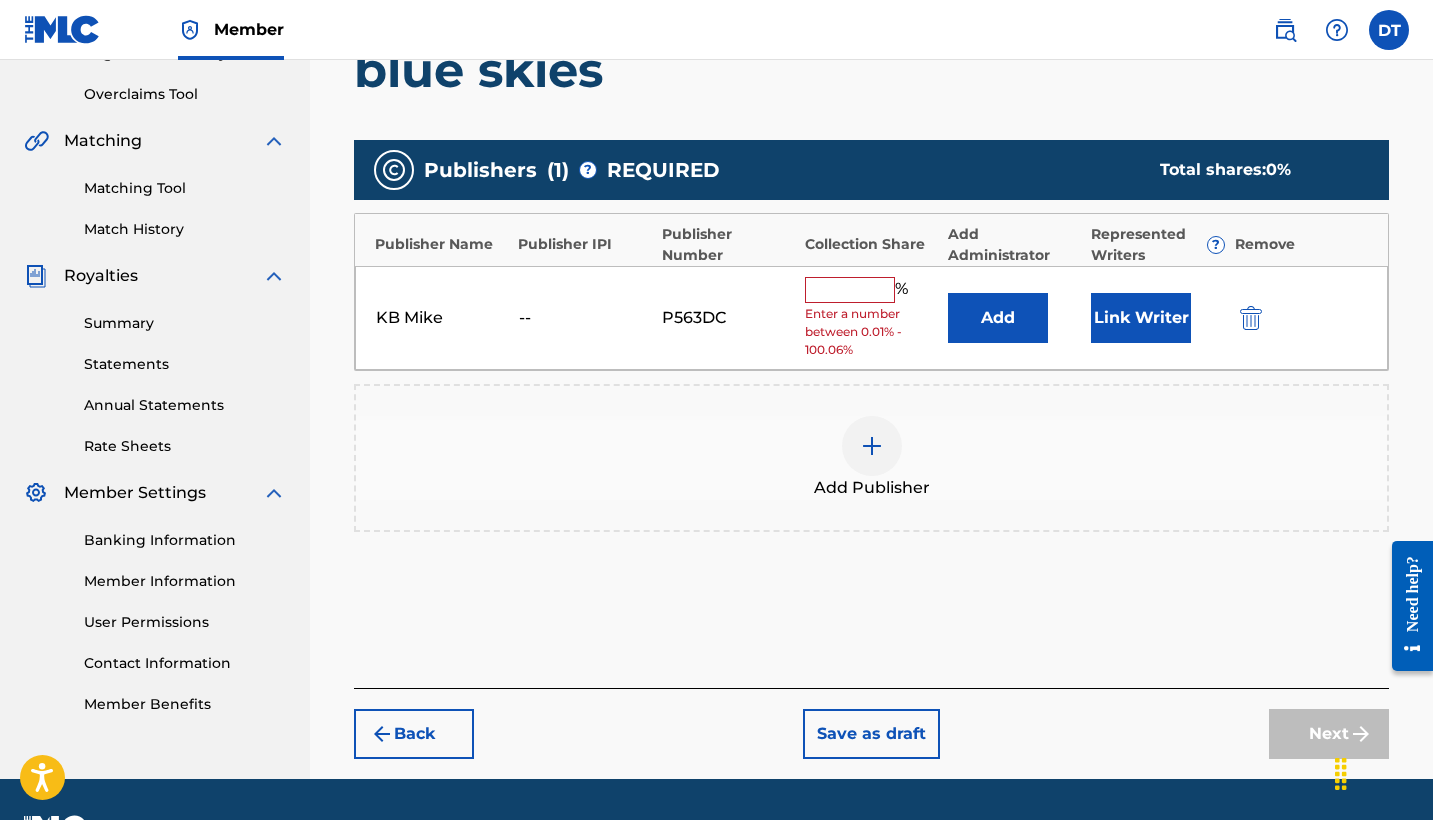 click at bounding box center [850, 290] 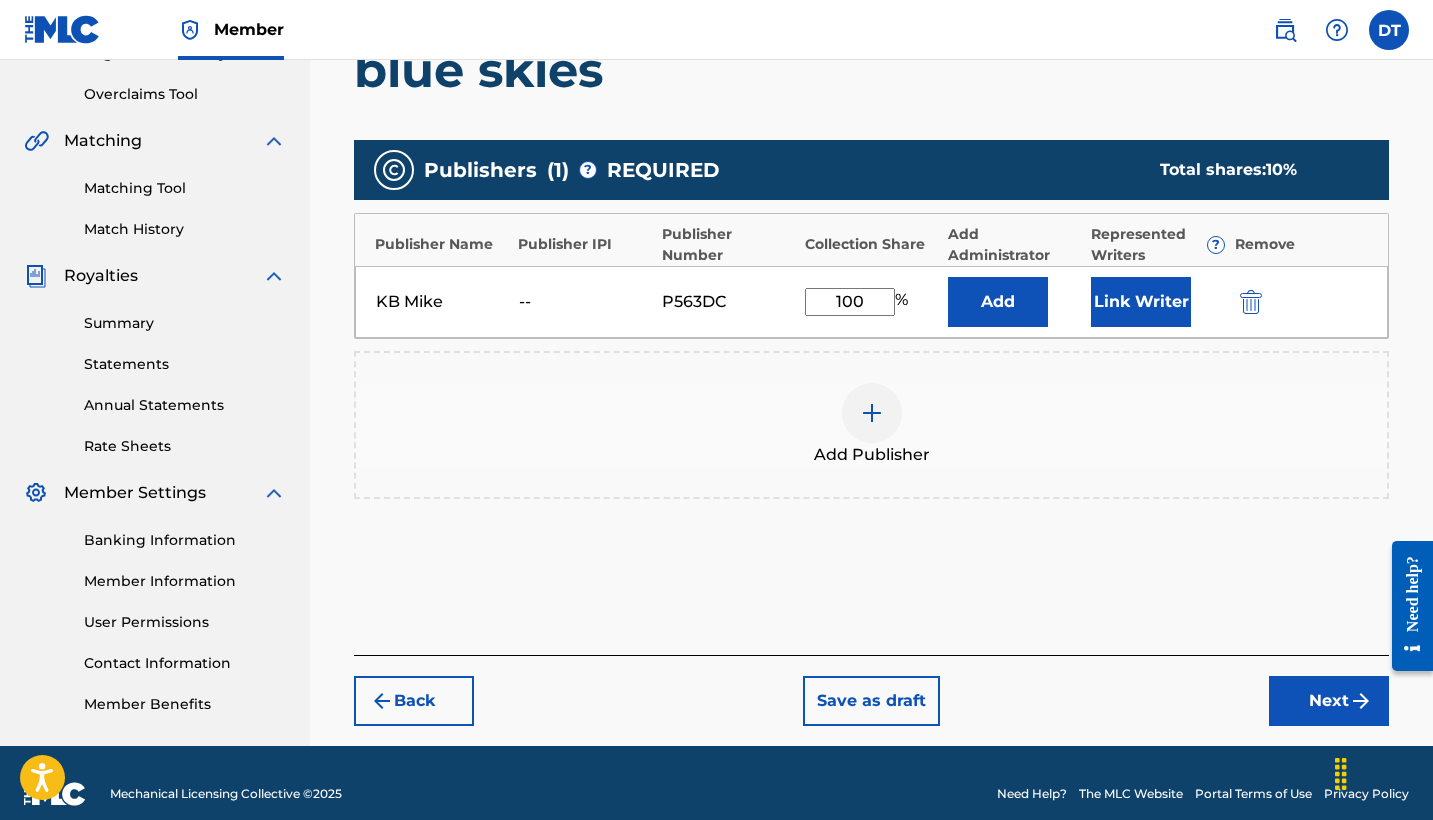 type on "100" 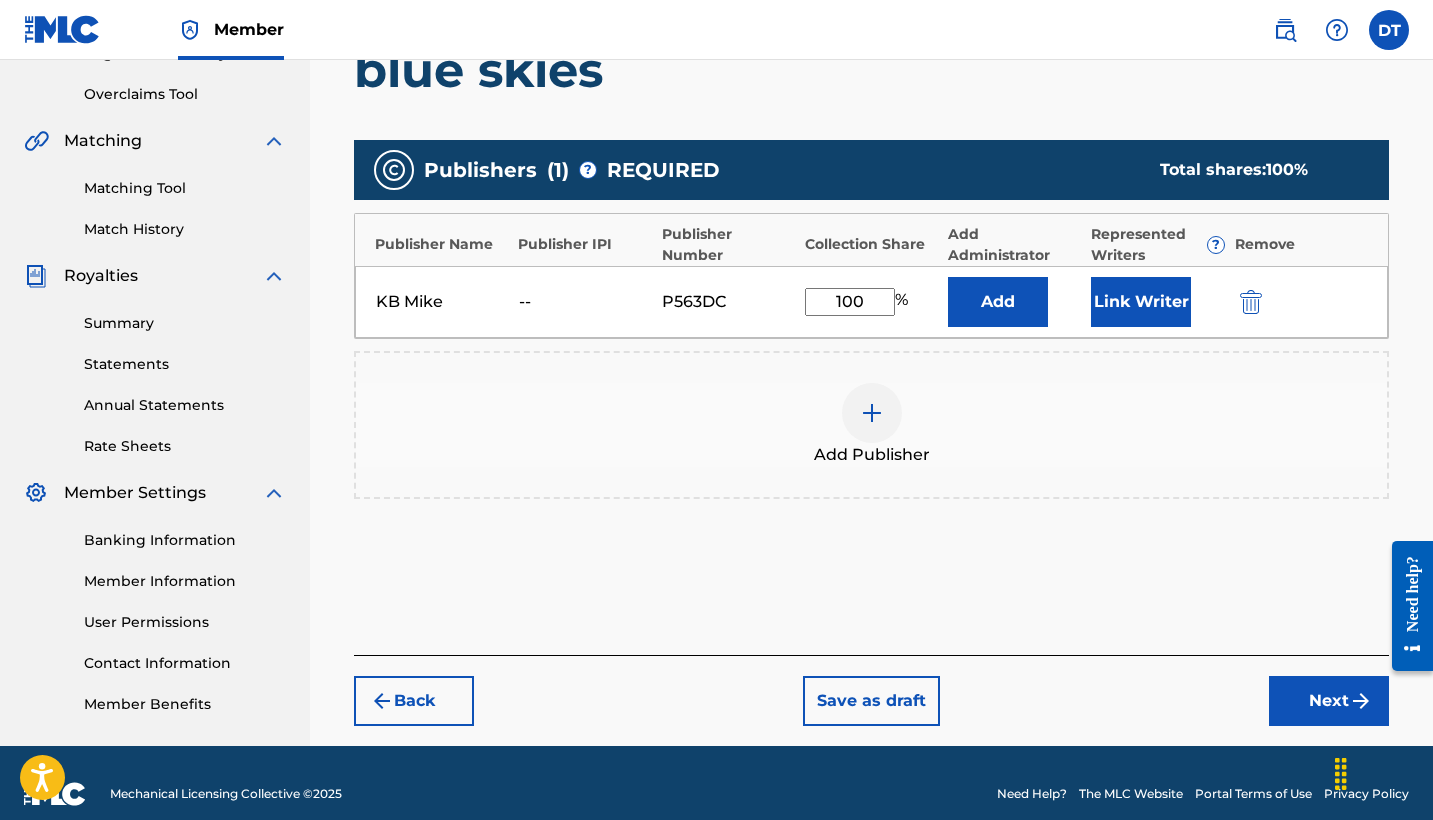 click on "Next" at bounding box center (1329, 701) 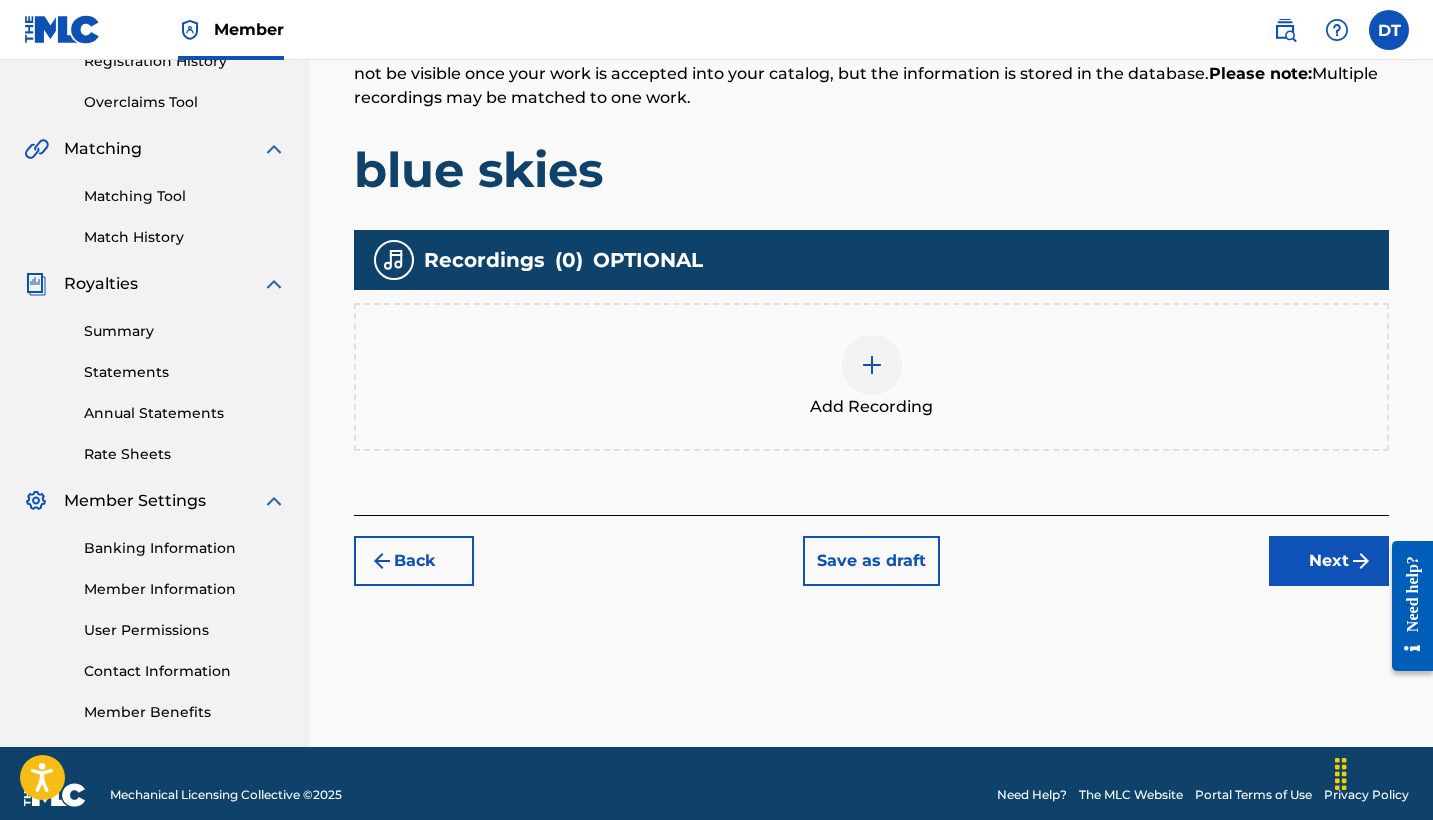 click on "Next" at bounding box center [1329, 561] 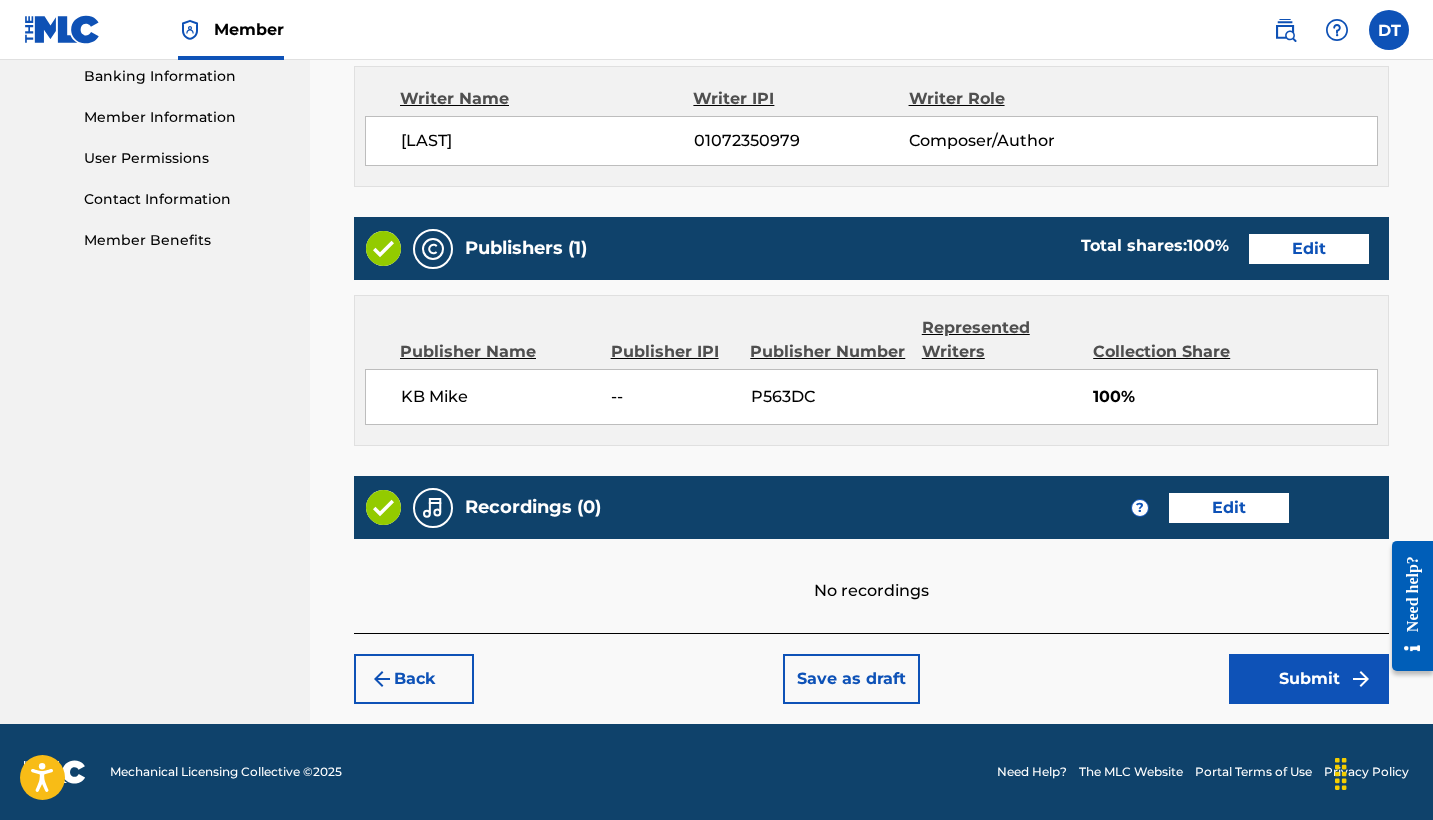 scroll, scrollTop: 868, scrollLeft: 0, axis: vertical 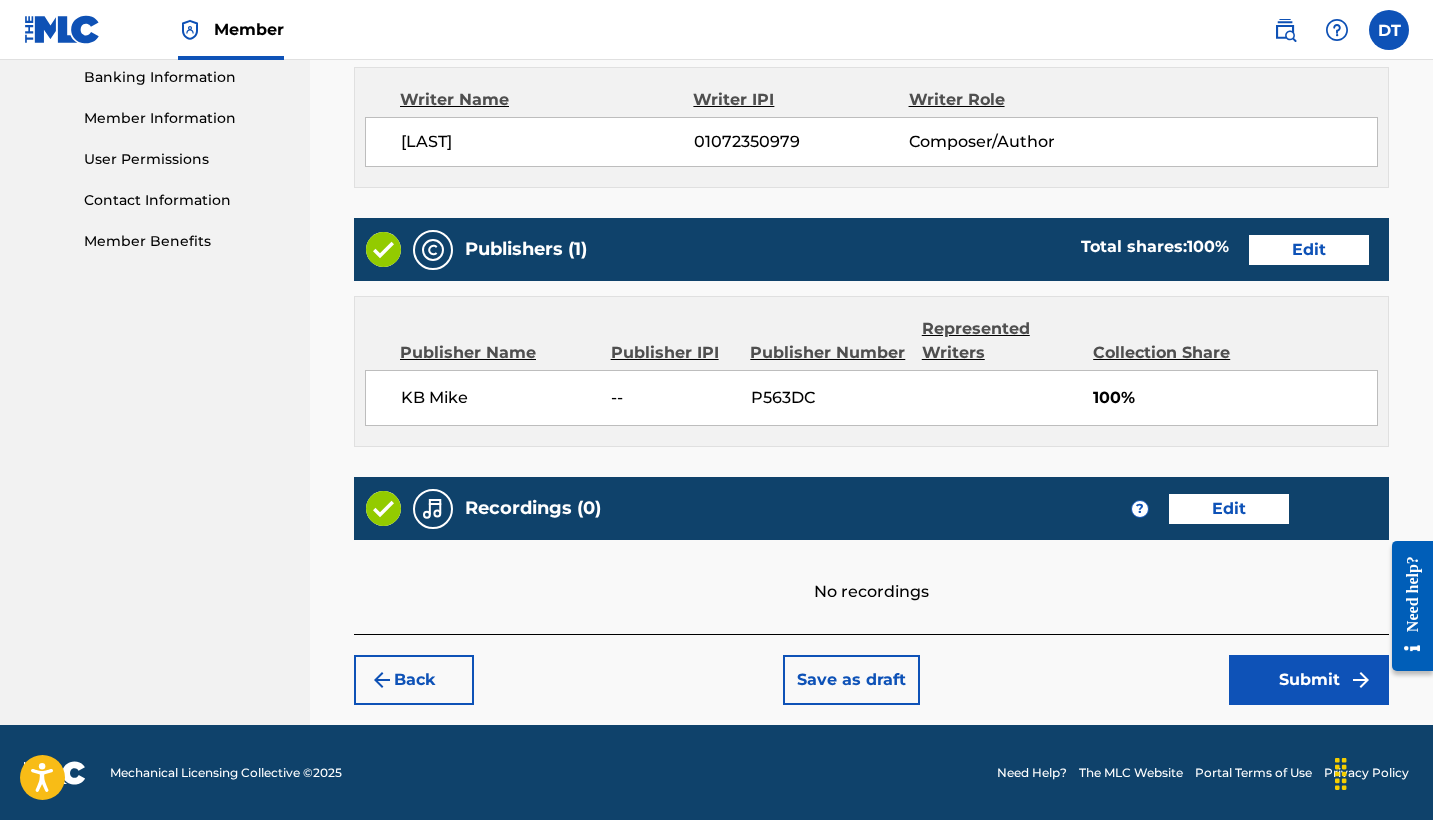 click on "Submit" at bounding box center [1309, 680] 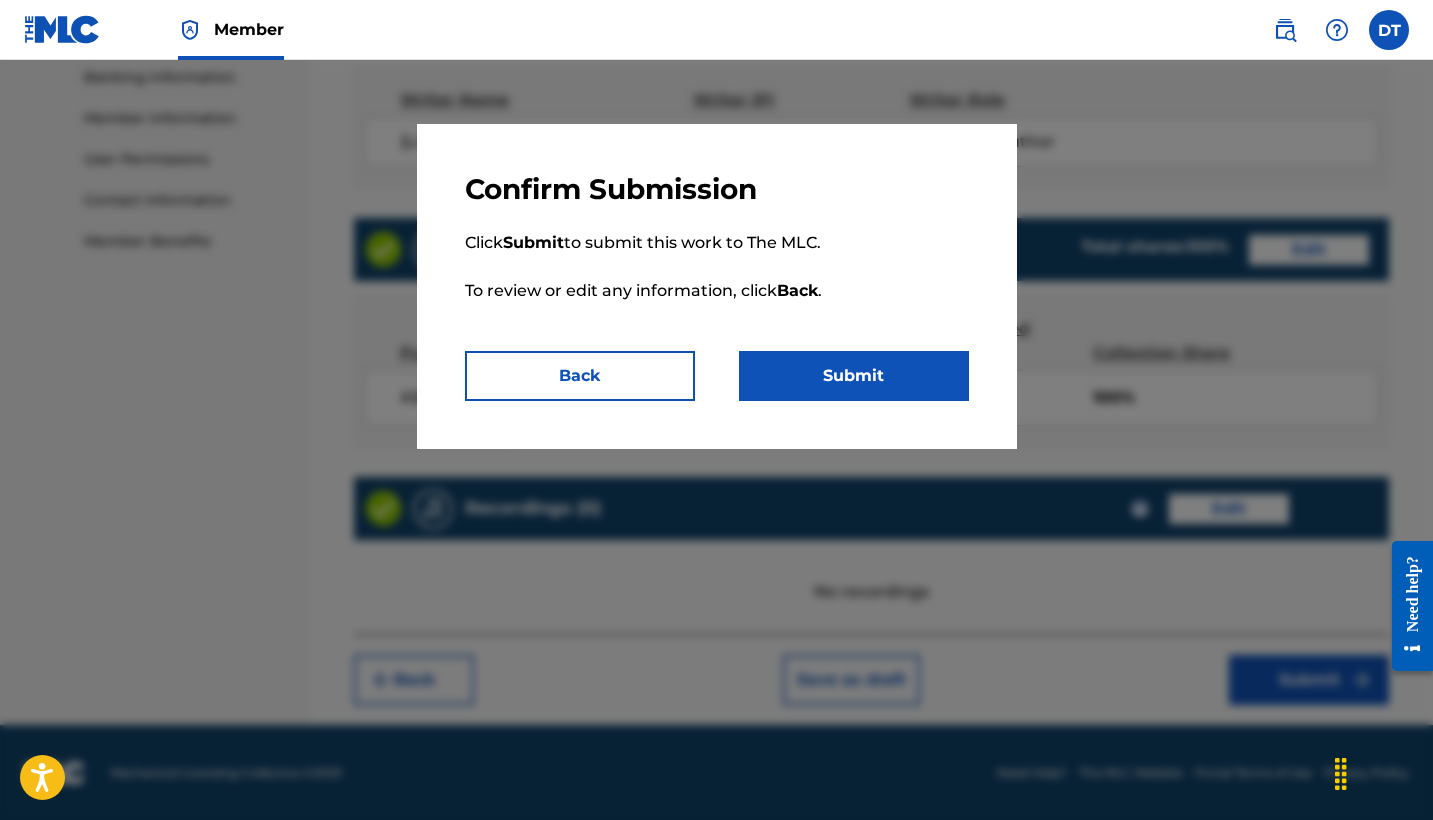 click on "Submit" at bounding box center (854, 376) 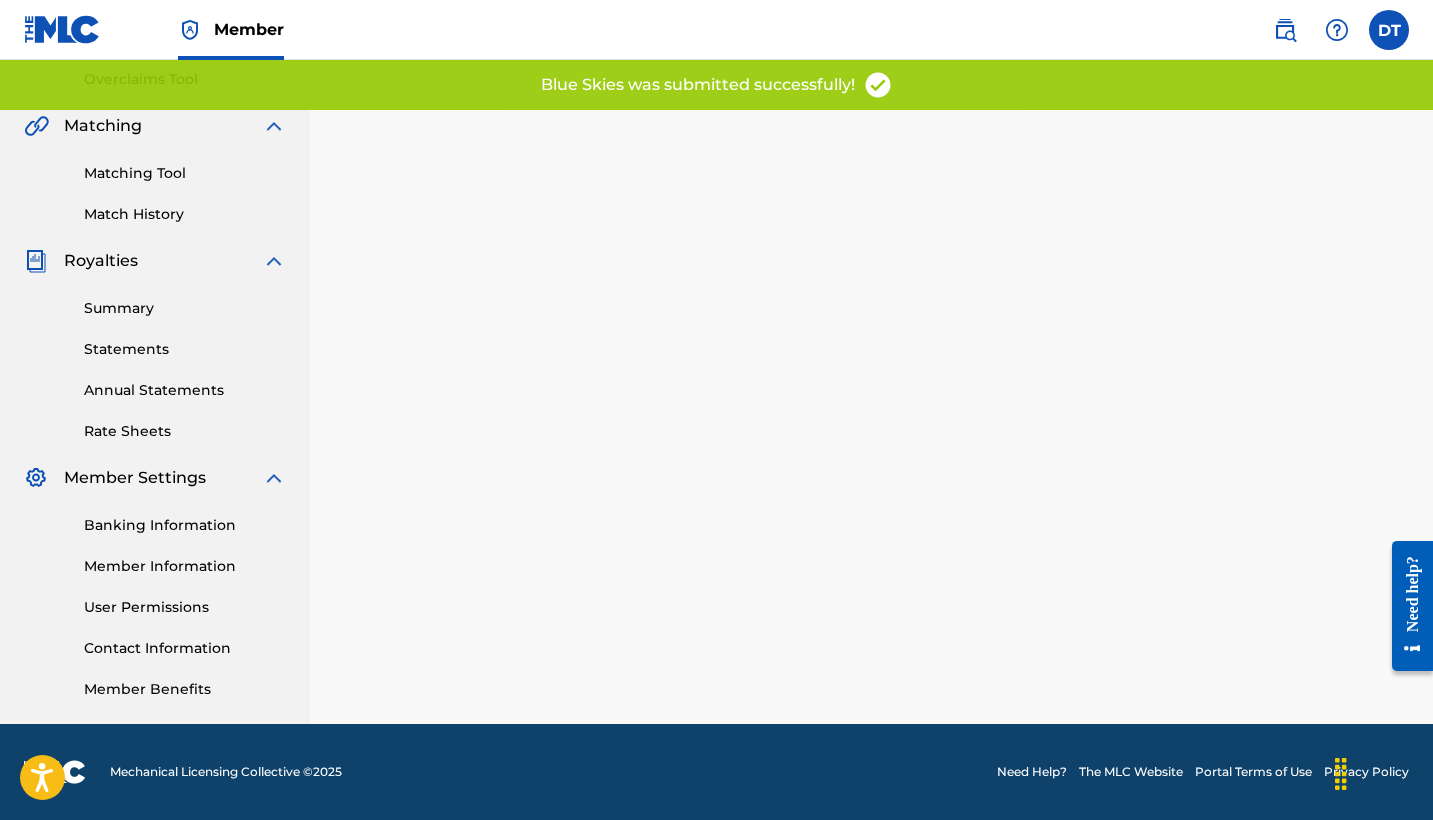 scroll, scrollTop: 0, scrollLeft: 0, axis: both 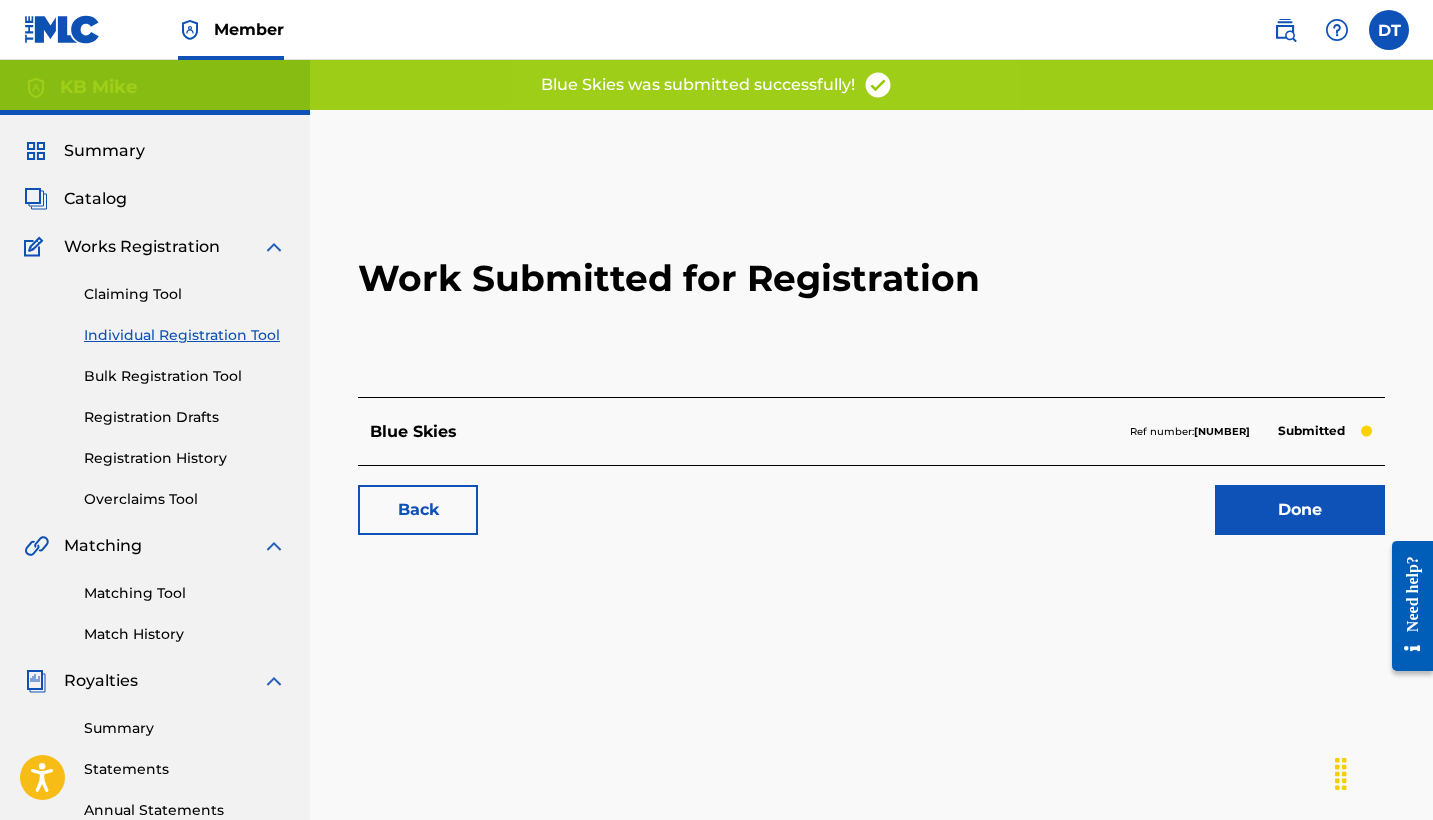 click on "Done" at bounding box center (1300, 510) 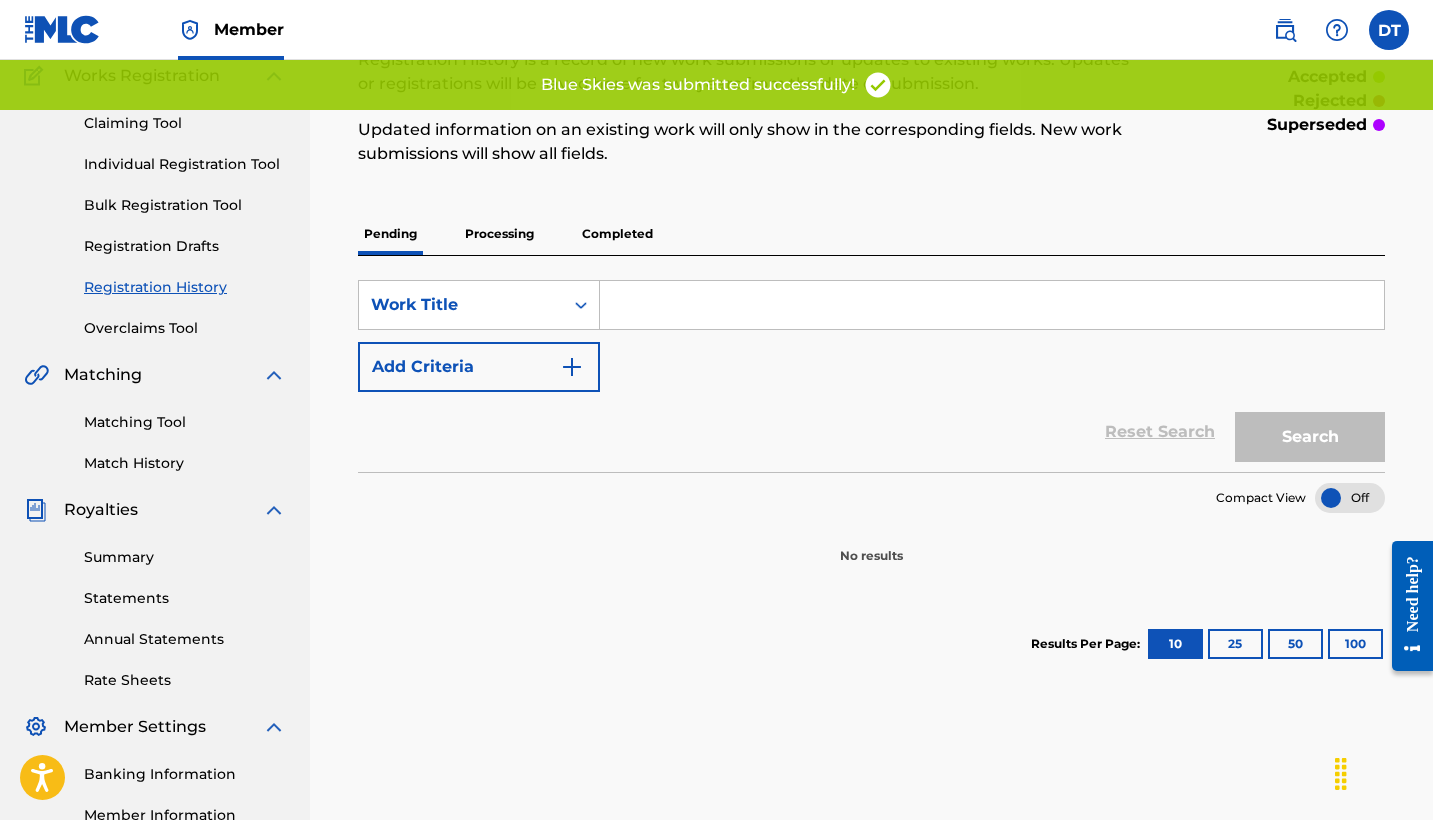 scroll, scrollTop: 247, scrollLeft: 0, axis: vertical 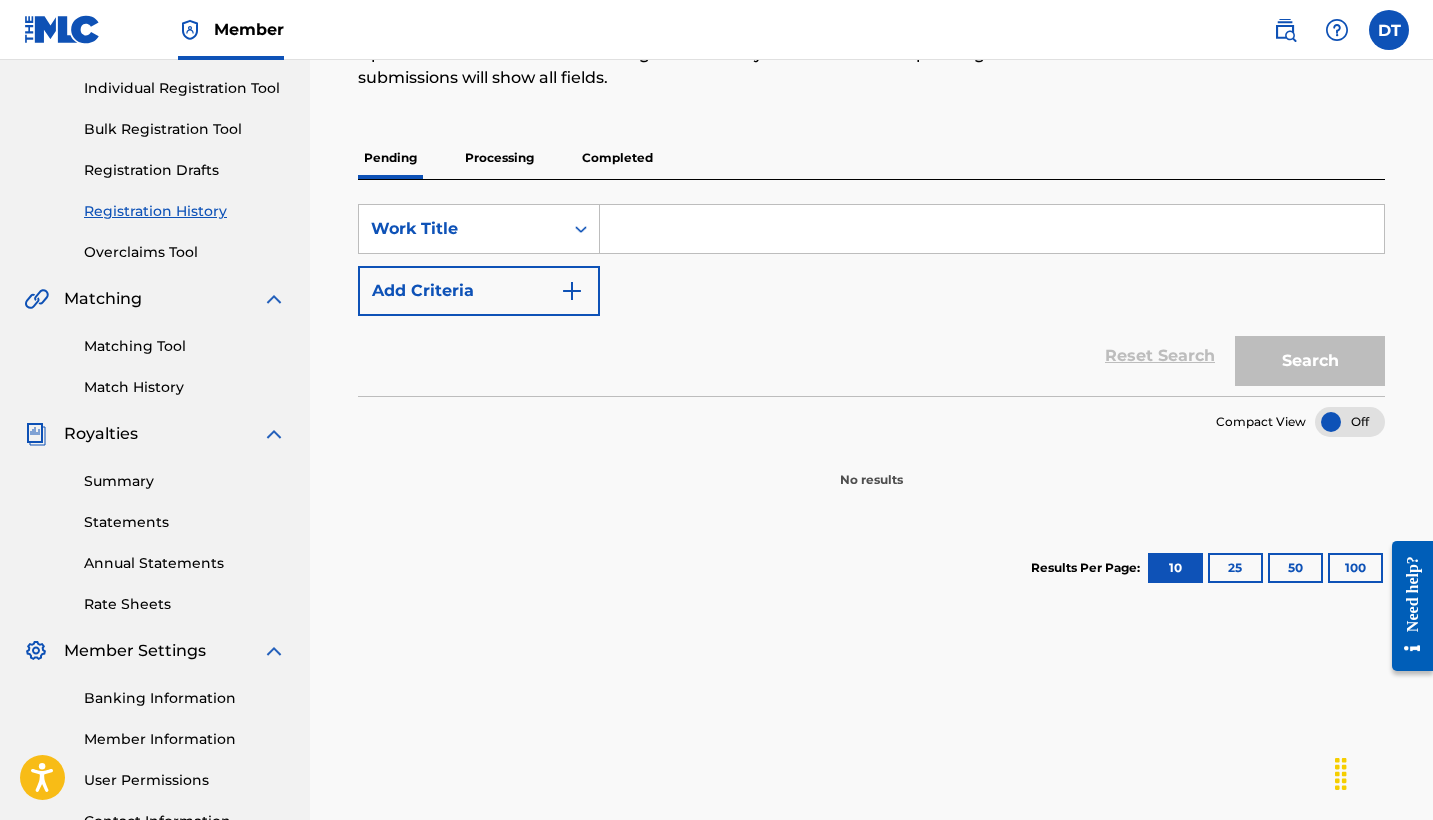 click on "Processing" at bounding box center [499, 158] 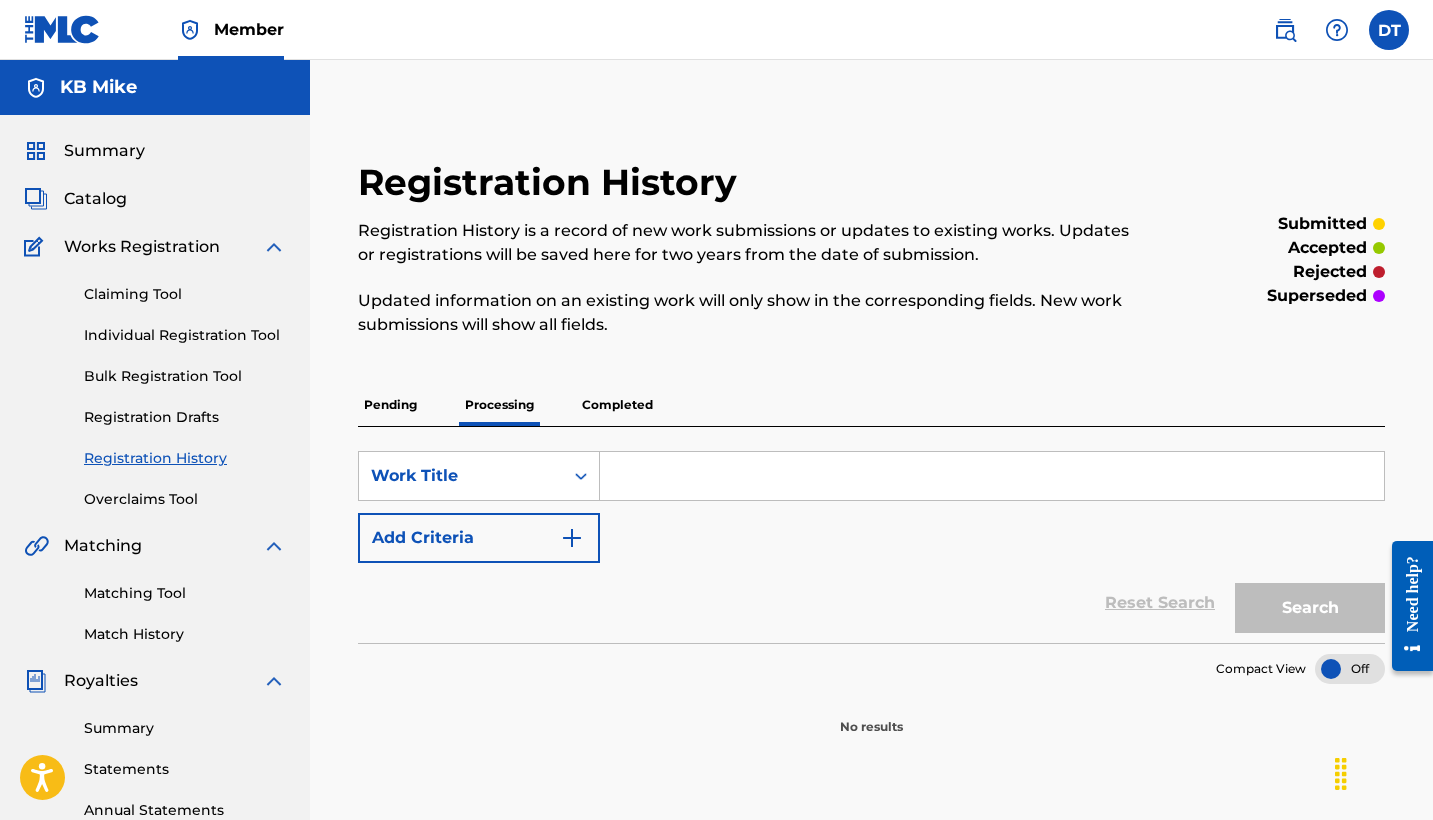 click on "Pending" at bounding box center [390, 405] 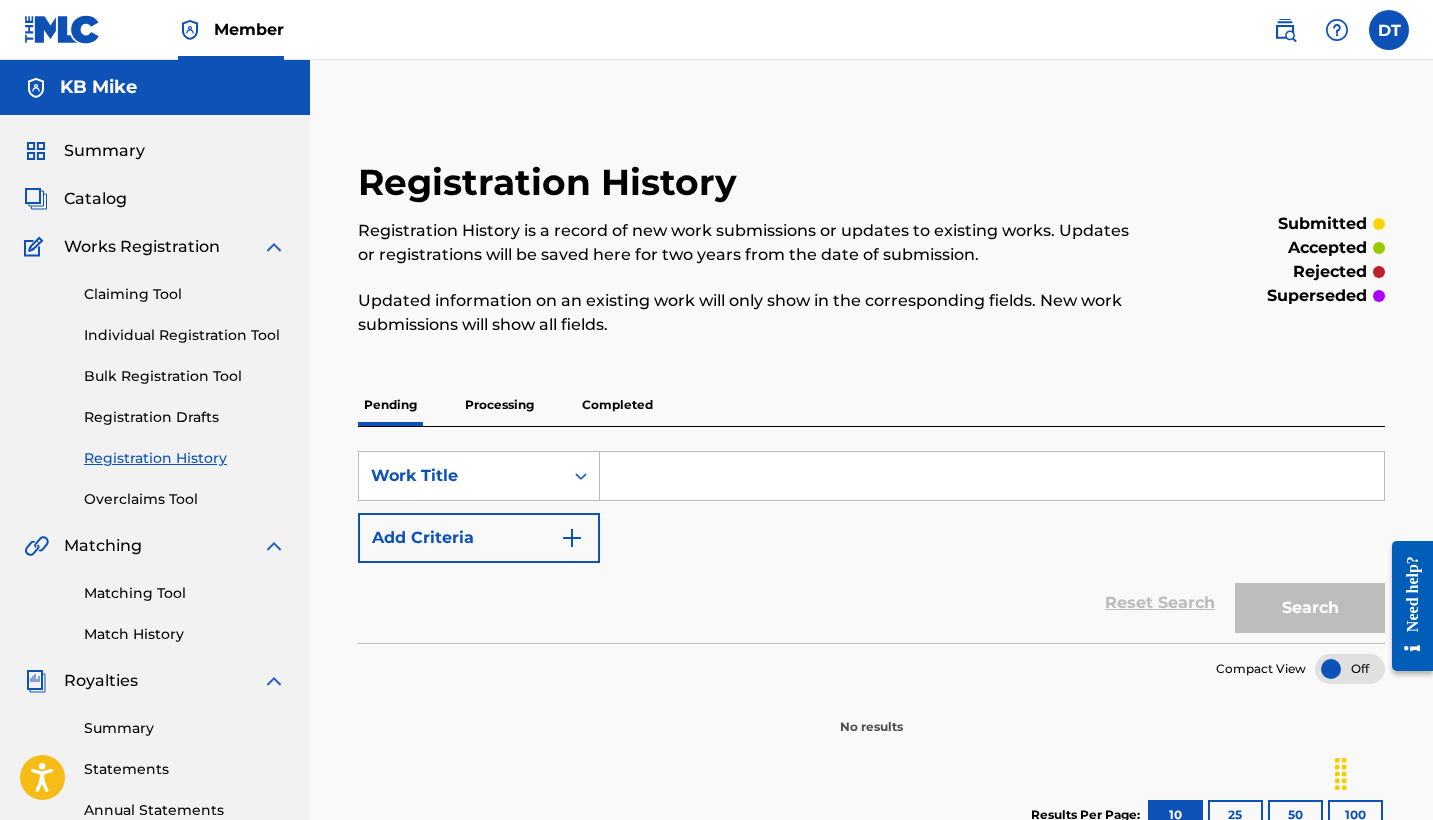 click on "Completed" at bounding box center [617, 405] 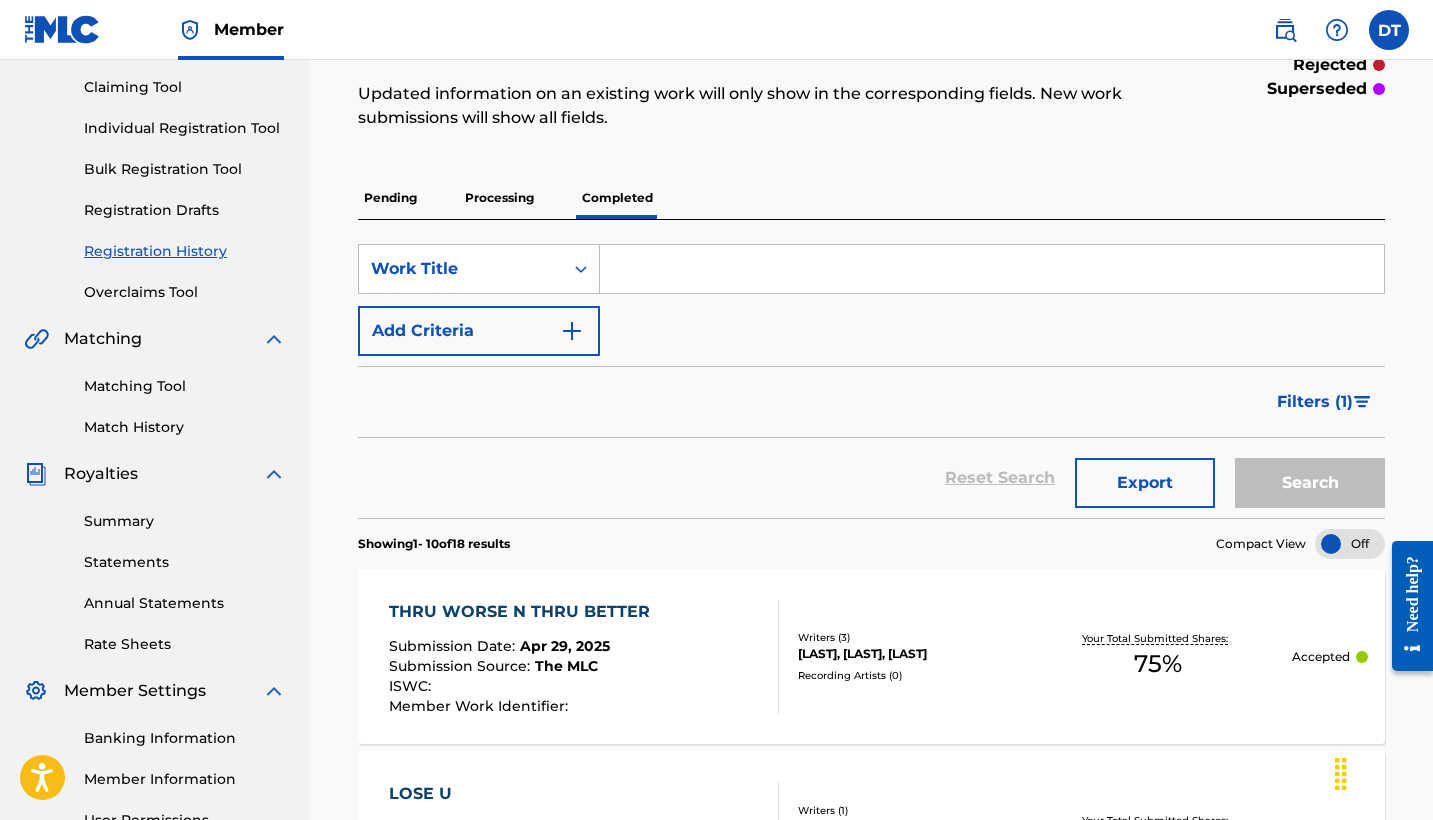 scroll, scrollTop: 85, scrollLeft: 0, axis: vertical 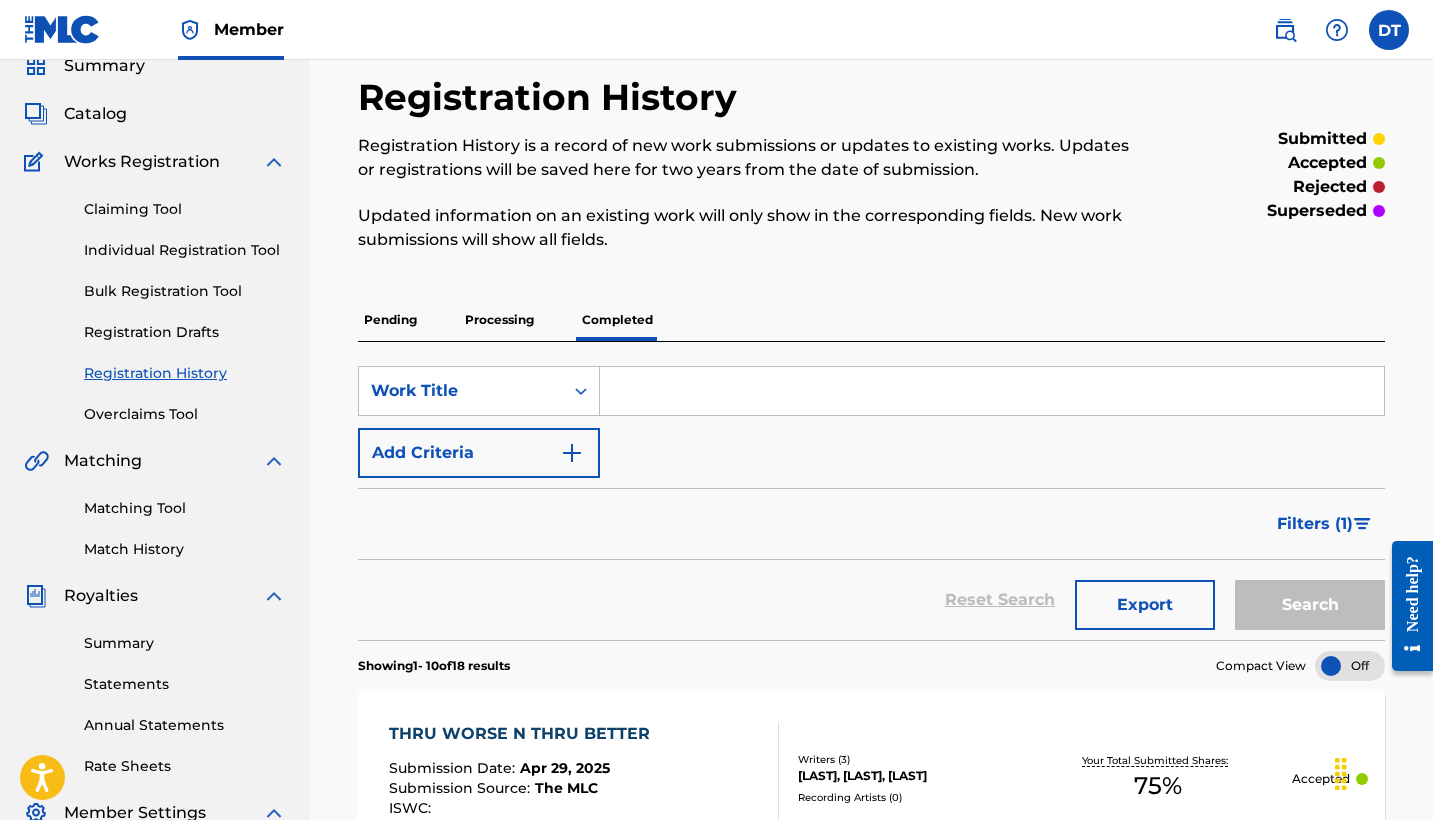 click on "Pending" at bounding box center [390, 320] 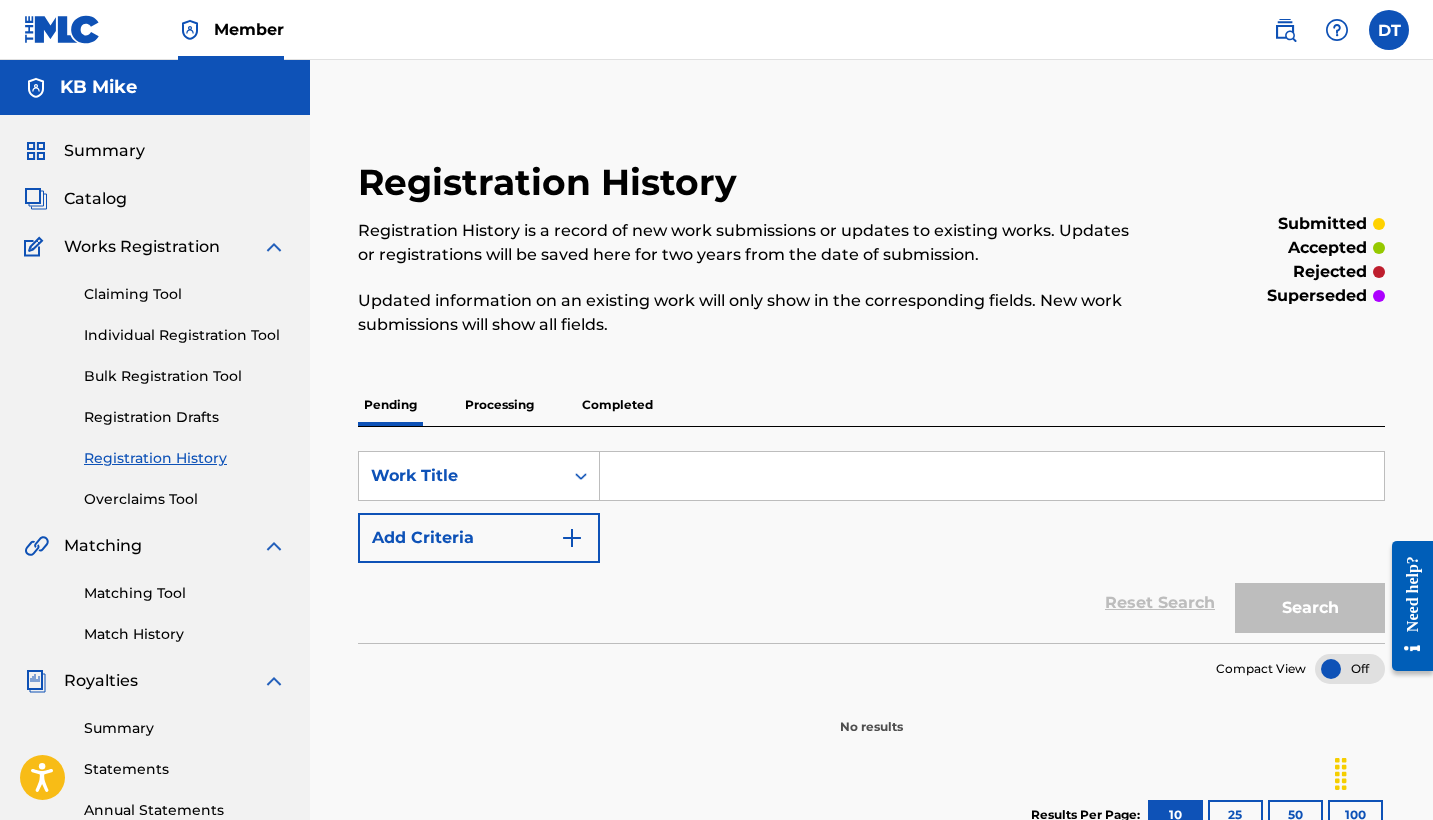 click on "Claiming Tool Individual Registration Tool Bulk Registration Tool Registration Drafts Registration History Overclaims Tool" at bounding box center [155, 384] 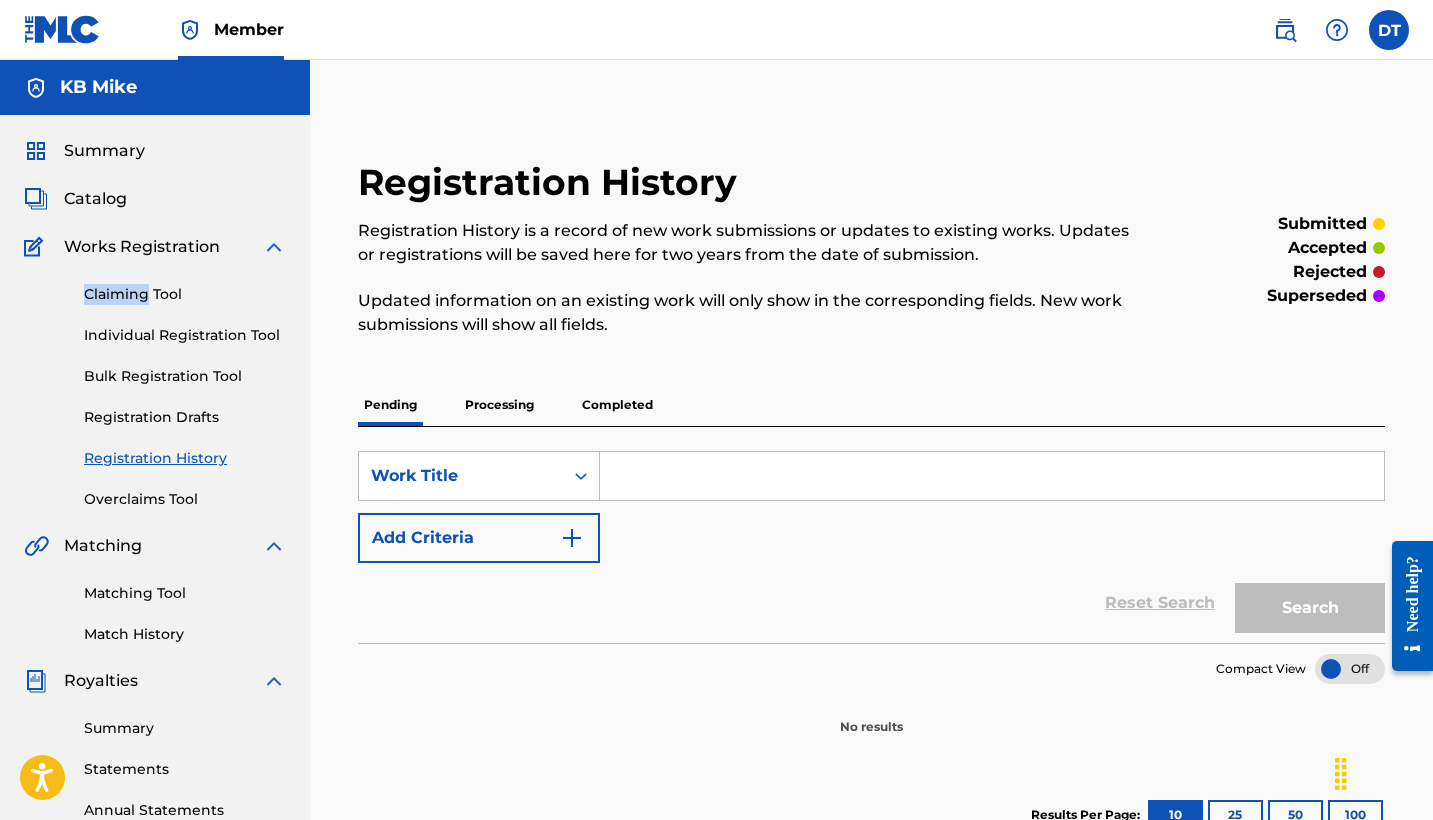 click on "Claiming Tool Individual Registration Tool Bulk Registration Tool Registration Drafts Registration History Overclaims Tool" at bounding box center (155, 384) 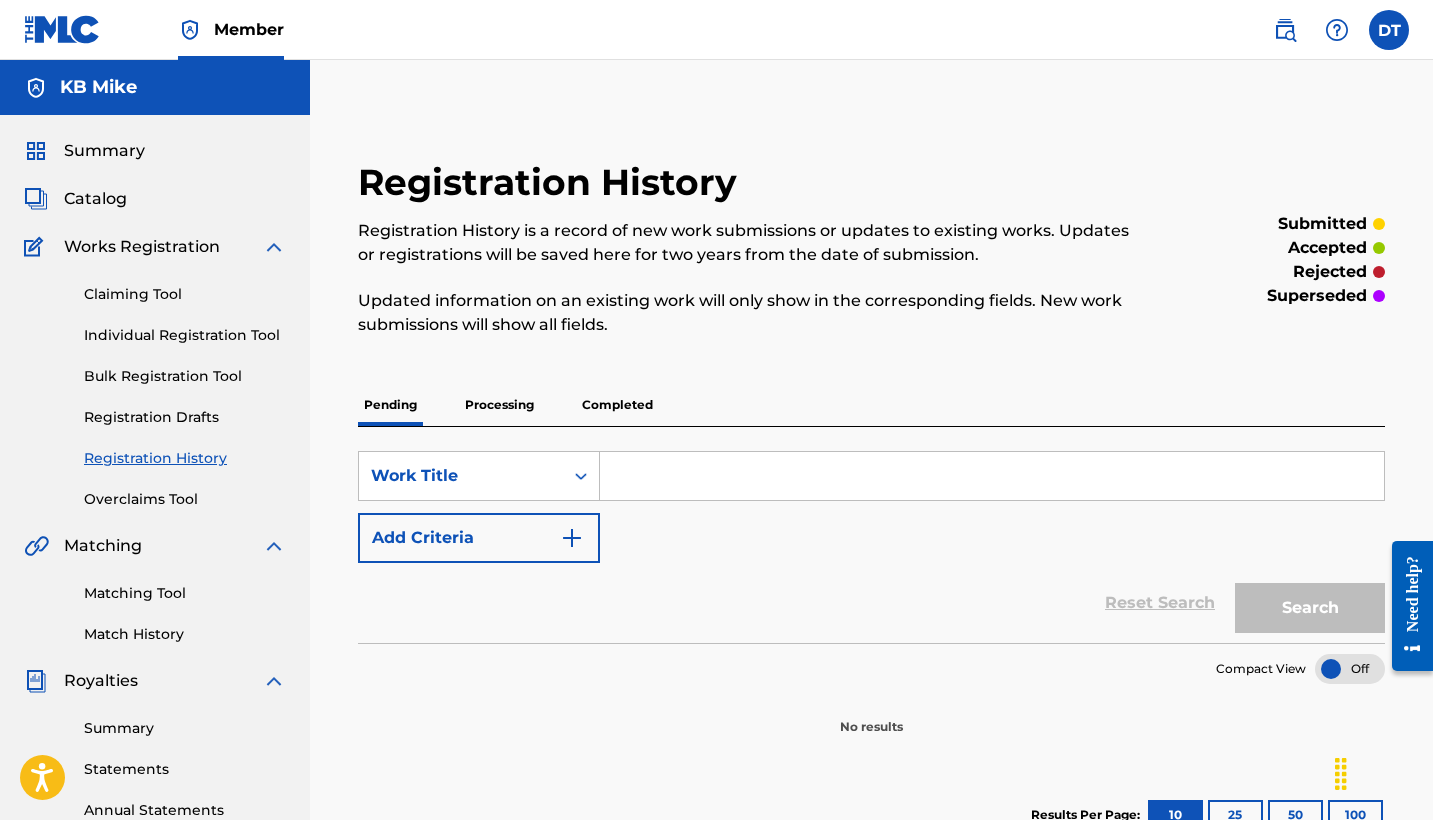 click on "Claiming Tool Individual Registration Tool Bulk Registration Tool Registration Drafts Registration History Overclaims Tool" at bounding box center [155, 384] 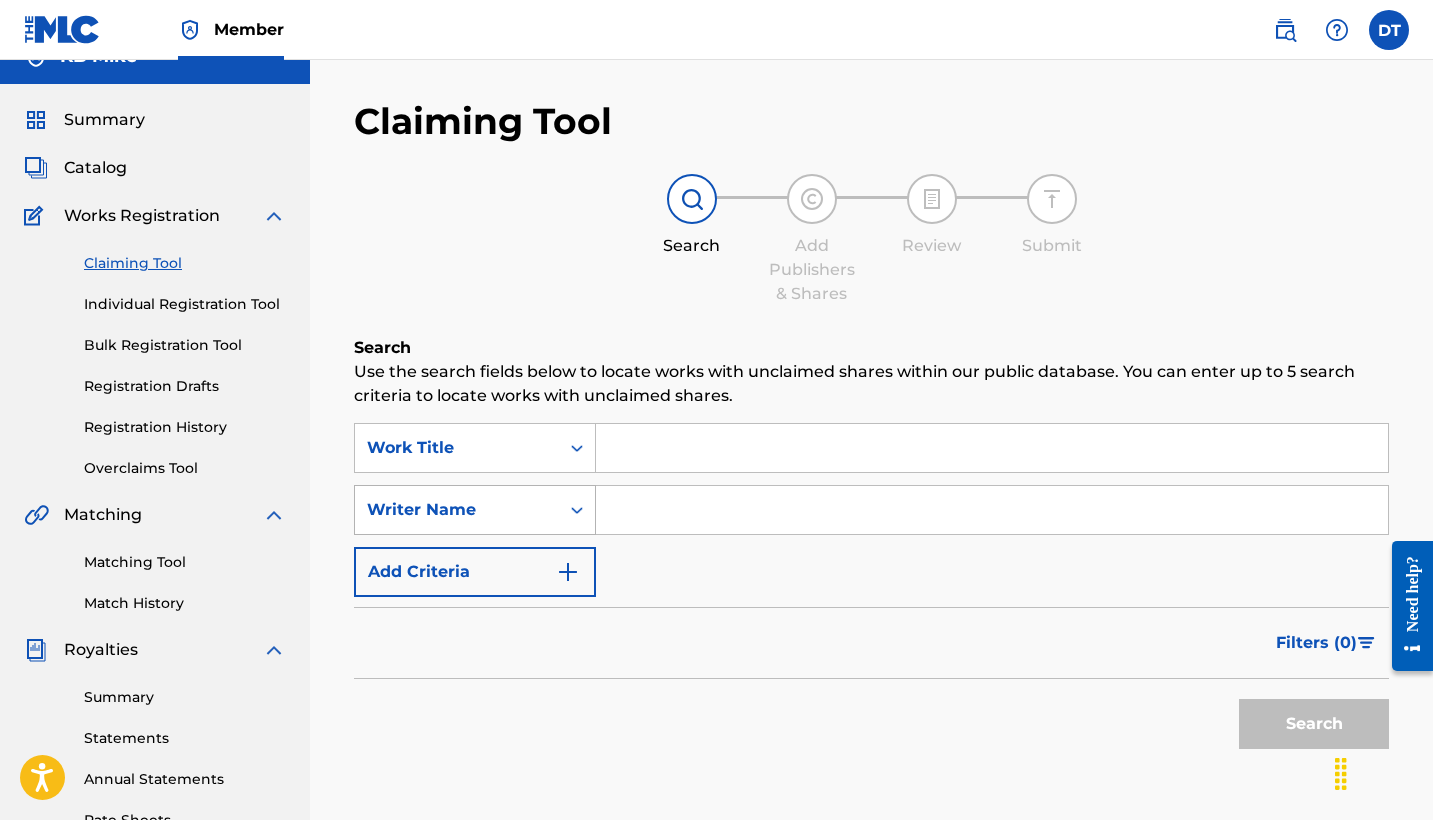 click on "Writer Name" at bounding box center (475, 510) 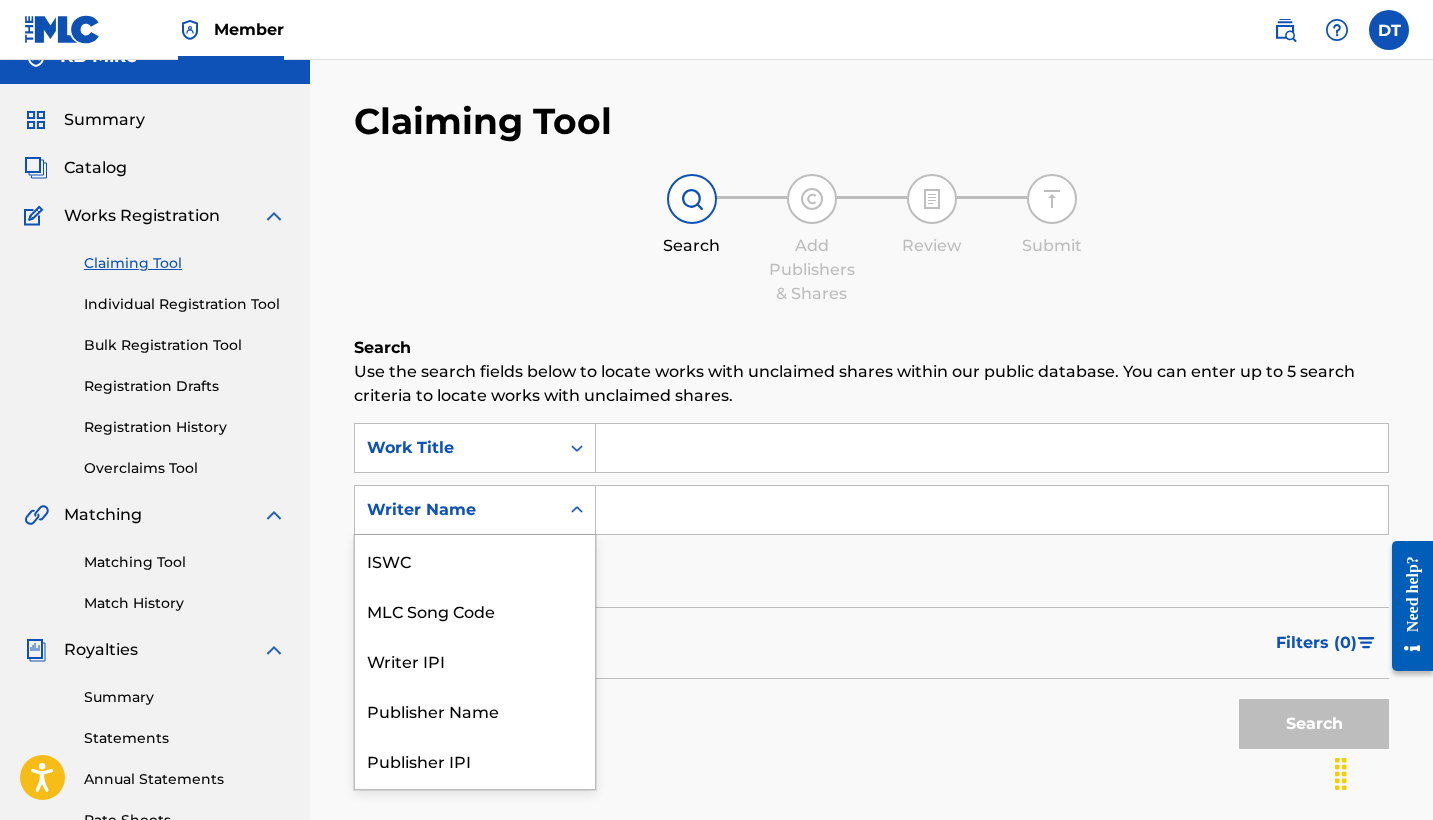 scroll, scrollTop: 43, scrollLeft: 0, axis: vertical 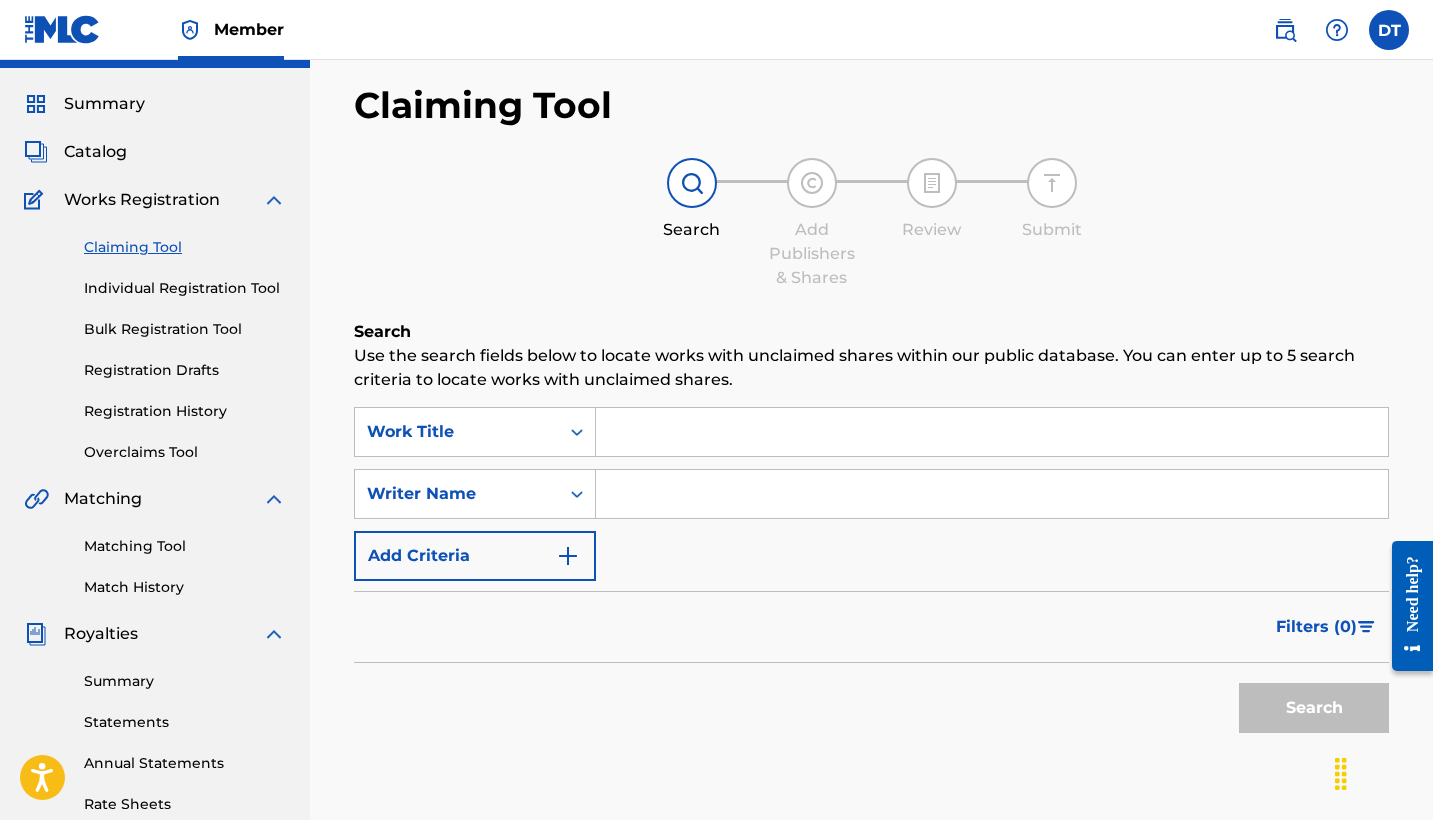 click on "Writer Name" at bounding box center [457, 494] 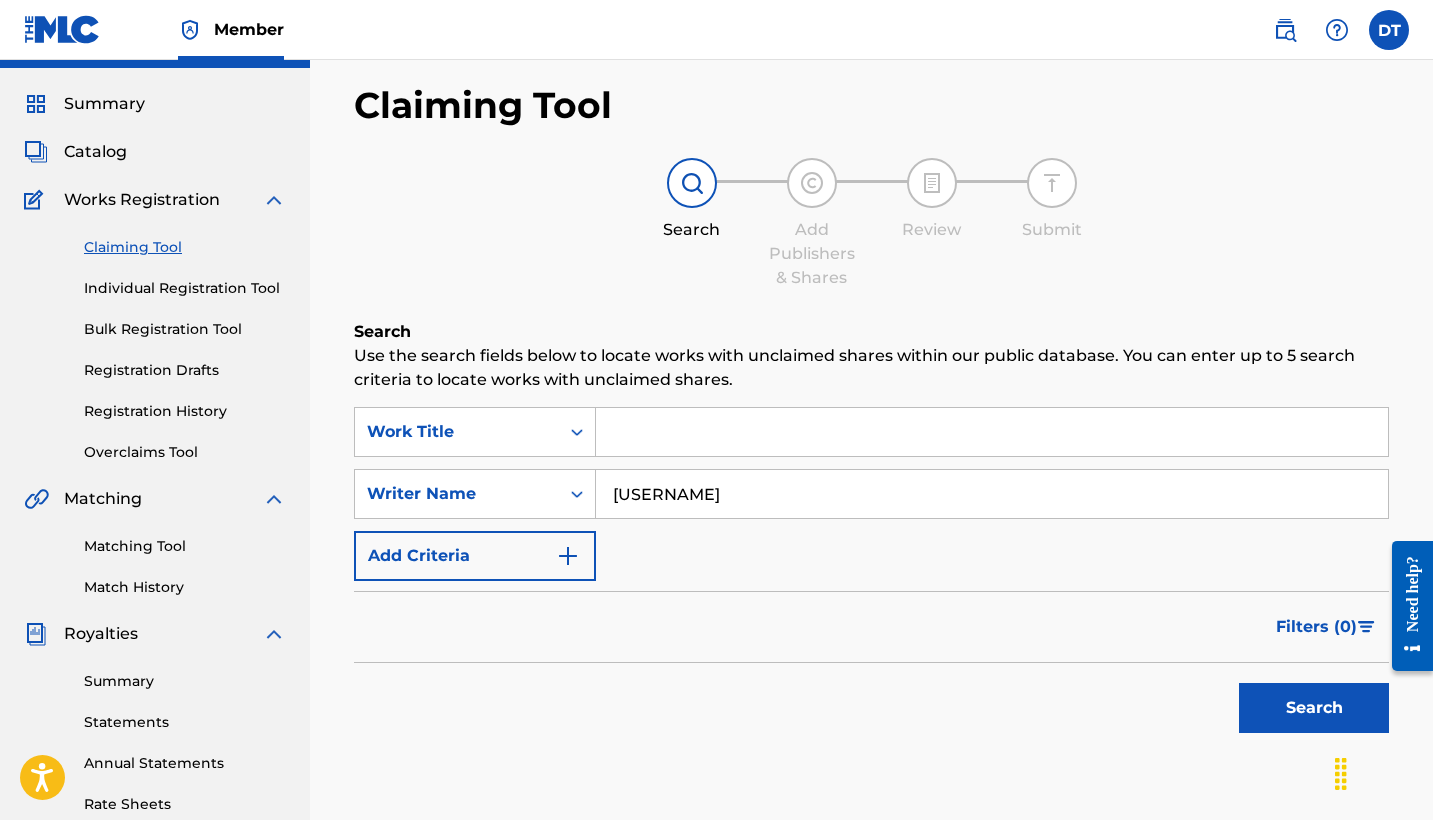 click on "Search" at bounding box center (1314, 708) 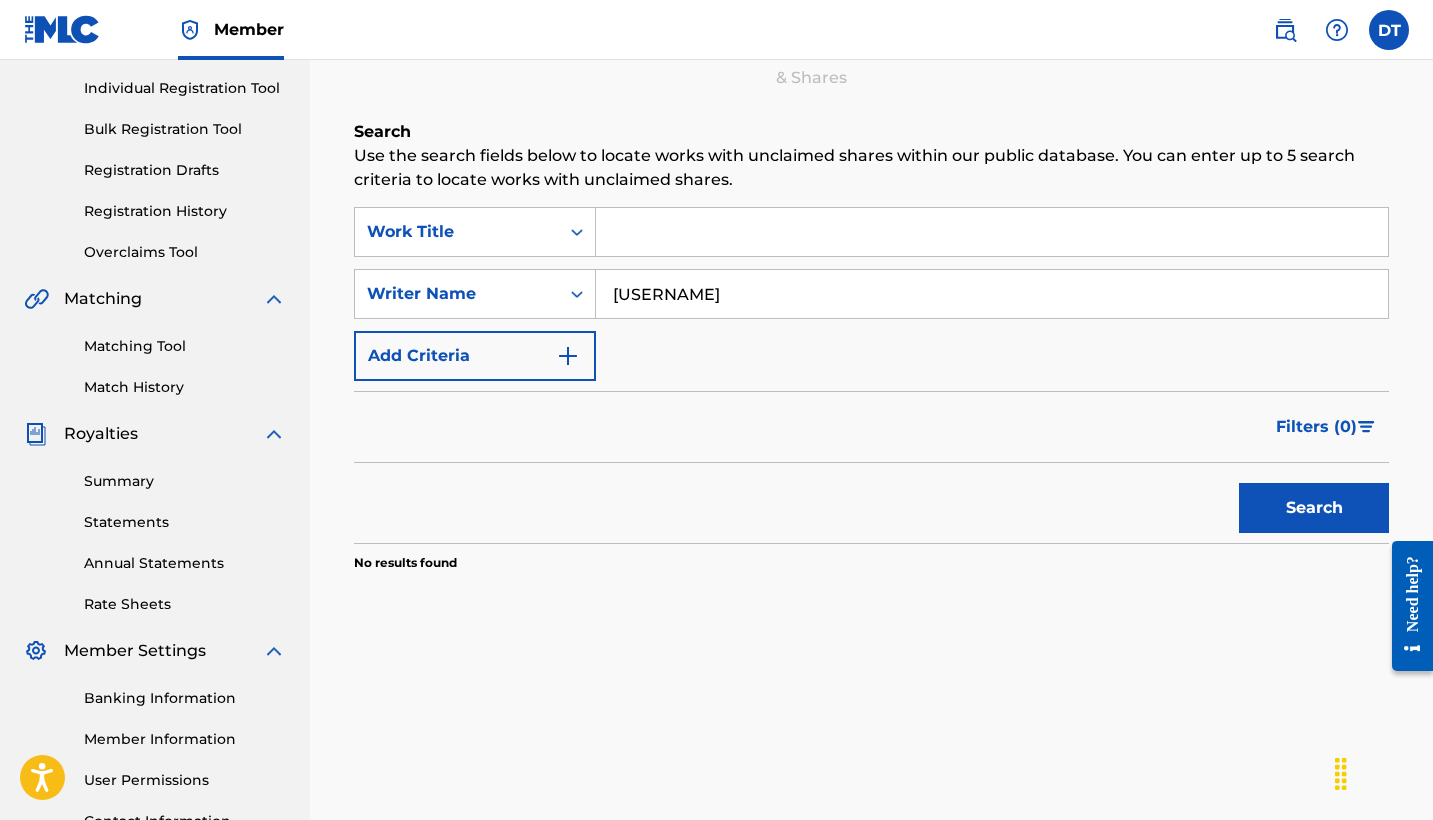 scroll, scrollTop: 270, scrollLeft: 0, axis: vertical 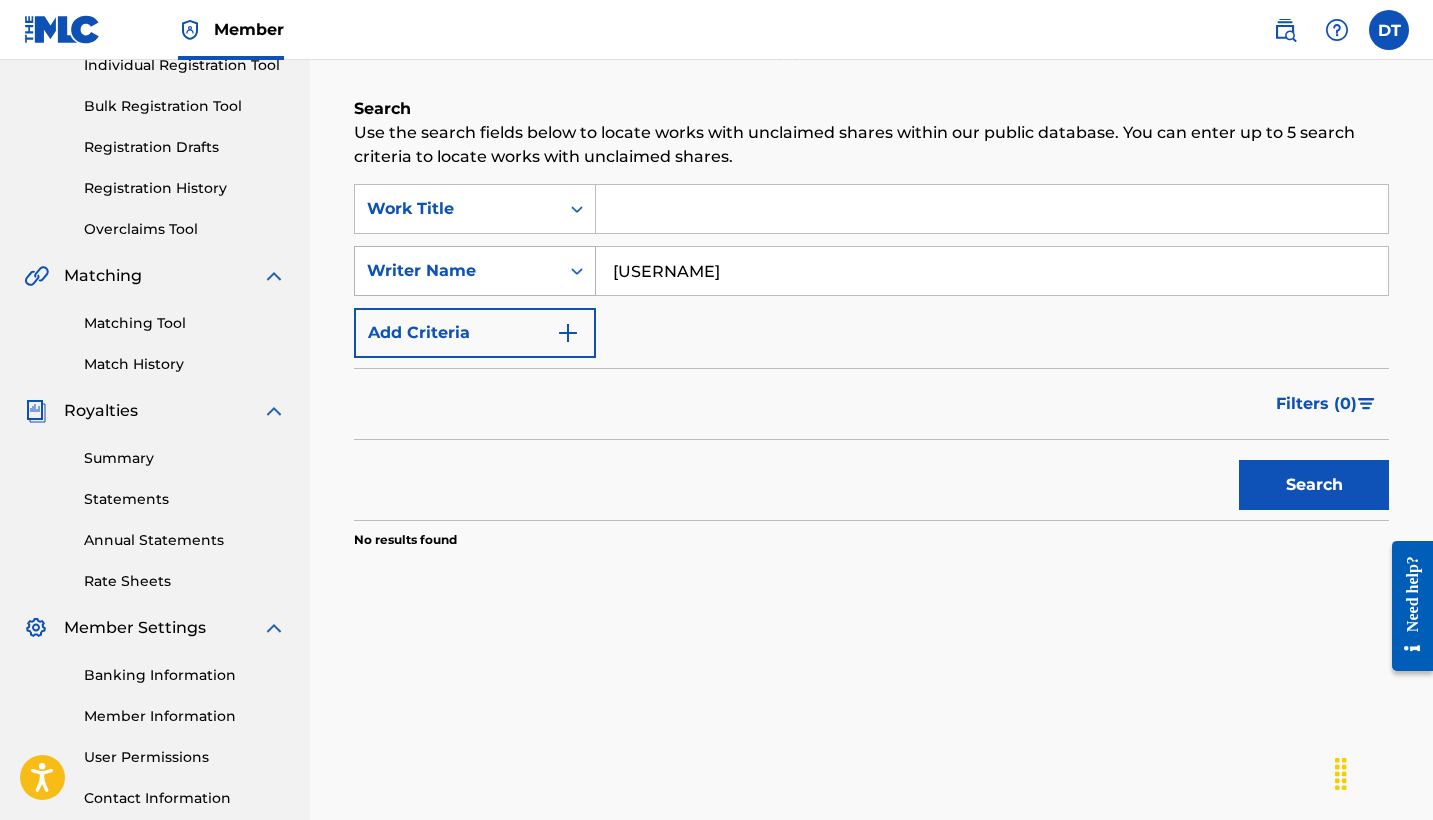 drag, startPoint x: 769, startPoint y: 260, endPoint x: 519, endPoint y: 260, distance: 250 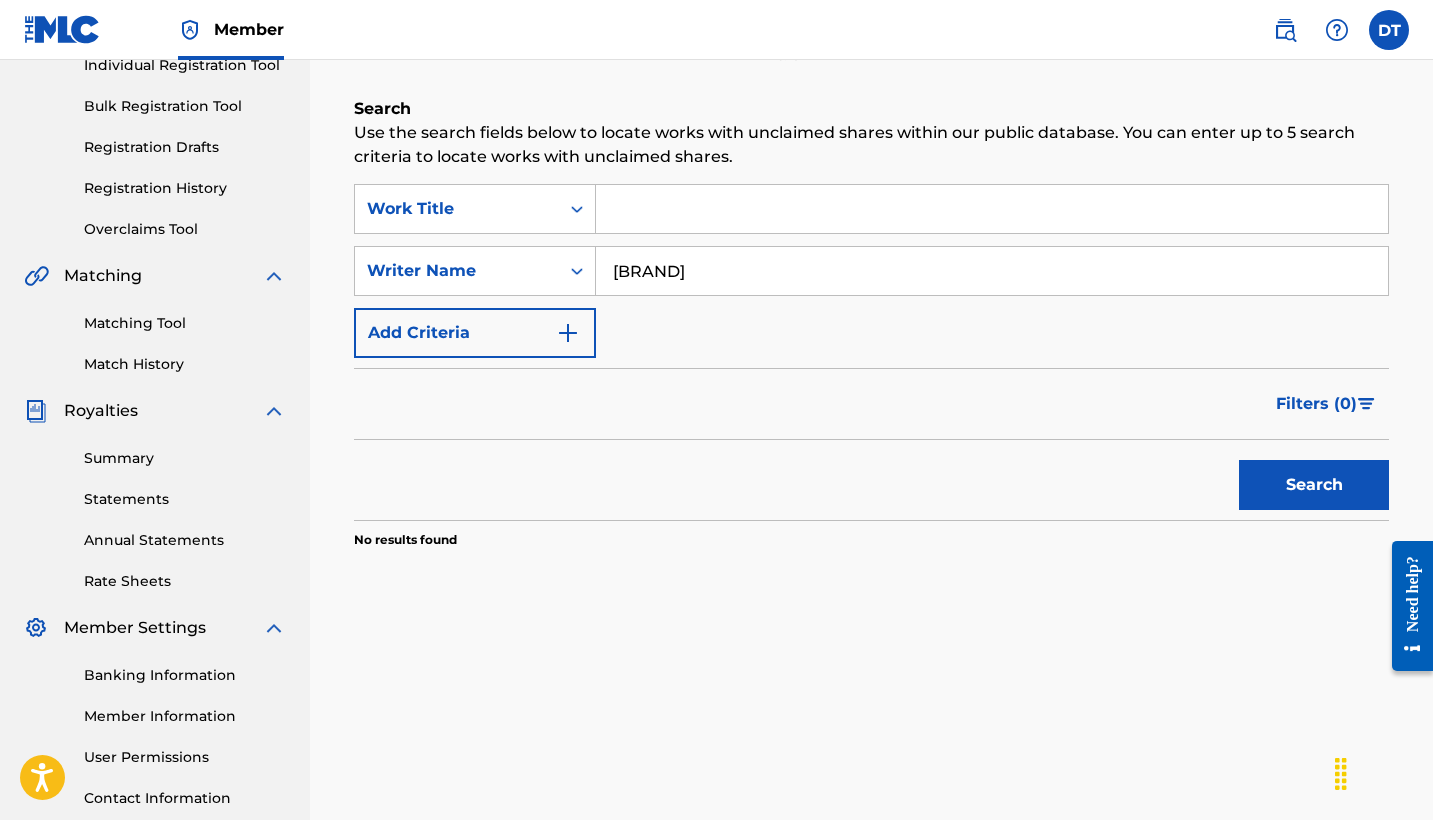 click on "Search" at bounding box center [1314, 485] 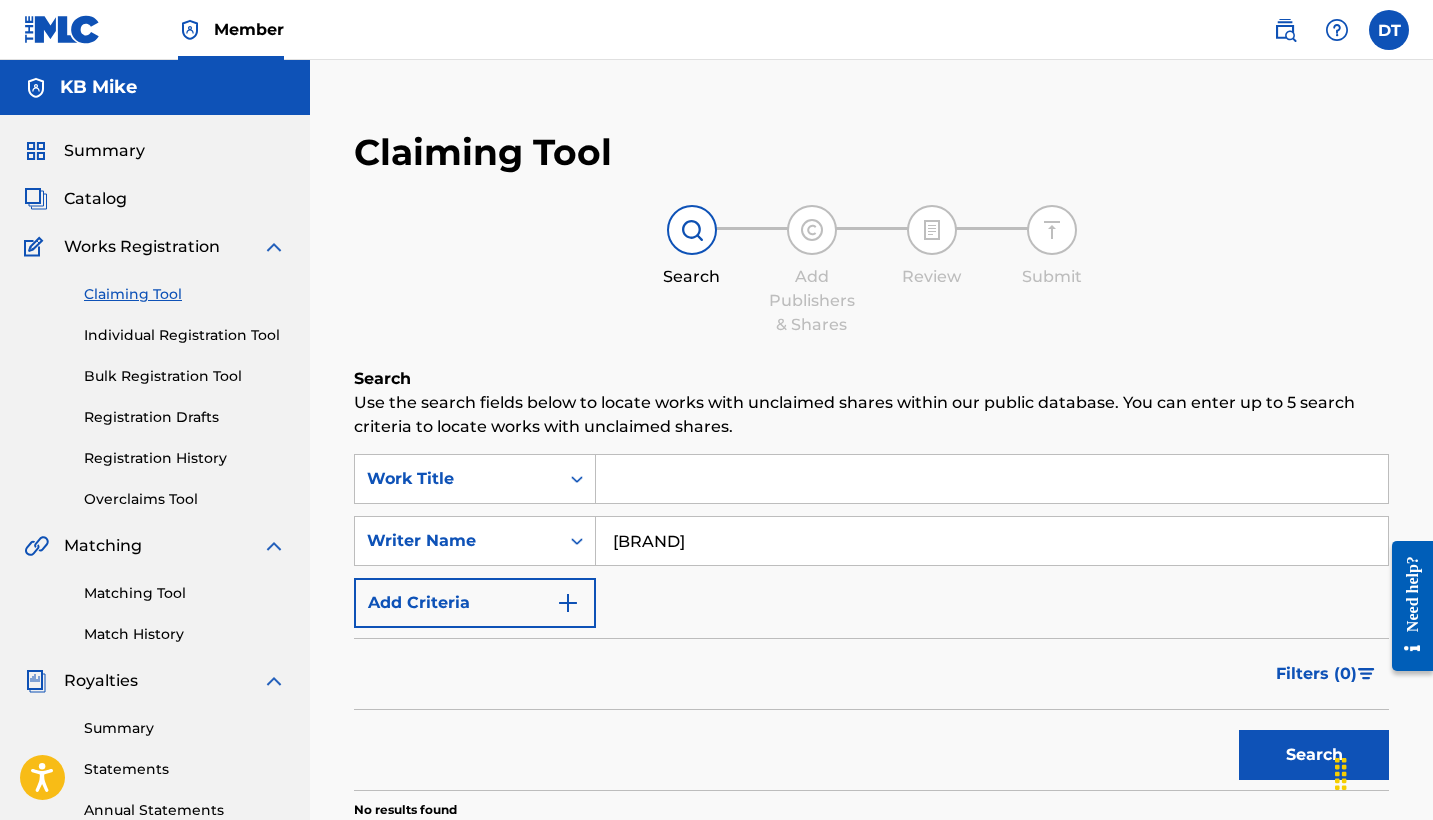 scroll, scrollTop: 0, scrollLeft: 0, axis: both 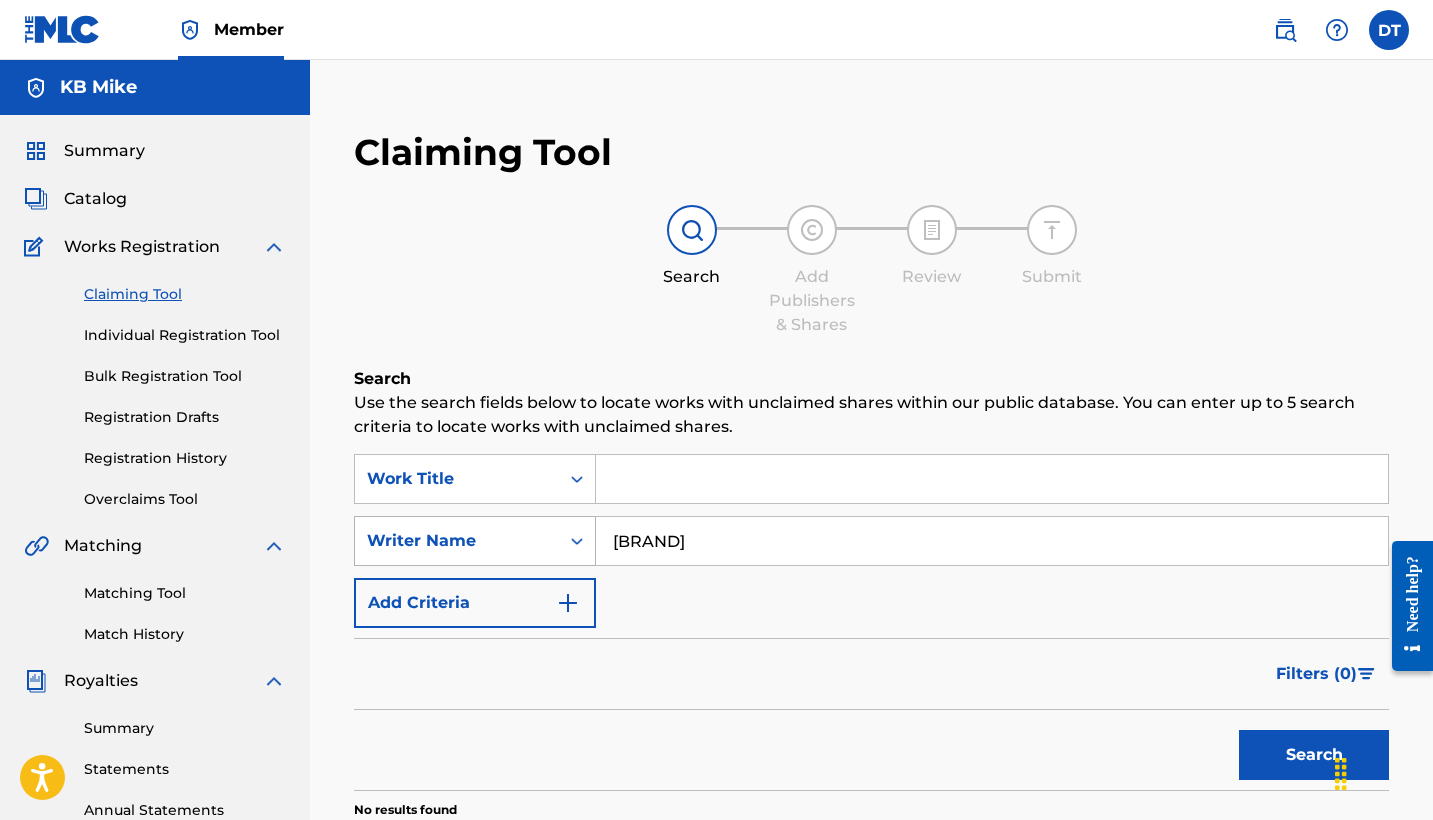 drag, startPoint x: 830, startPoint y: 542, endPoint x: 492, endPoint y: 544, distance: 338.00592 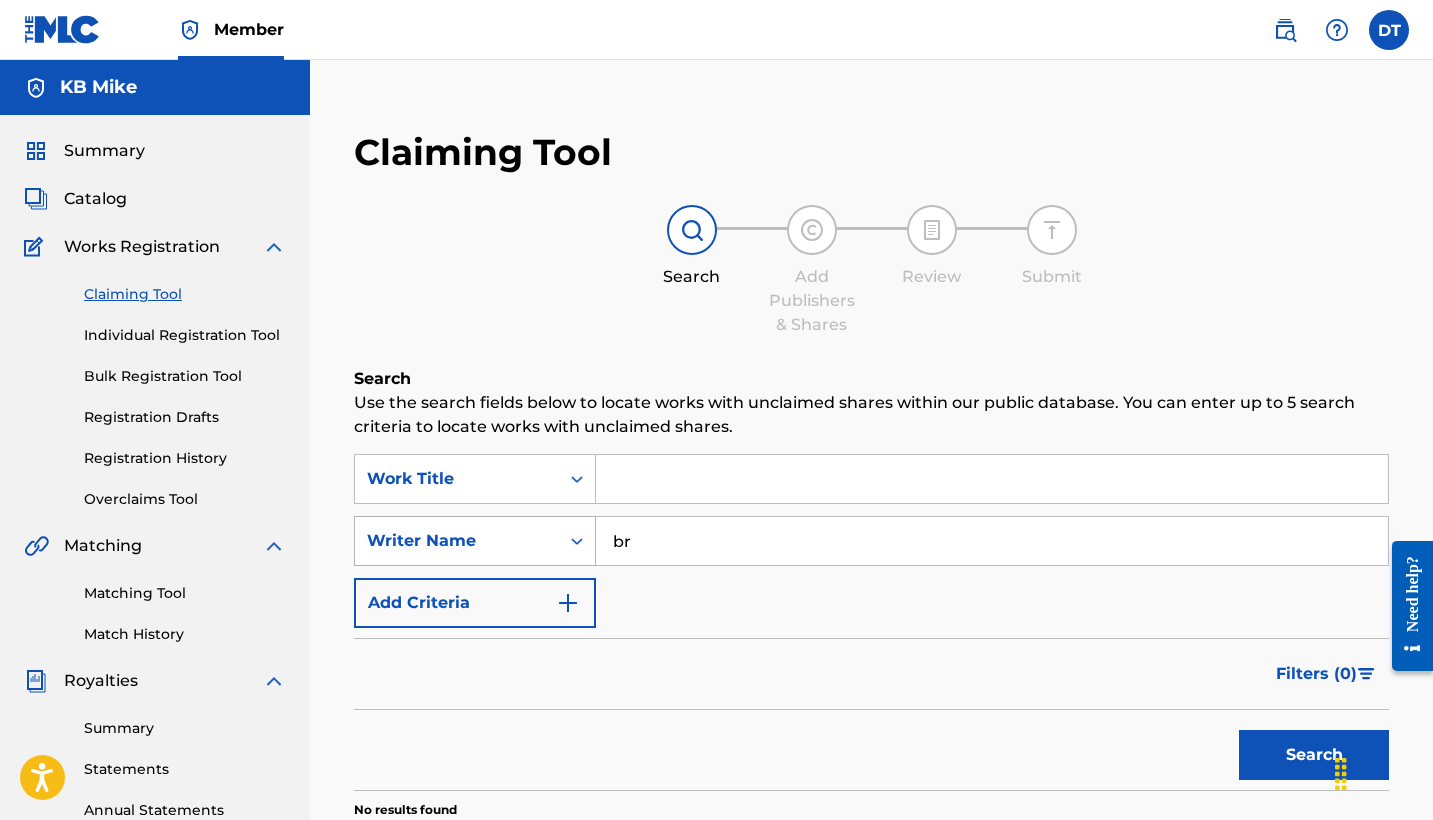 type on "b" 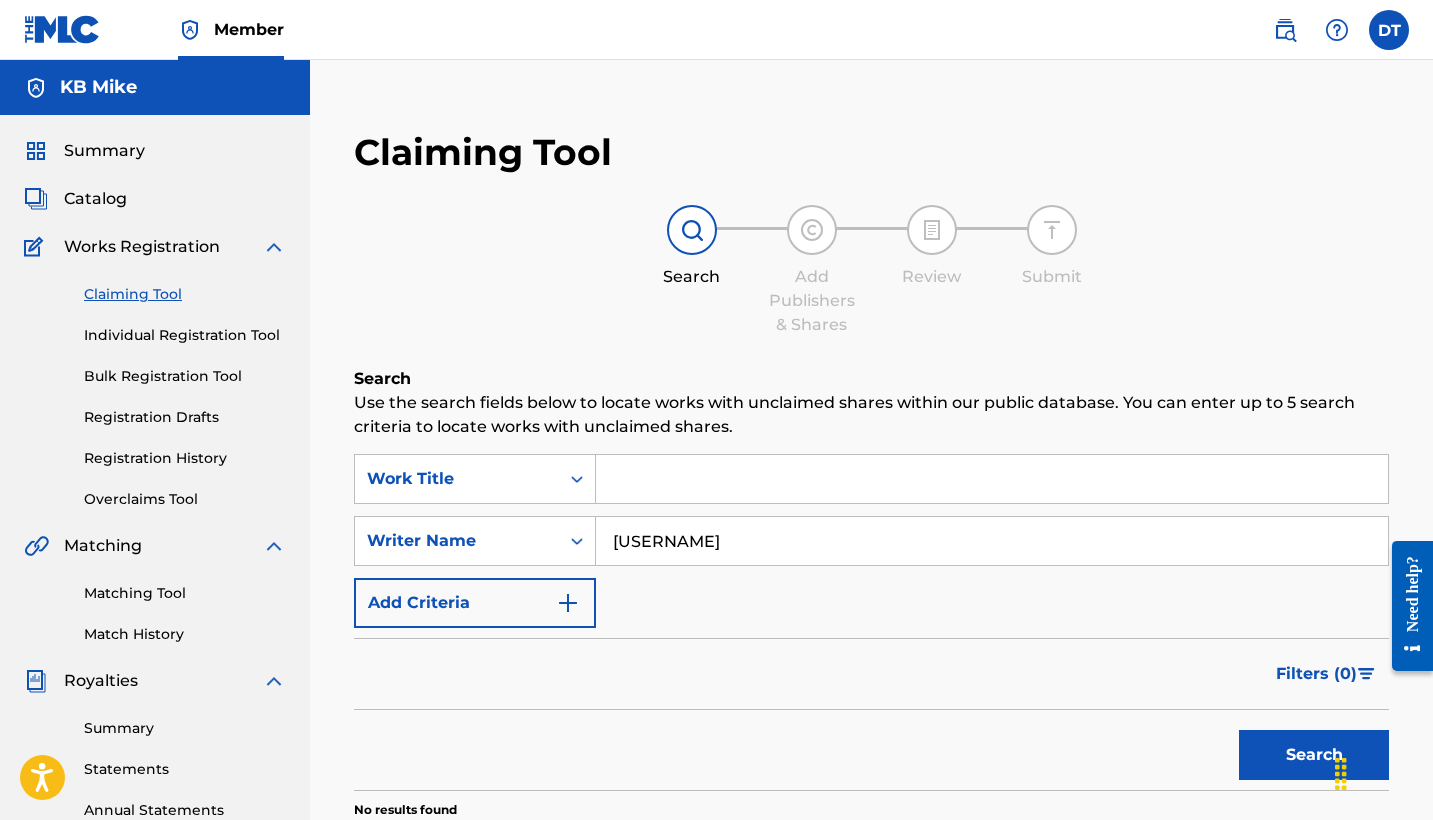 type on "[USERNAME]" 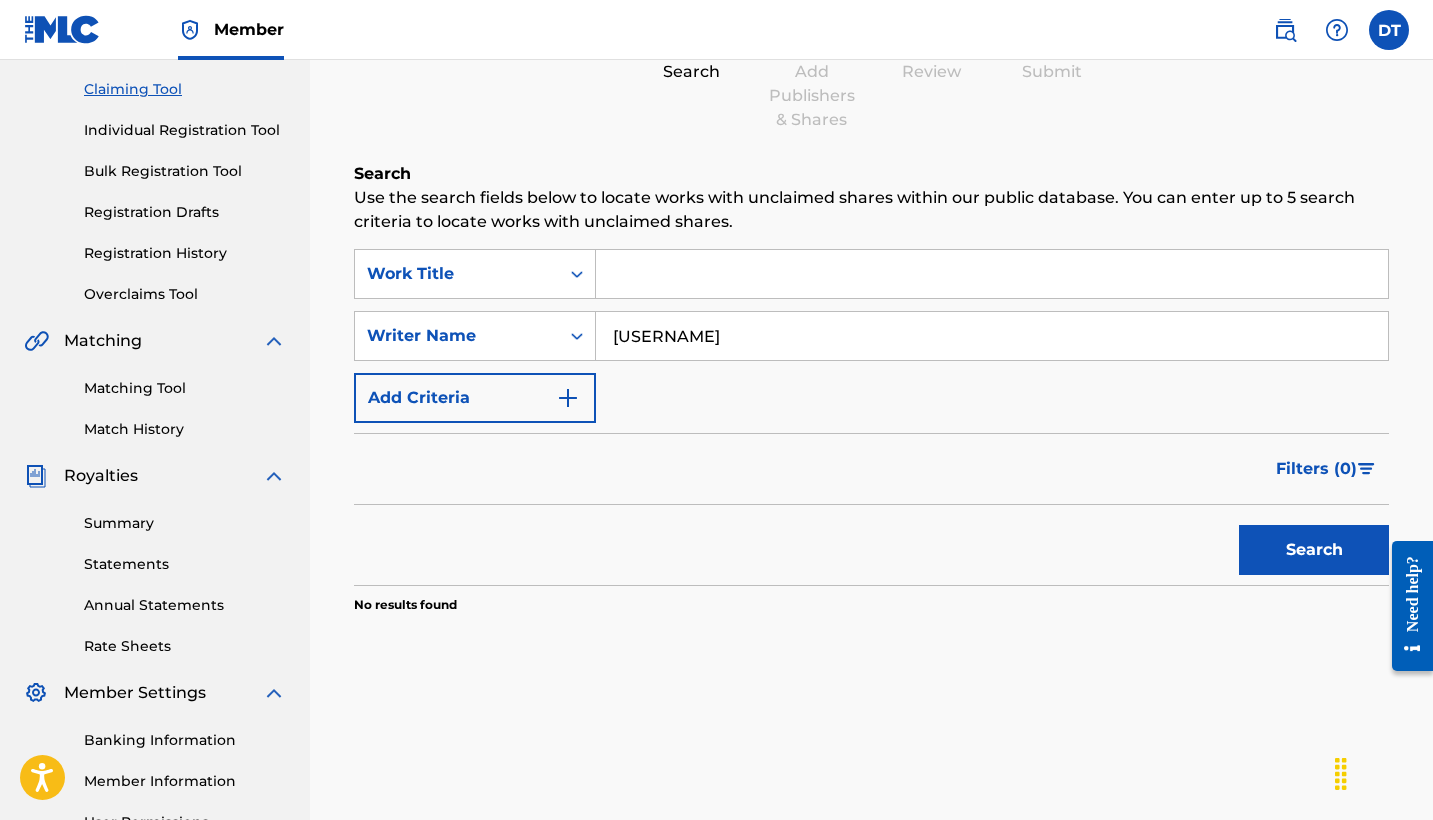 scroll, scrollTop: 256, scrollLeft: 0, axis: vertical 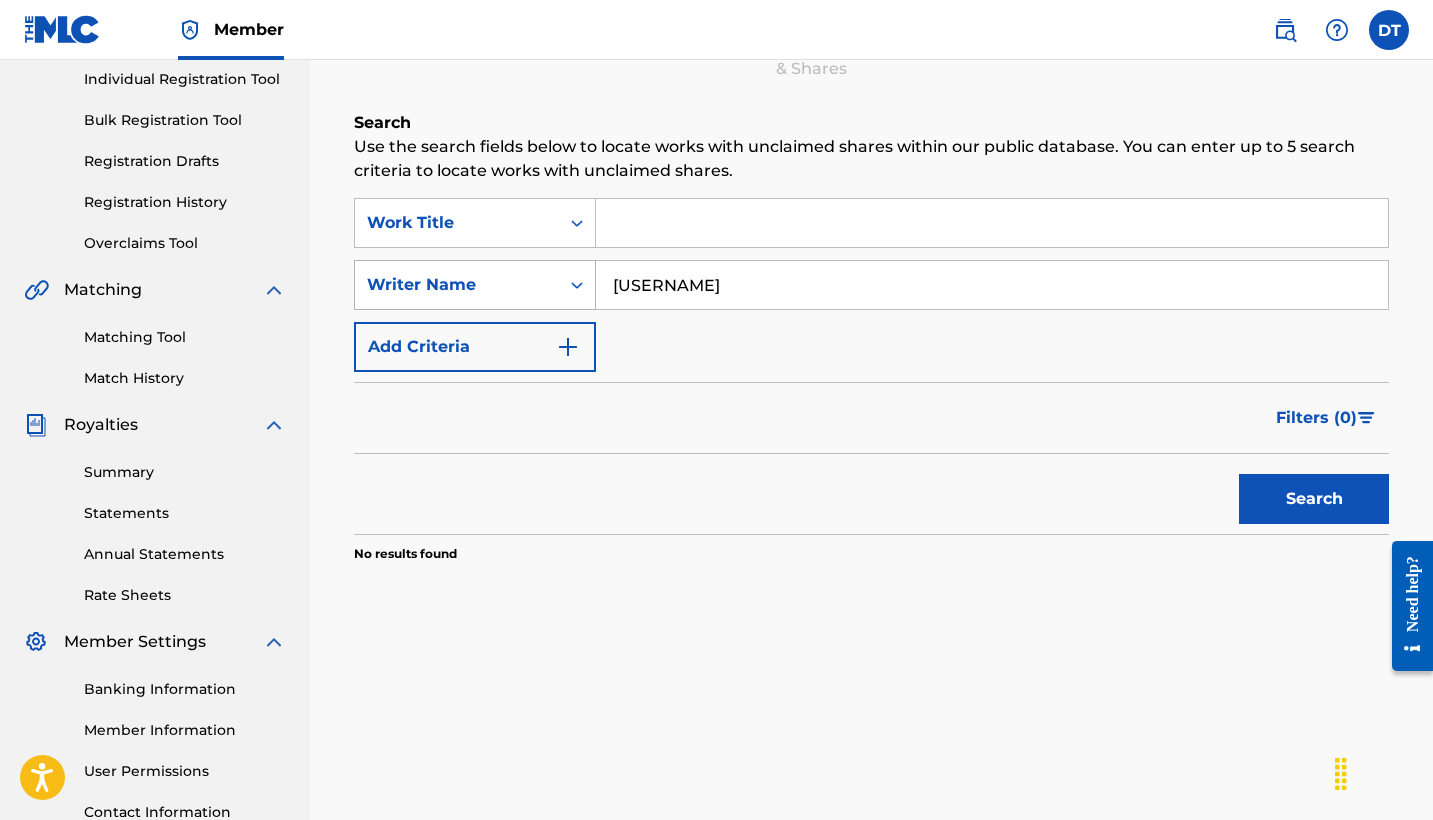 drag, startPoint x: 772, startPoint y: 281, endPoint x: 525, endPoint y: 281, distance: 247 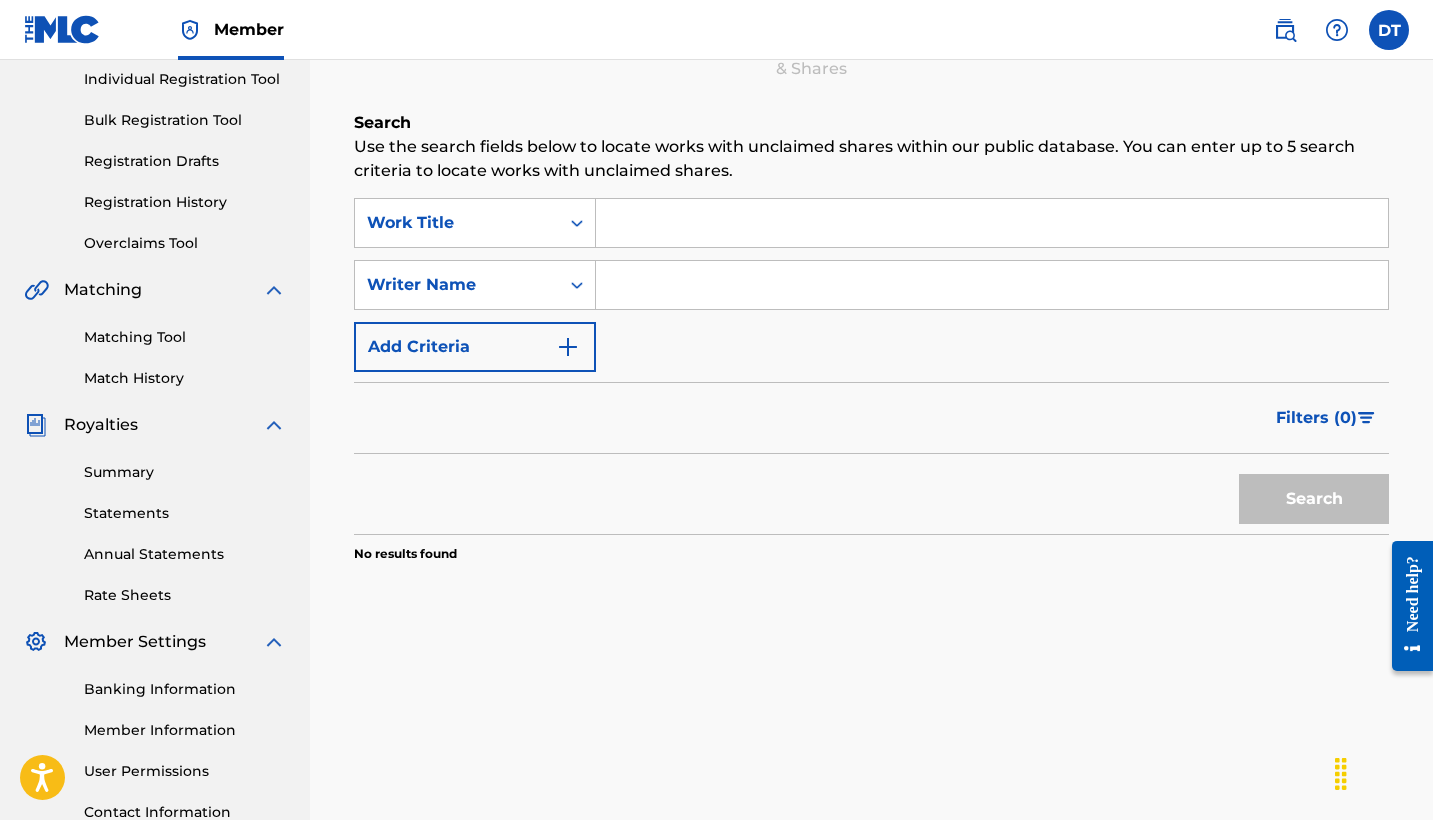 type 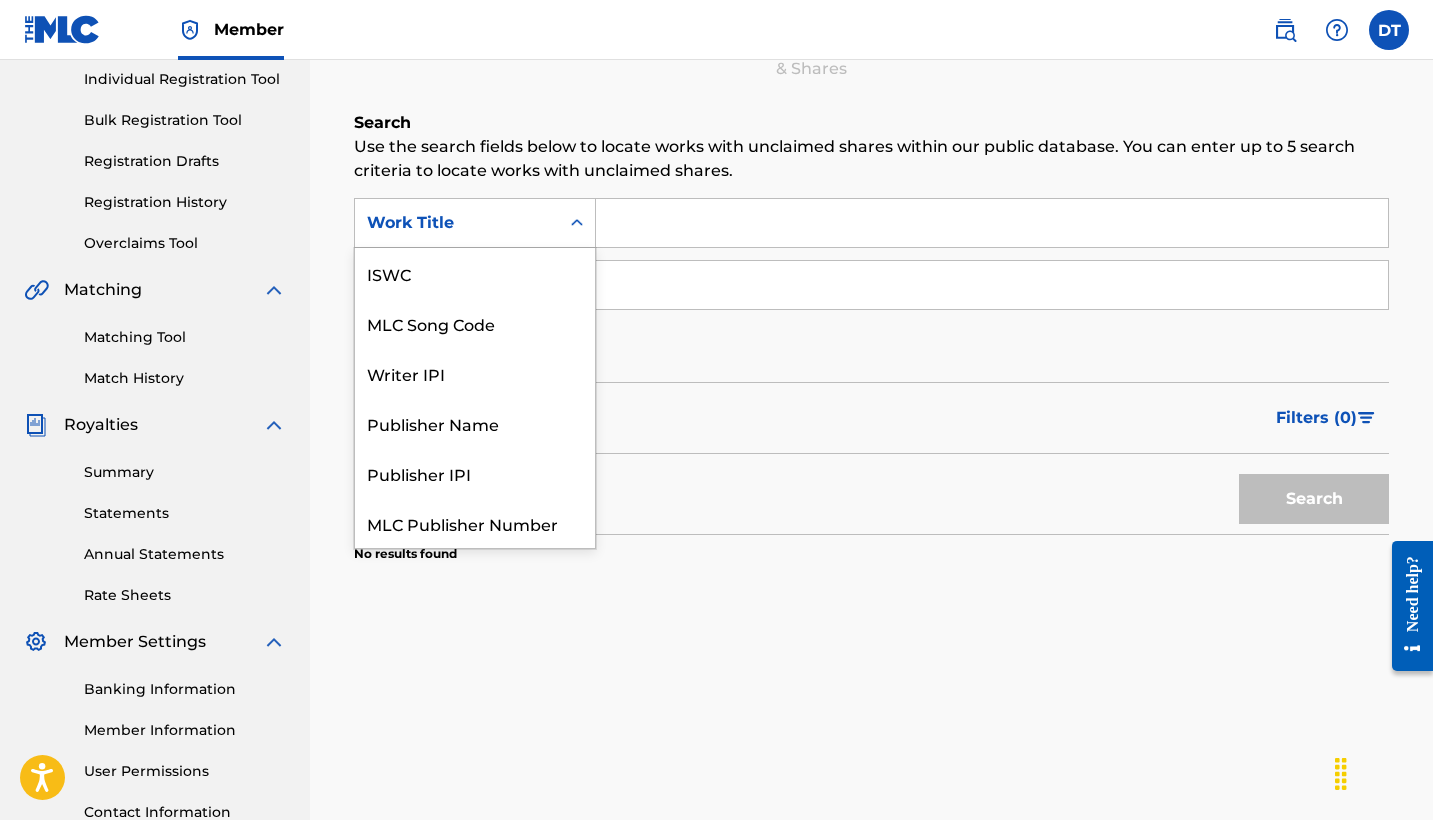 click on "Work Title" at bounding box center [457, 223] 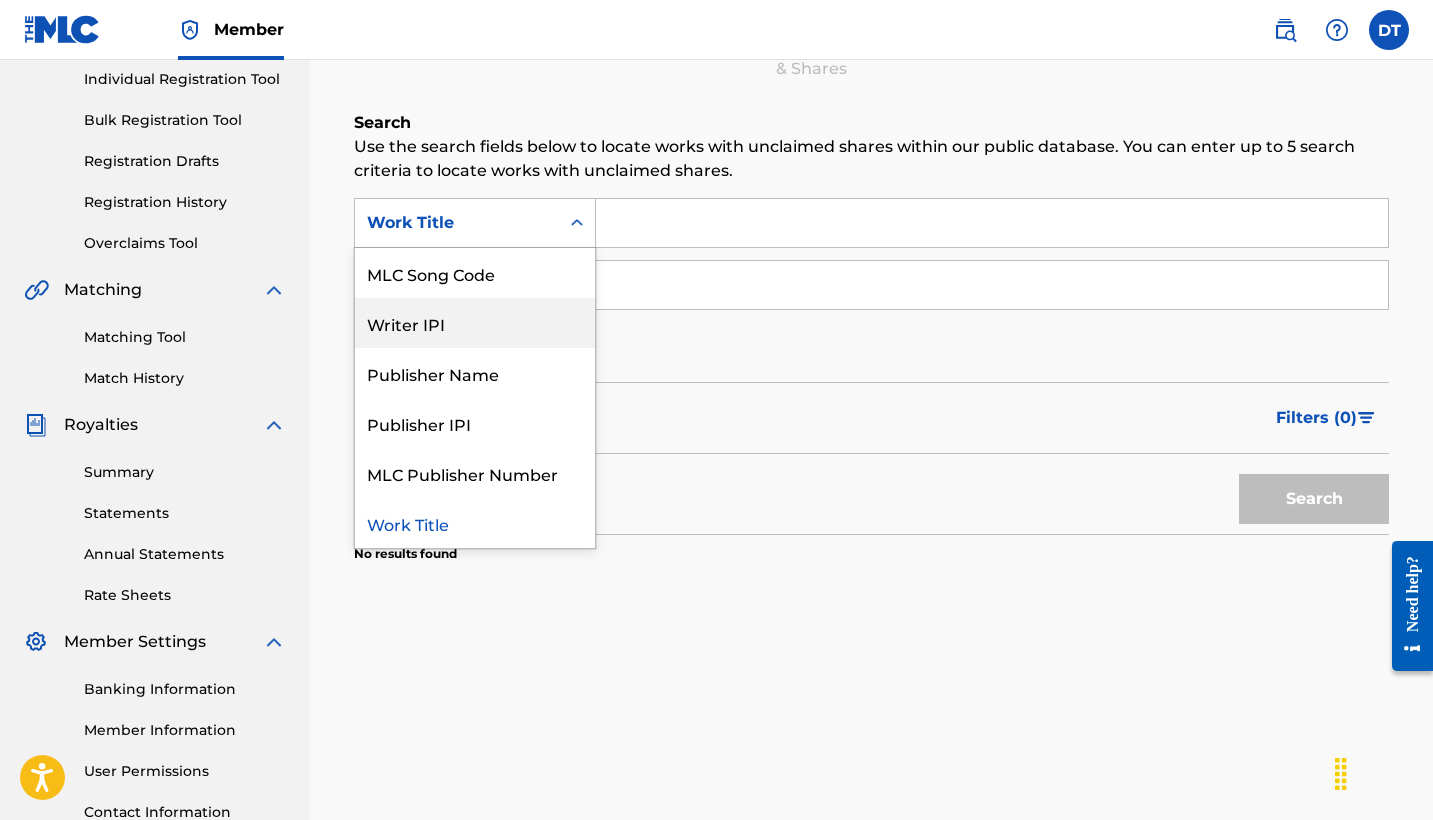 scroll, scrollTop: 50, scrollLeft: 0, axis: vertical 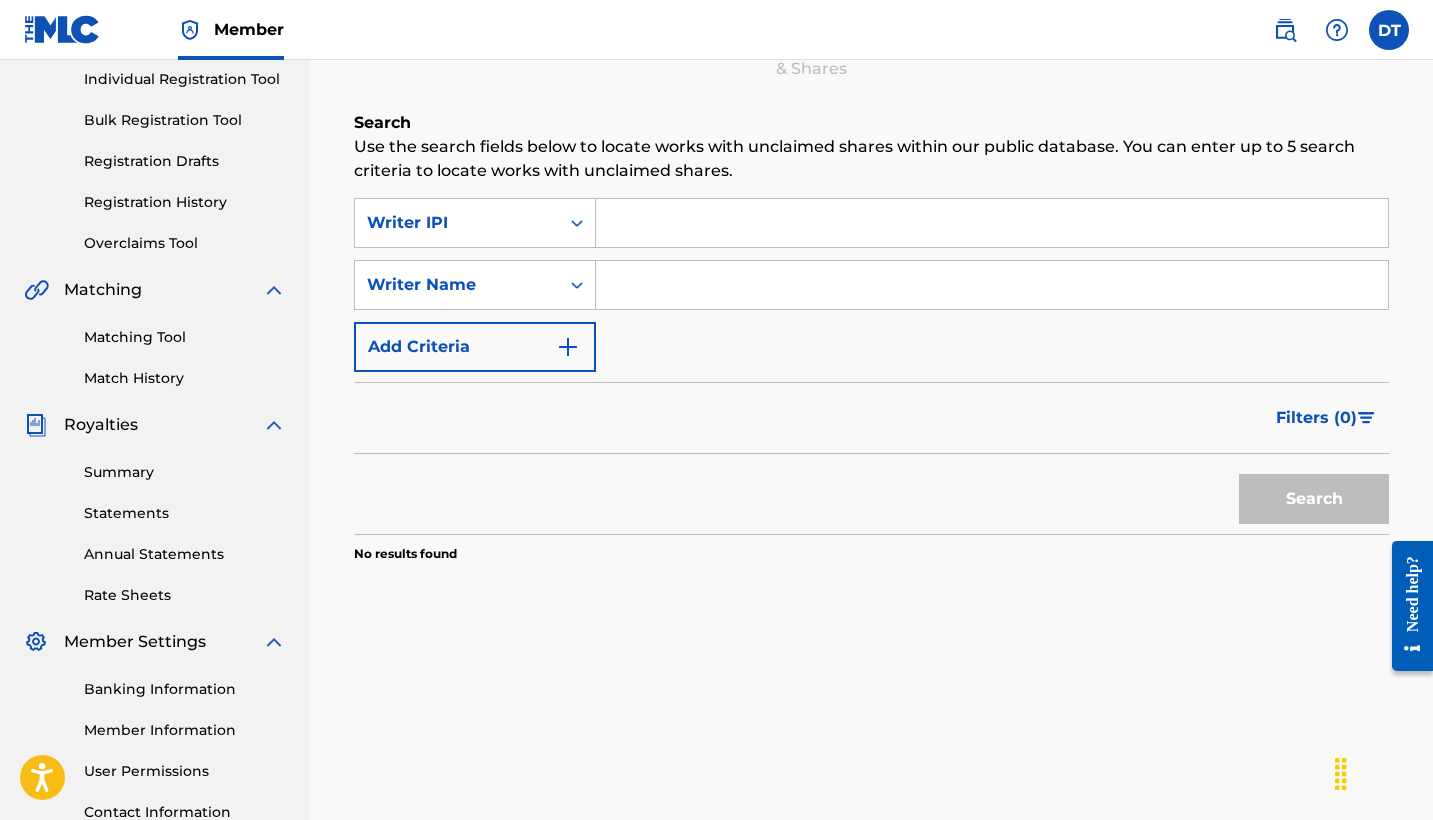 click at bounding box center (992, 223) 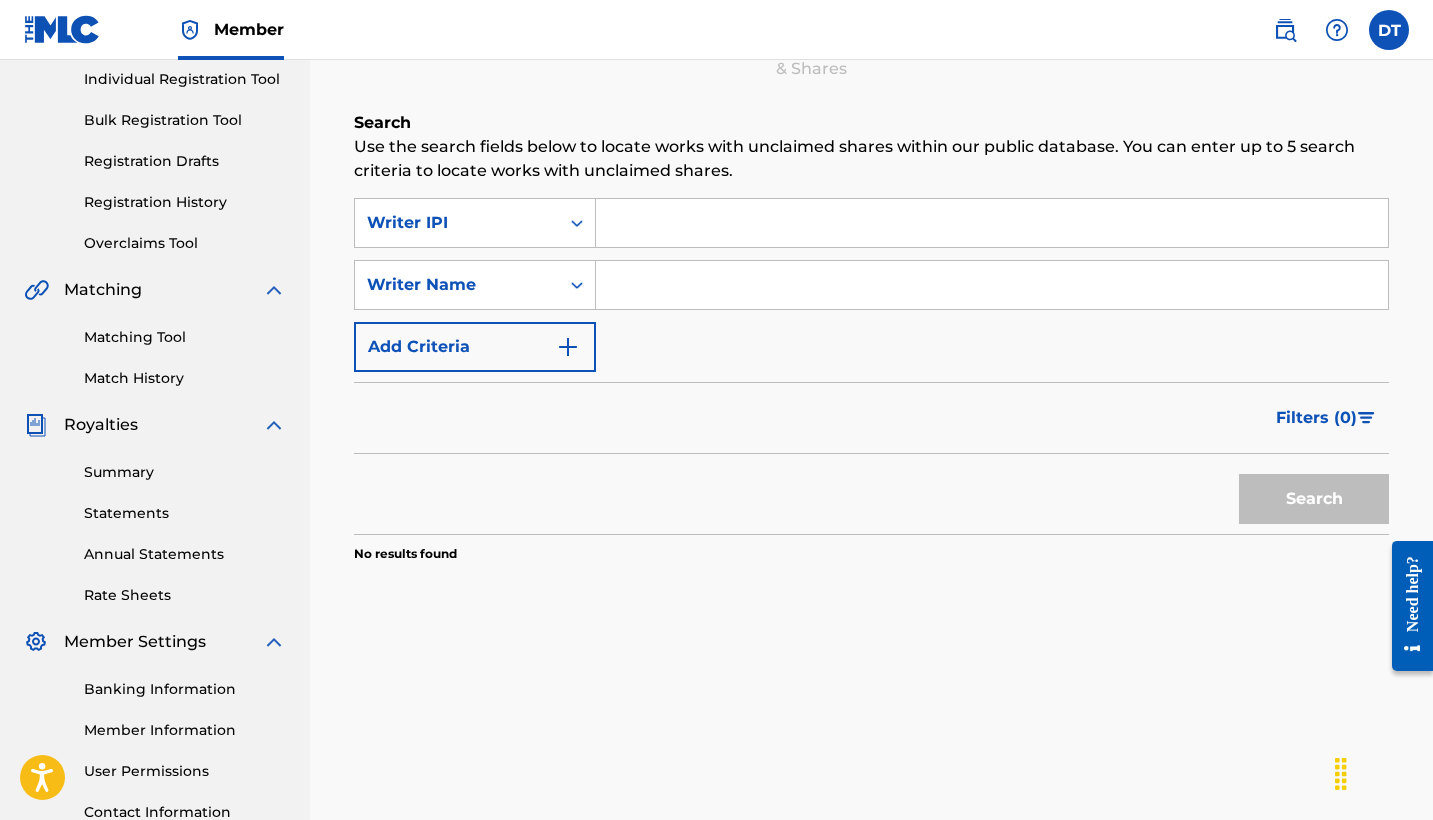 paste on "01072350979" 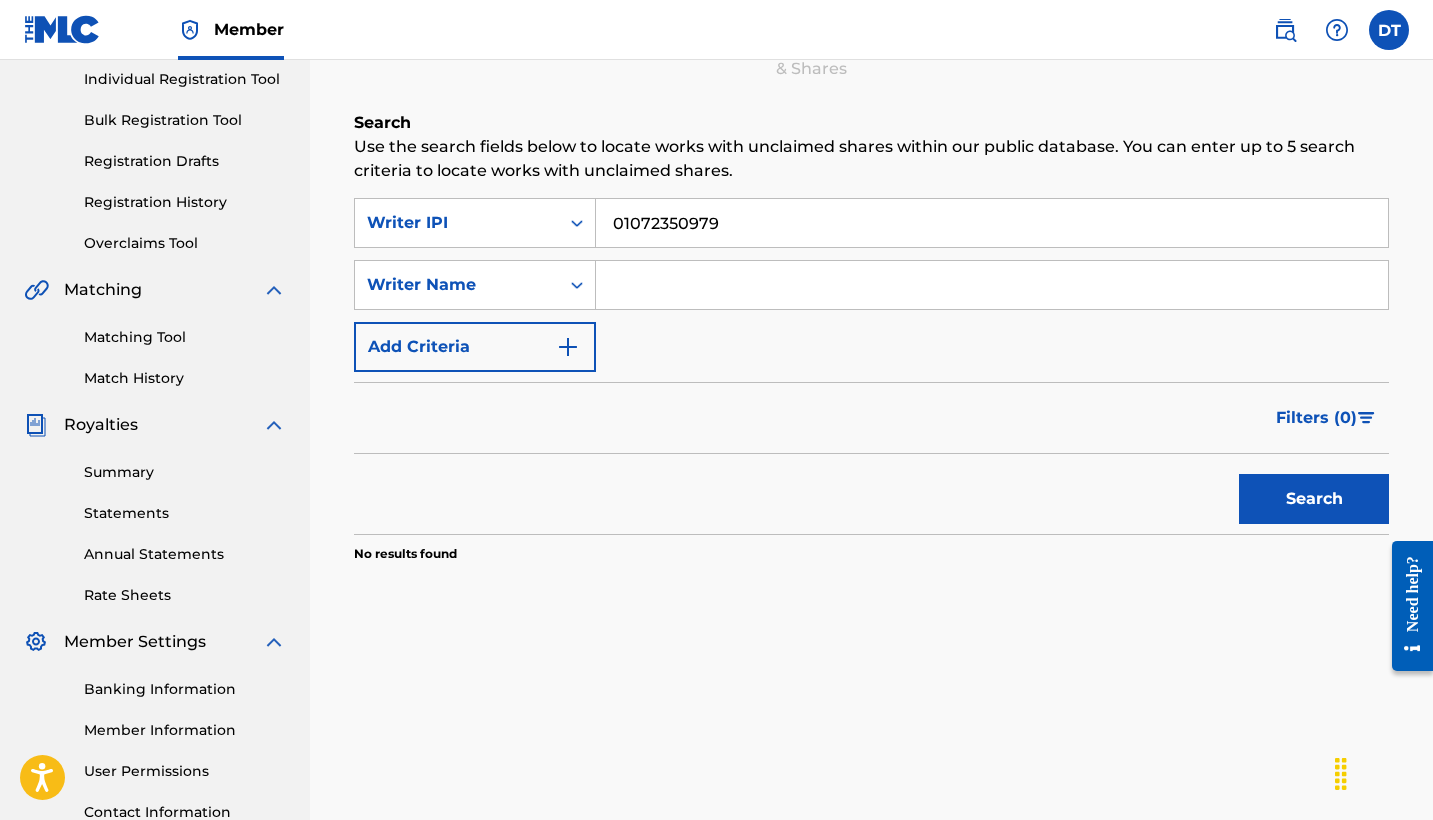 click on "Search" at bounding box center (1314, 499) 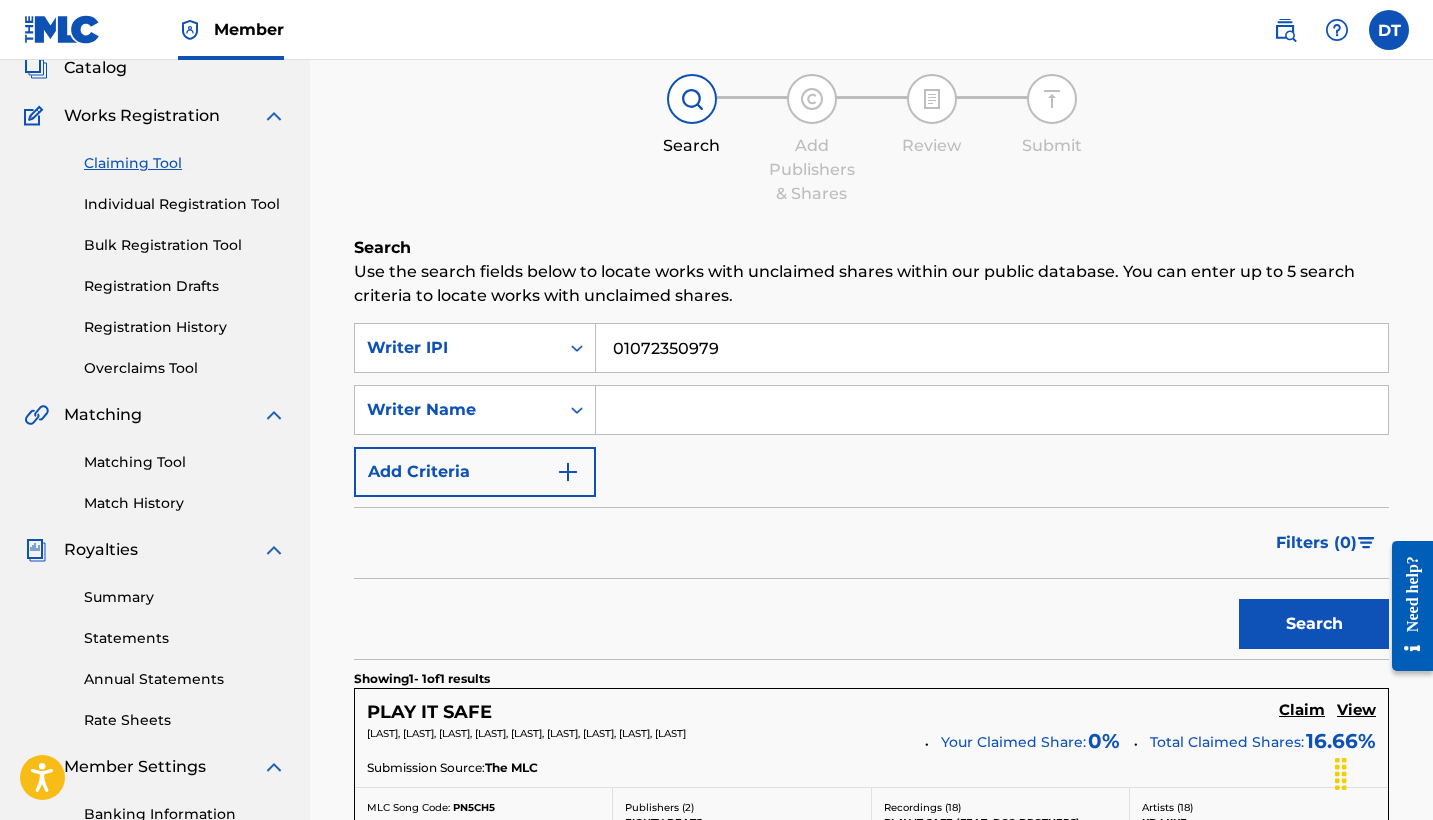 scroll, scrollTop: 90, scrollLeft: 0, axis: vertical 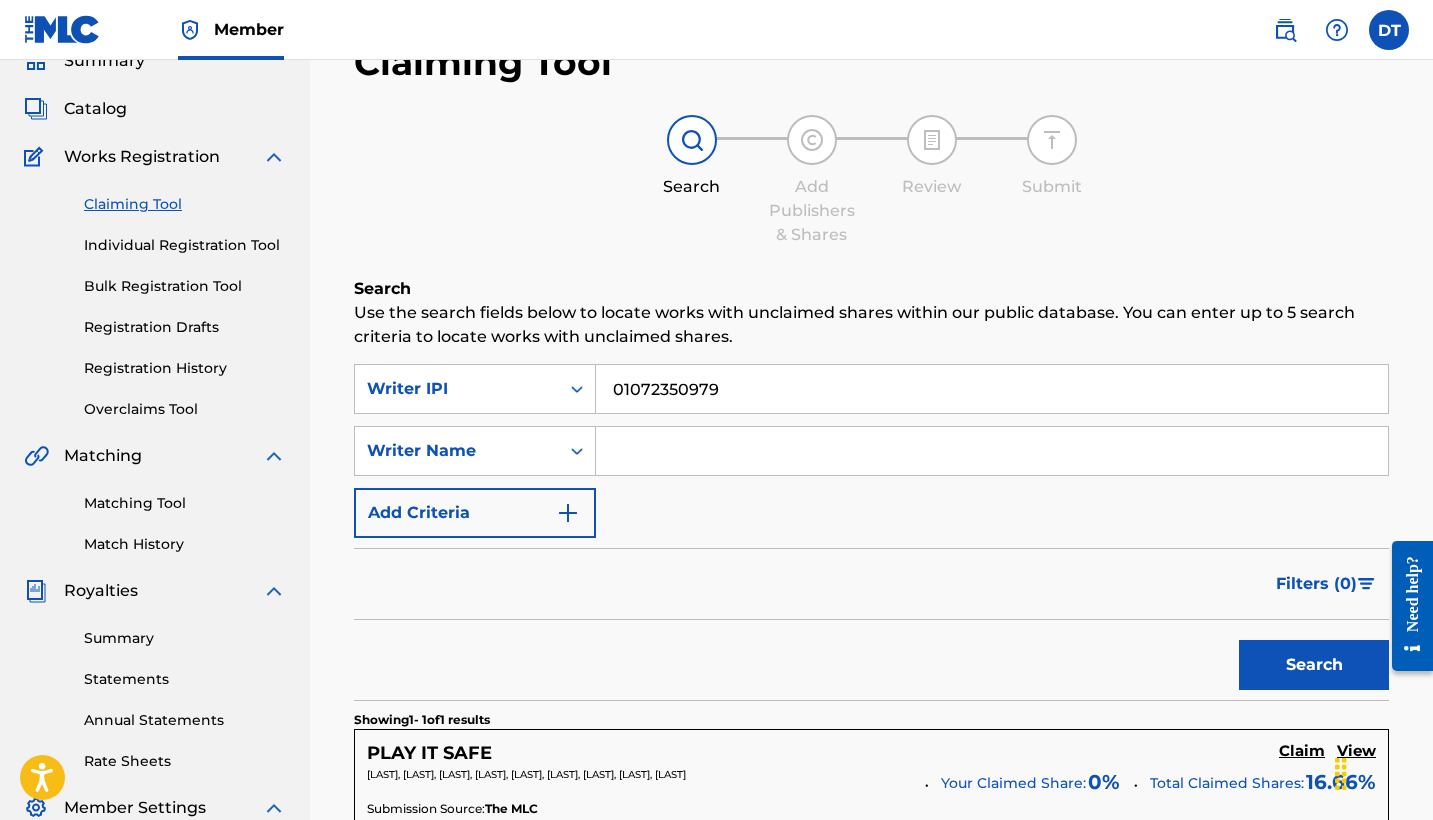 drag, startPoint x: 768, startPoint y: 386, endPoint x: 599, endPoint y: 386, distance: 169 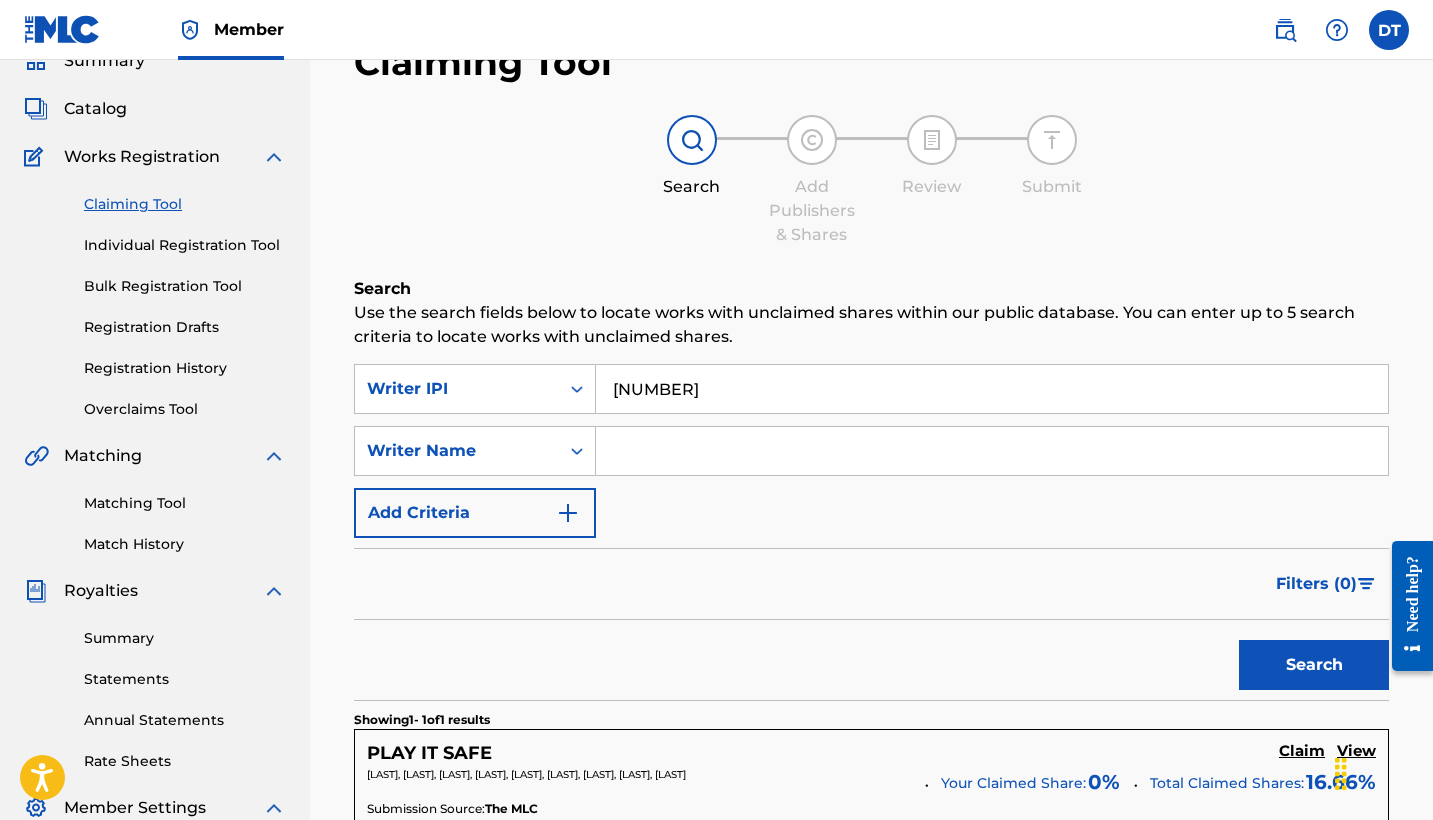 type on "[NUMBER]" 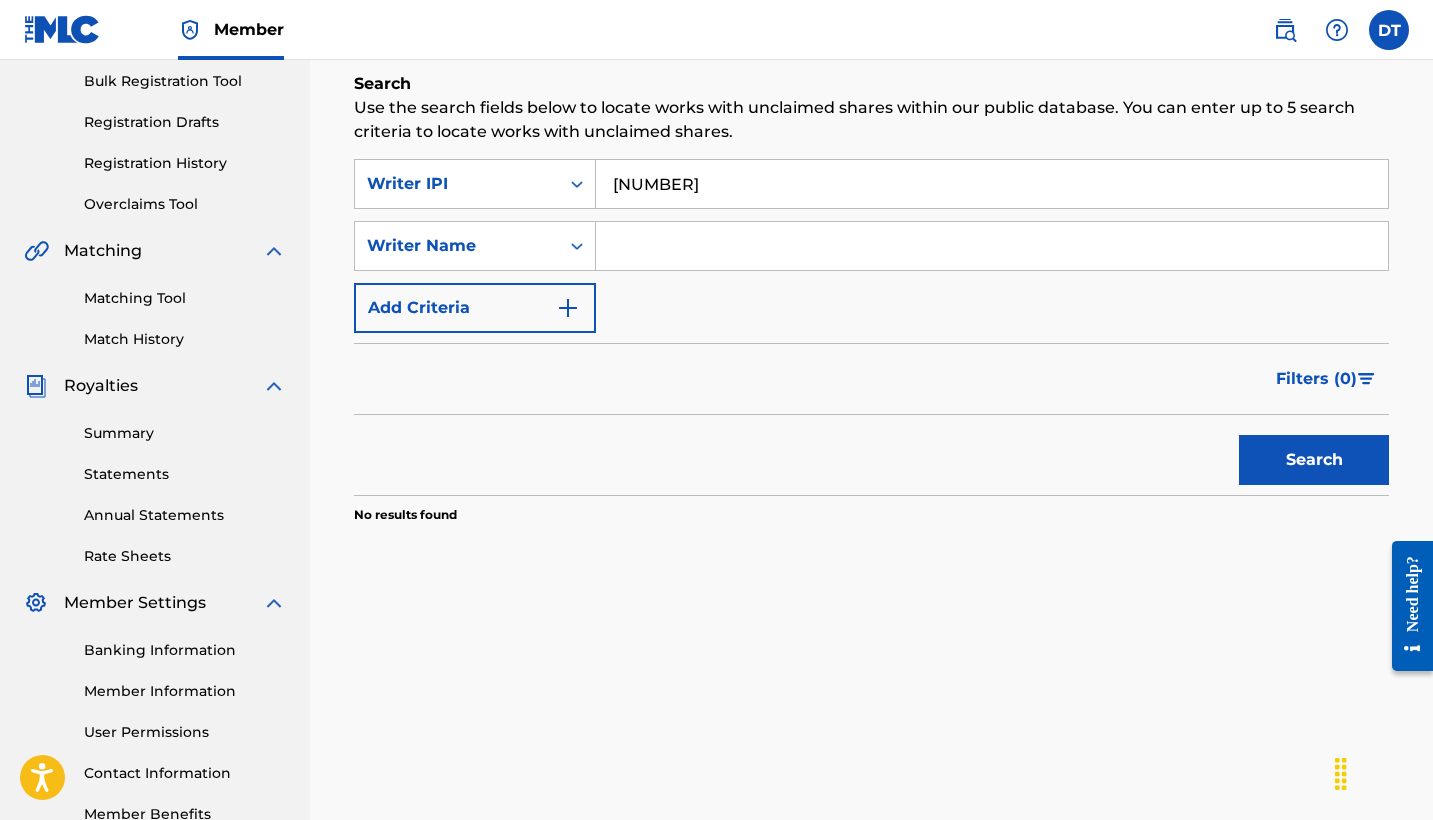 scroll, scrollTop: 293, scrollLeft: 0, axis: vertical 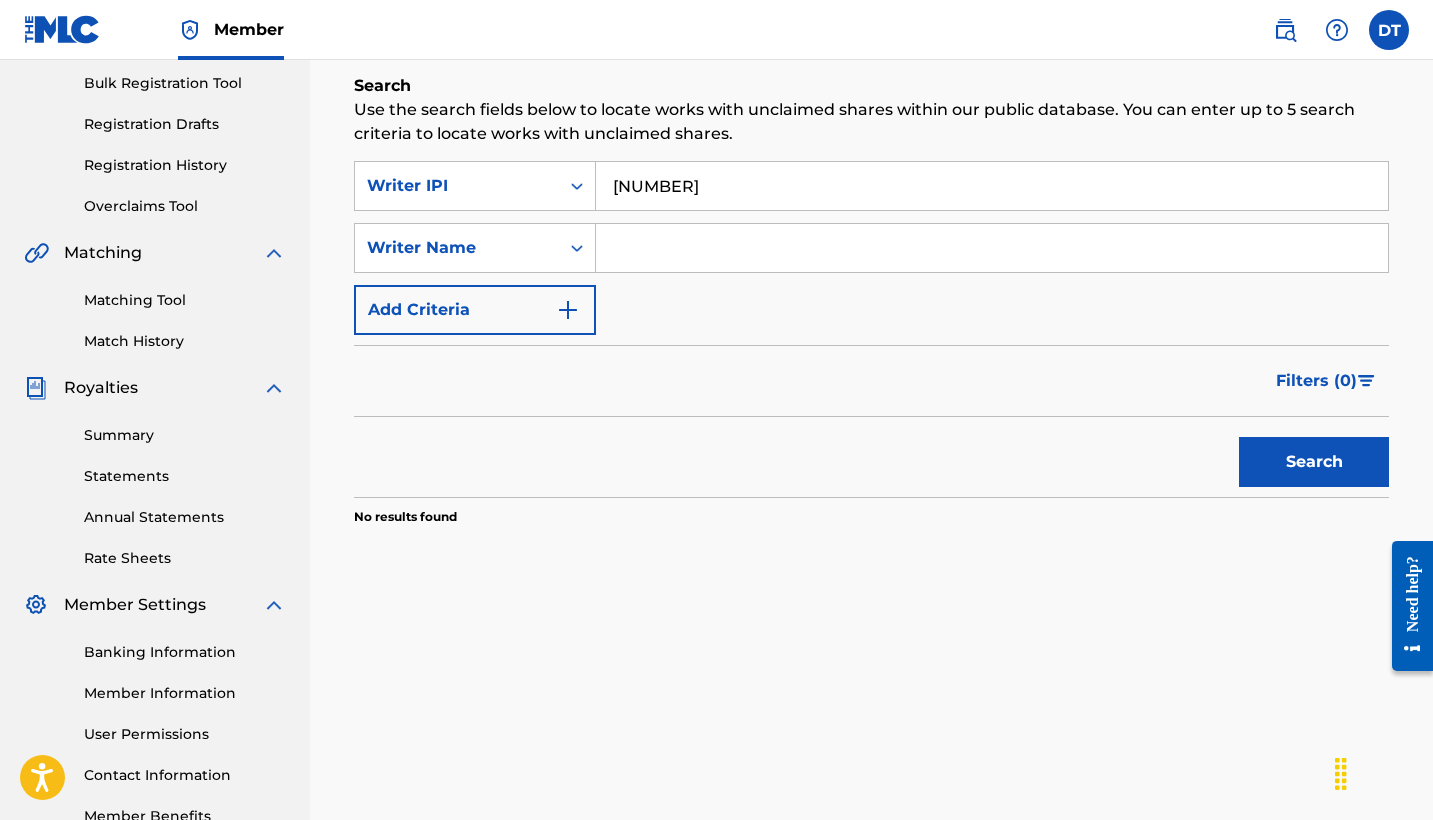 click on "Summary" at bounding box center [185, 435] 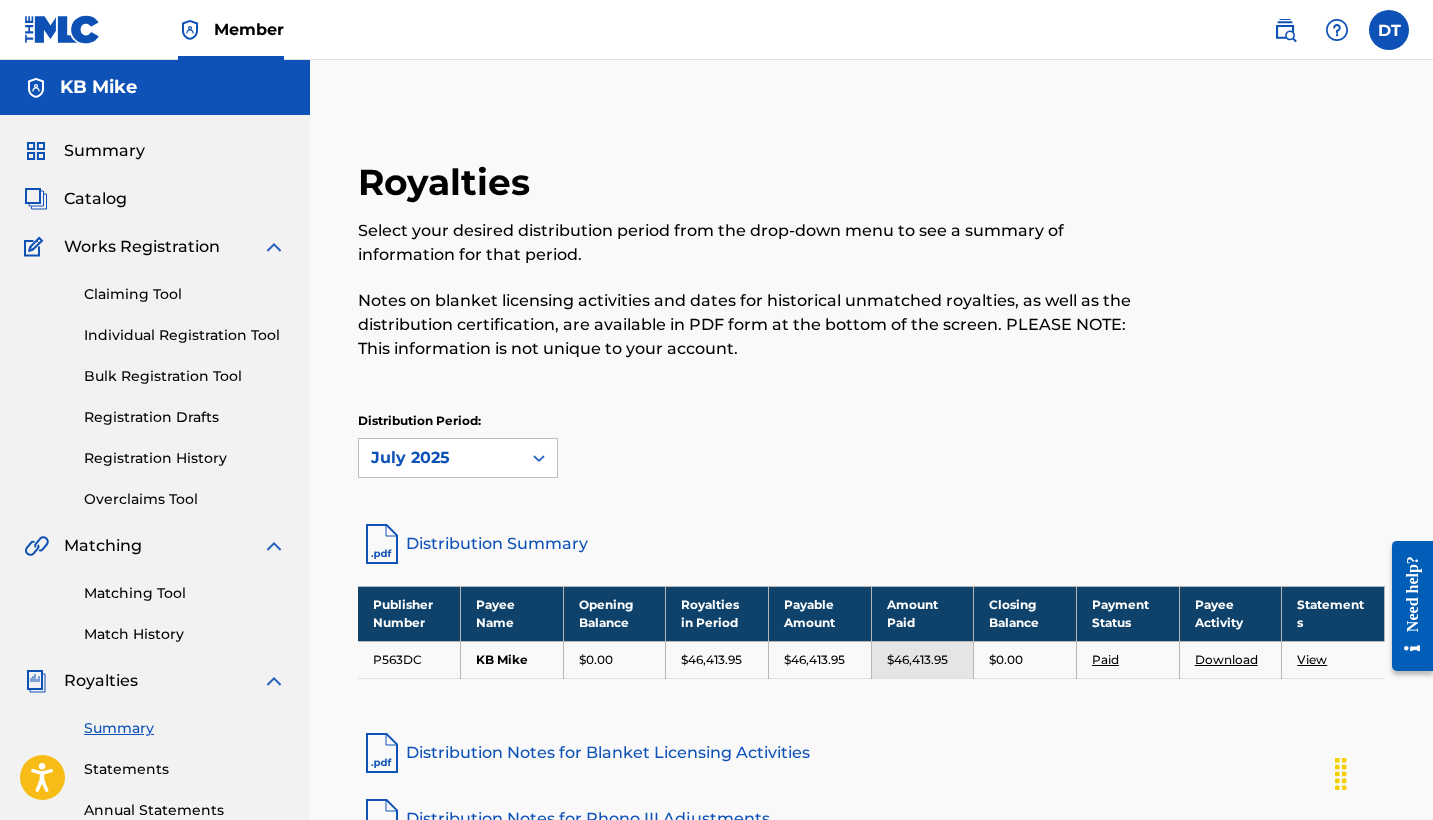 scroll, scrollTop: 0, scrollLeft: 0, axis: both 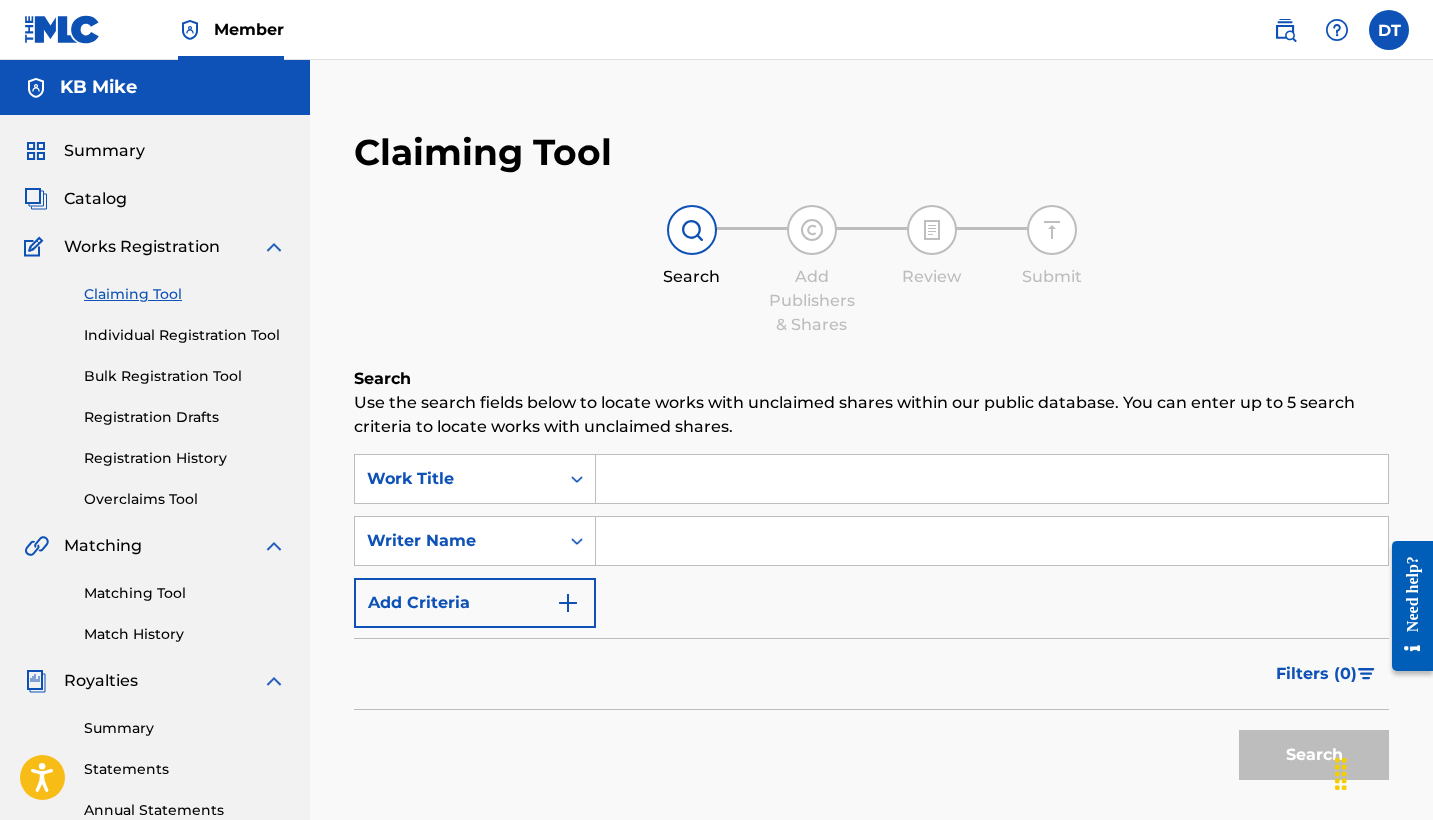 click on "Individual Registration Tool" at bounding box center (185, 335) 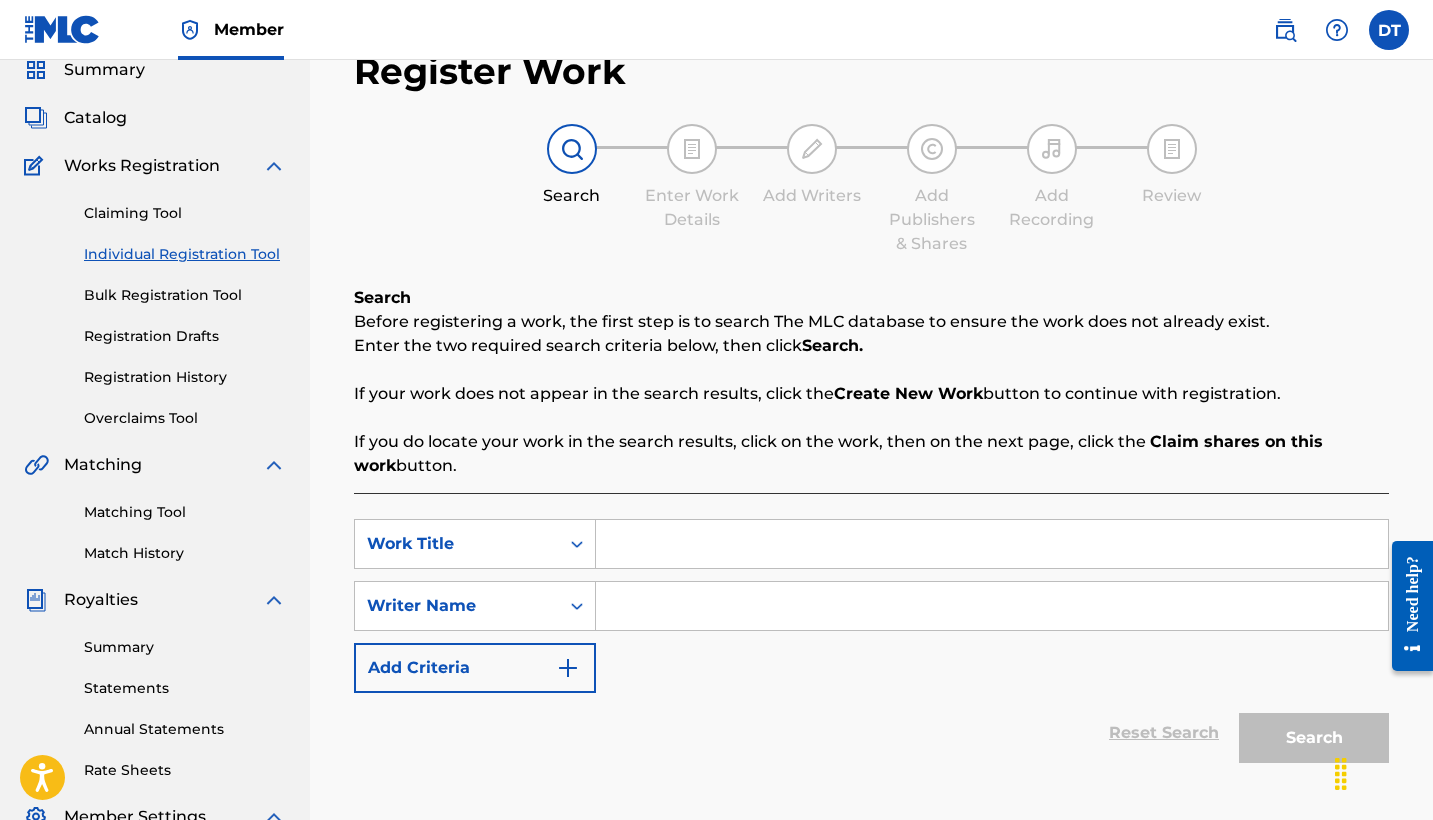 scroll, scrollTop: 86, scrollLeft: 0, axis: vertical 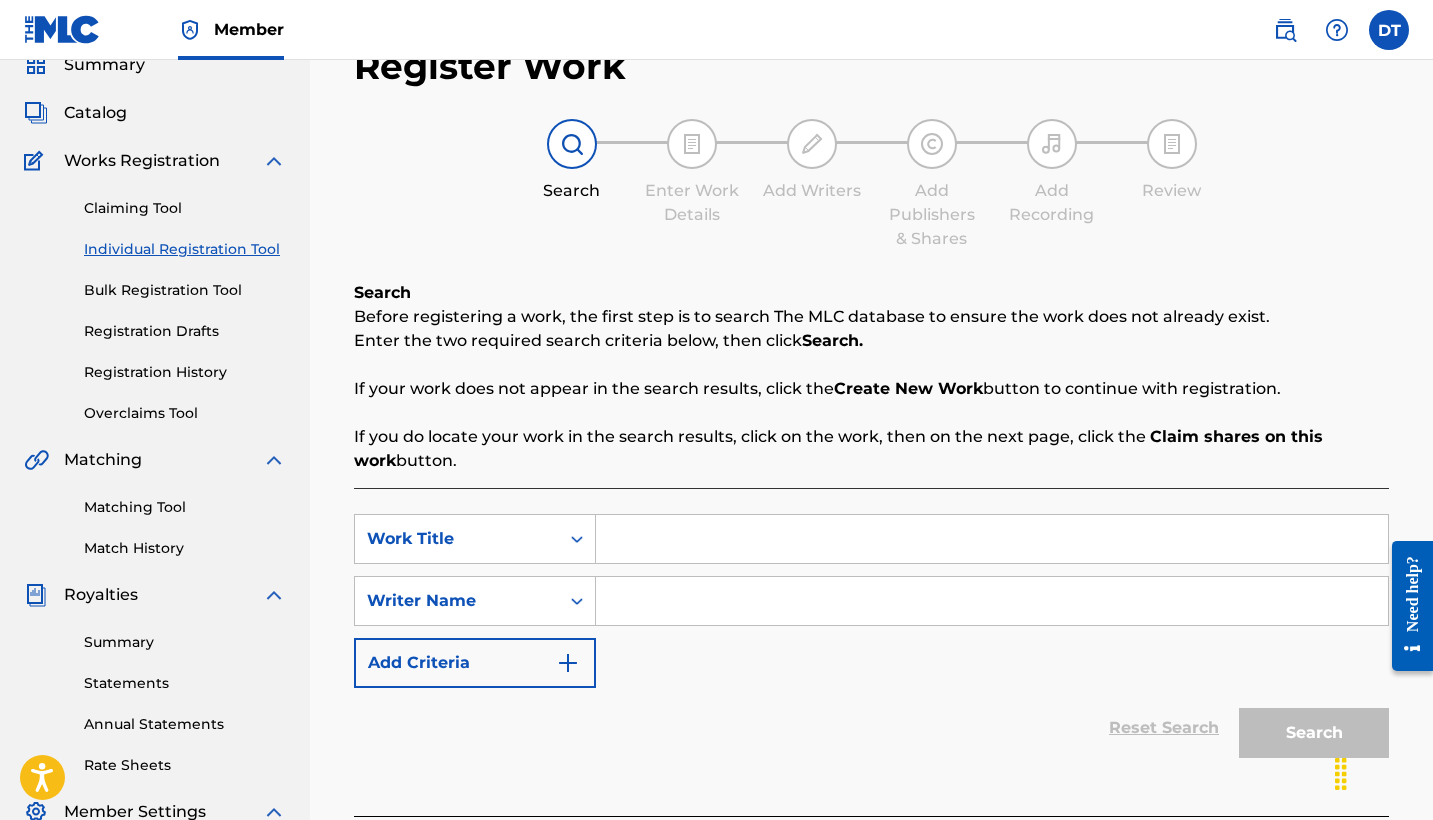 click at bounding box center [992, 539] 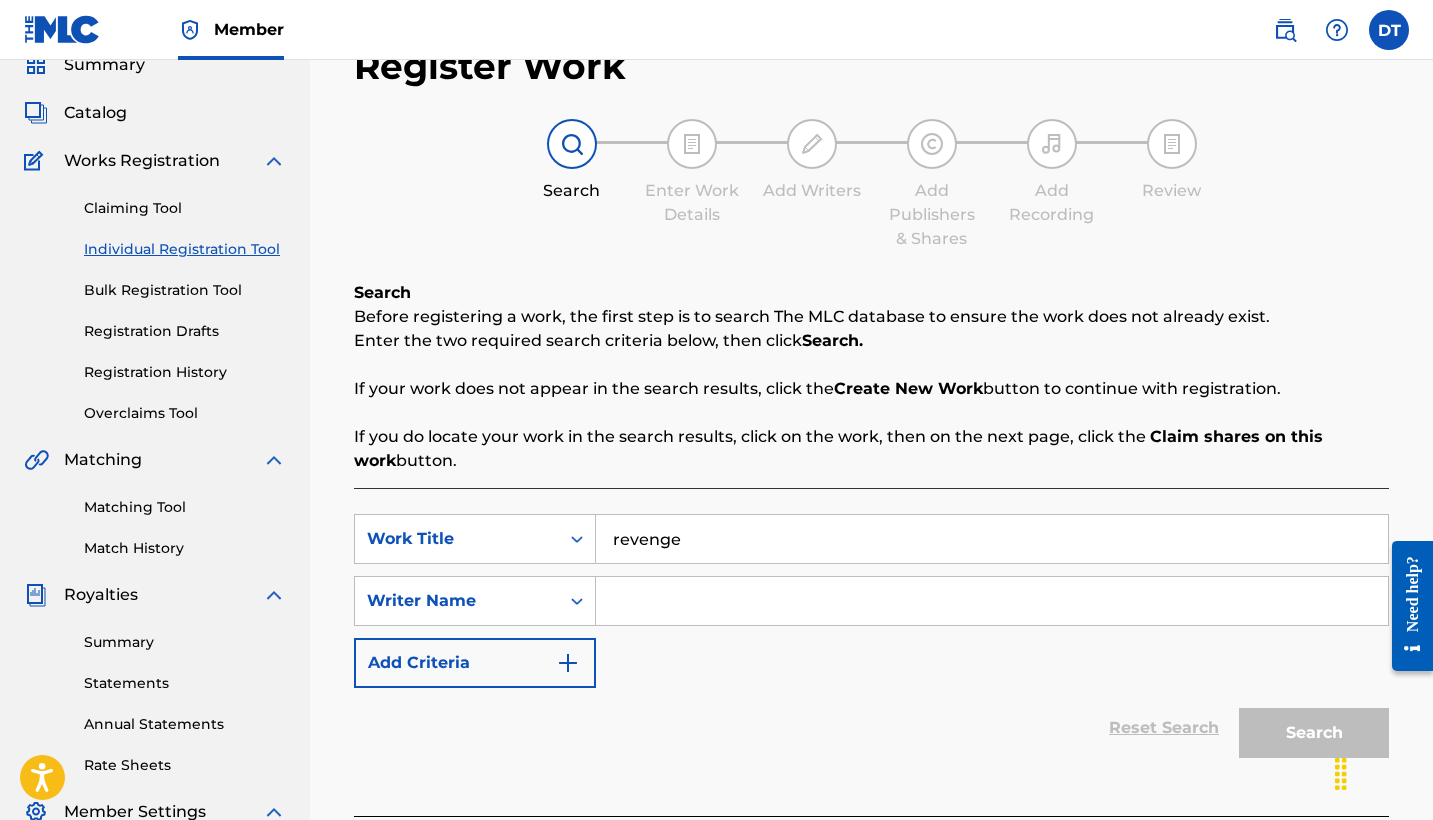 type on "revenge" 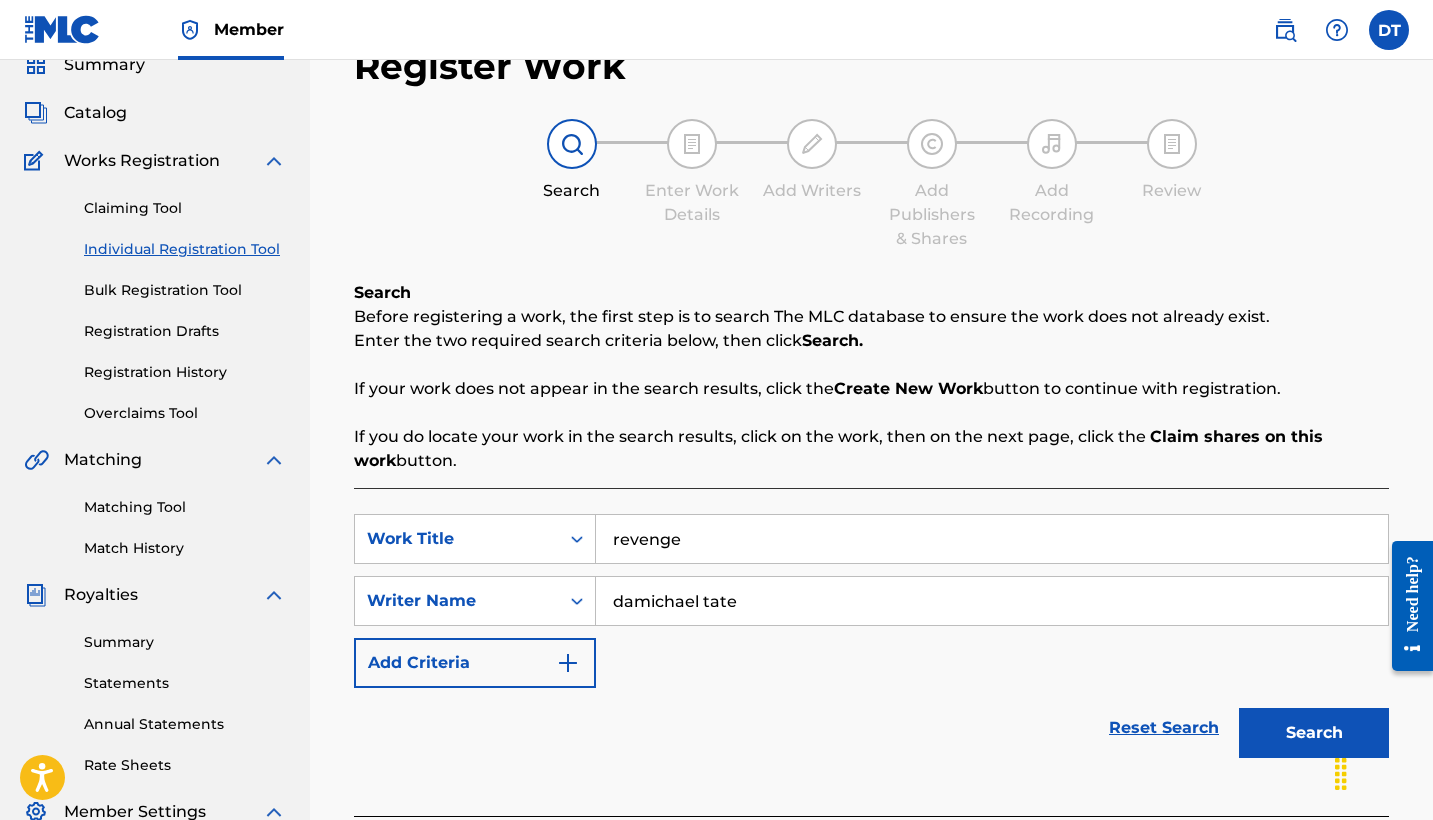 type on "damichael tate" 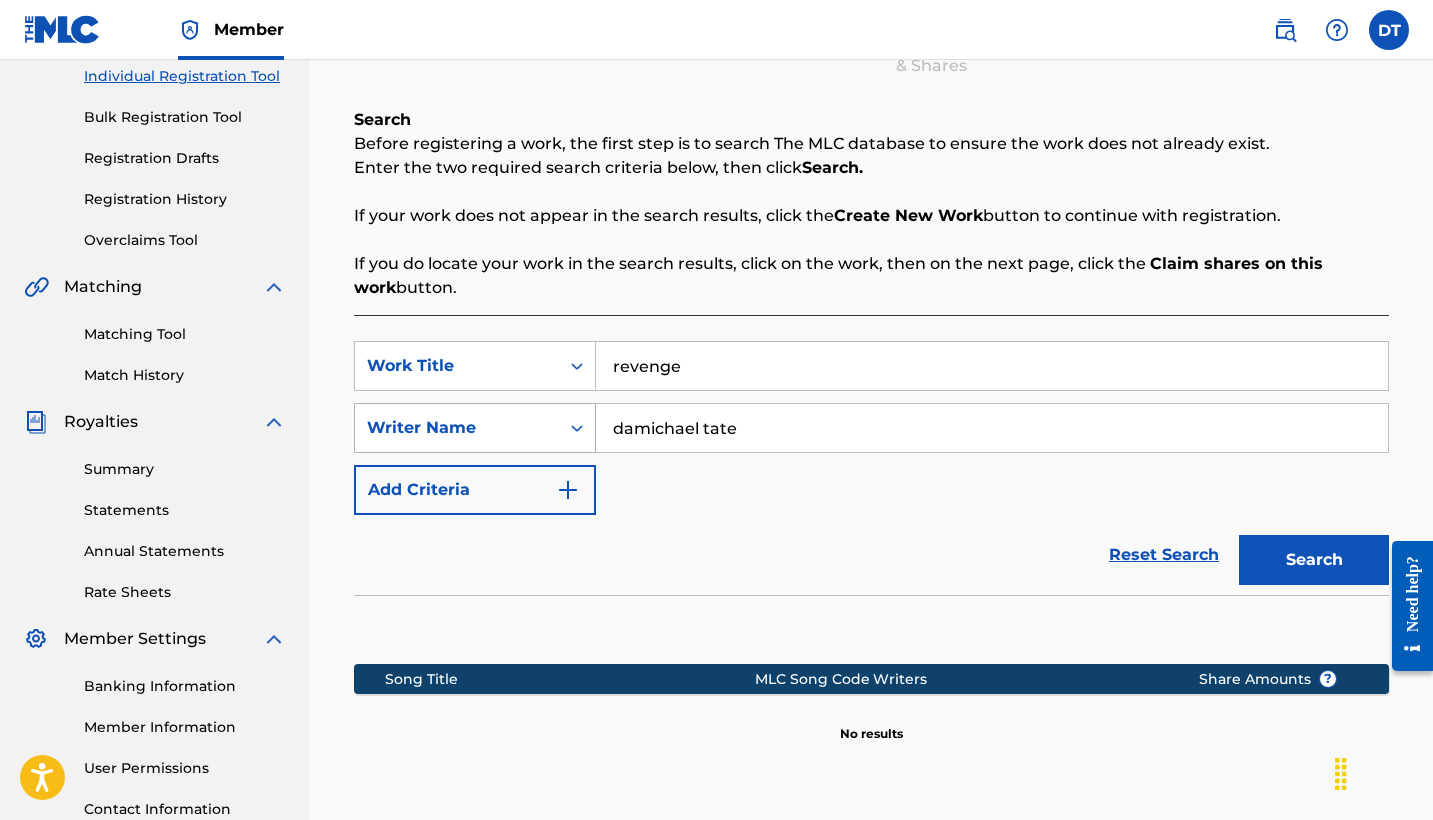scroll, scrollTop: 261, scrollLeft: 0, axis: vertical 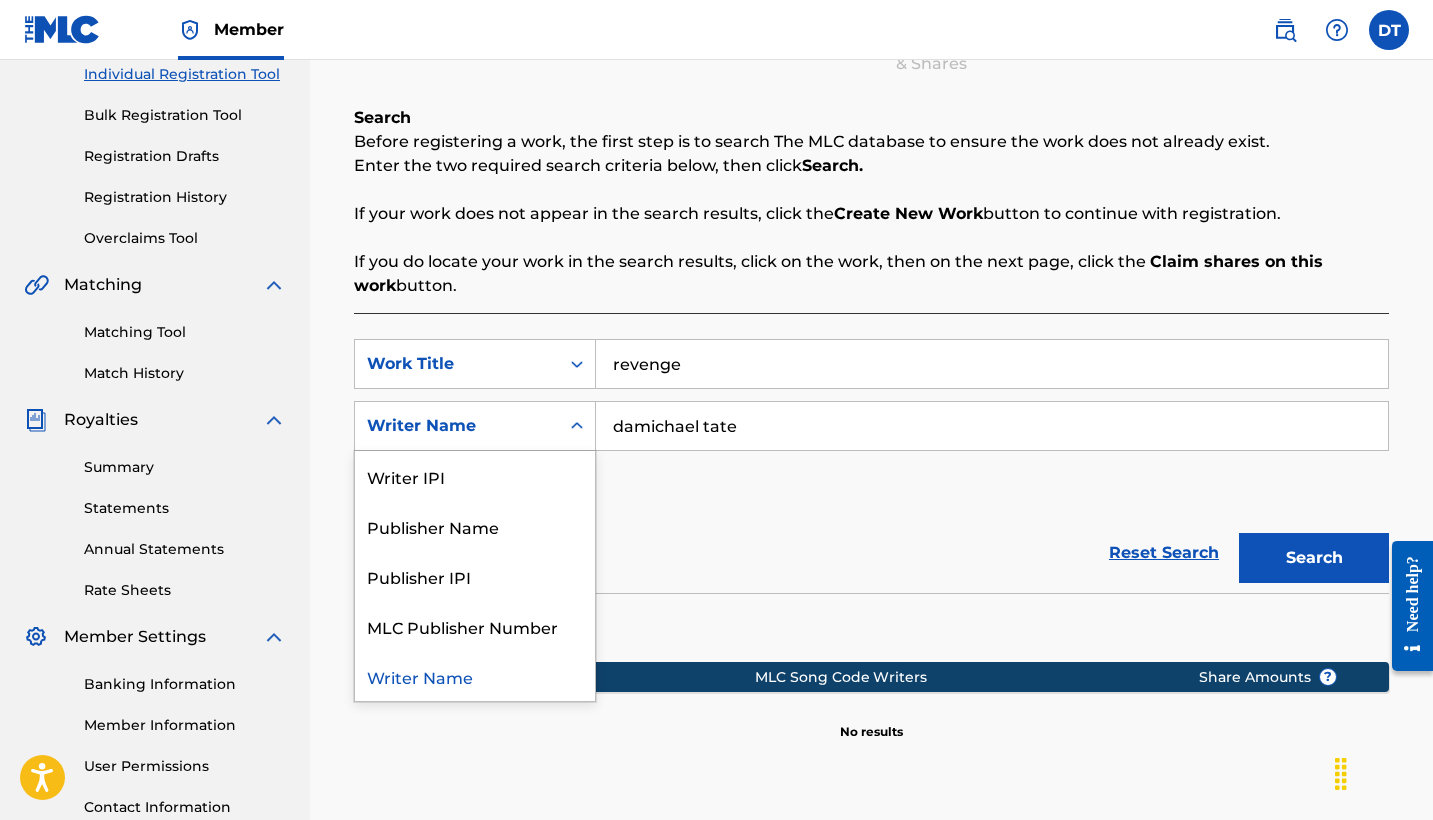 click on "Writer Name" at bounding box center [457, 426] 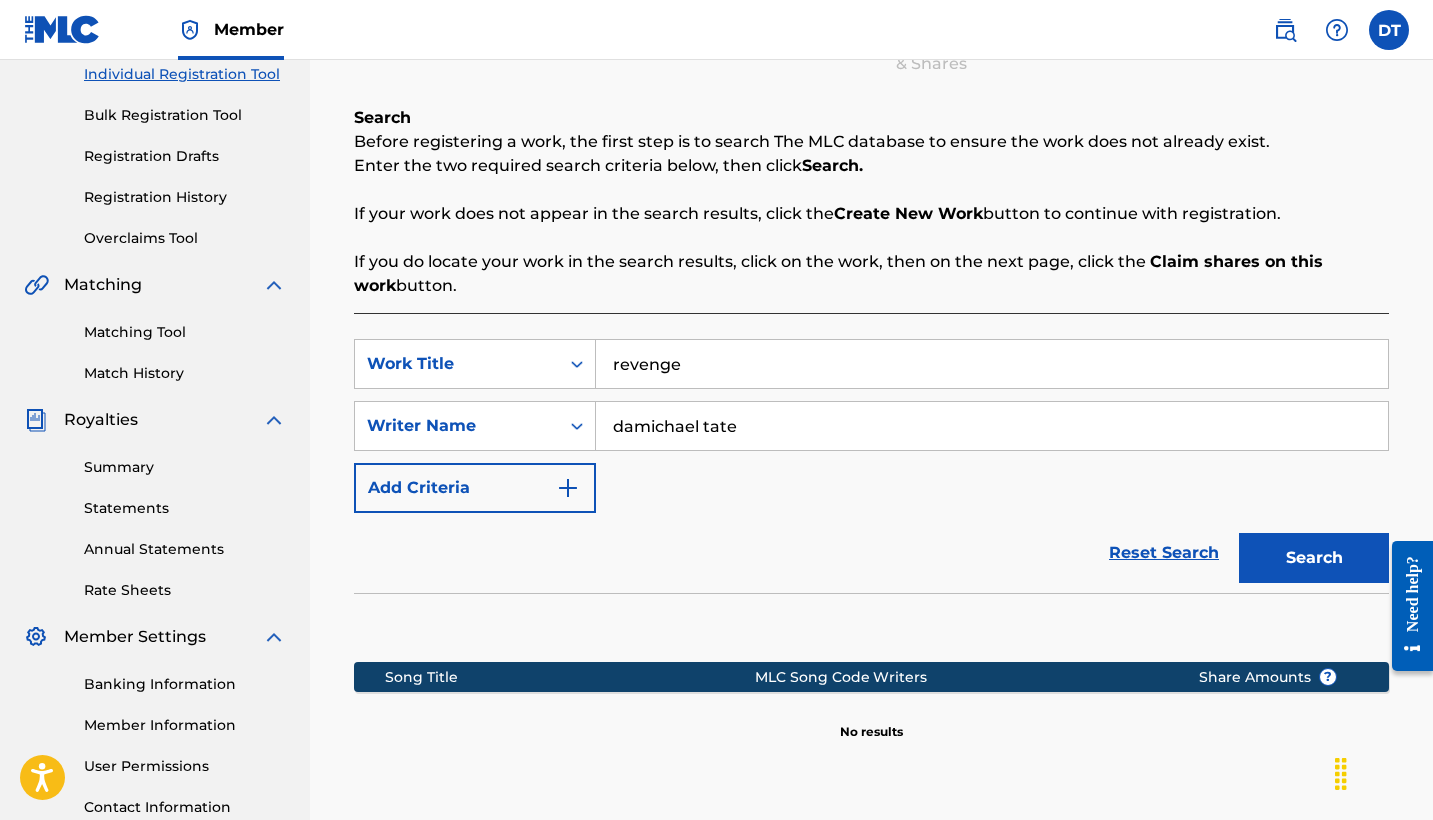 click on "If you do locate your work in the search results, click on the work, then on the next page, click the   Claim shares on this work  button." at bounding box center [871, 274] 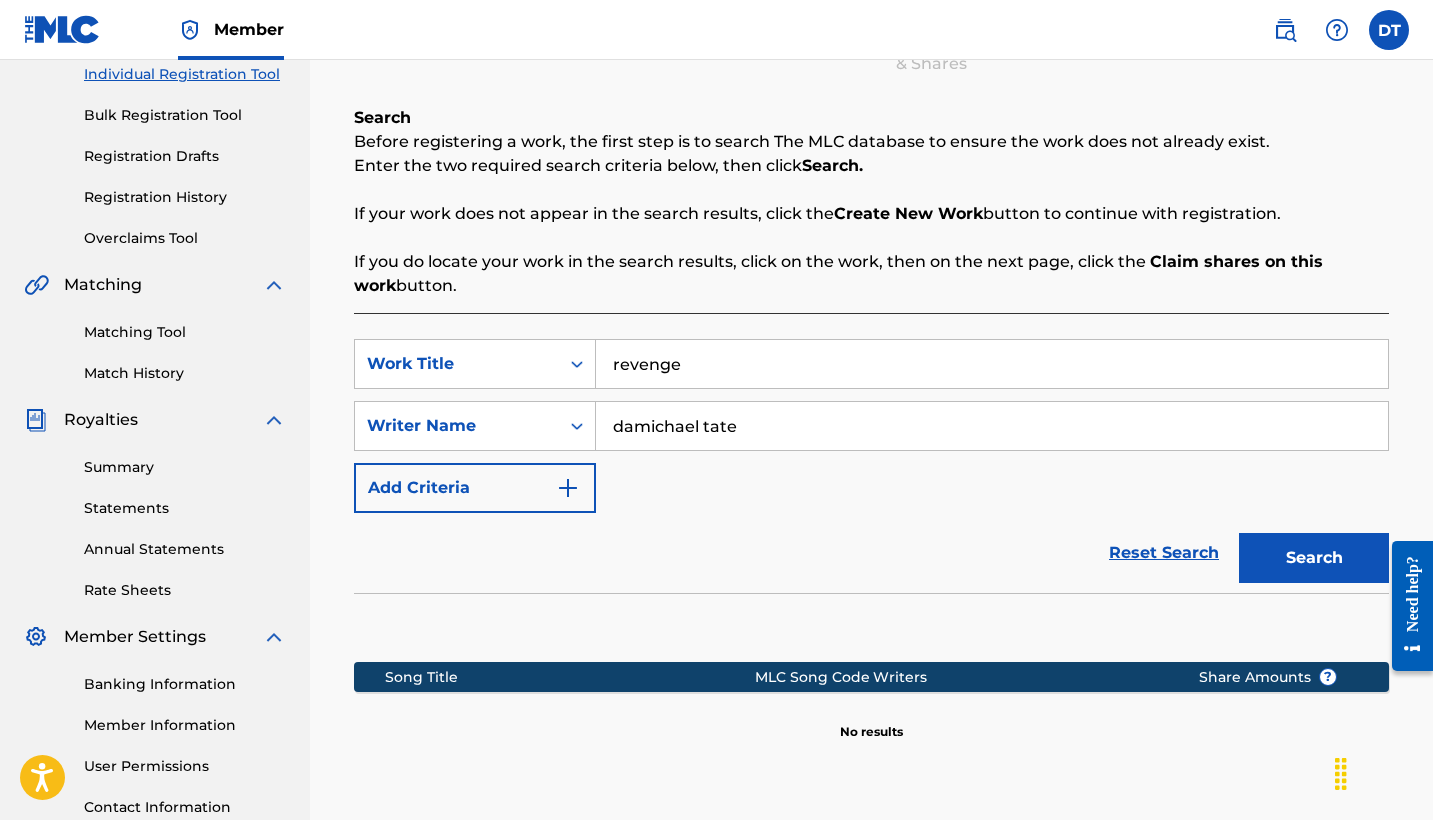 click on "Claiming Tool Individual Registration Tool Bulk Registration Tool Registration Drafts Registration History Overclaims Tool" at bounding box center [155, 123] 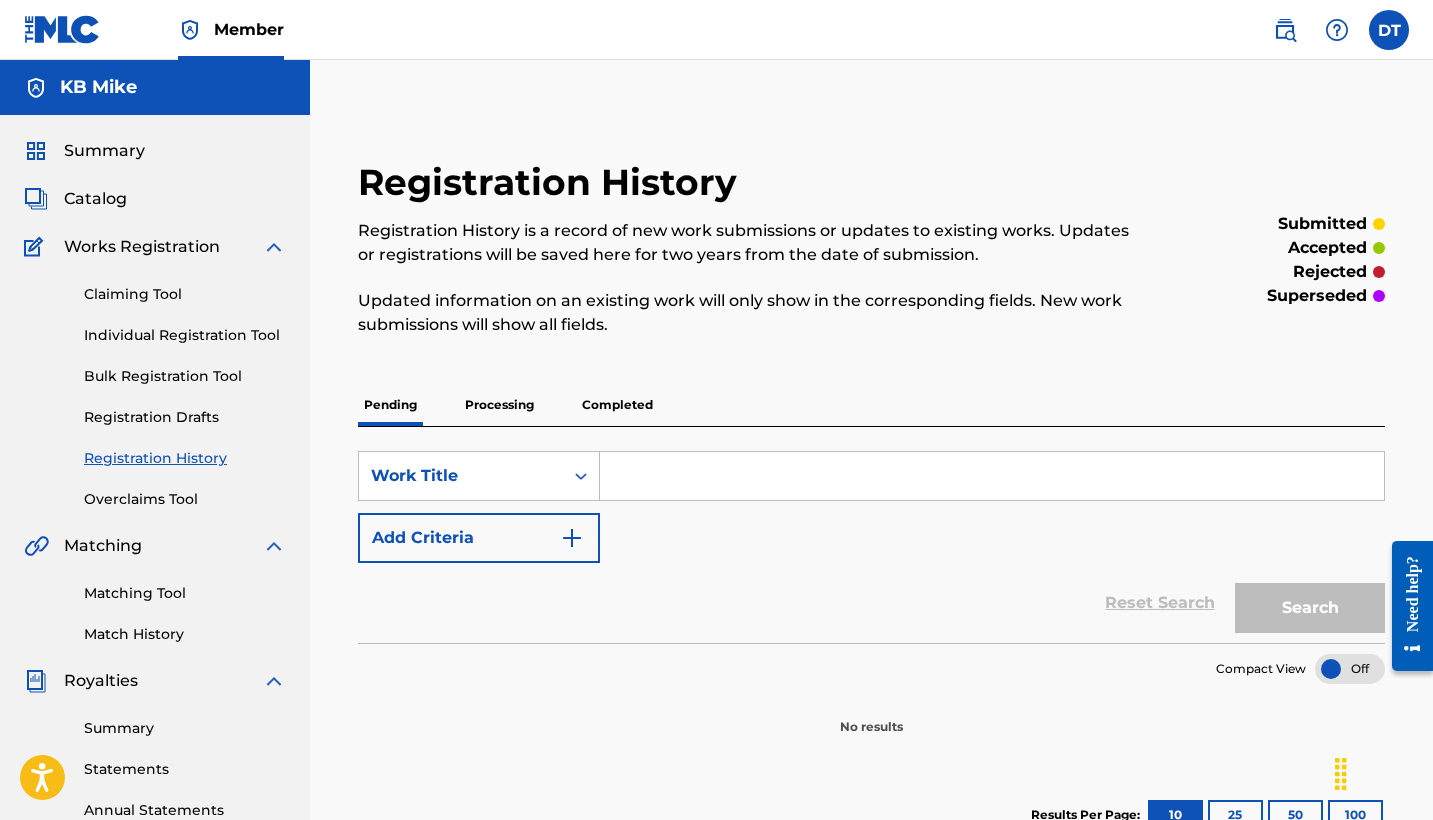click on "Summary Catalog Works Registration Claiming Tool Individual Registration Tool Bulk Registration Tool Registration Drafts Registration History Overclaims Tool Matching Matching Tool Match History Royalties Summary Statements Annual Statements Rate Sheets Member Settings Banking Information Member Information User Permissions Contact Information Member Benefits" at bounding box center (155, 629) 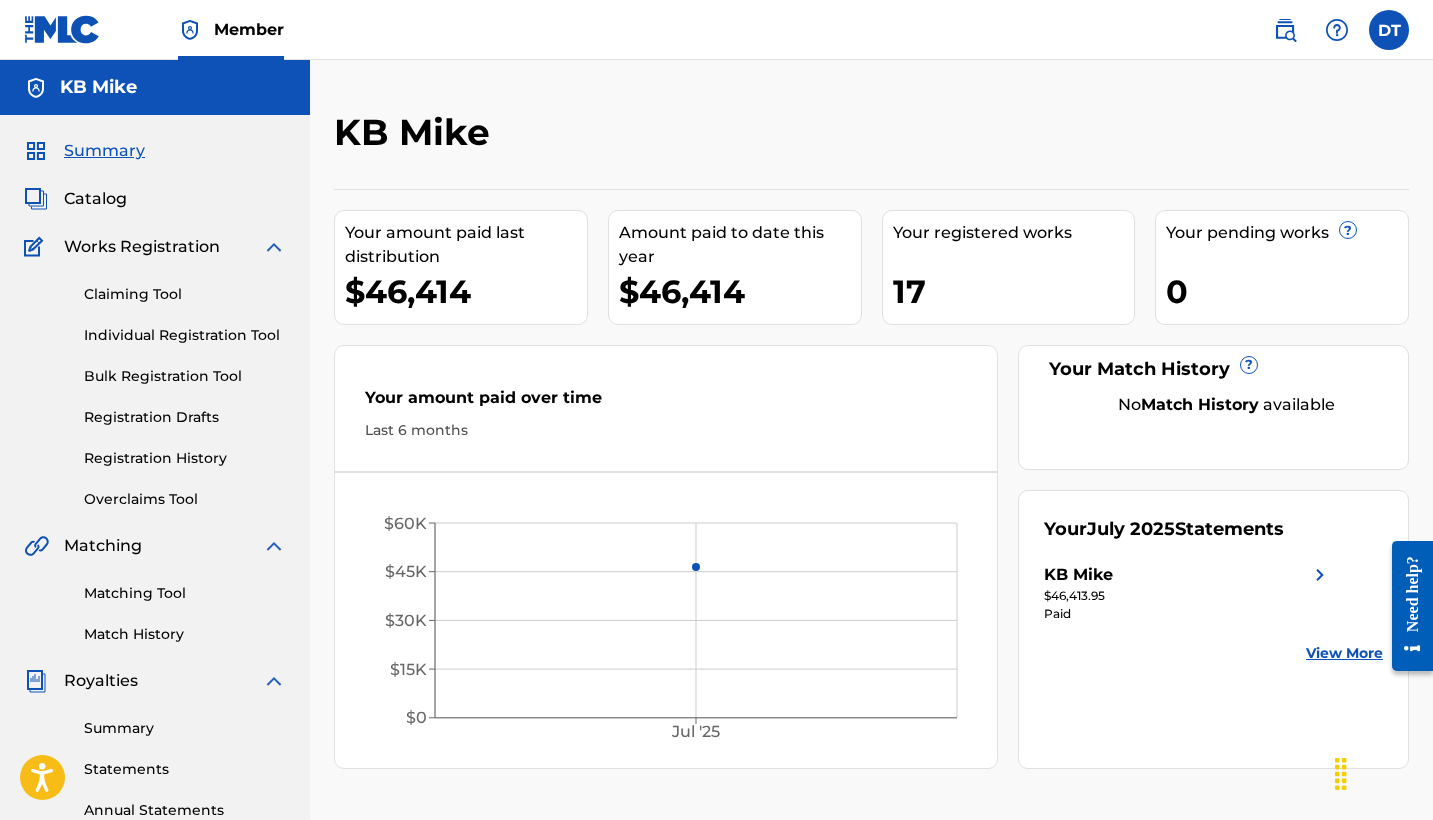 click on "Catalog" at bounding box center (155, 199) 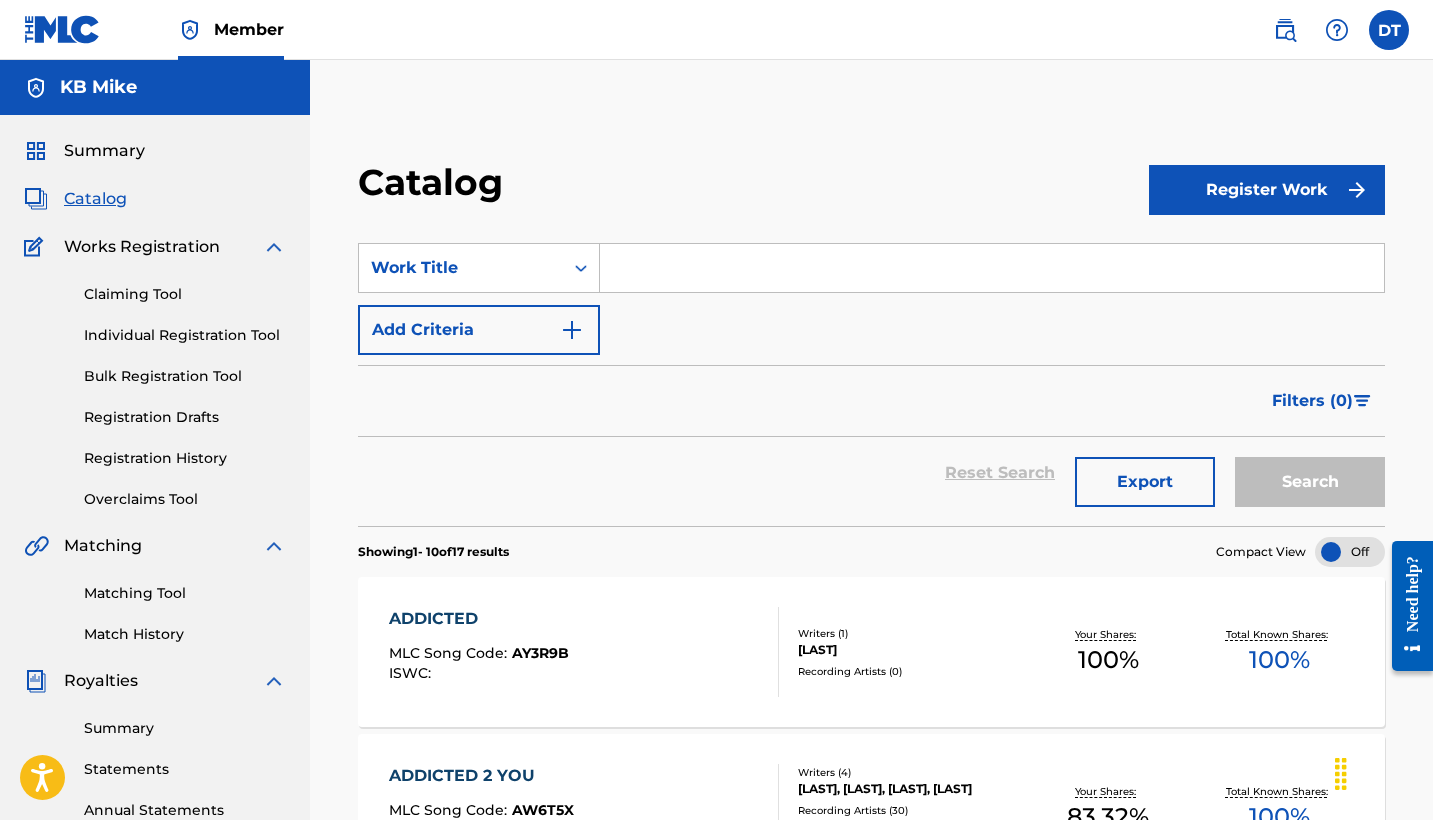 click on "Claiming Tool Individual Registration Tool Bulk Registration Tool Registration Drafts Registration History Overclaims Tool" at bounding box center (155, 384) 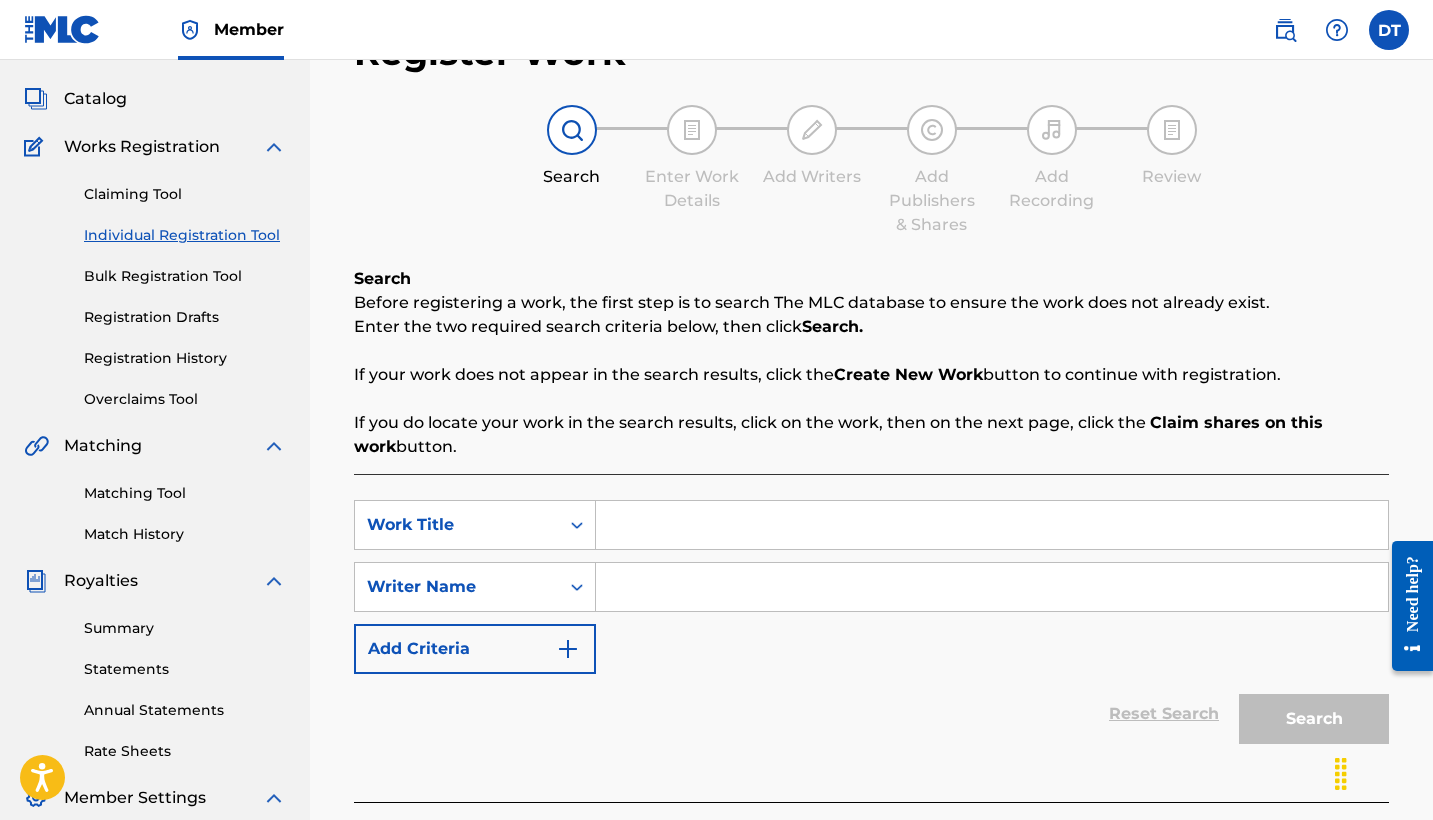 scroll, scrollTop: 102, scrollLeft: 0, axis: vertical 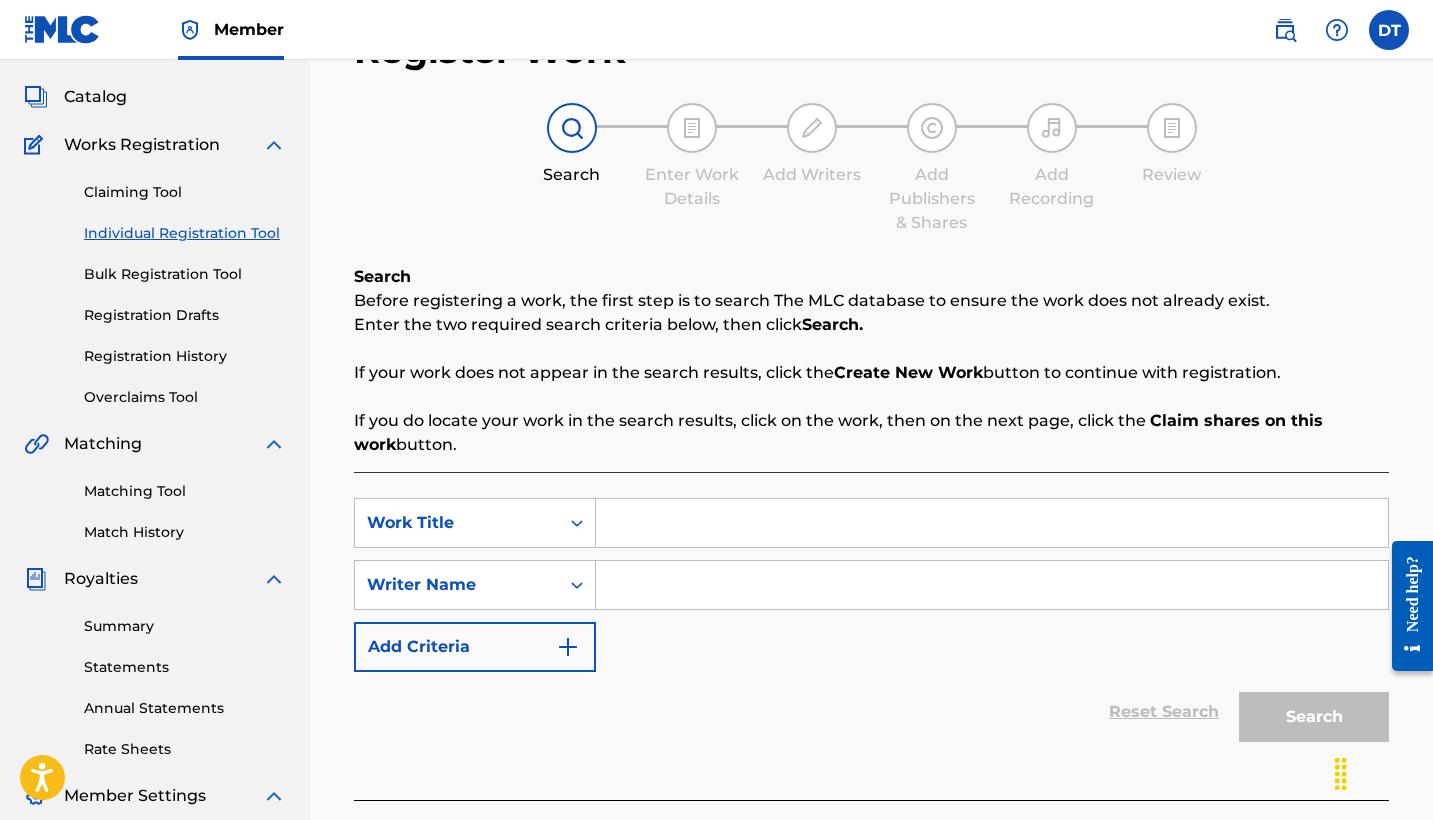 click on "Claiming Tool Individual Registration Tool Bulk Registration Tool Registration Drafts Registration History Overclaims Tool" at bounding box center [155, 282] 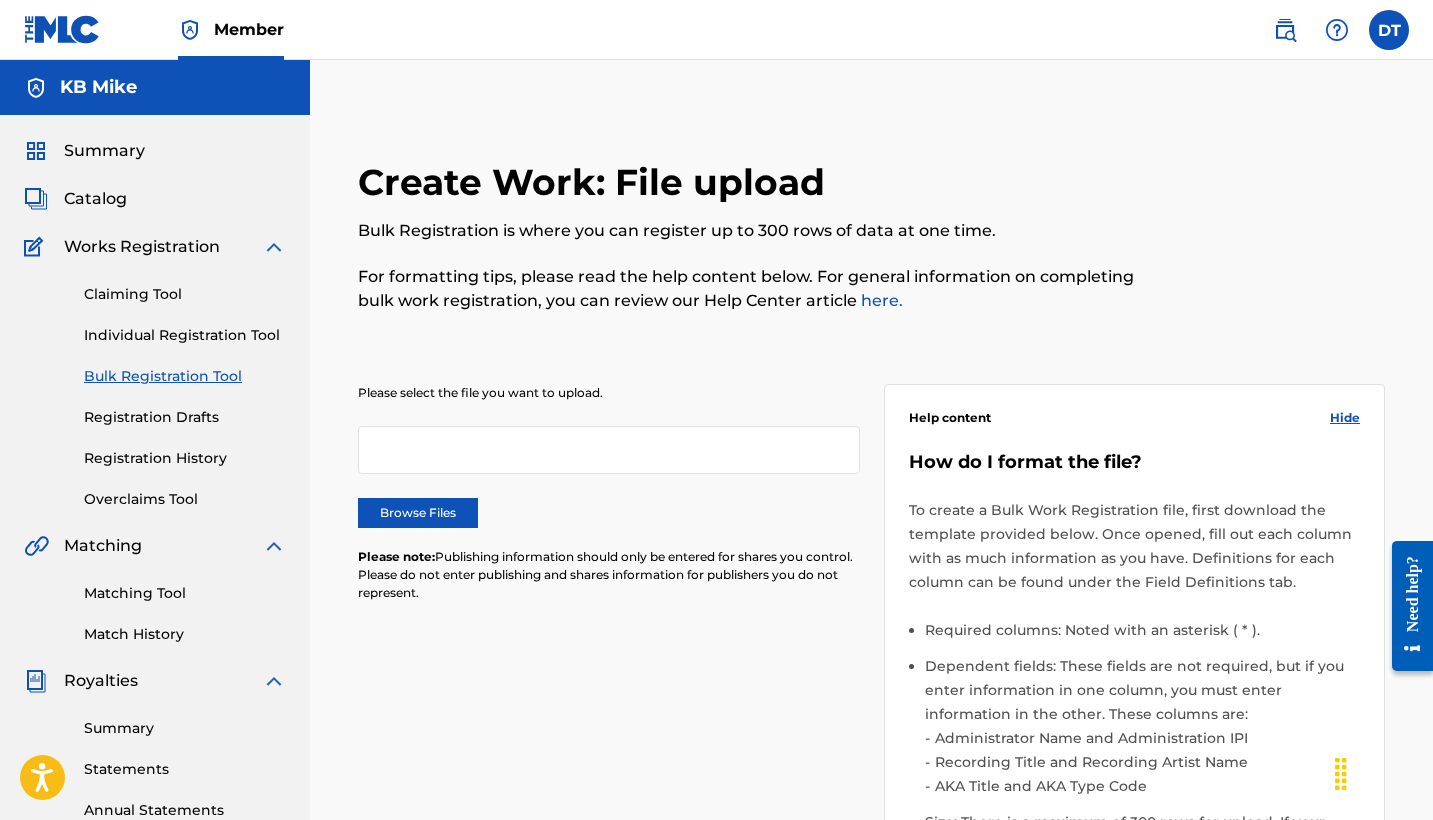 click on "Registration Drafts" at bounding box center (185, 417) 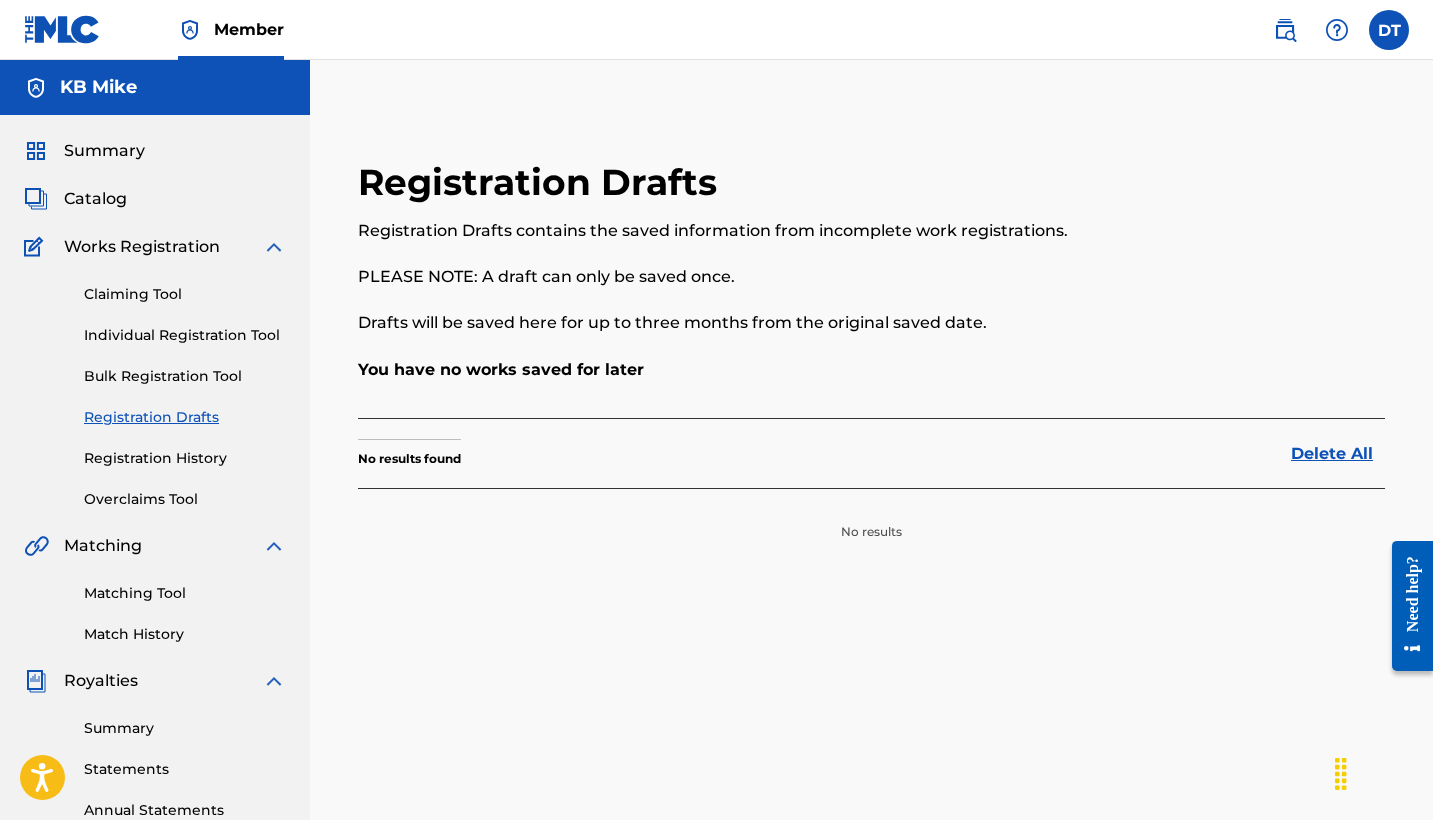 click on "Registration History" at bounding box center (185, 458) 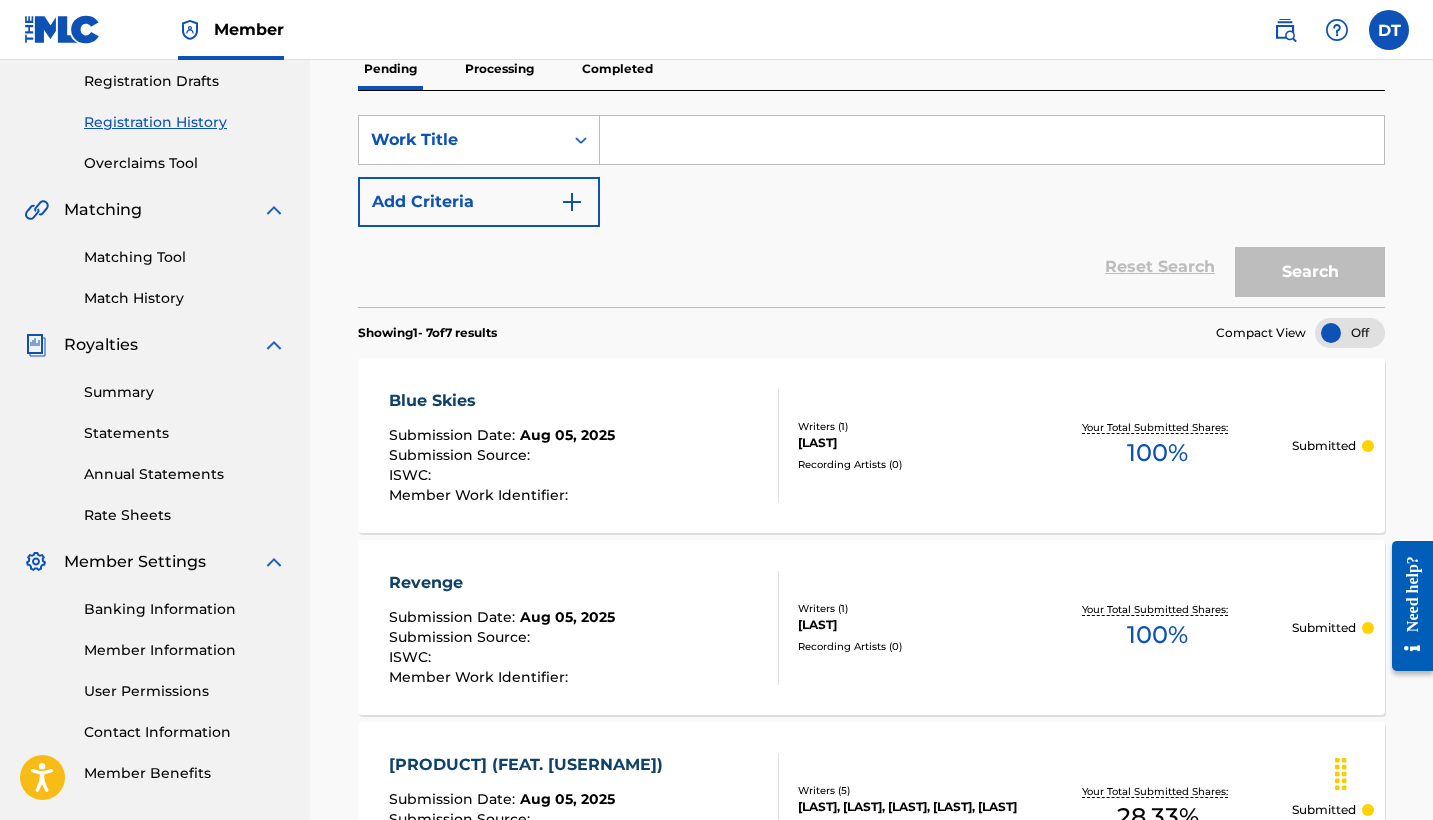 scroll, scrollTop: 335, scrollLeft: 0, axis: vertical 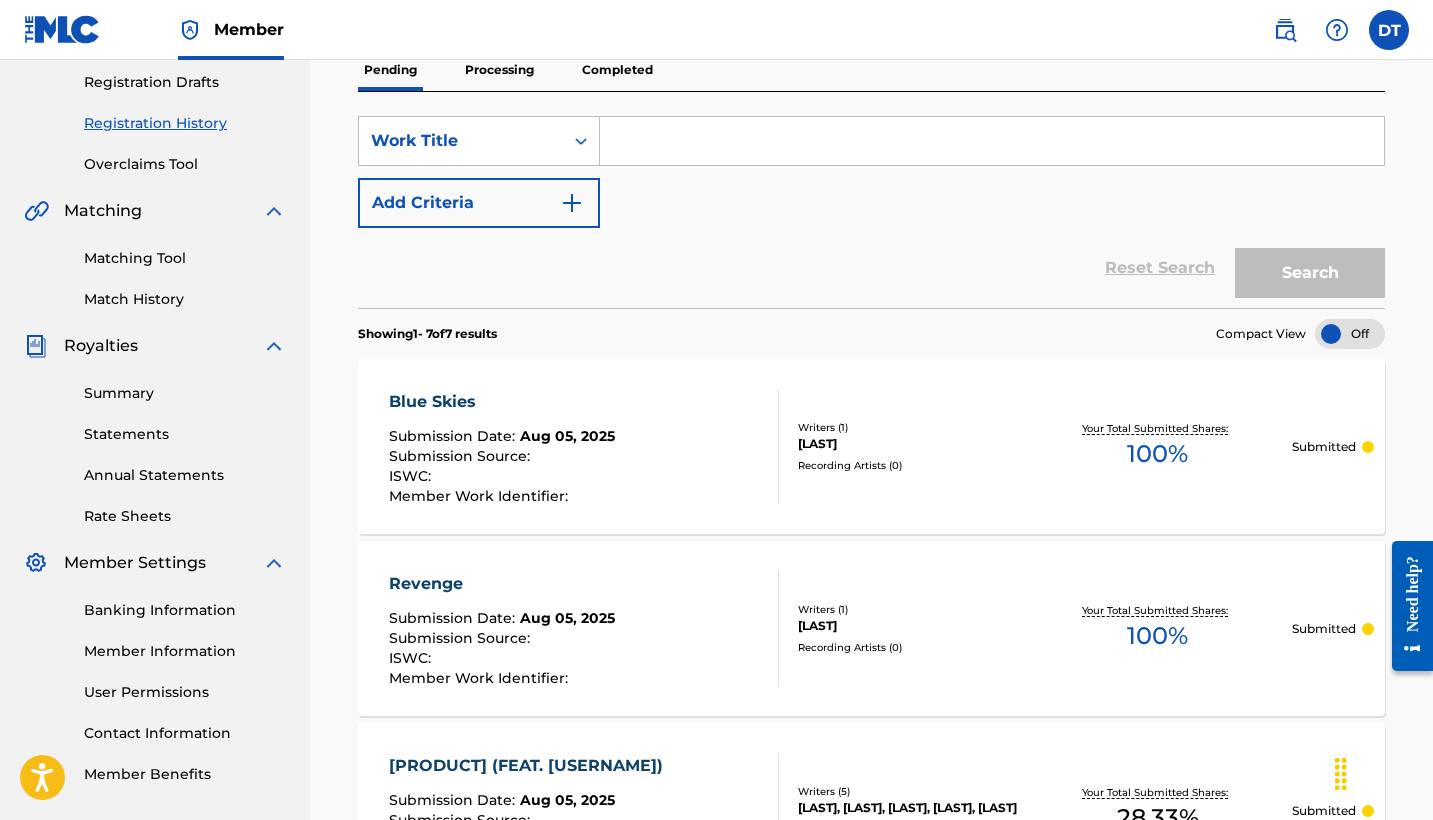 click on "Completed" at bounding box center [617, 70] 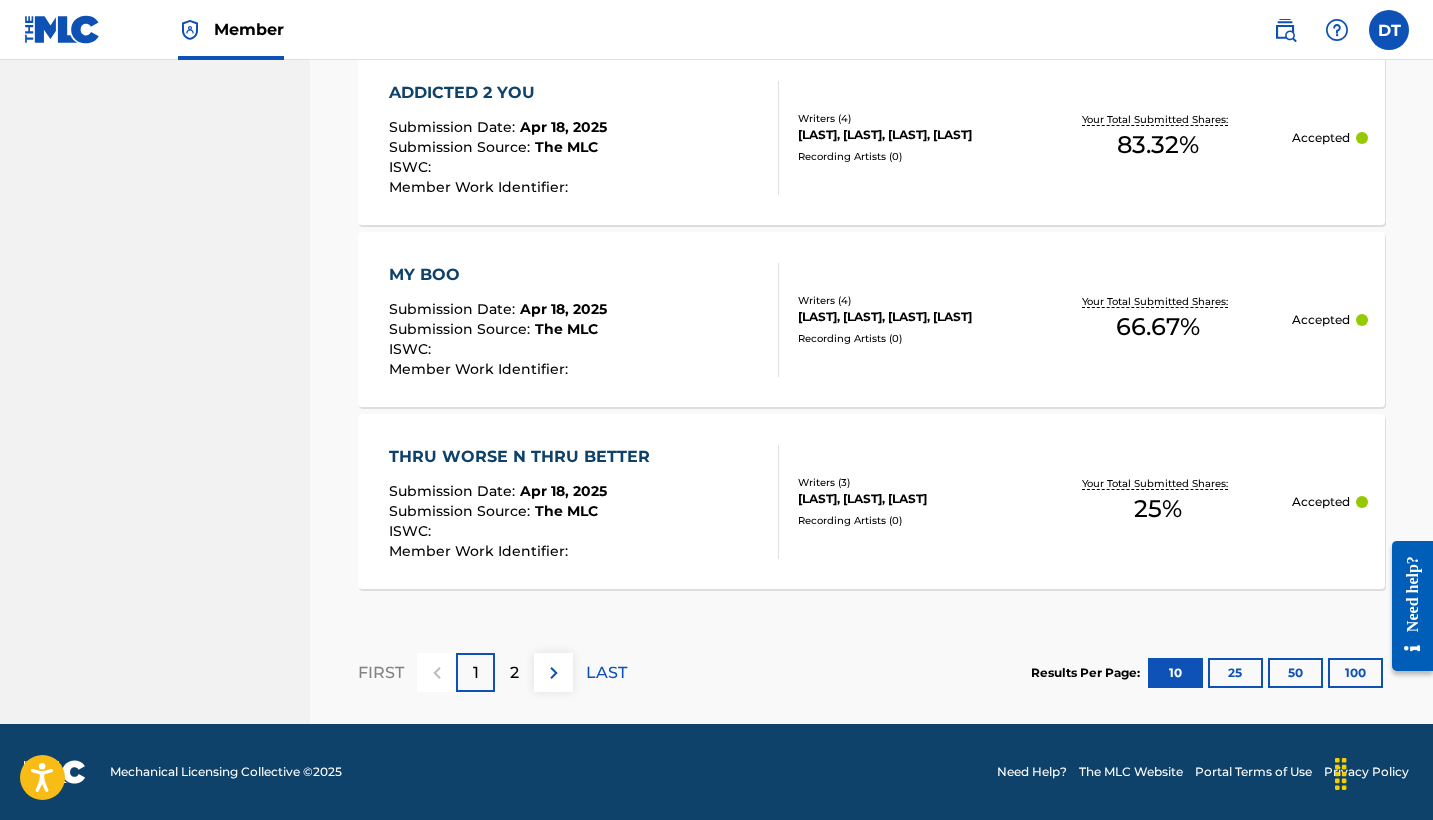 click on "2" at bounding box center [514, 673] 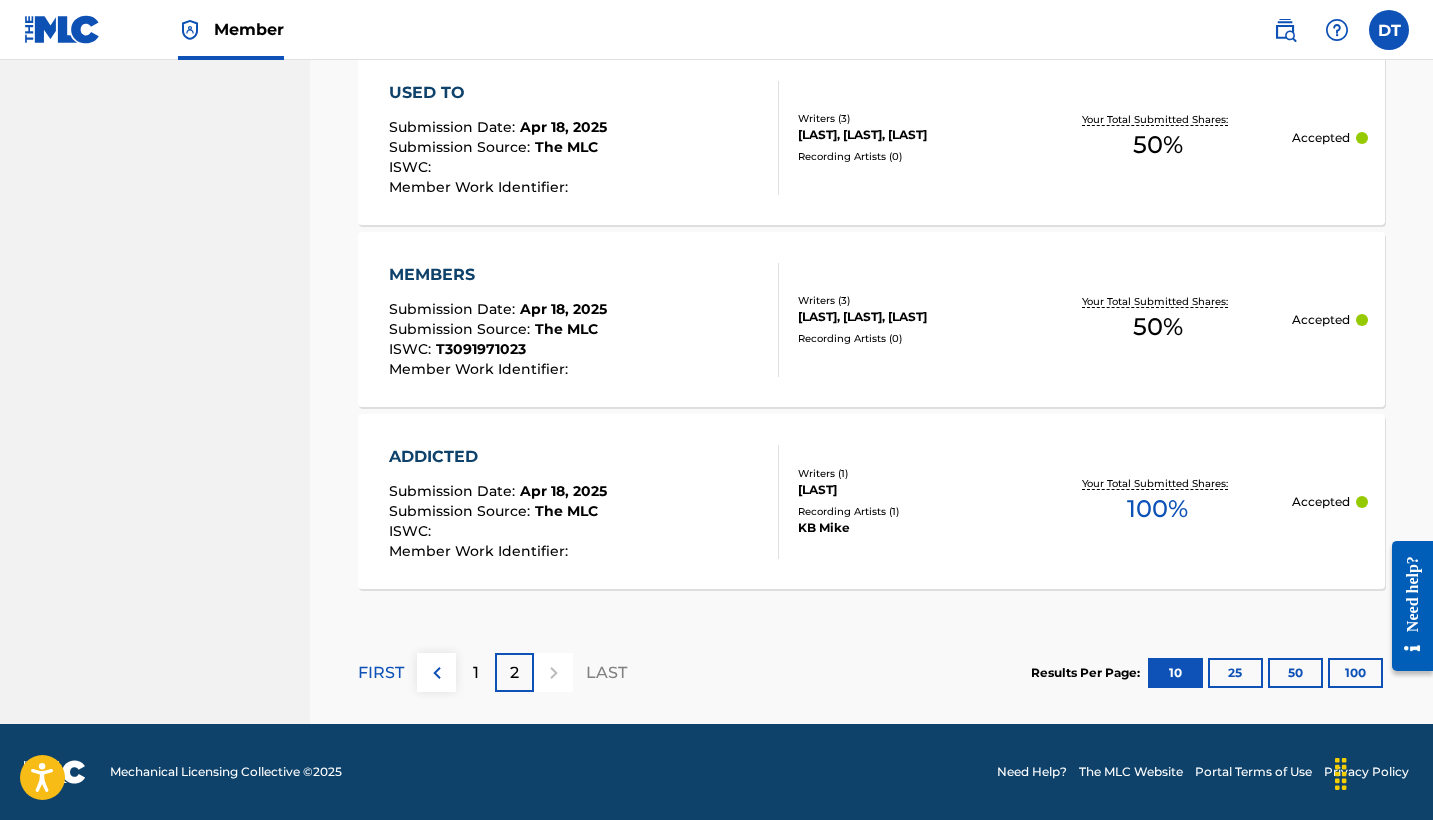 click on "1" at bounding box center [475, 672] 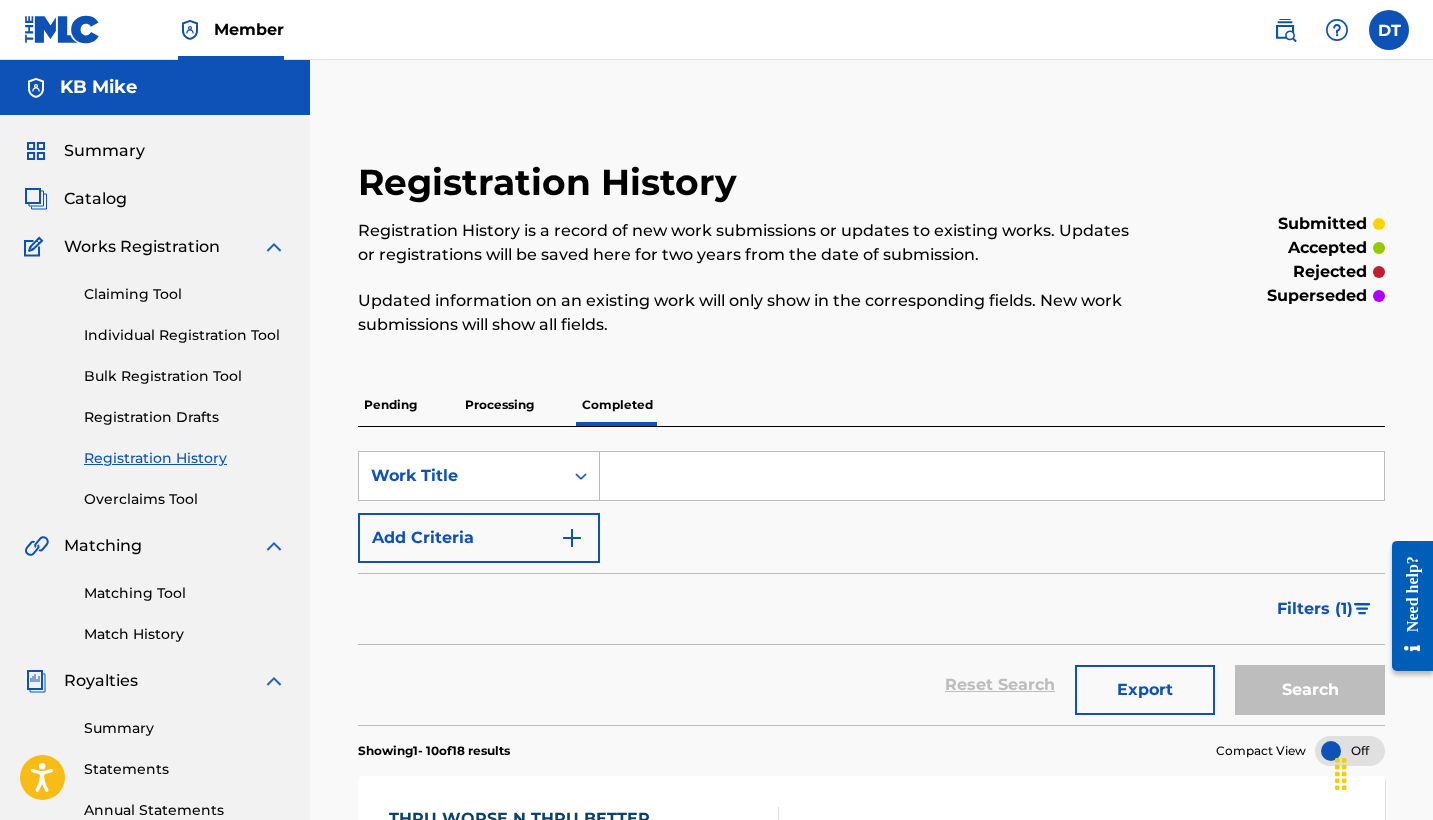 scroll, scrollTop: 0, scrollLeft: 0, axis: both 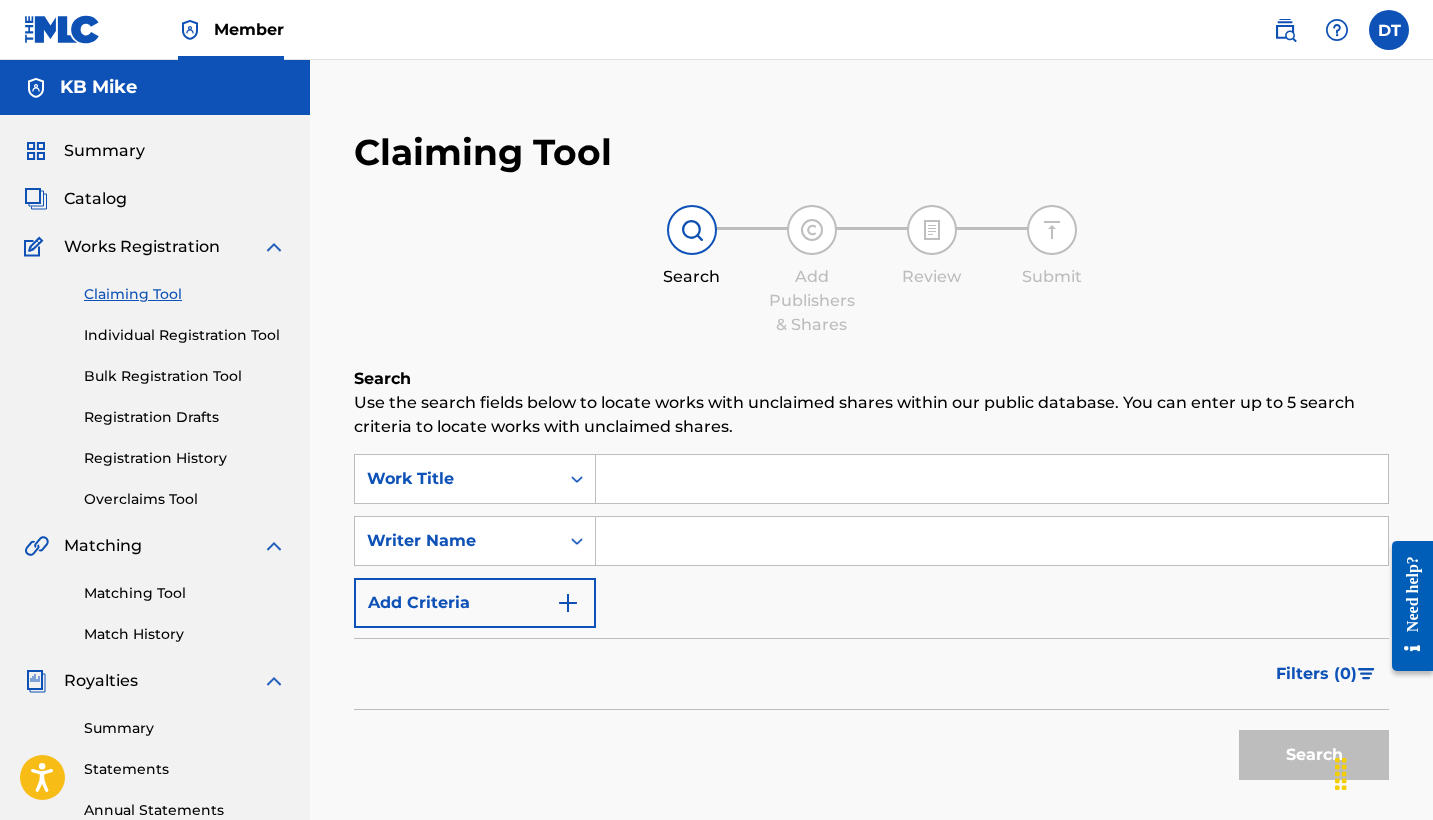 click at bounding box center (992, 479) 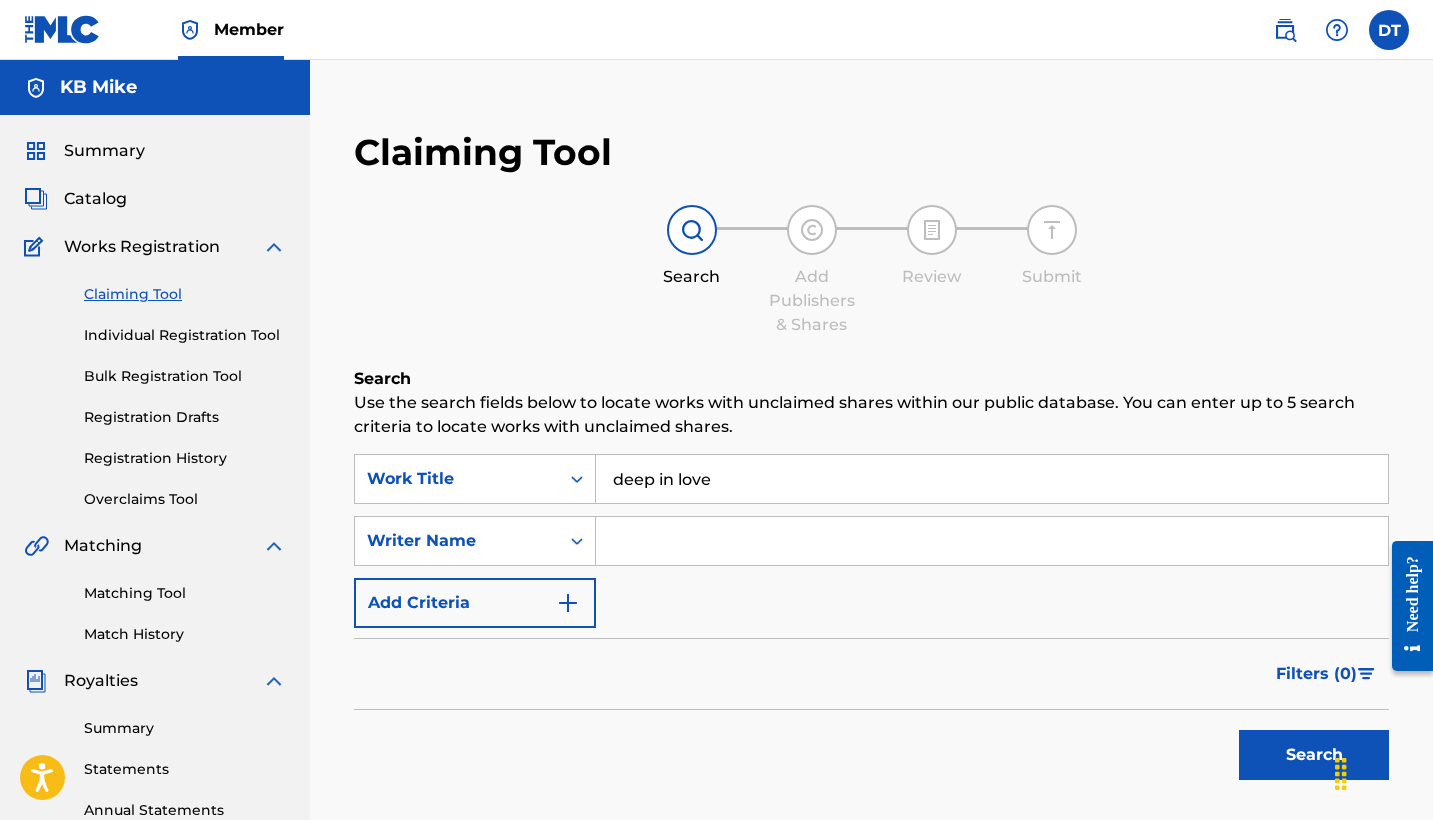 type on "deep in love" 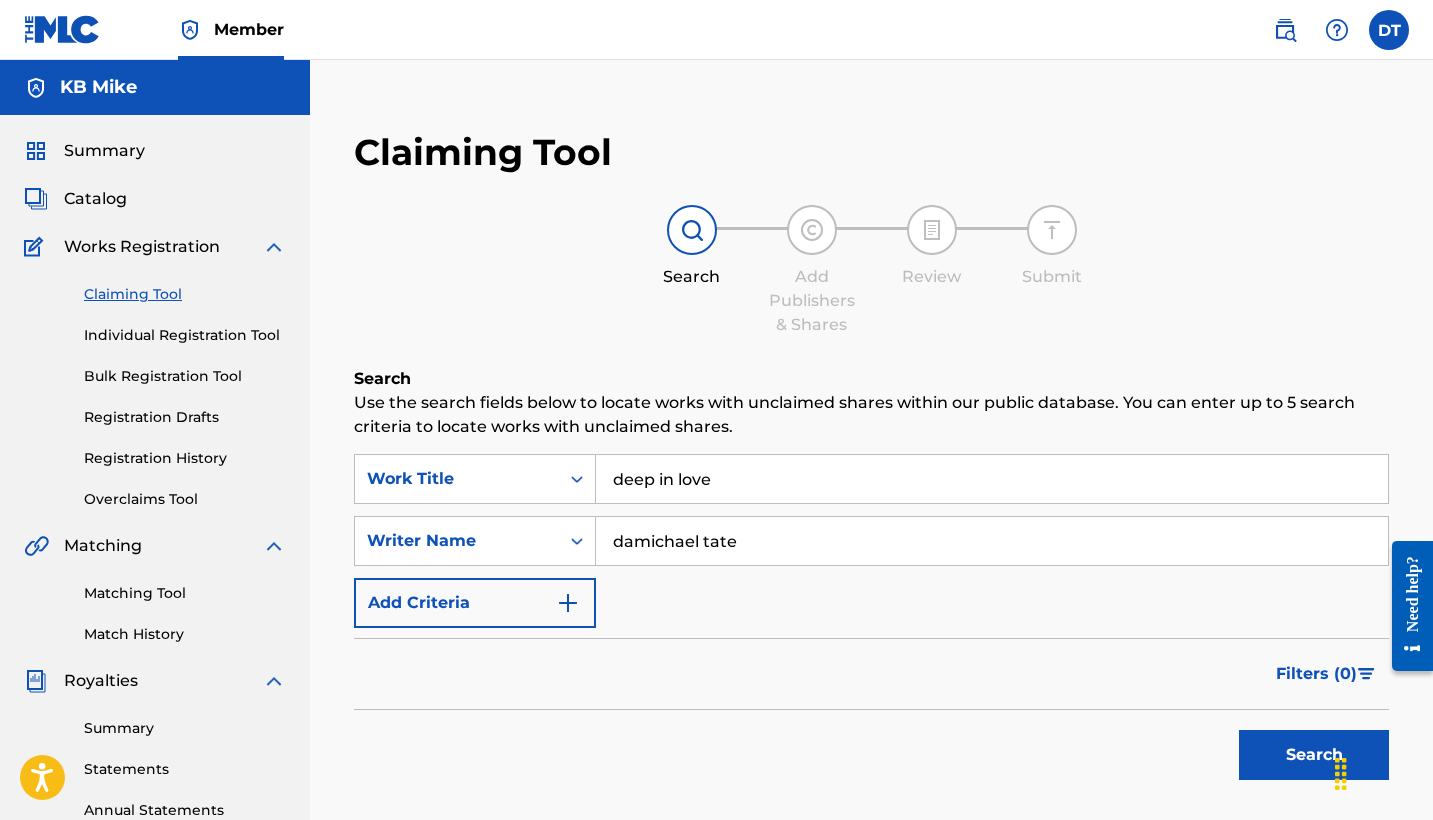 type on "damichael tate" 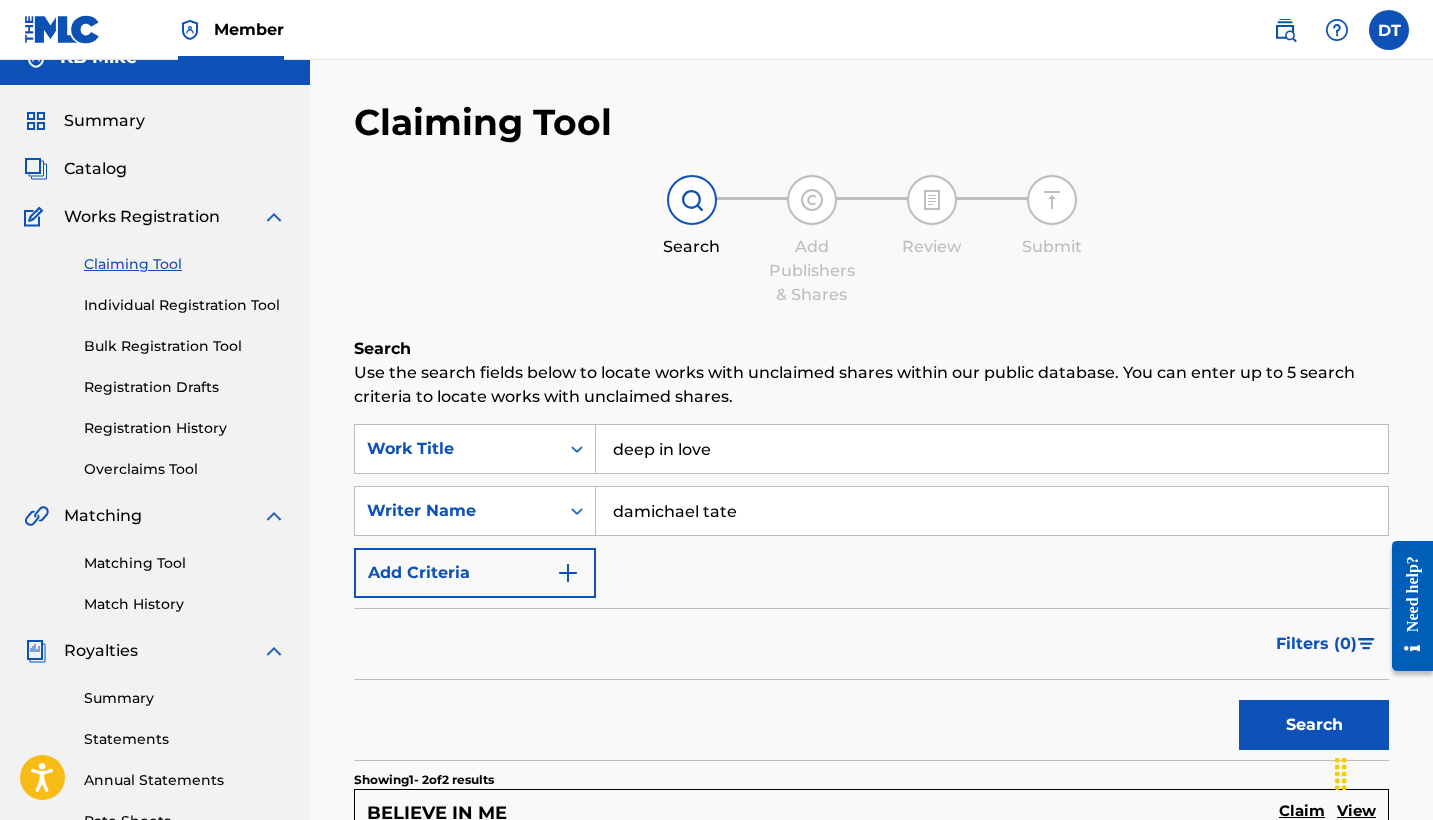 scroll, scrollTop: 31, scrollLeft: 0, axis: vertical 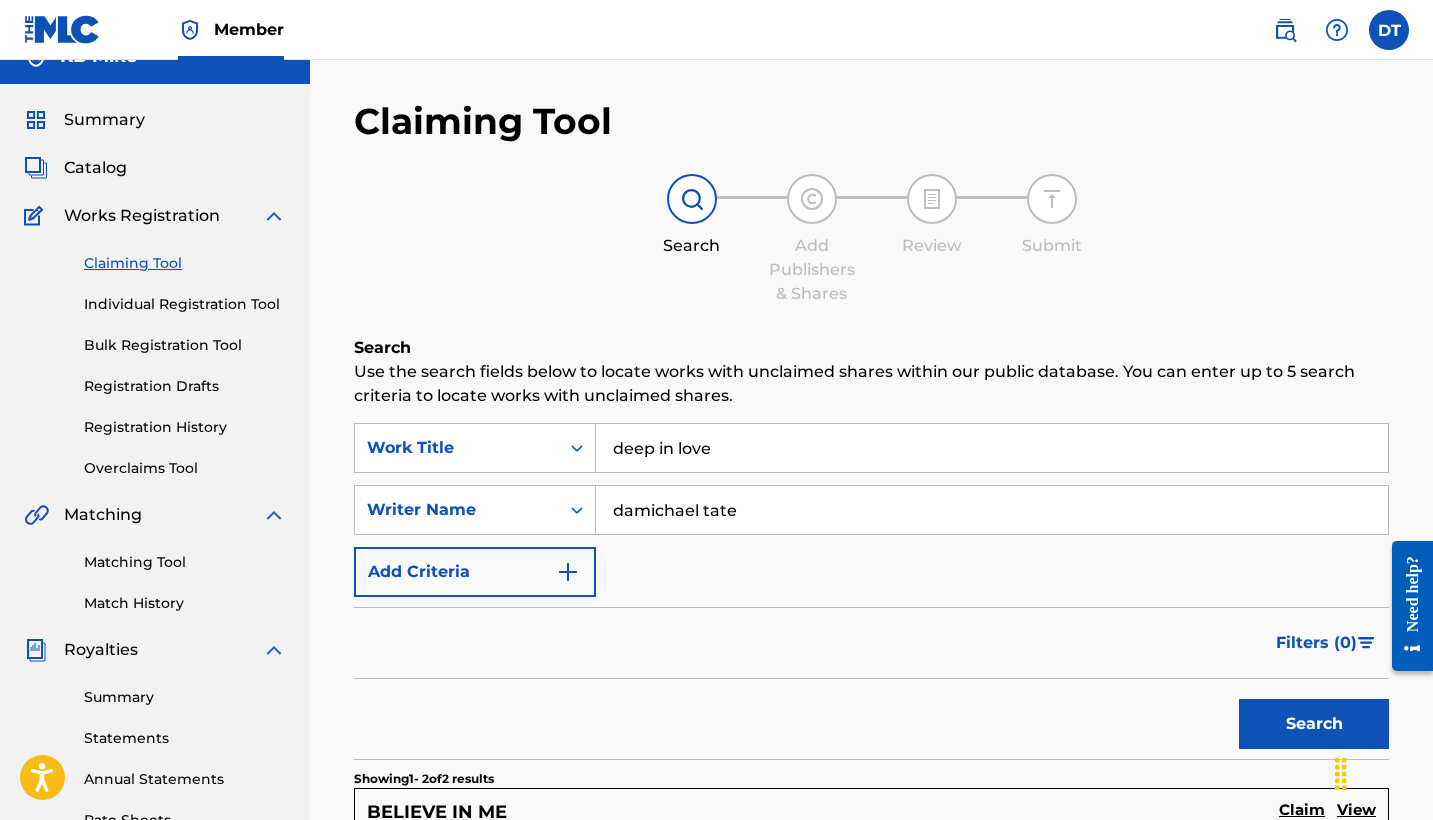 click on "Individual Registration Tool" at bounding box center (185, 304) 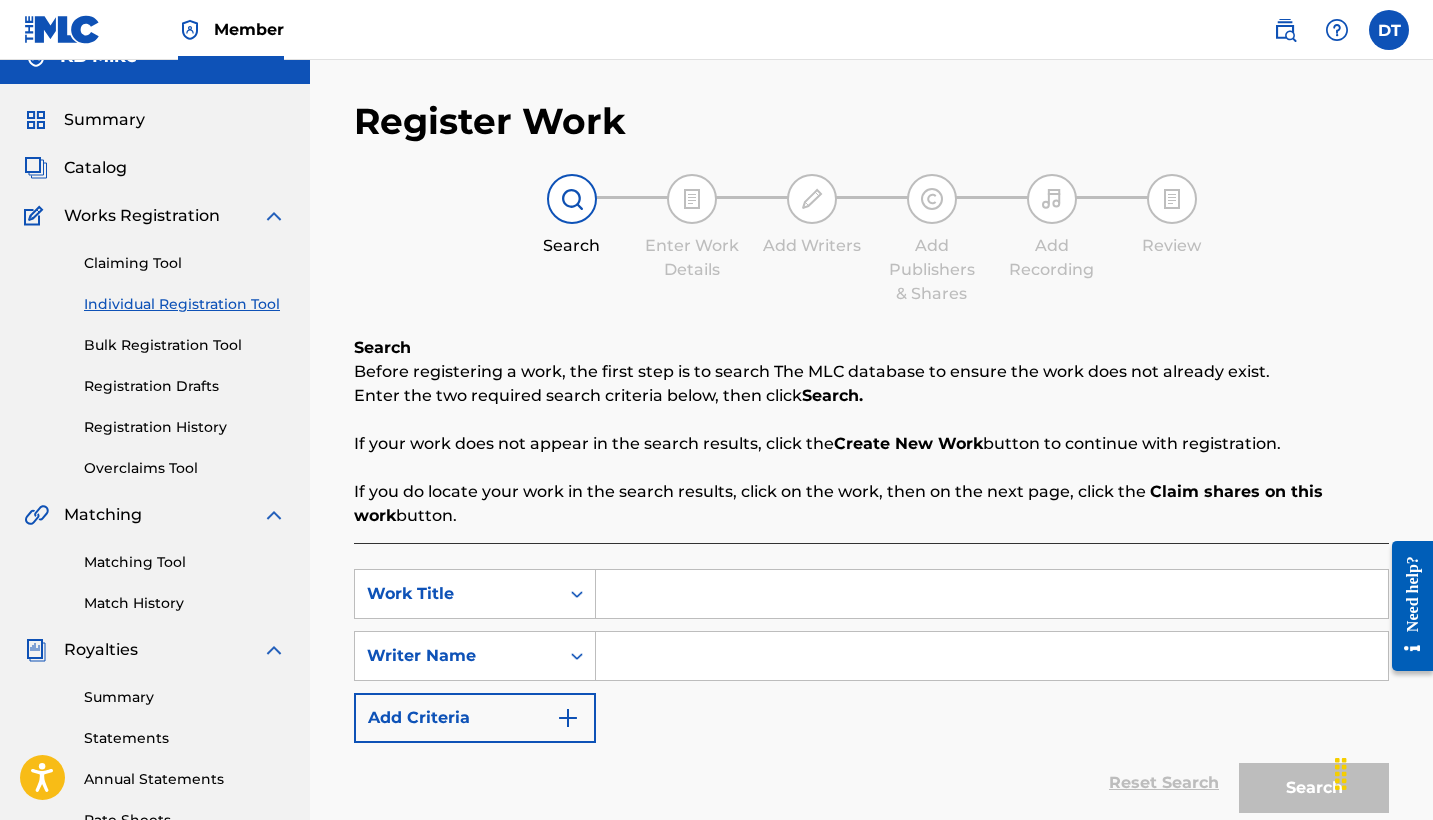 scroll, scrollTop: 0, scrollLeft: 0, axis: both 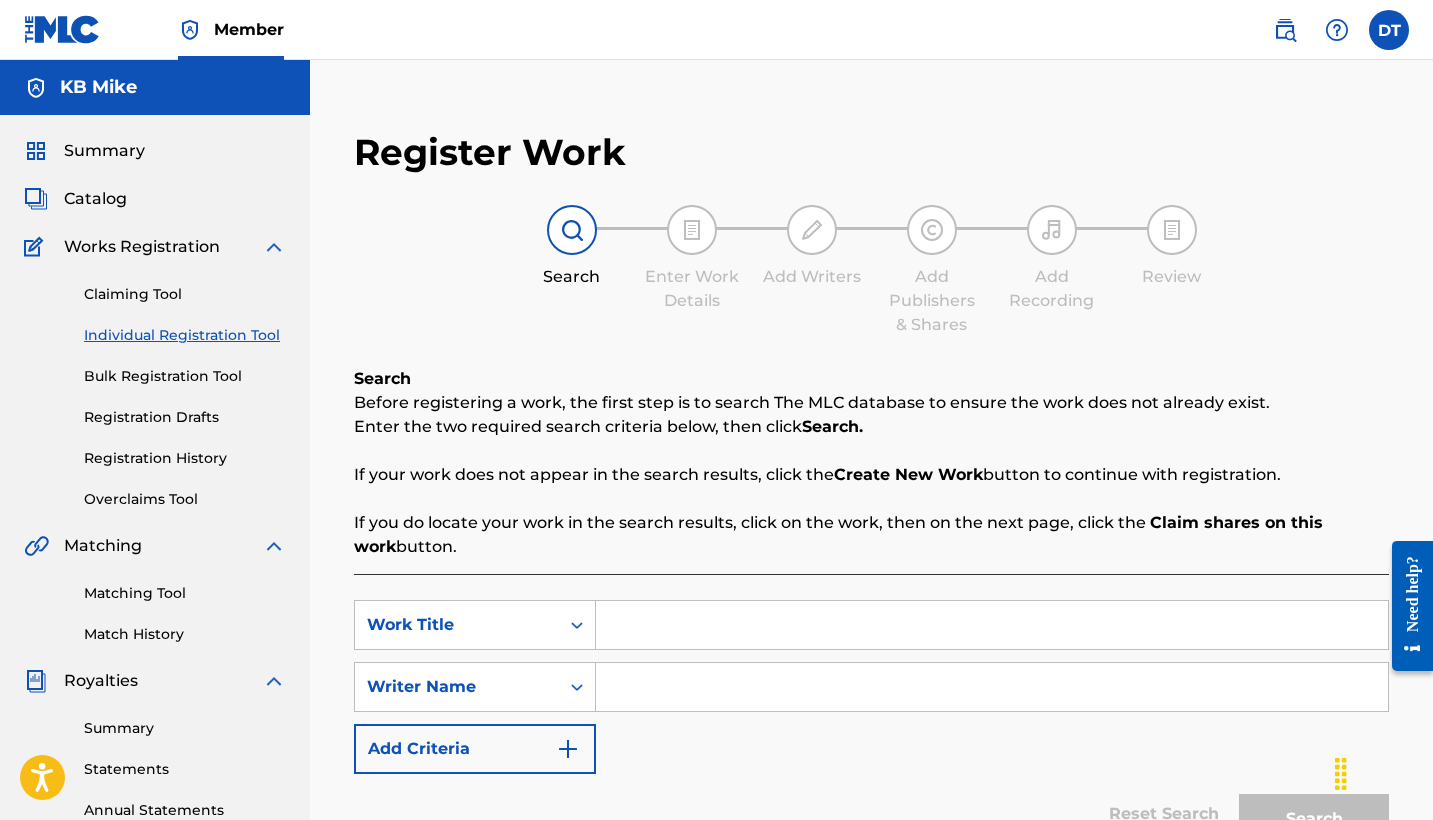 click at bounding box center (992, 625) 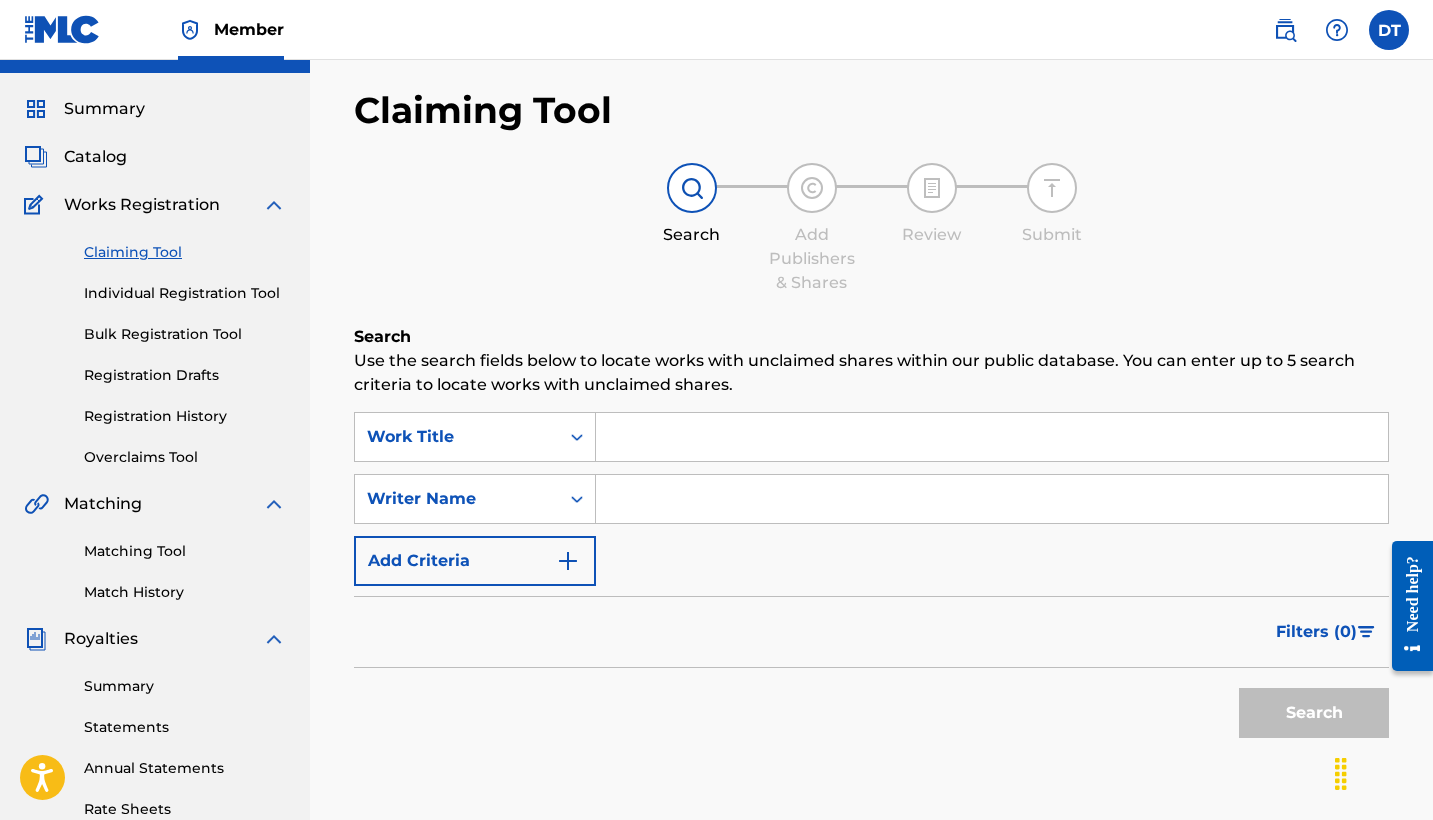 scroll, scrollTop: 50, scrollLeft: 0, axis: vertical 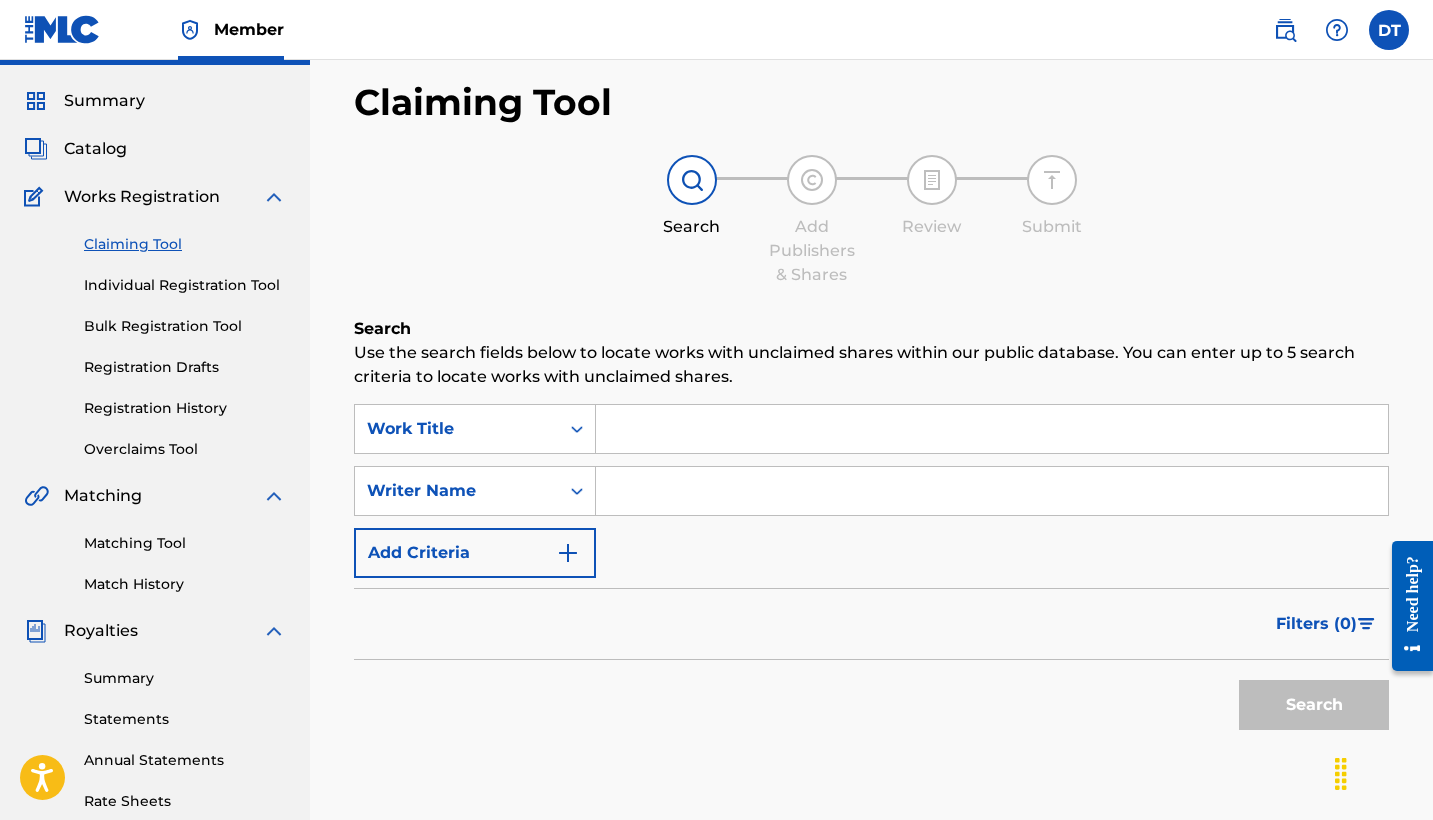 click on "Matching Tool" at bounding box center [185, 543] 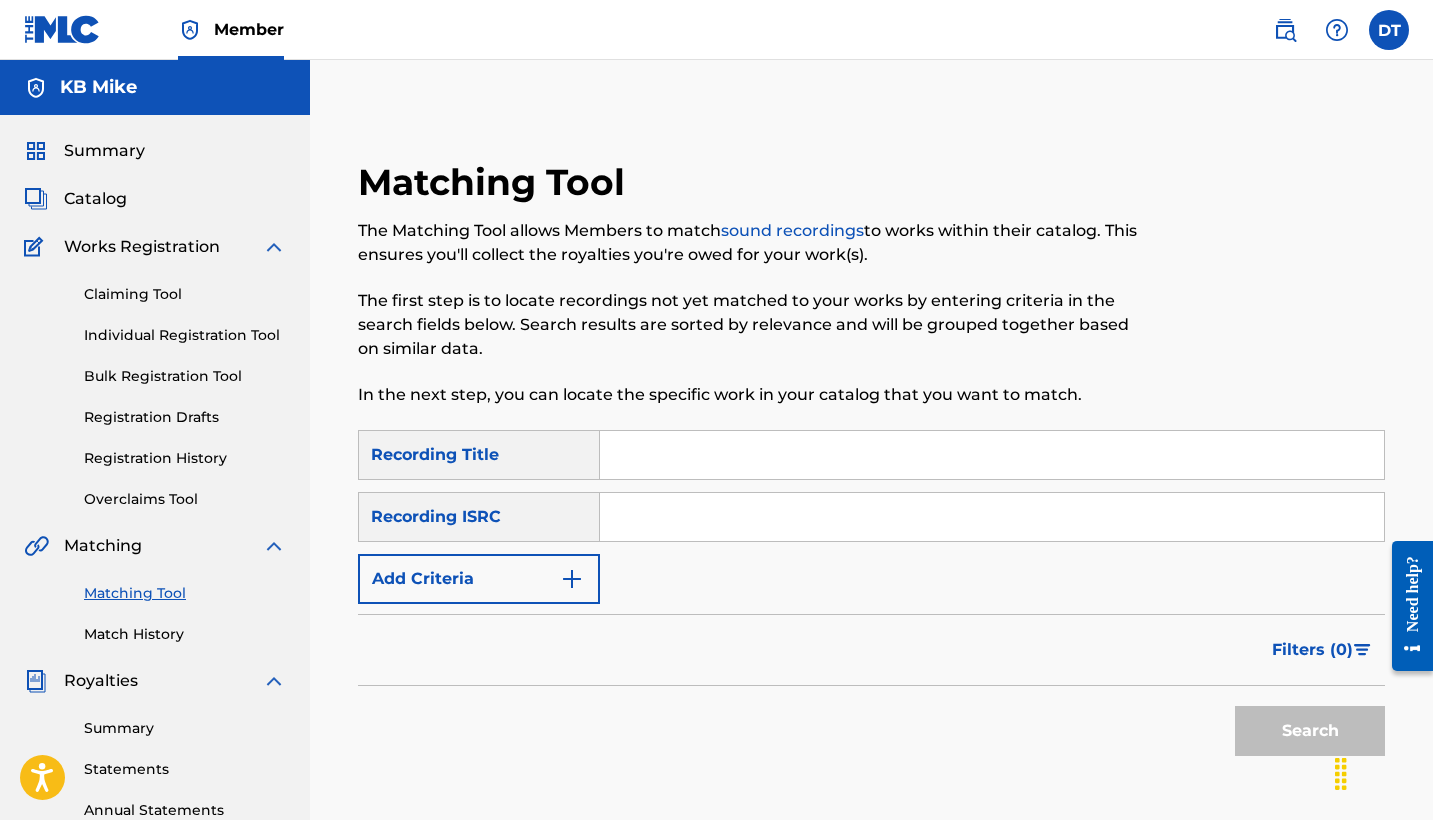 click on "Match History" at bounding box center (185, 634) 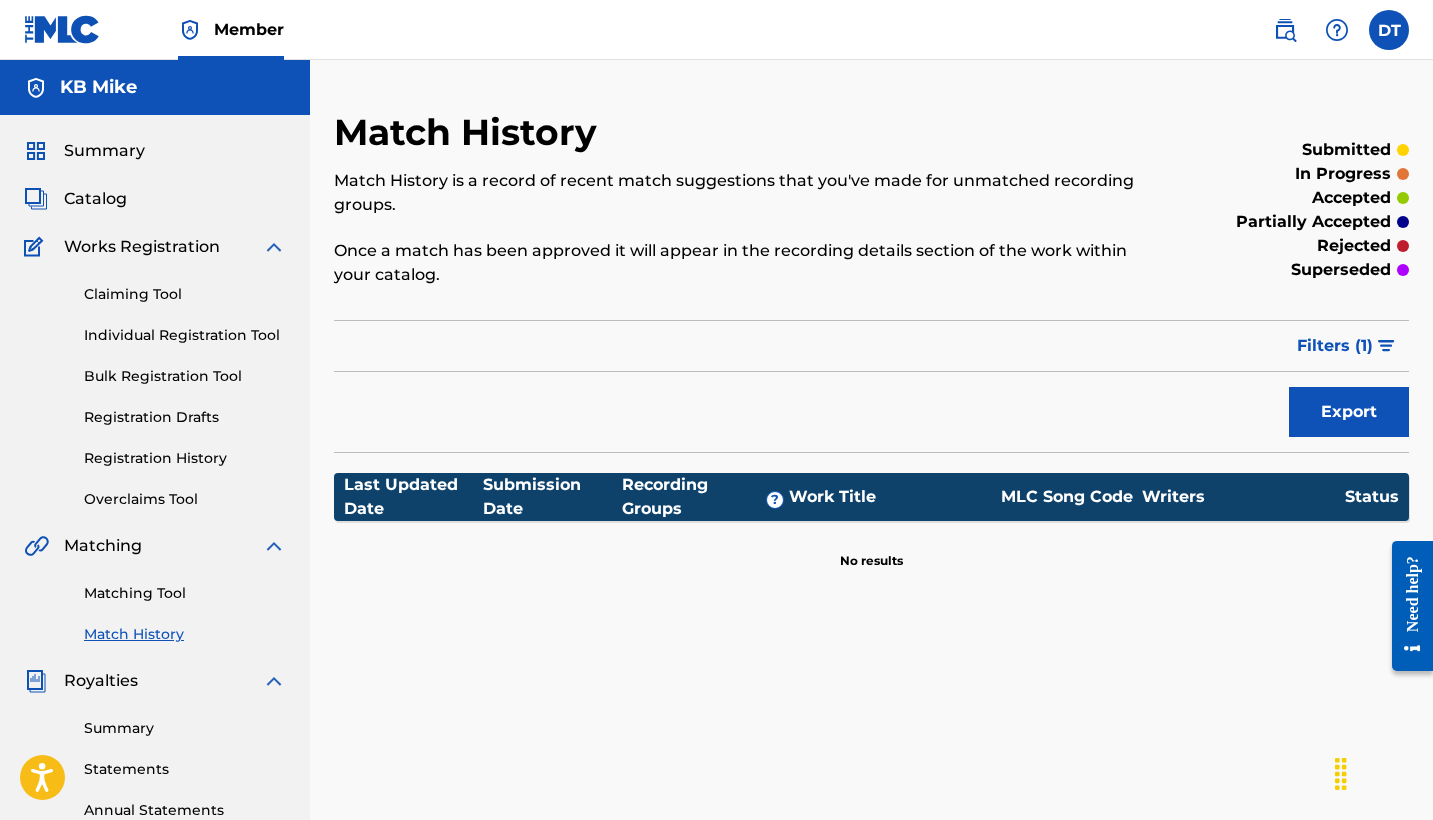 click on "Matching Tool" at bounding box center [185, 593] 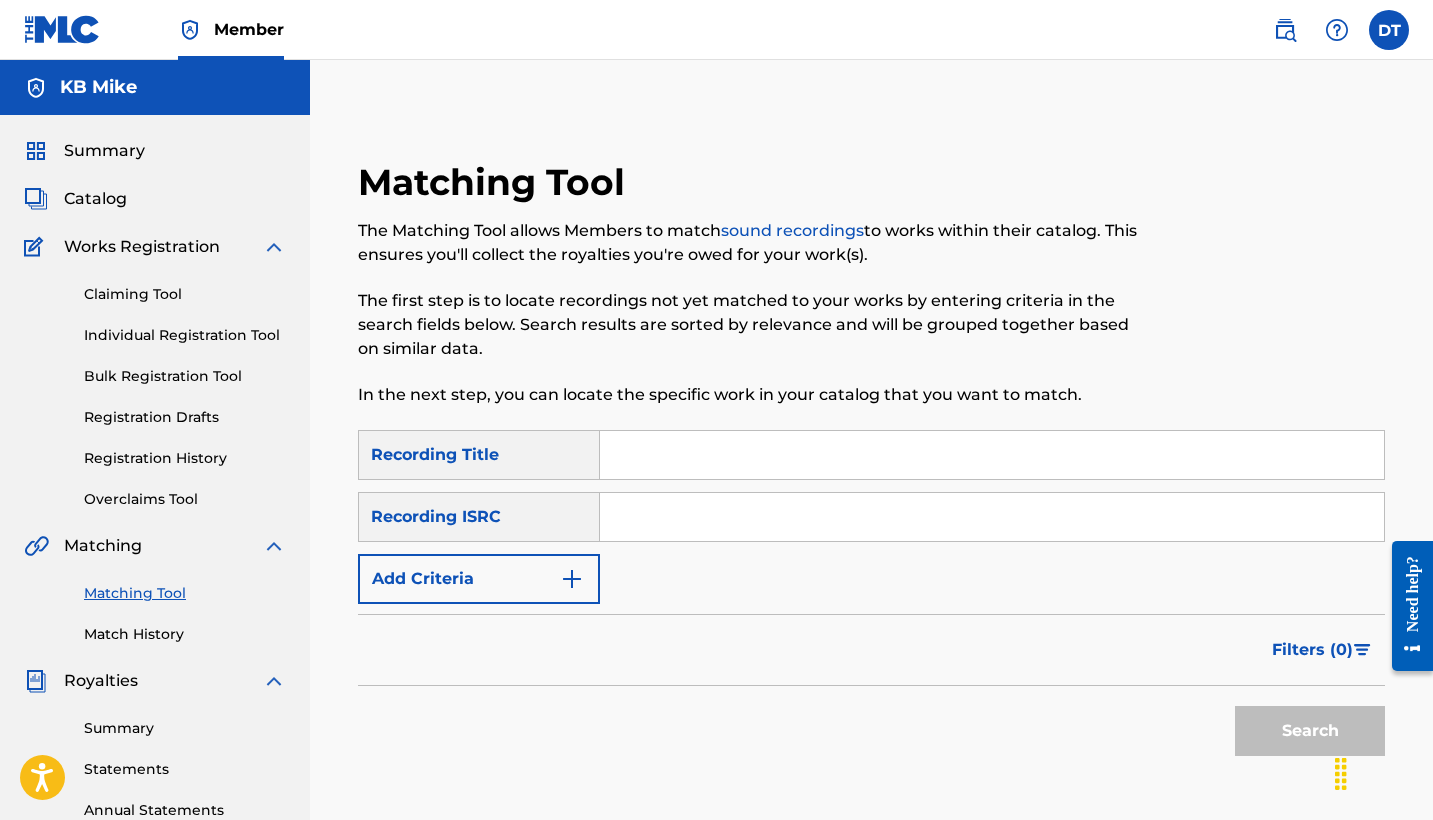 click at bounding box center (992, 455) 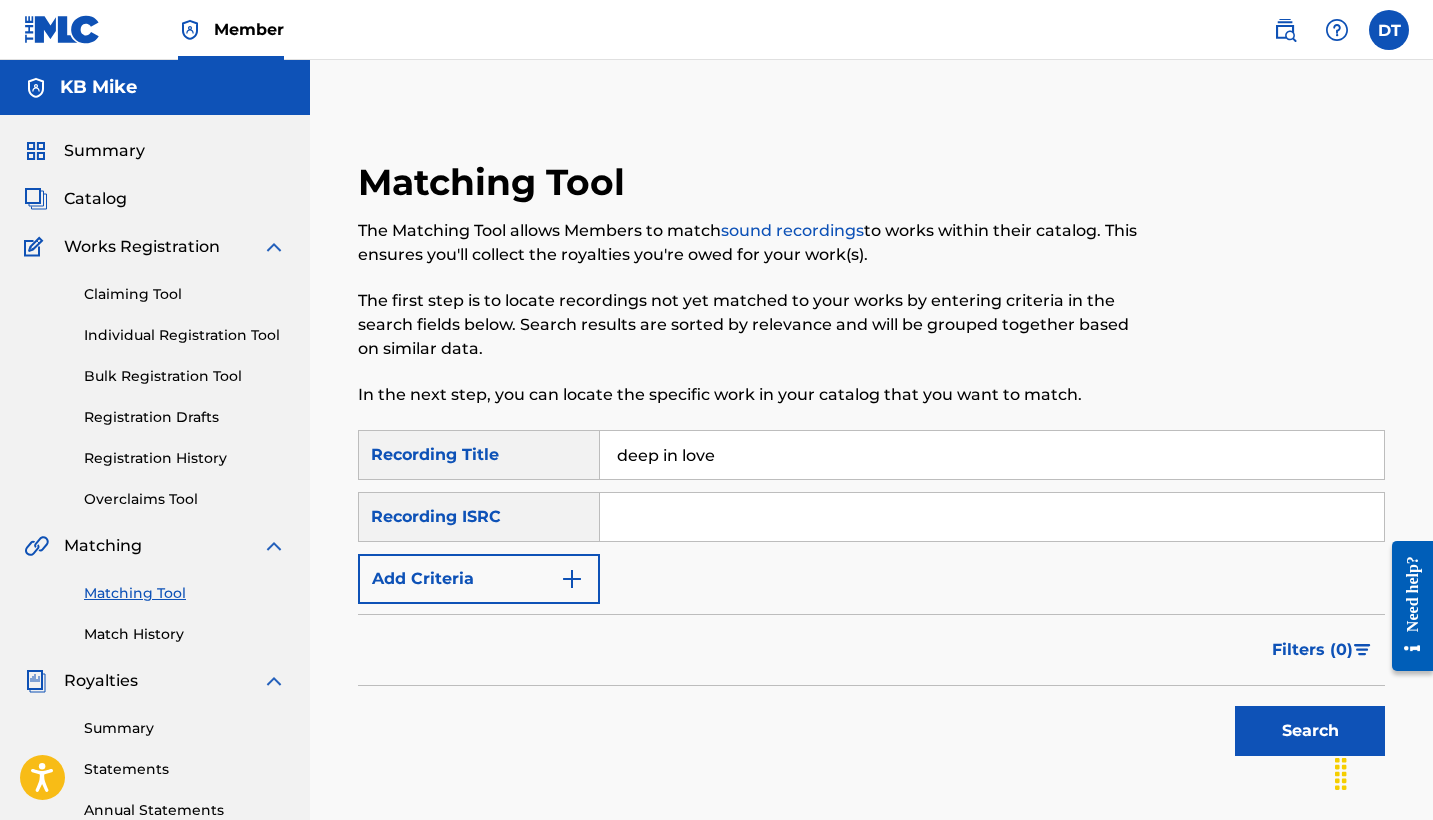 type on "deep in love" 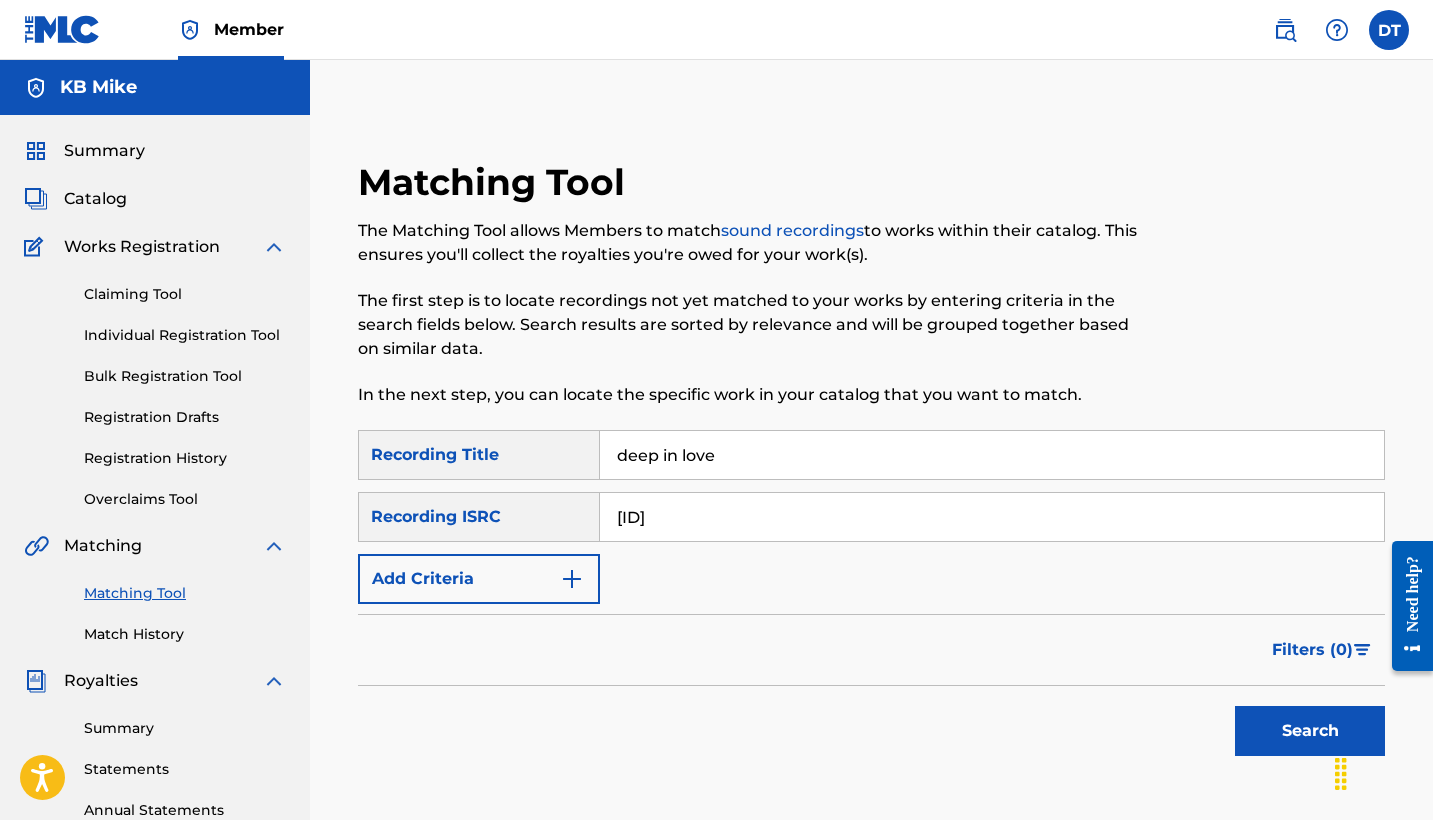 type on "[ID]" 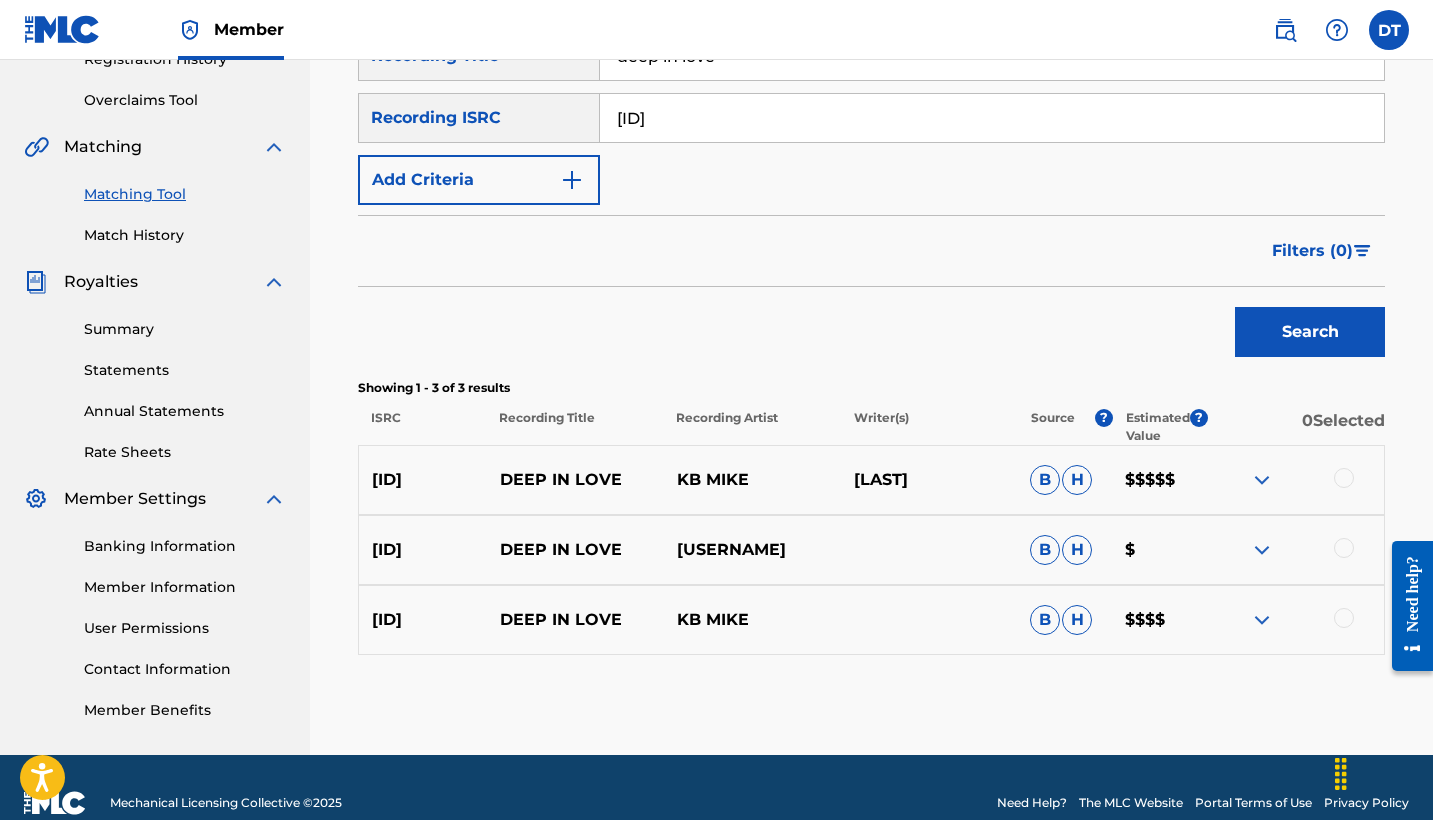 scroll, scrollTop: 412, scrollLeft: 0, axis: vertical 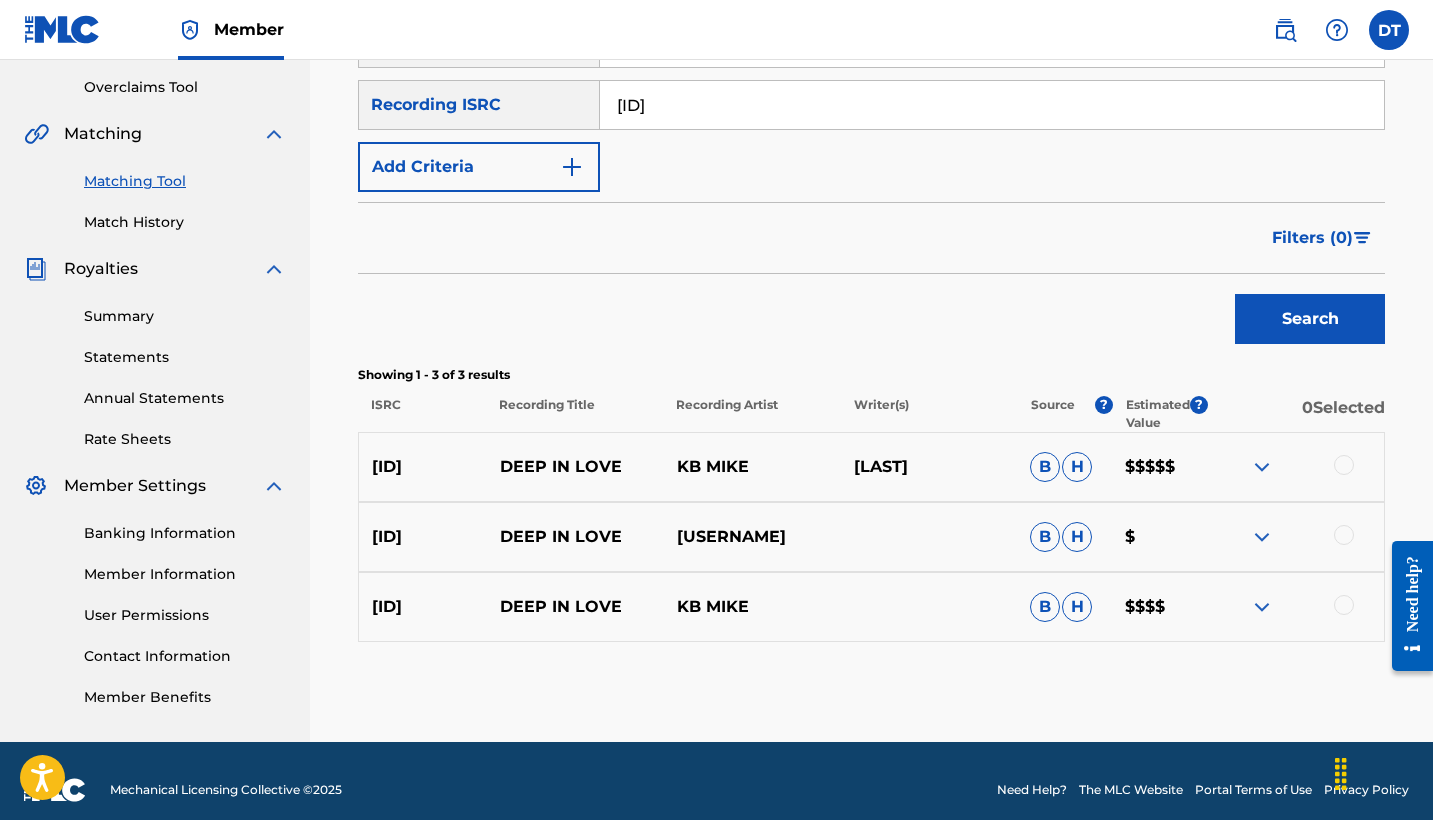 click at bounding box center [1262, 467] 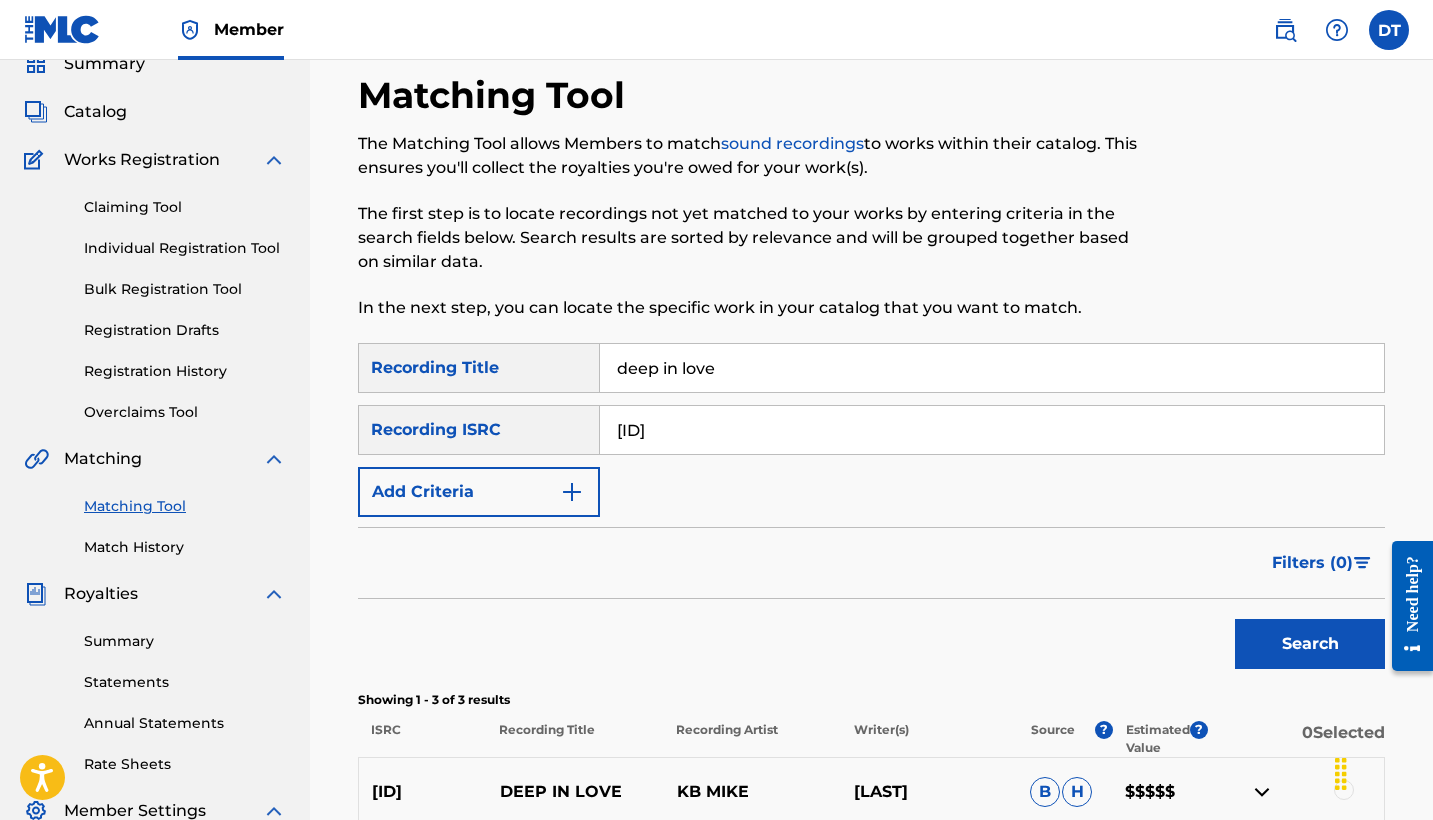 scroll, scrollTop: 90, scrollLeft: 0, axis: vertical 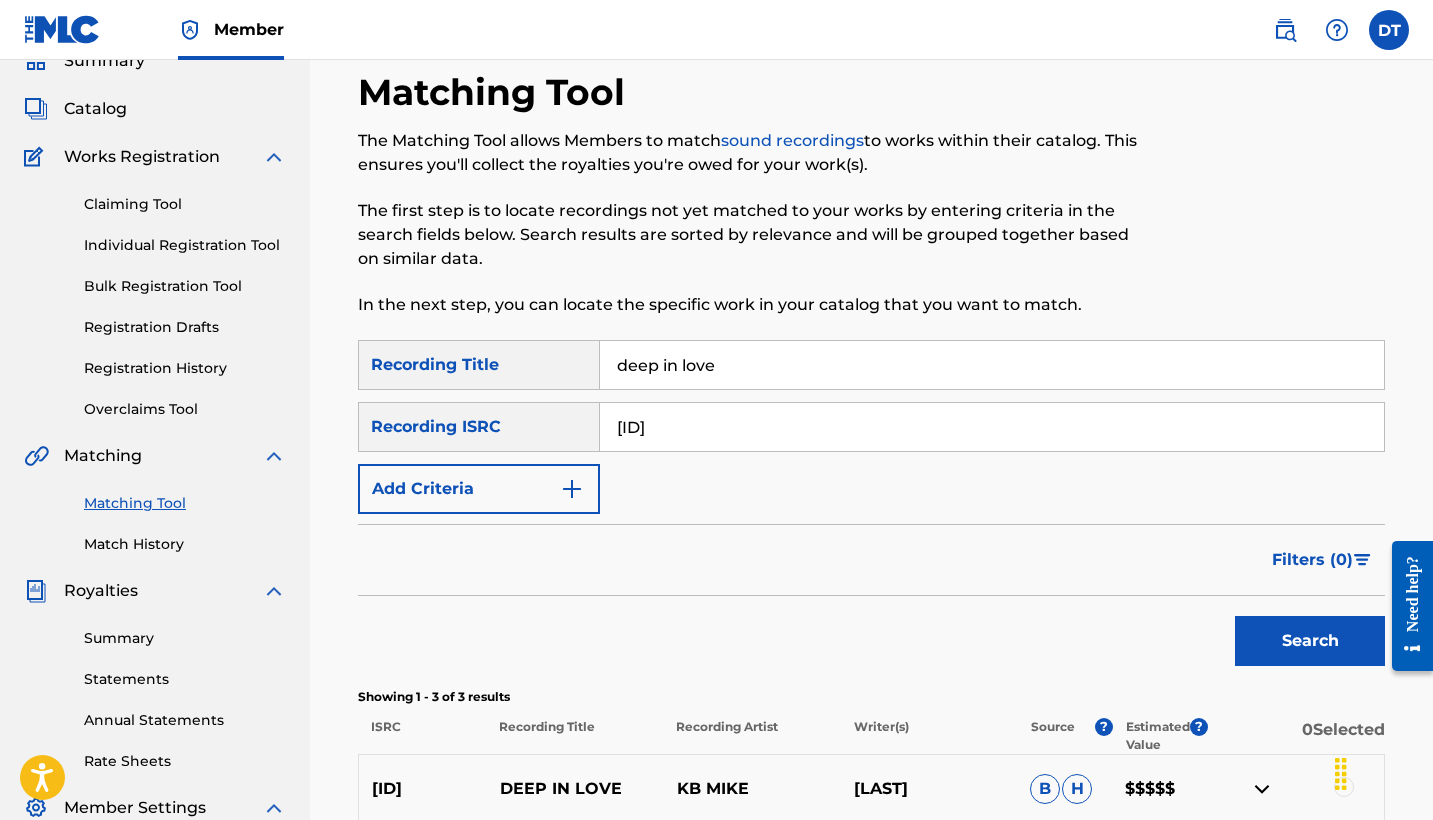 click on "Individual Registration Tool" at bounding box center (185, 245) 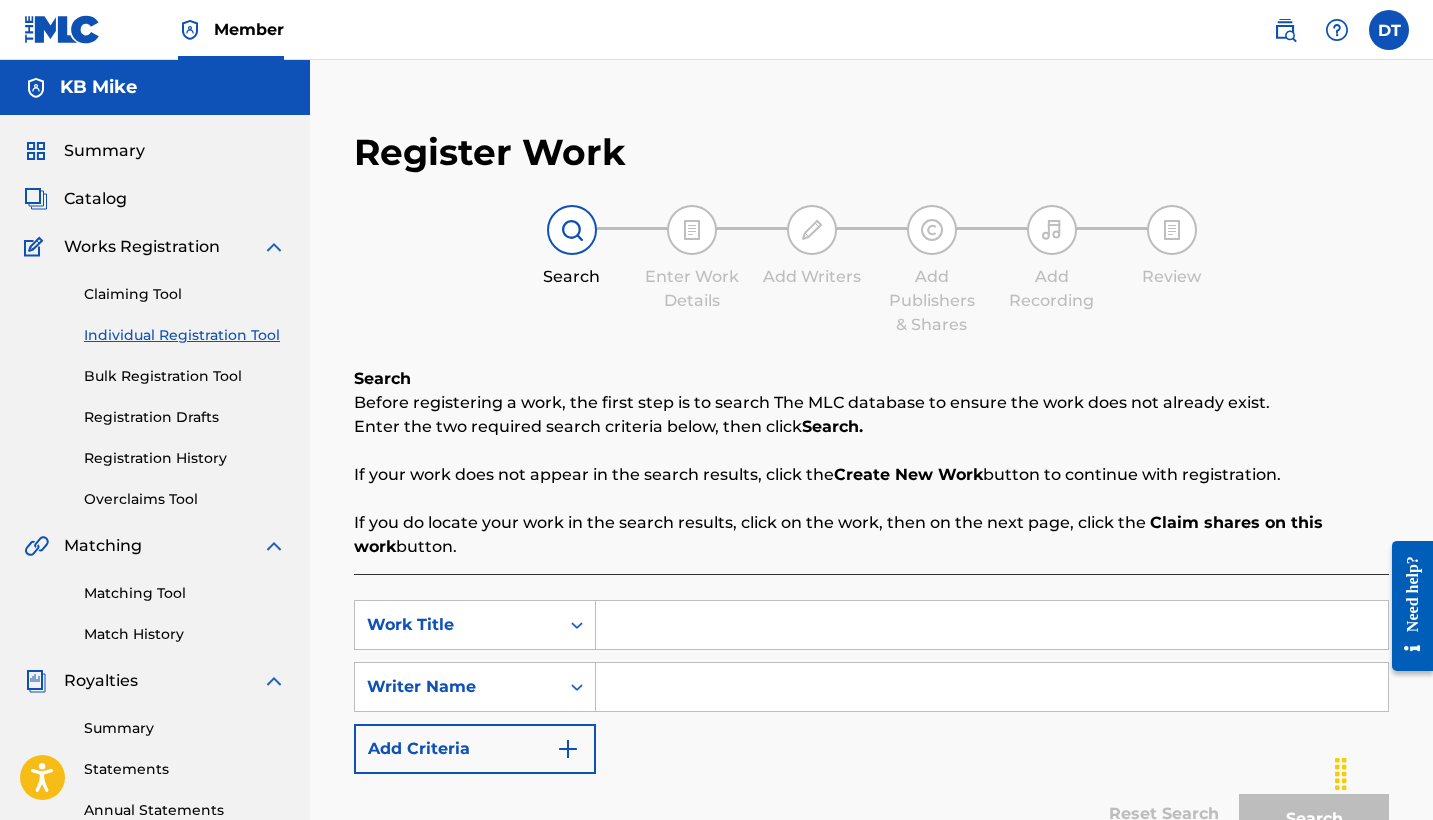 click at bounding box center [992, 625] 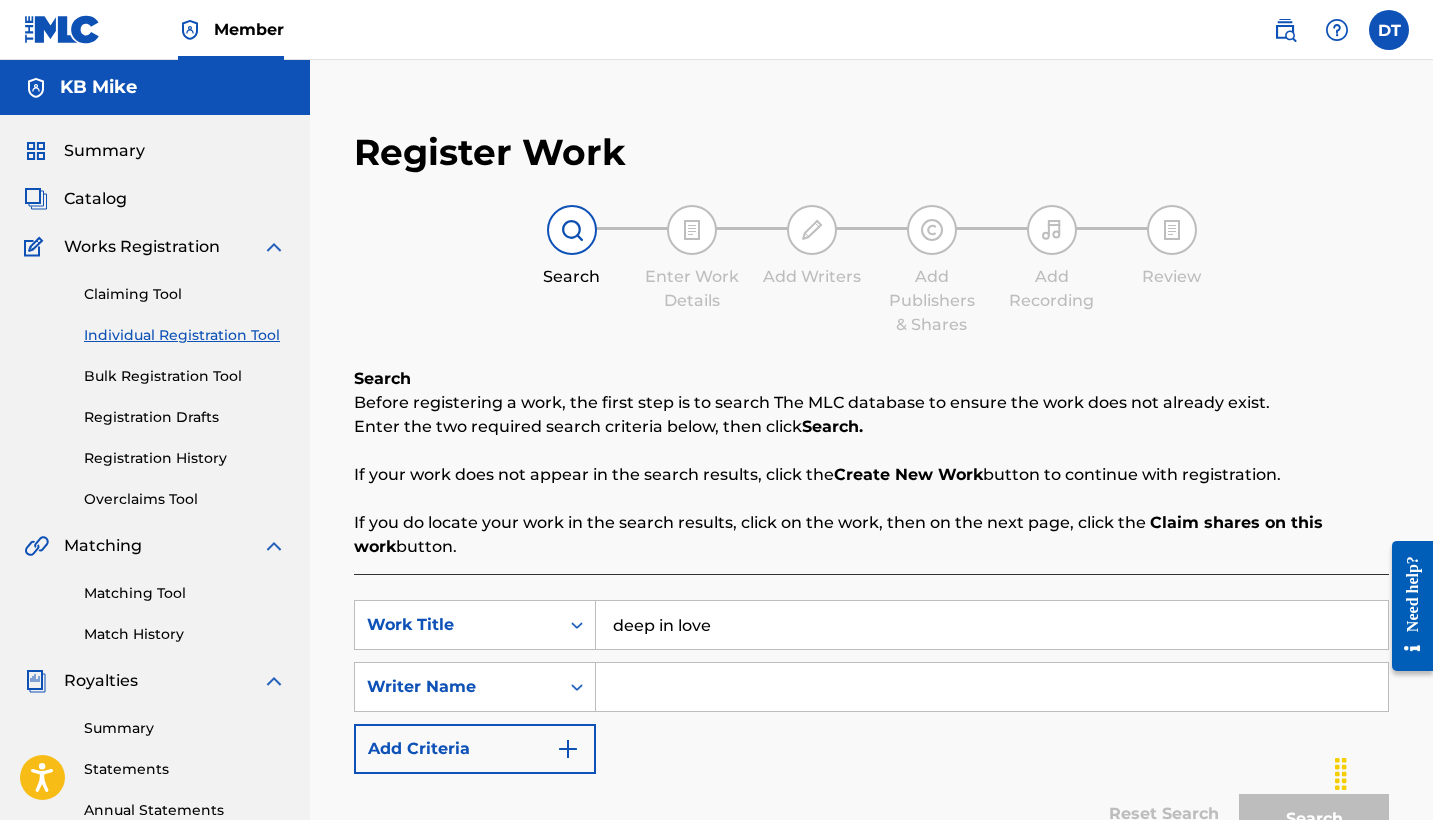 type on "deep in love" 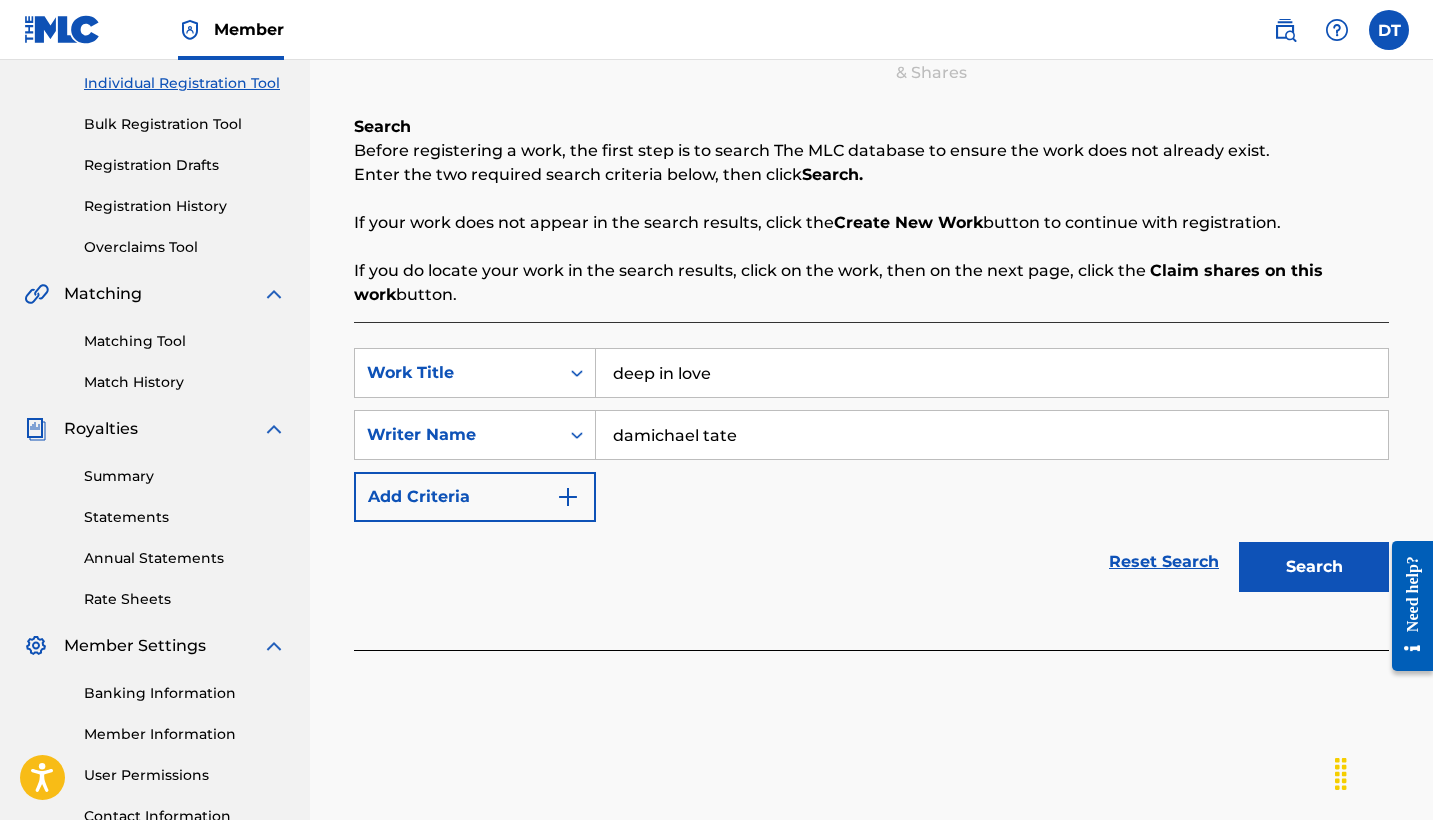scroll, scrollTop: 296, scrollLeft: 0, axis: vertical 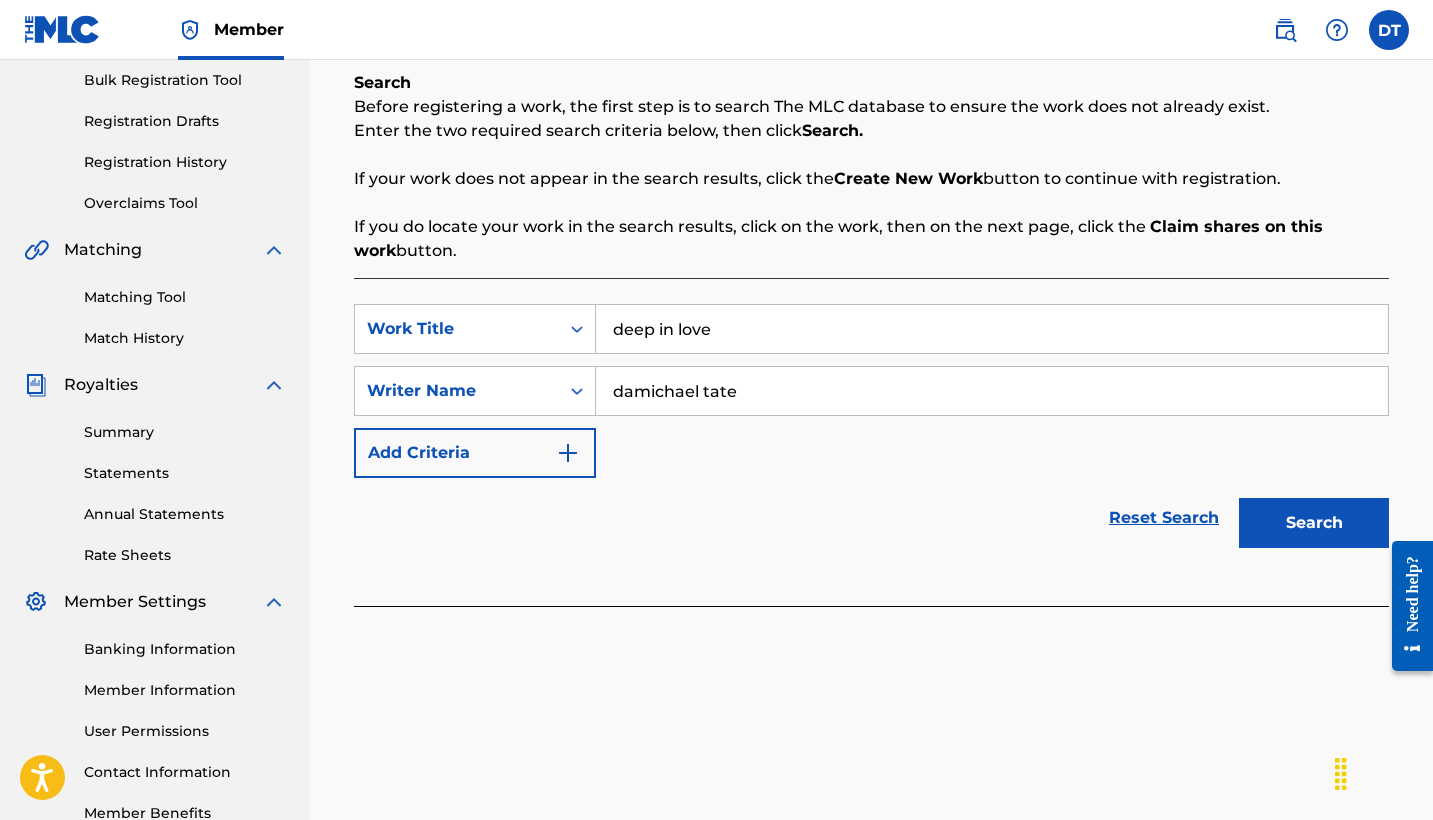 type on "damichael tate" 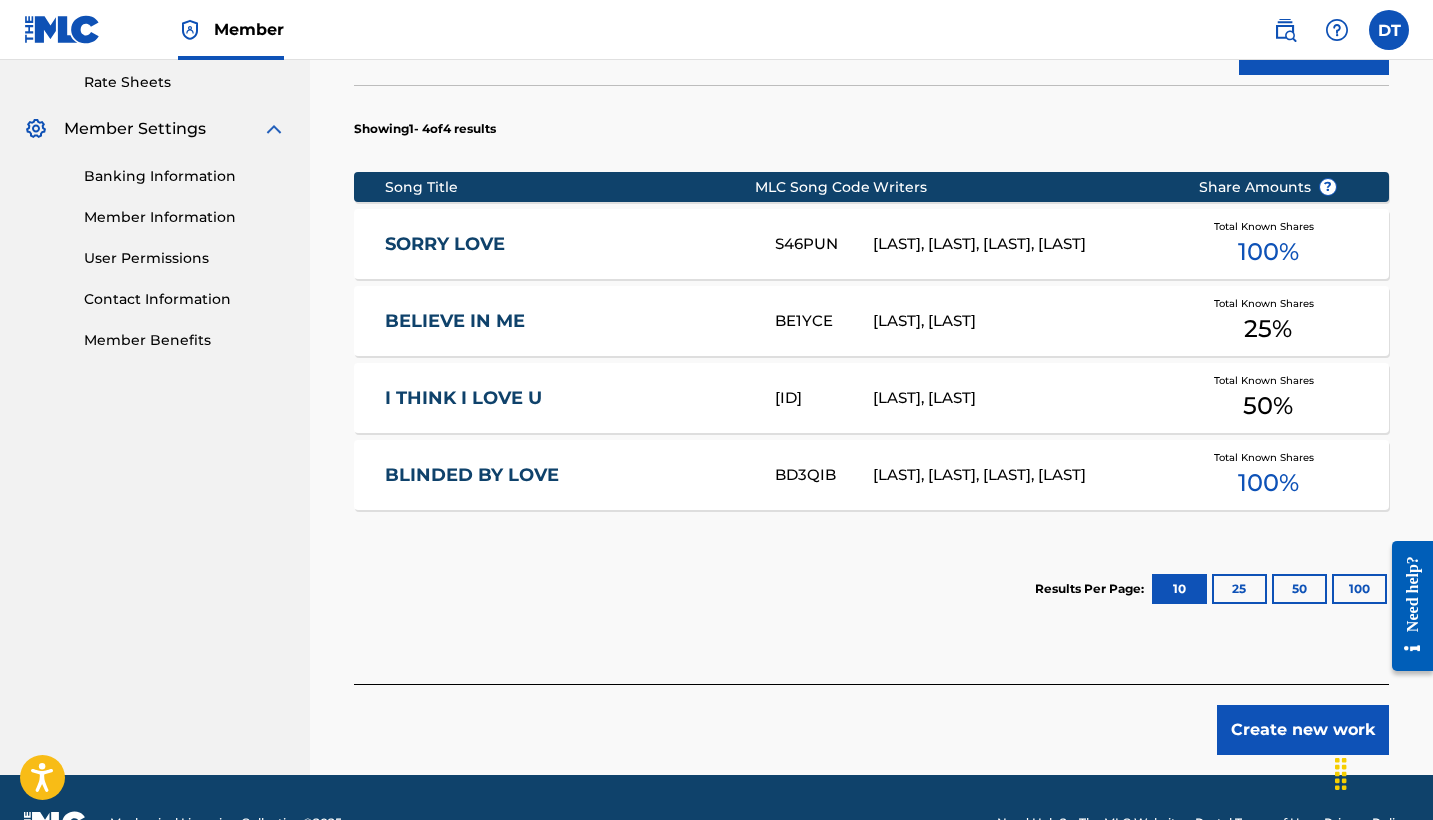 scroll, scrollTop: 772, scrollLeft: 0, axis: vertical 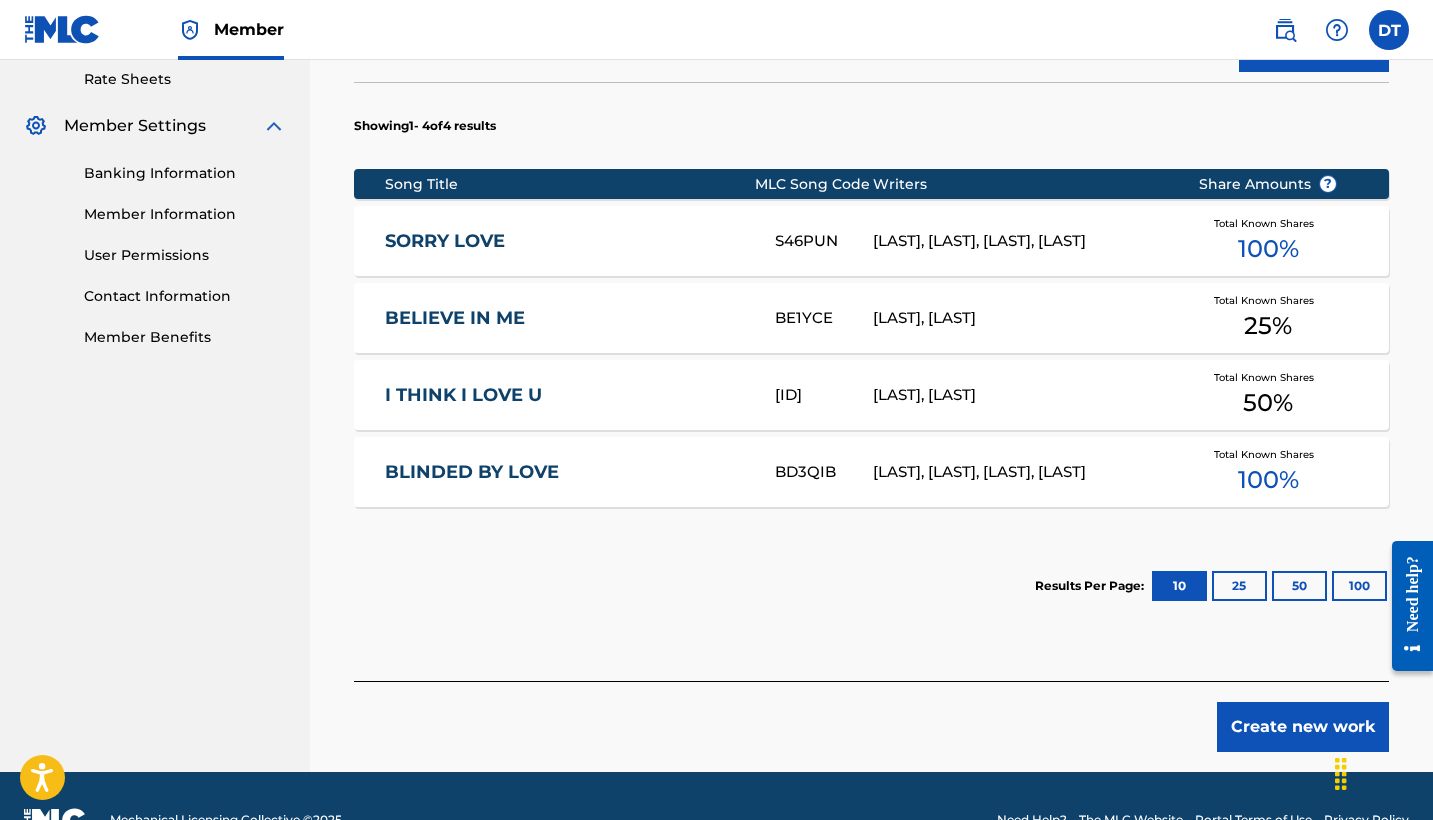 click on "Create new work" at bounding box center (1303, 727) 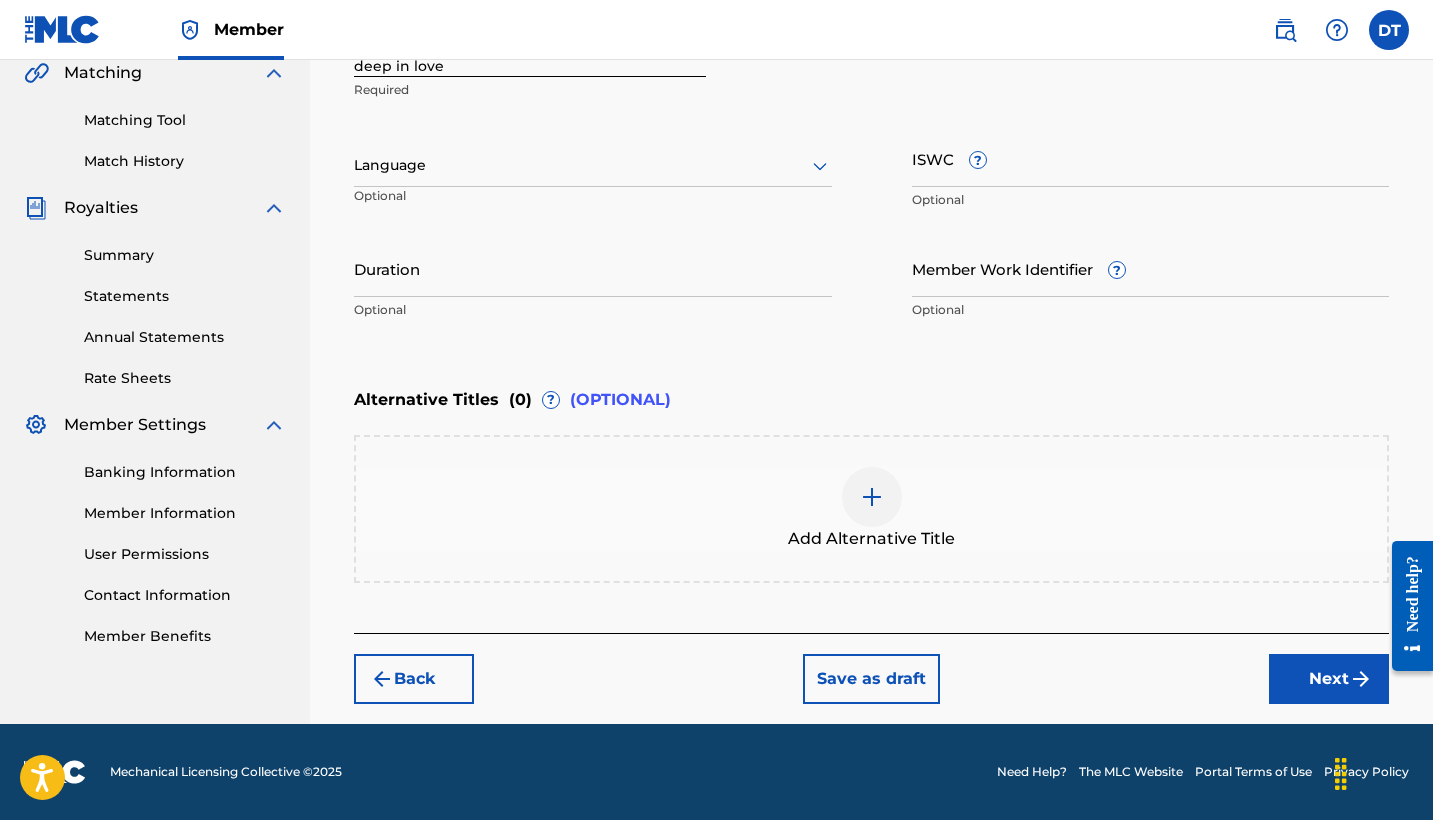 scroll, scrollTop: 473, scrollLeft: 0, axis: vertical 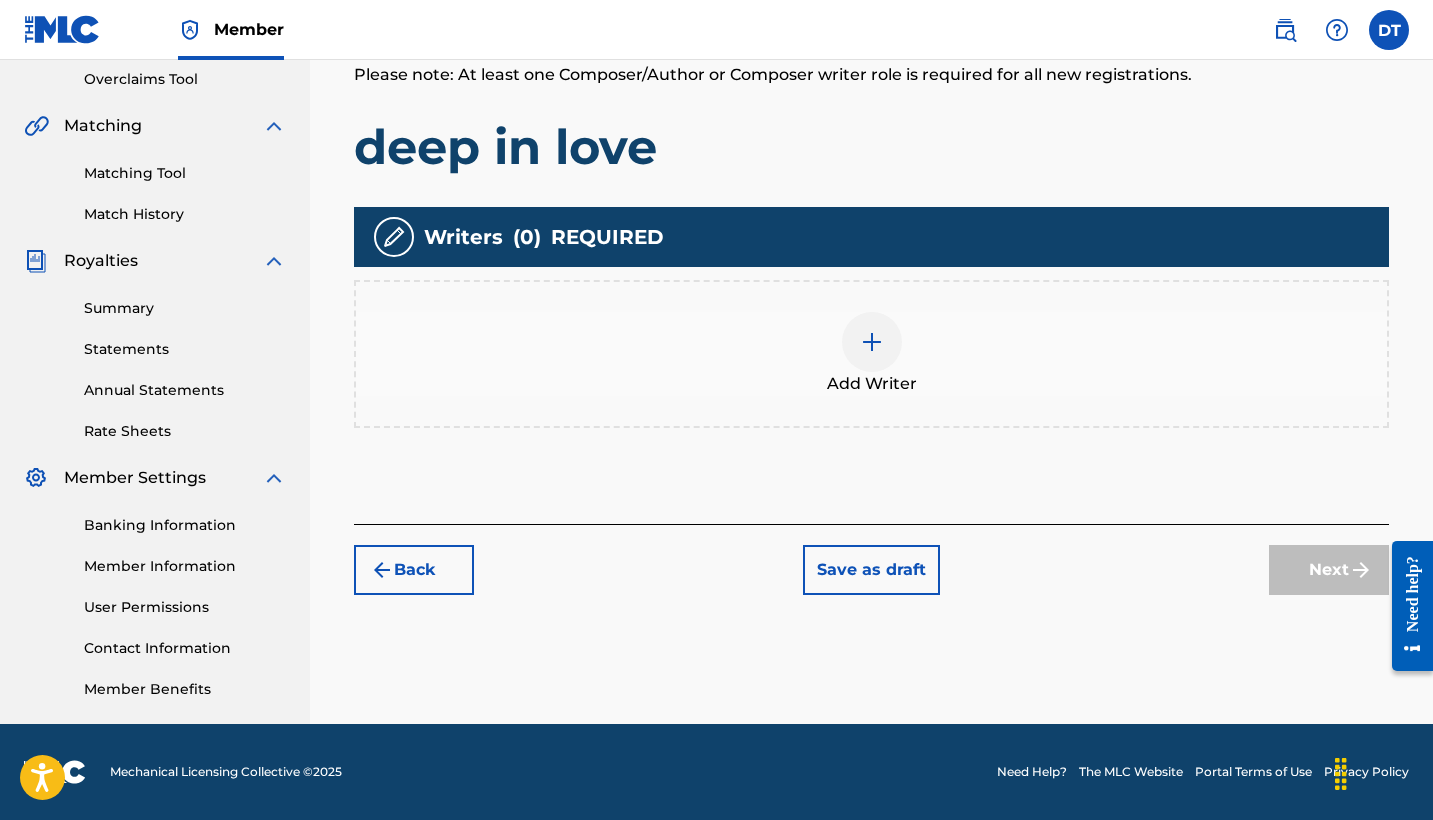 click at bounding box center (872, 342) 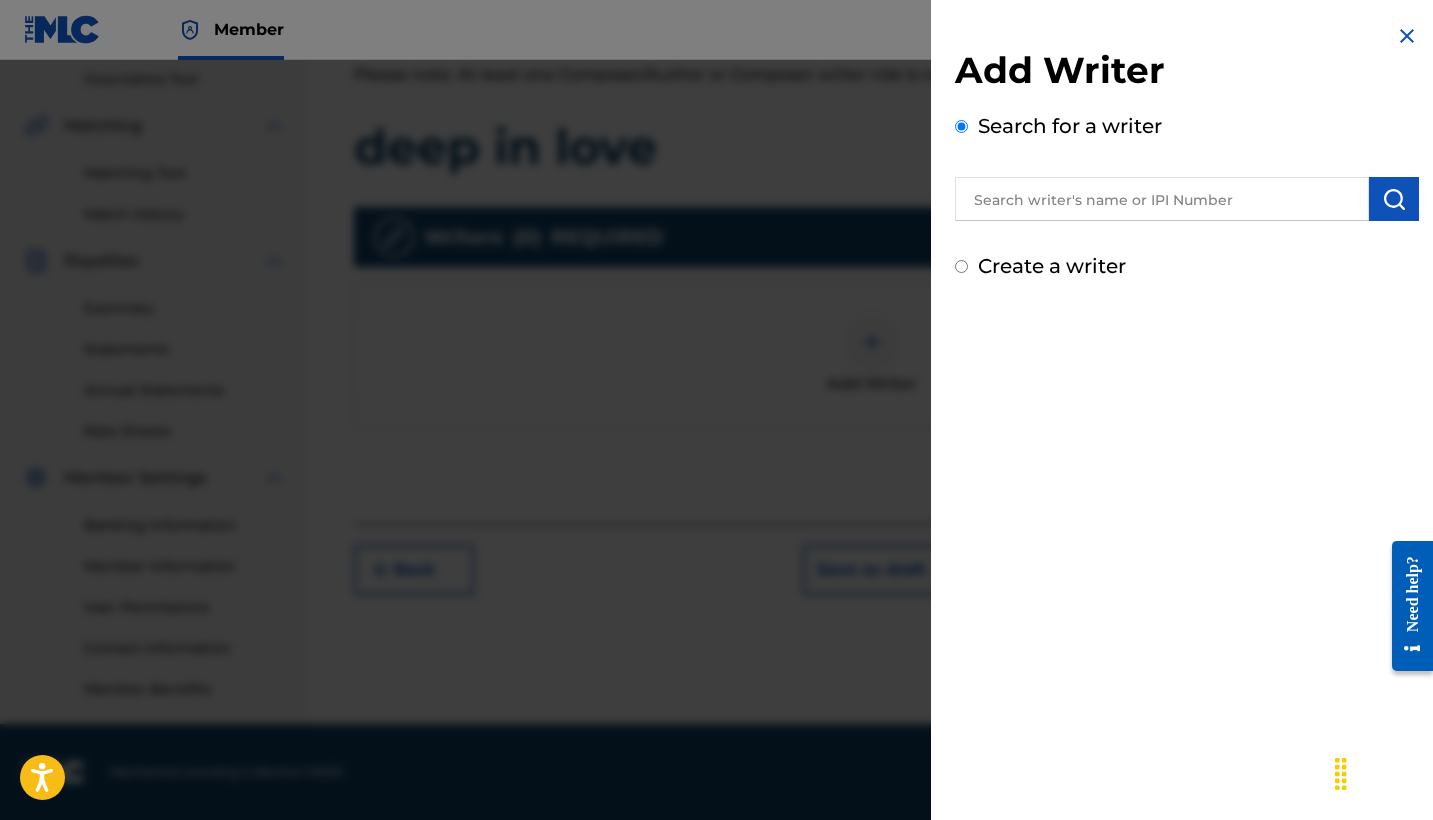 click at bounding box center (1162, 199) 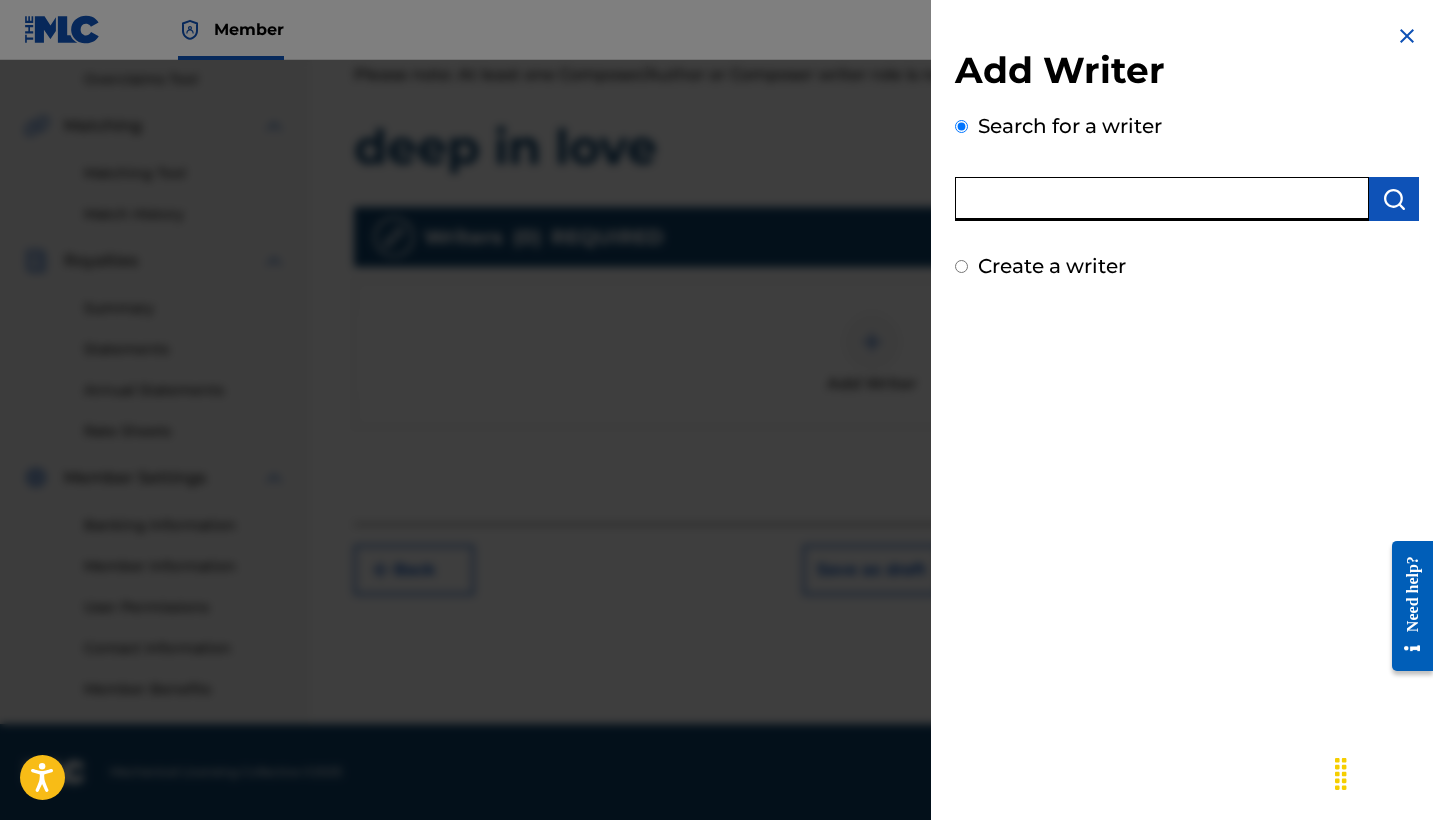 click on "Create a writer" at bounding box center (1052, 266) 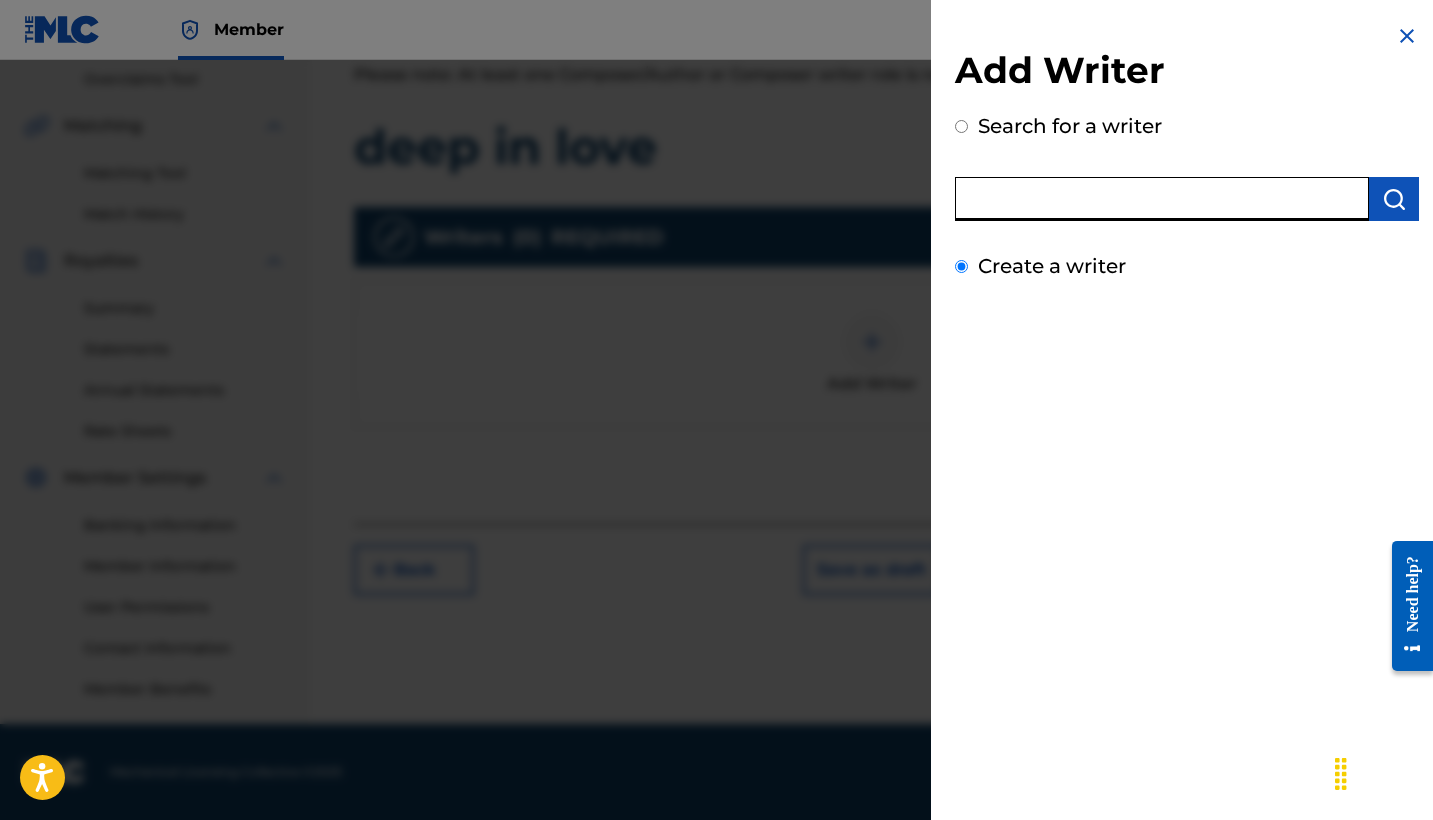 click on "Create a writer" at bounding box center (961, 266) 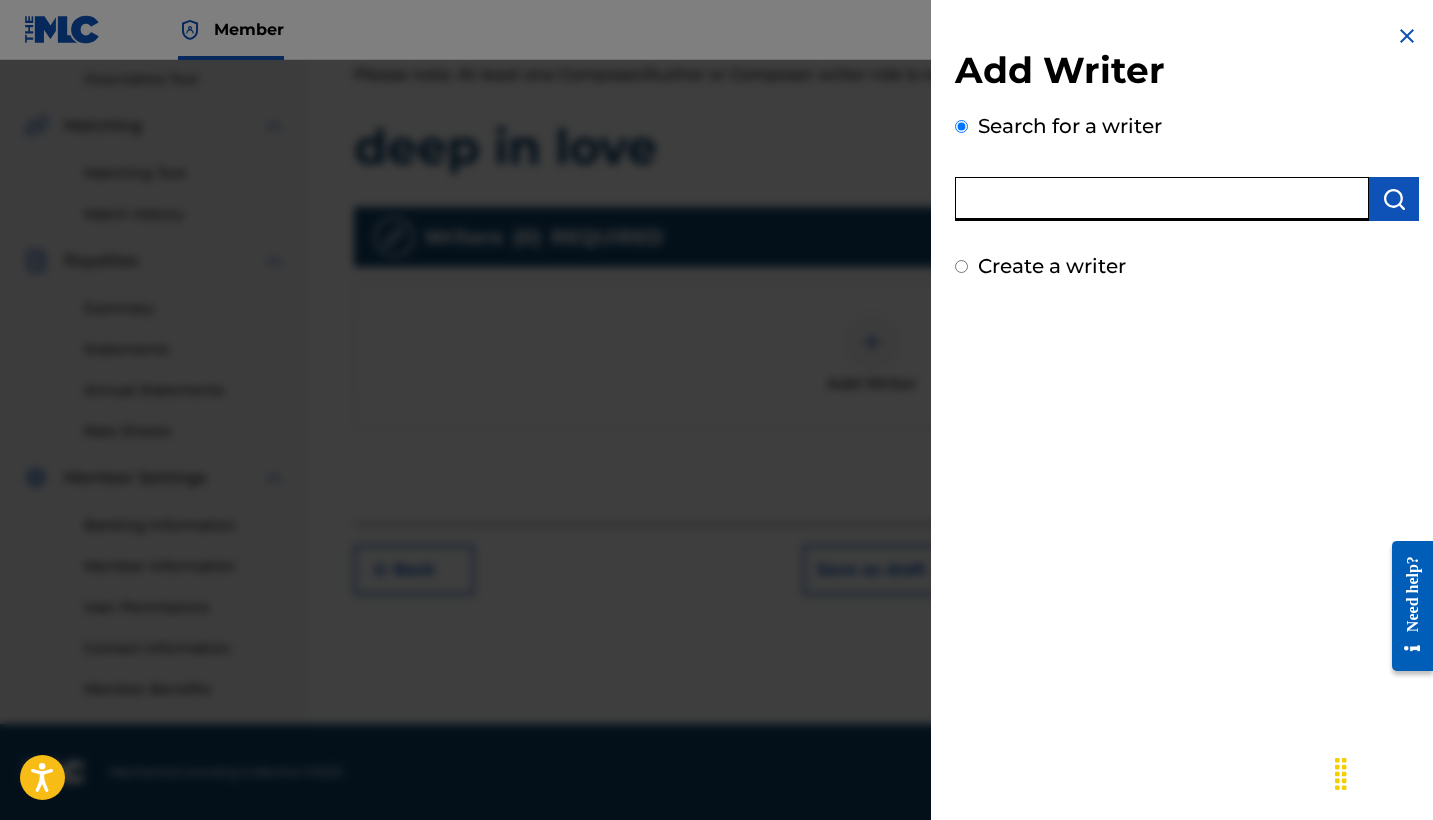 radio on "false" 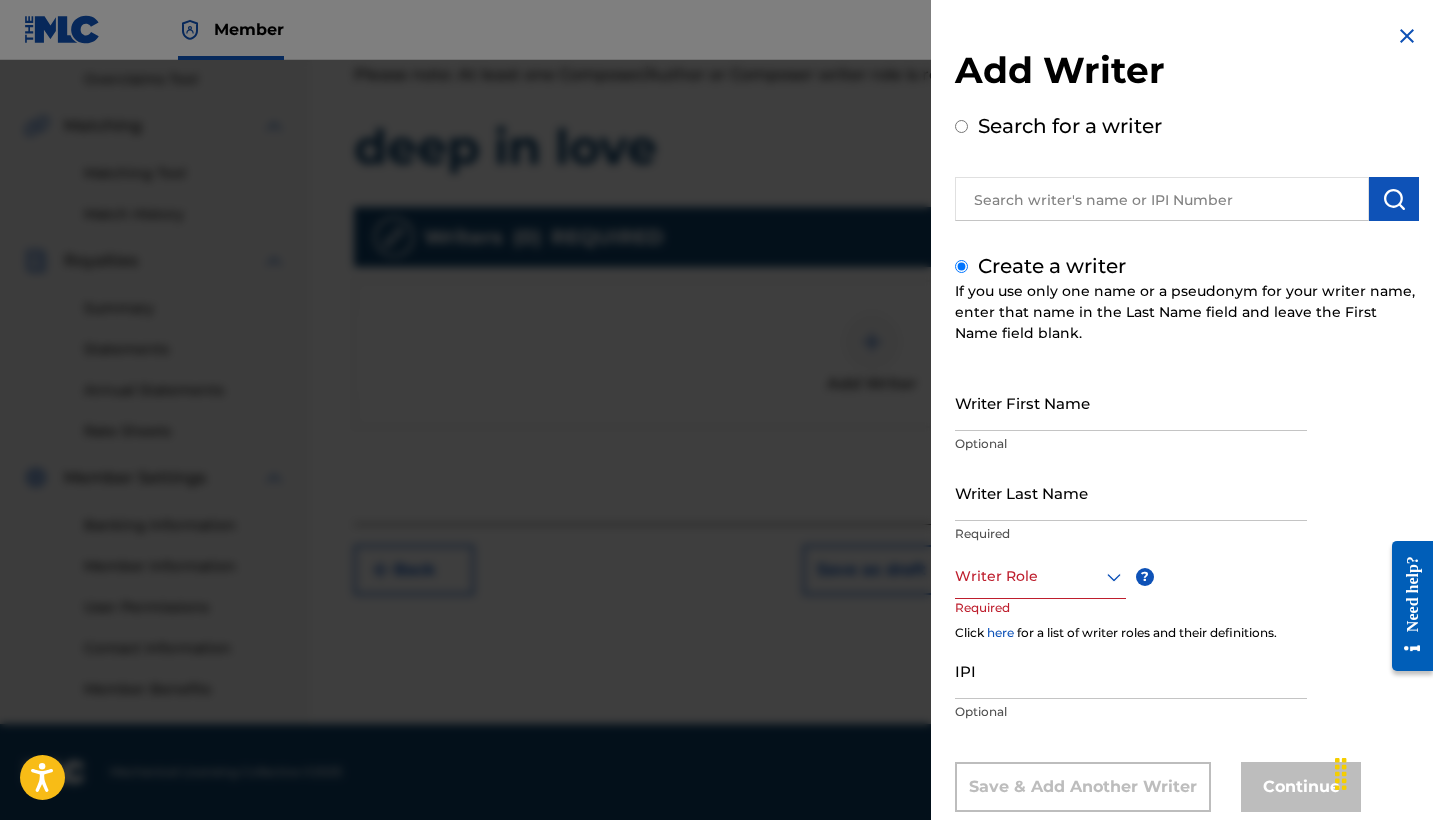 click on "Search for a writer" at bounding box center [1070, 126] 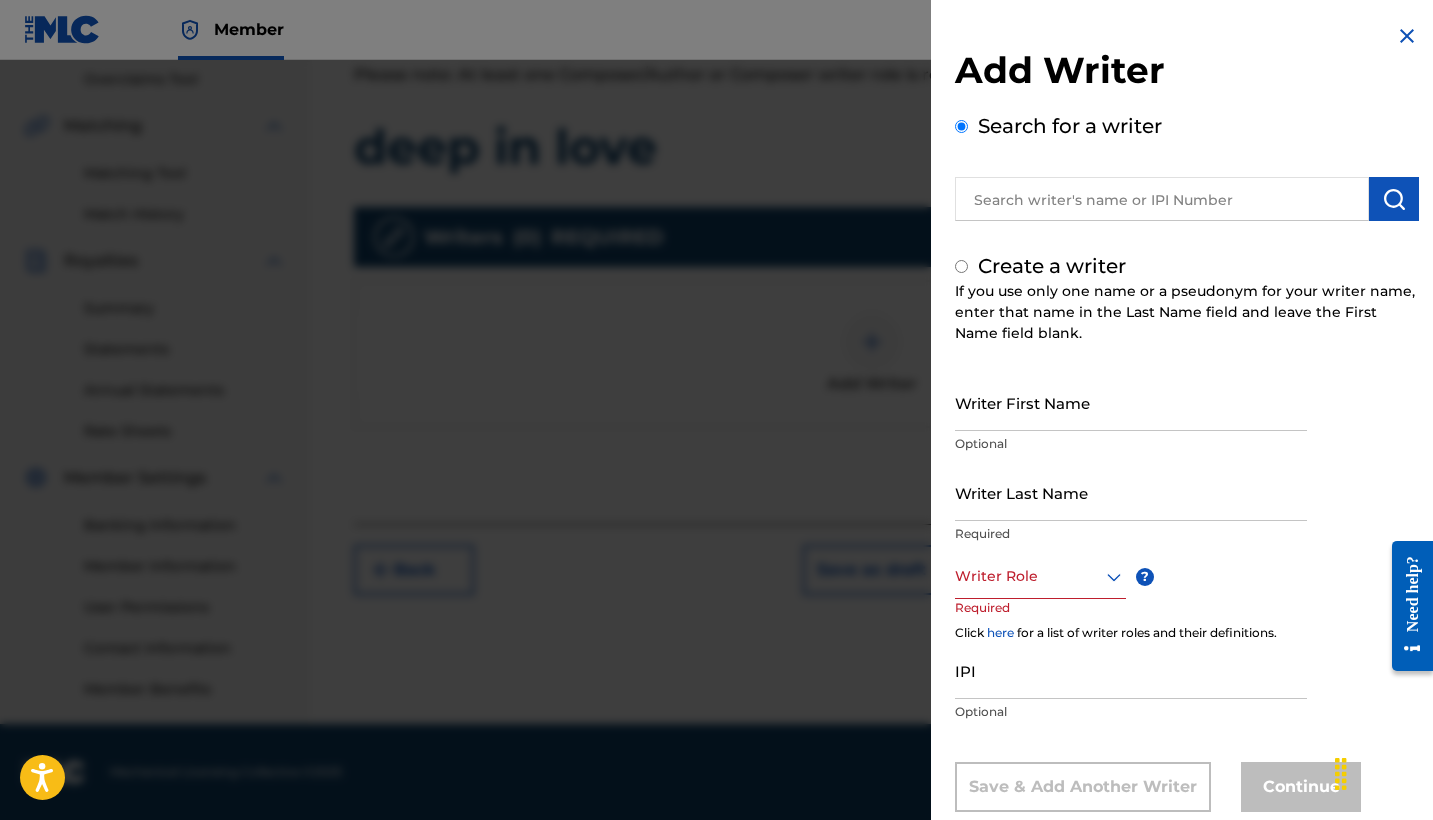 click on "Search for a writer" at bounding box center (961, 126) 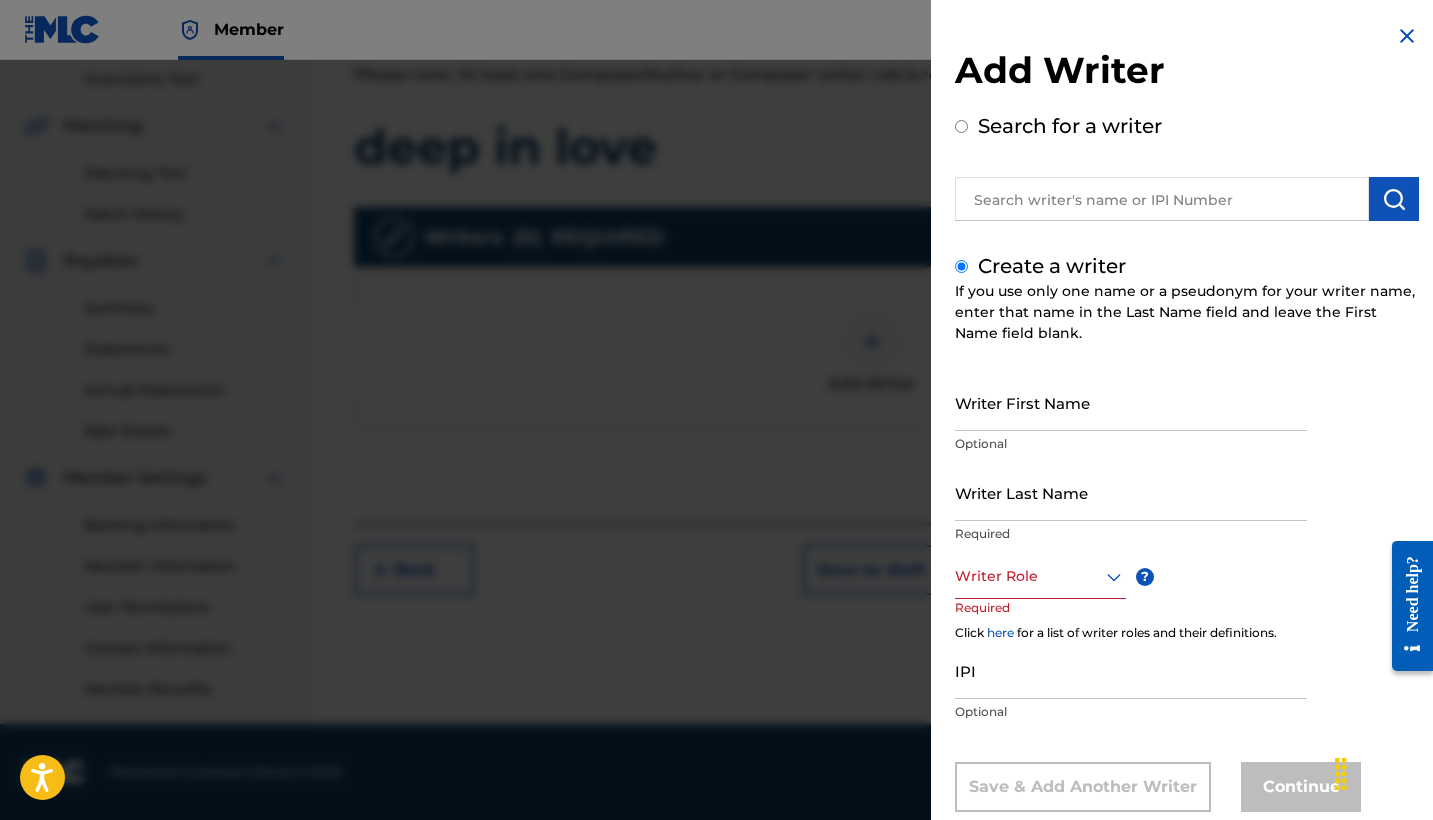 radio on "true" 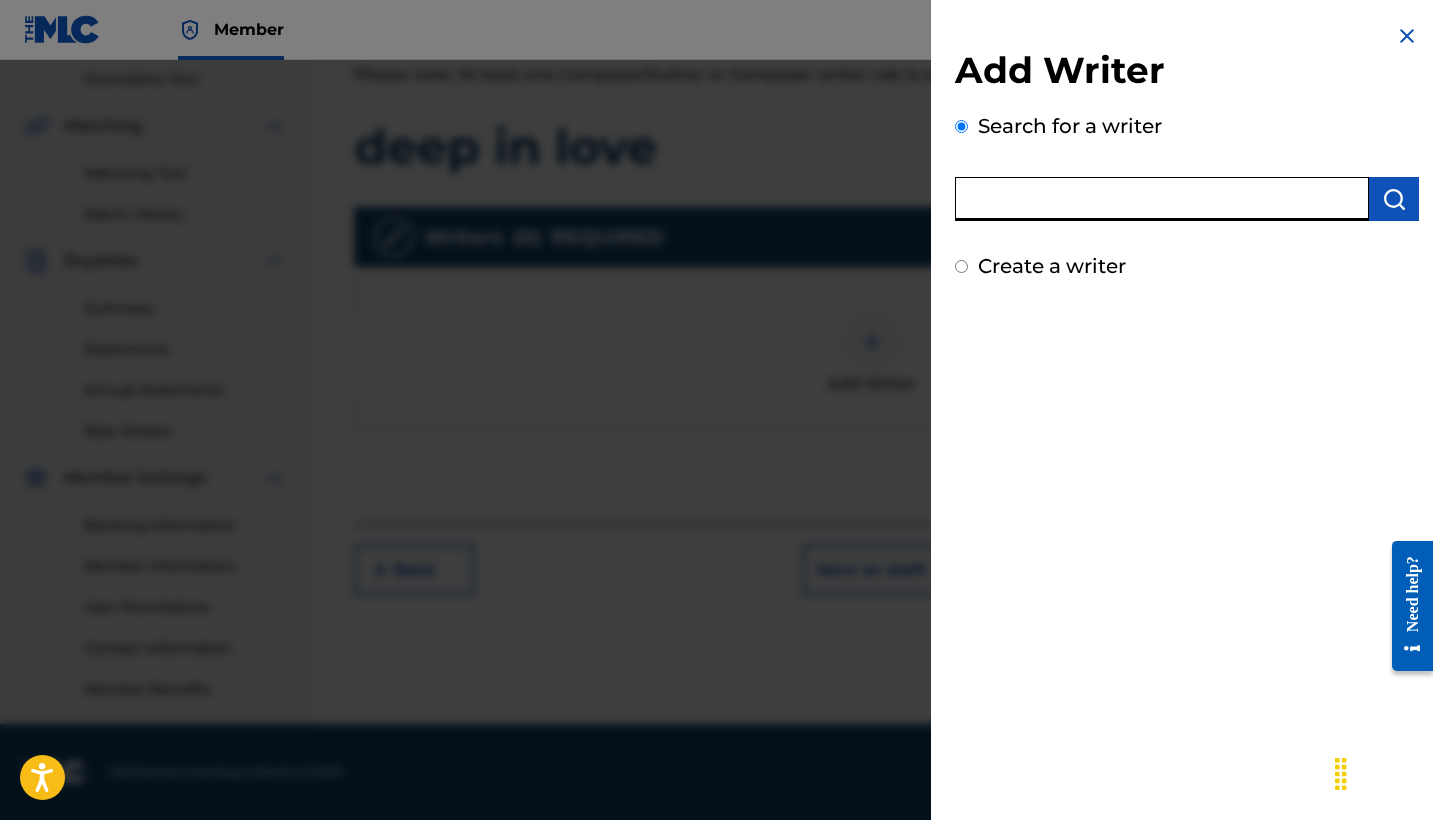 click at bounding box center [1162, 199] 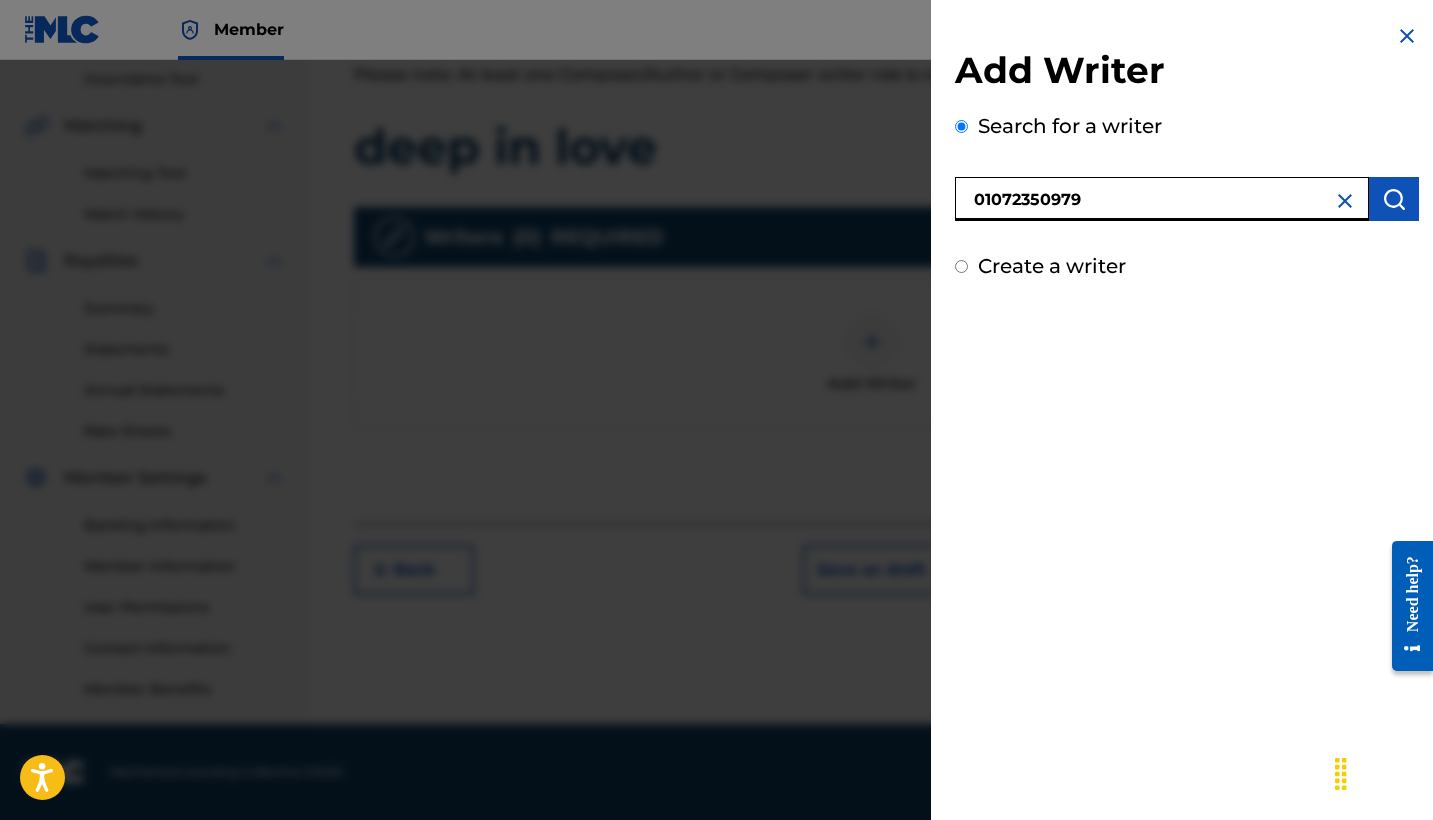 type on "01072350979" 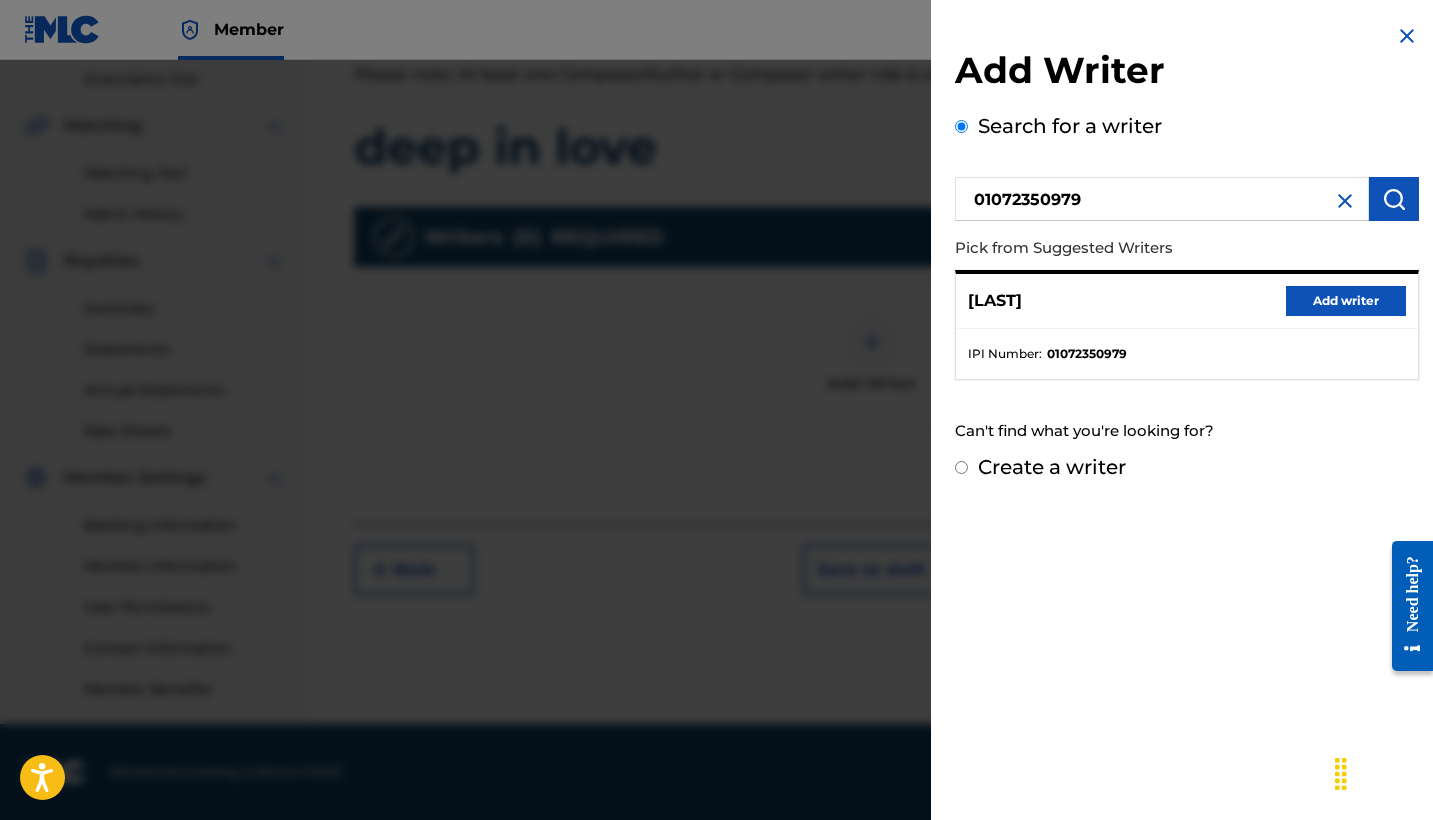 click on "Add writer" at bounding box center (1346, 301) 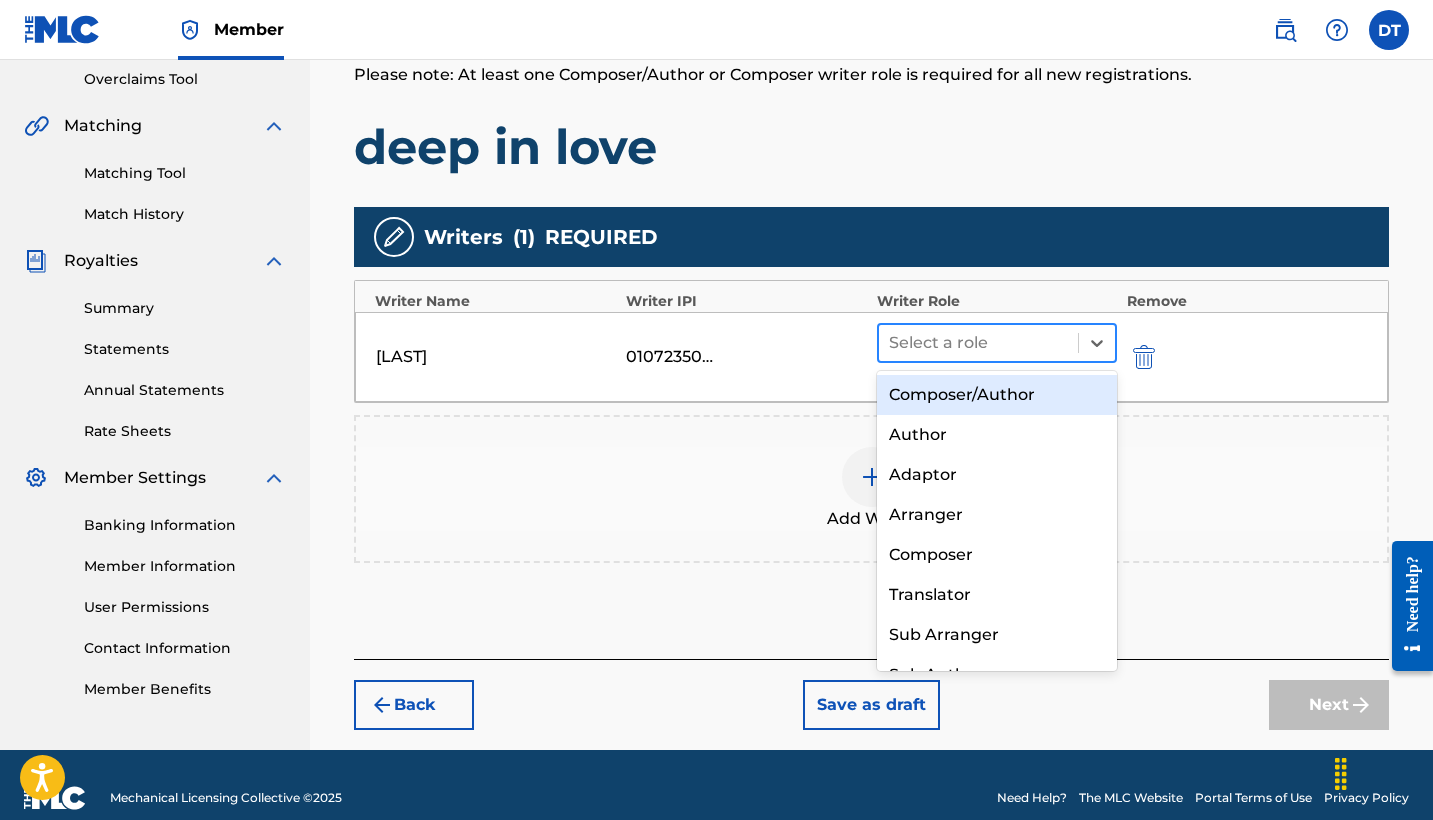 click at bounding box center [978, 343] 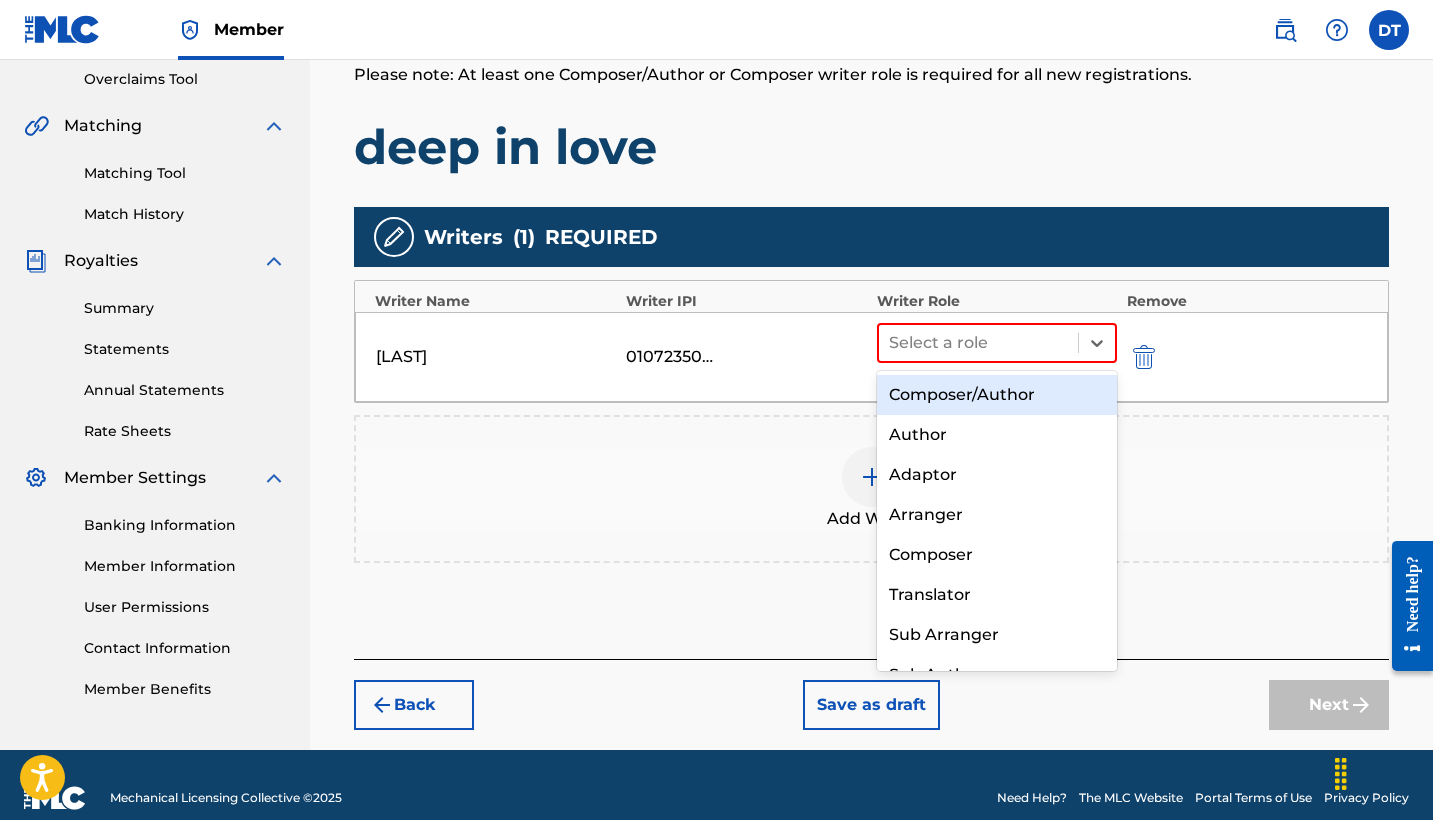 click on "Composer/Author" at bounding box center (997, 395) 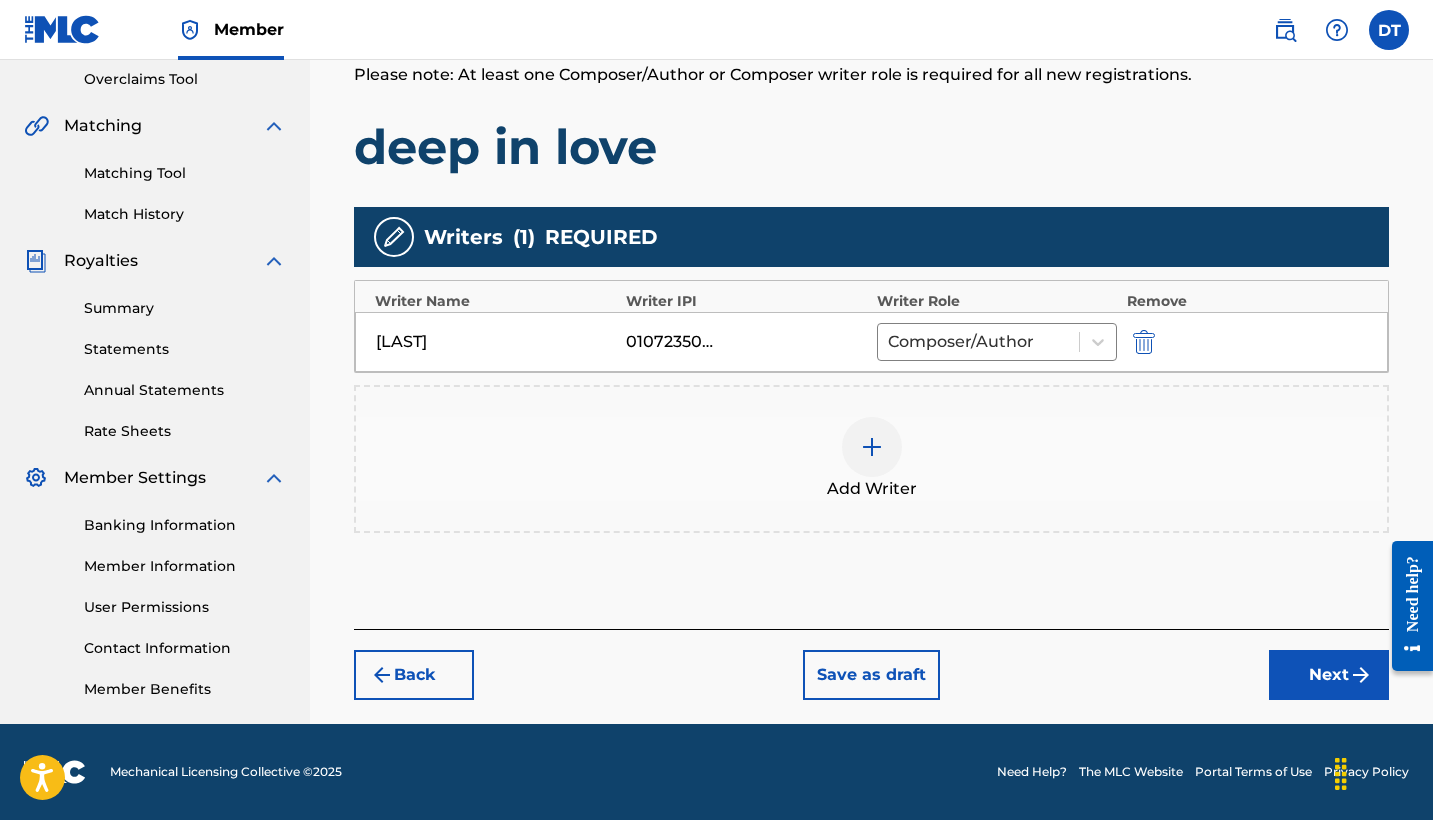 click on "Next" at bounding box center [1329, 675] 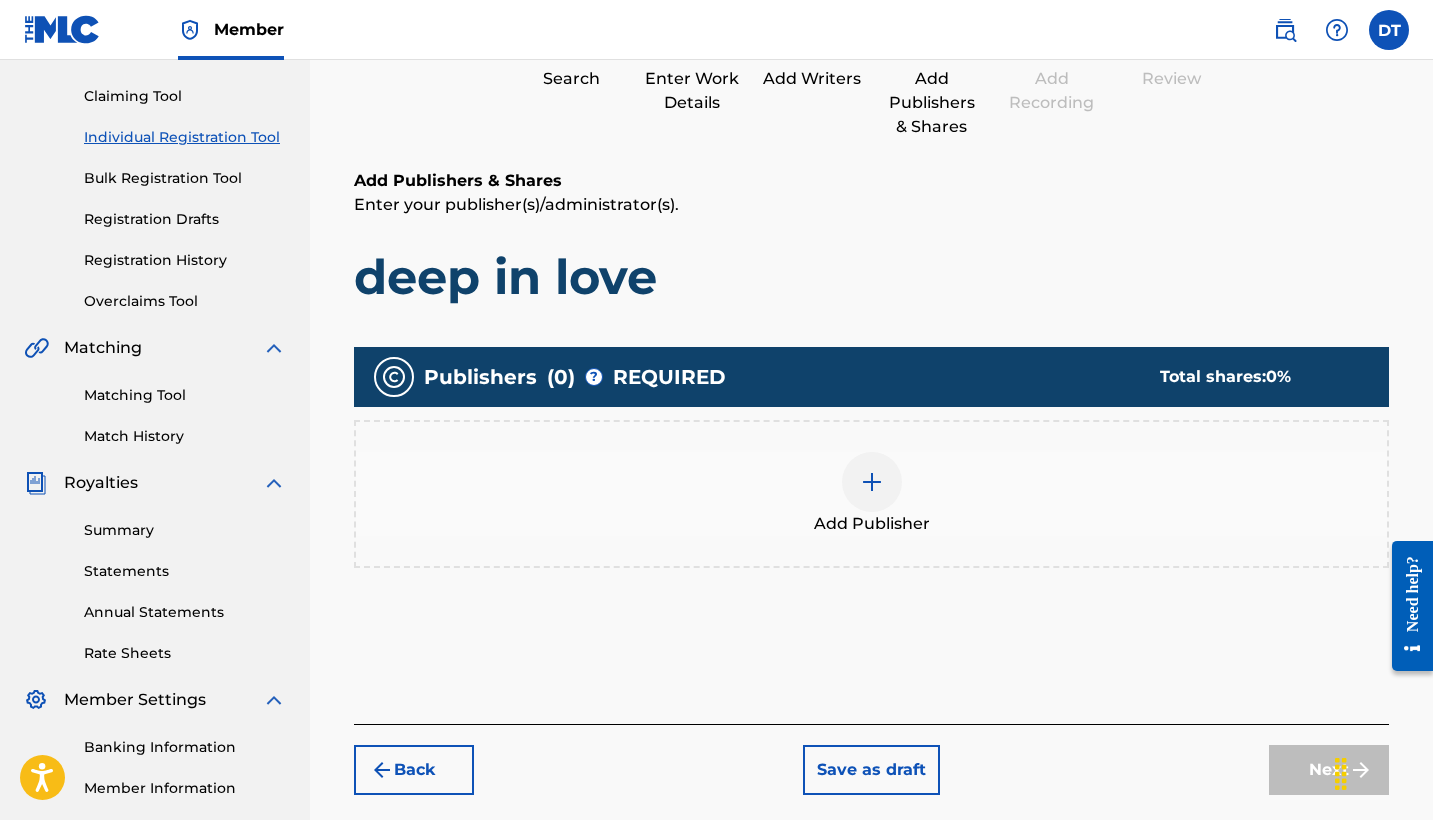 scroll, scrollTop: 211, scrollLeft: 0, axis: vertical 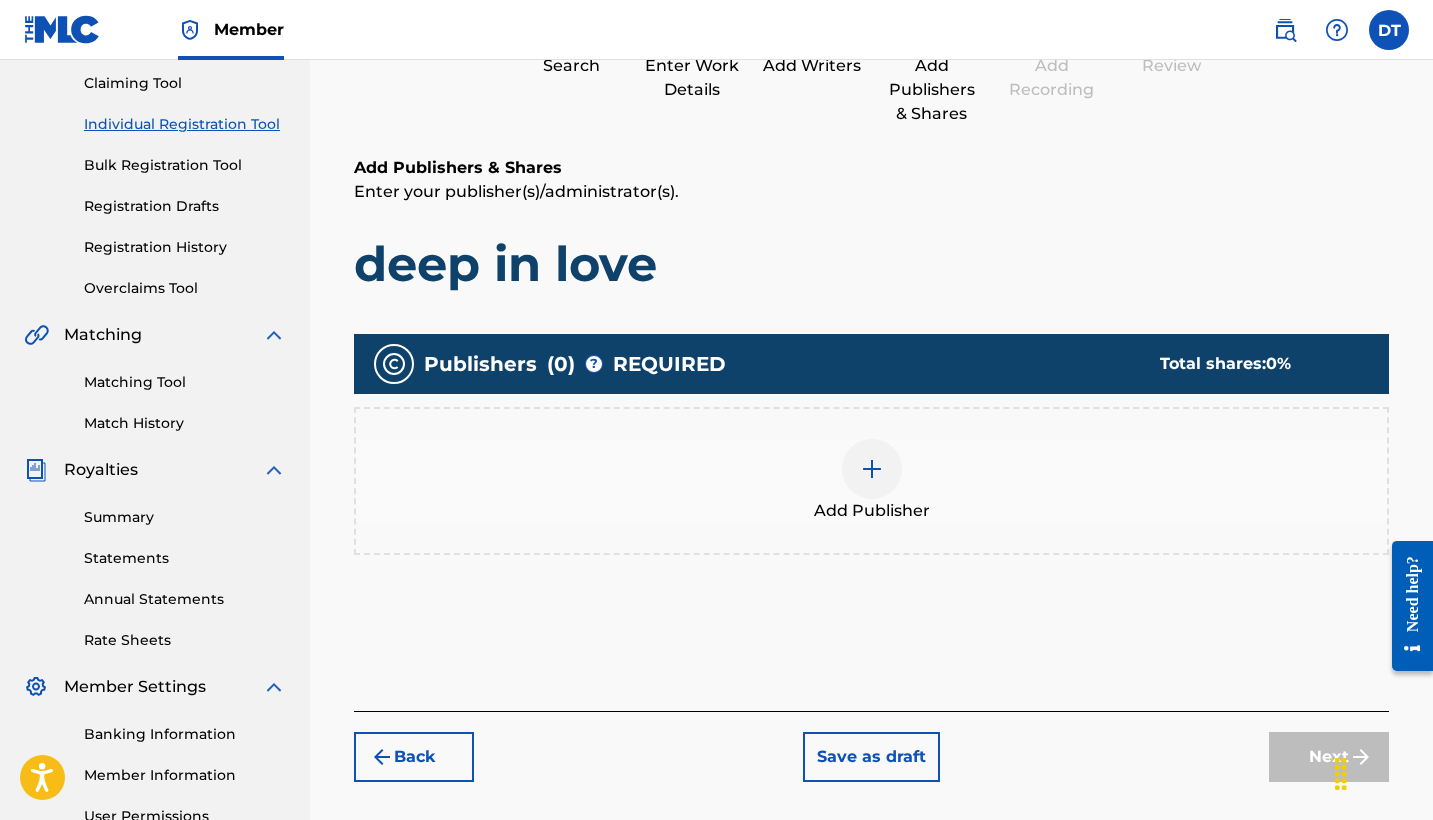 click on "Add Publisher" at bounding box center [871, 481] 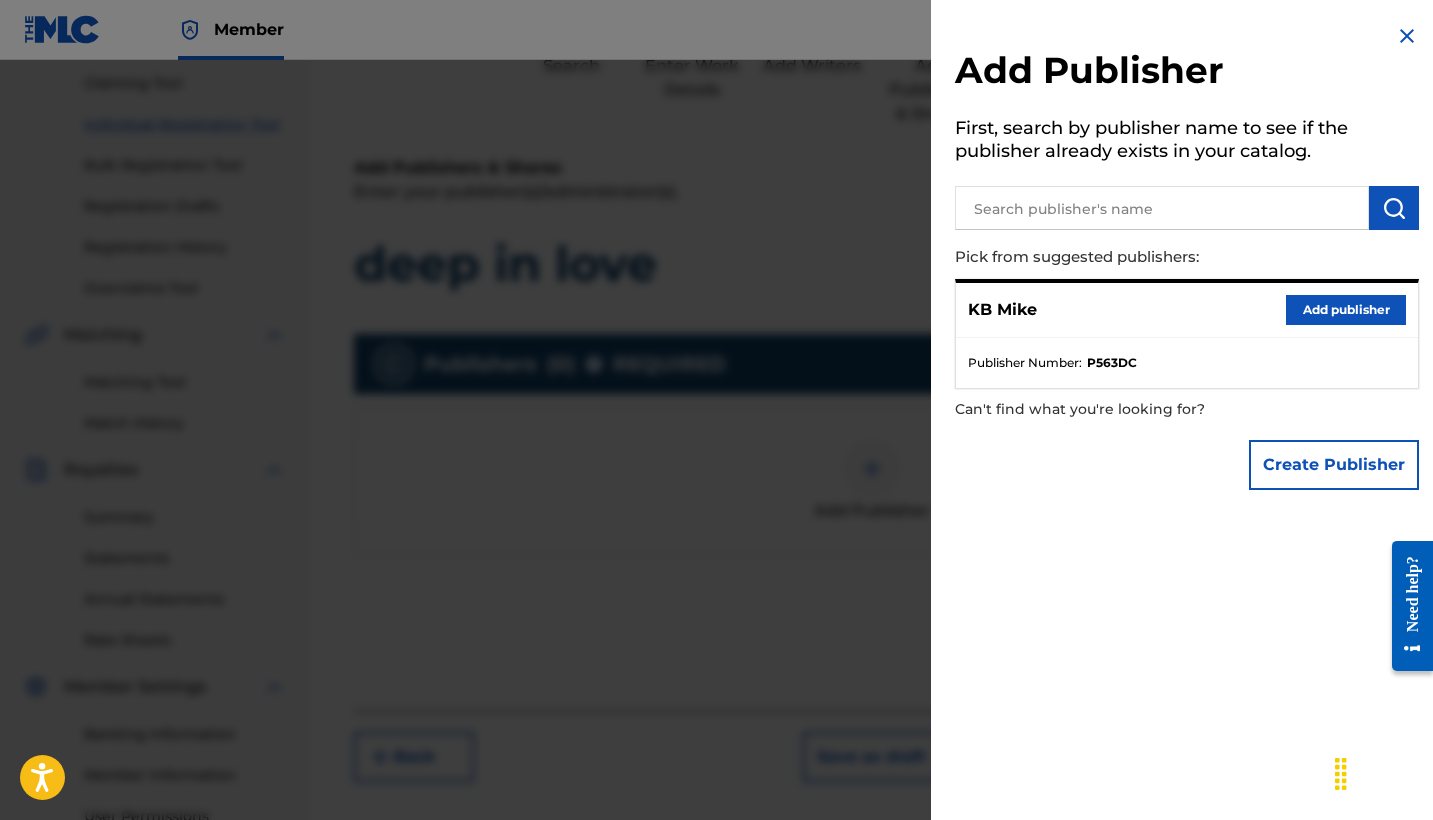 click on "Add publisher" at bounding box center (1346, 310) 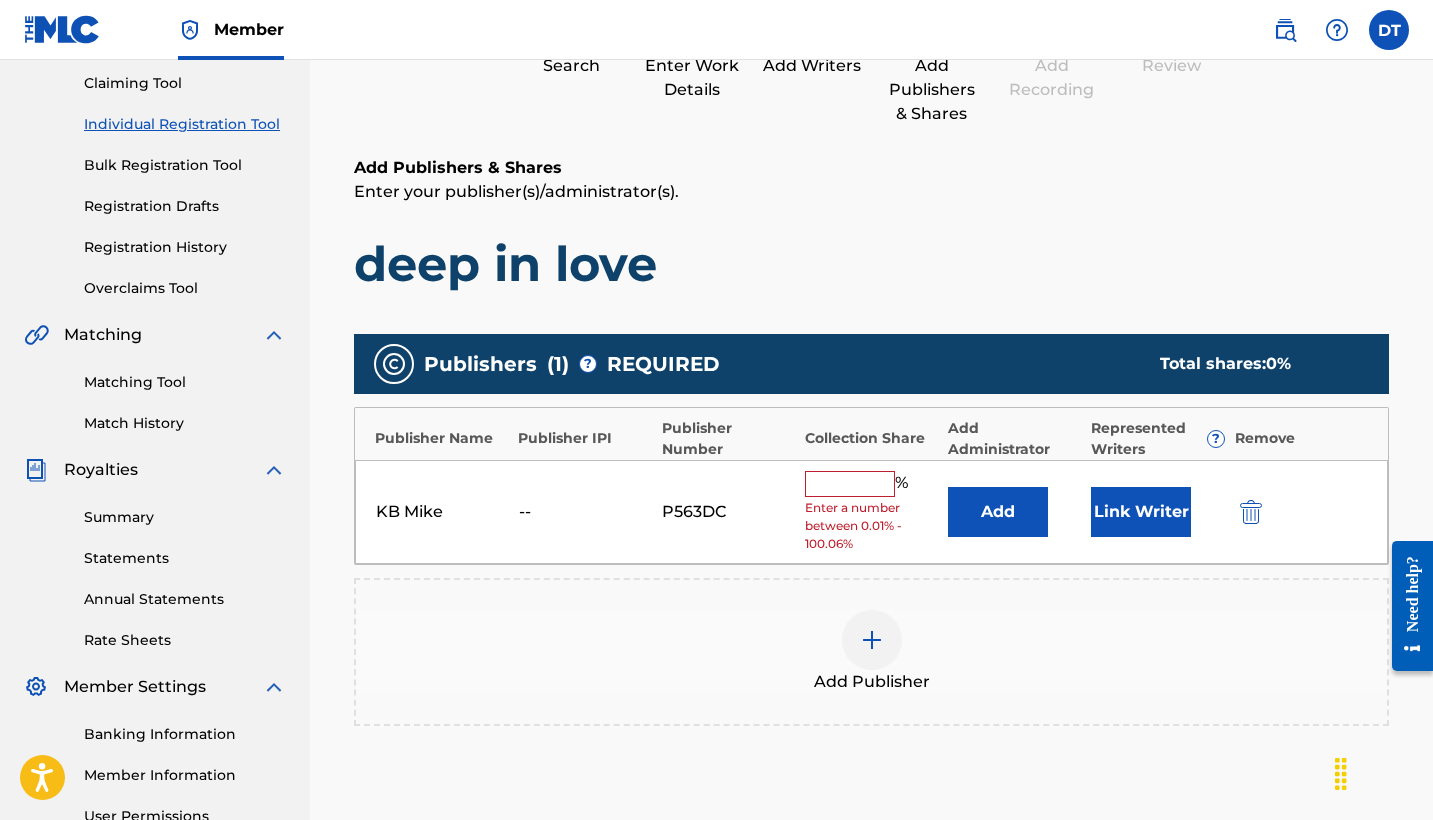 click at bounding box center (850, 484) 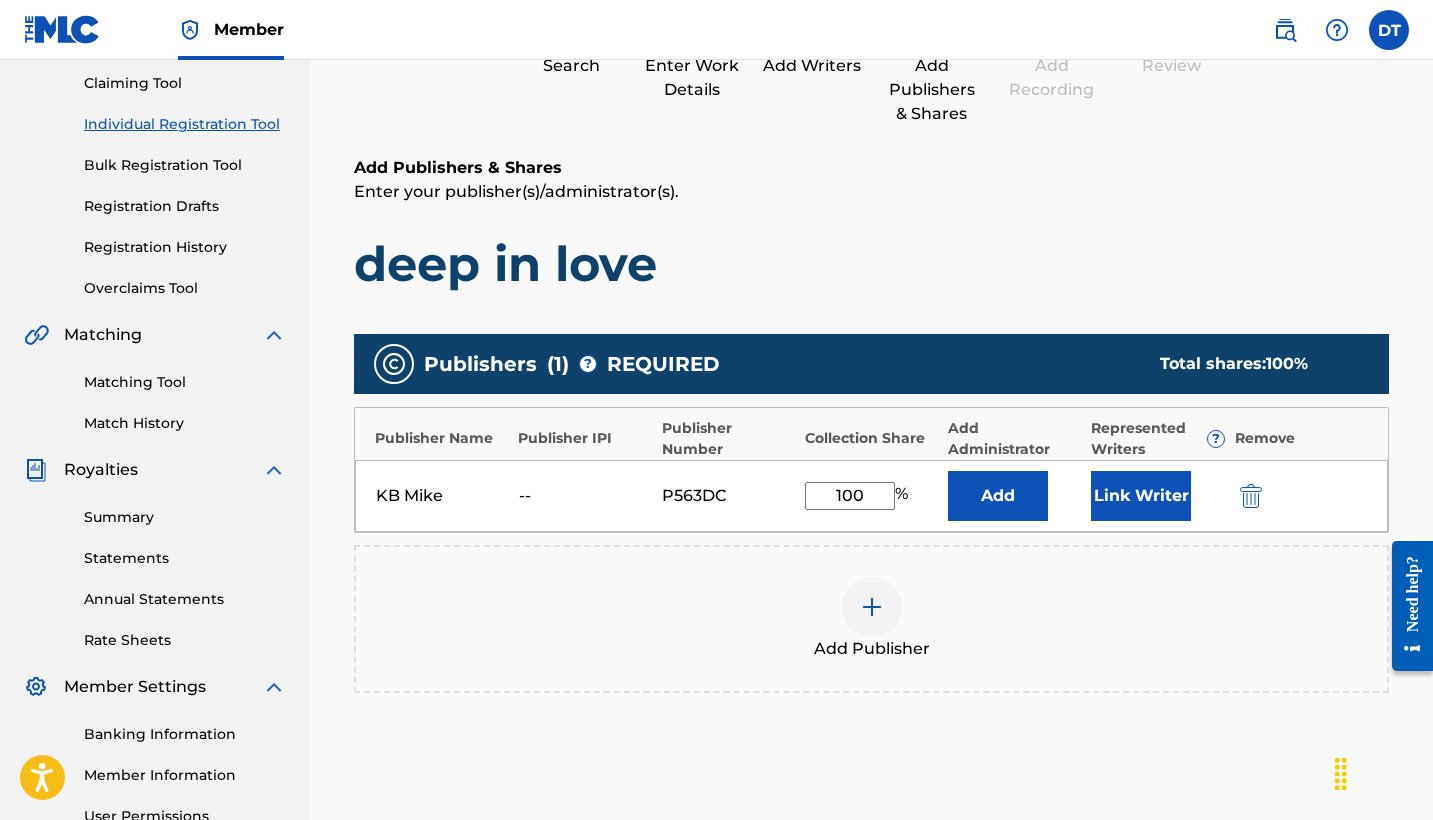 type on "100" 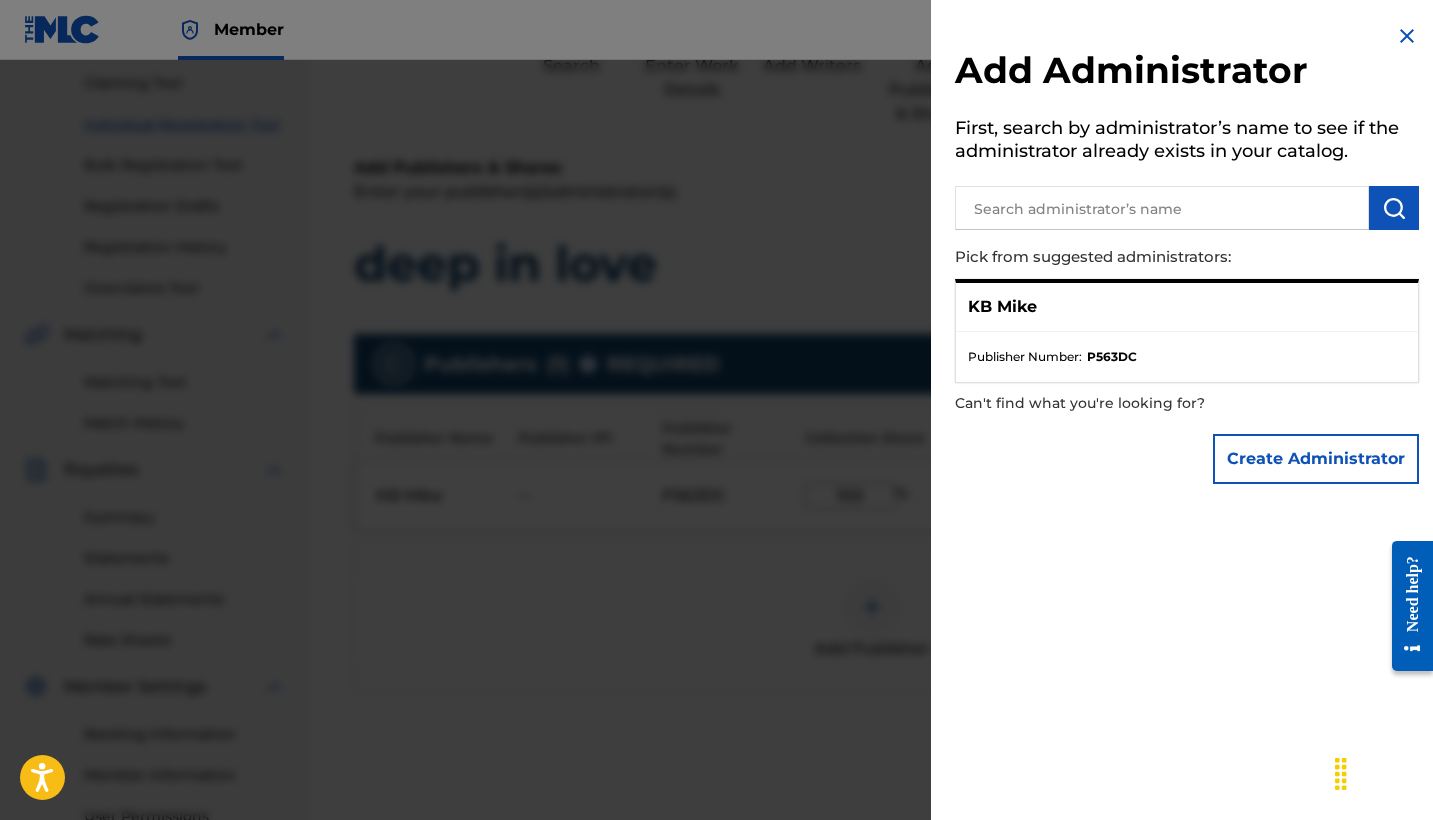 click at bounding box center (1407, 36) 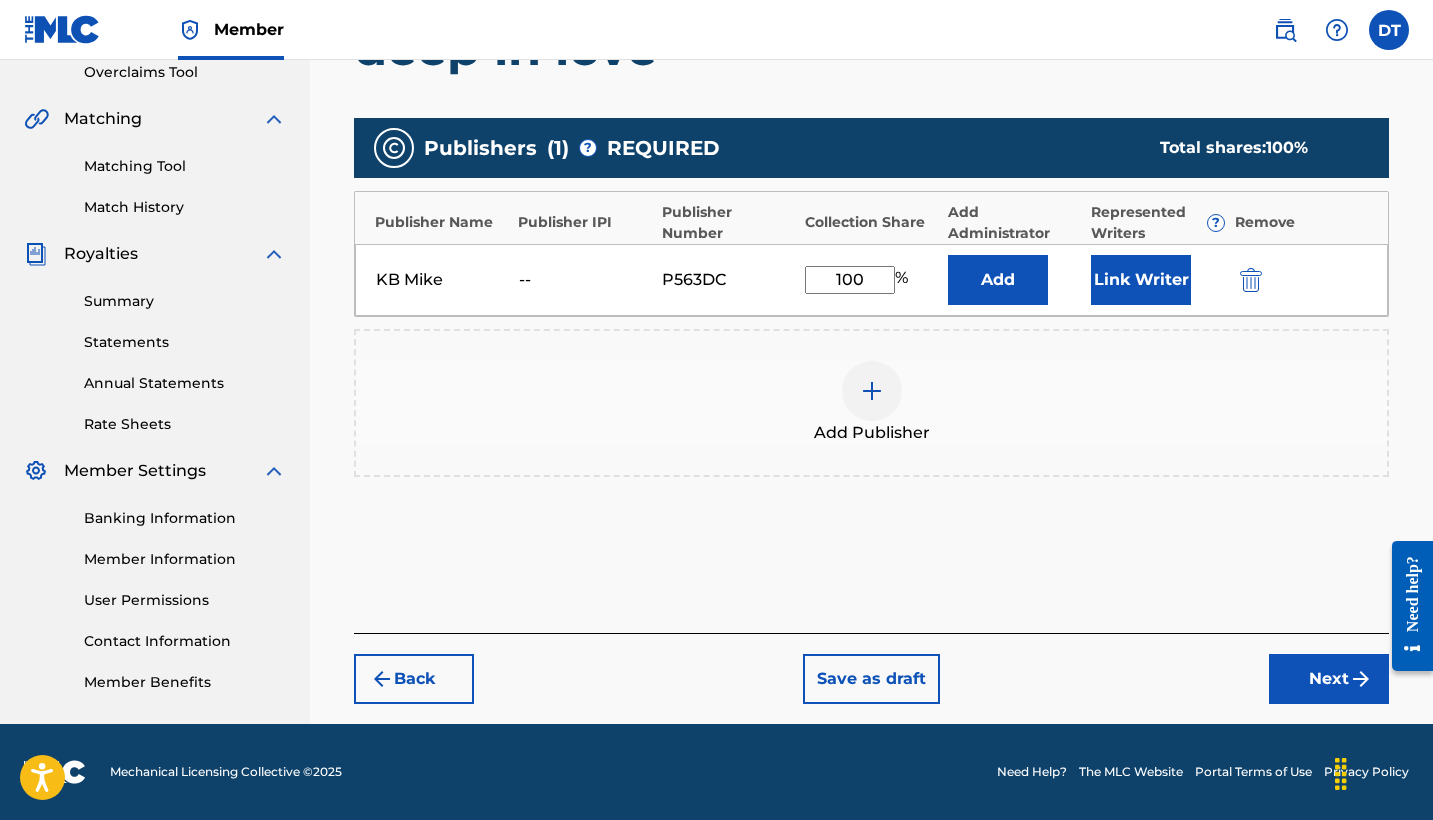 click on "Next" at bounding box center (1329, 679) 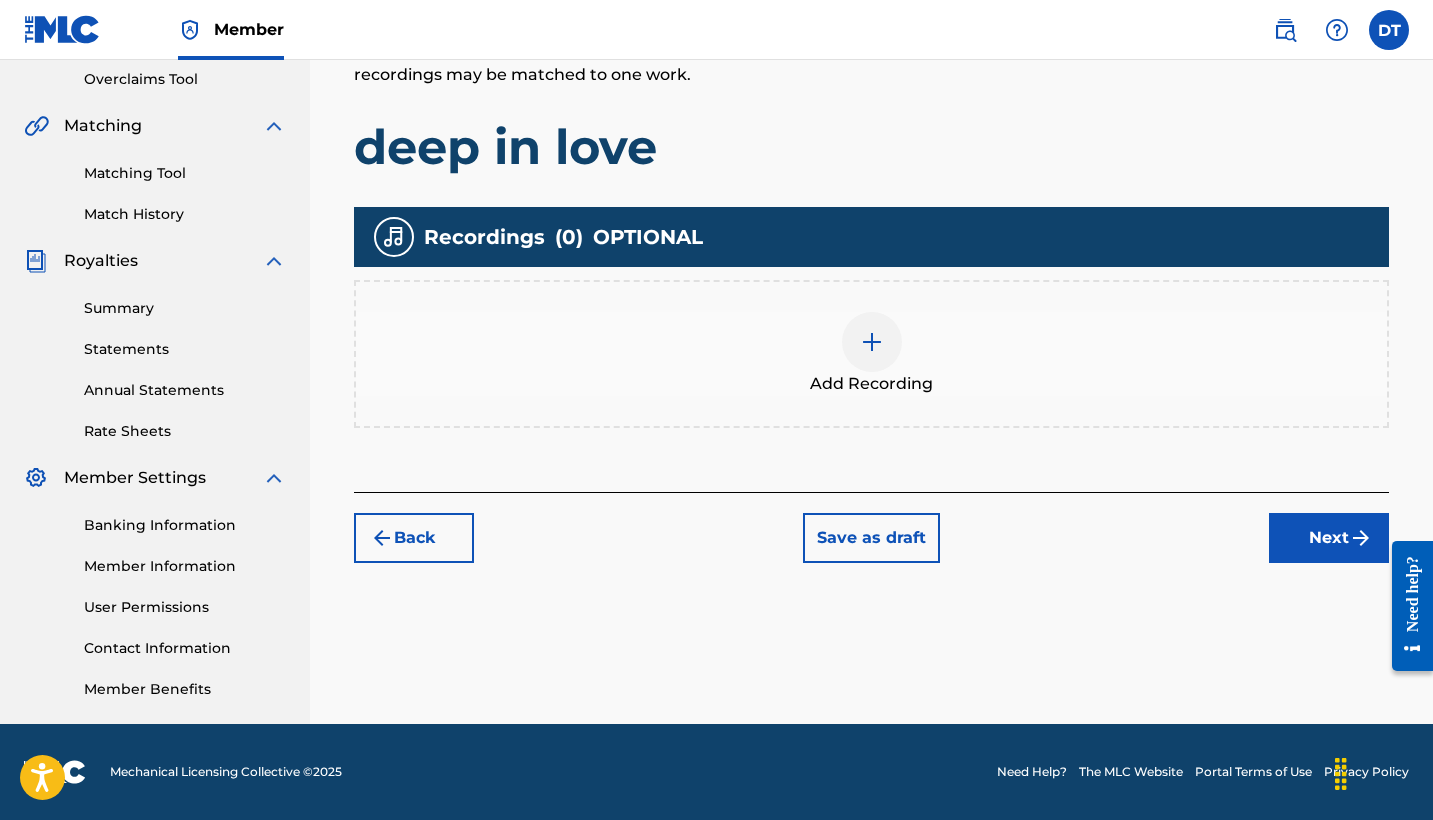 scroll, scrollTop: 420, scrollLeft: 0, axis: vertical 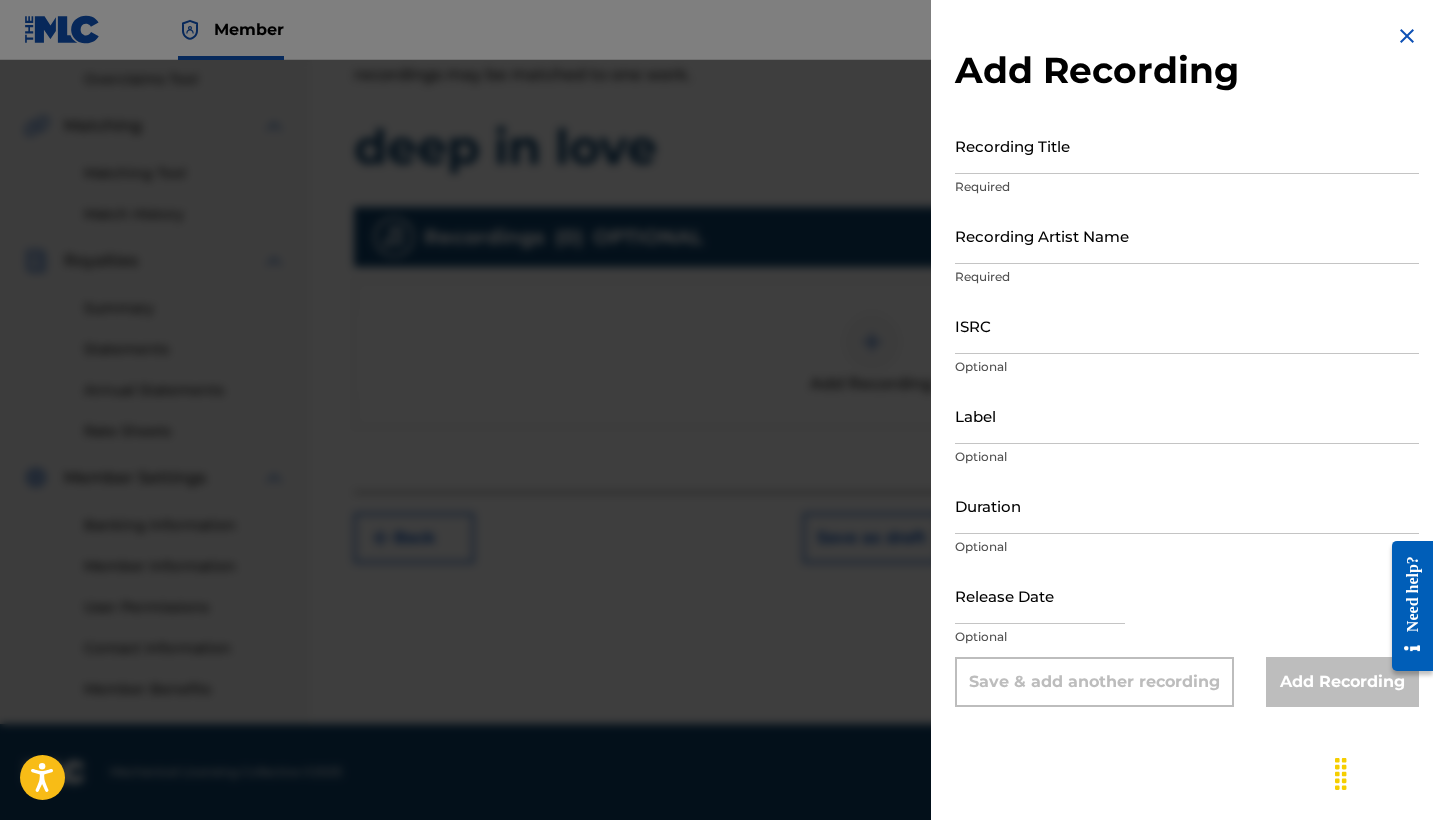 click on "Recording Title" at bounding box center [1187, 145] 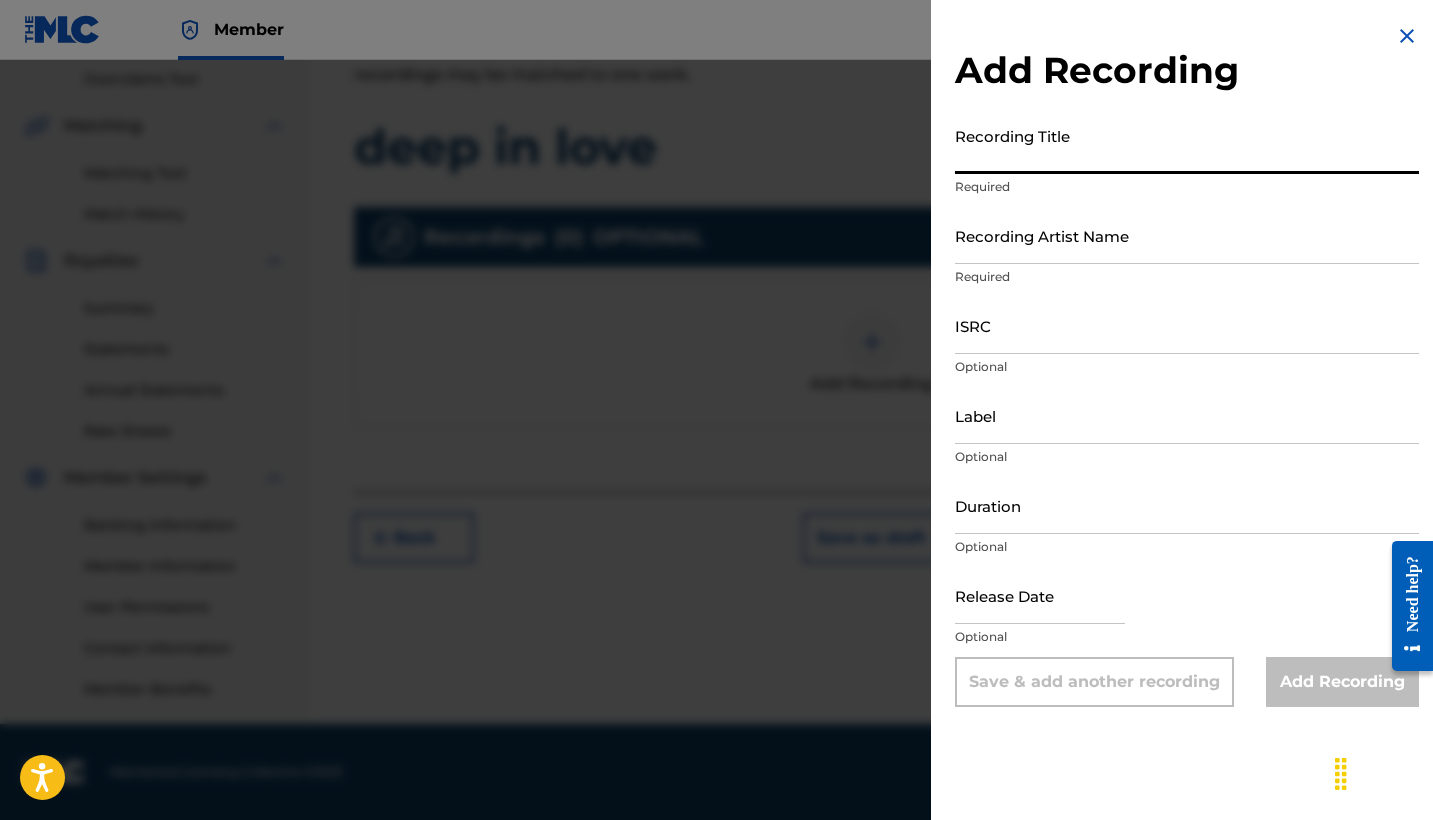 click on "Add Recording" at bounding box center [1187, 70] 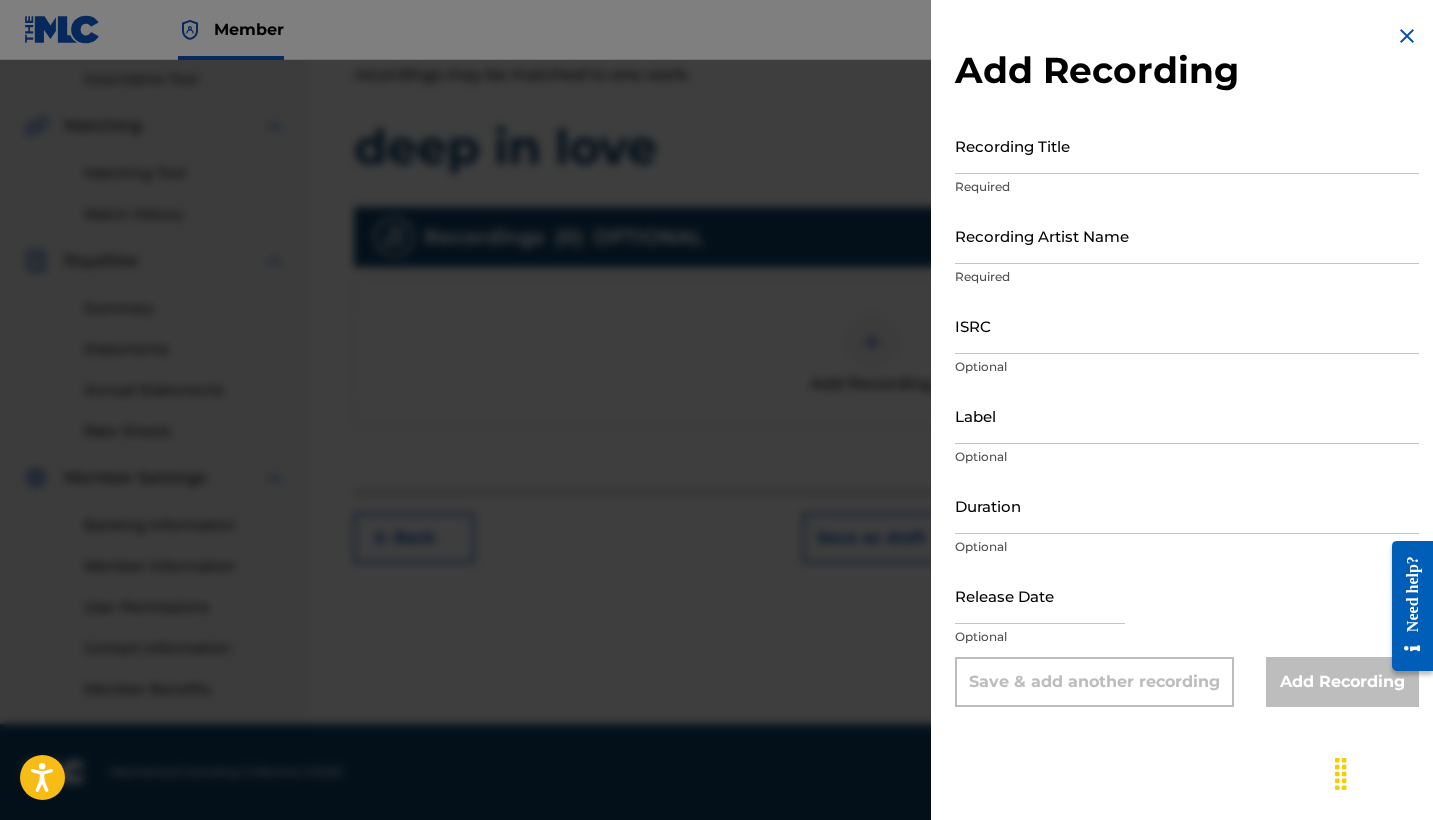 click at bounding box center (1407, 36) 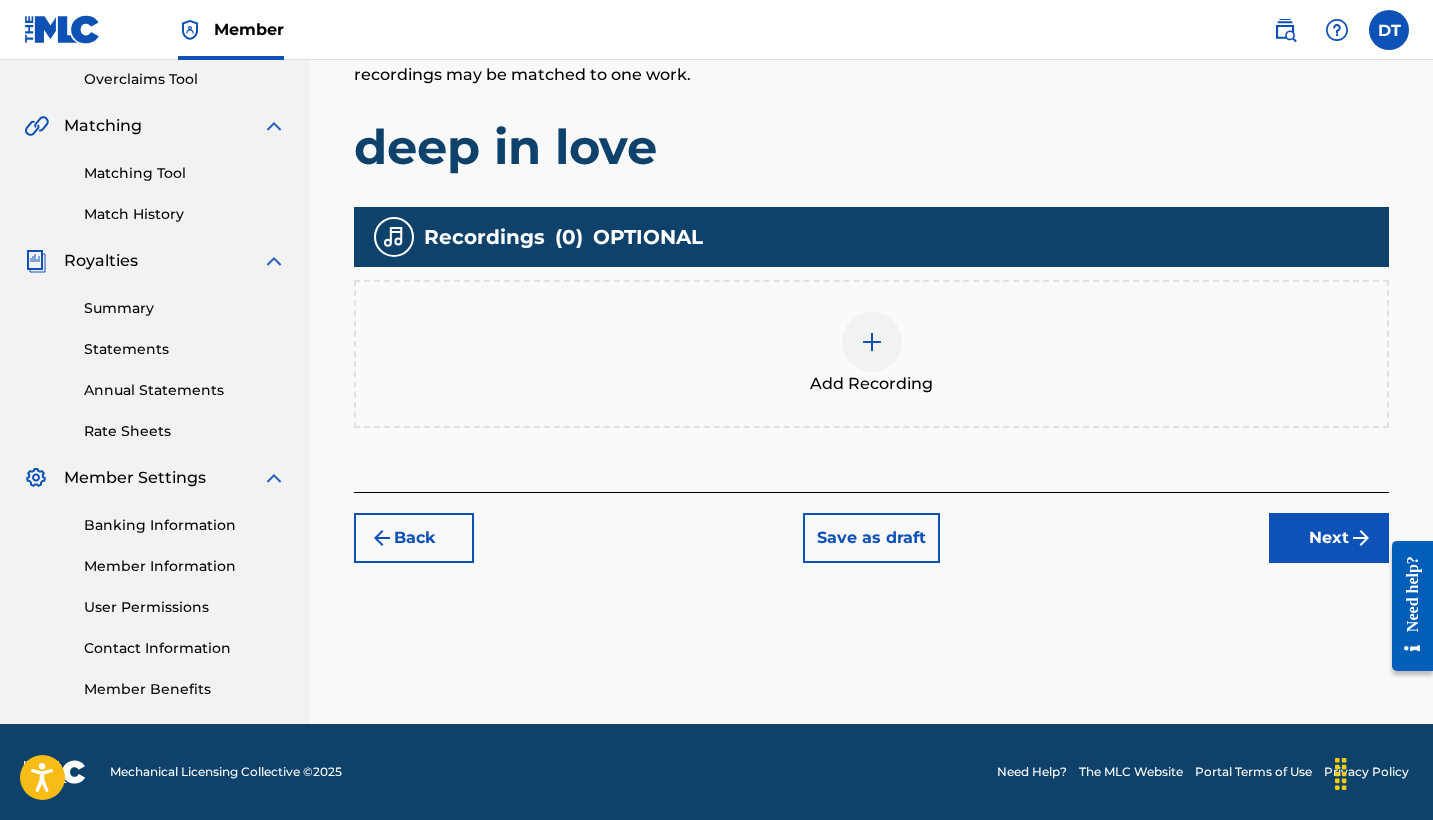 click on "Back Save as draft Next" at bounding box center [871, 527] 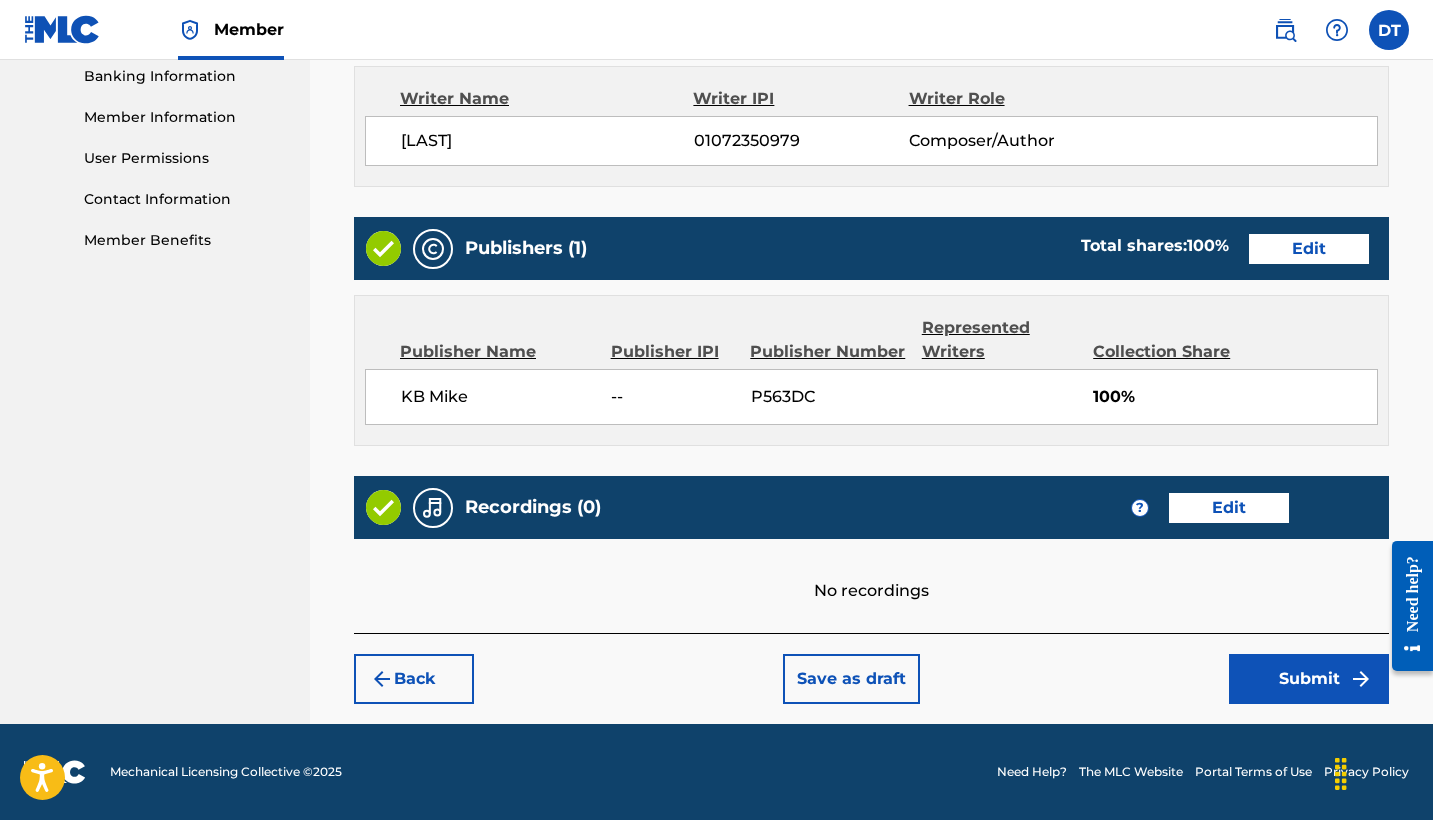 scroll, scrollTop: 868, scrollLeft: 0, axis: vertical 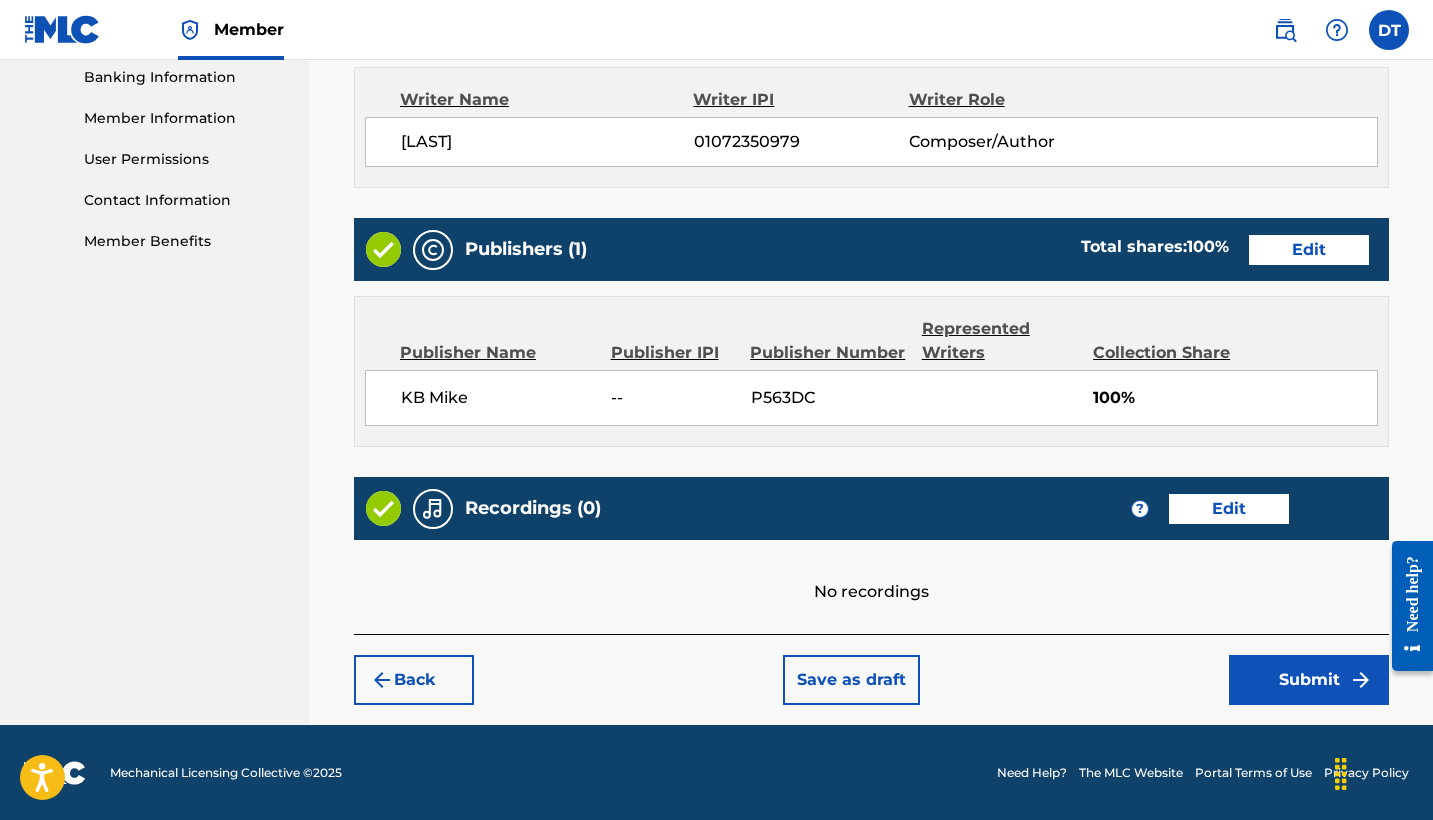 click on "Submit" at bounding box center [1309, 680] 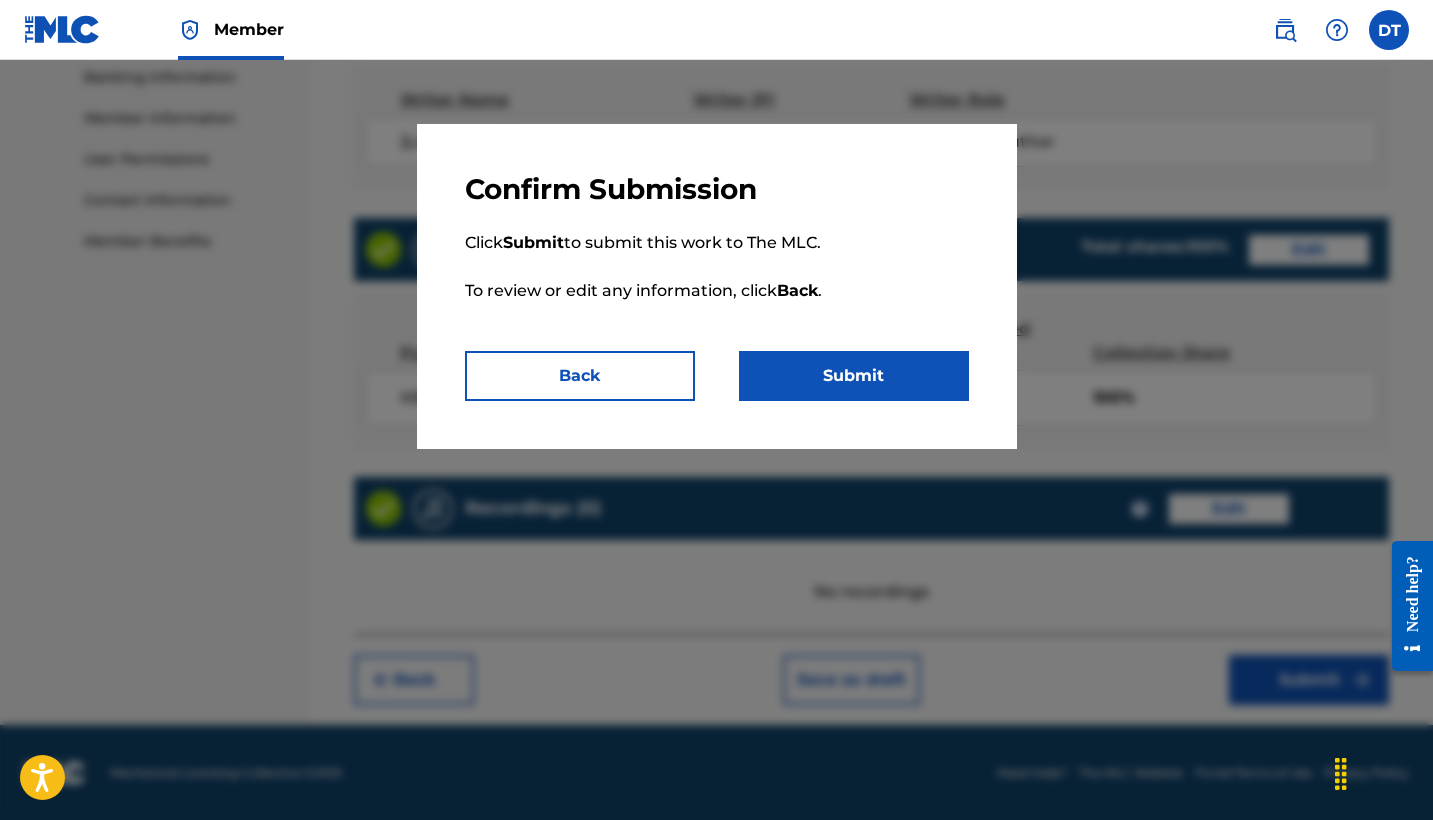 click on "Click  Submit  to submit this work to The MLC. To review or edit any information, click  Back ." at bounding box center [717, 279] 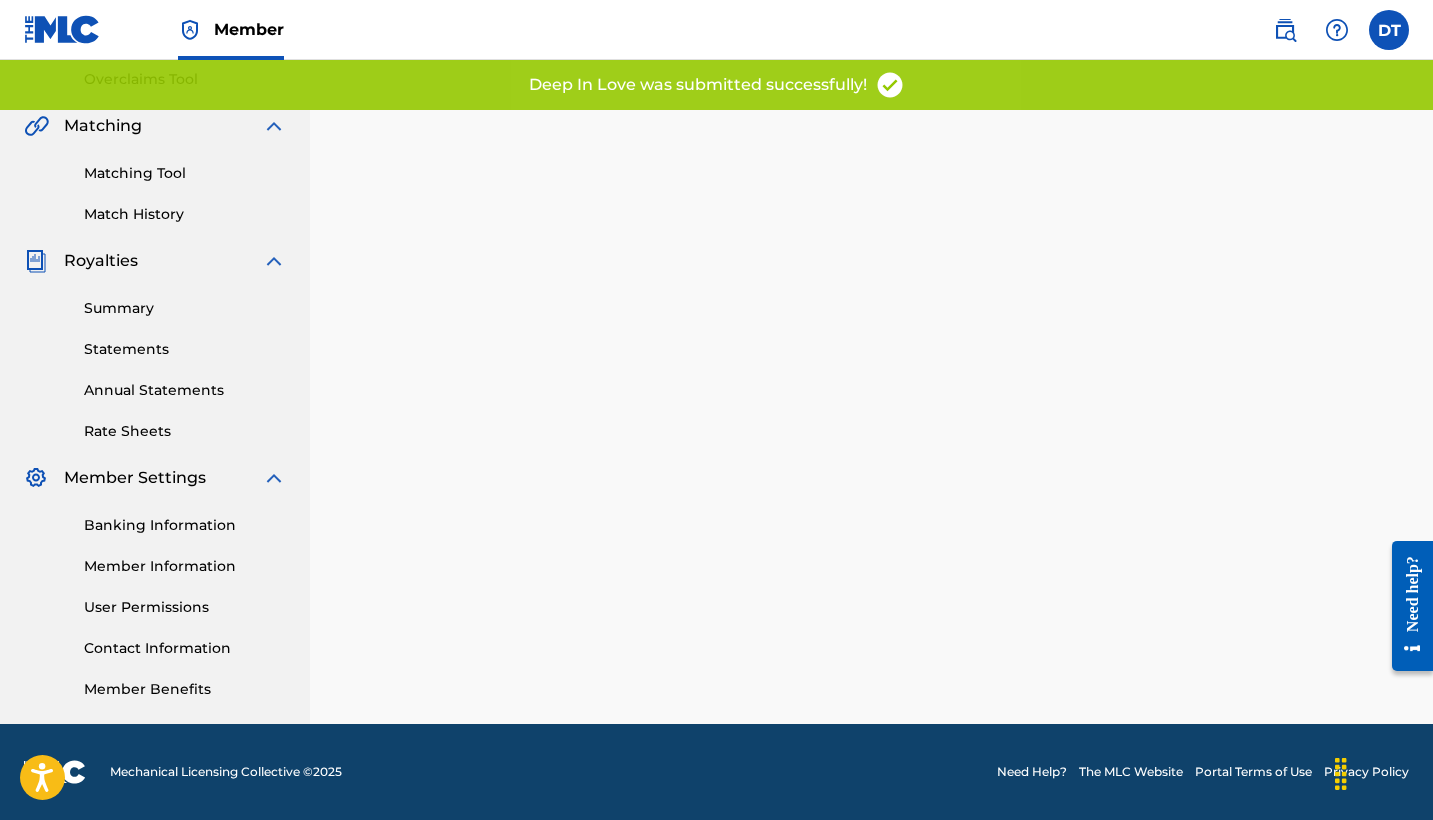 scroll, scrollTop: 0, scrollLeft: 0, axis: both 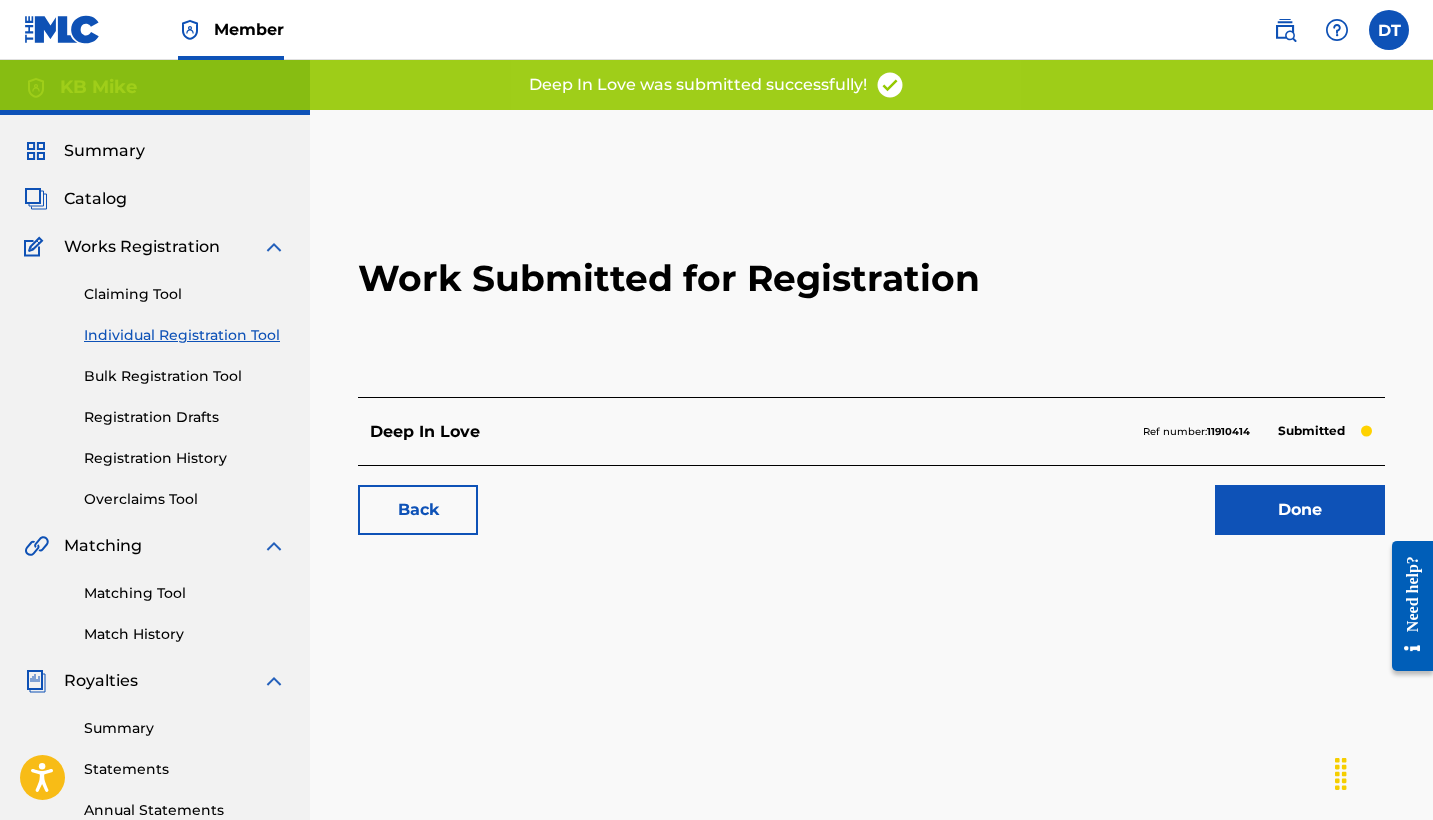 click on "Done" at bounding box center [1300, 510] 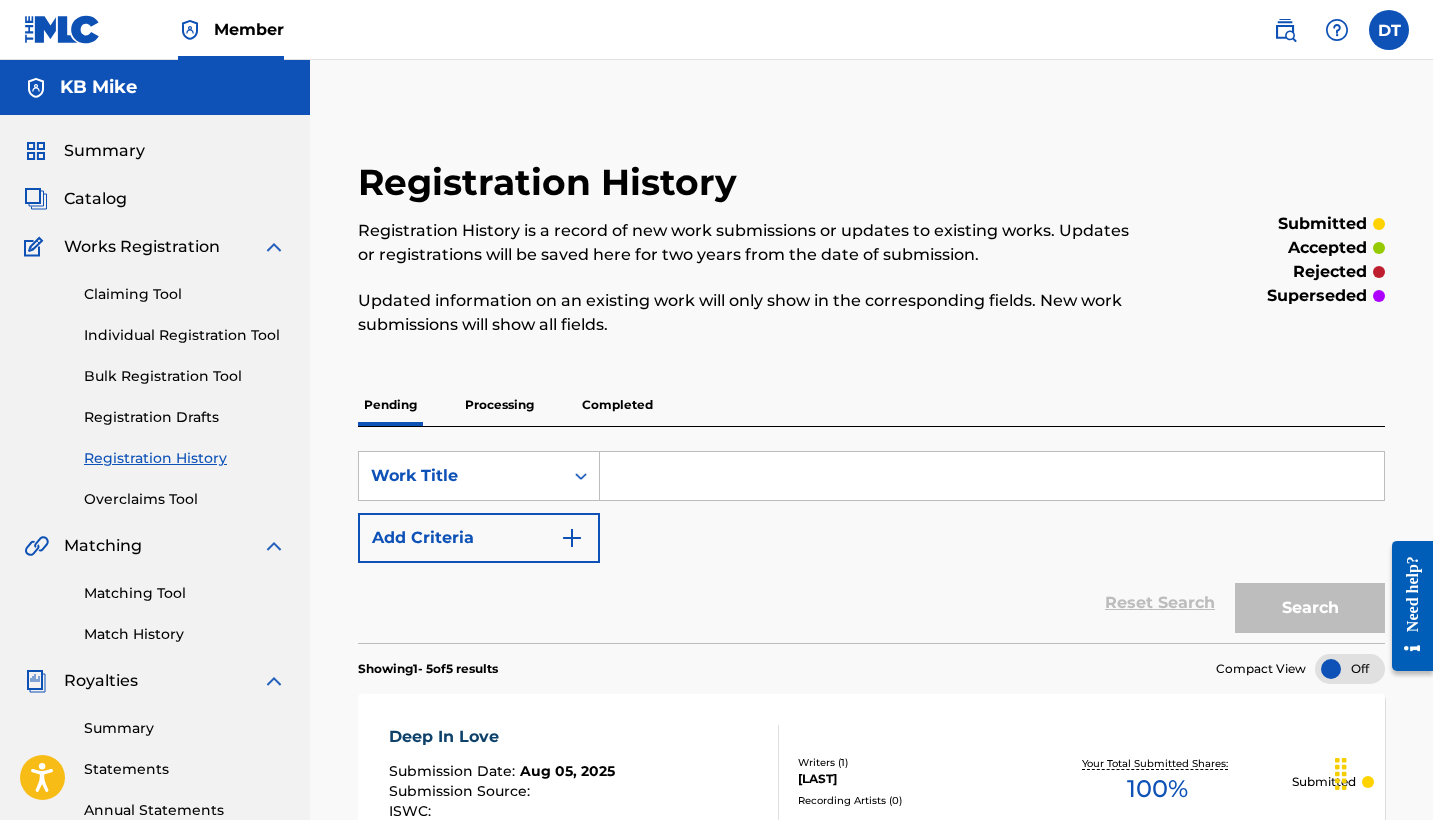 scroll, scrollTop: 0, scrollLeft: 0, axis: both 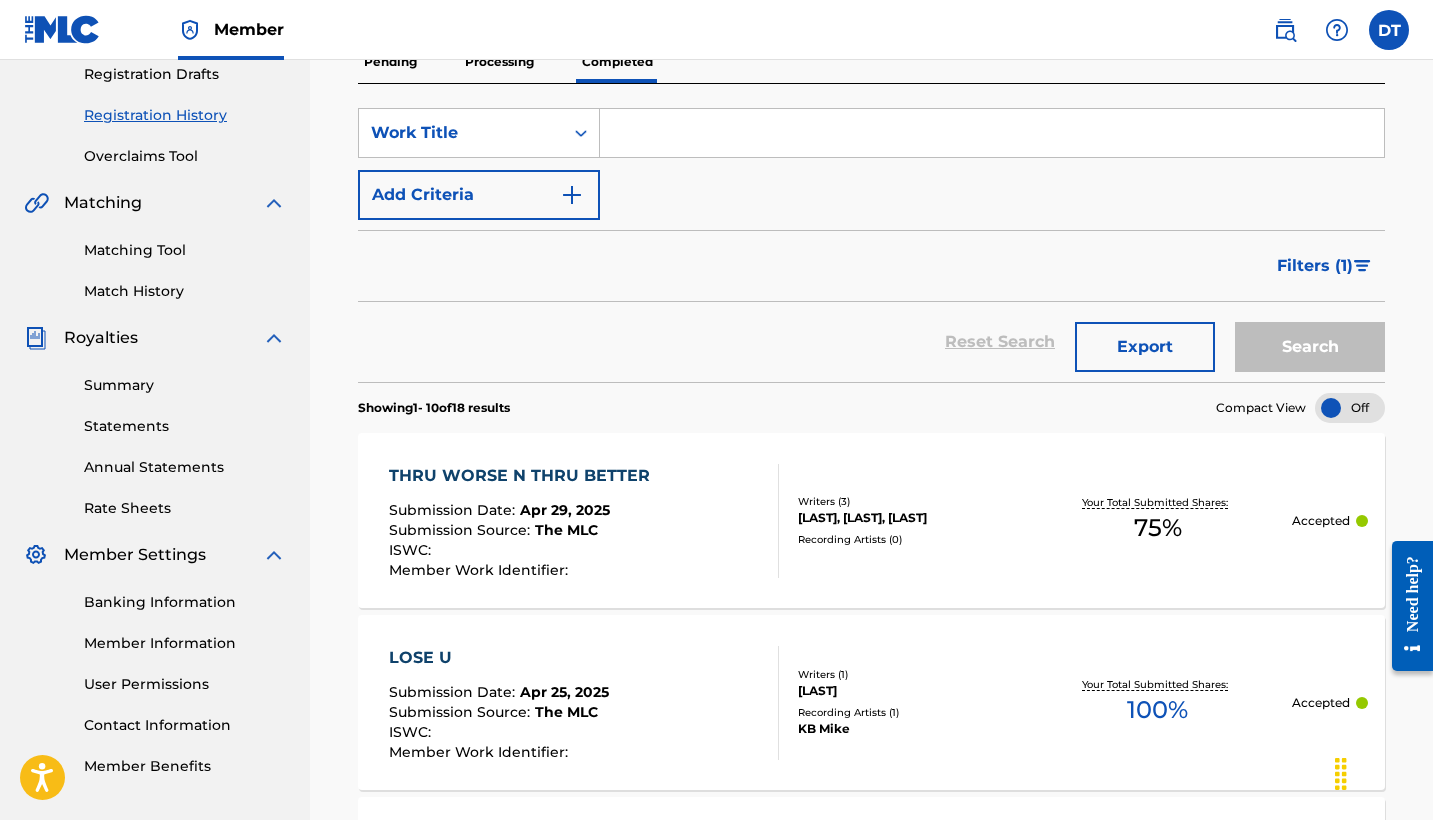 click on "Match History" at bounding box center (185, 291) 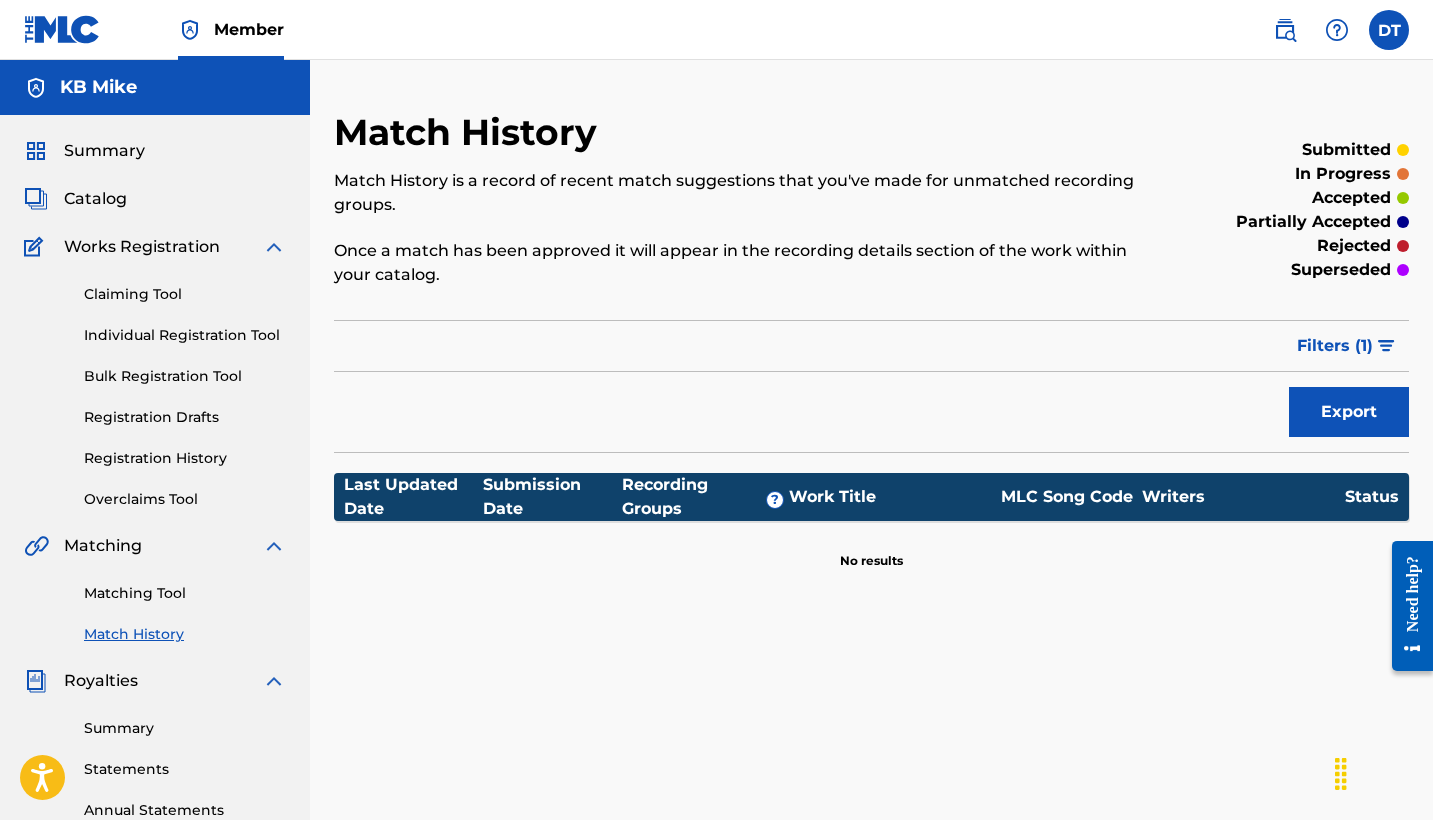 click on "Claiming Tool" at bounding box center (185, 294) 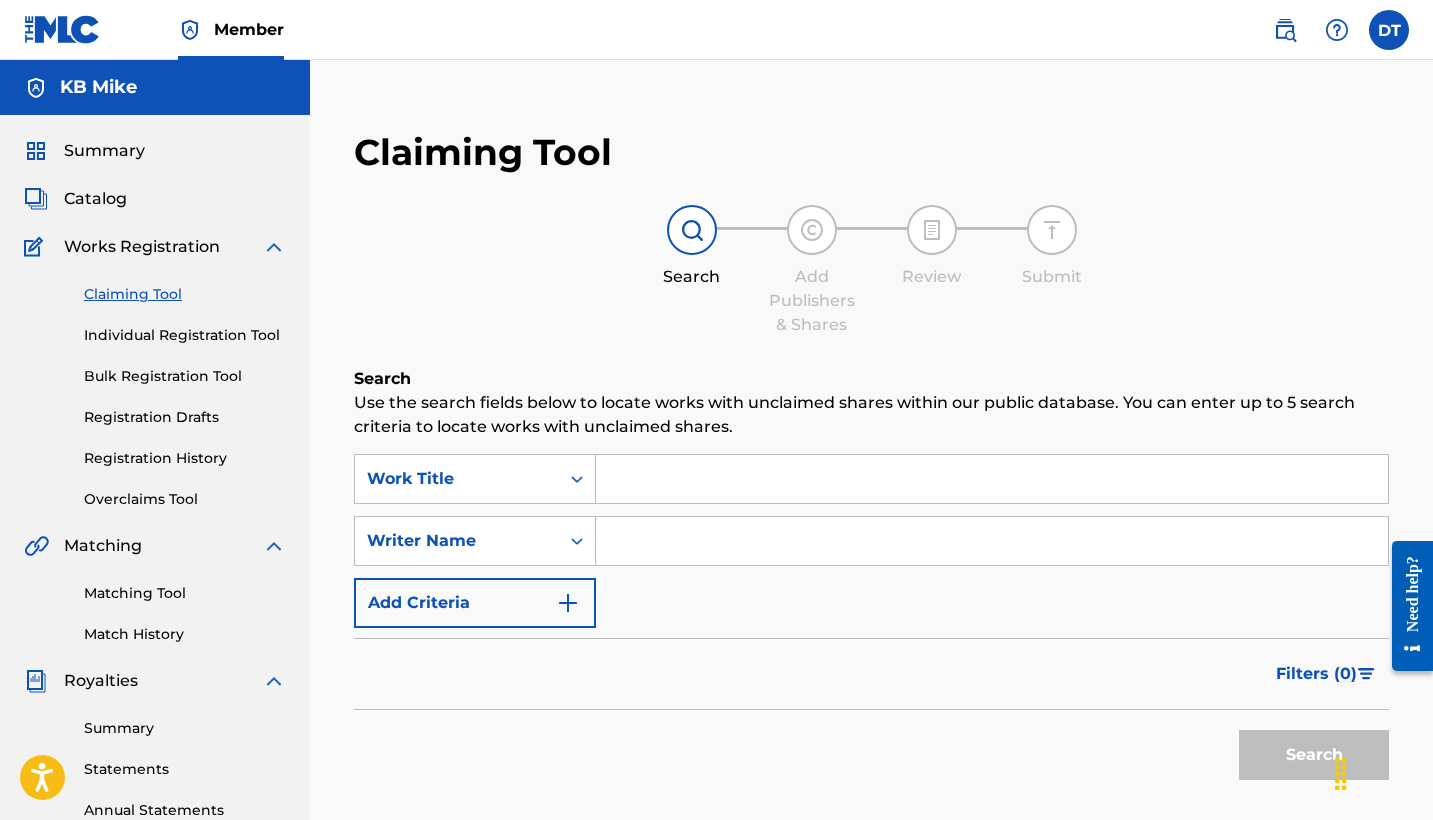 click at bounding box center [992, 479] 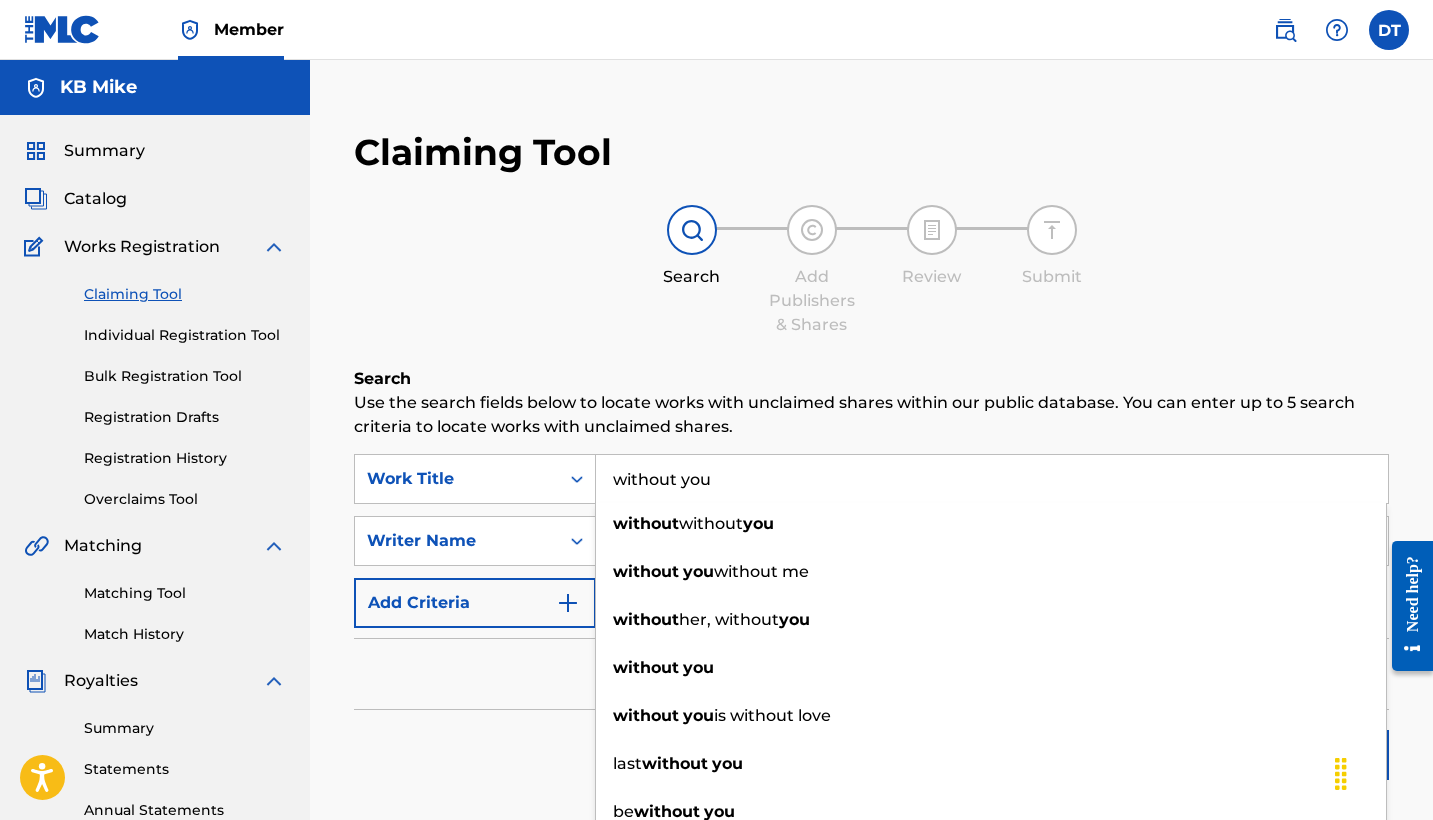 type on "without you" 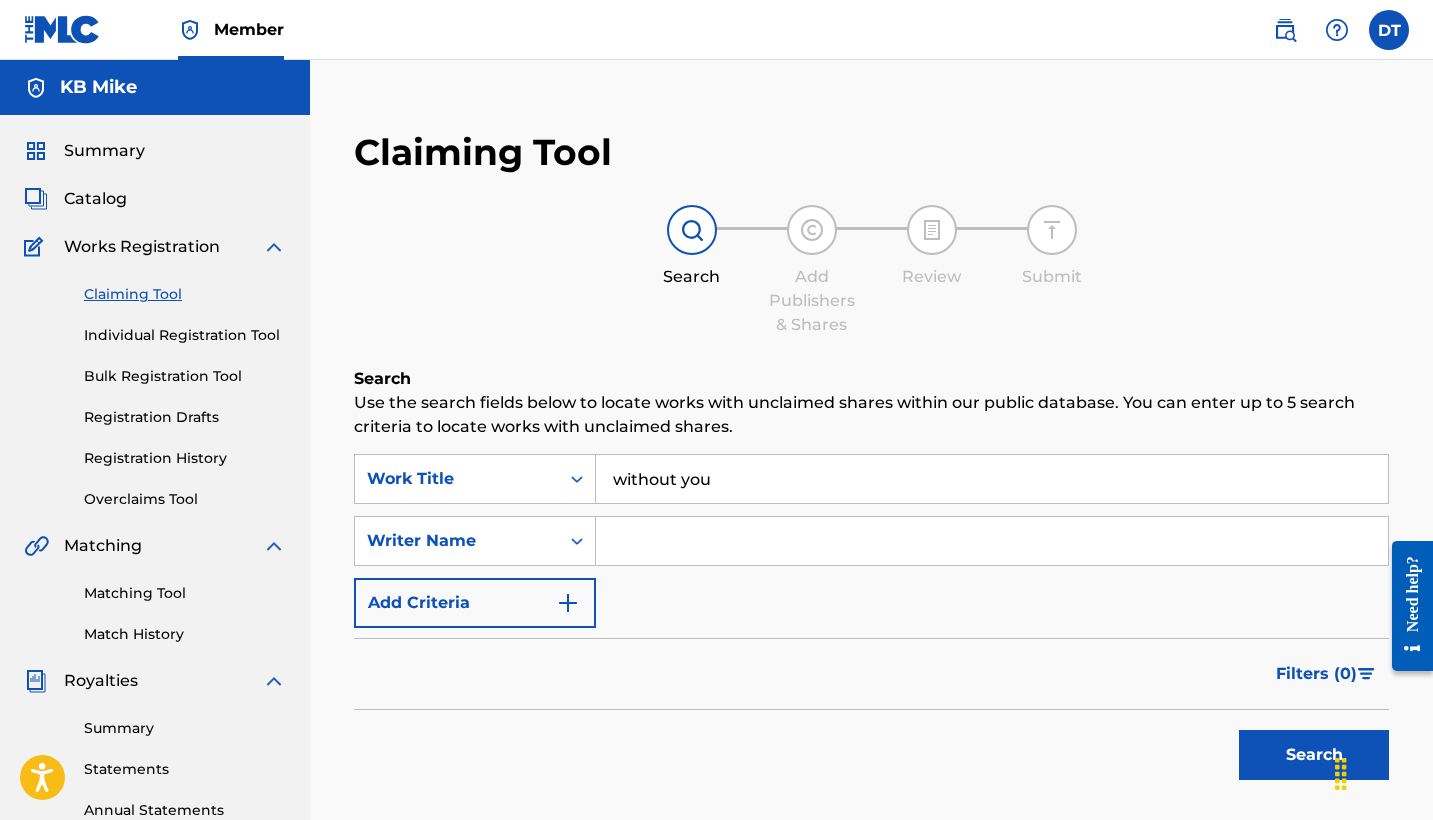 click on "SearchWithCriteriadd0d237d-d6b1-4a5f-940c-cb7de076cadc Work Title without you SearchWithCriteriacee77425-49b3-4eaf-a37f-1a06920a8d40 Writer Name Add Criteria" at bounding box center [871, 541] 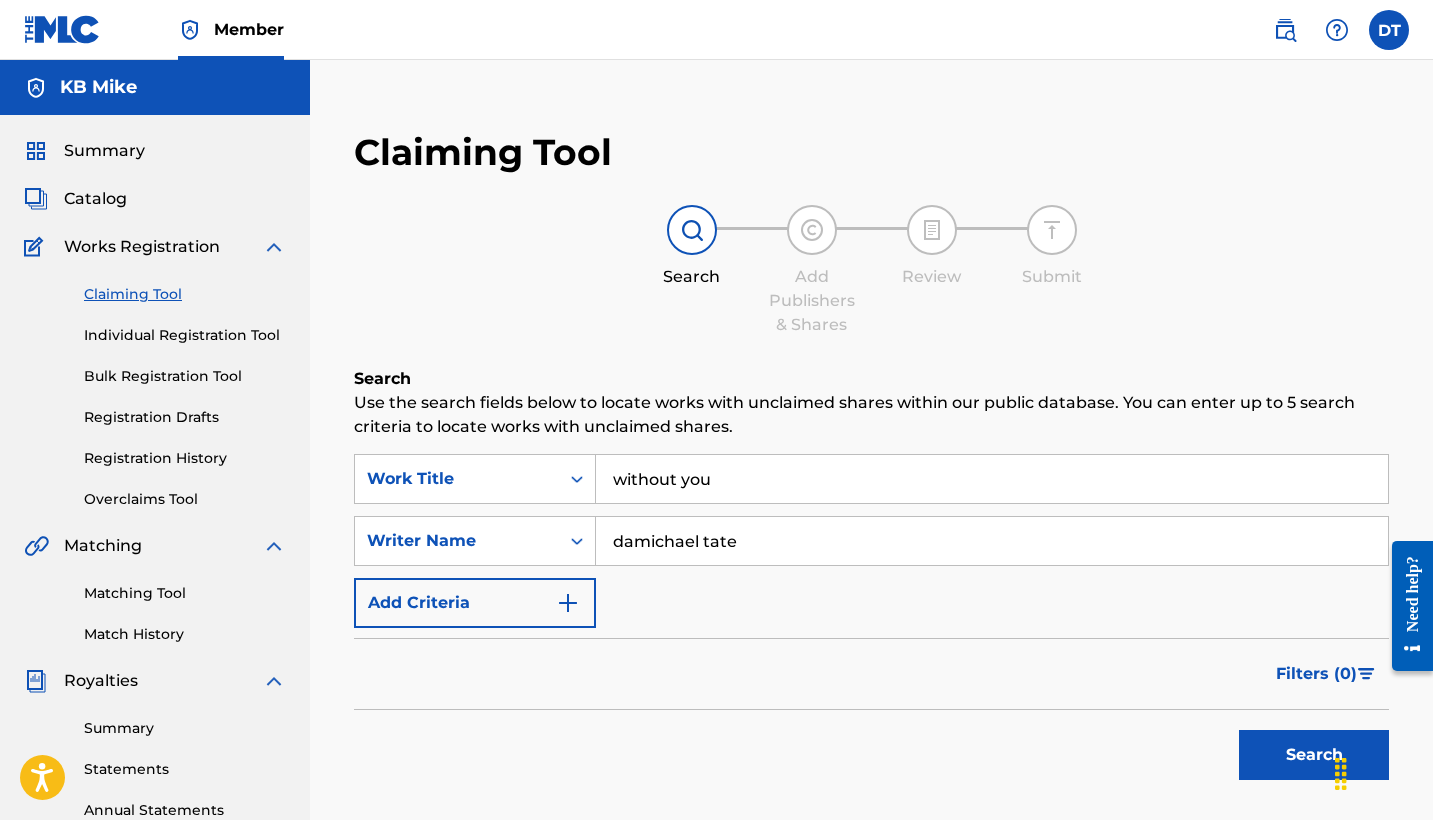 type on "damichael tate" 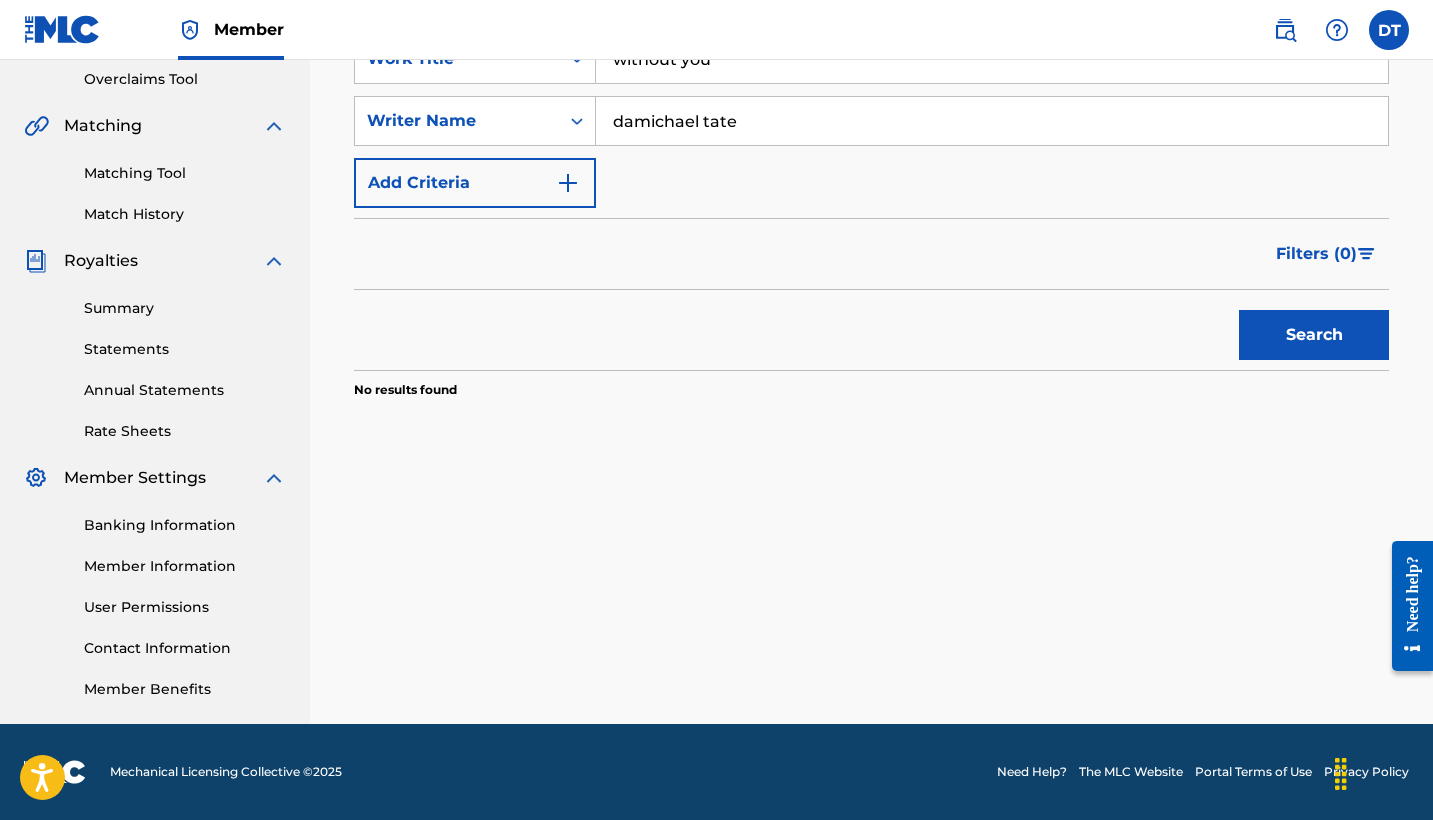 scroll, scrollTop: 420, scrollLeft: 0, axis: vertical 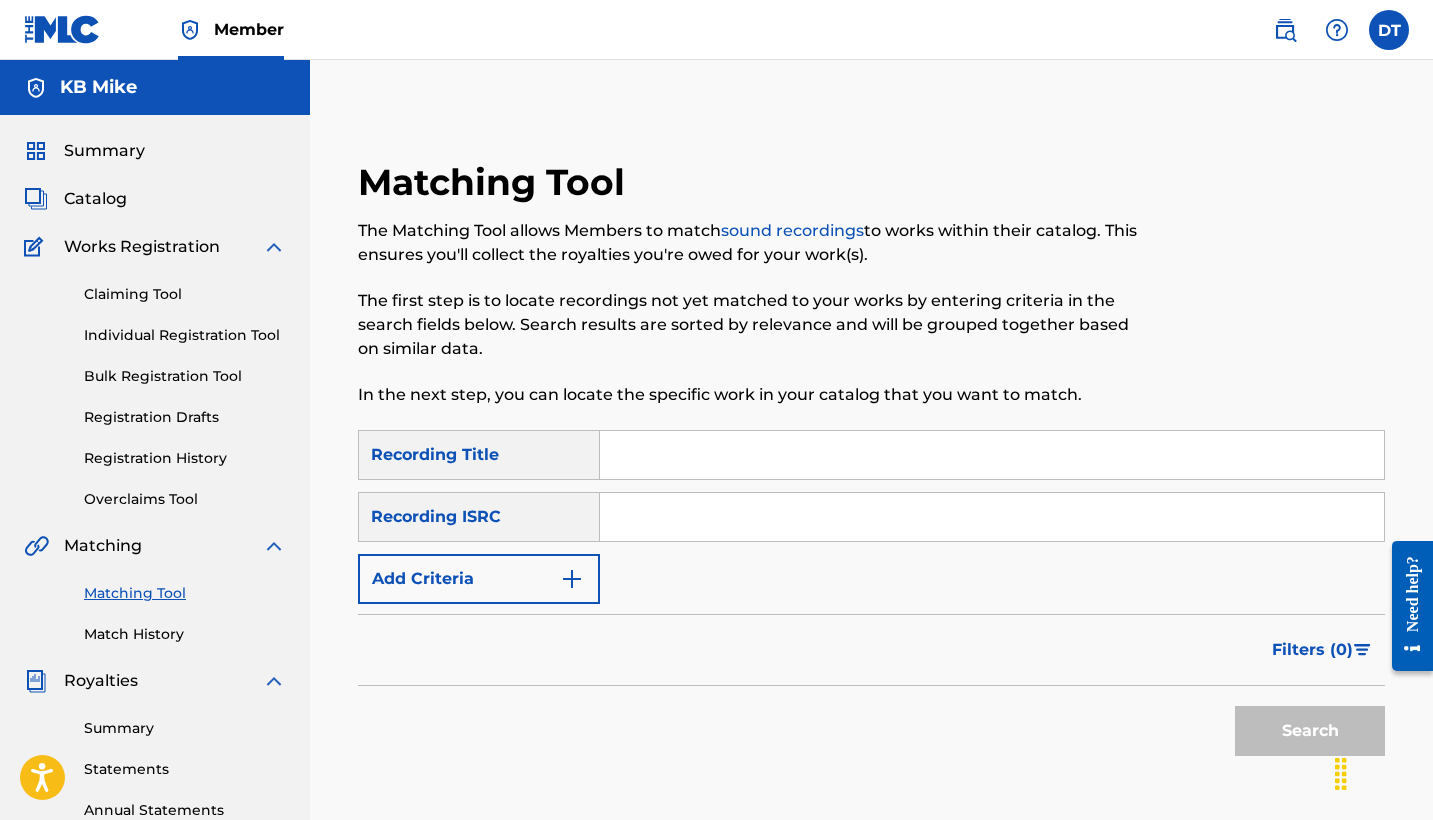 click at bounding box center [992, 455] 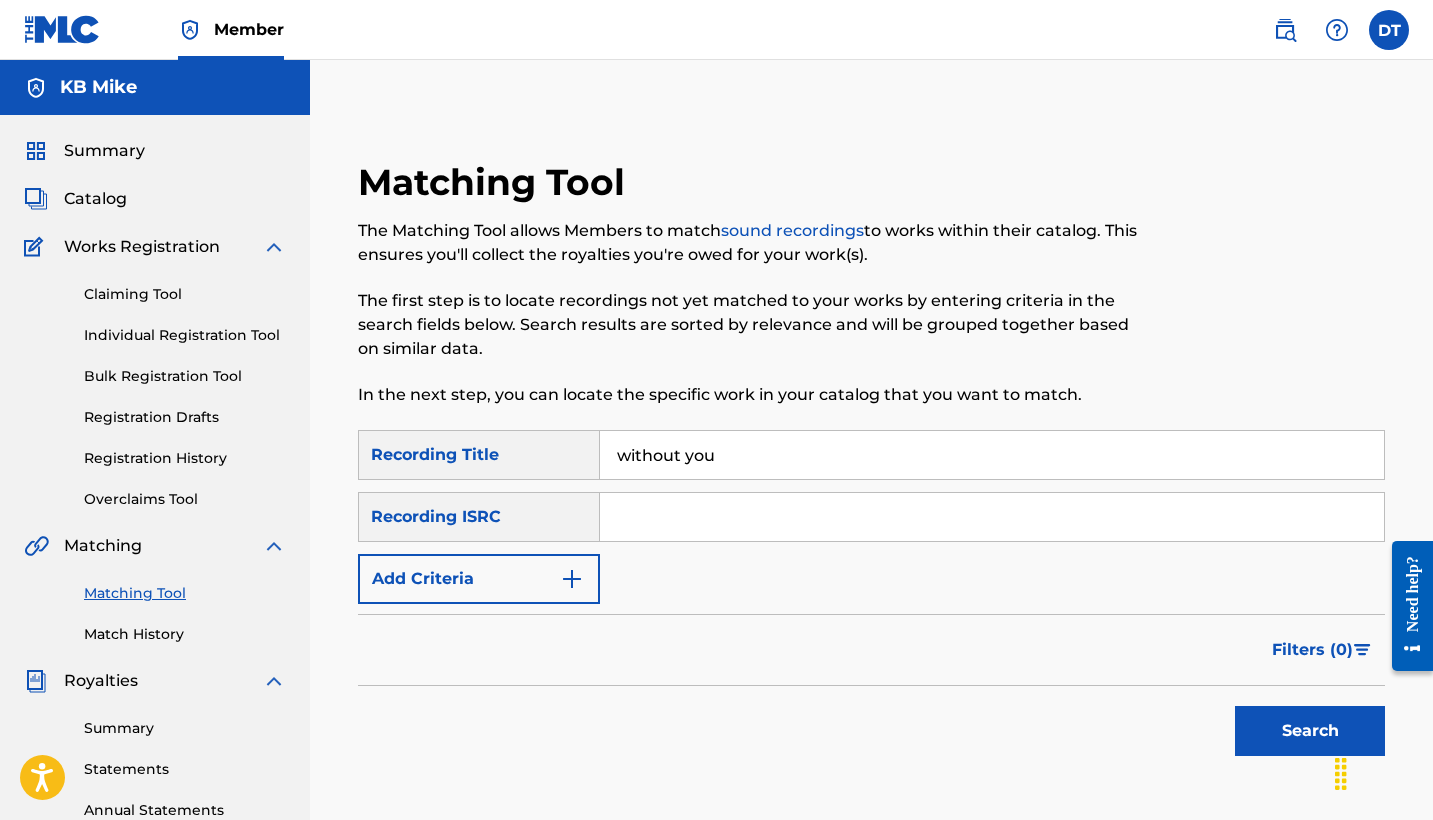 type on "without you" 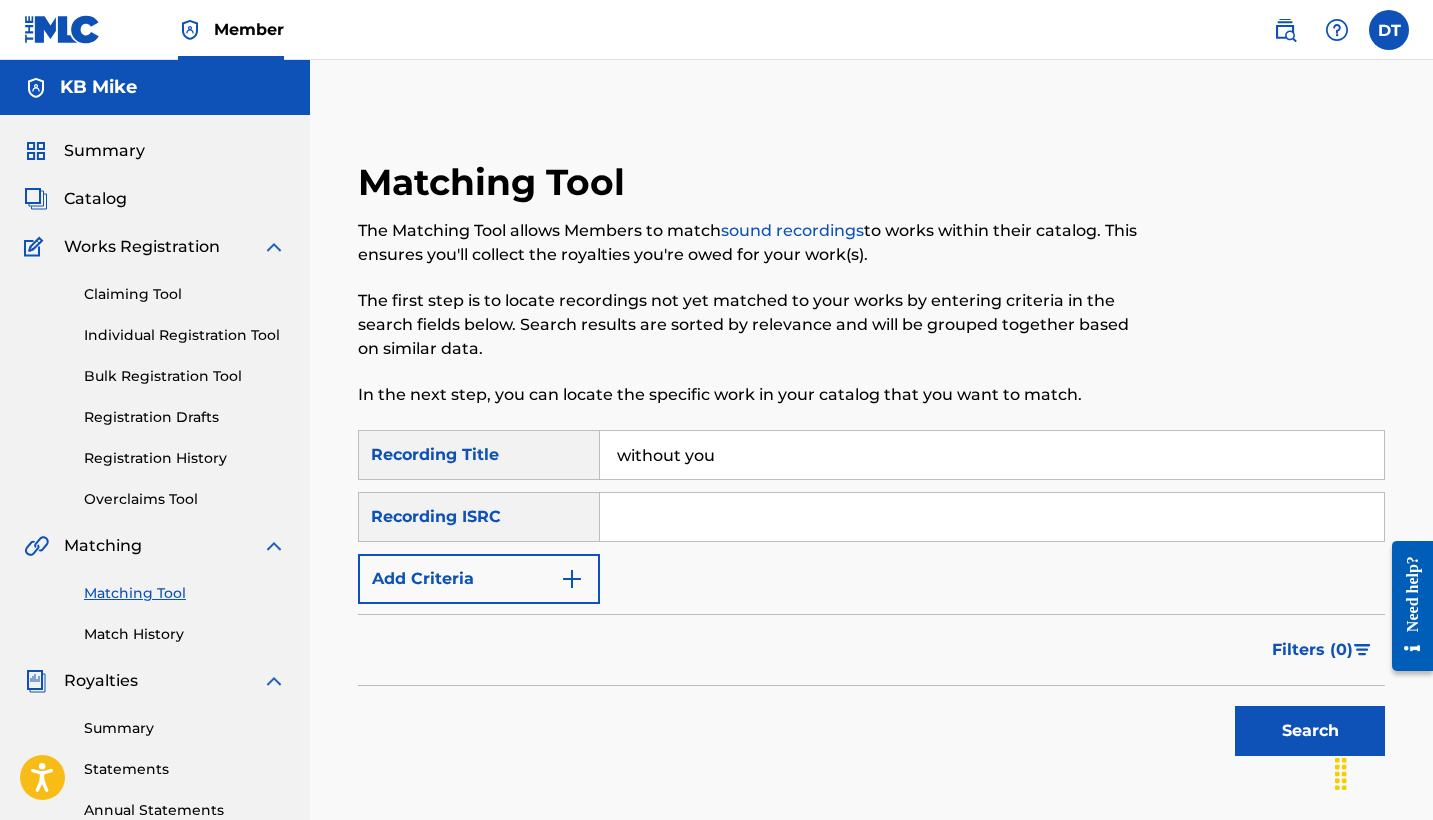 paste on "QZHNA2064798" 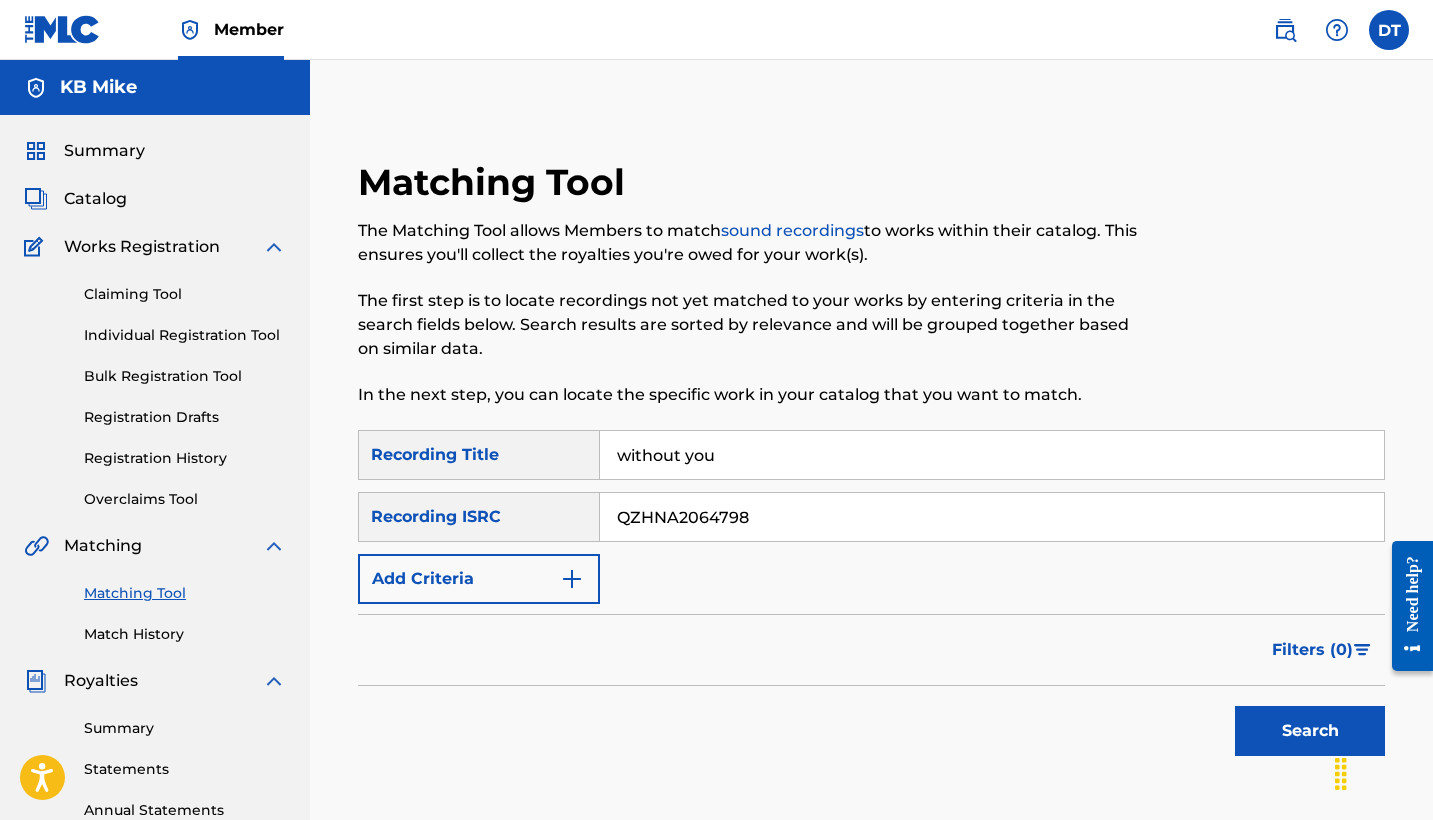 type on "QZHNA2064798" 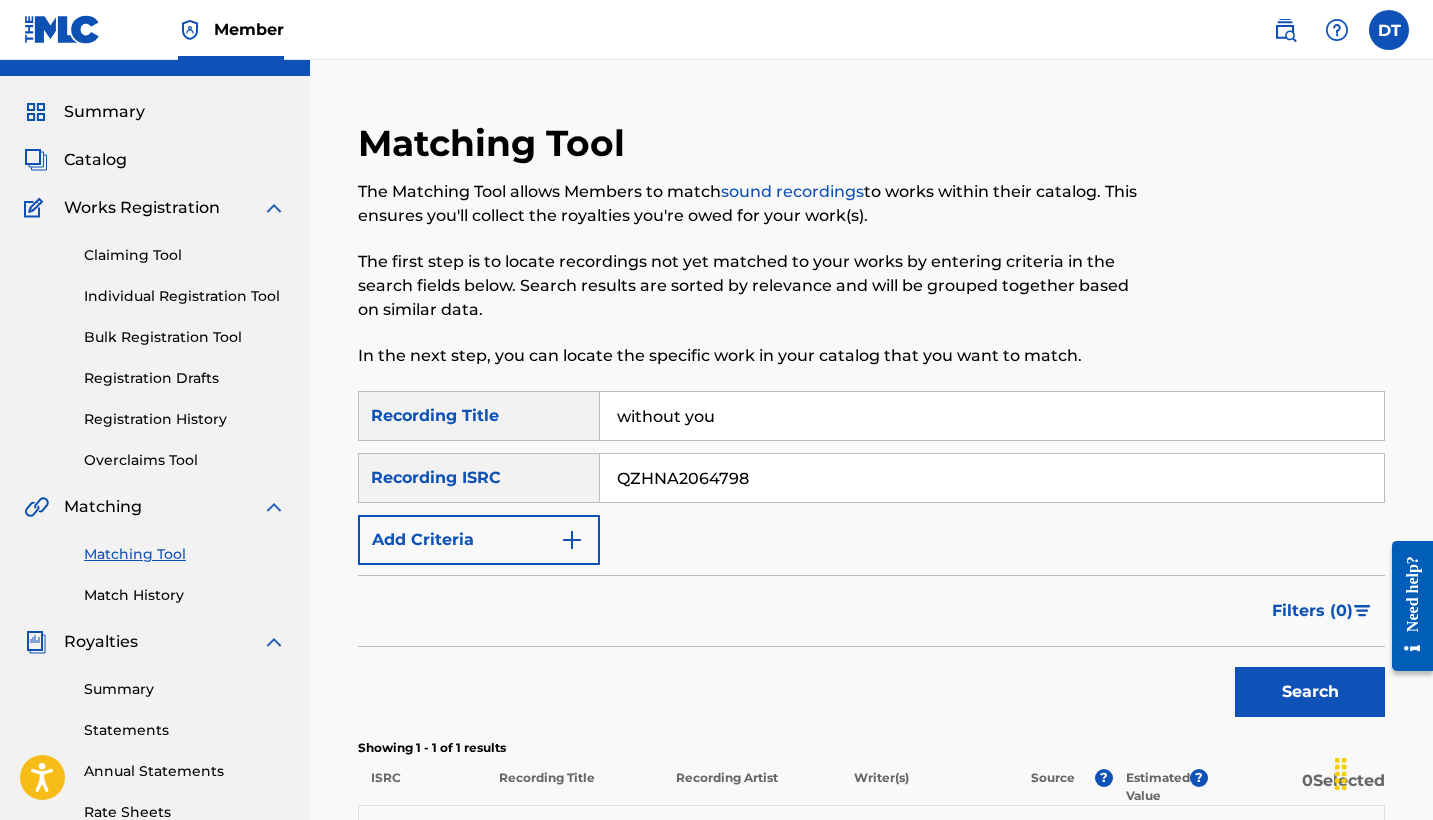 scroll, scrollTop: 30, scrollLeft: 0, axis: vertical 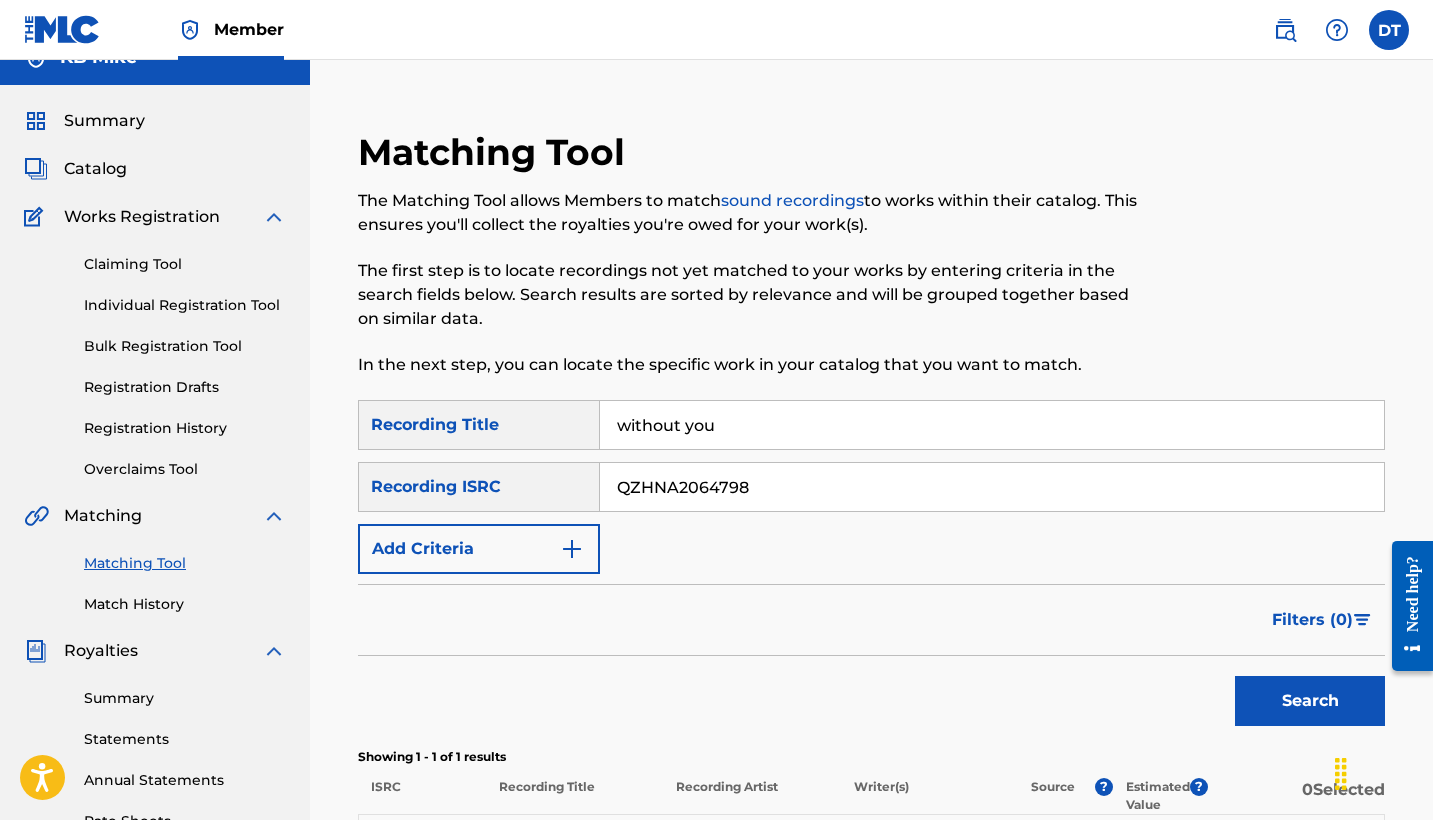 click on "Claiming Tool Individual Registration Tool Bulk Registration Tool Registration Drafts Registration History Overclaims Tool" at bounding box center [155, 354] 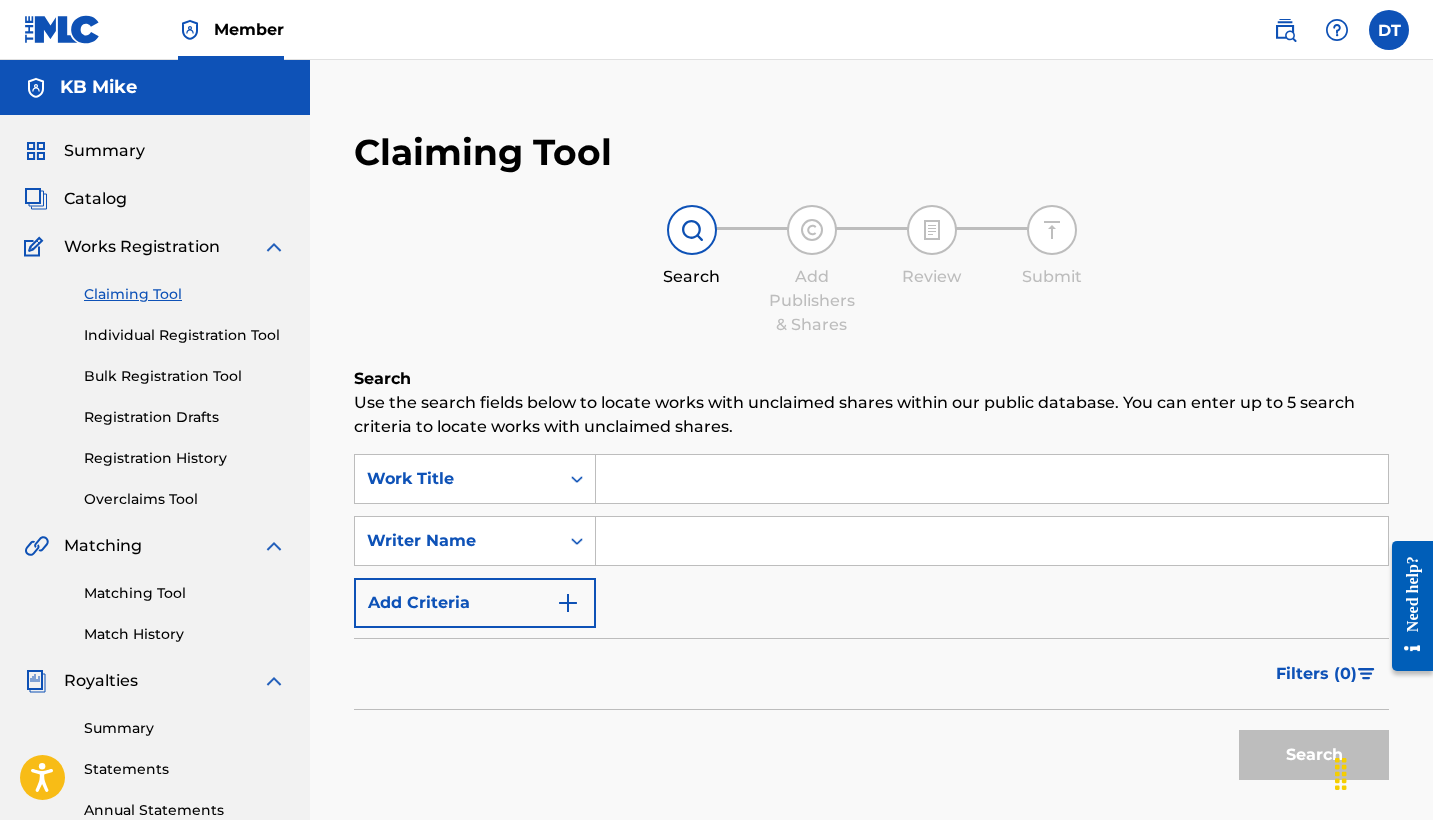 click on "Claiming Tool Individual Registration Tool Bulk Registration Tool Registration Drafts Registration History Overclaims Tool" at bounding box center (155, 384) 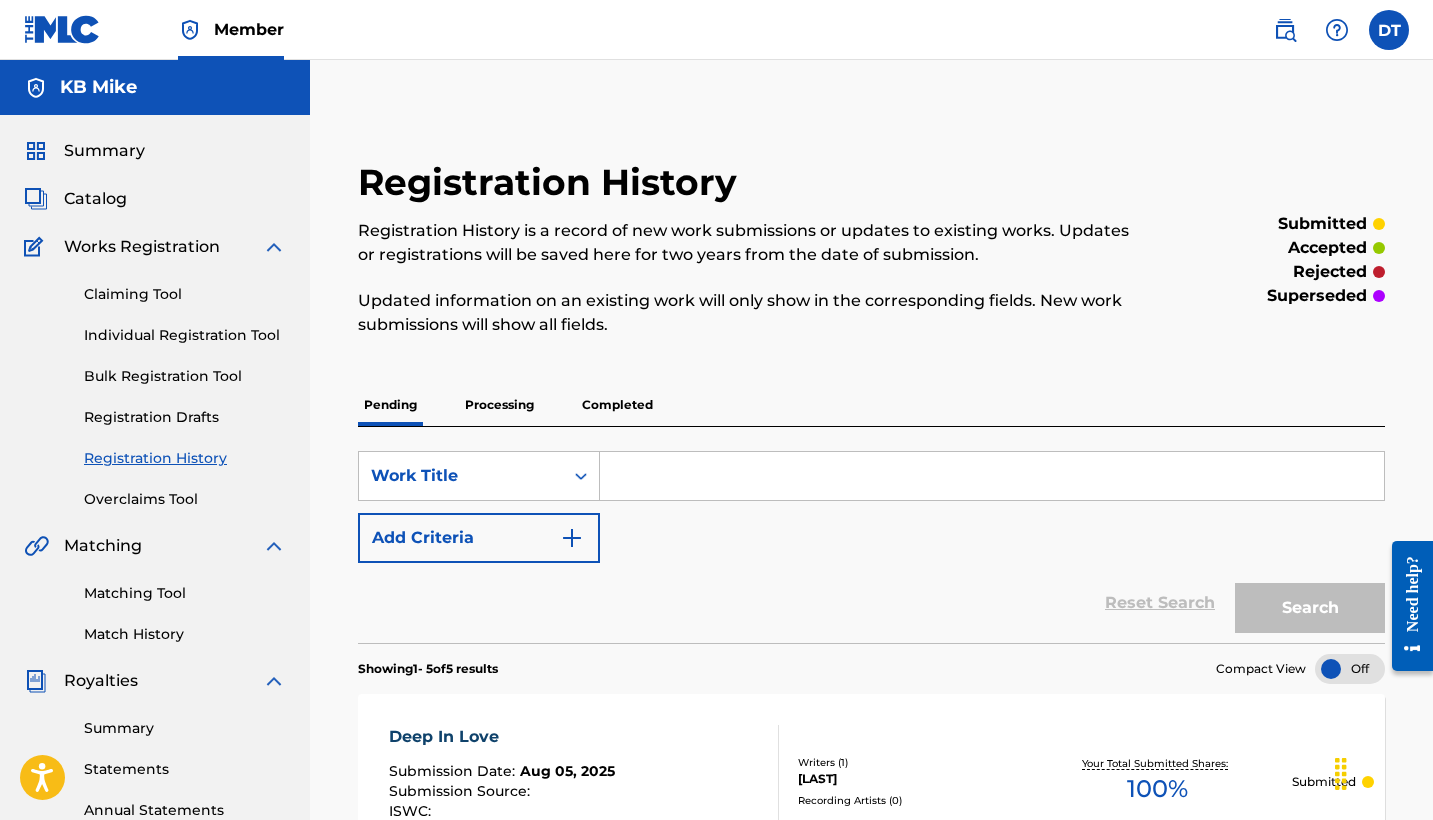 click on "Completed" at bounding box center (617, 405) 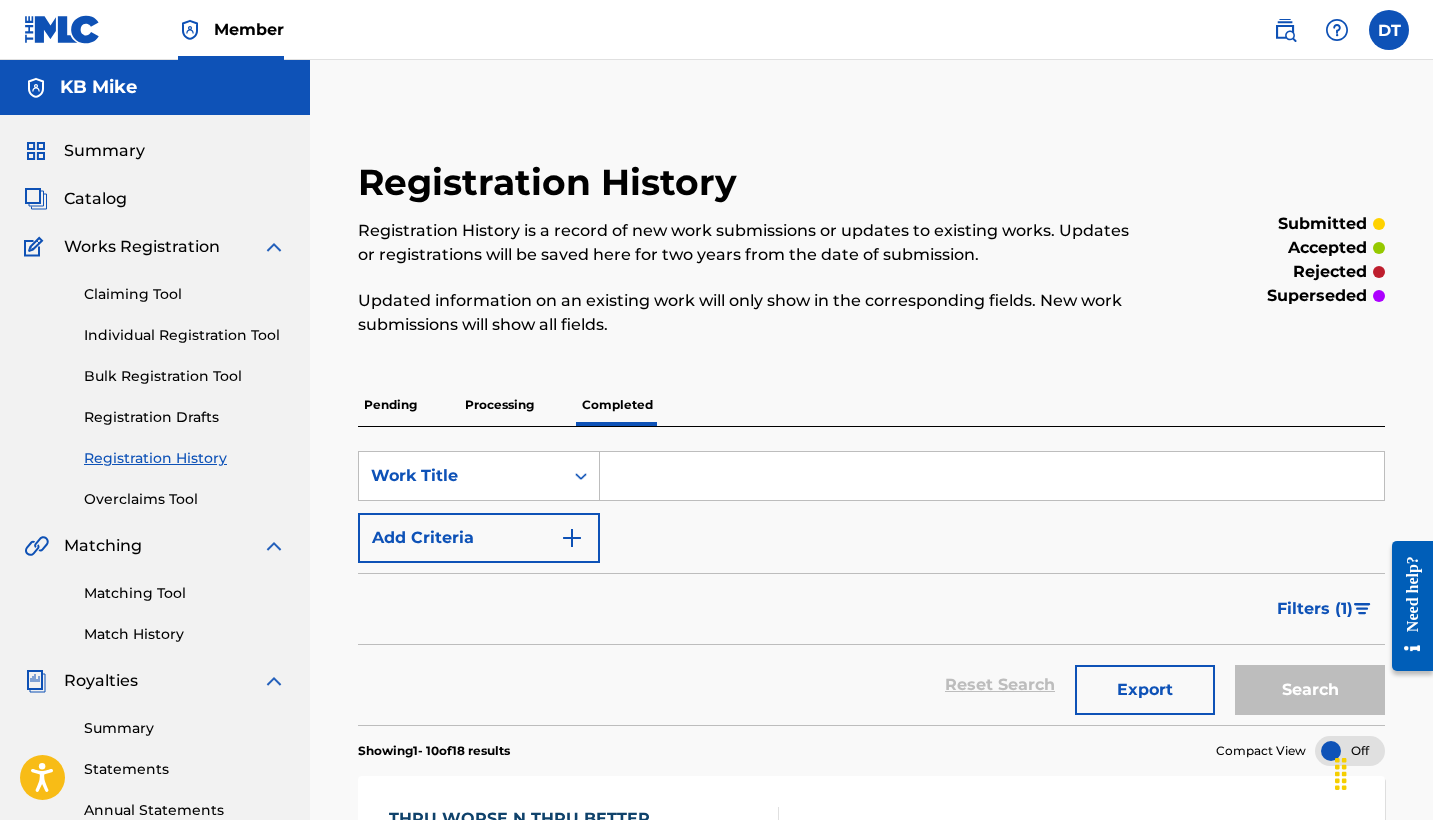 scroll, scrollTop: 0, scrollLeft: 0, axis: both 